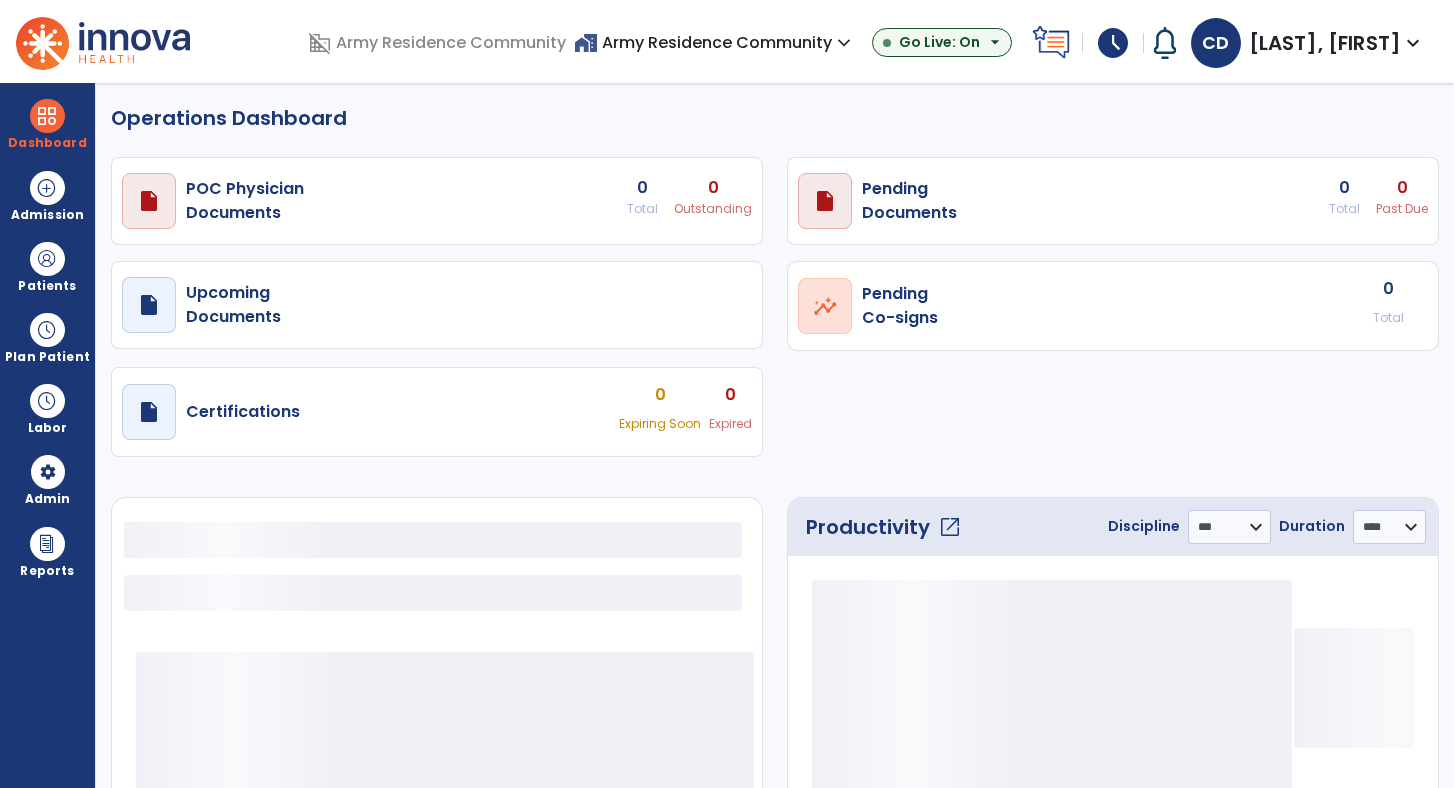select on "***" 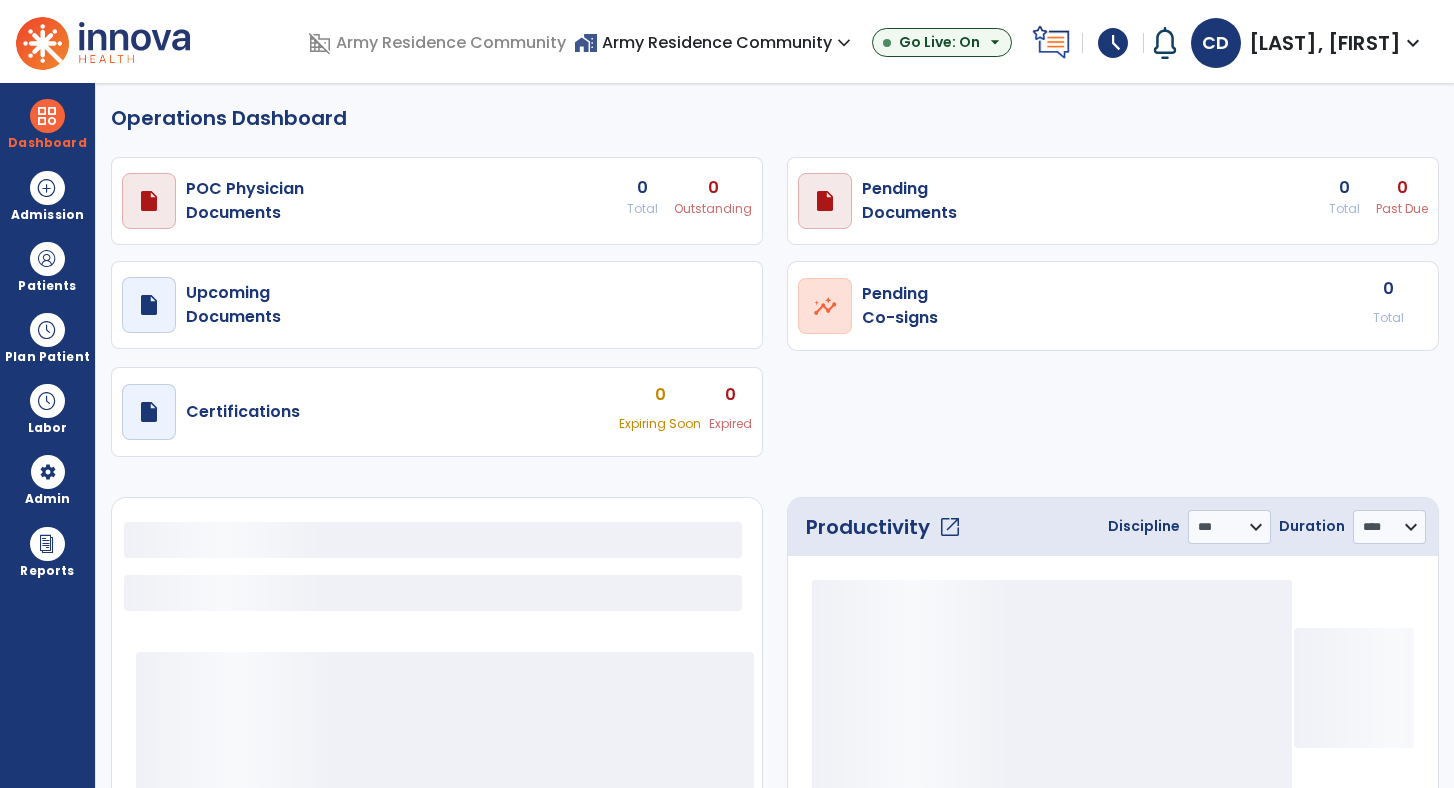 scroll, scrollTop: 0, scrollLeft: 0, axis: both 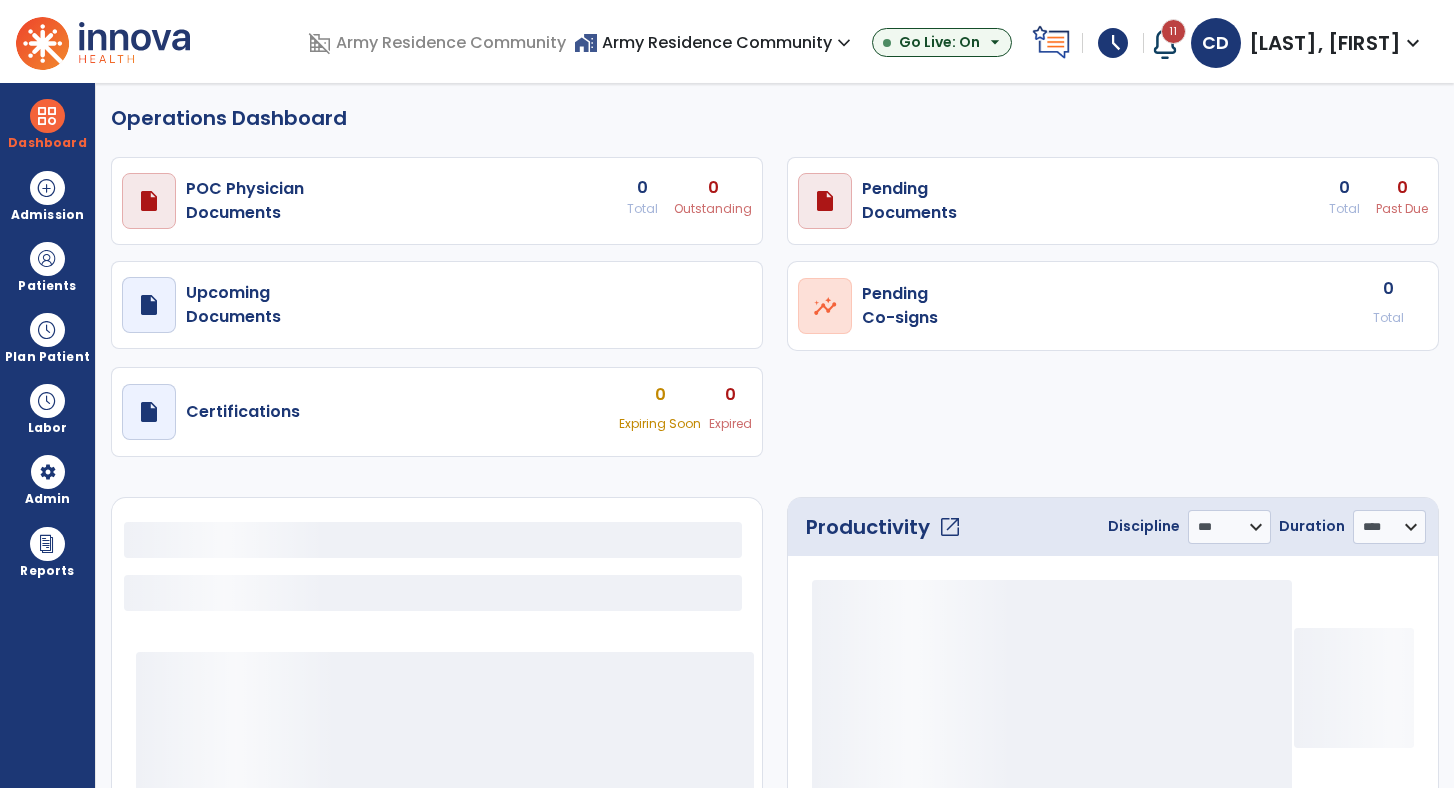 select on "***" 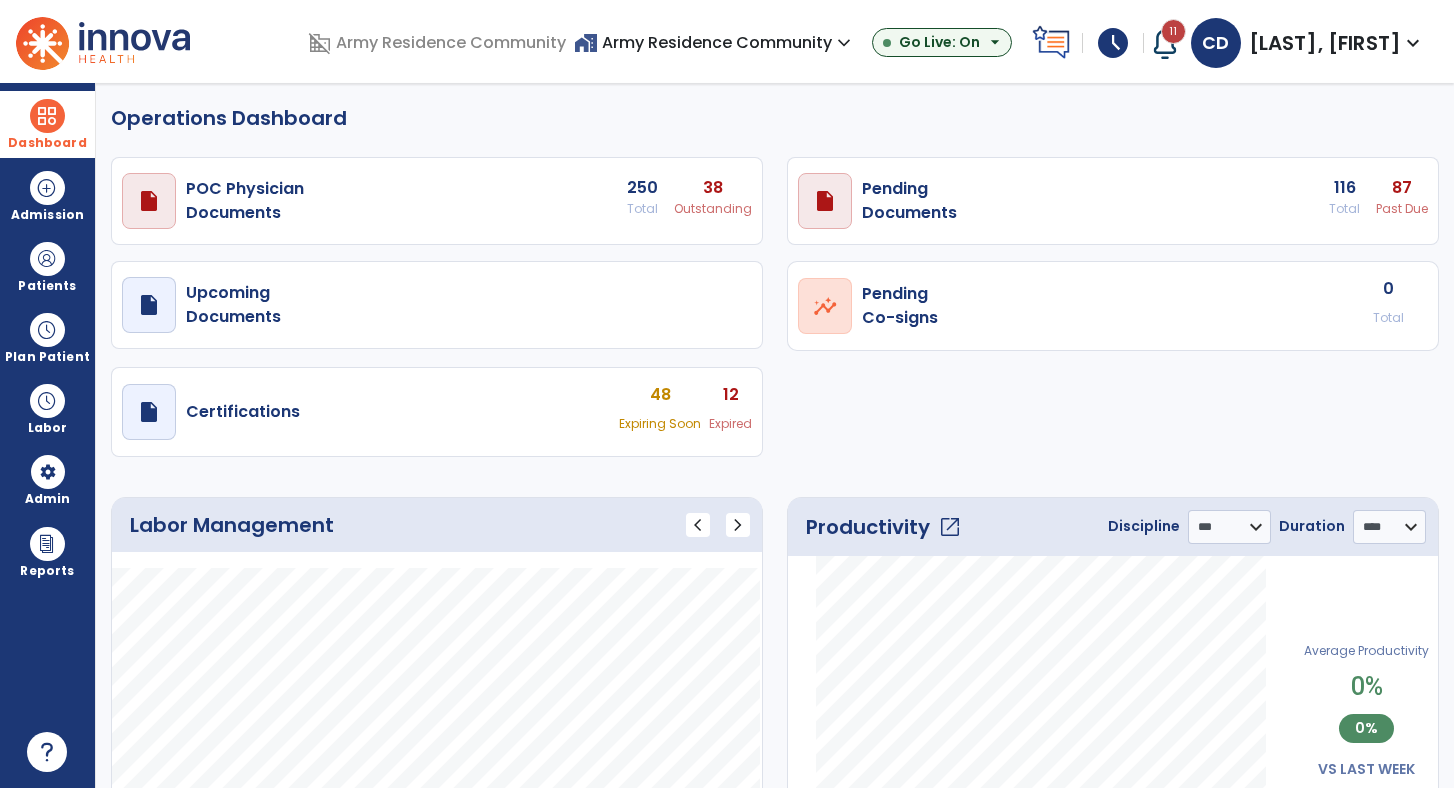 click at bounding box center (47, 116) 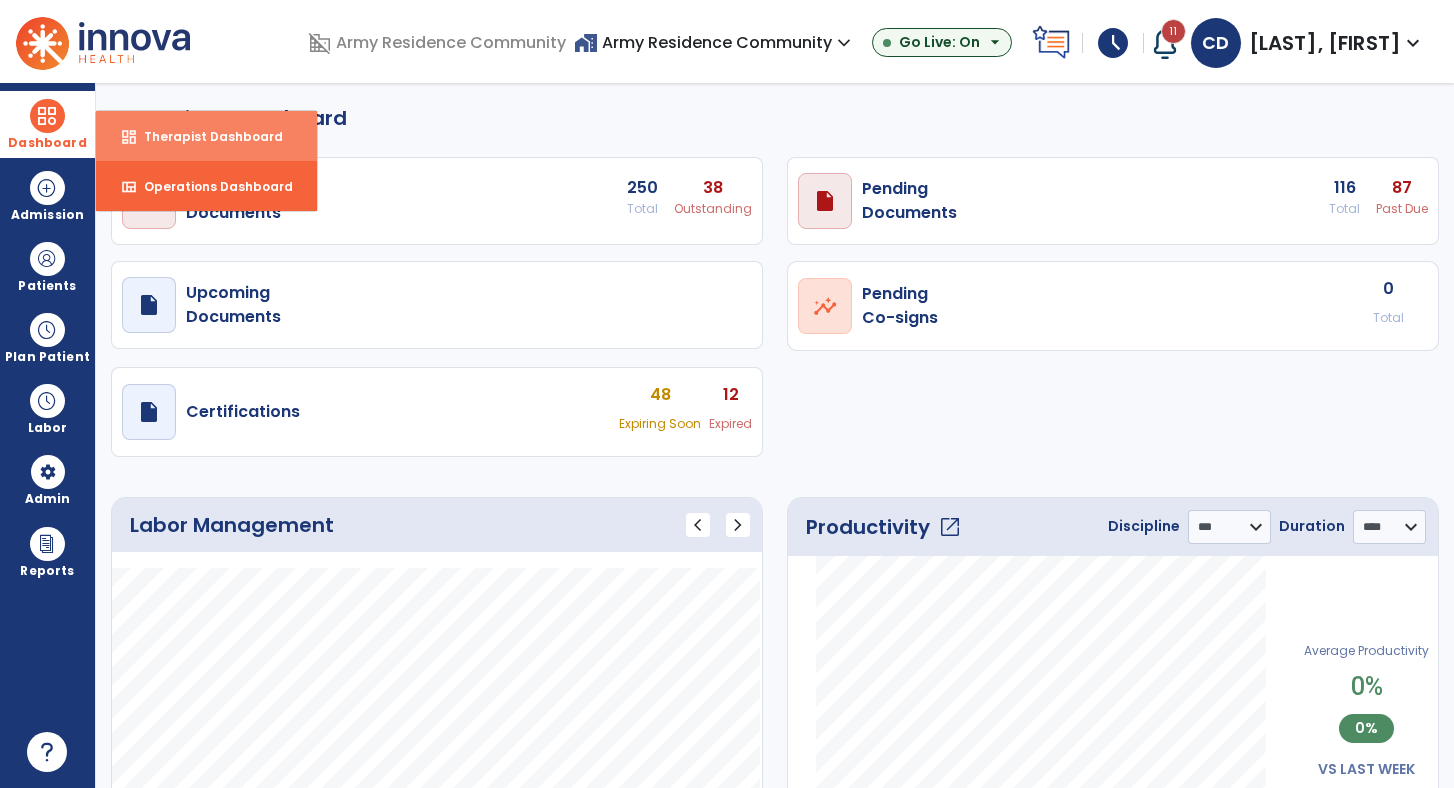 click on "dashboard" at bounding box center (129, 137) 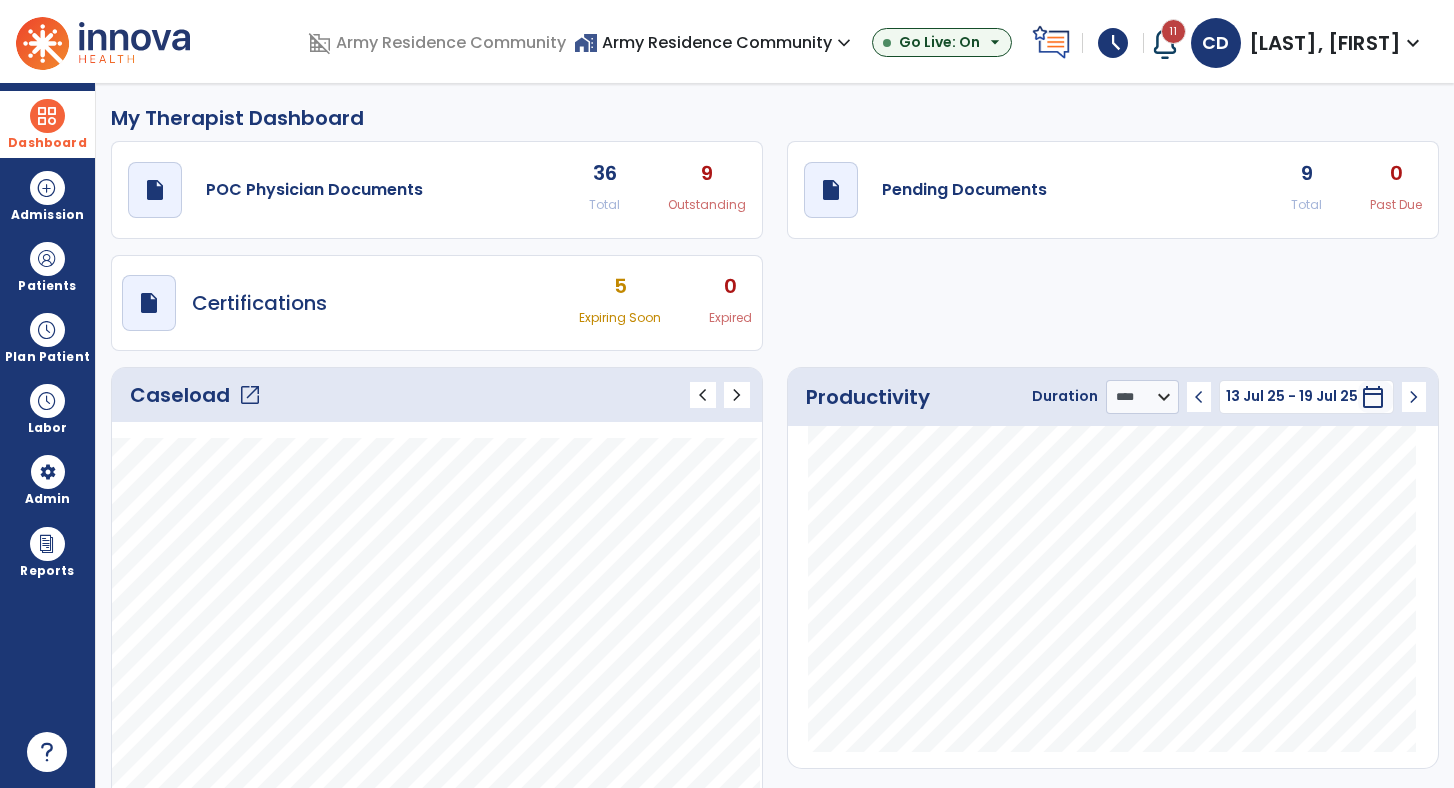 click on "open_in_new" 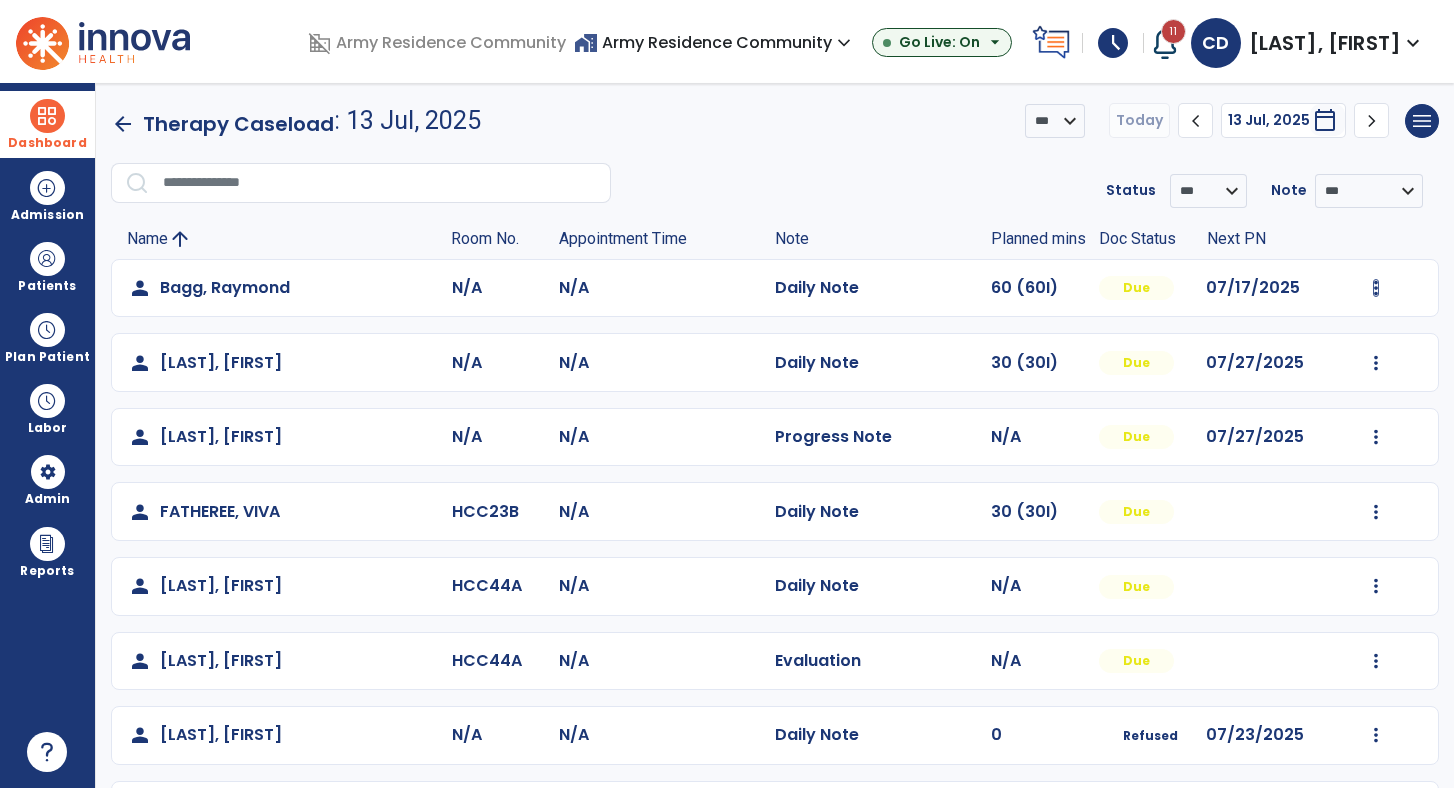 click at bounding box center (1376, 288) 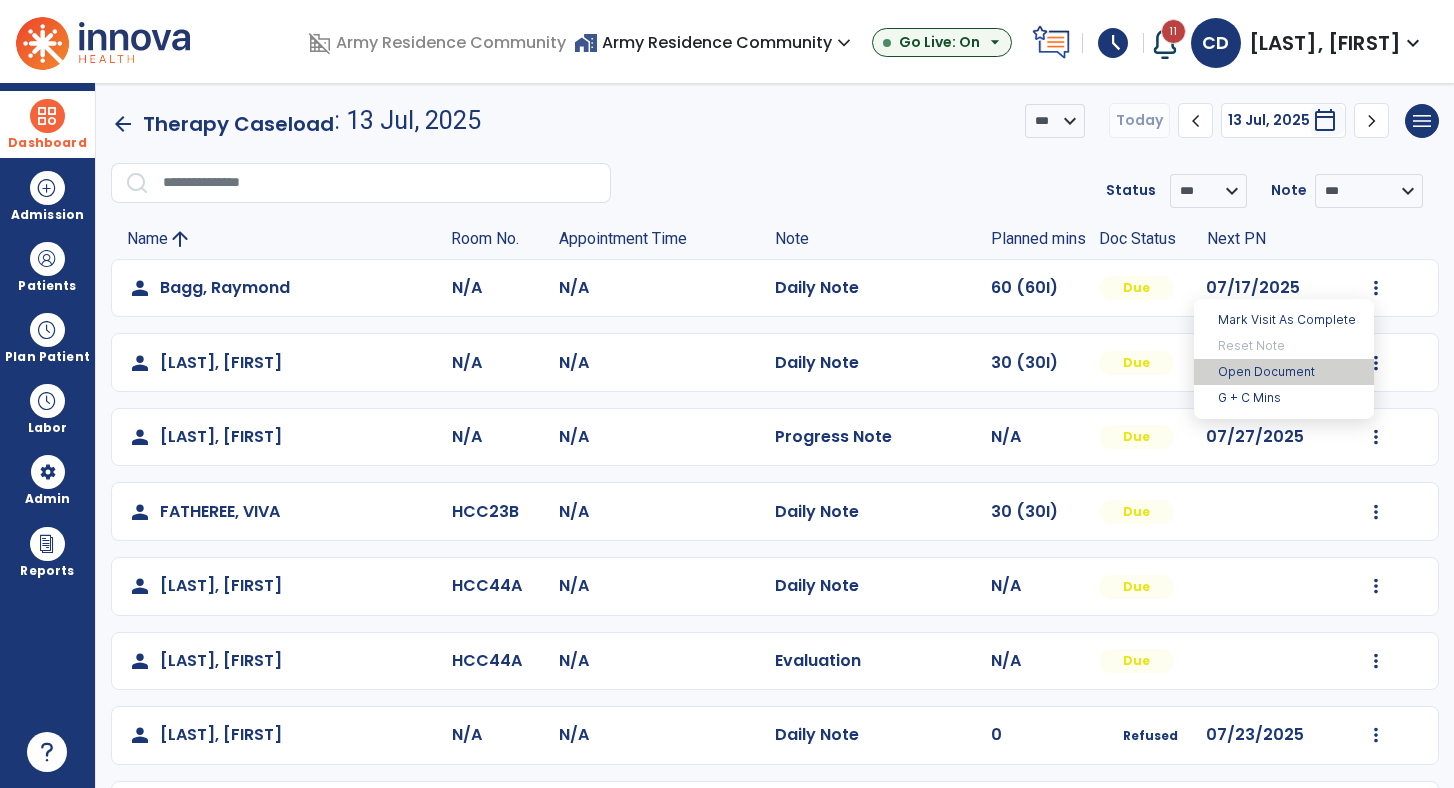 click on "Open Document" at bounding box center (1284, 372) 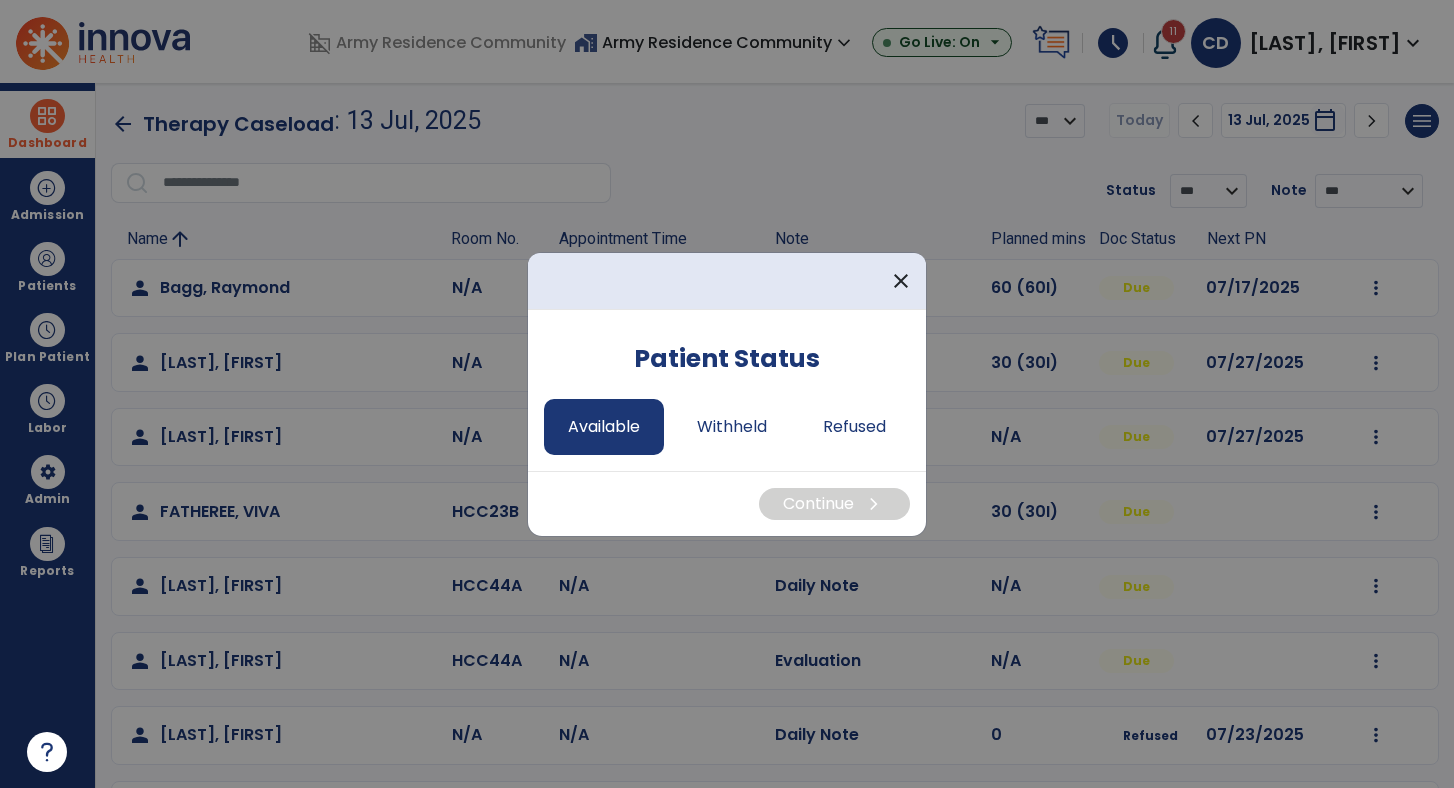 click on "Available" at bounding box center [604, 427] 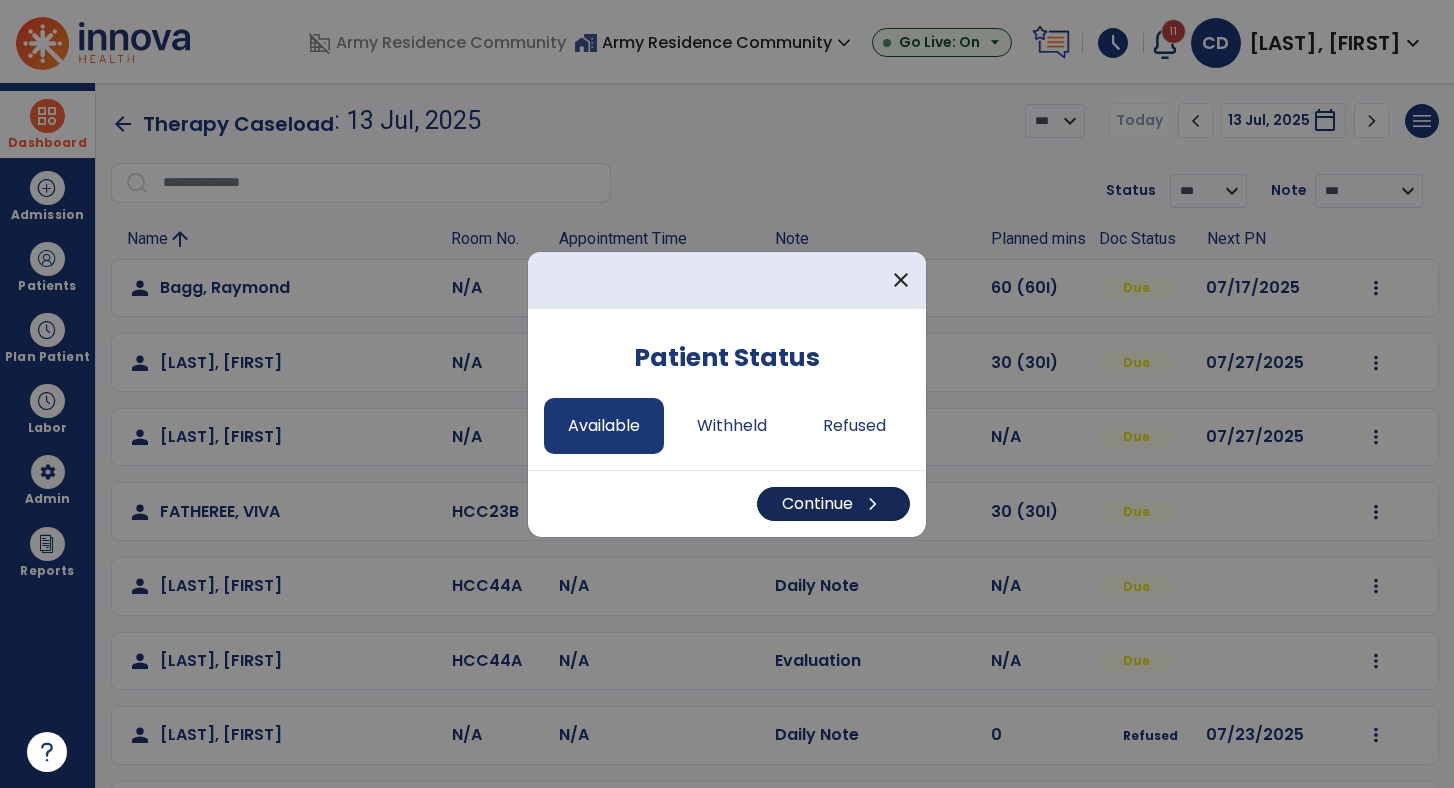 click on "chevron_right" at bounding box center [873, 504] 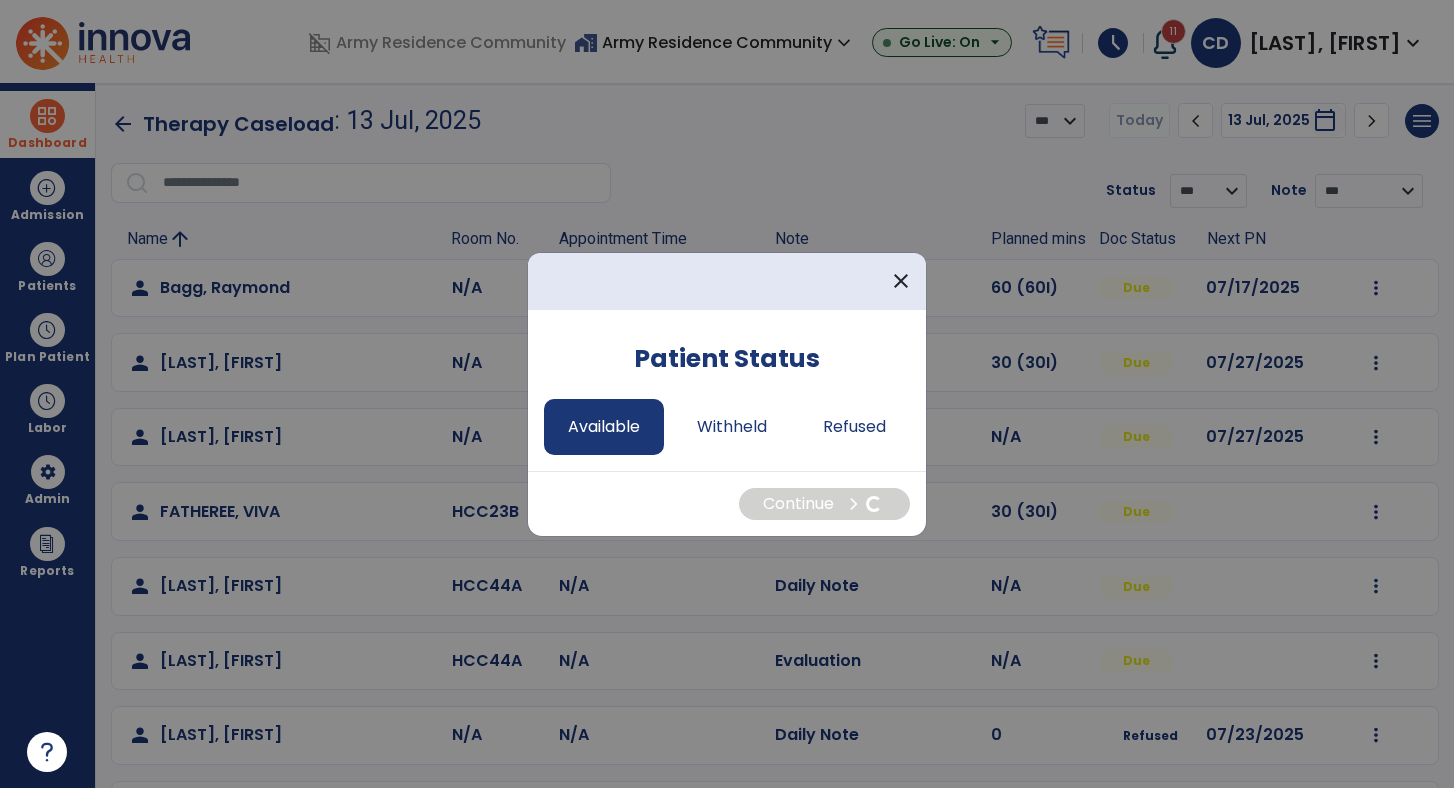 select on "*" 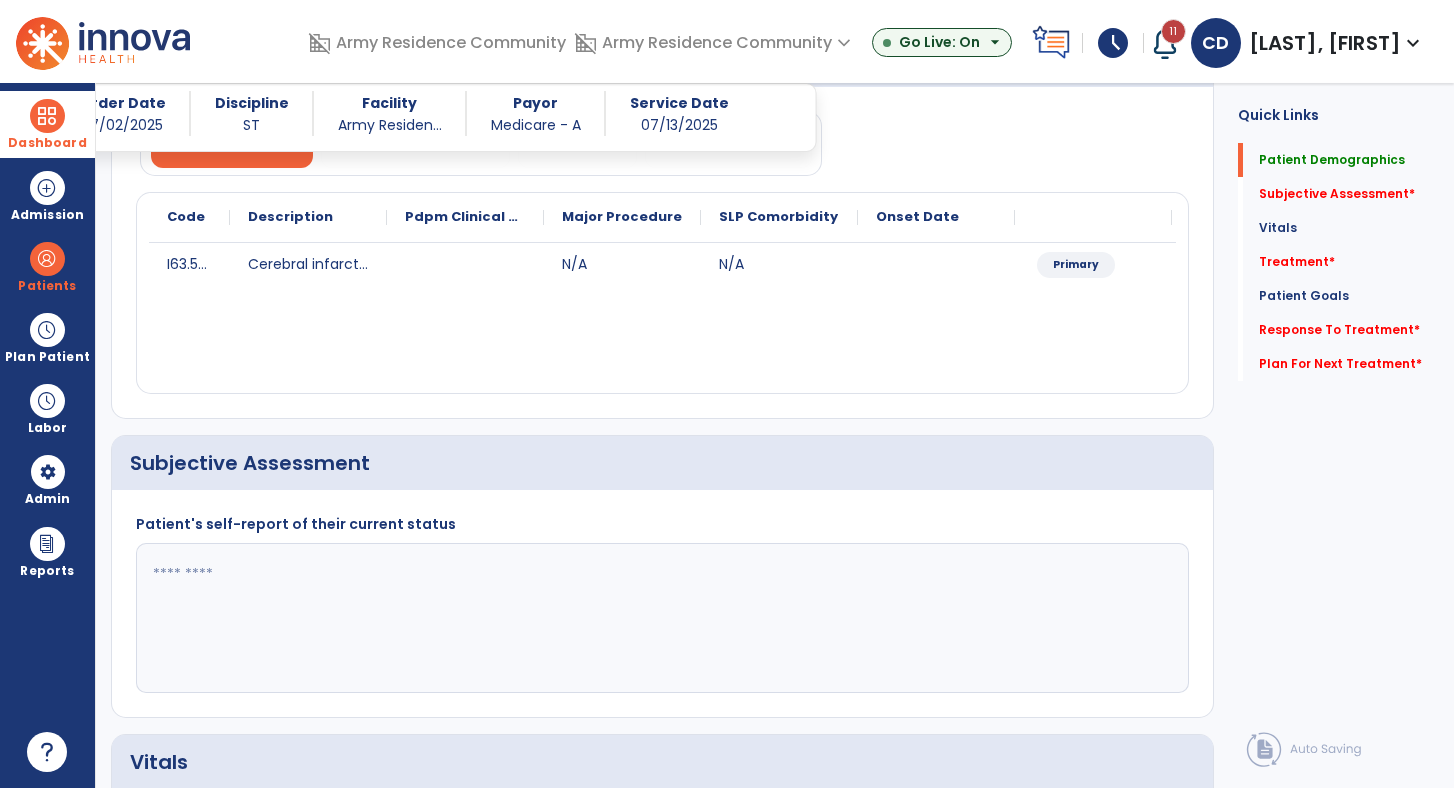 scroll, scrollTop: 210, scrollLeft: 0, axis: vertical 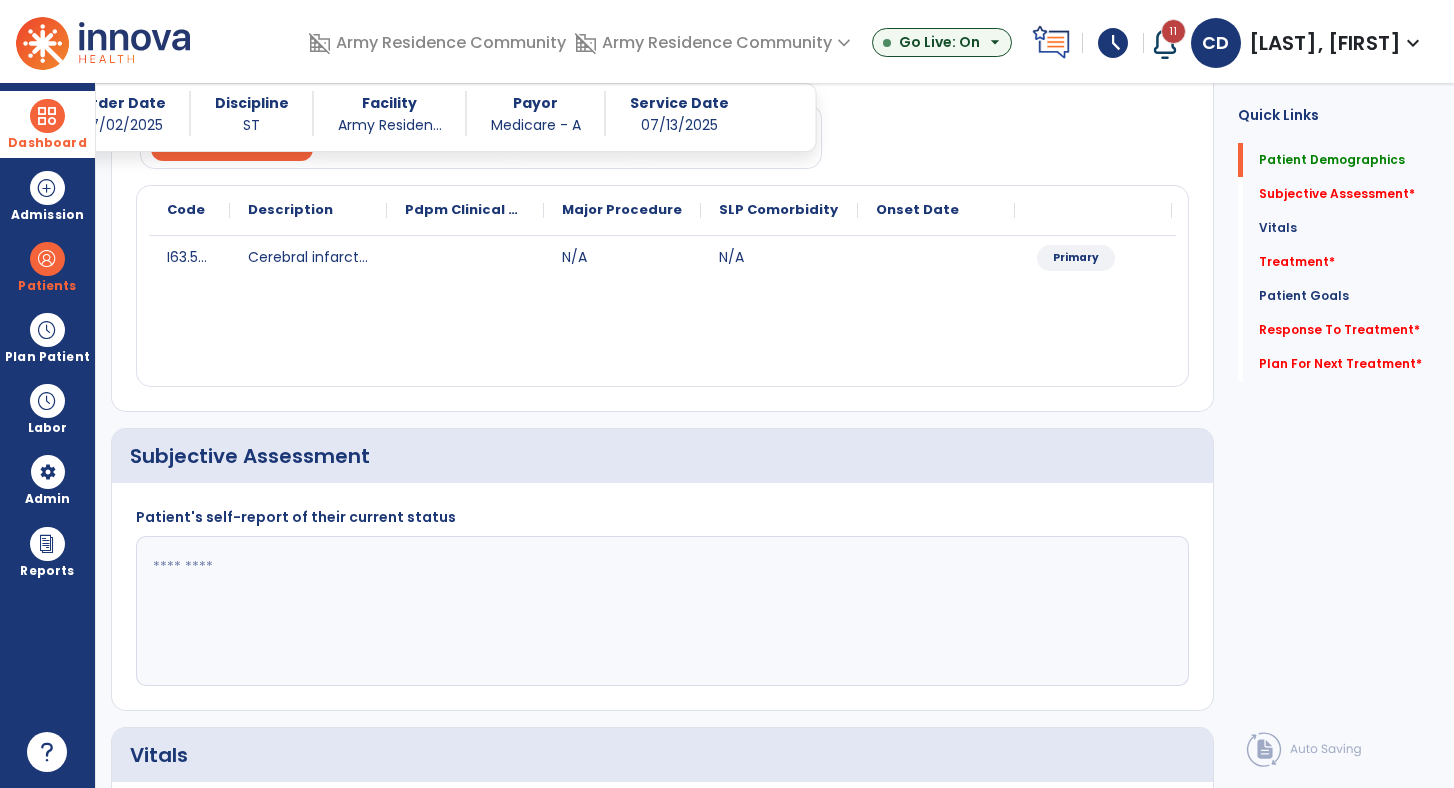 click 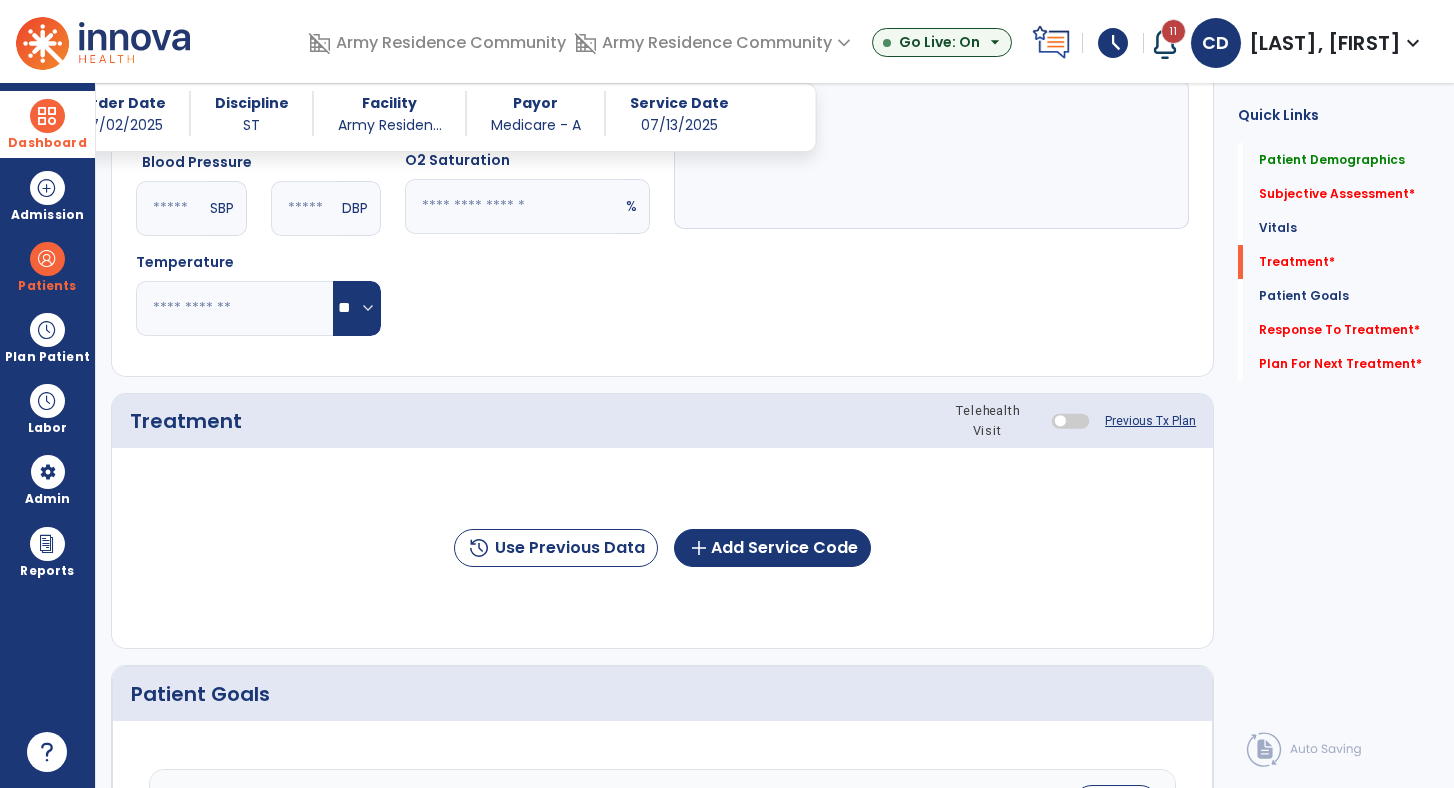 scroll, scrollTop: 986, scrollLeft: 0, axis: vertical 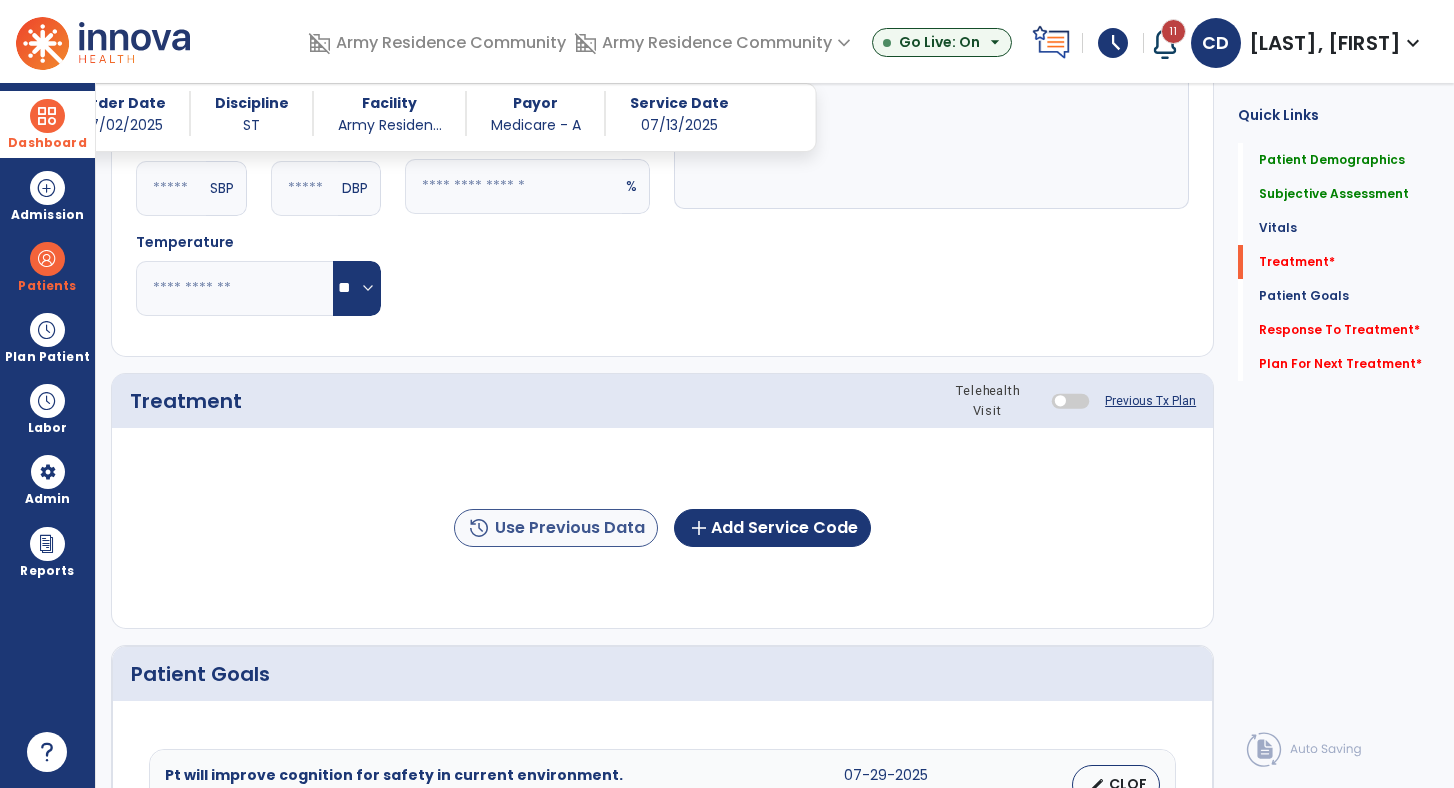 type on "**********" 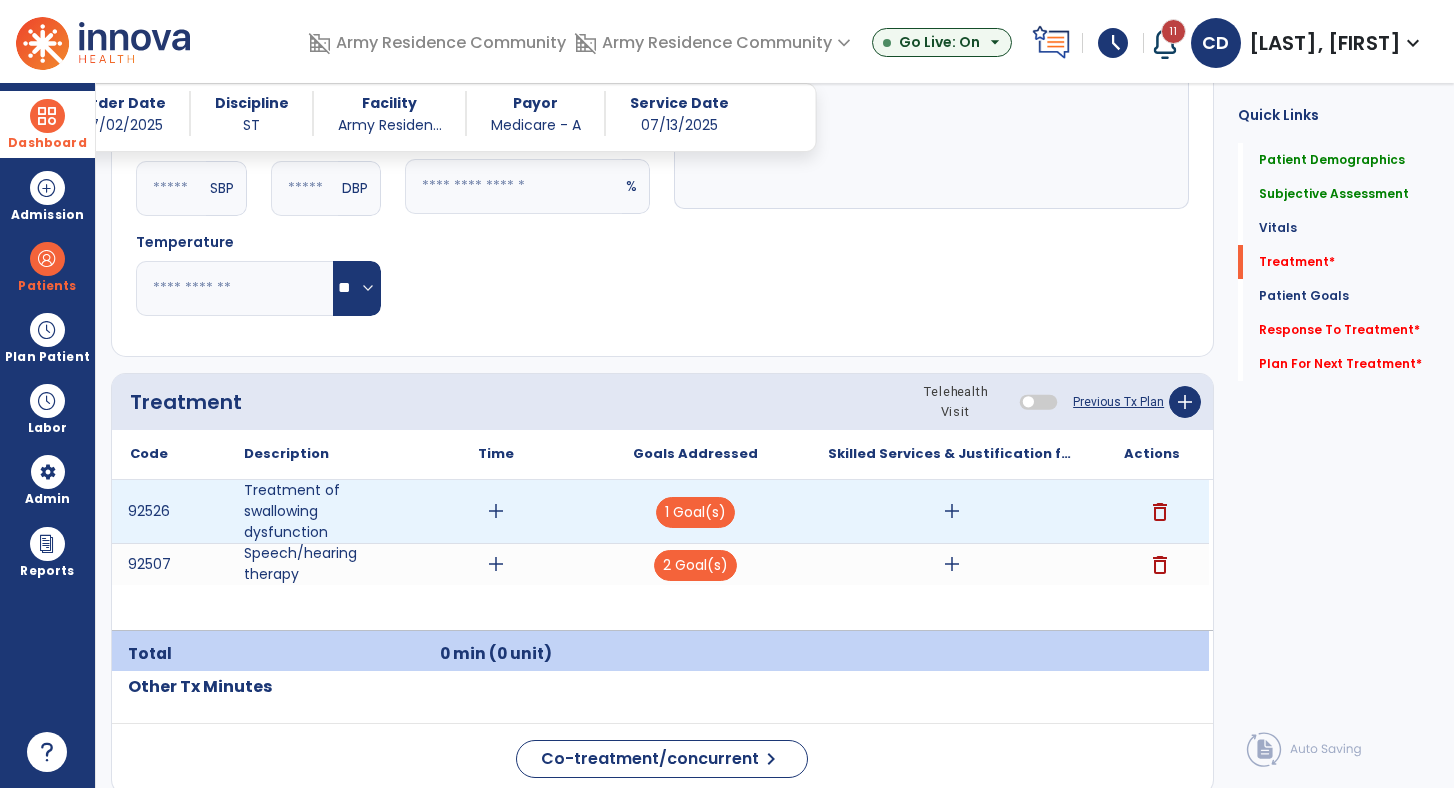 click on "add" at bounding box center (496, 511) 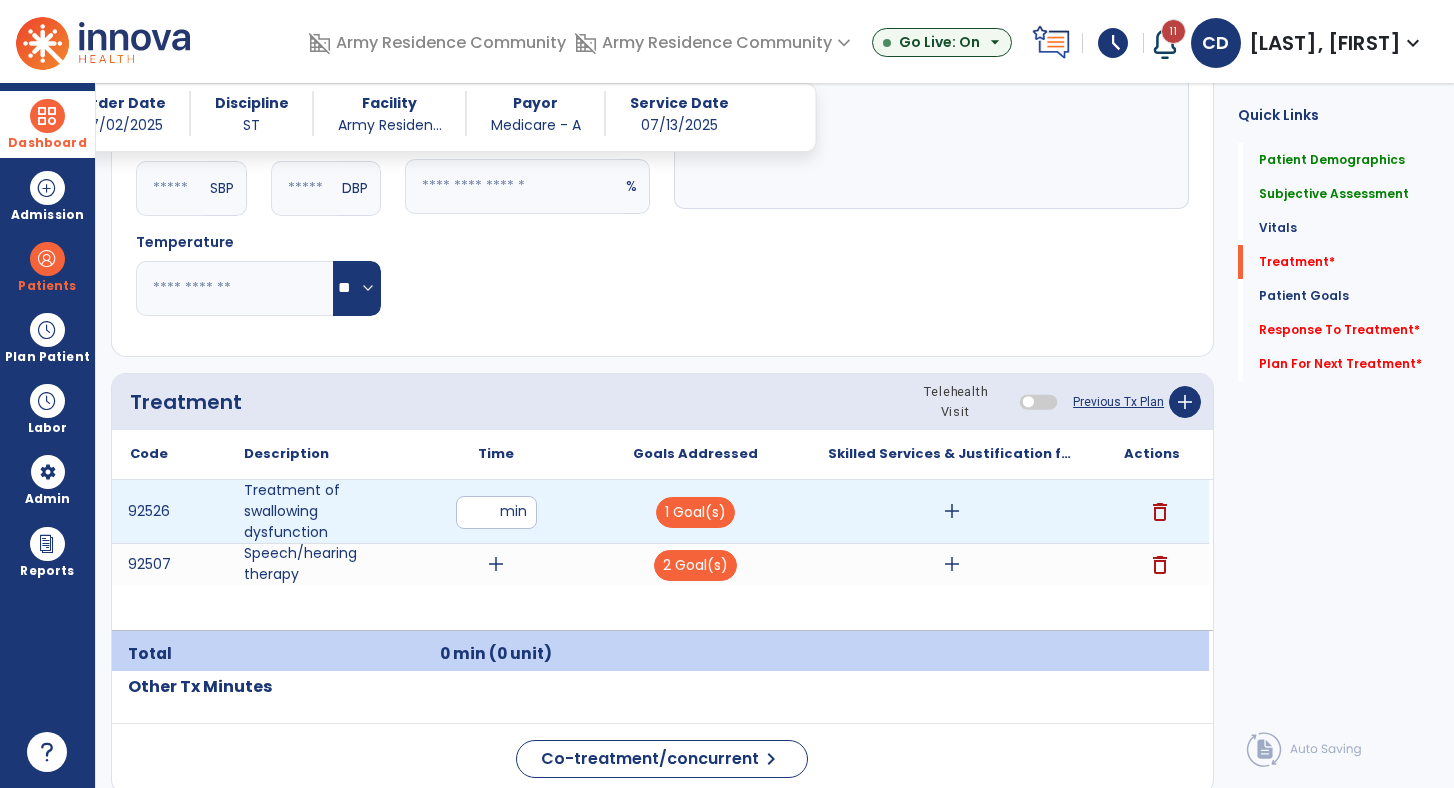 type on "**" 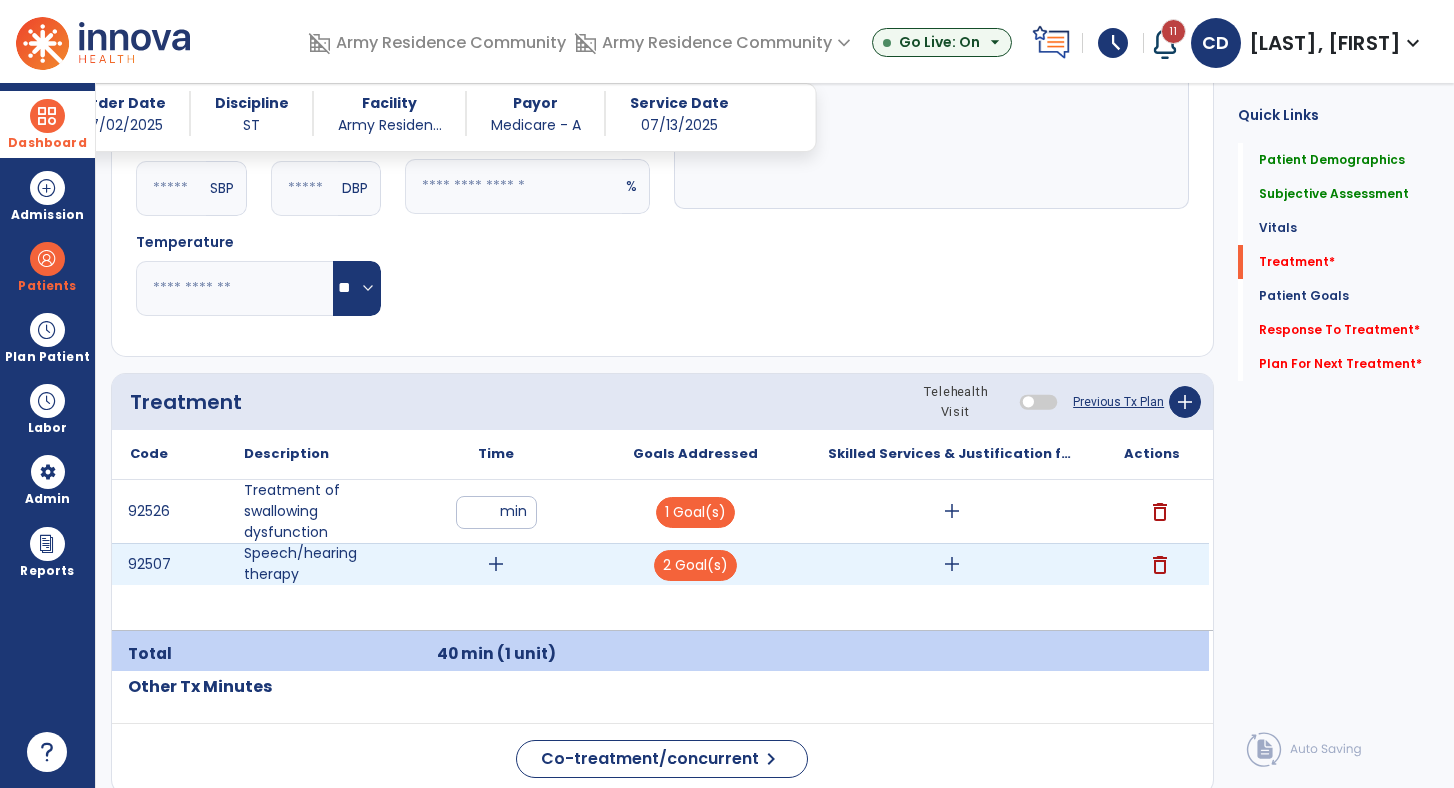 click on "add" at bounding box center (496, 564) 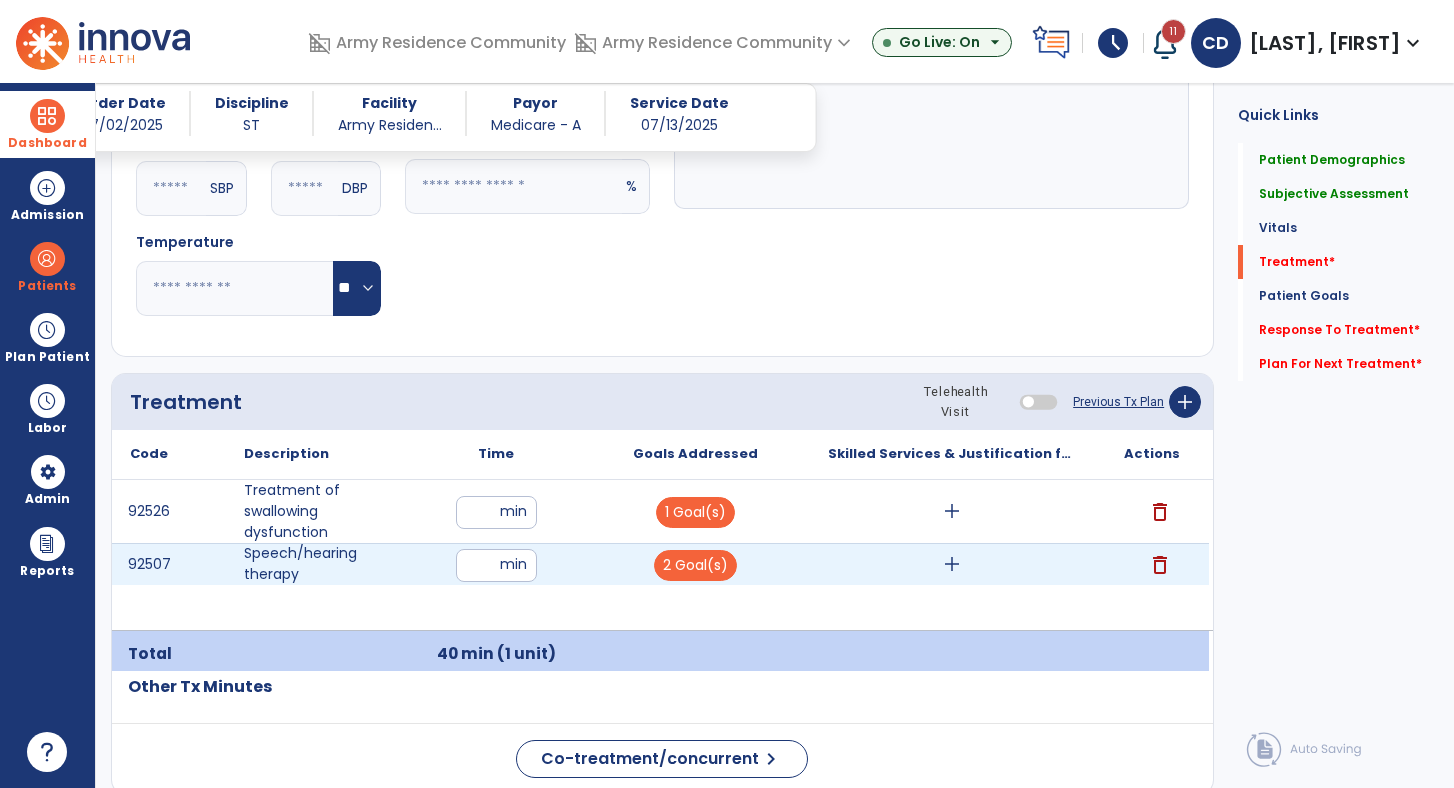 scroll, scrollTop: 2, scrollLeft: 0, axis: vertical 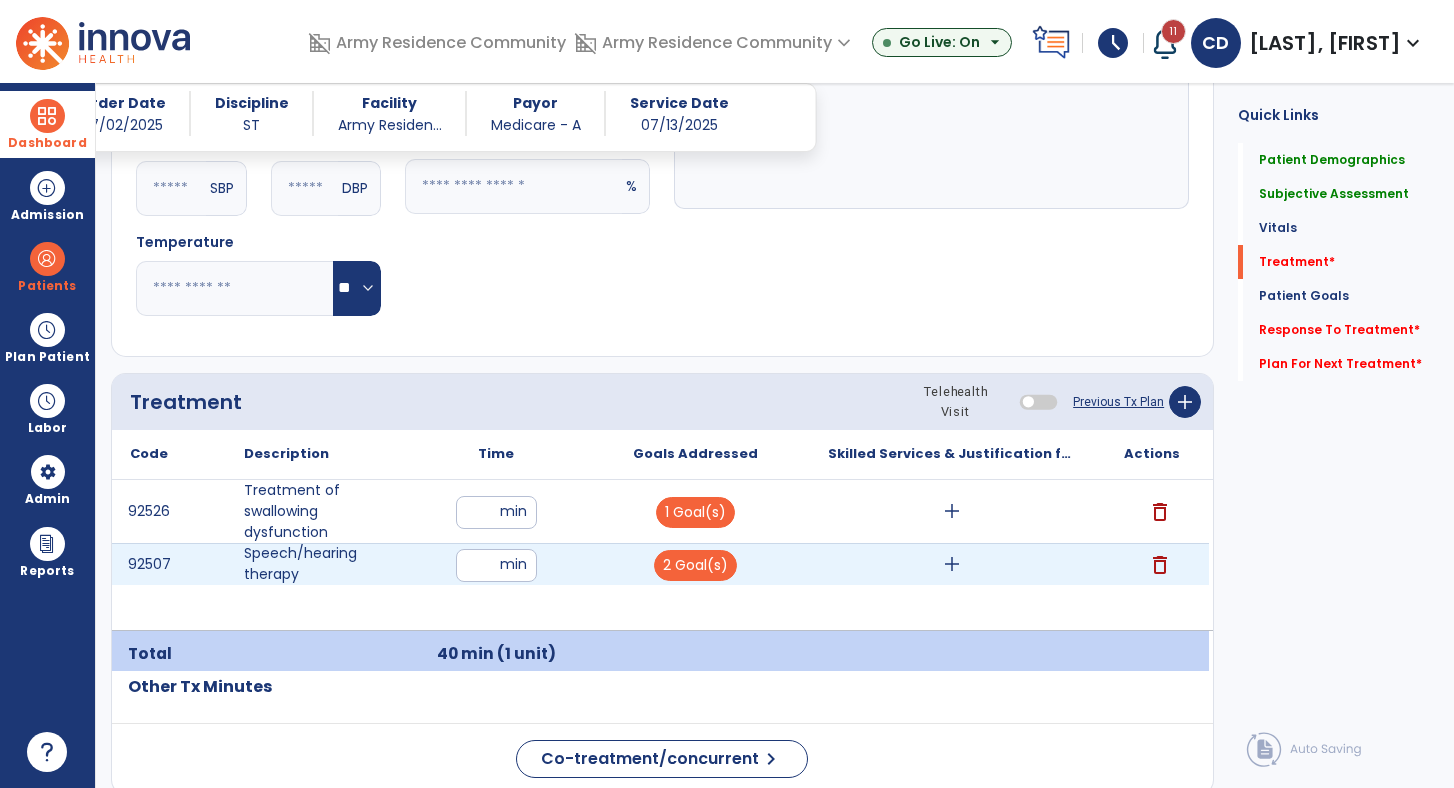 type on "**" 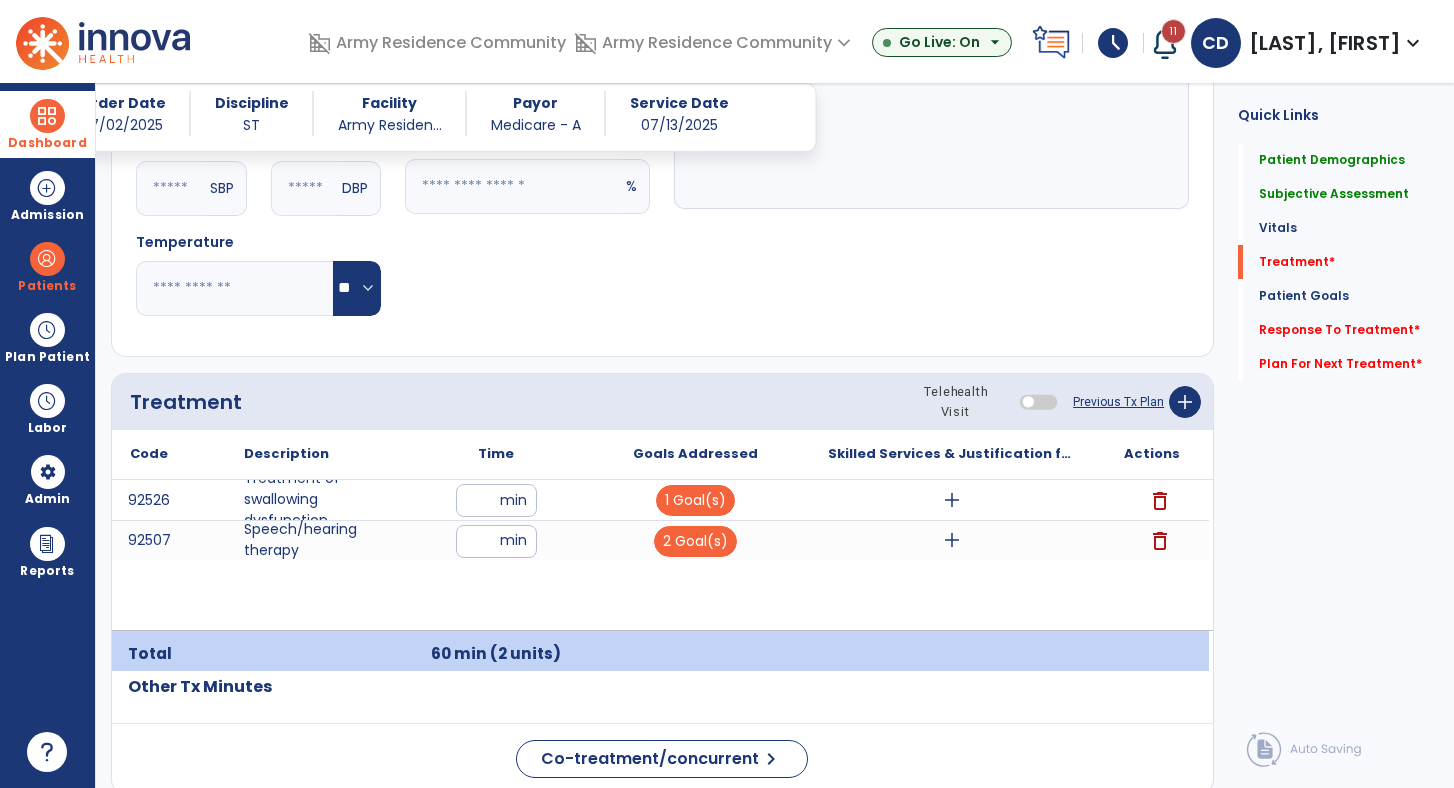 click on "1 Goal(s)" at bounding box center [695, 500] 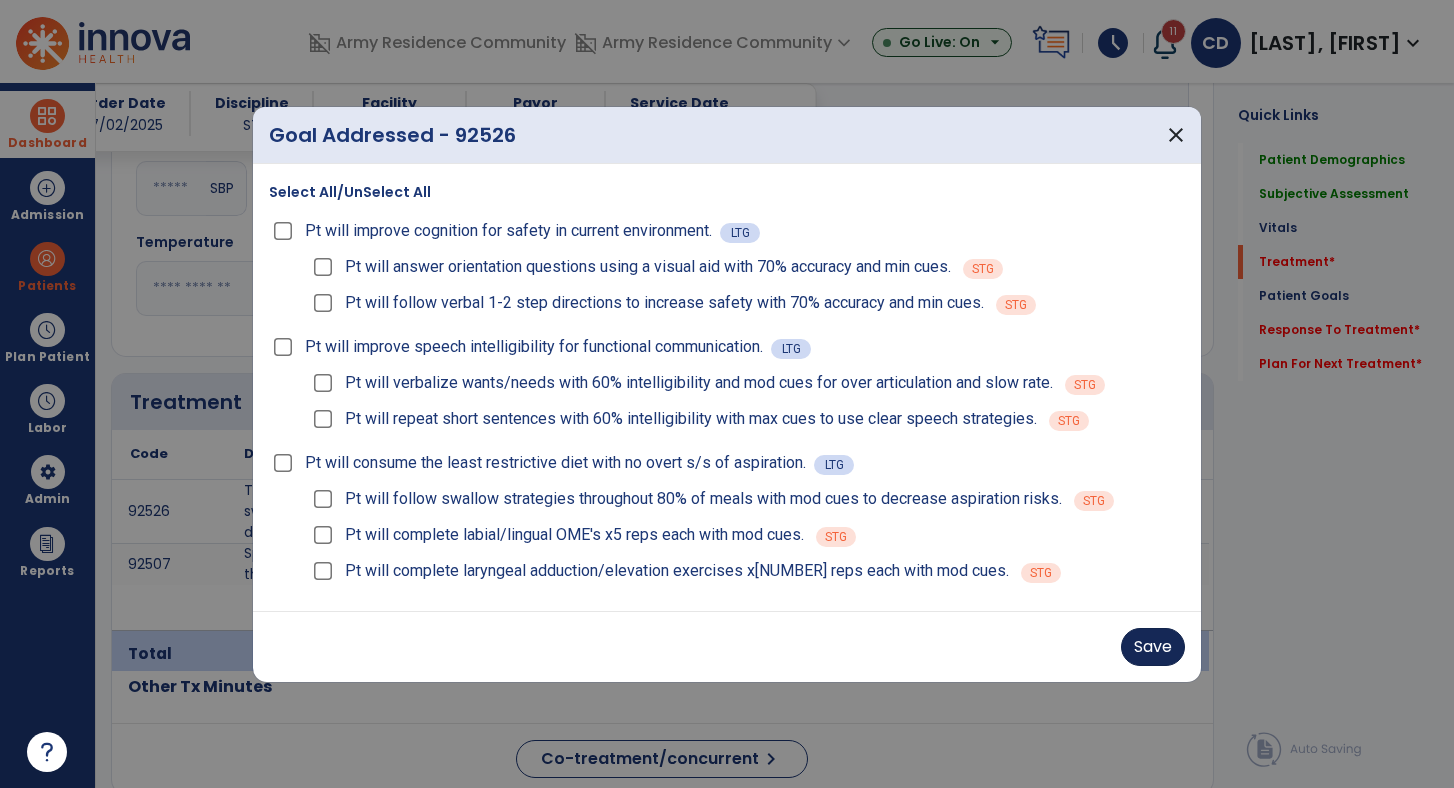 click on "Save" at bounding box center [1153, 647] 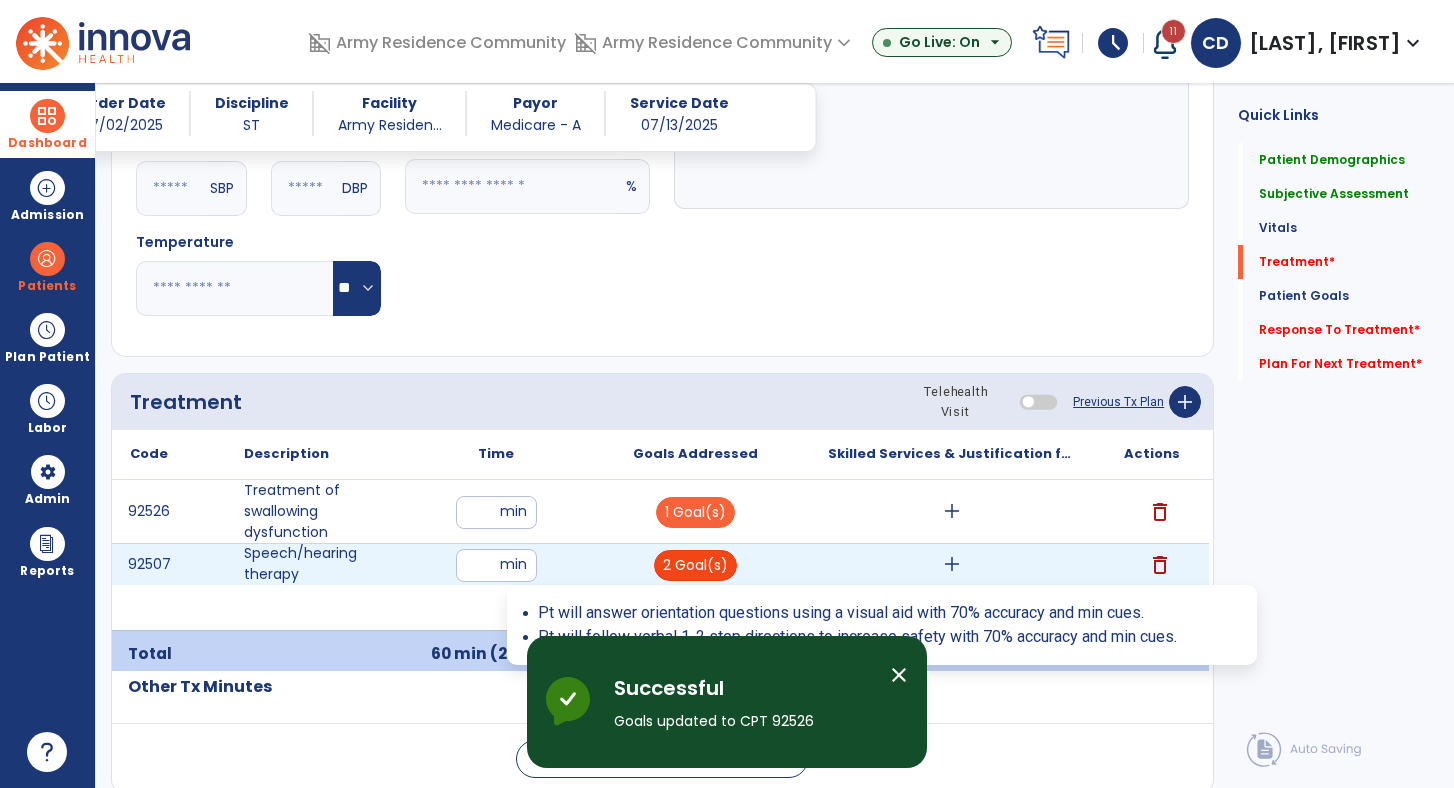 click on "2 Goal(s)" at bounding box center [695, 565] 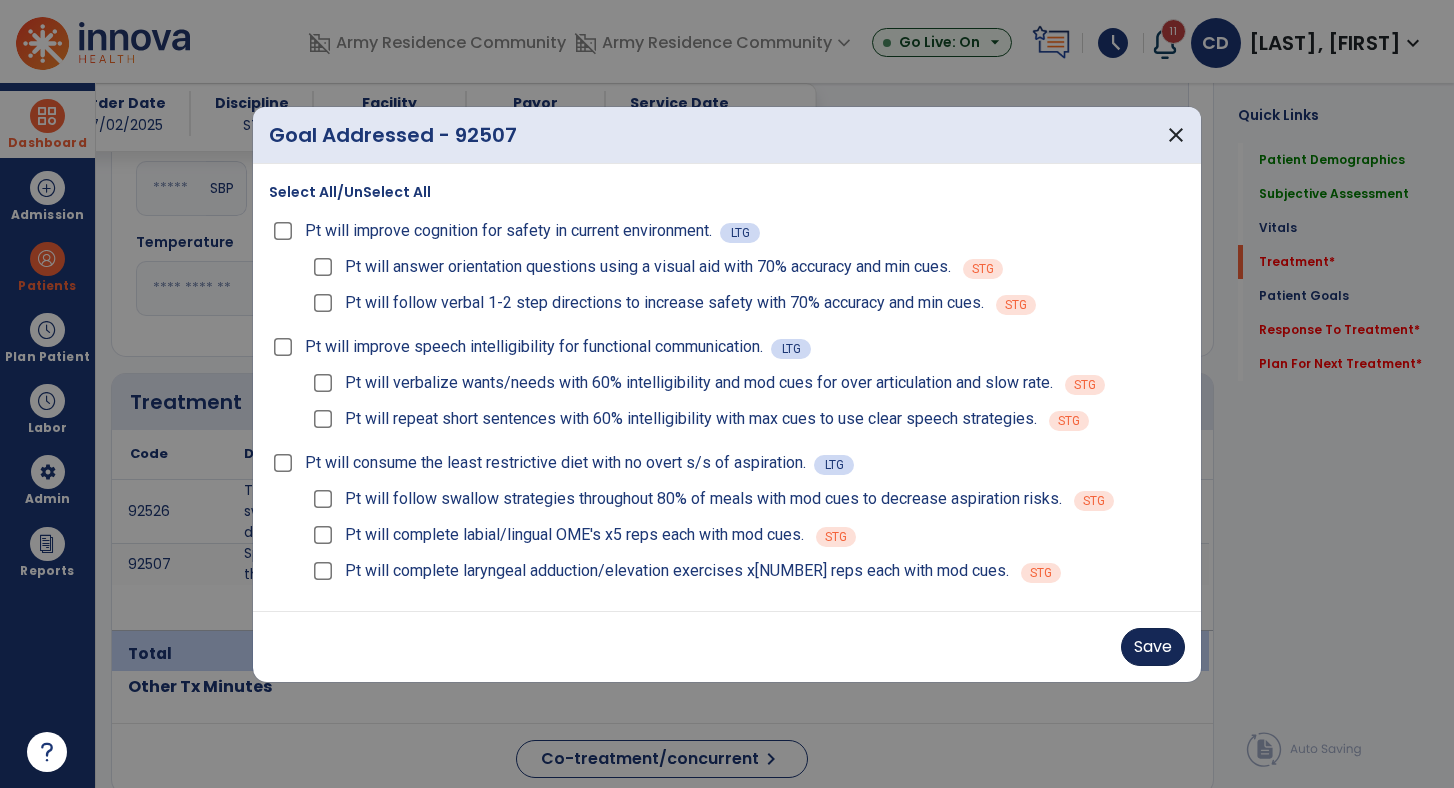 click on "Save" at bounding box center (1153, 647) 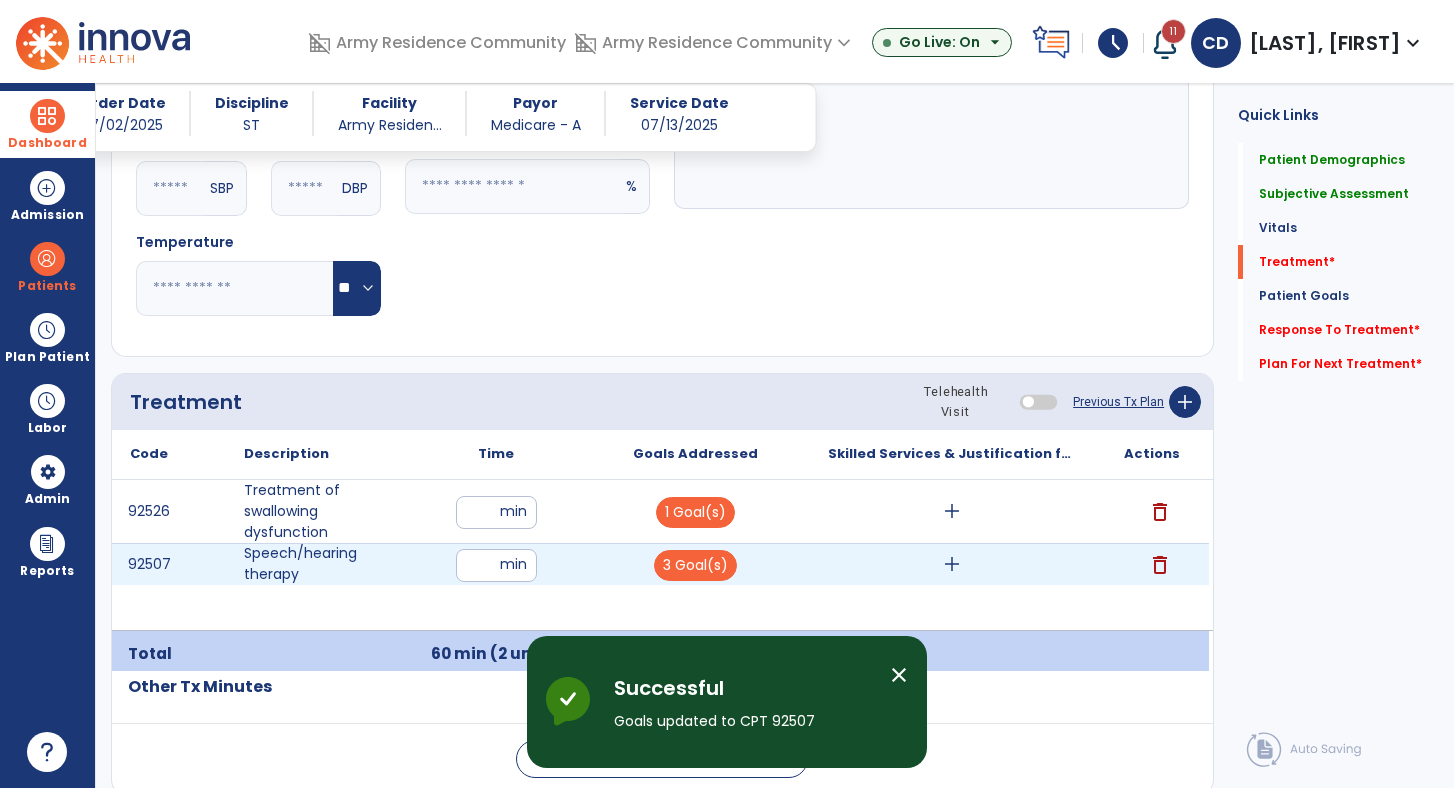 click on "add" at bounding box center [952, 564] 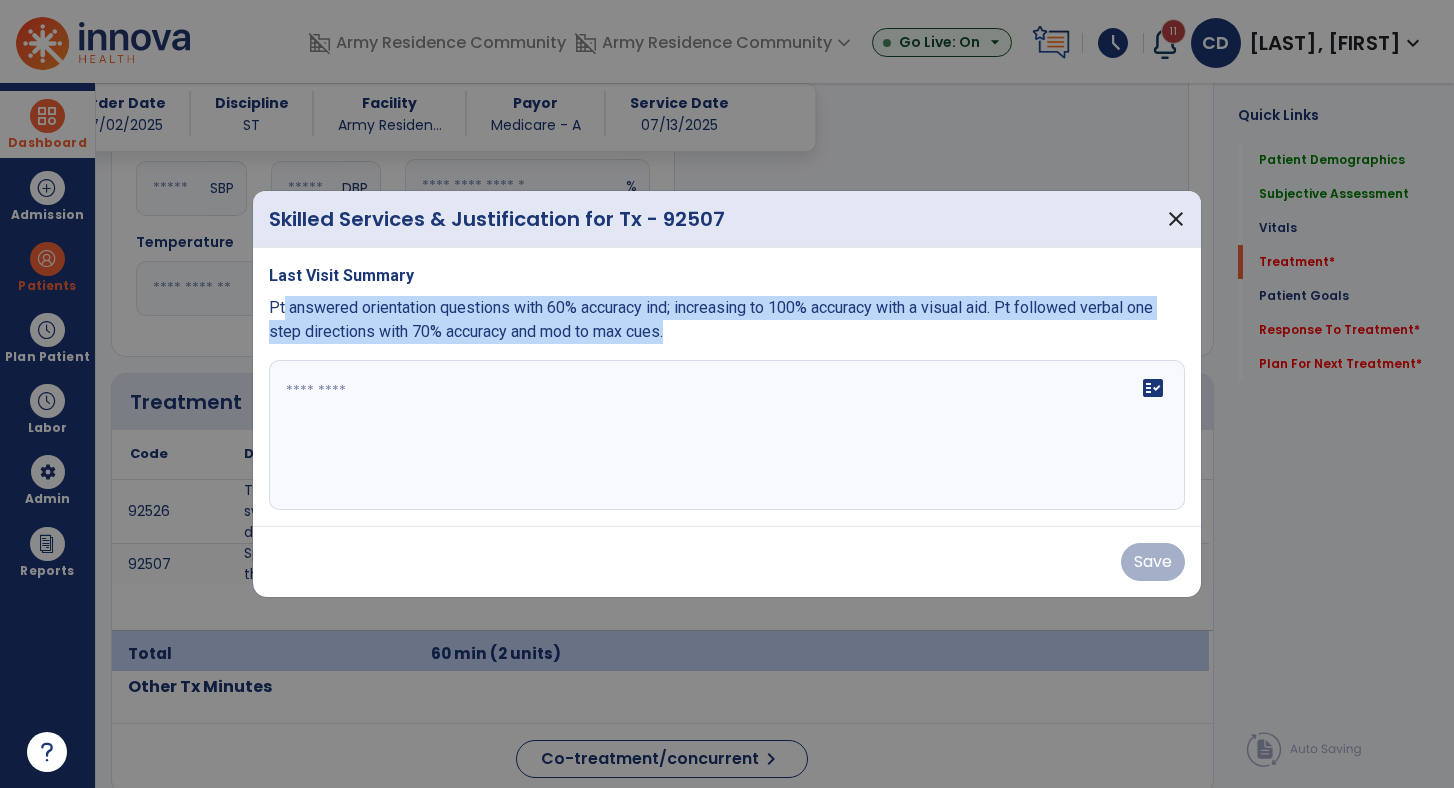 drag, startPoint x: 721, startPoint y: 337, endPoint x: 284, endPoint y: 311, distance: 437.77277 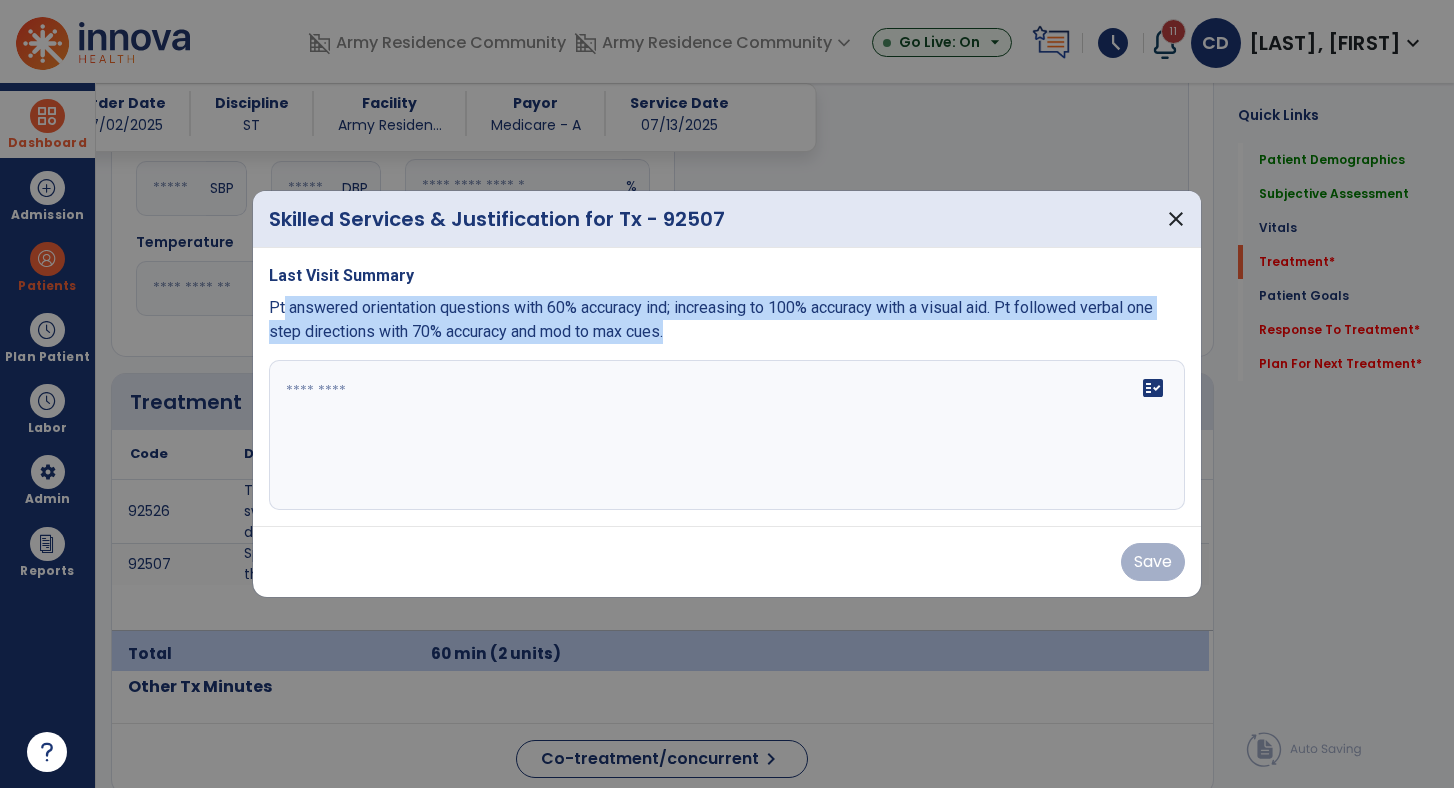 click on "Pt answered orientation questions with 60% accuracy ind; increasing to 100% accuracy with a visual aid. Pt followed verbal one step directions with 70% accuracy and mod to max cues." at bounding box center [727, 320] 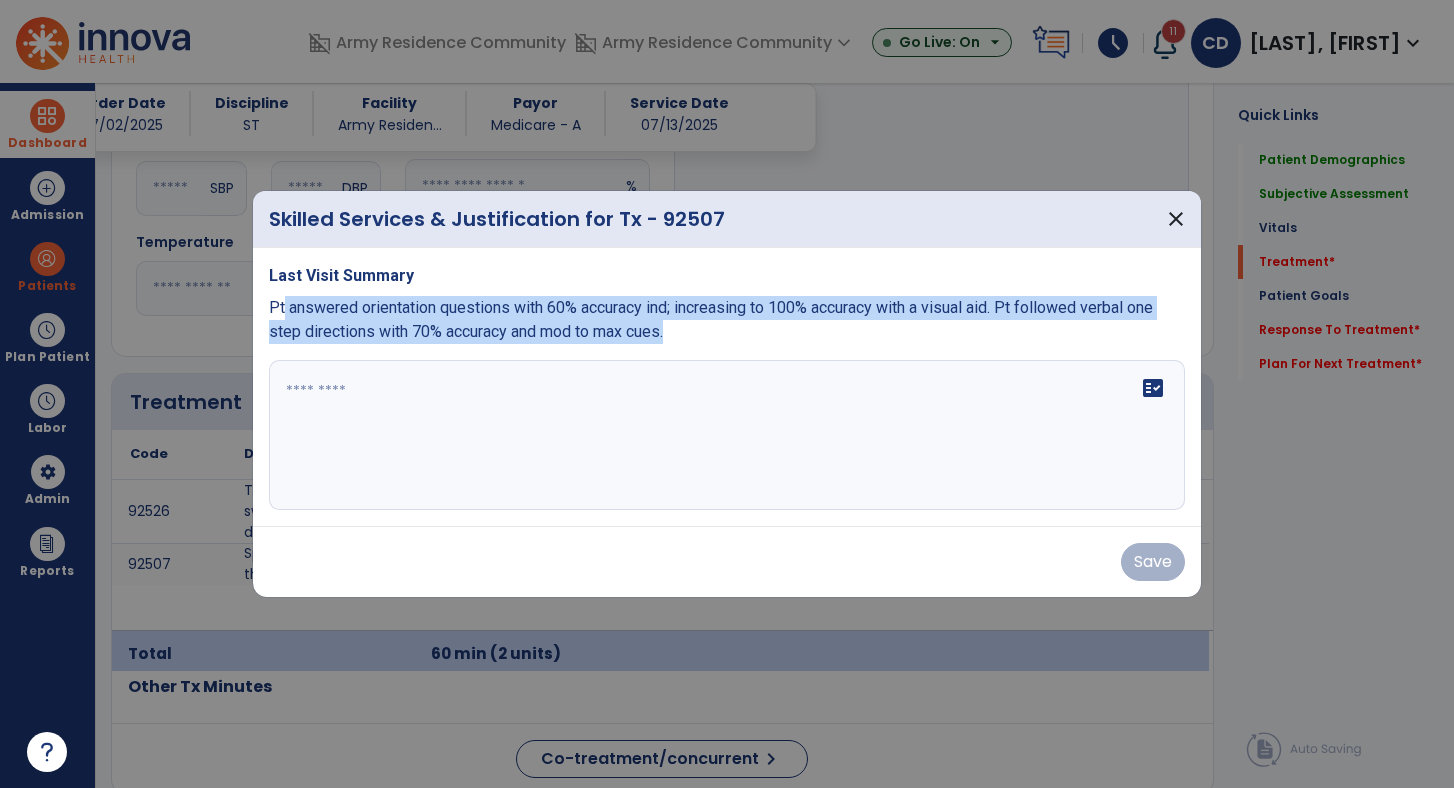 copy on "answered orientation questions with 60% accuracy ind; increasing to 100% accuracy with a visual aid. Pt followed verbal one step directions with 70% accuracy and mod to max cues." 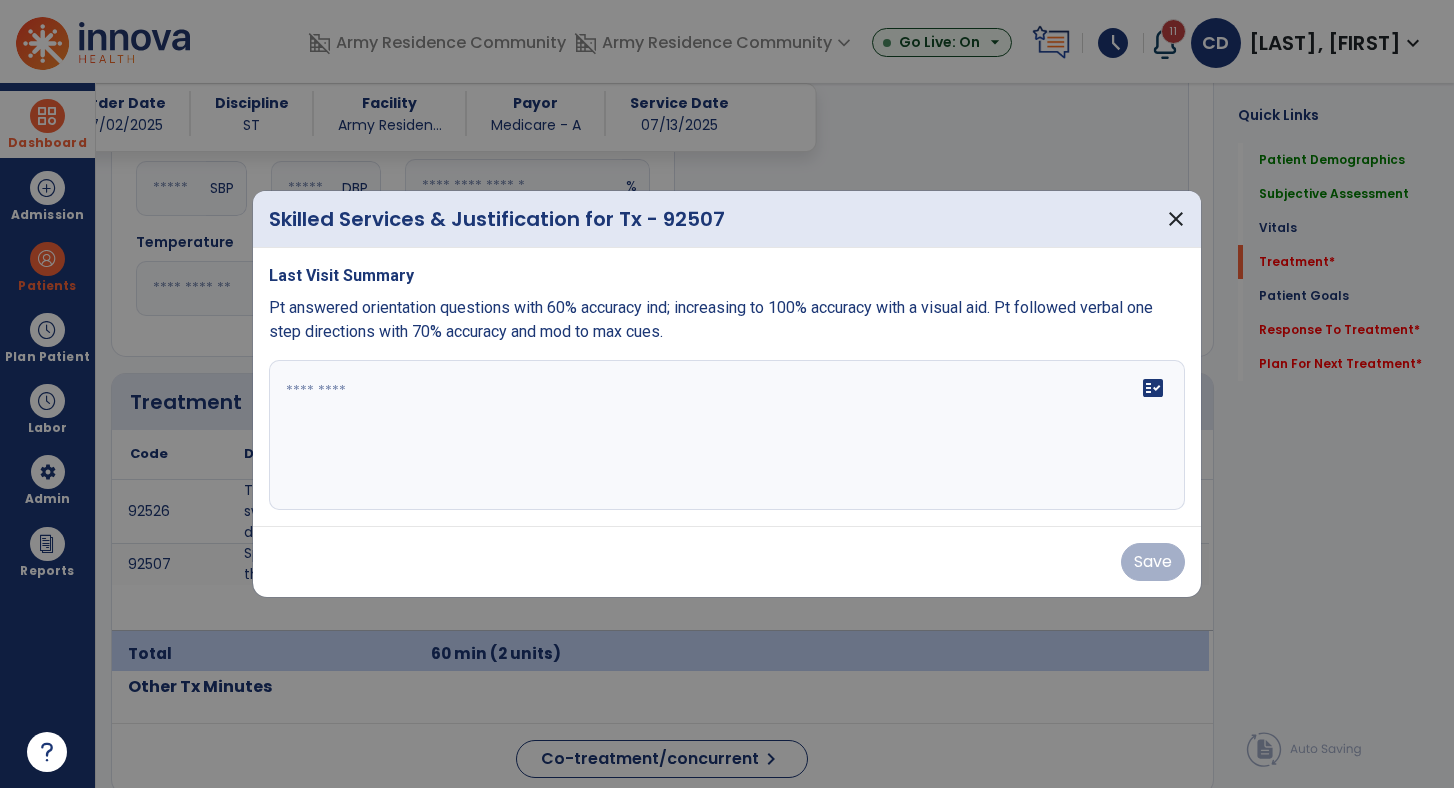 click at bounding box center (727, 435) 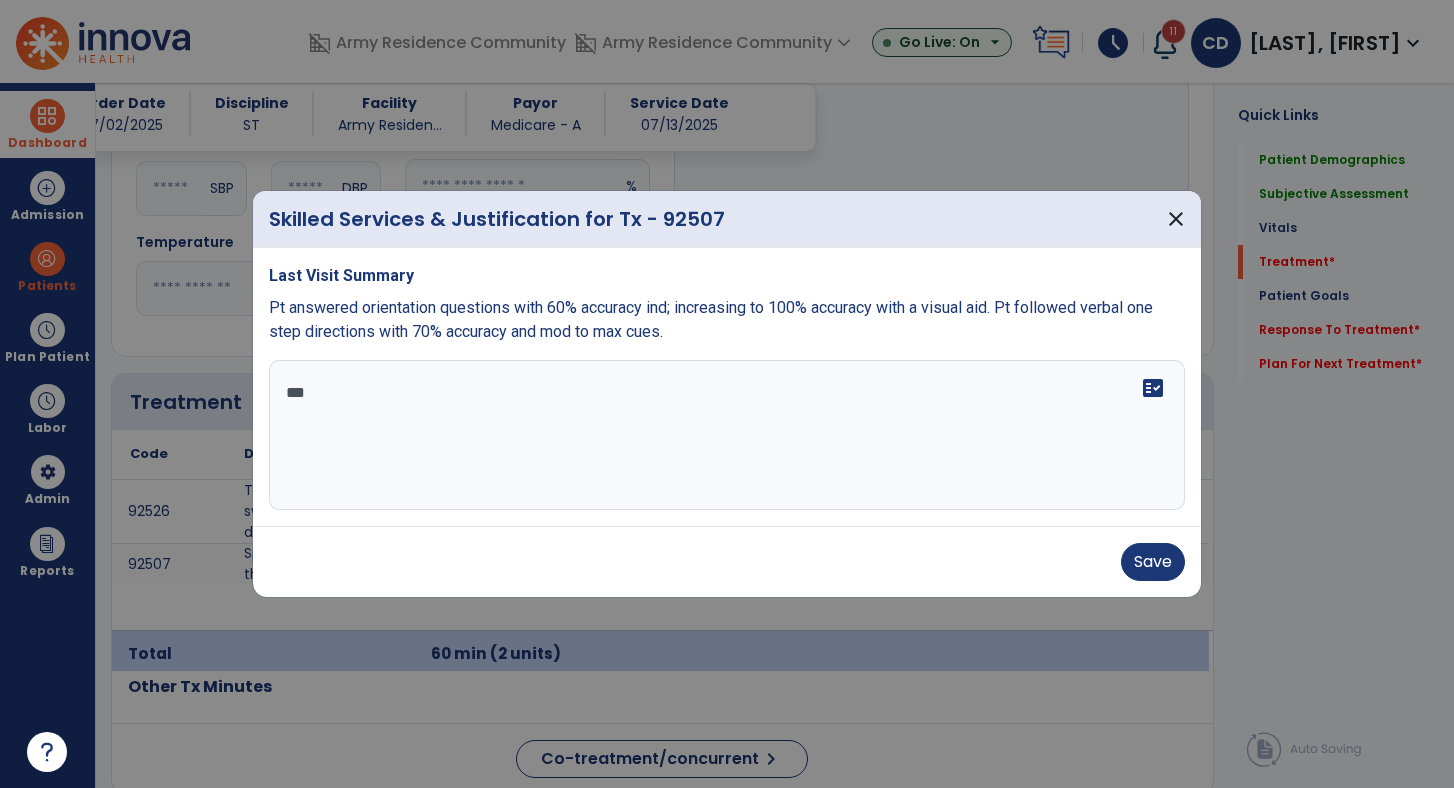 paste on "**********" 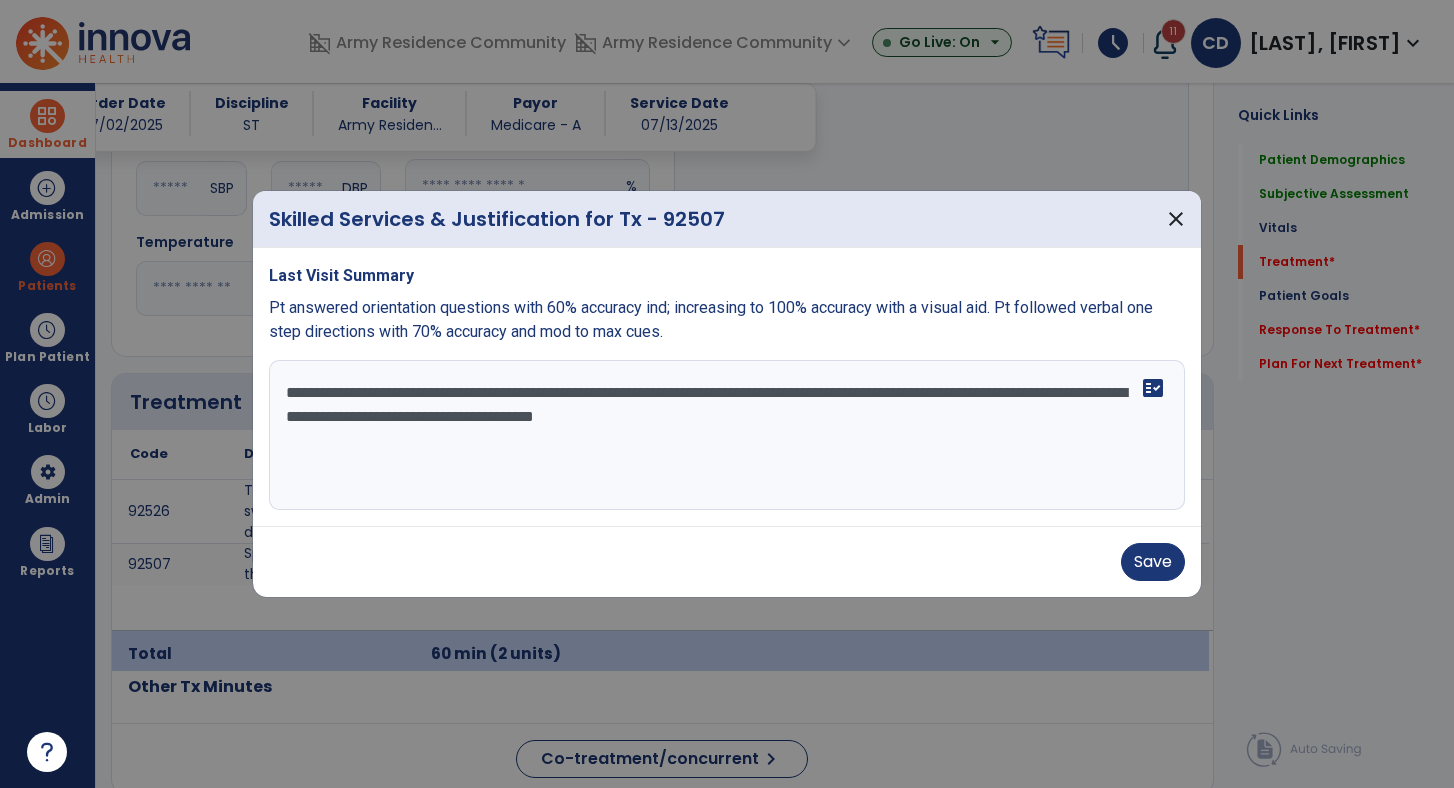 click on "**********" at bounding box center (727, 435) 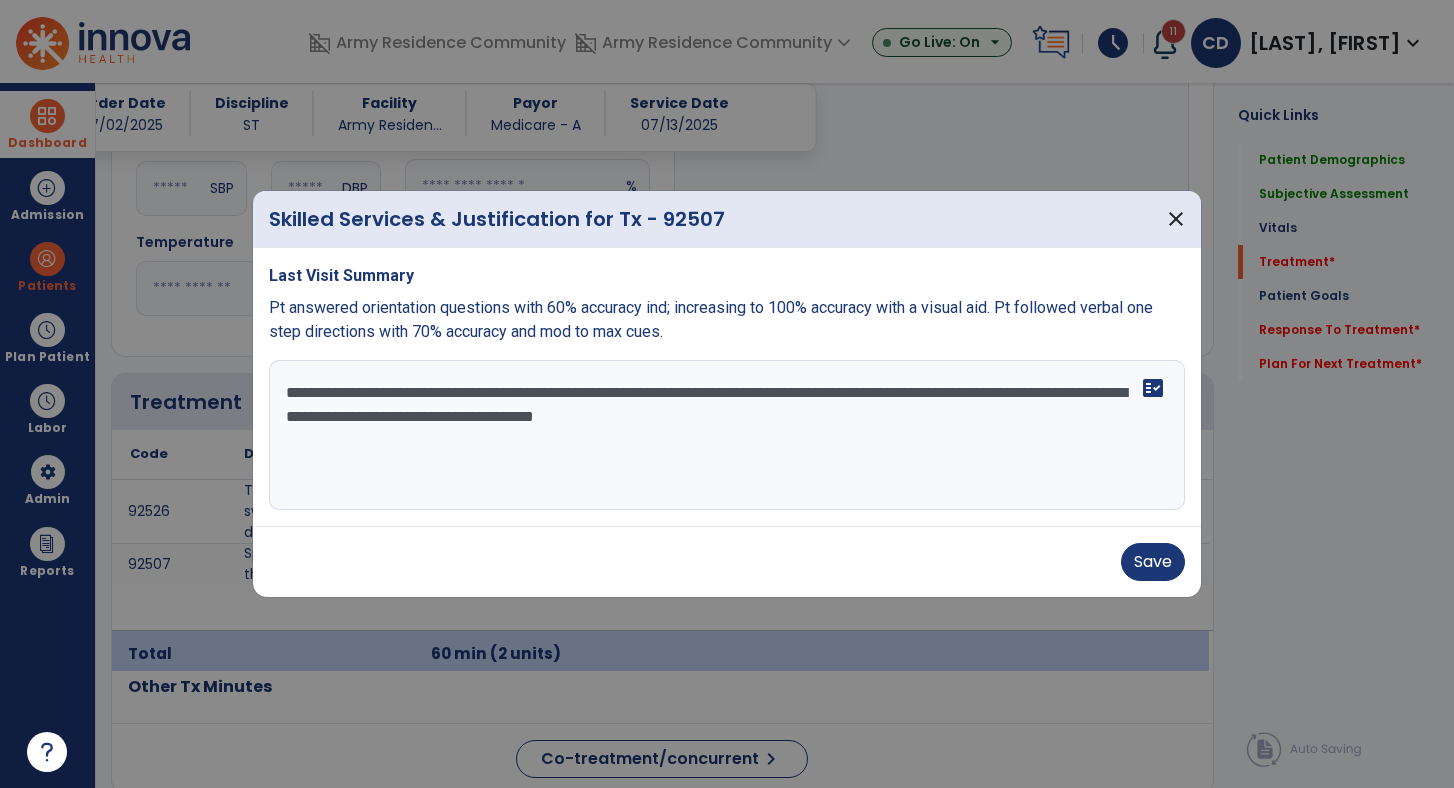 click on "**********" at bounding box center [727, 435] 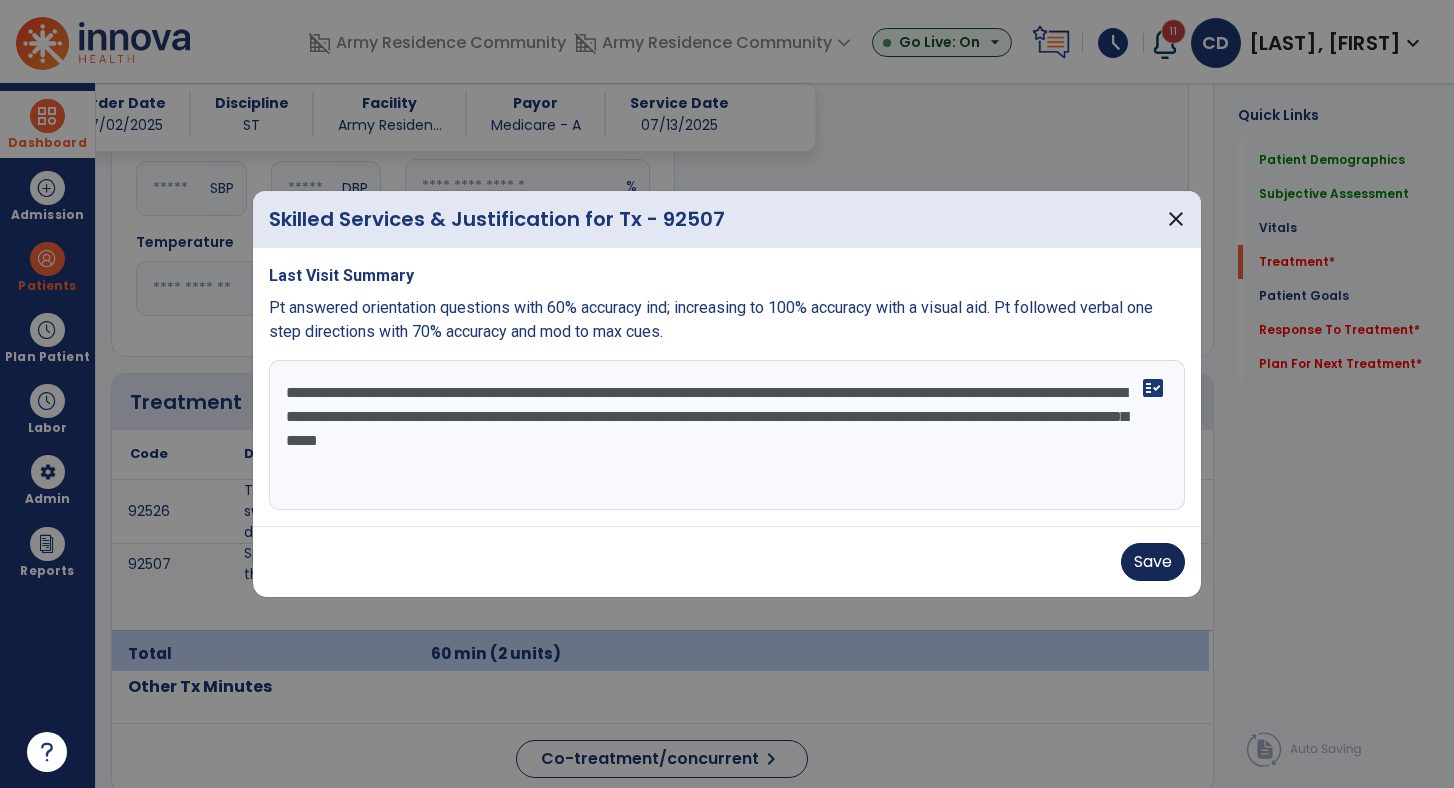 type on "**********" 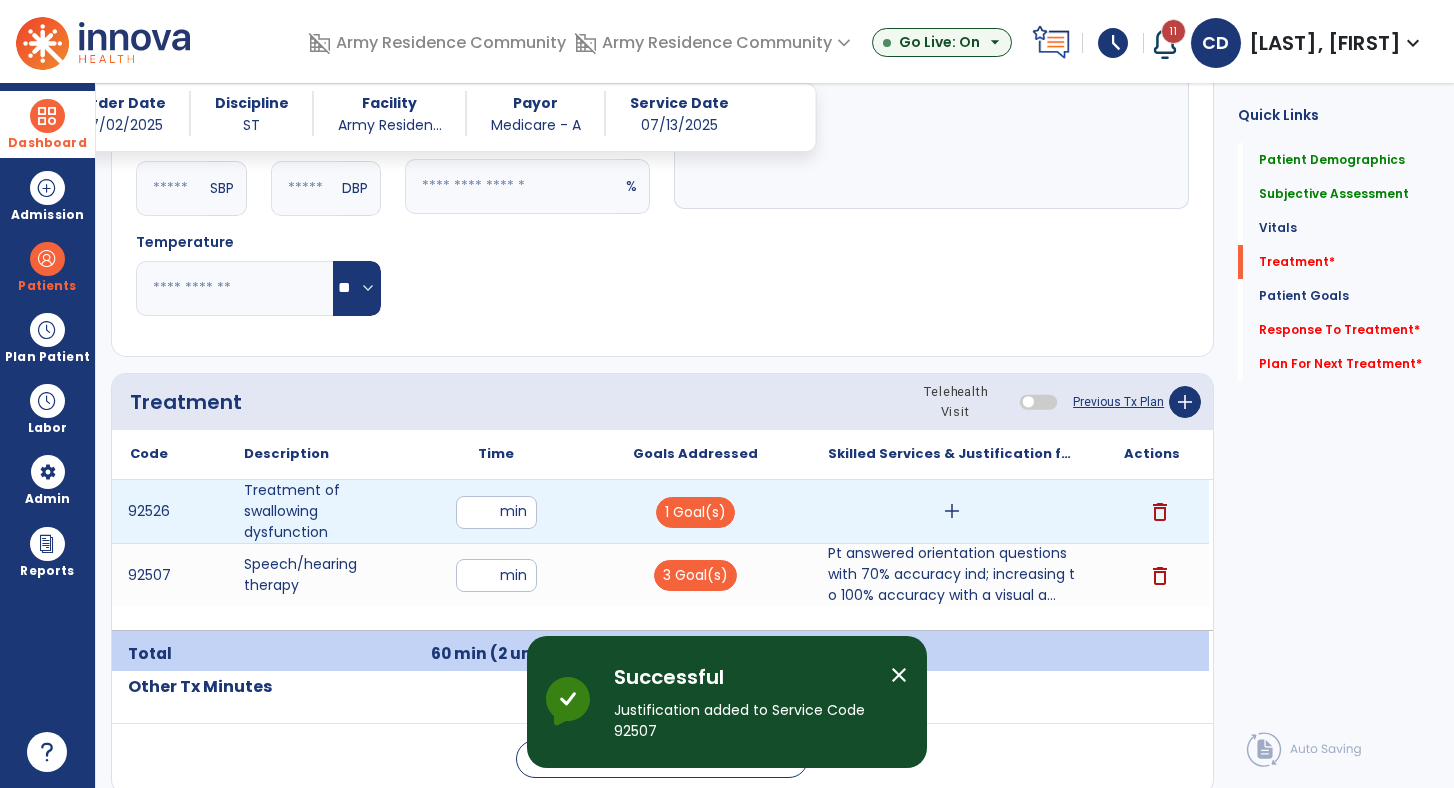 click on "add" at bounding box center (952, 511) 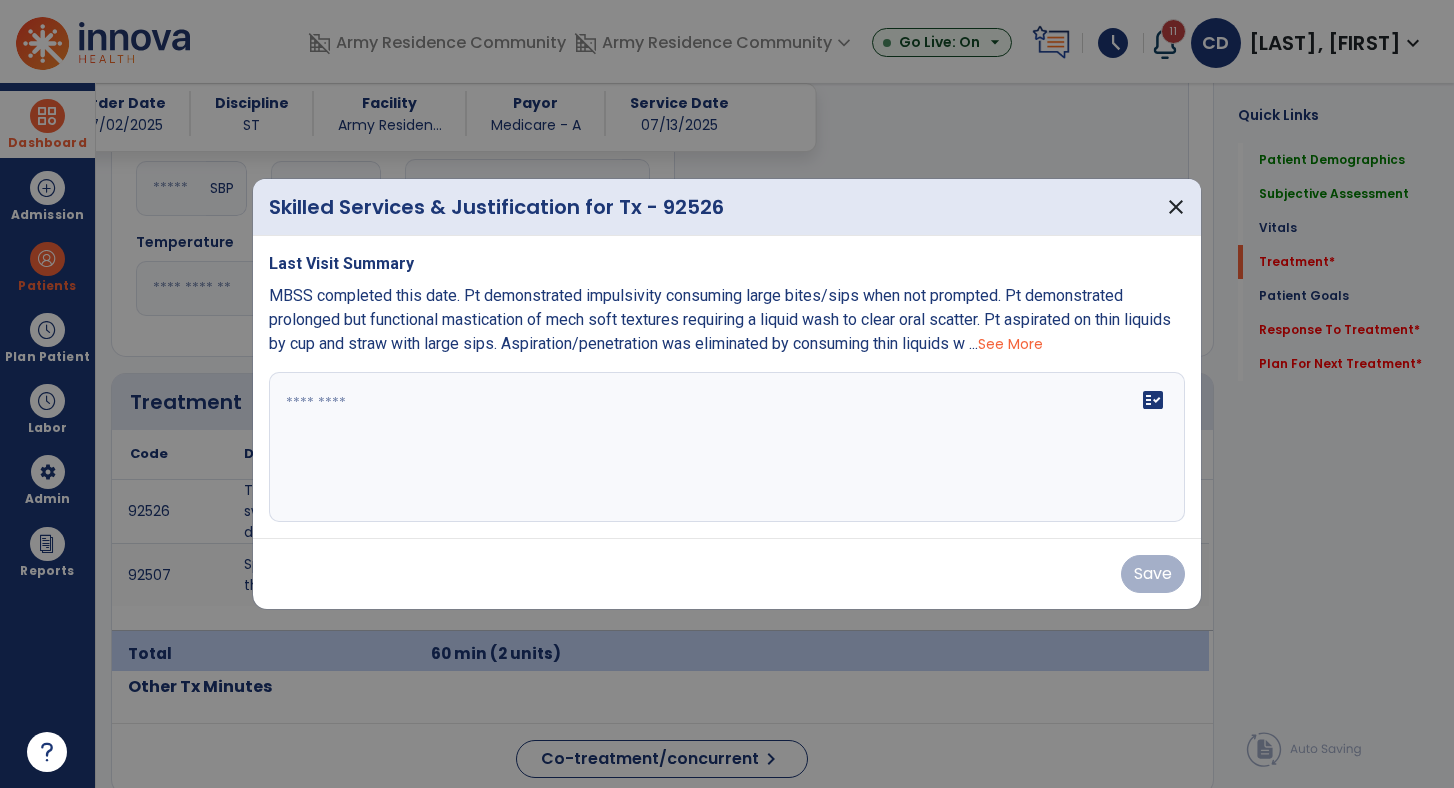 click at bounding box center [727, 447] 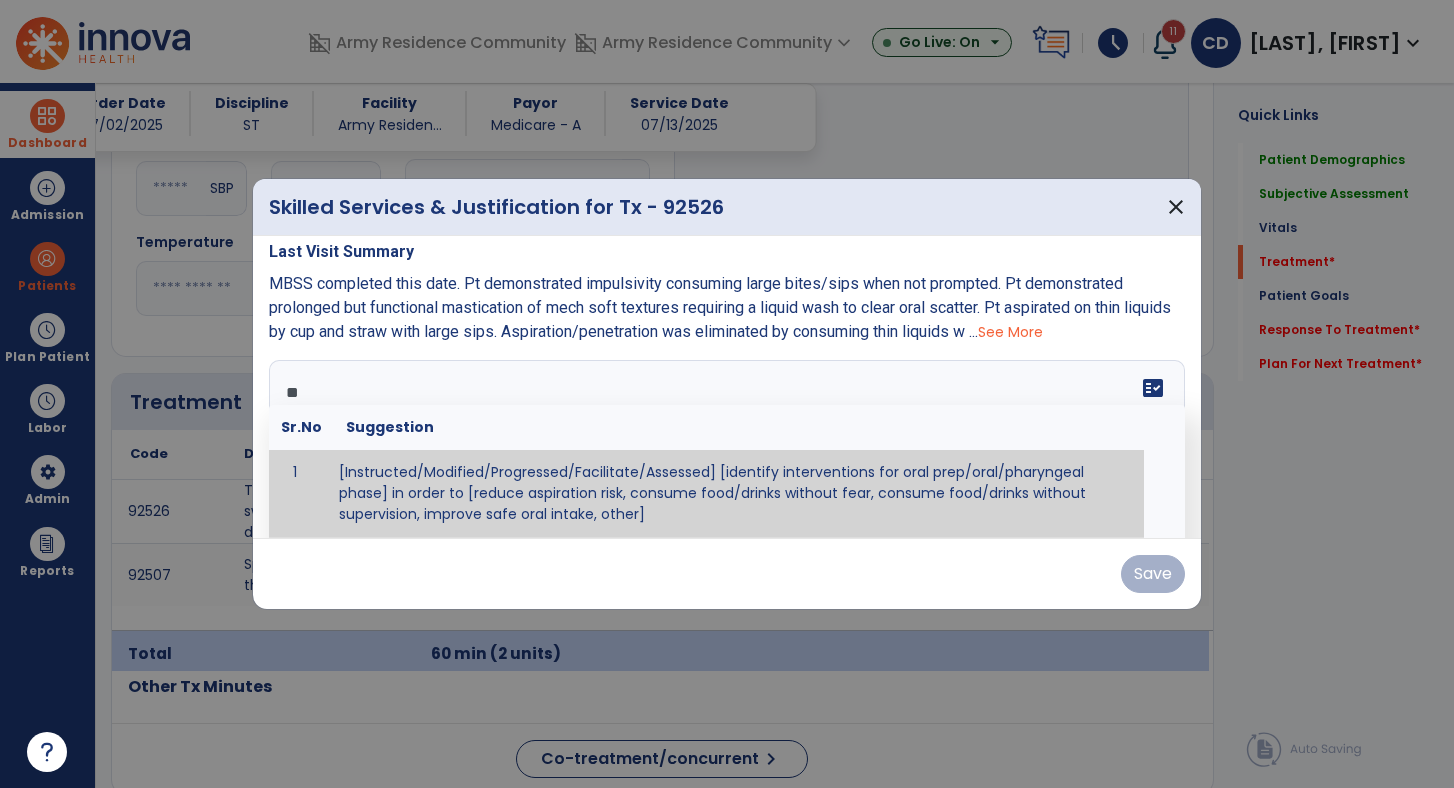 scroll, scrollTop: 0, scrollLeft: 0, axis: both 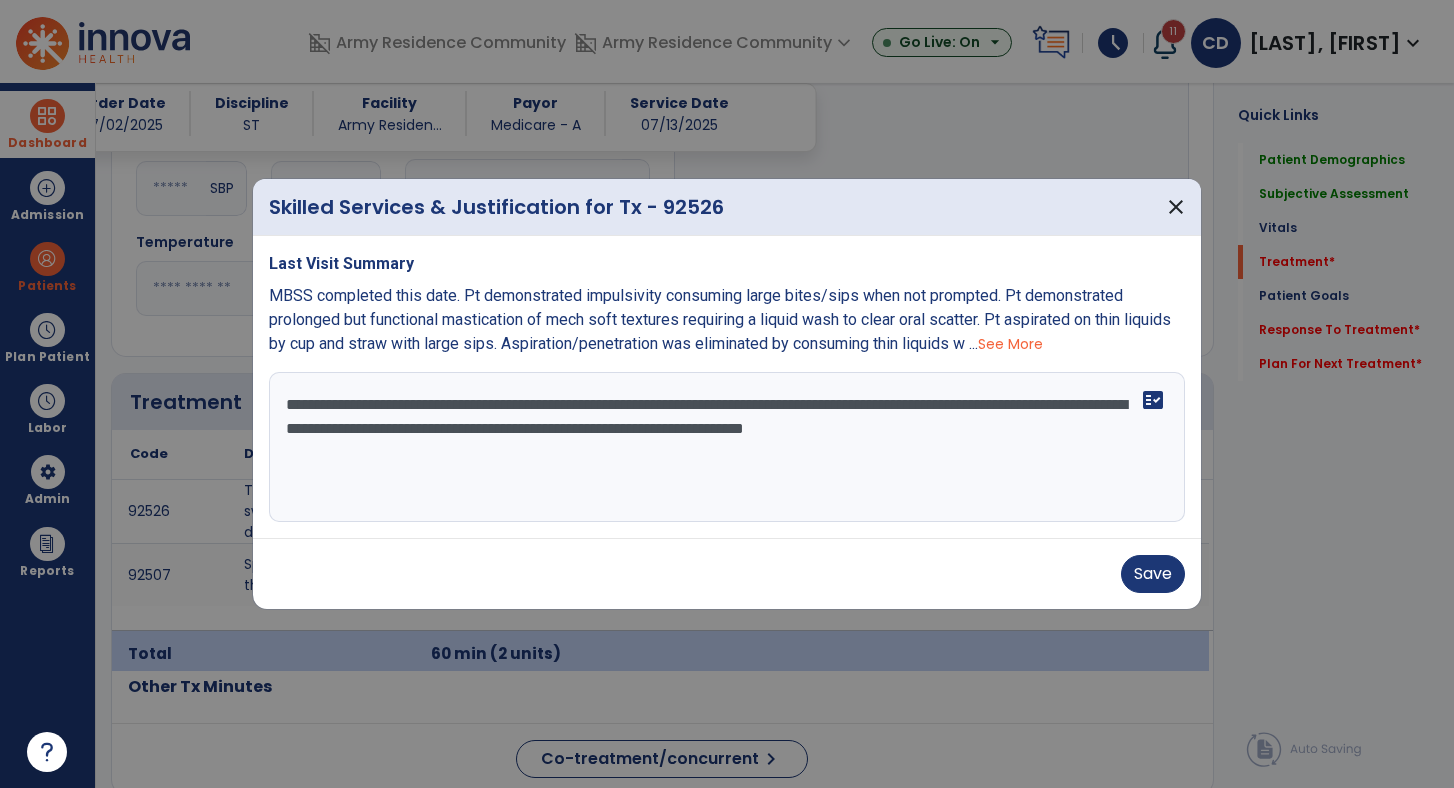 click on "**********" at bounding box center (727, 447) 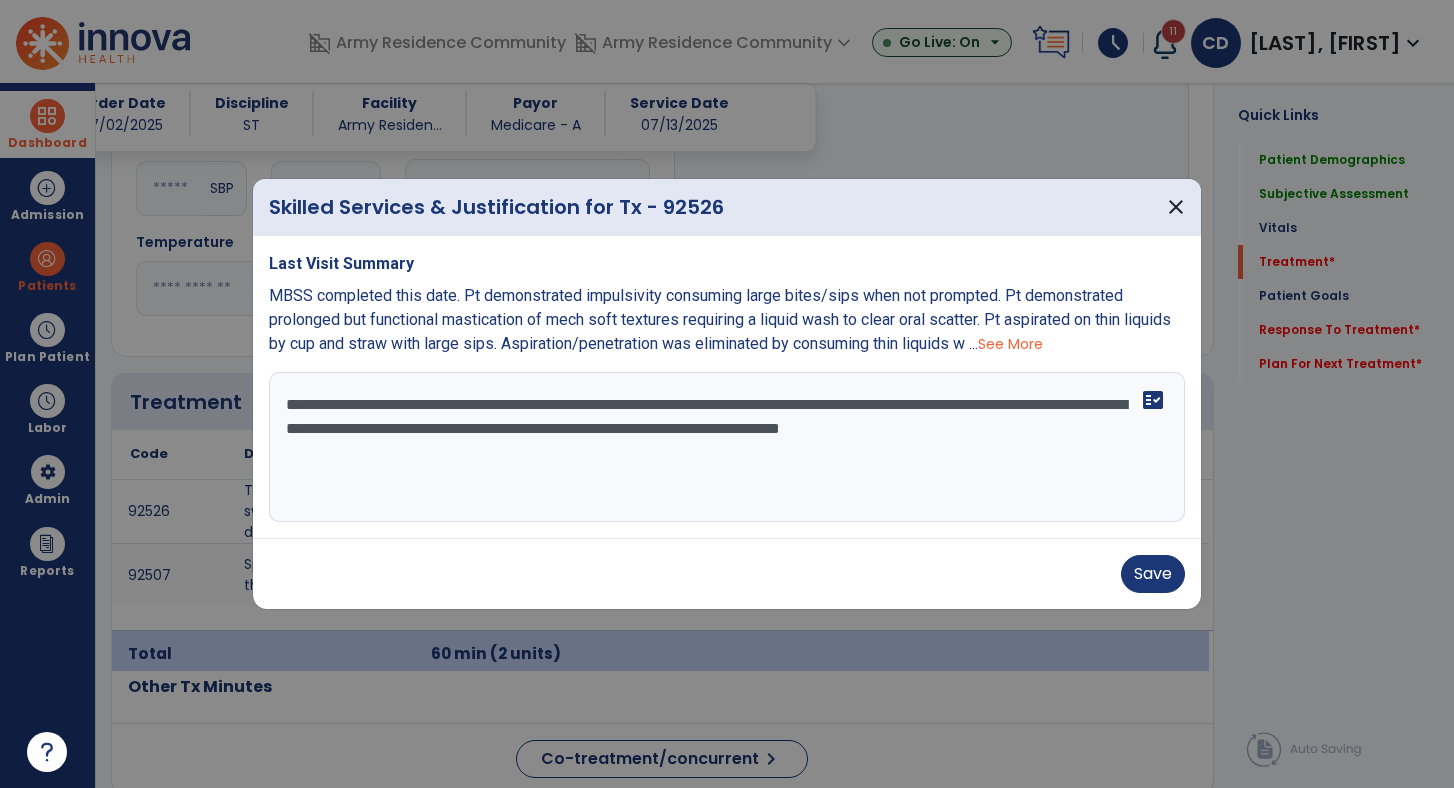 click on "**********" at bounding box center [727, 447] 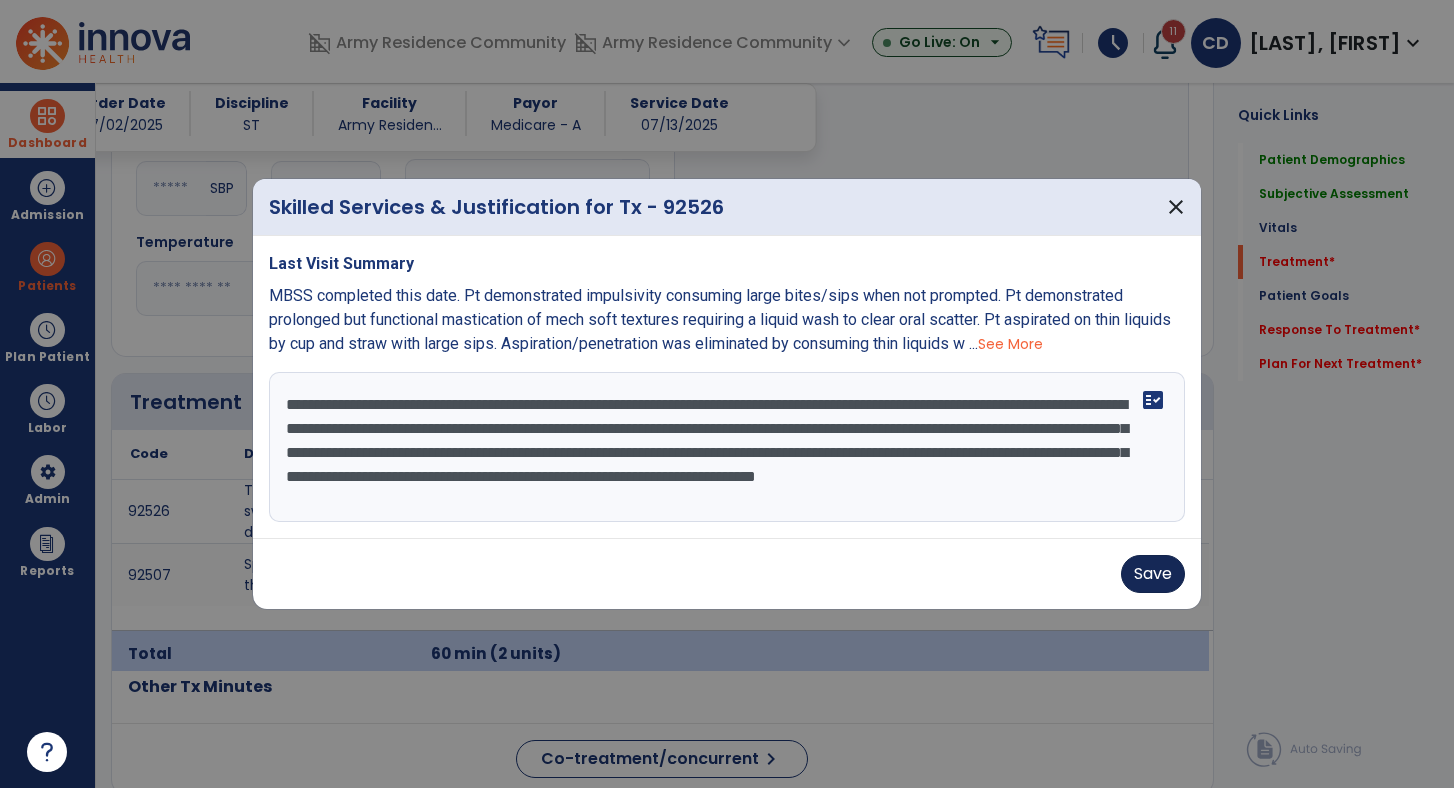 type on "**********" 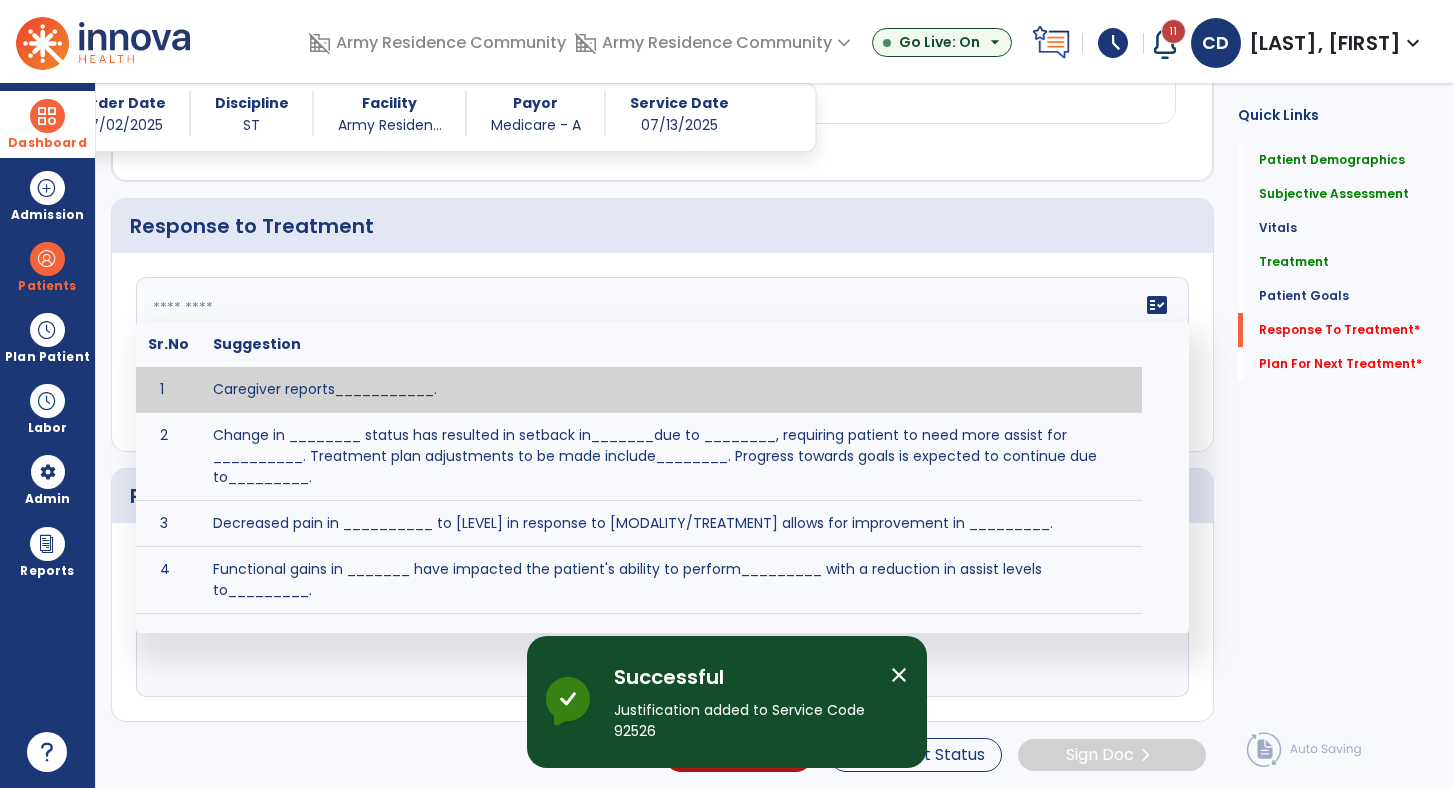 scroll, scrollTop: 3094, scrollLeft: 0, axis: vertical 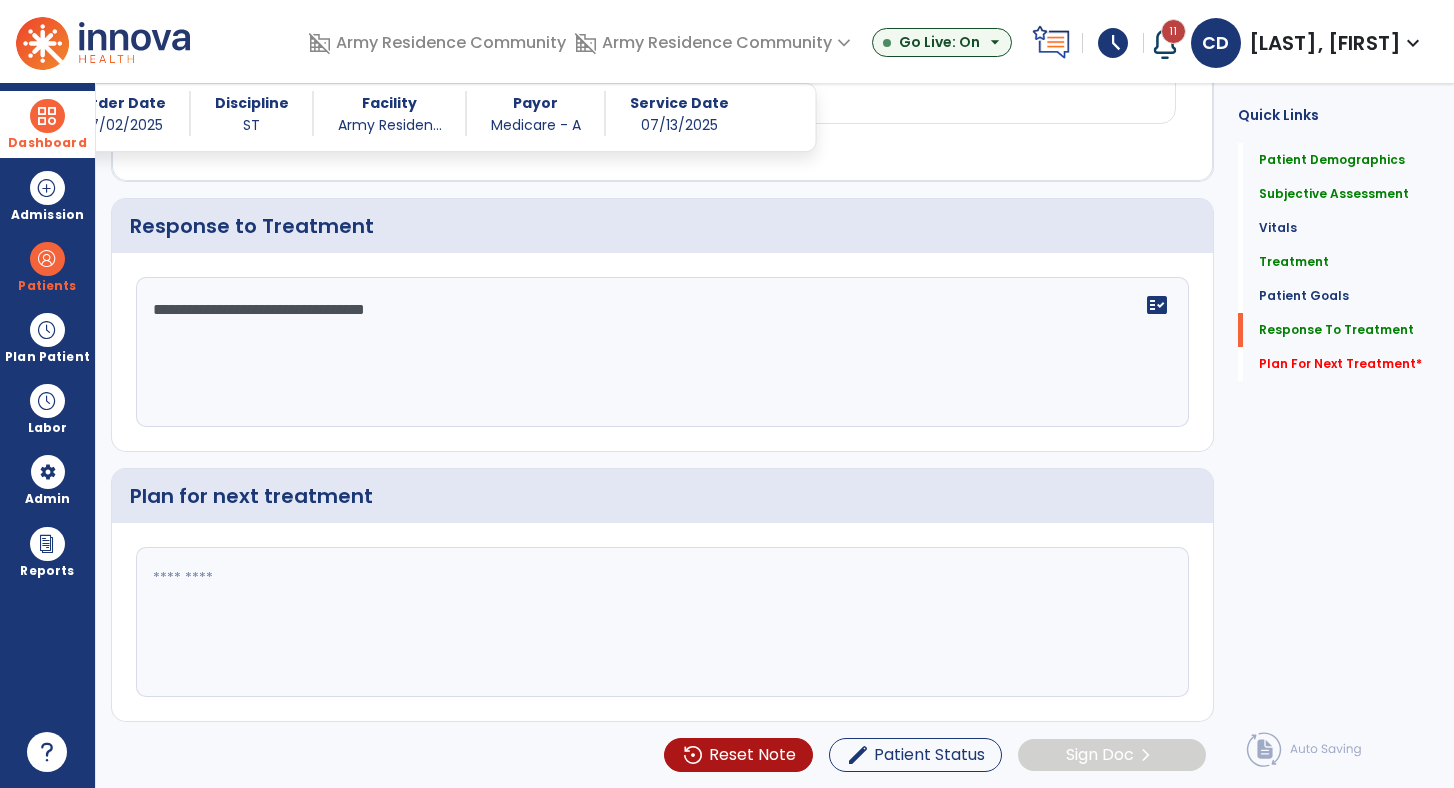 type on "**********" 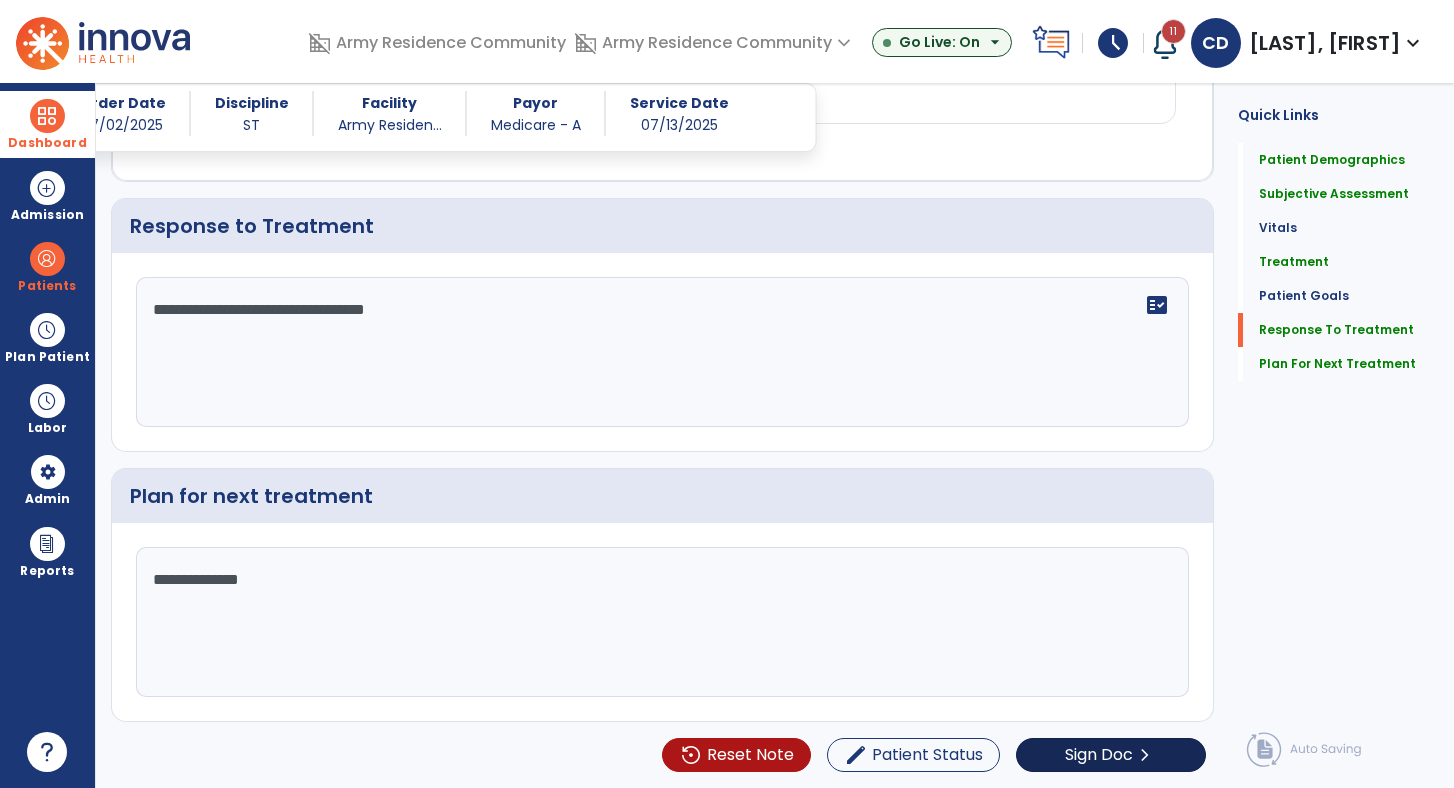 type on "**********" 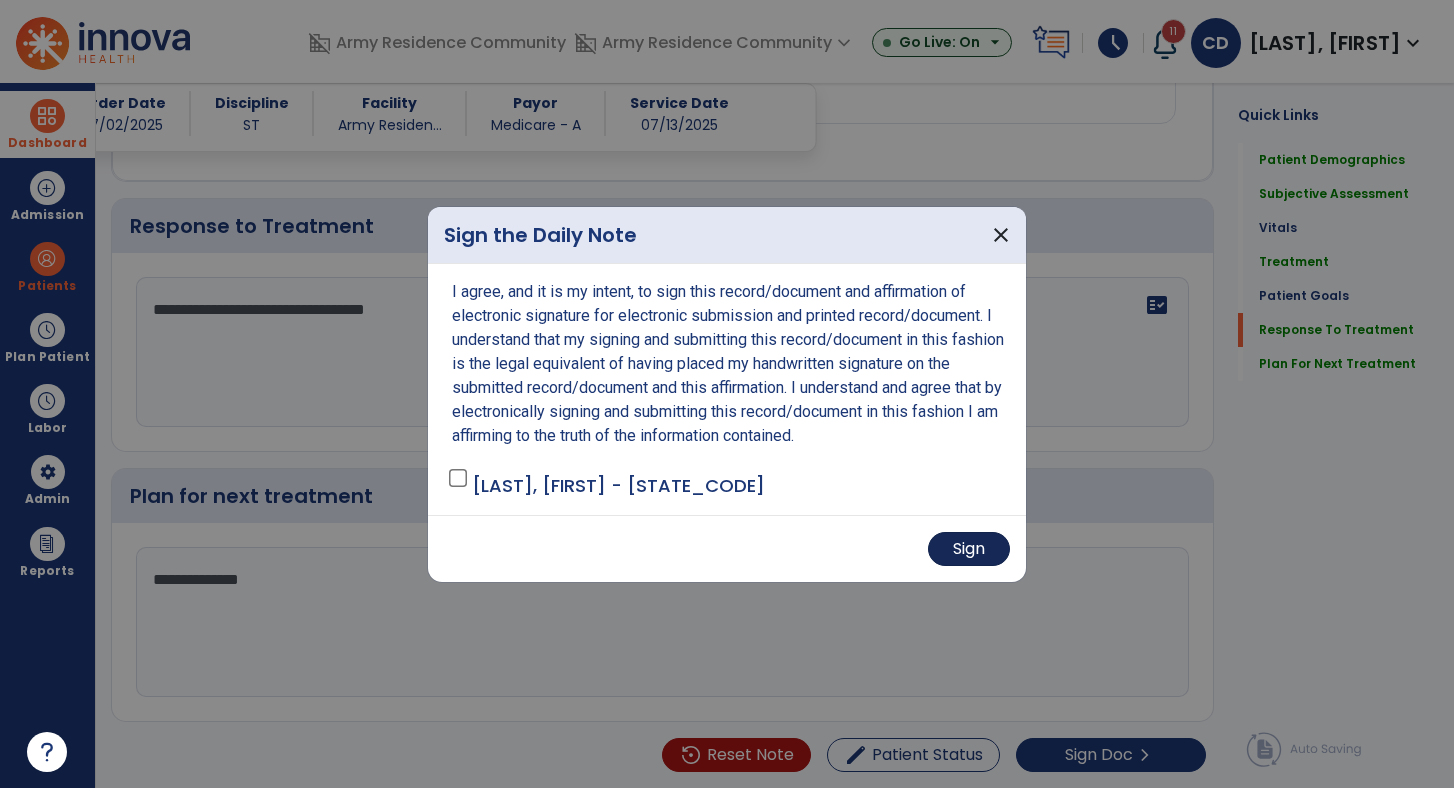 click on "Sign" at bounding box center (969, 549) 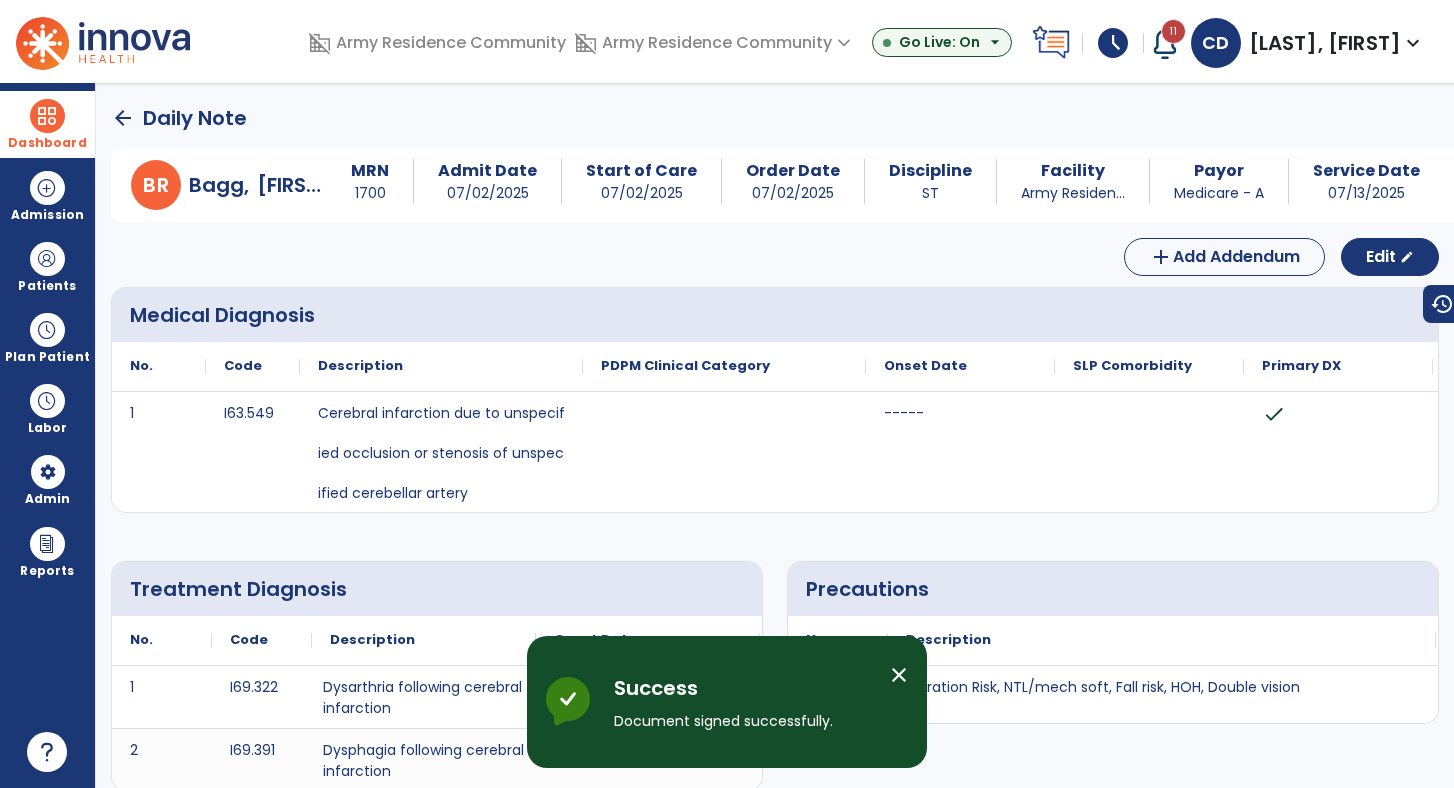 scroll, scrollTop: 0, scrollLeft: 0, axis: both 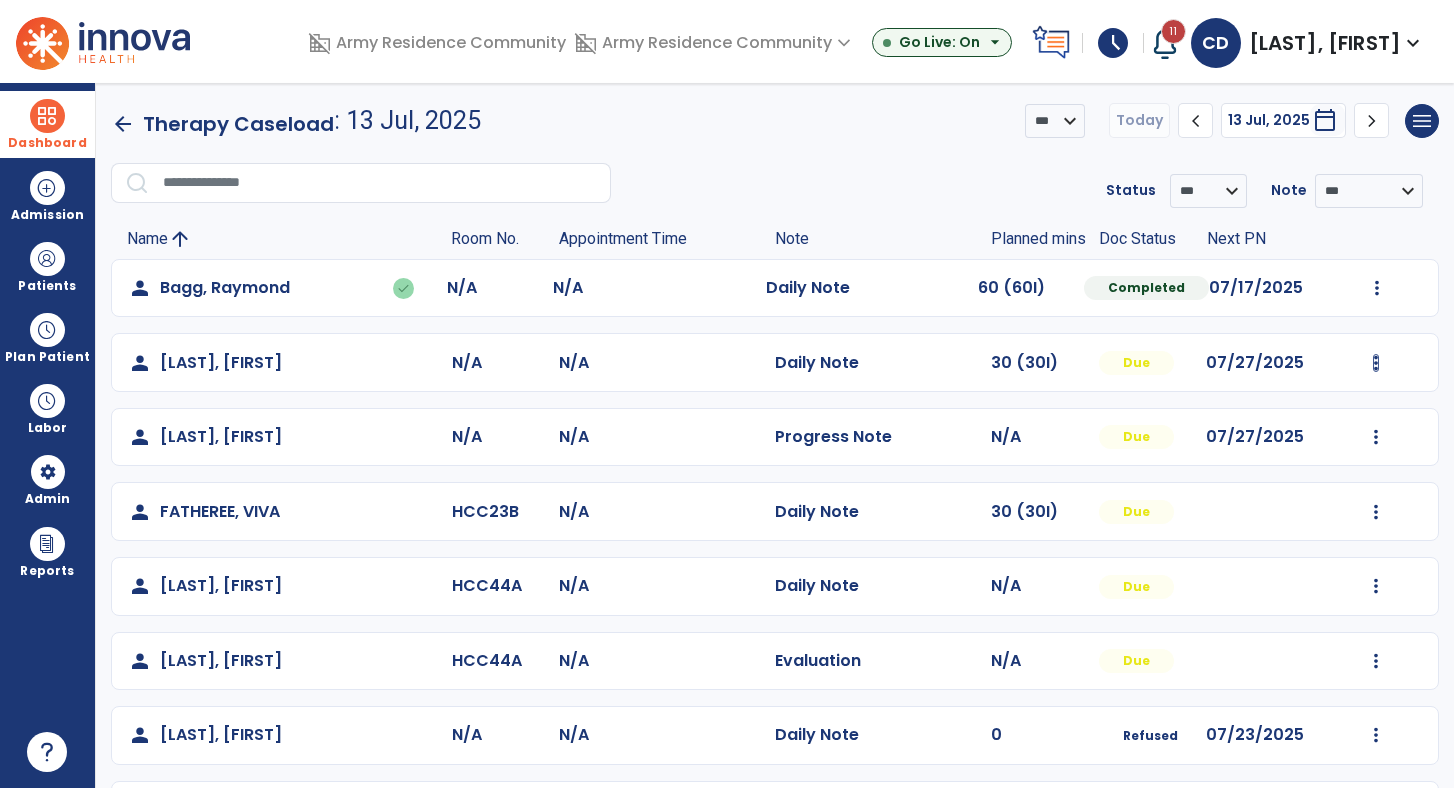 click at bounding box center [1377, 288] 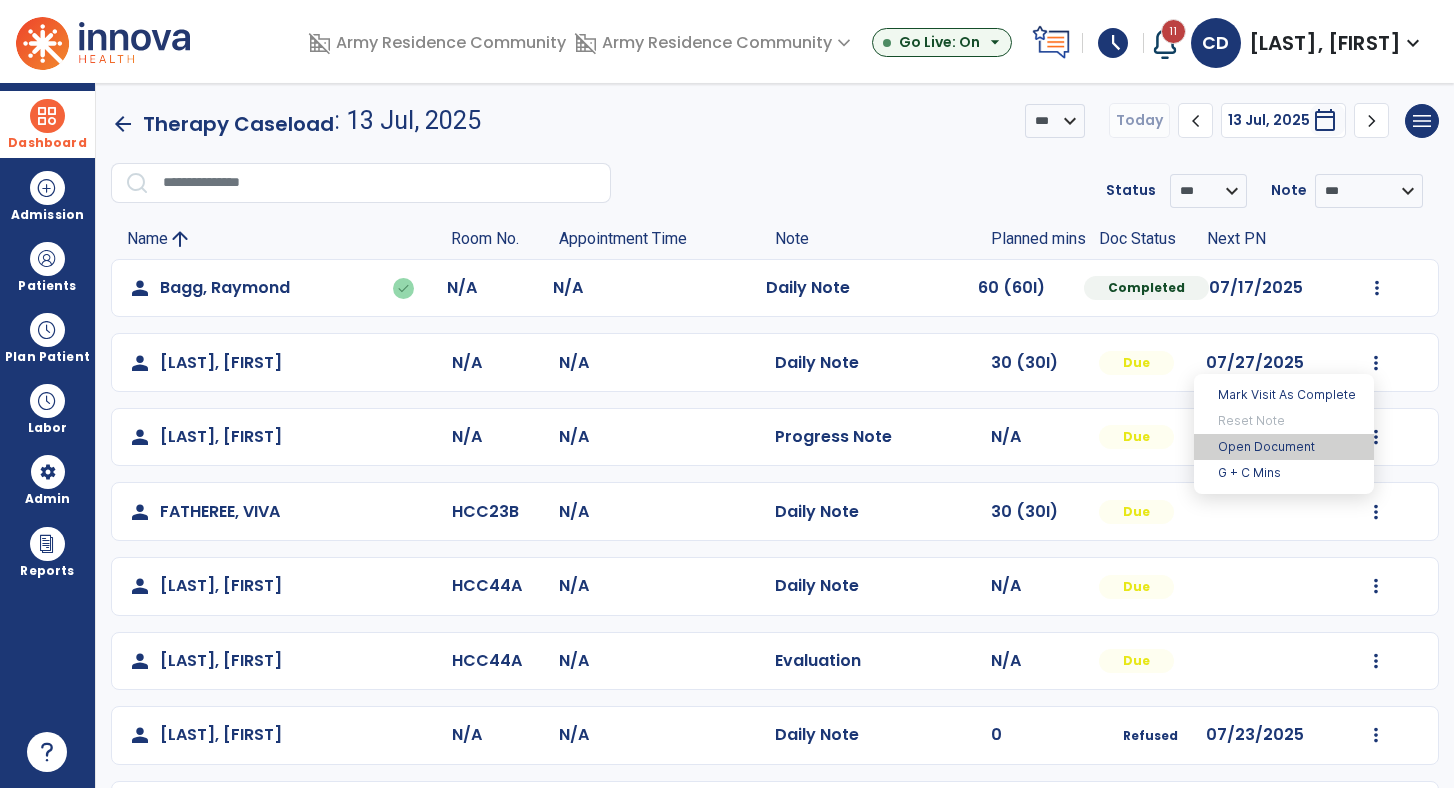 click on "Open Document" at bounding box center (1284, 447) 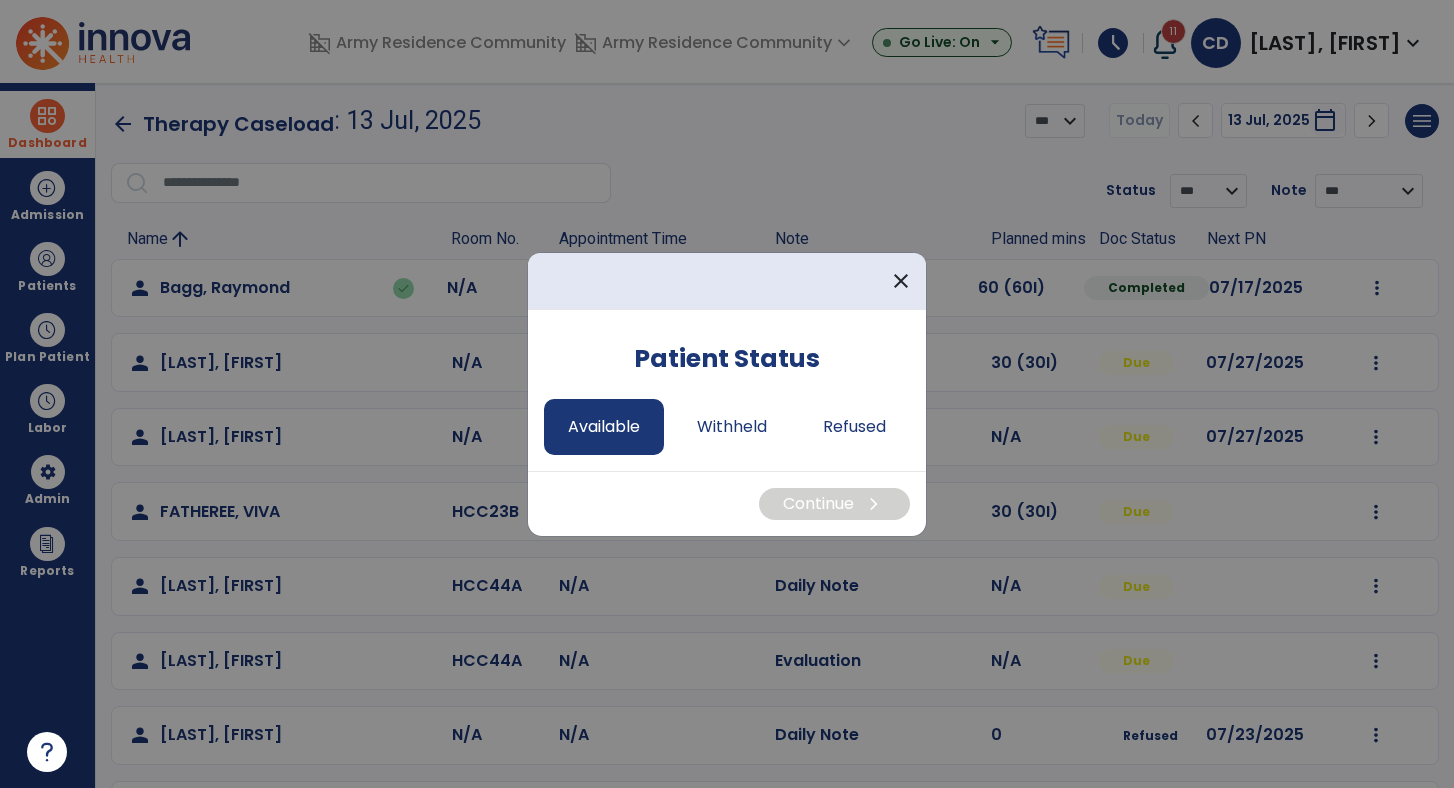 click on "Available" at bounding box center (604, 427) 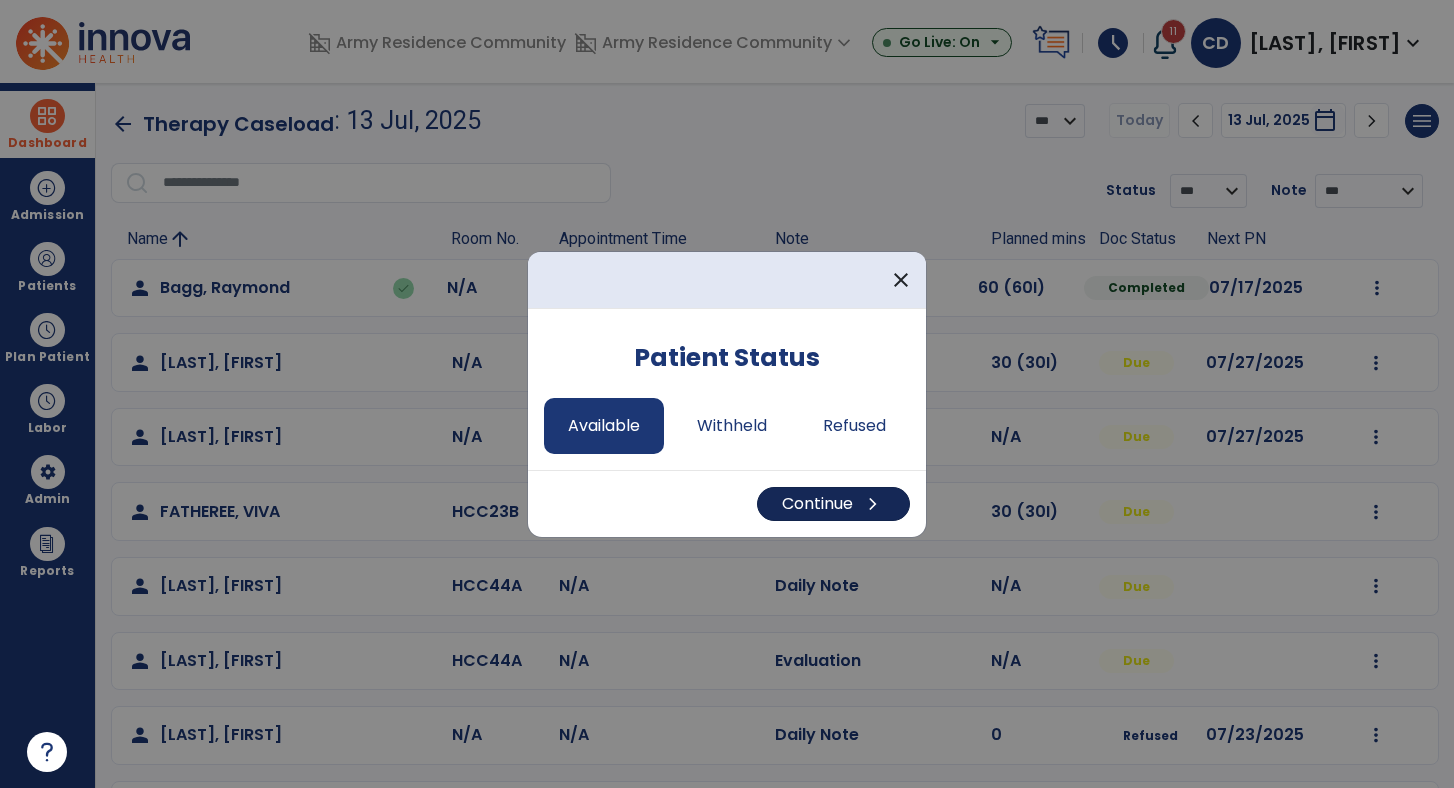 click on "Continue   chevron_right" at bounding box center [833, 504] 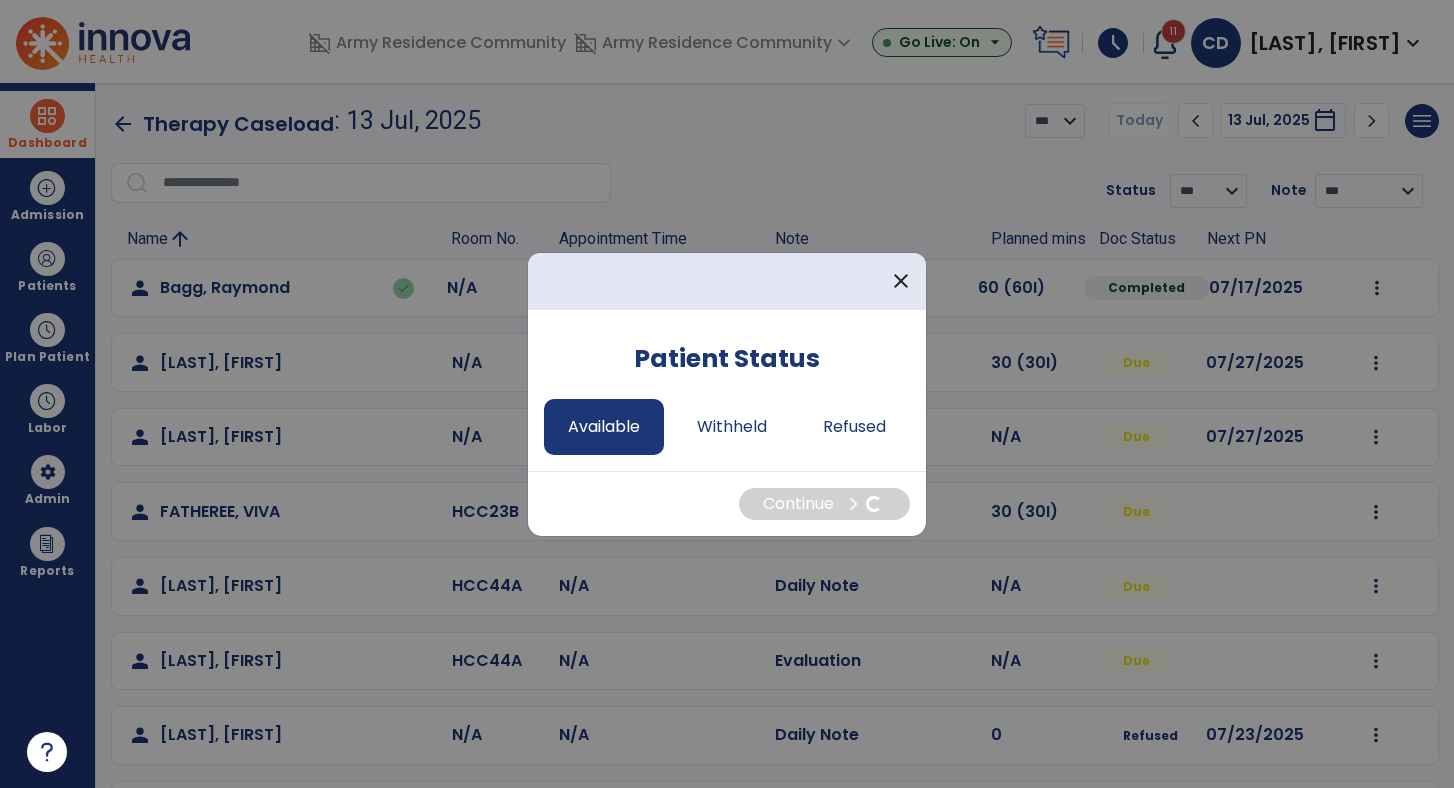 select on "*" 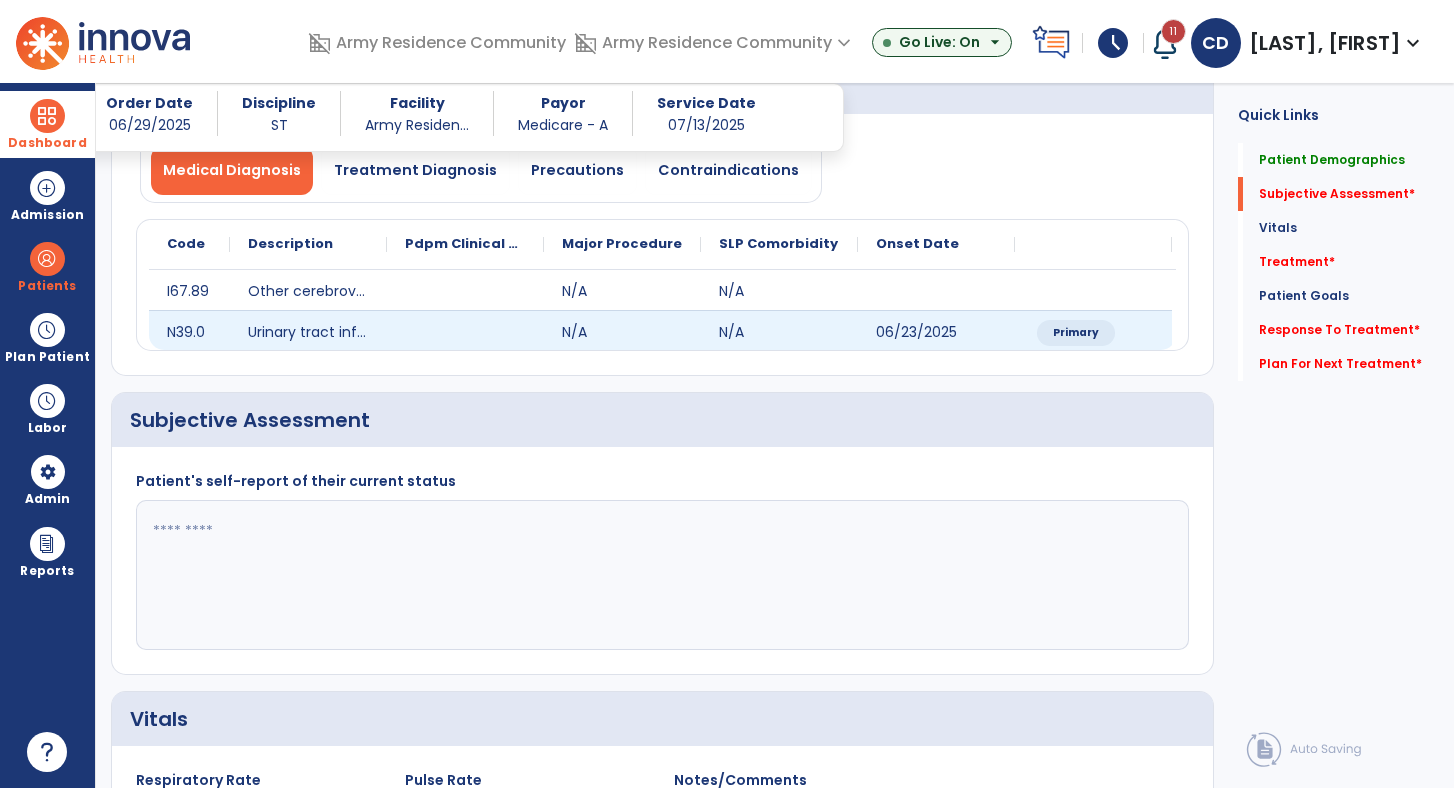 scroll, scrollTop: 180, scrollLeft: 0, axis: vertical 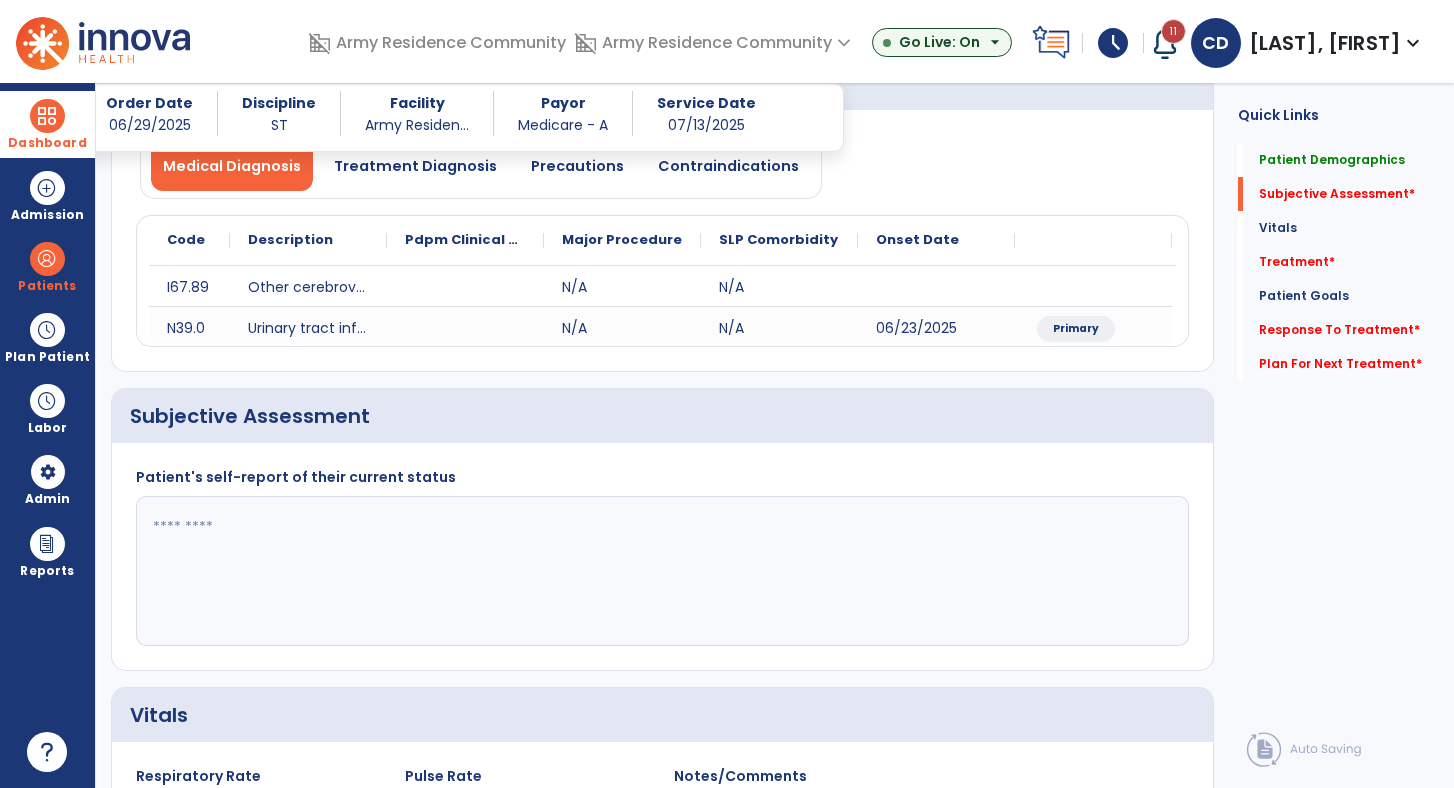 click 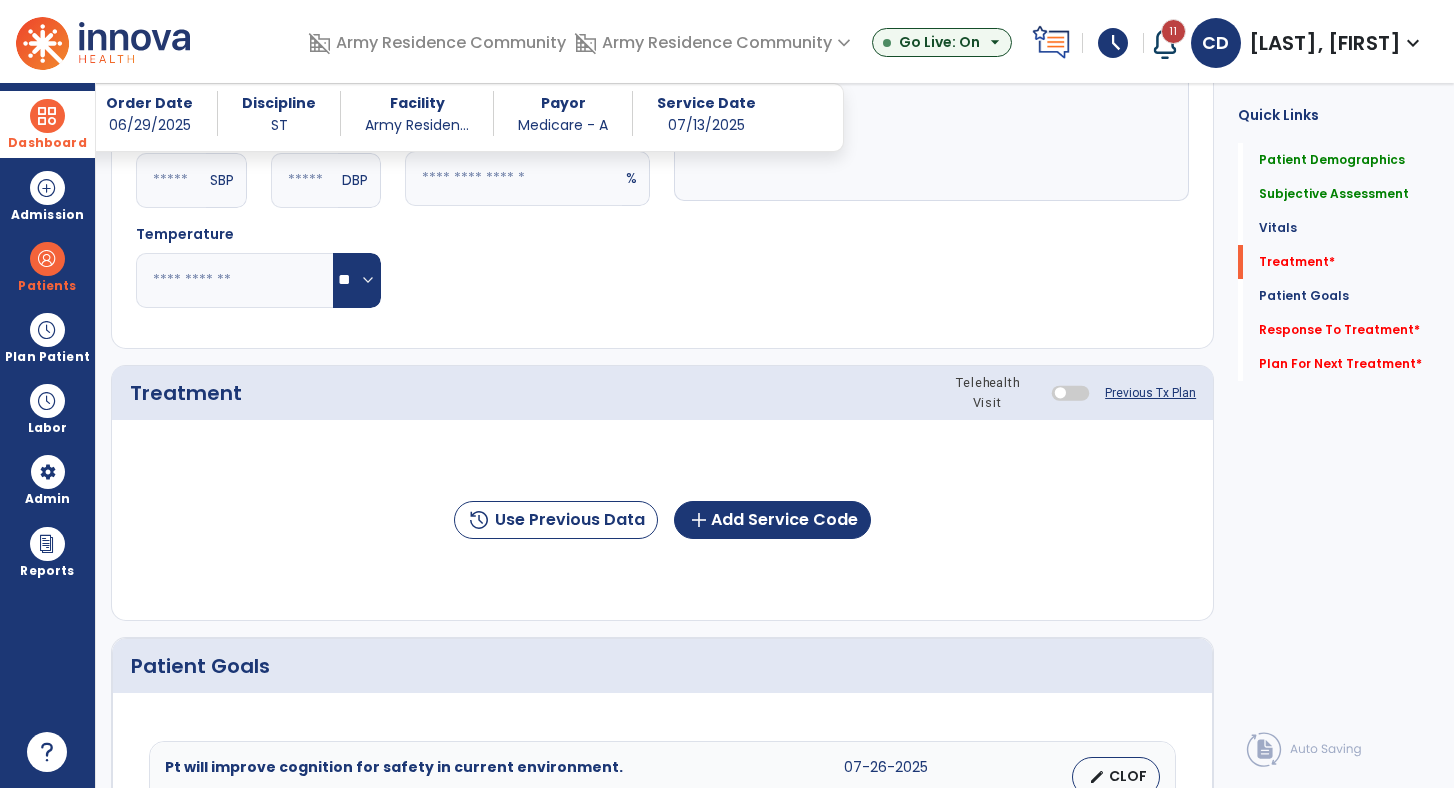 scroll, scrollTop: 937, scrollLeft: 0, axis: vertical 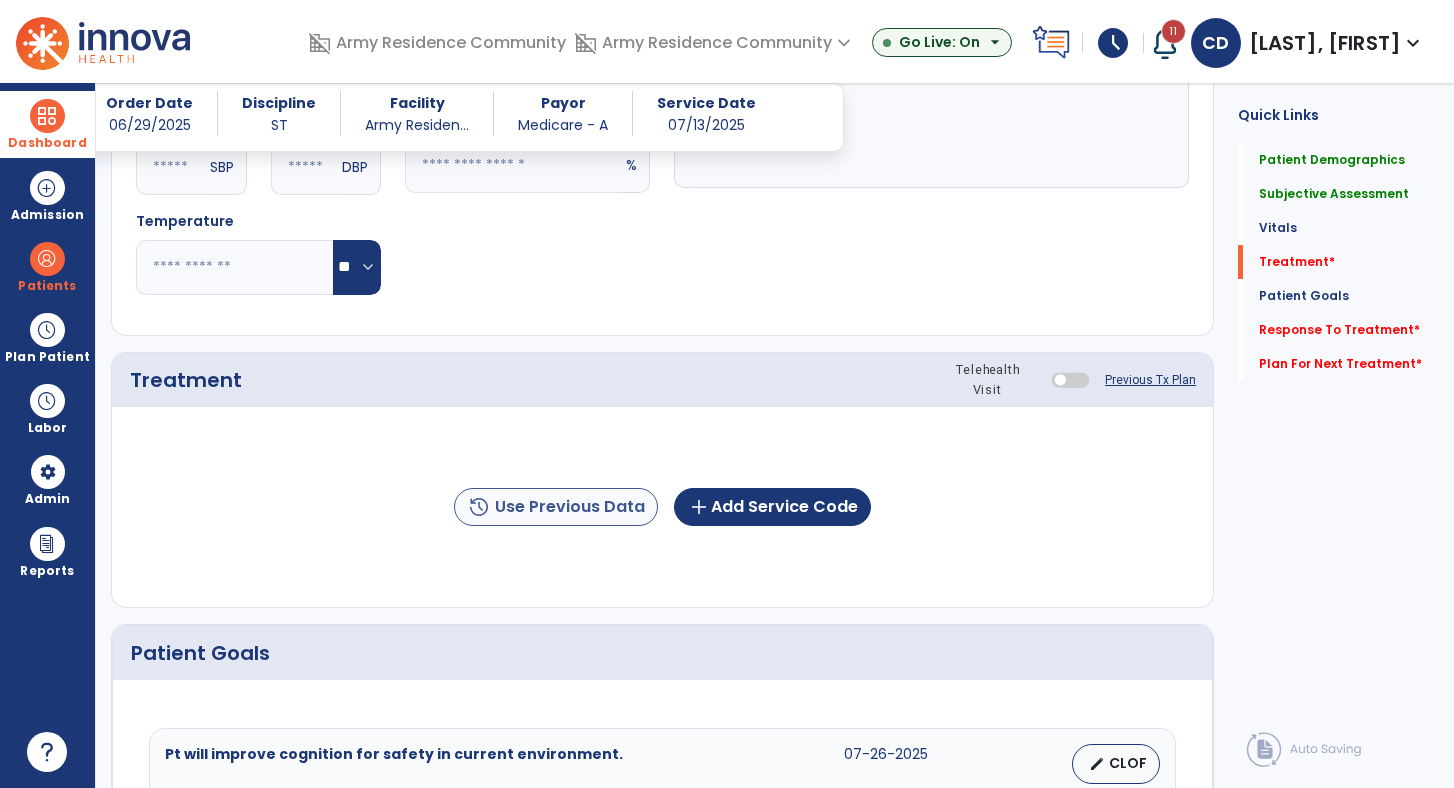type on "**********" 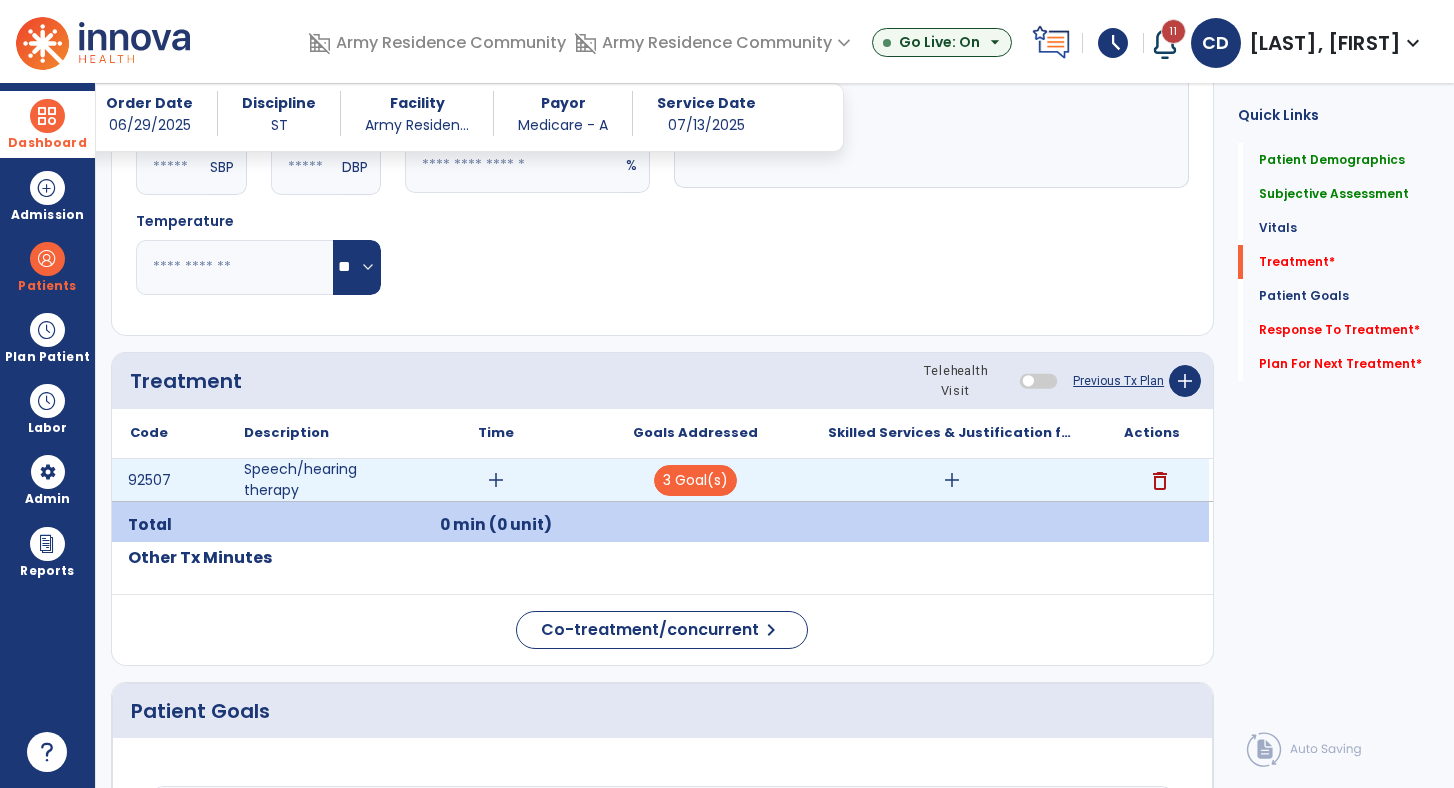 click on "add" at bounding box center [496, 480] 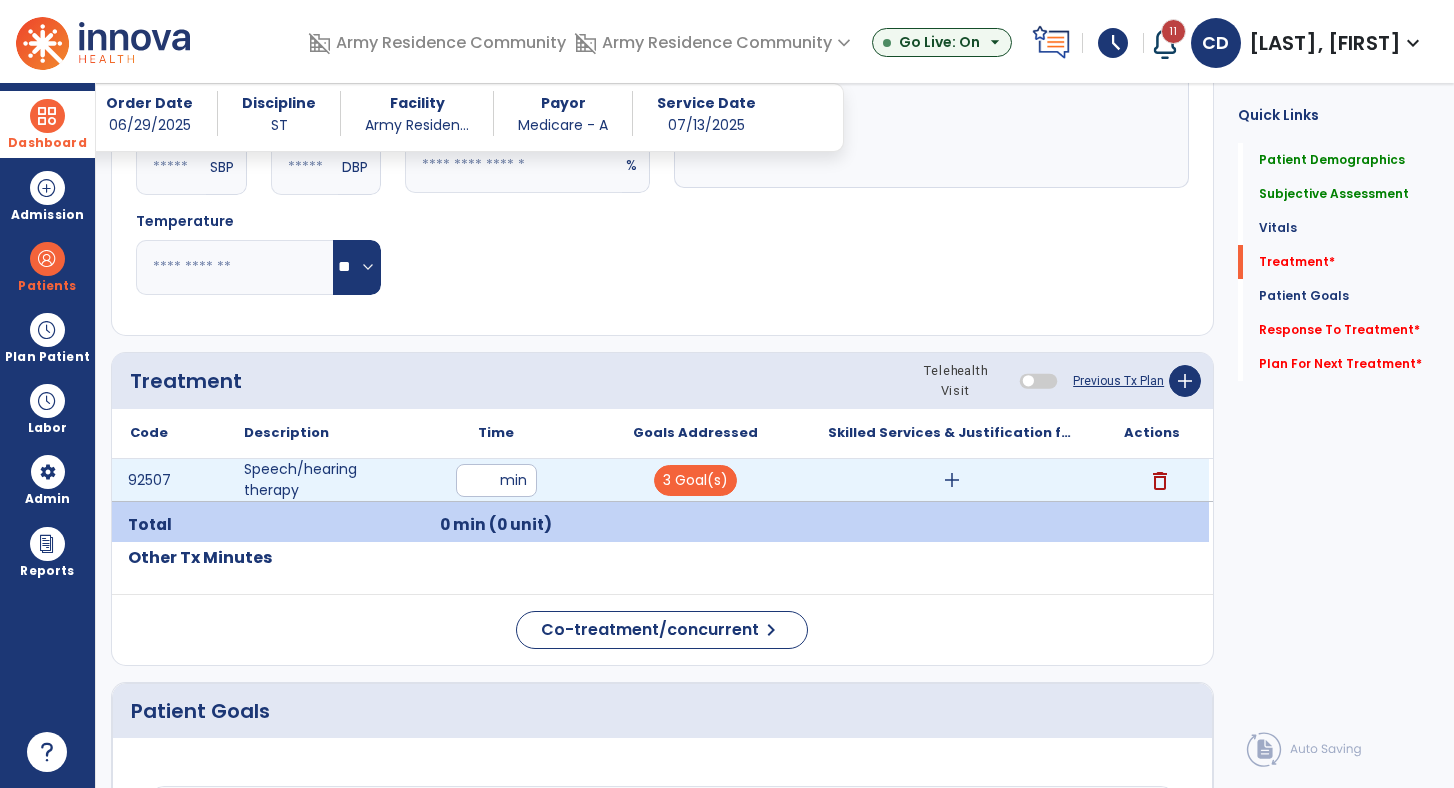 scroll, scrollTop: 0, scrollLeft: 0, axis: both 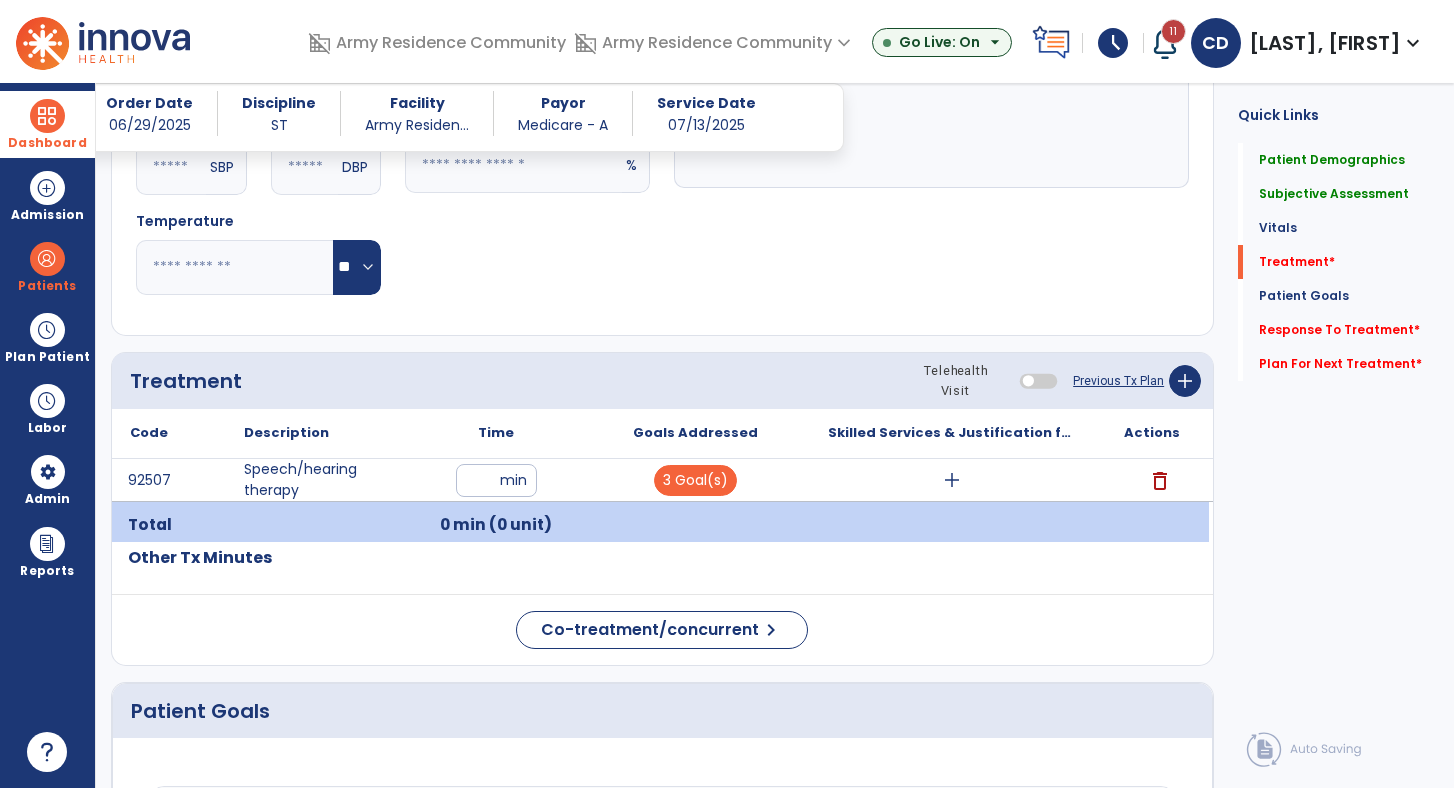 type on "**" 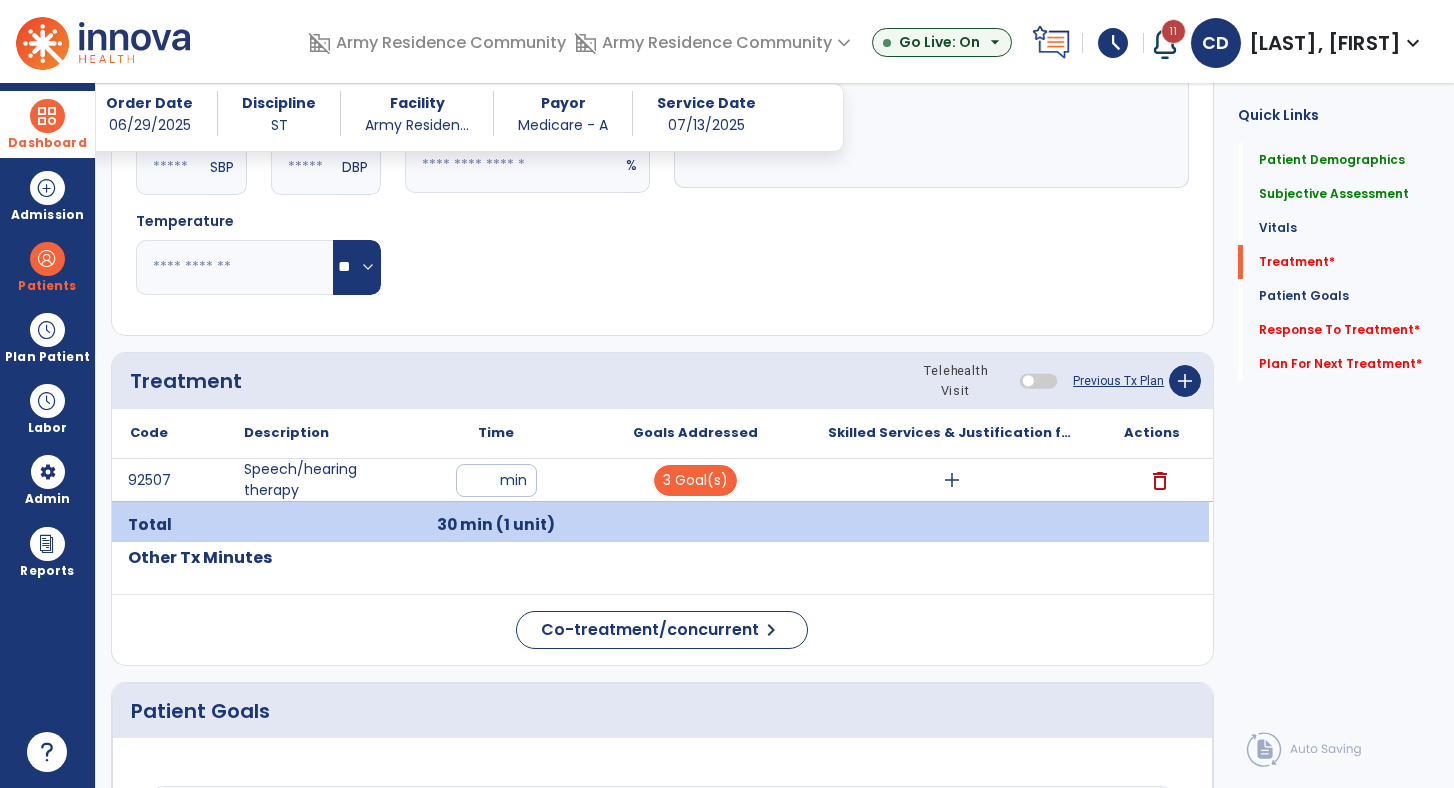 click on "add" at bounding box center [952, 480] 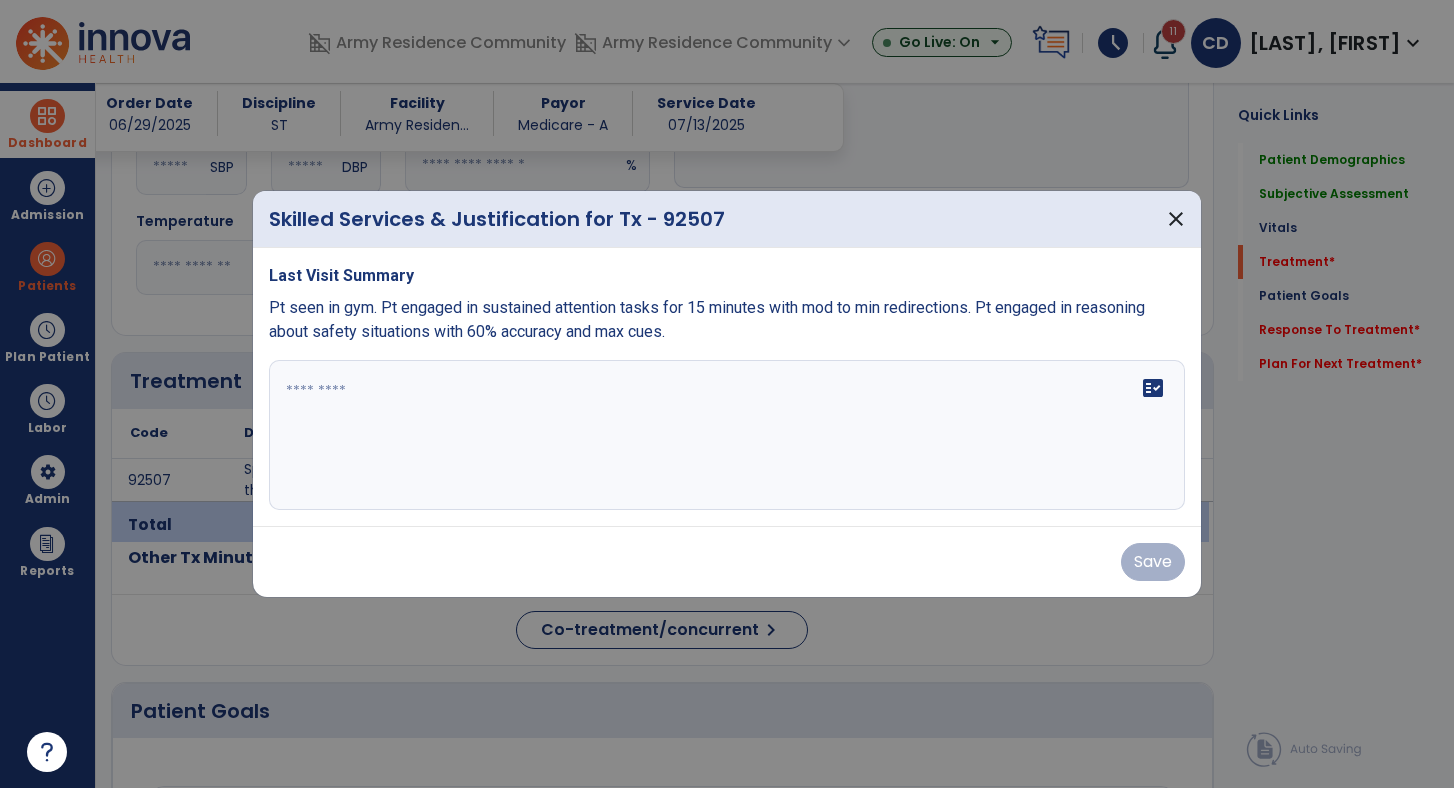 click on "fact_check" at bounding box center [727, 435] 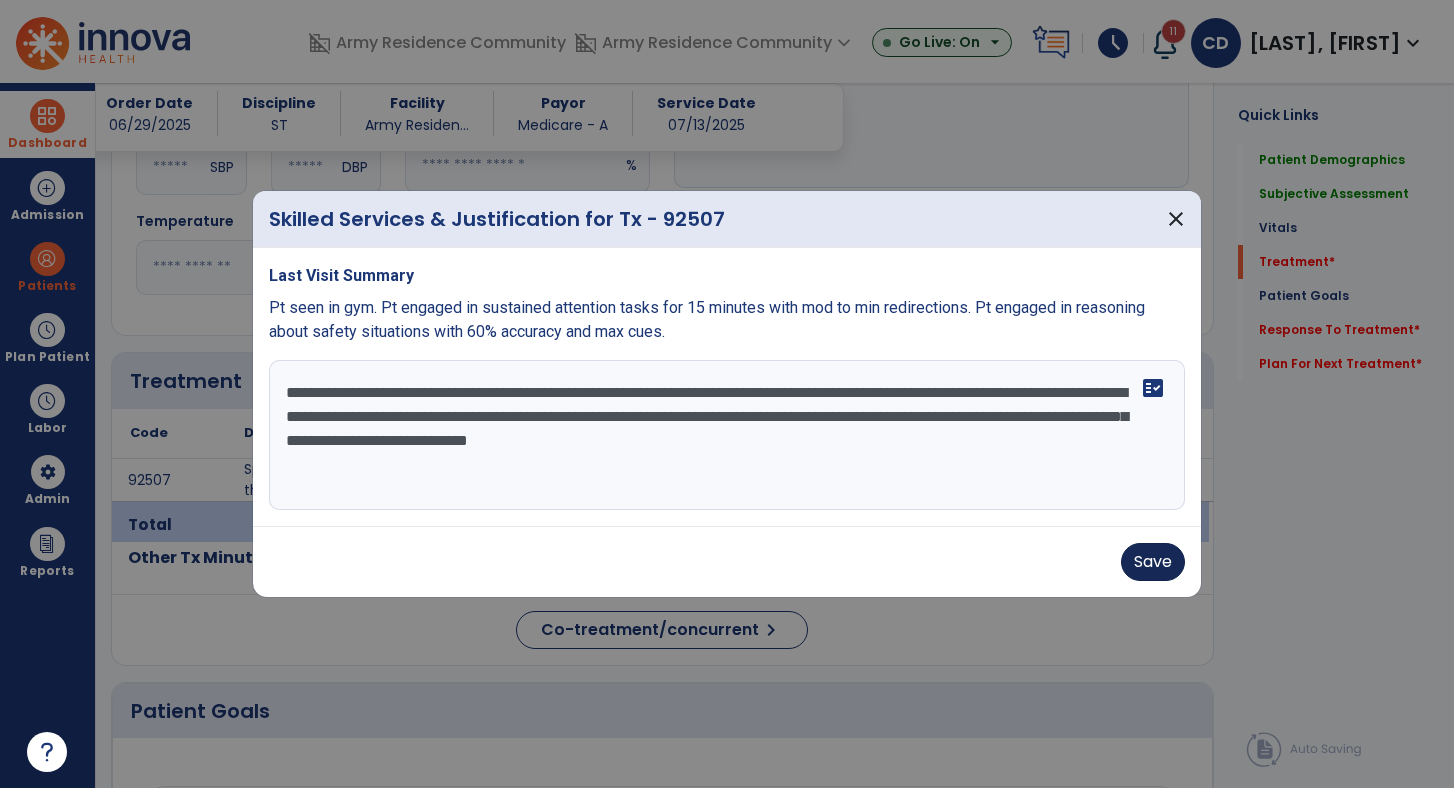 type on "**********" 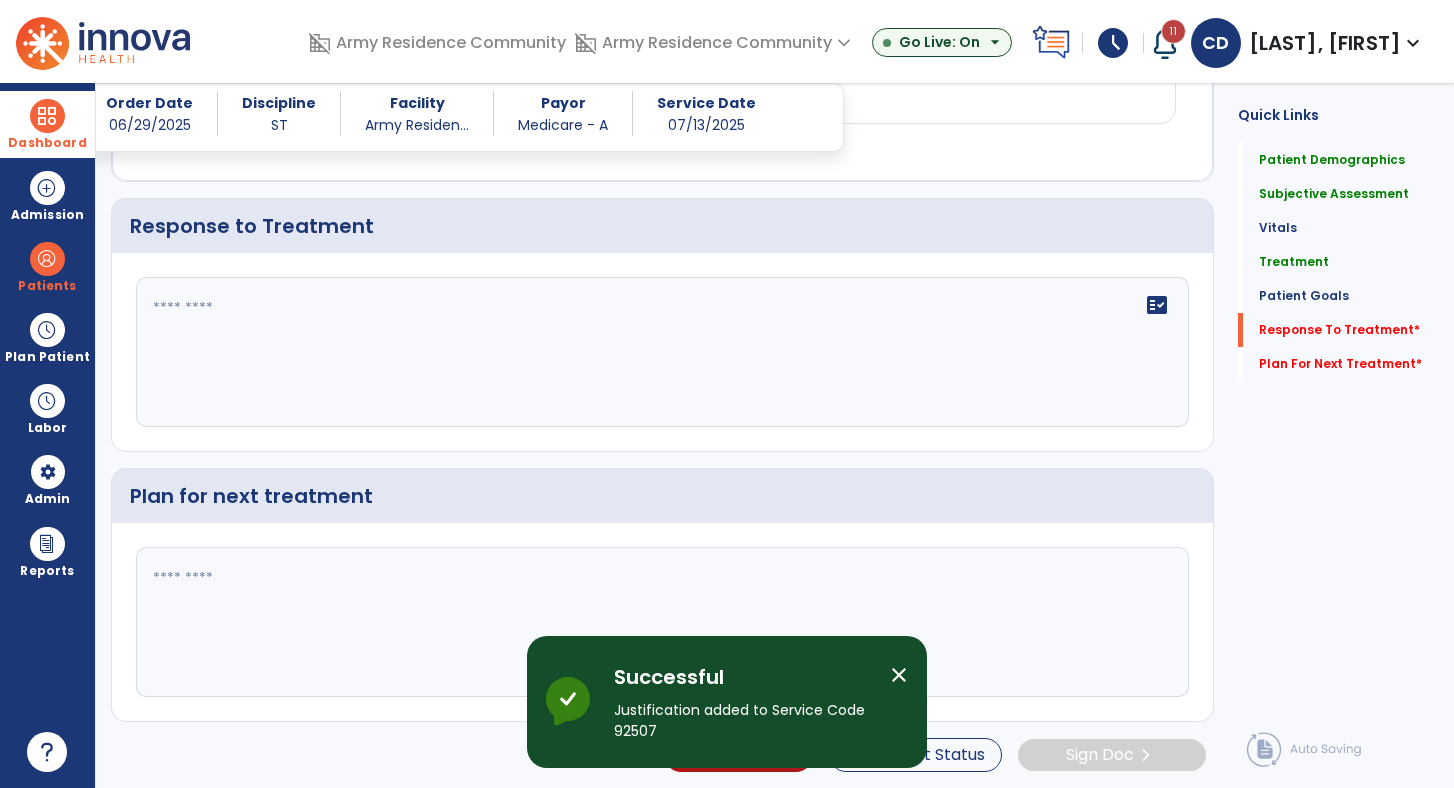 scroll, scrollTop: 2139, scrollLeft: 0, axis: vertical 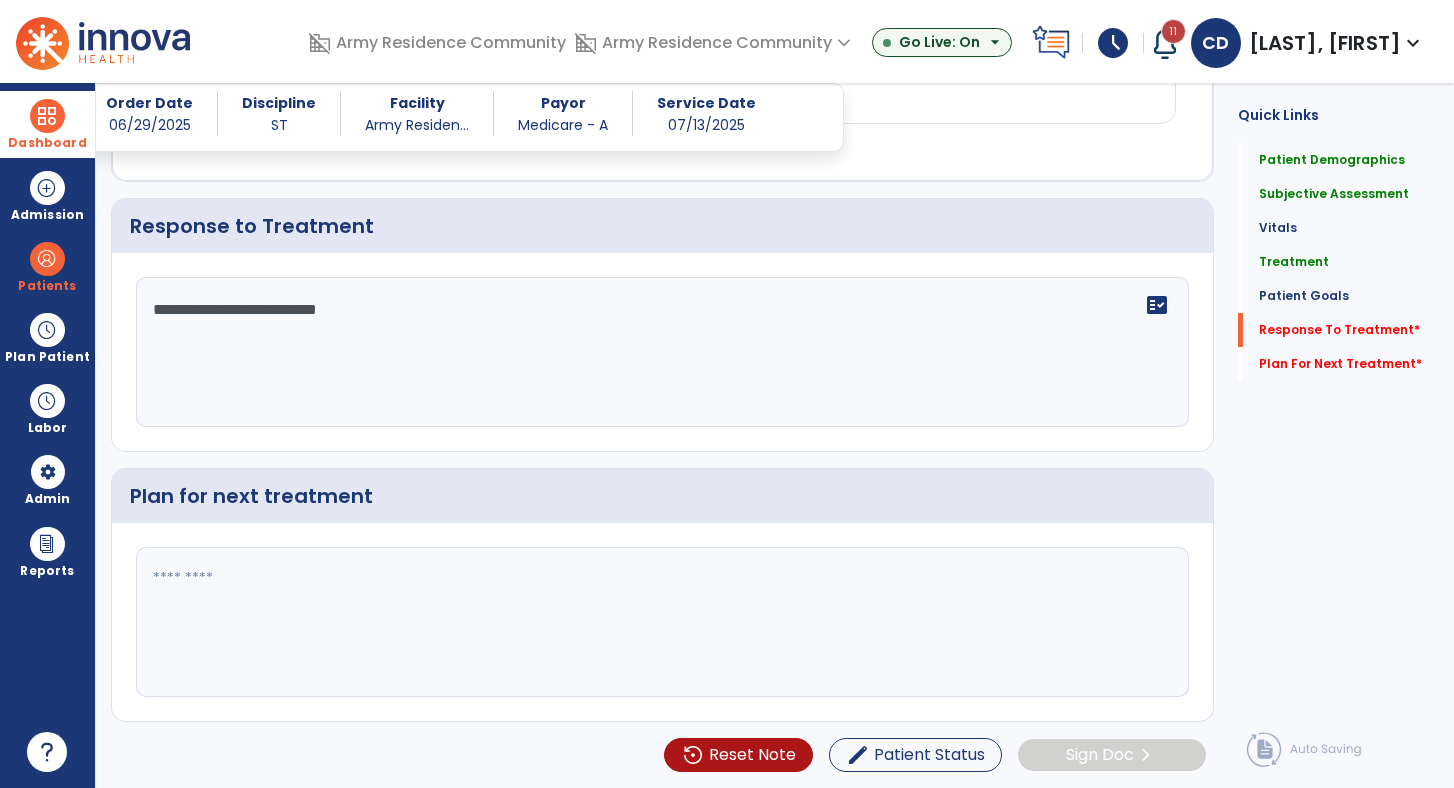 type on "**********" 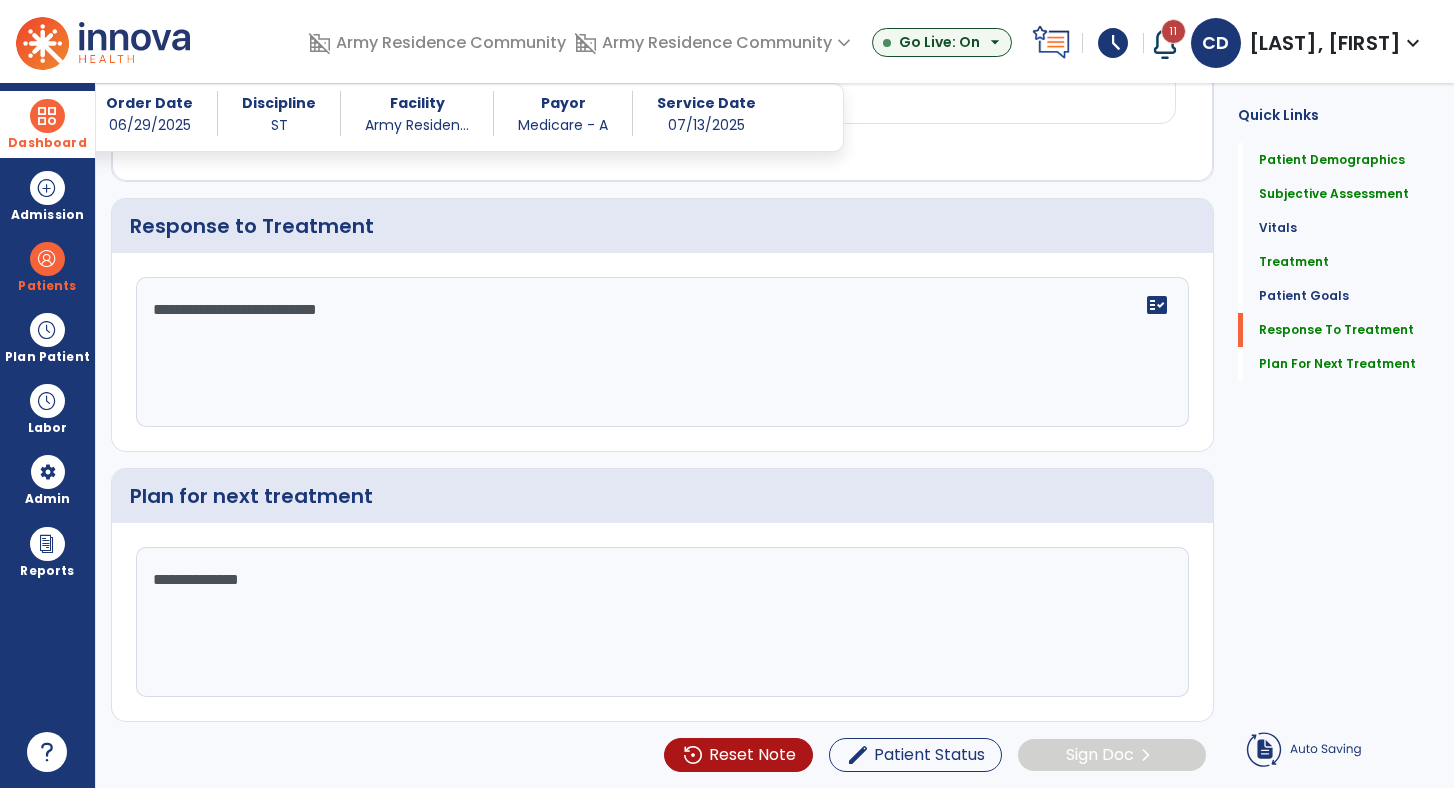 scroll, scrollTop: 2116, scrollLeft: 0, axis: vertical 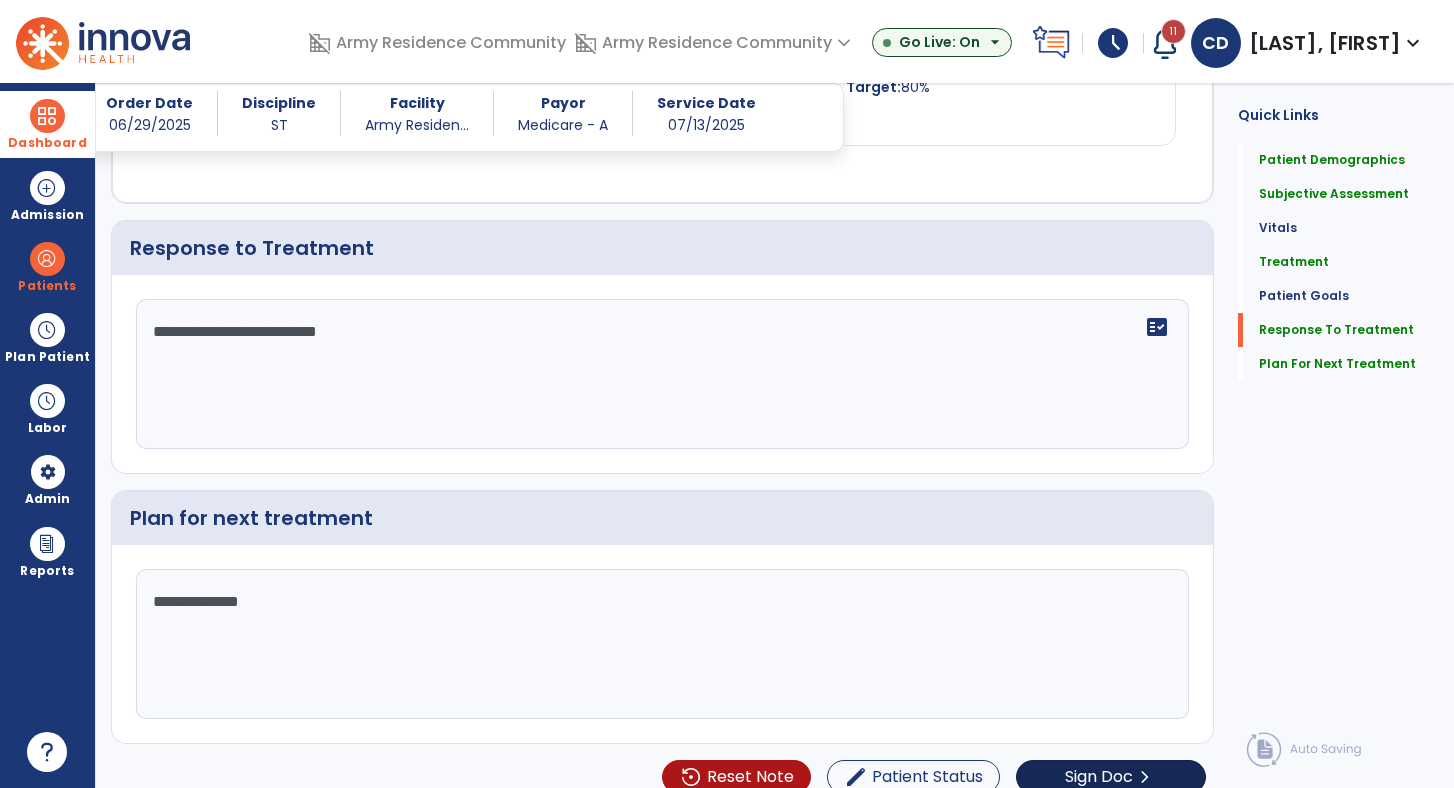 type on "**********" 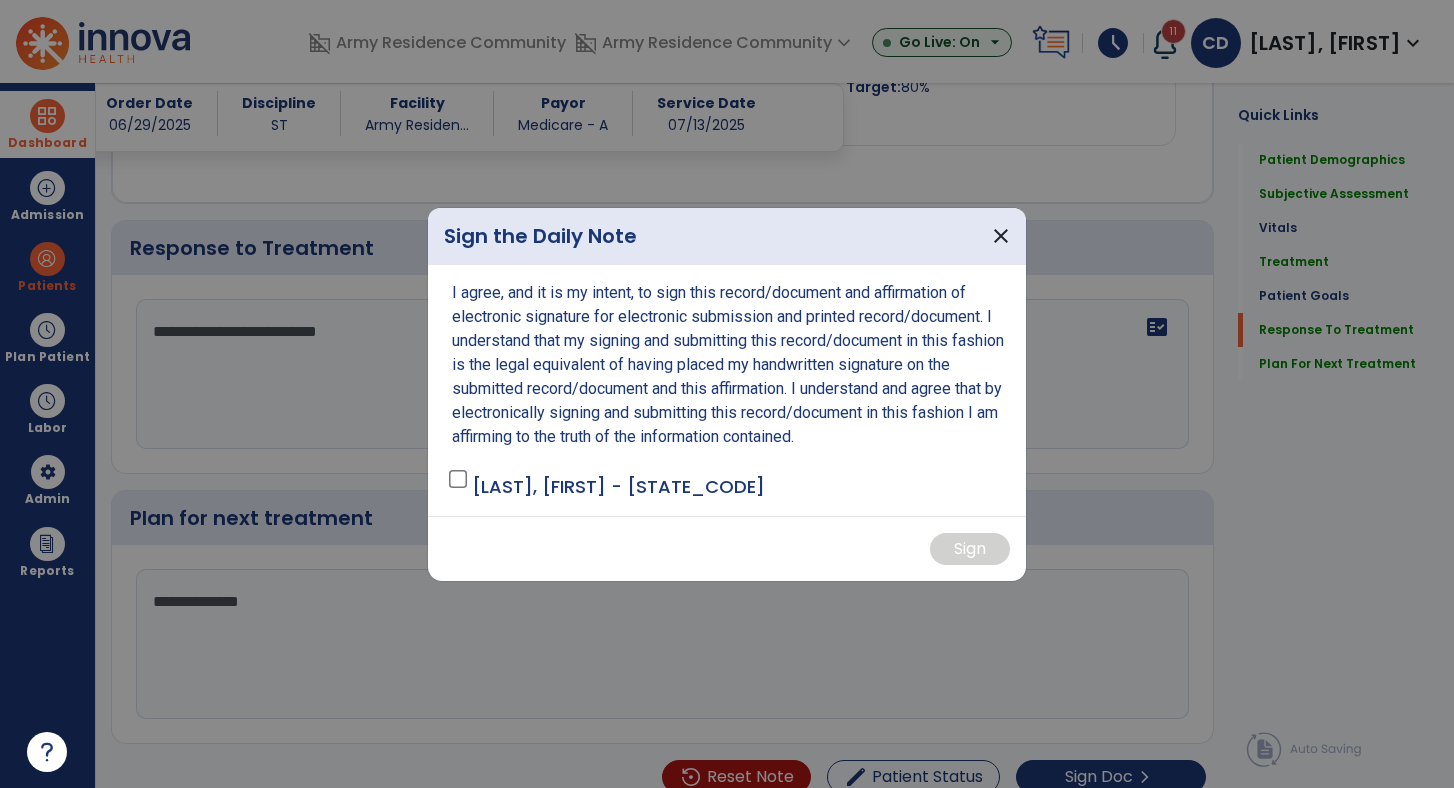 click on "I agree, and it is my intent, to sign this record/document and affirmation of electronic signature for electronic submission and printed record/document. I understand that my signing and submitting this record/document in this fashion is the legal equivalent of having placed my handwritten signature on the submitted record/document and this affirmation. I understand and agree that by electronically signing and submitting this record/document in this fashion I am affirming to the truth of the information contained. [LAST], [FIRST] - ST" at bounding box center (727, 390) 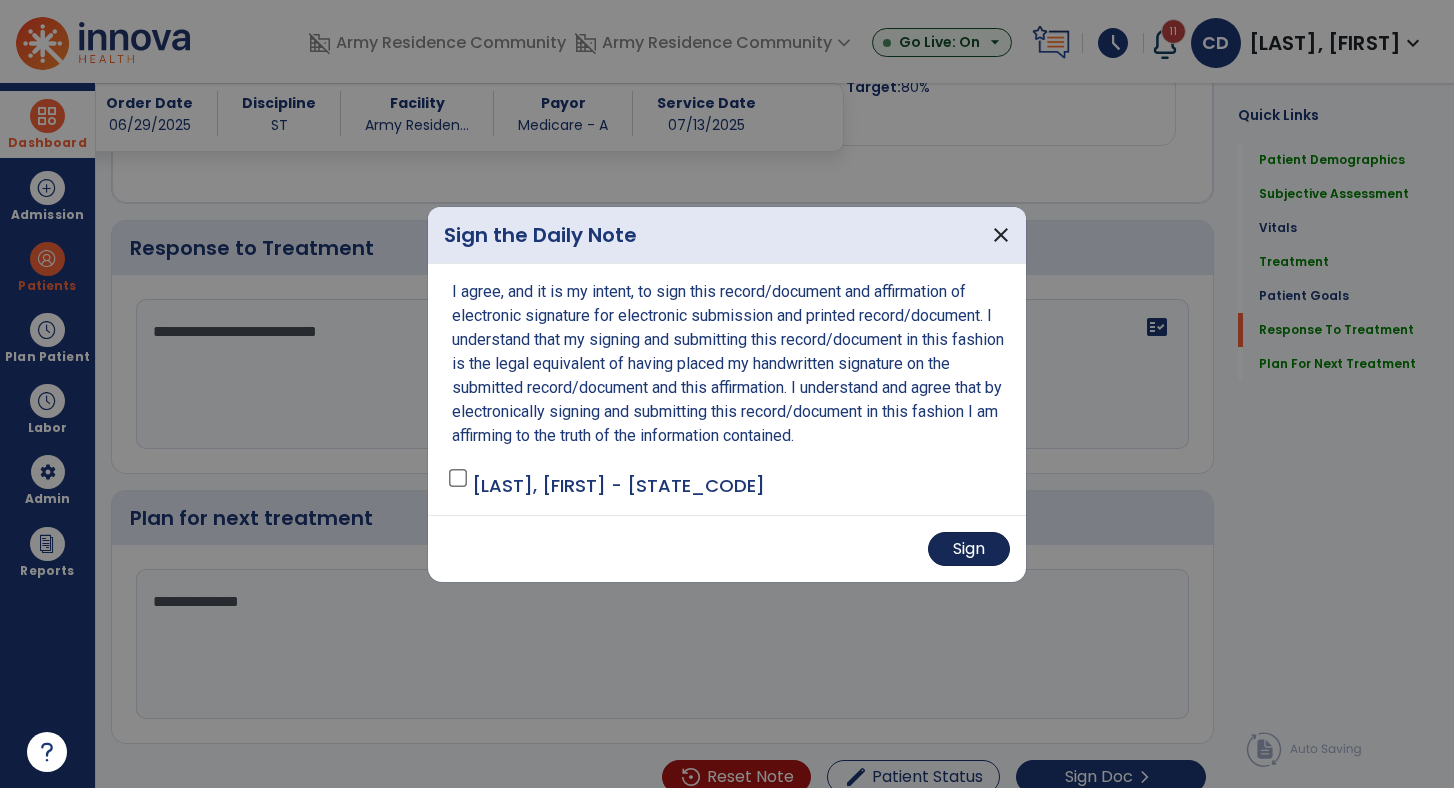 click on "Sign" at bounding box center [969, 549] 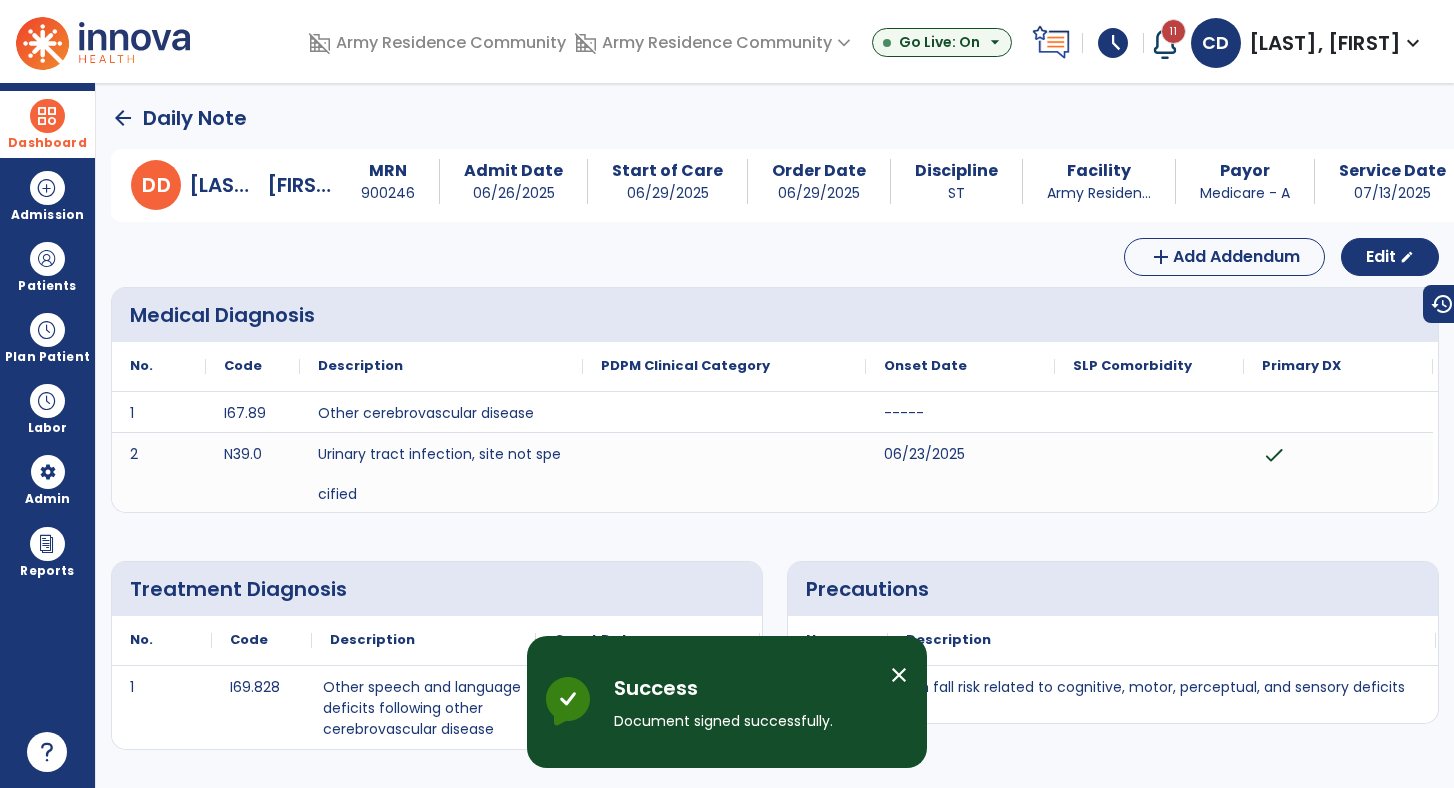 scroll, scrollTop: 0, scrollLeft: 0, axis: both 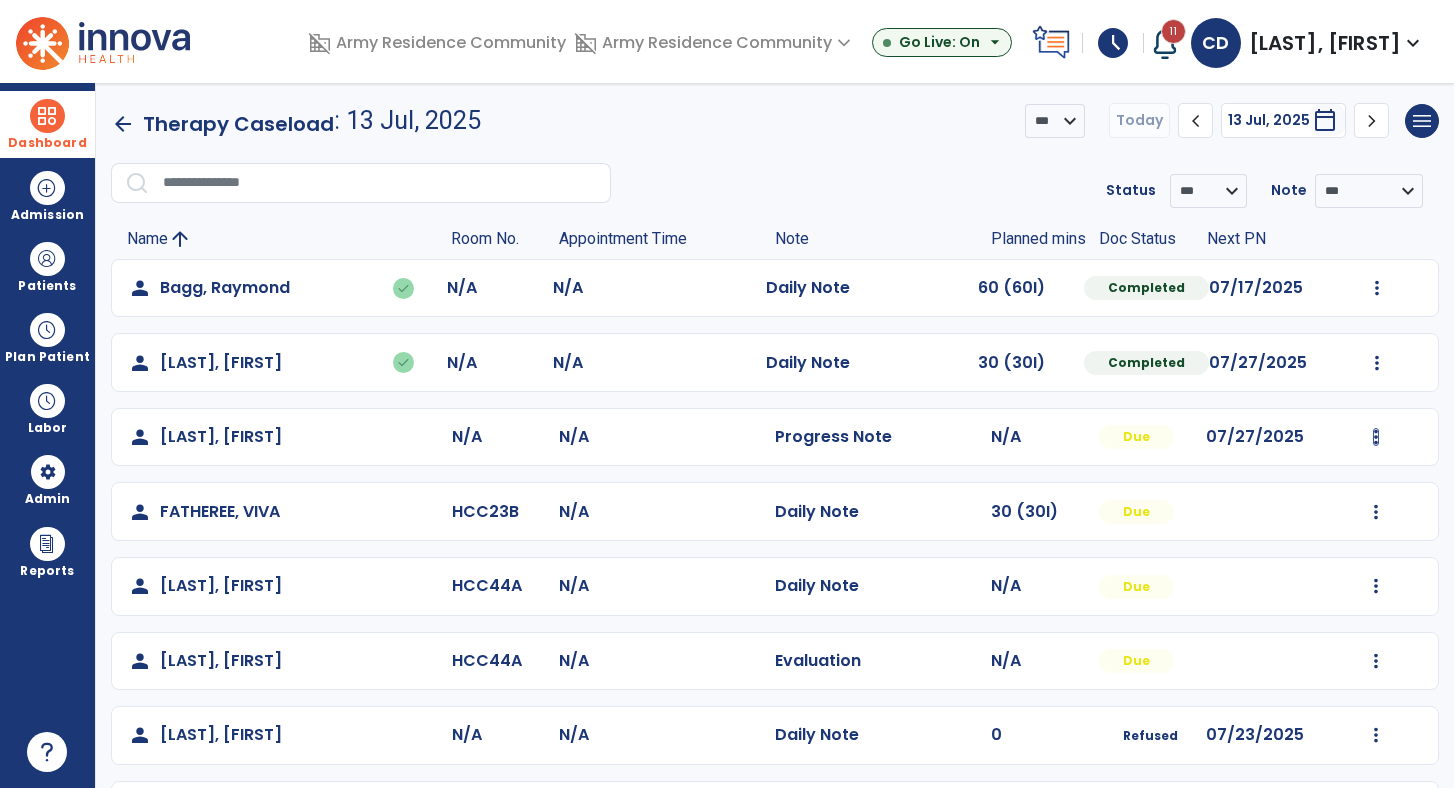 click at bounding box center (1377, 288) 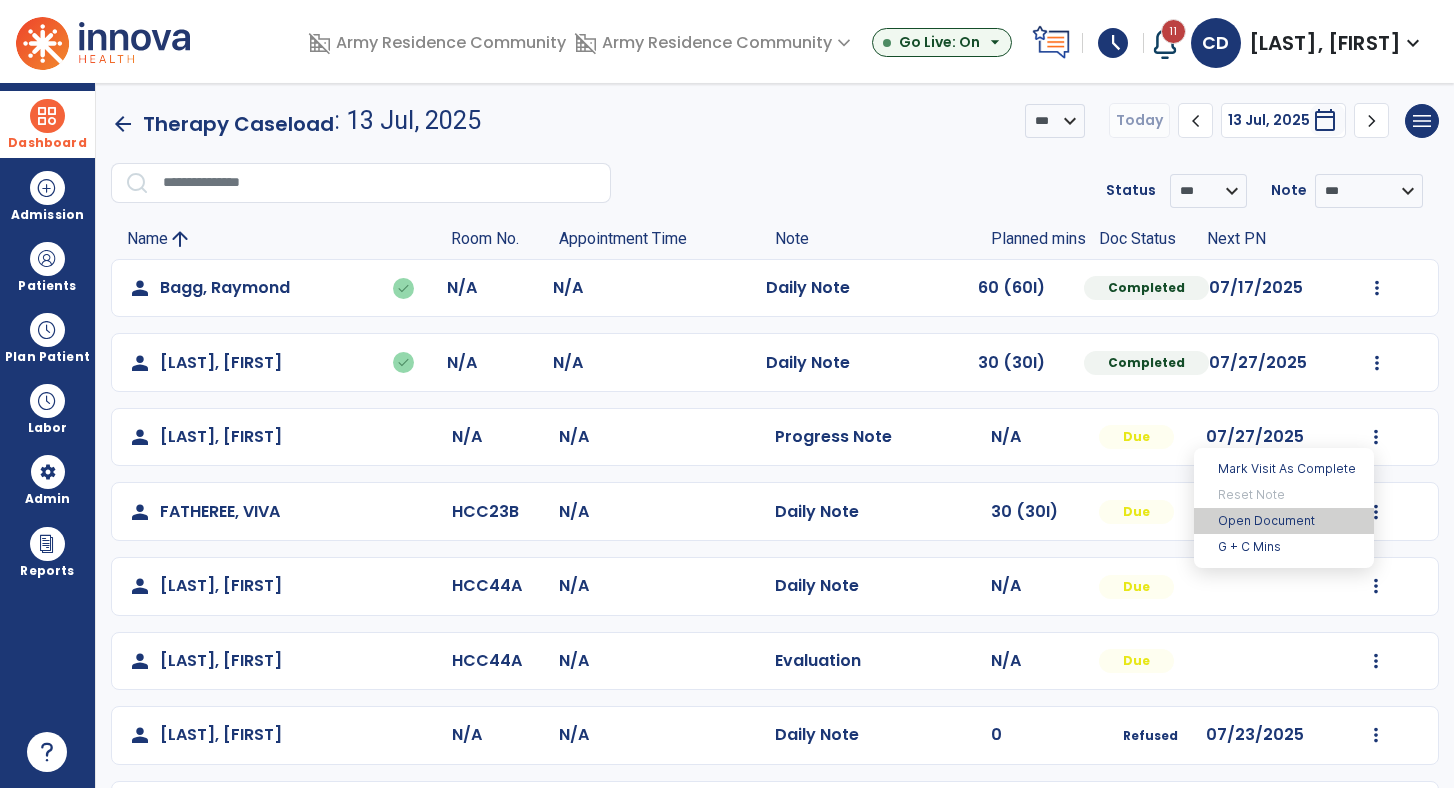 click on "Open Document" at bounding box center [1284, 521] 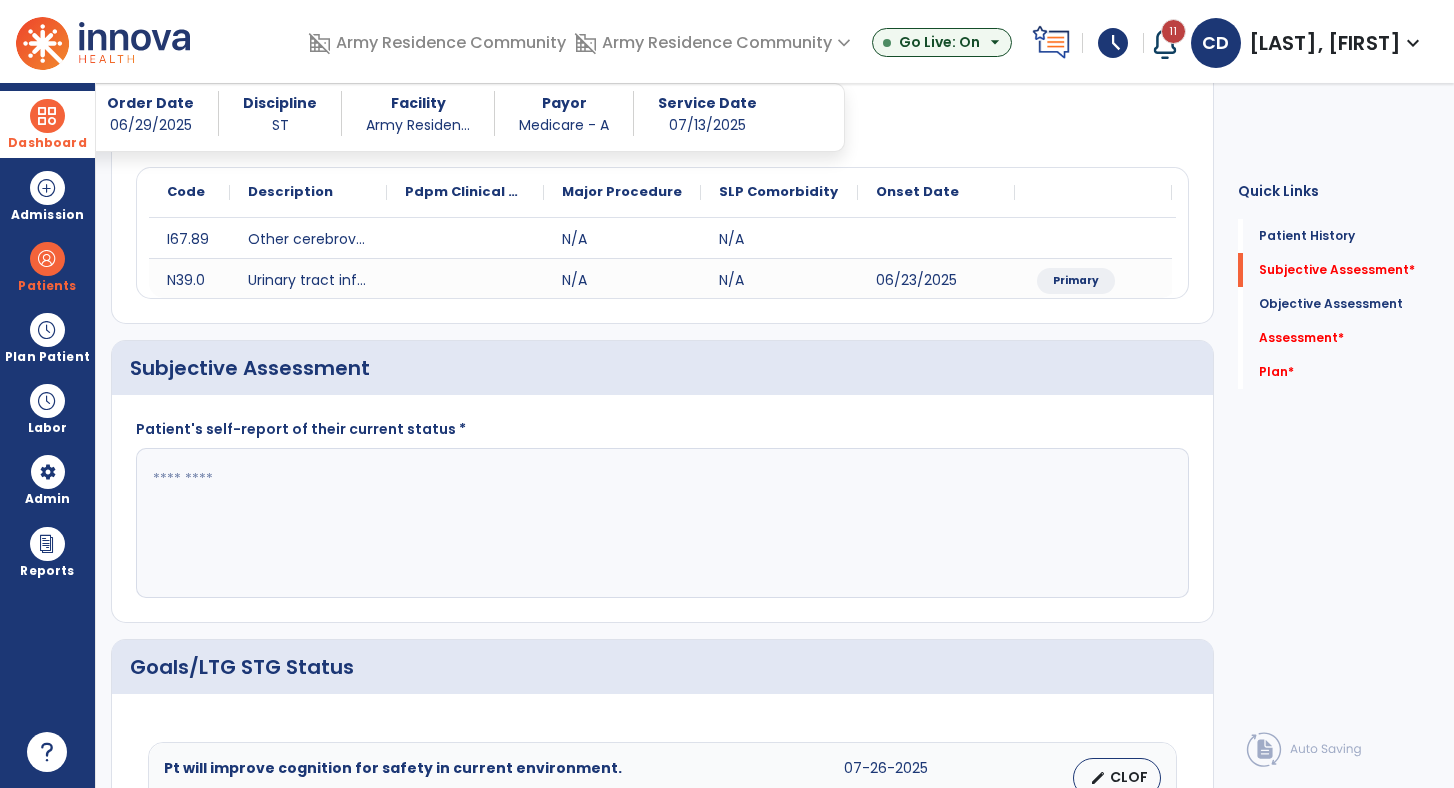 scroll, scrollTop: 236, scrollLeft: 0, axis: vertical 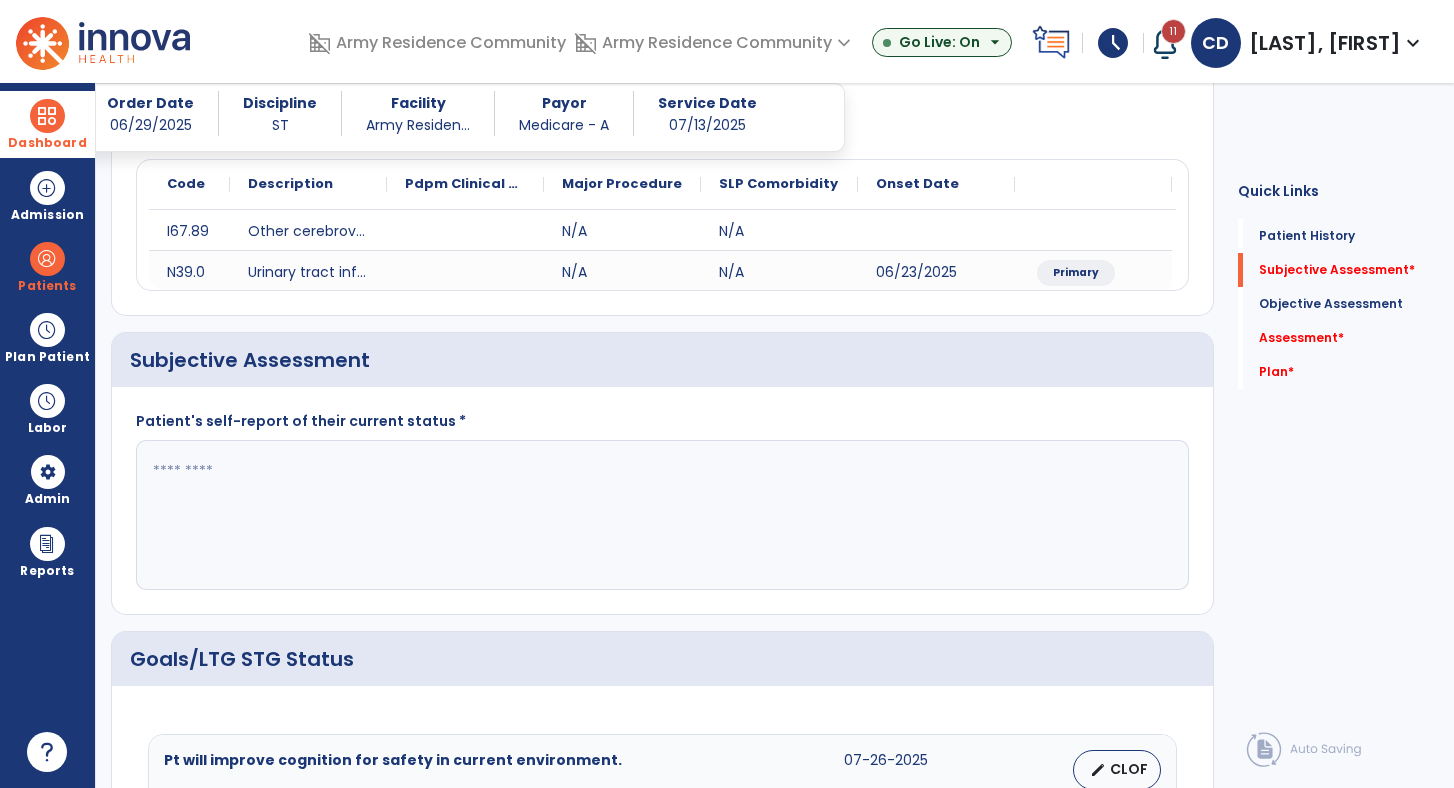 click 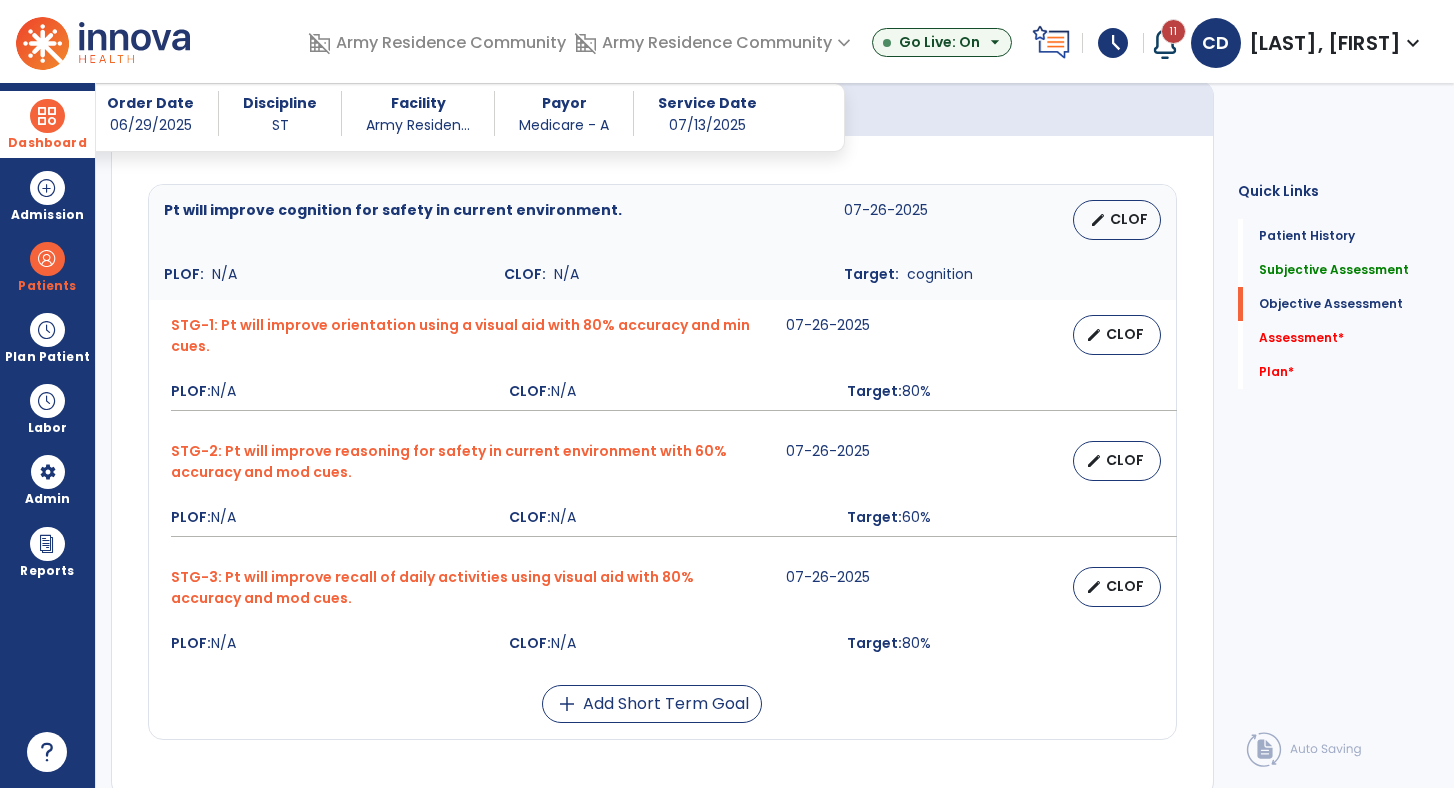 scroll, scrollTop: 785, scrollLeft: 0, axis: vertical 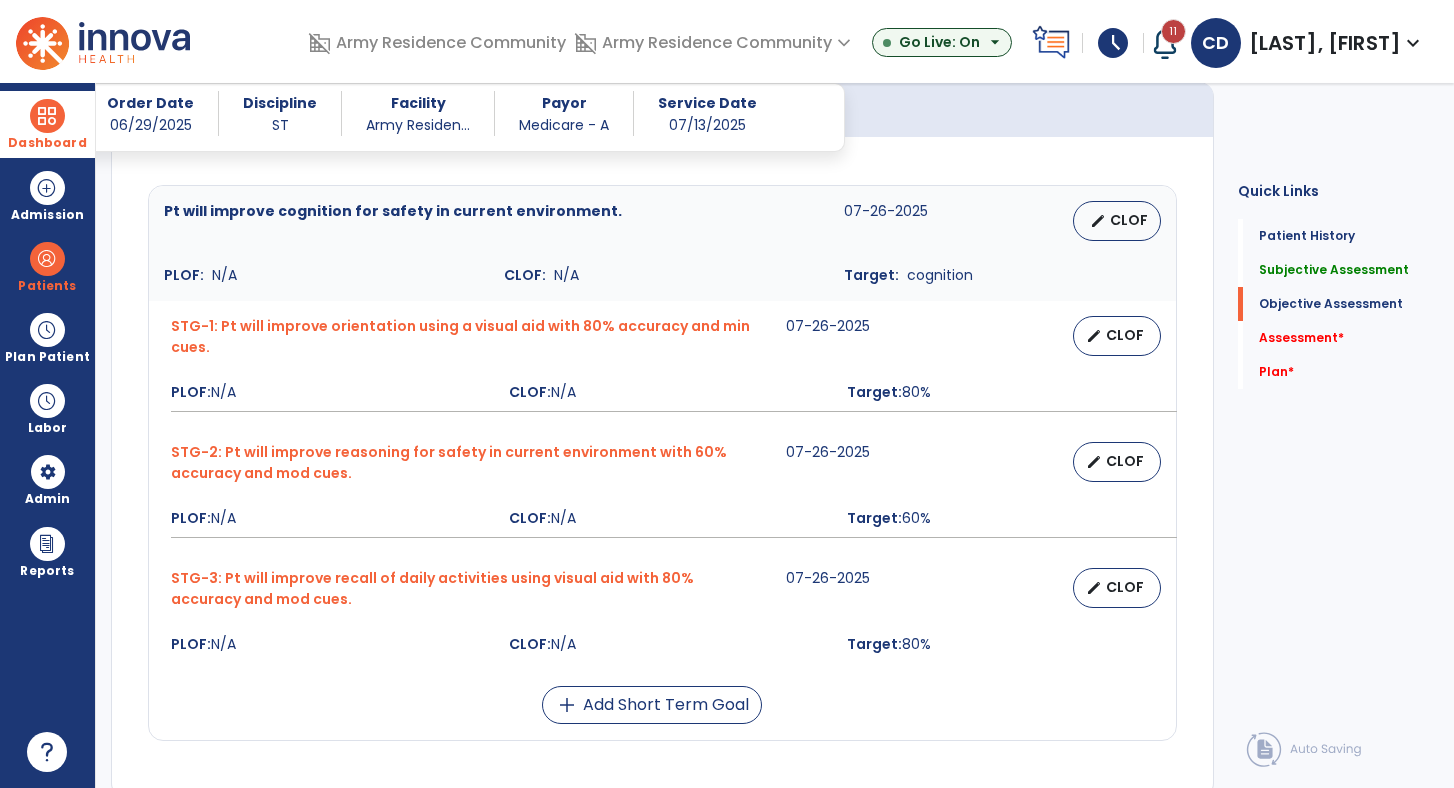 type on "**********" 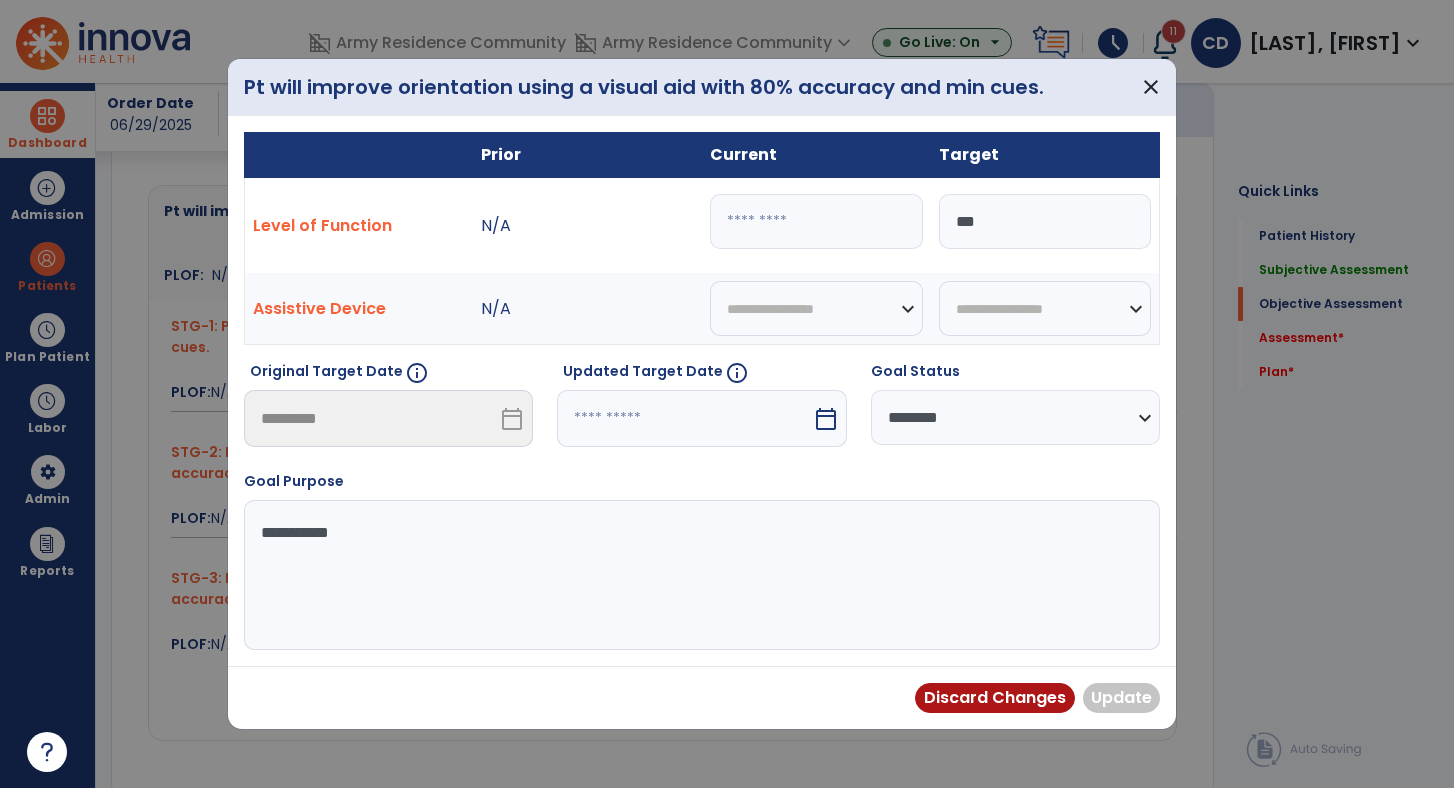 click at bounding box center (816, 221) 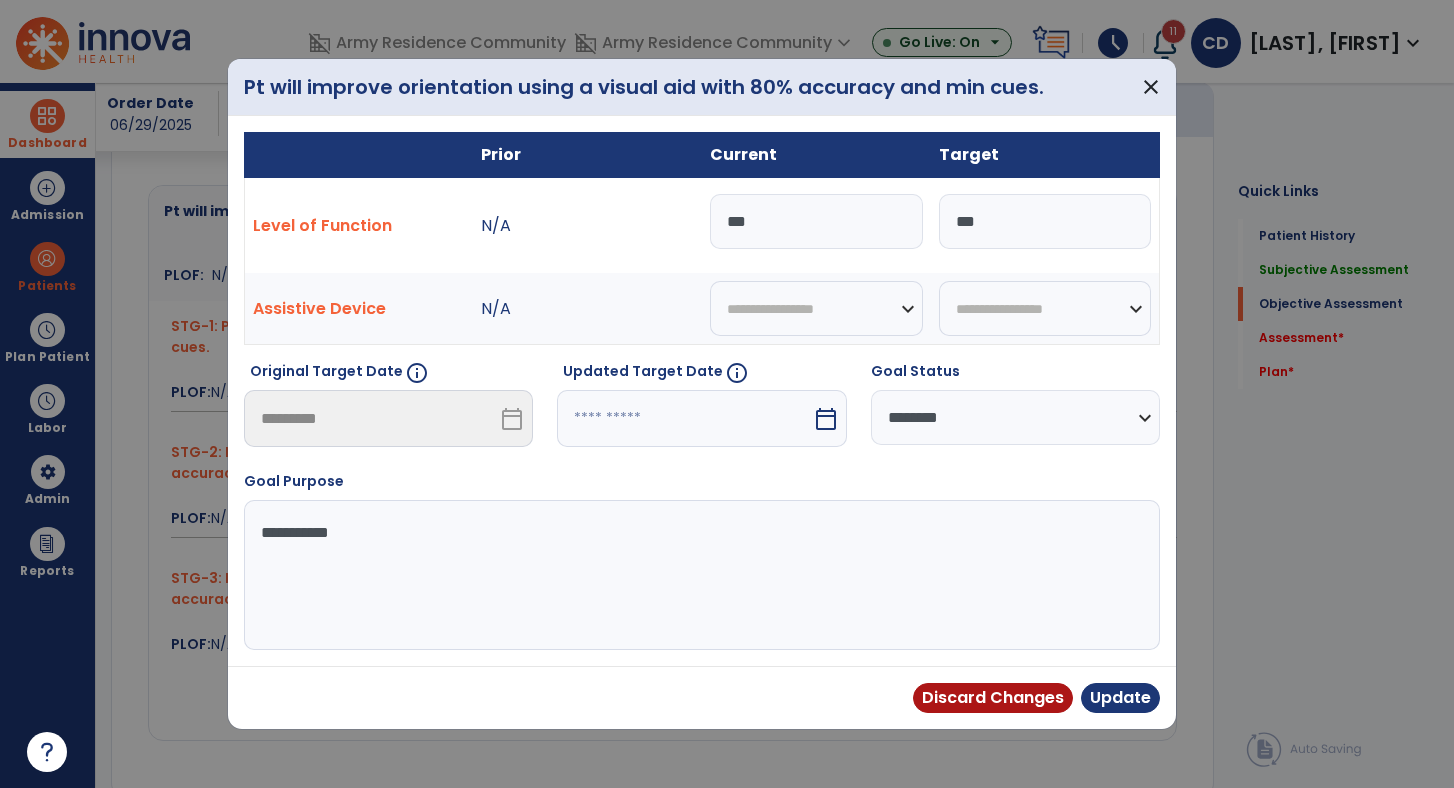 type on "***" 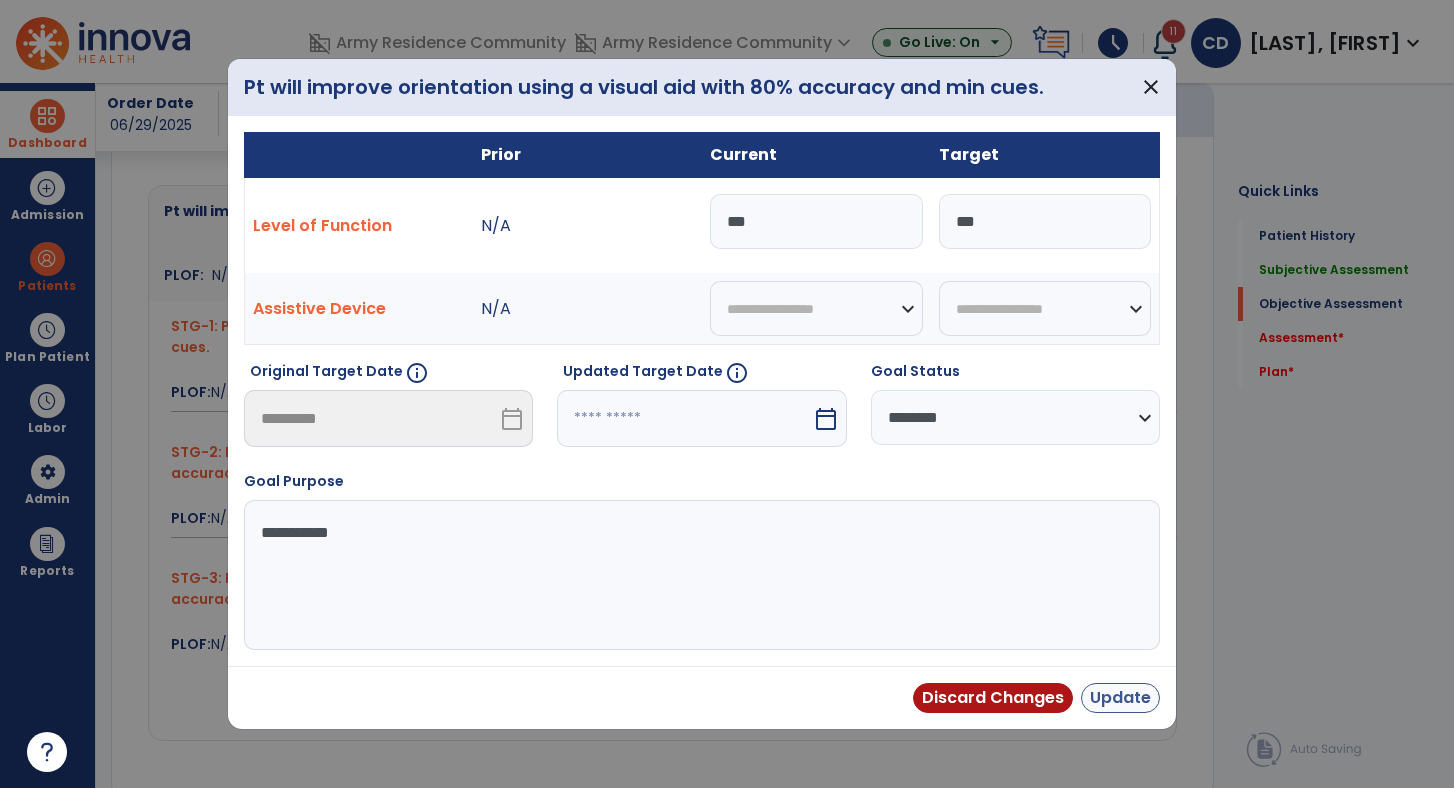 click on "Update" at bounding box center (1120, 698) 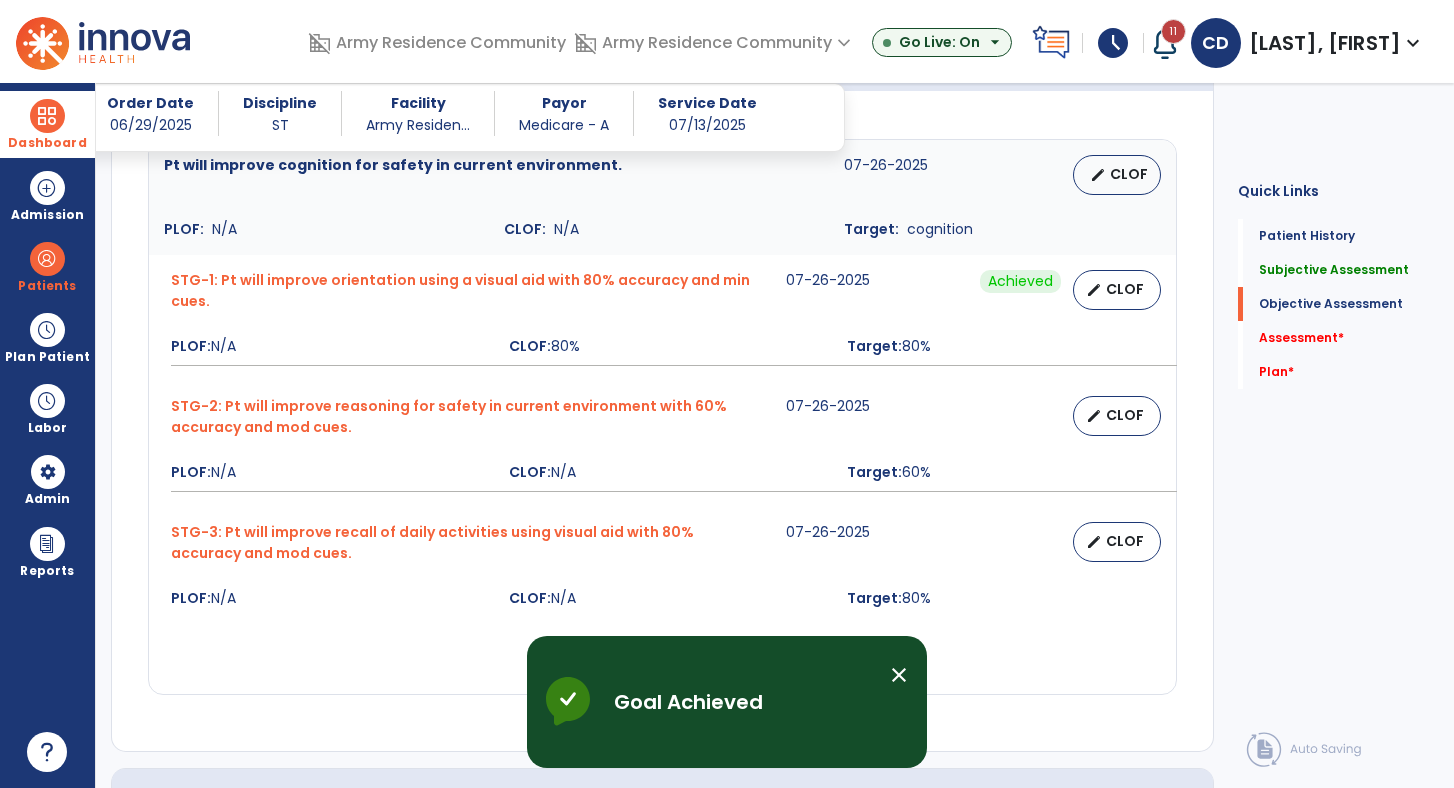 scroll, scrollTop: 848, scrollLeft: 0, axis: vertical 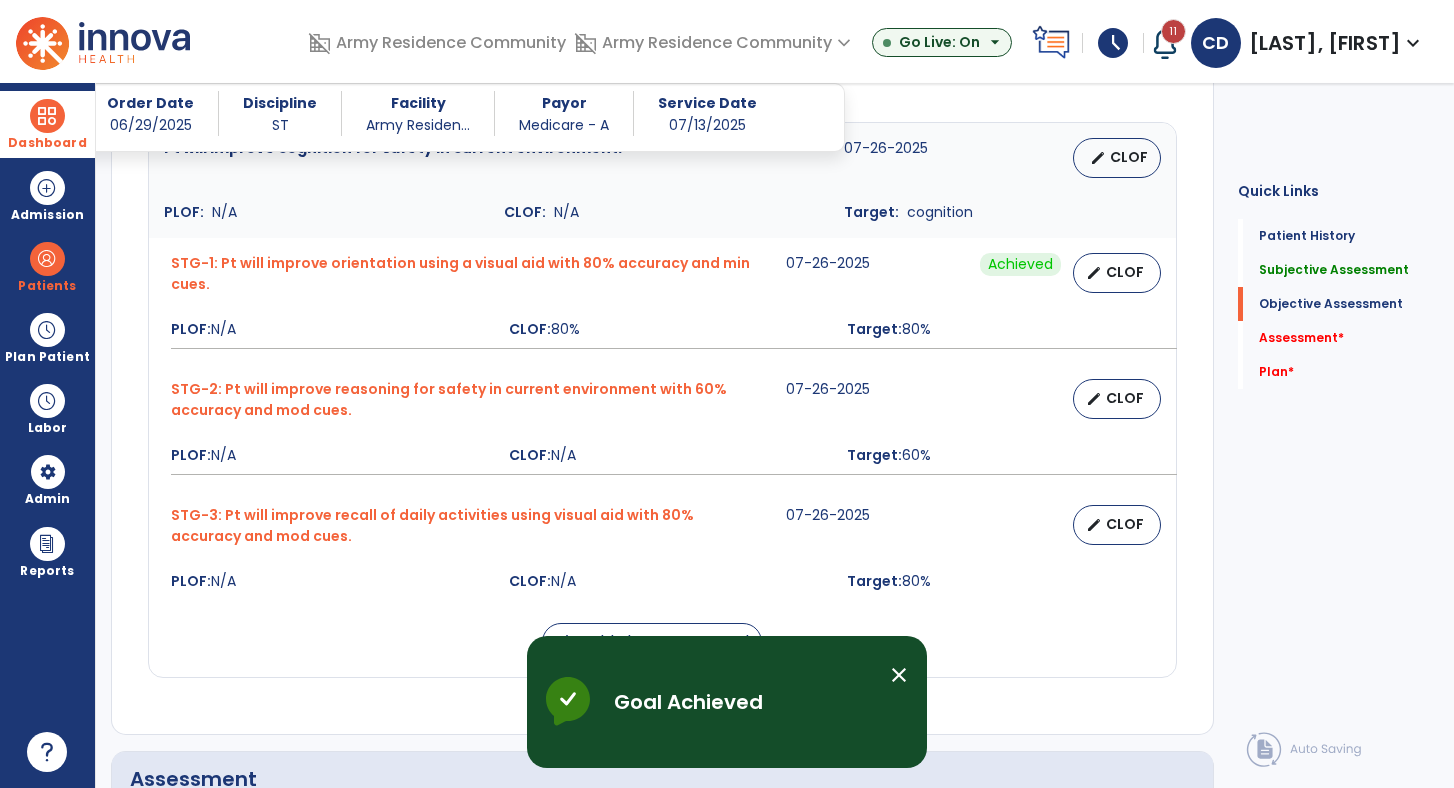 click on "CLOF" at bounding box center (1125, 398) 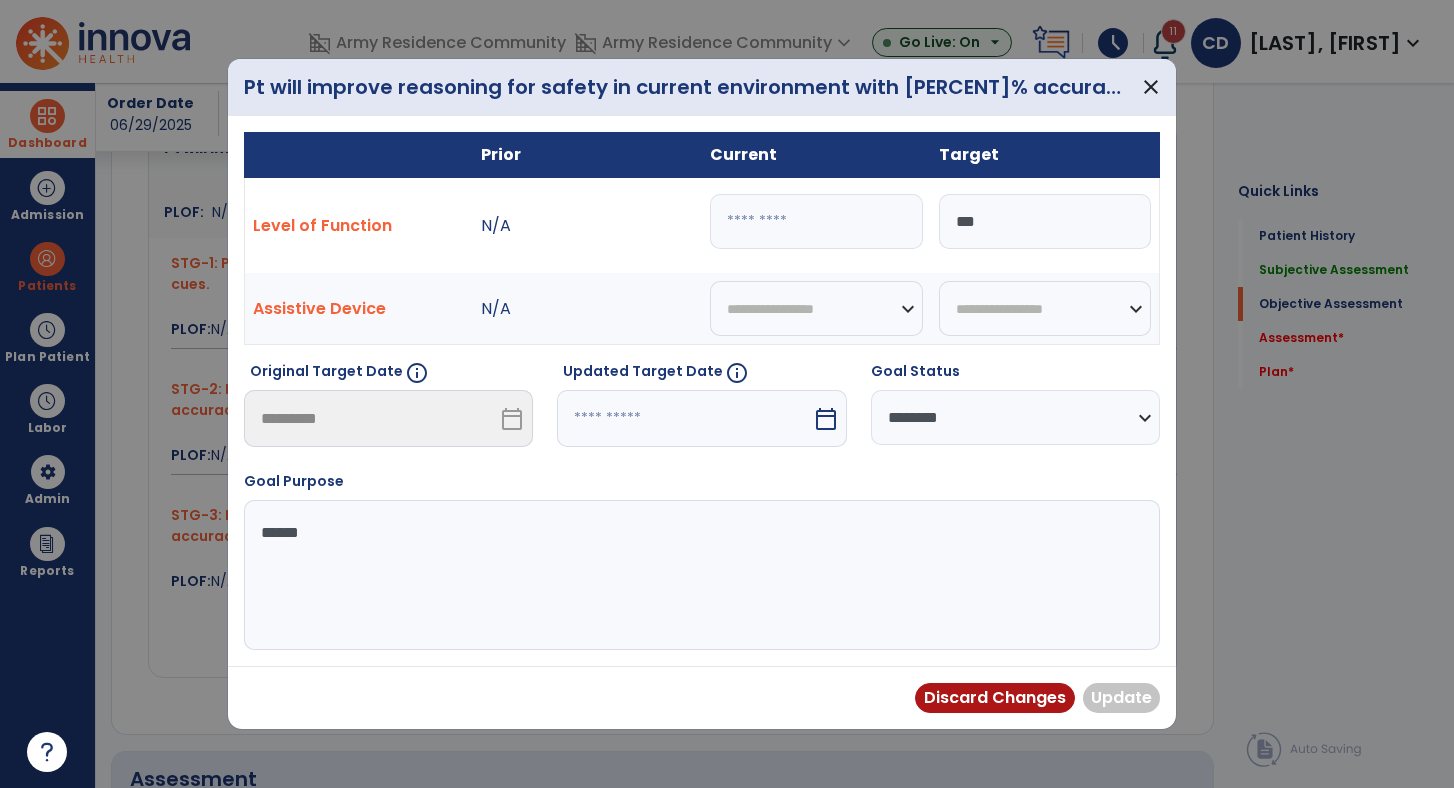 click at bounding box center [816, 221] 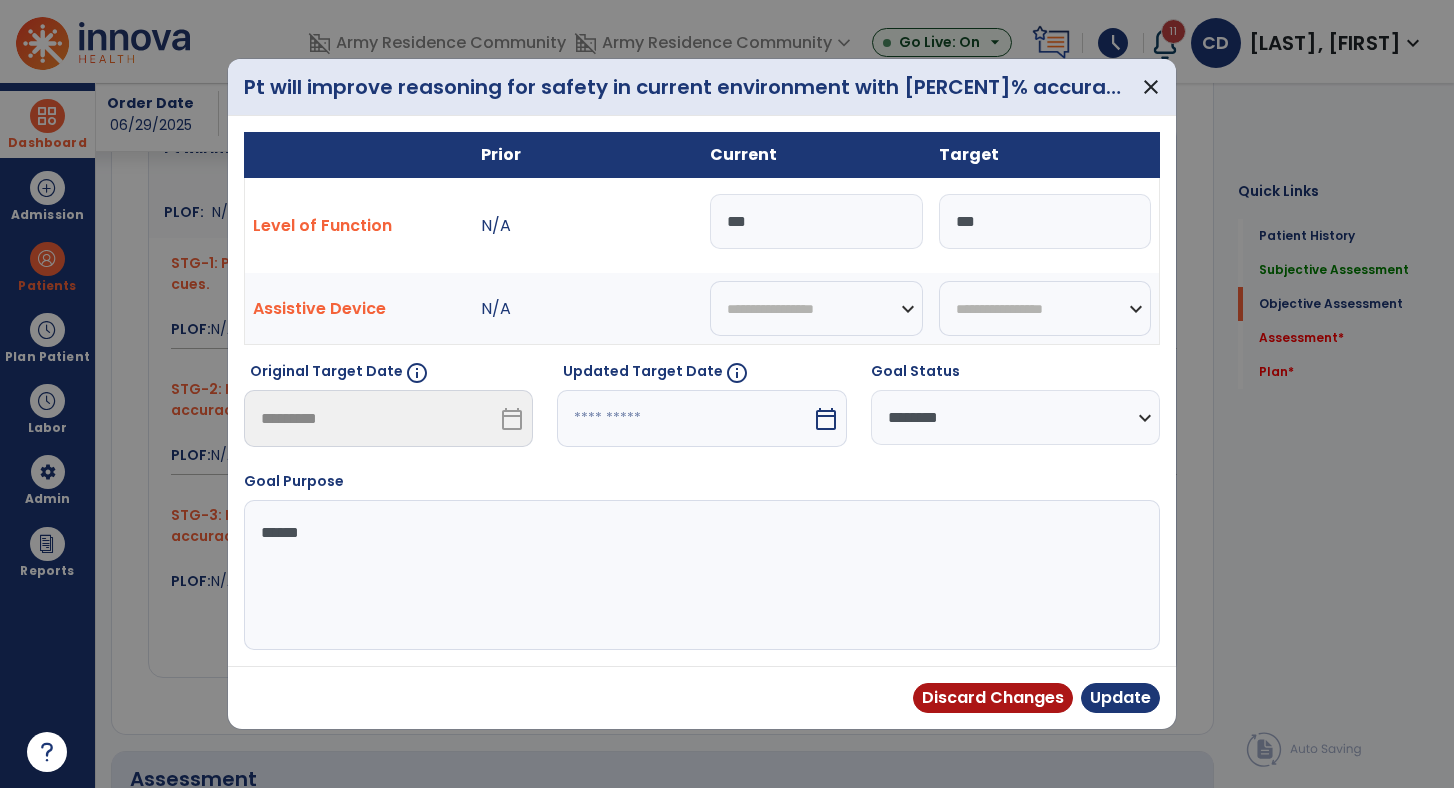 type on "***" 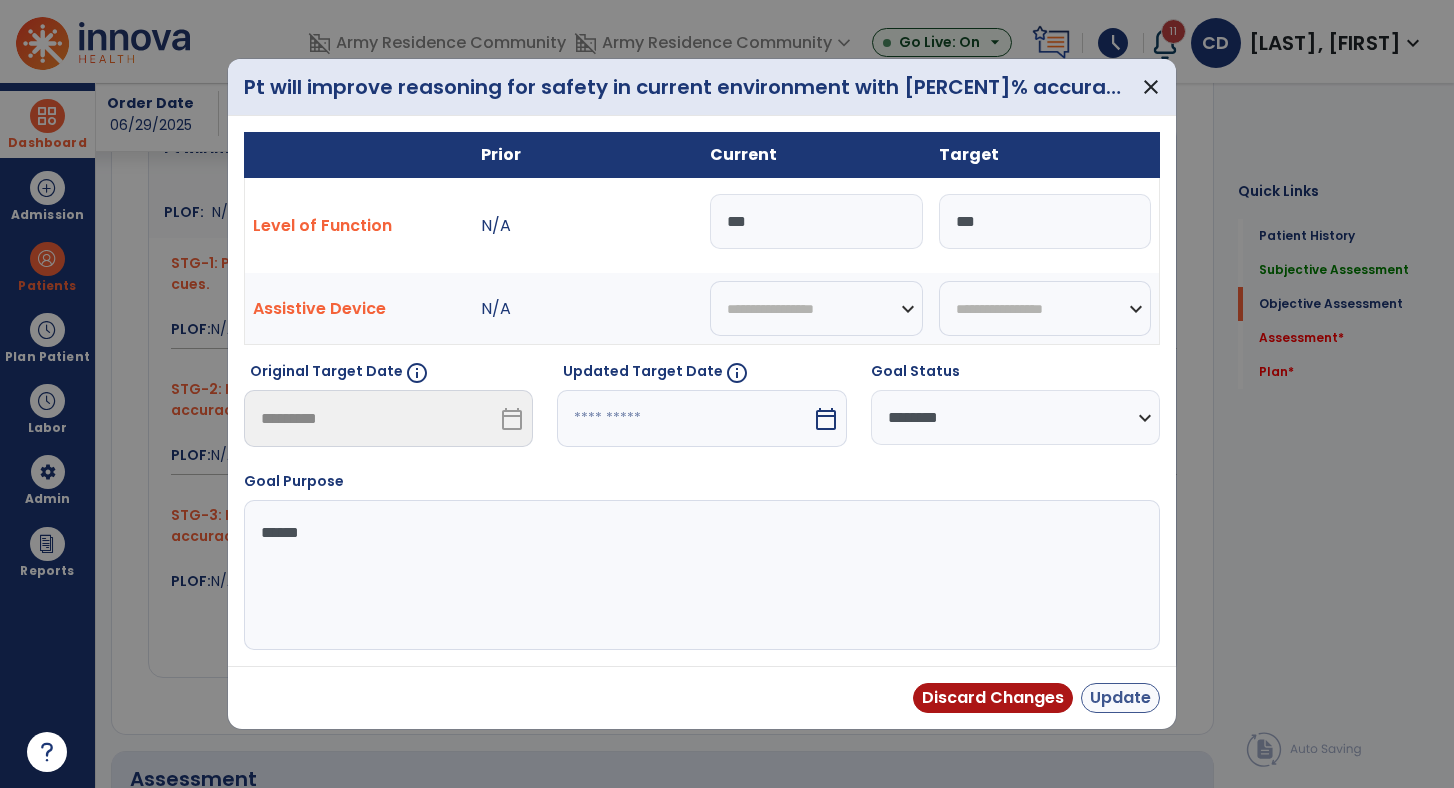 click on "Update" at bounding box center (1120, 698) 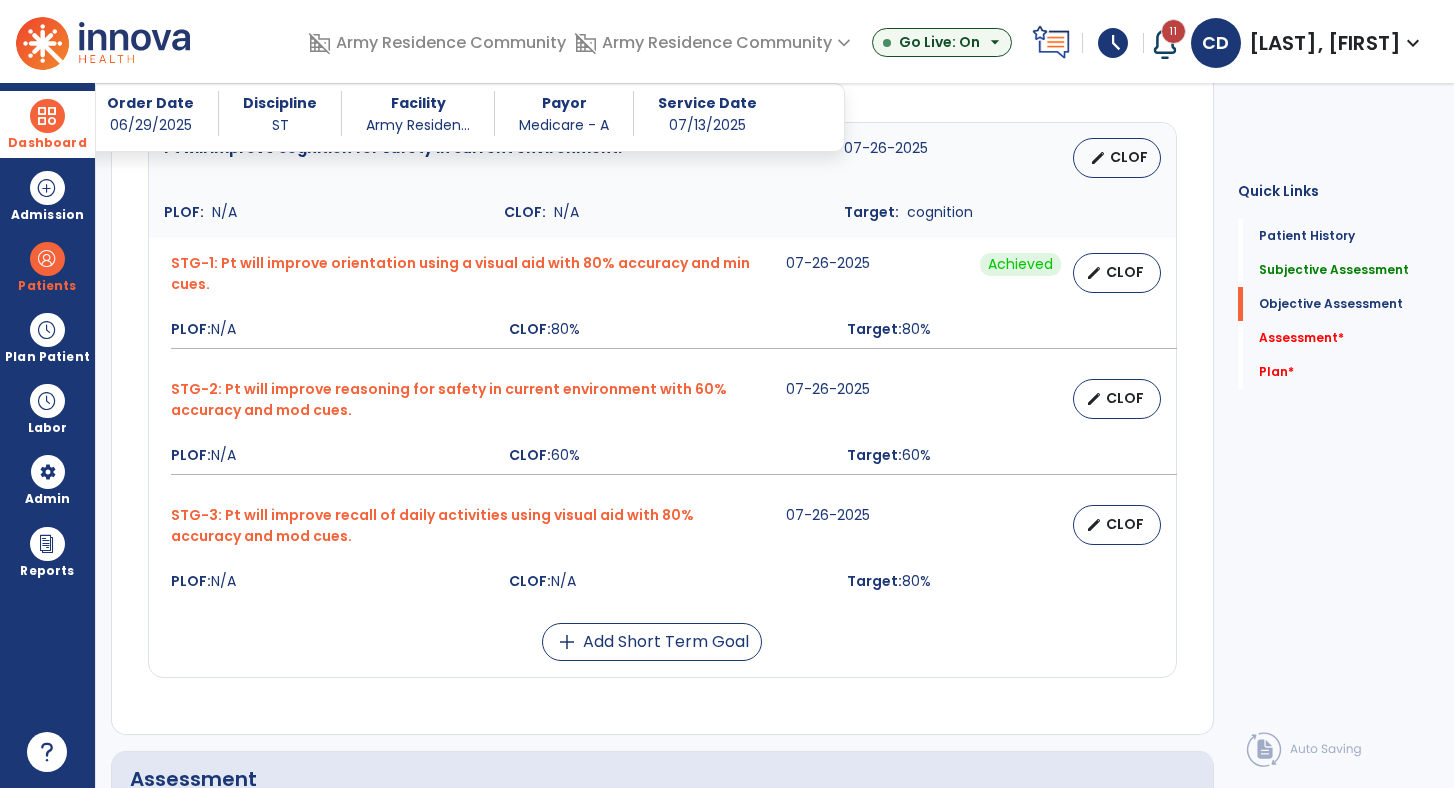 click on "edit   CLOF" at bounding box center [1117, 525] 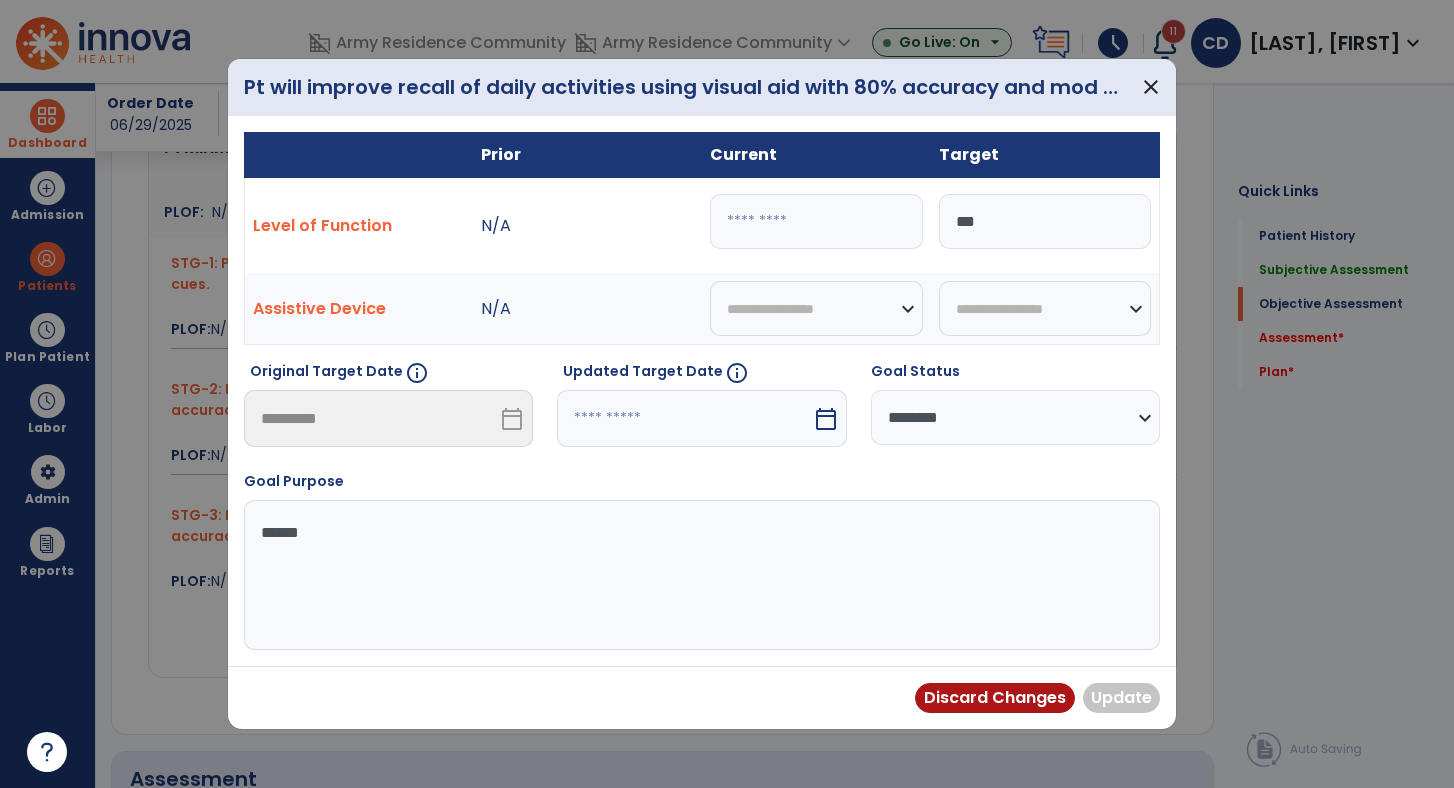 select on "********" 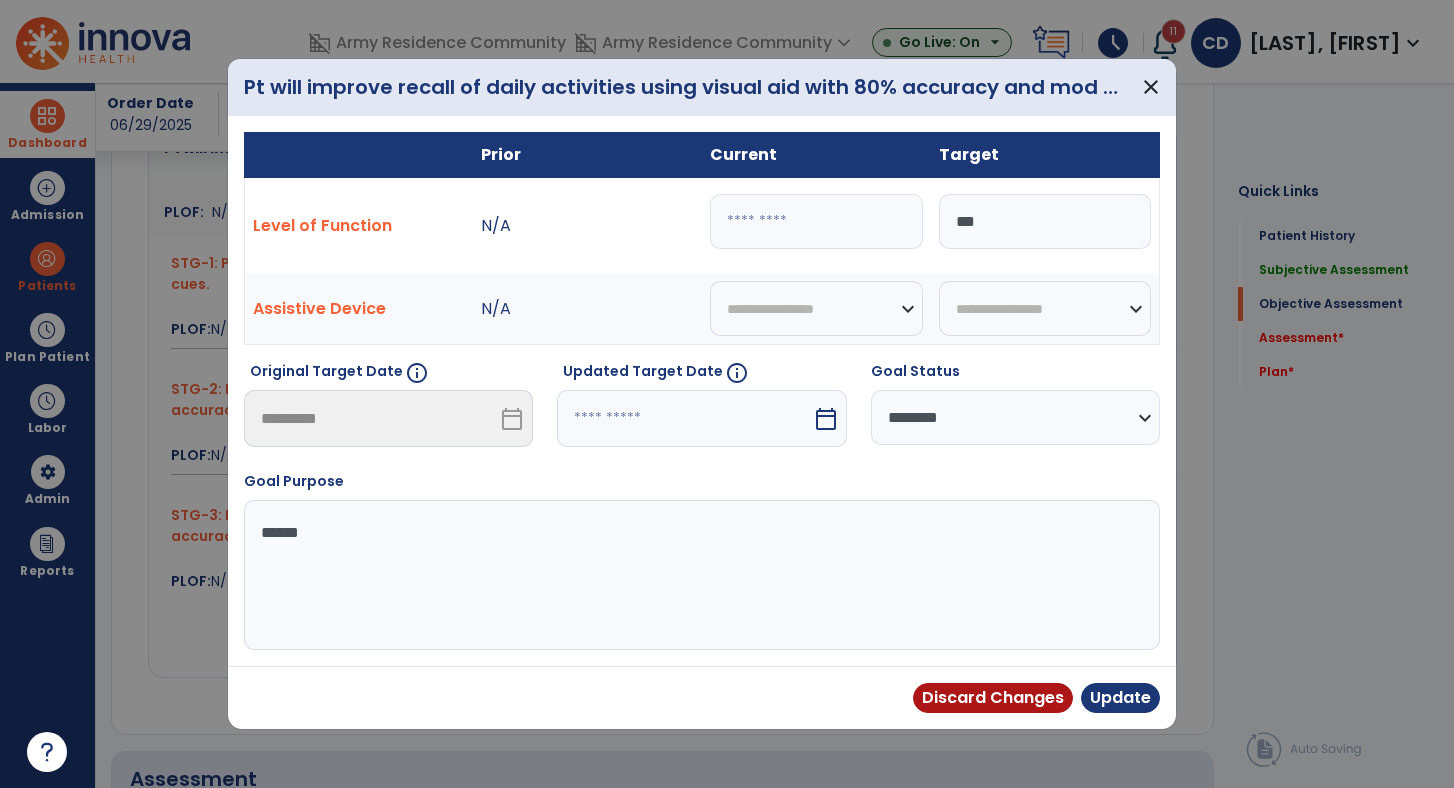 click at bounding box center (816, 221) 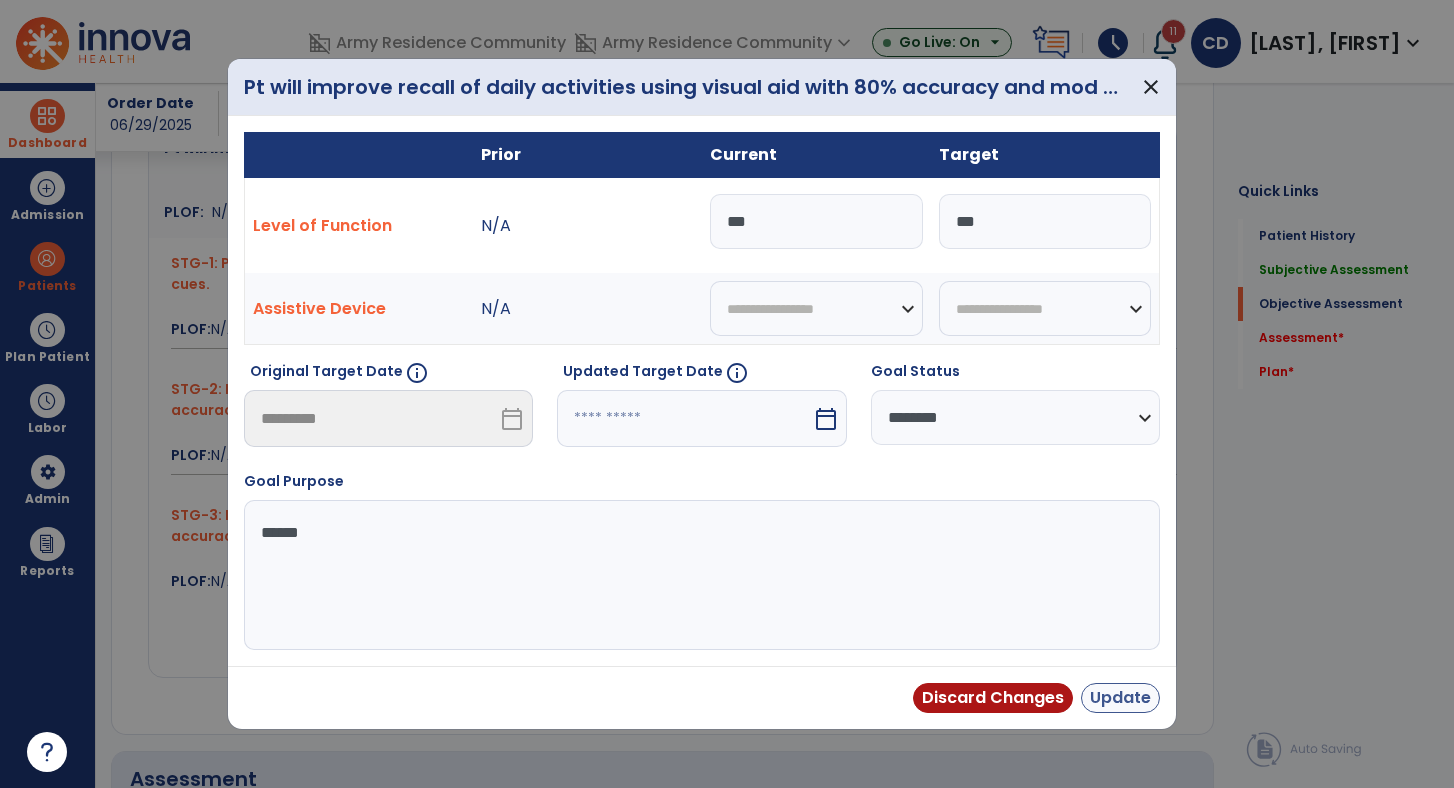 type on "***" 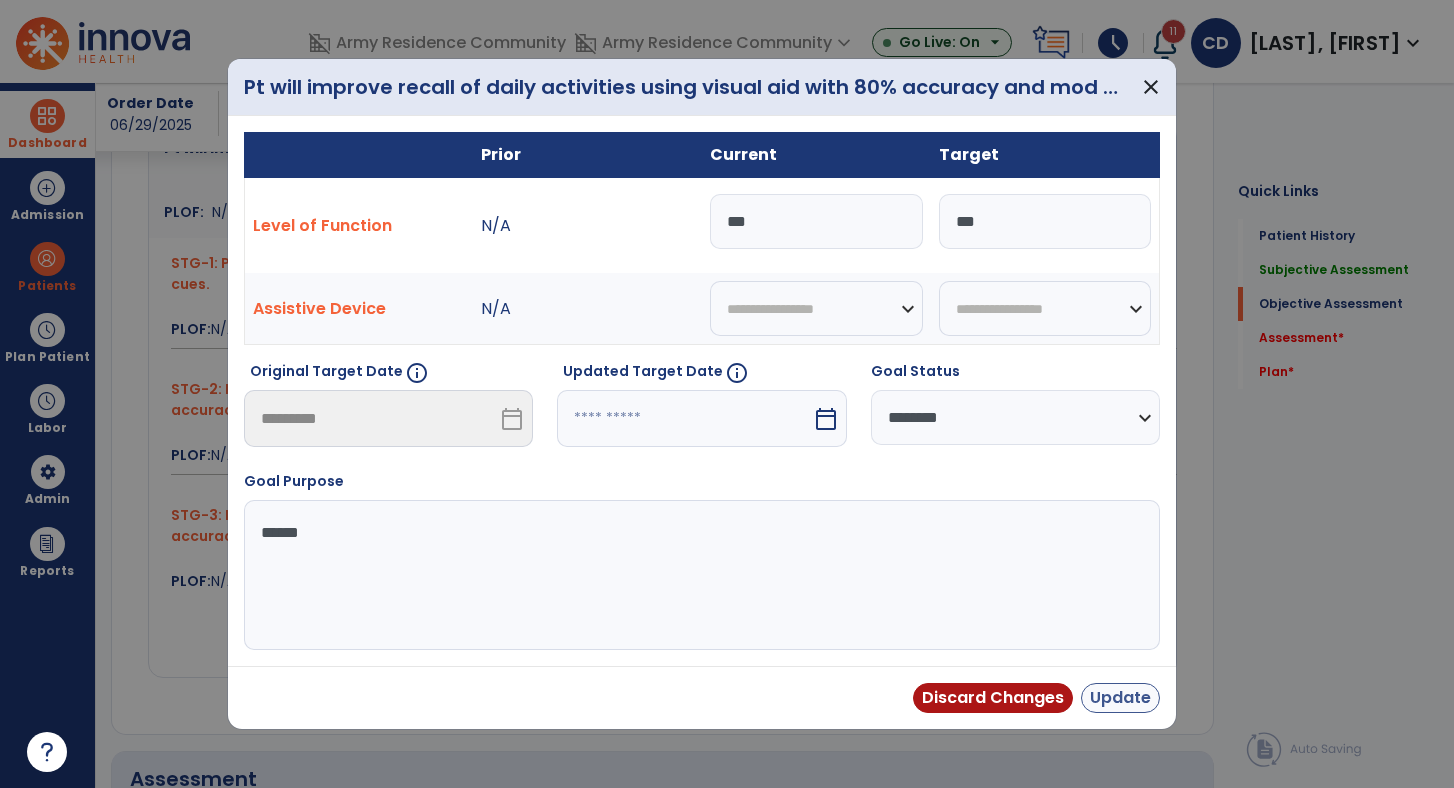 click on "Update" at bounding box center [1120, 698] 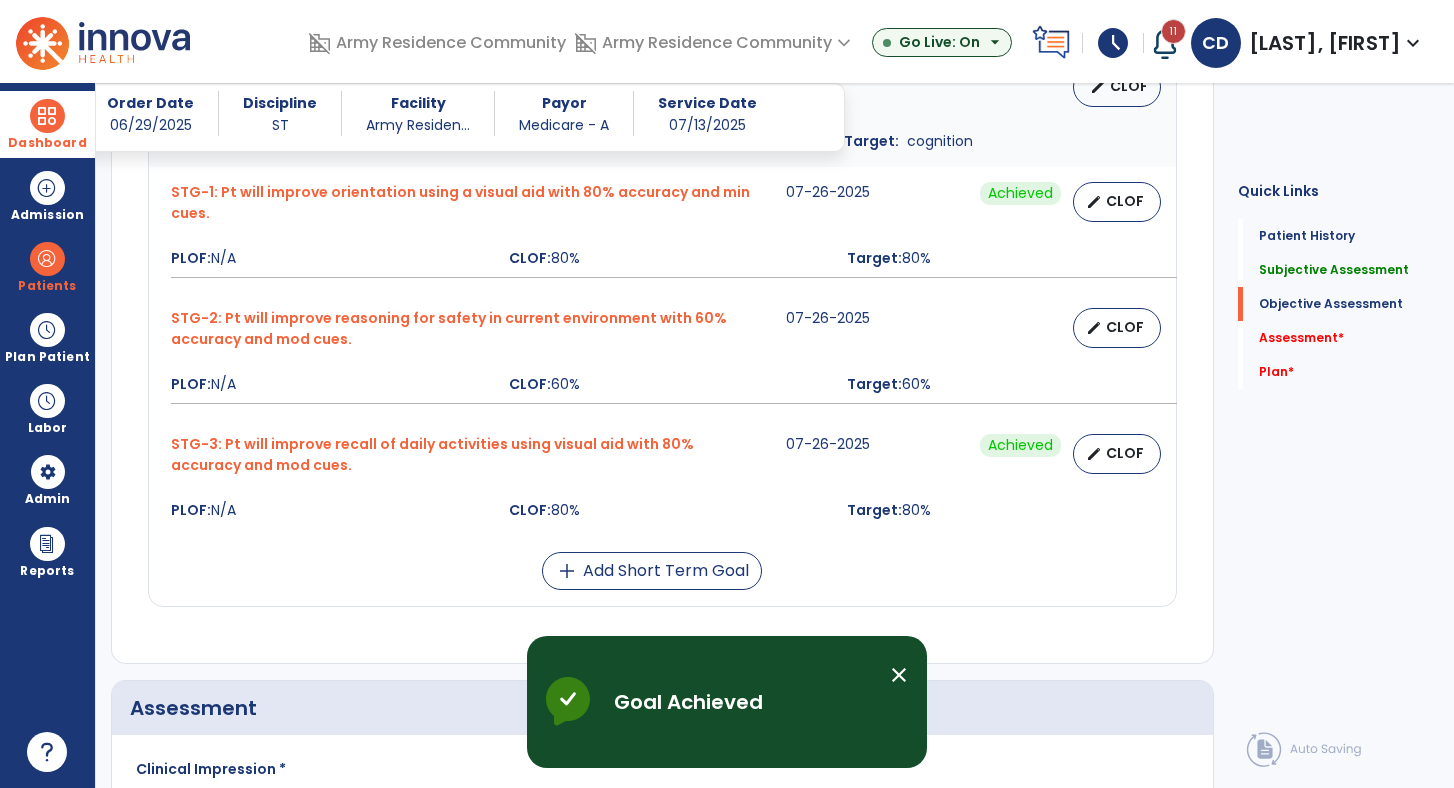 scroll, scrollTop: 938, scrollLeft: 0, axis: vertical 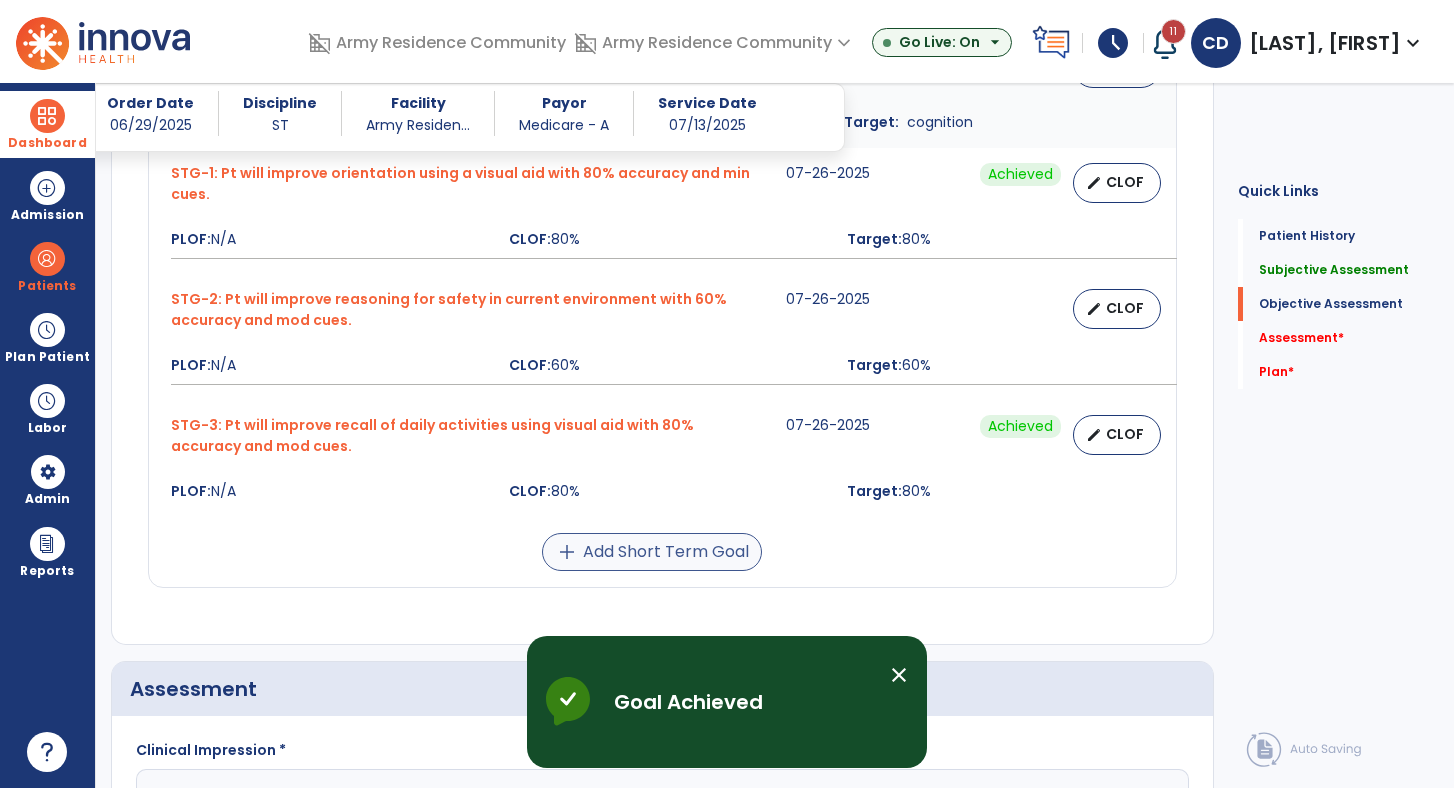 click on "add  Add Short Term Goal" at bounding box center (652, 552) 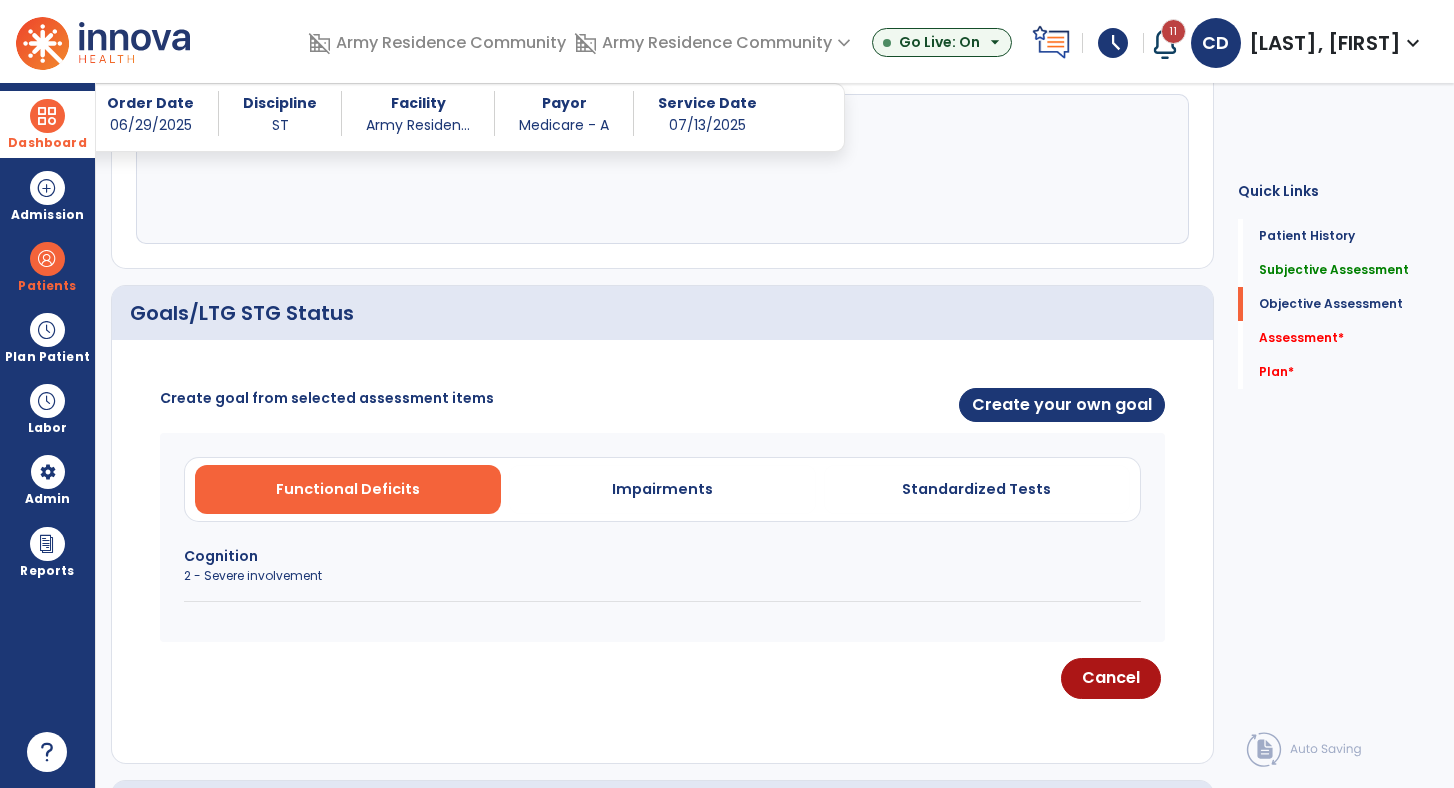 scroll, scrollTop: 579, scrollLeft: 0, axis: vertical 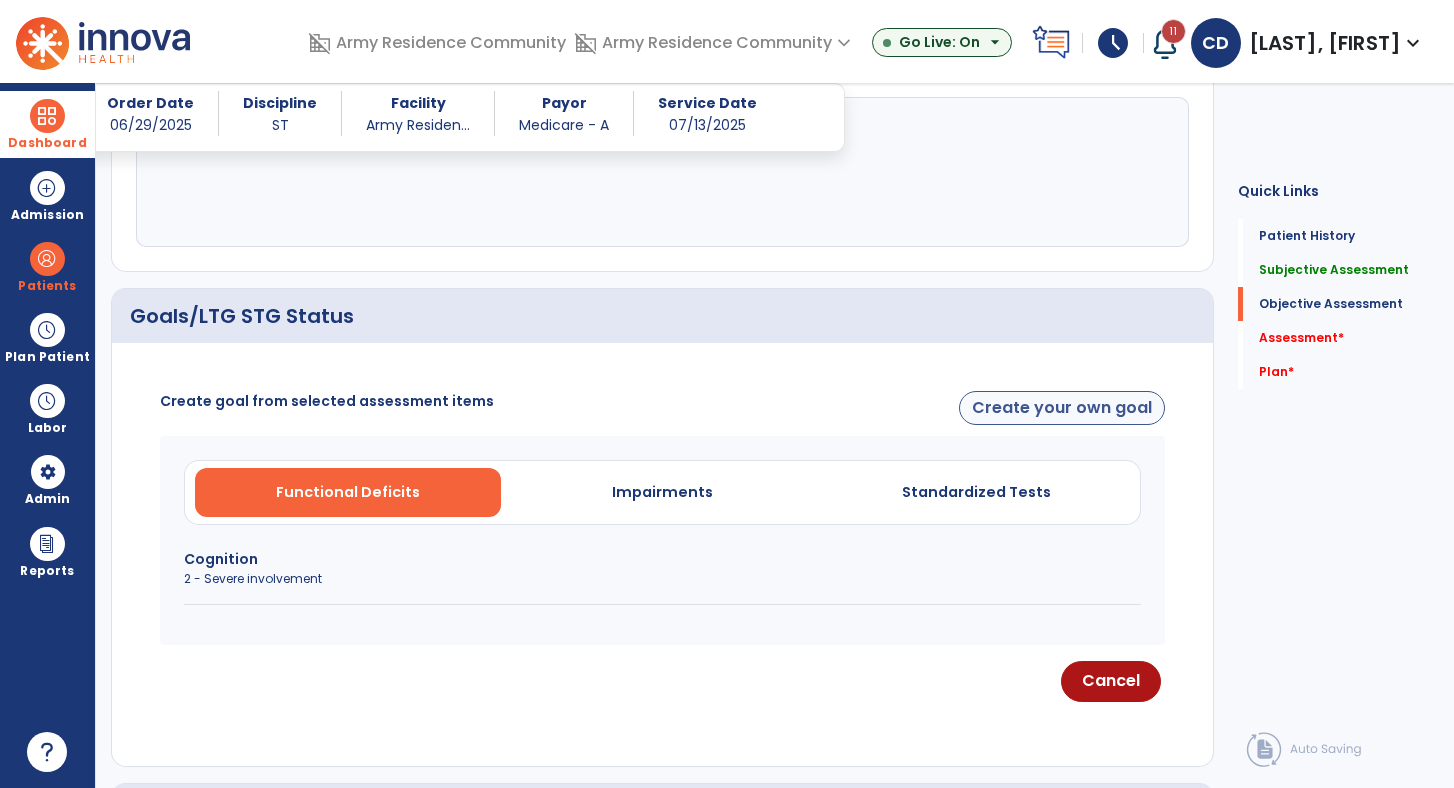 click on "Create your own goal" 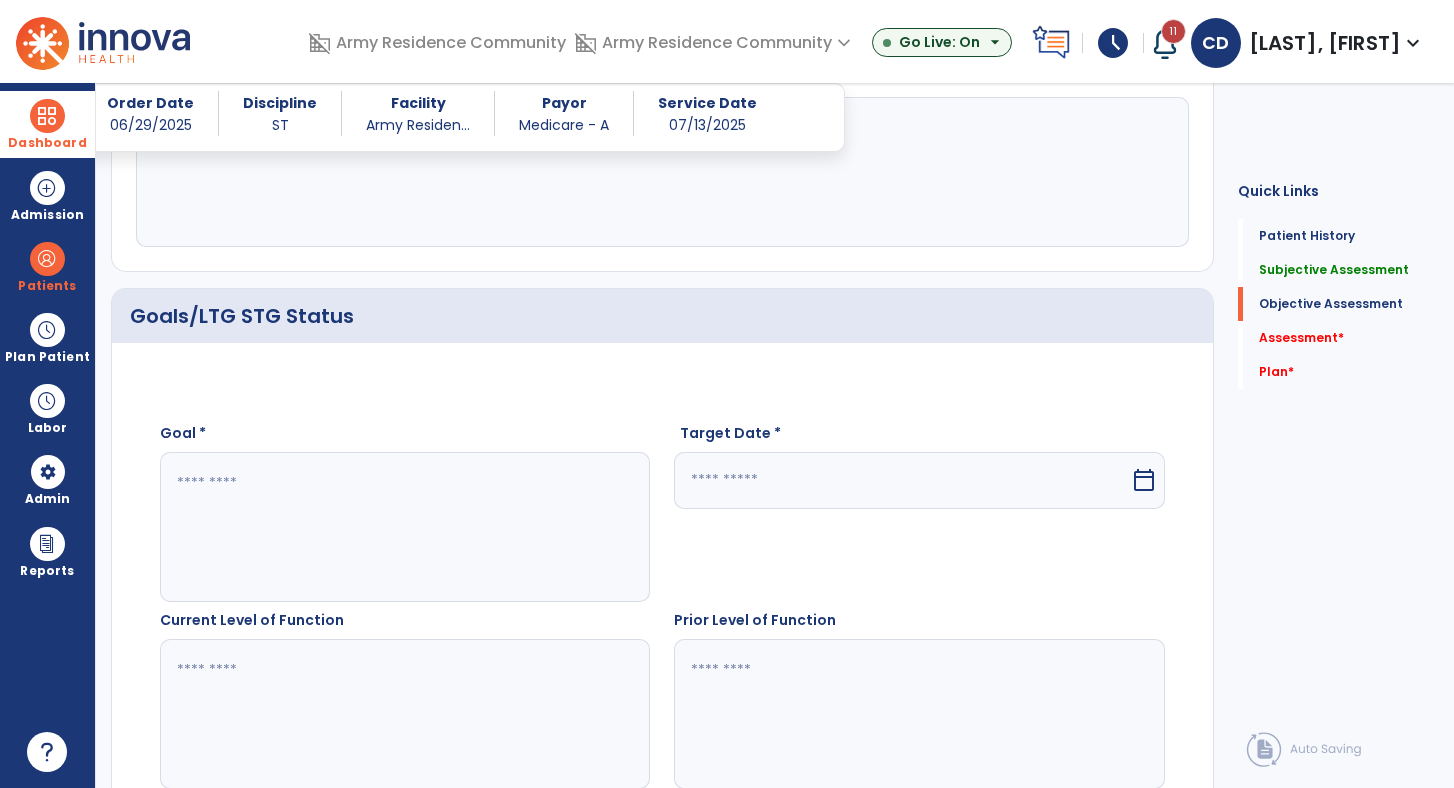 click 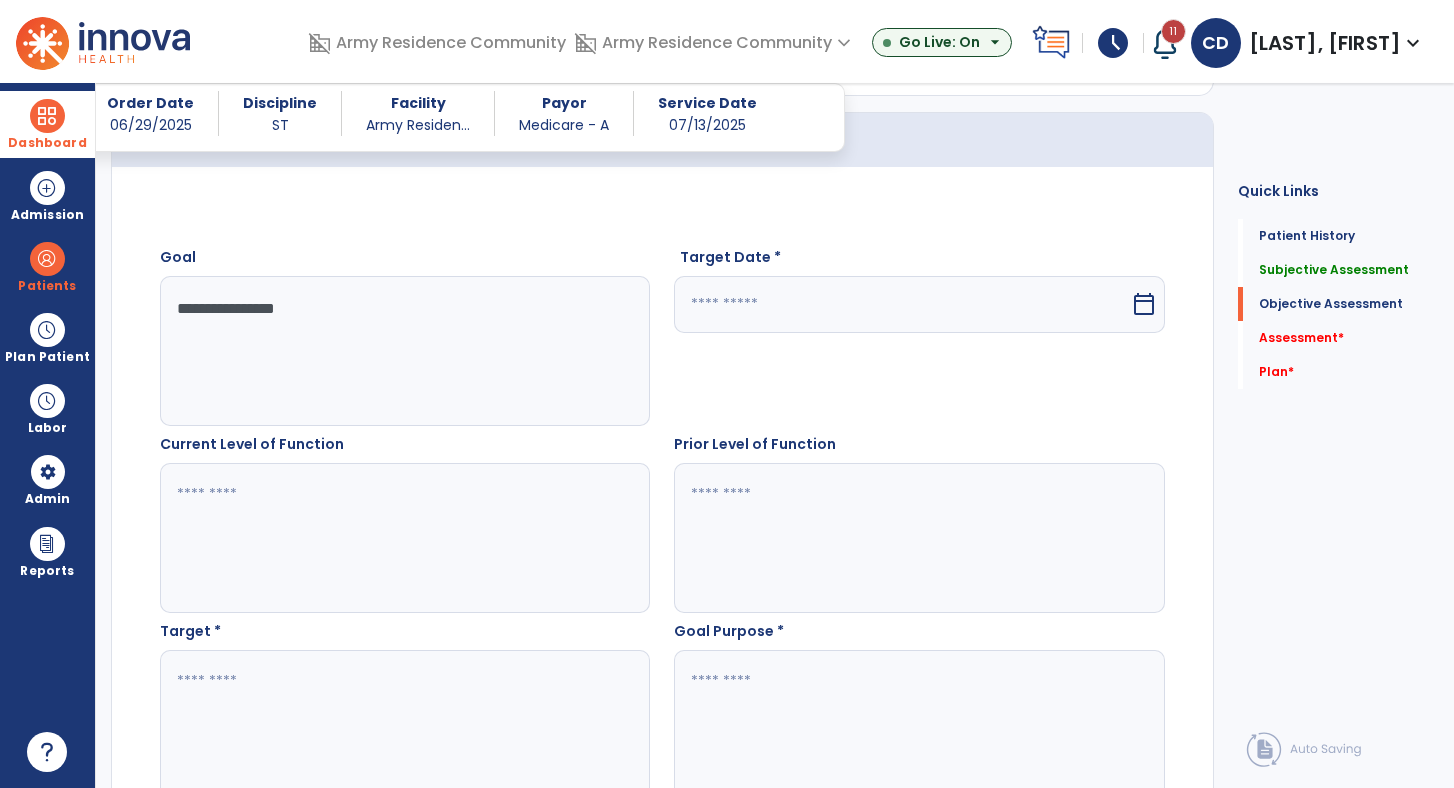 scroll, scrollTop: 775, scrollLeft: 0, axis: vertical 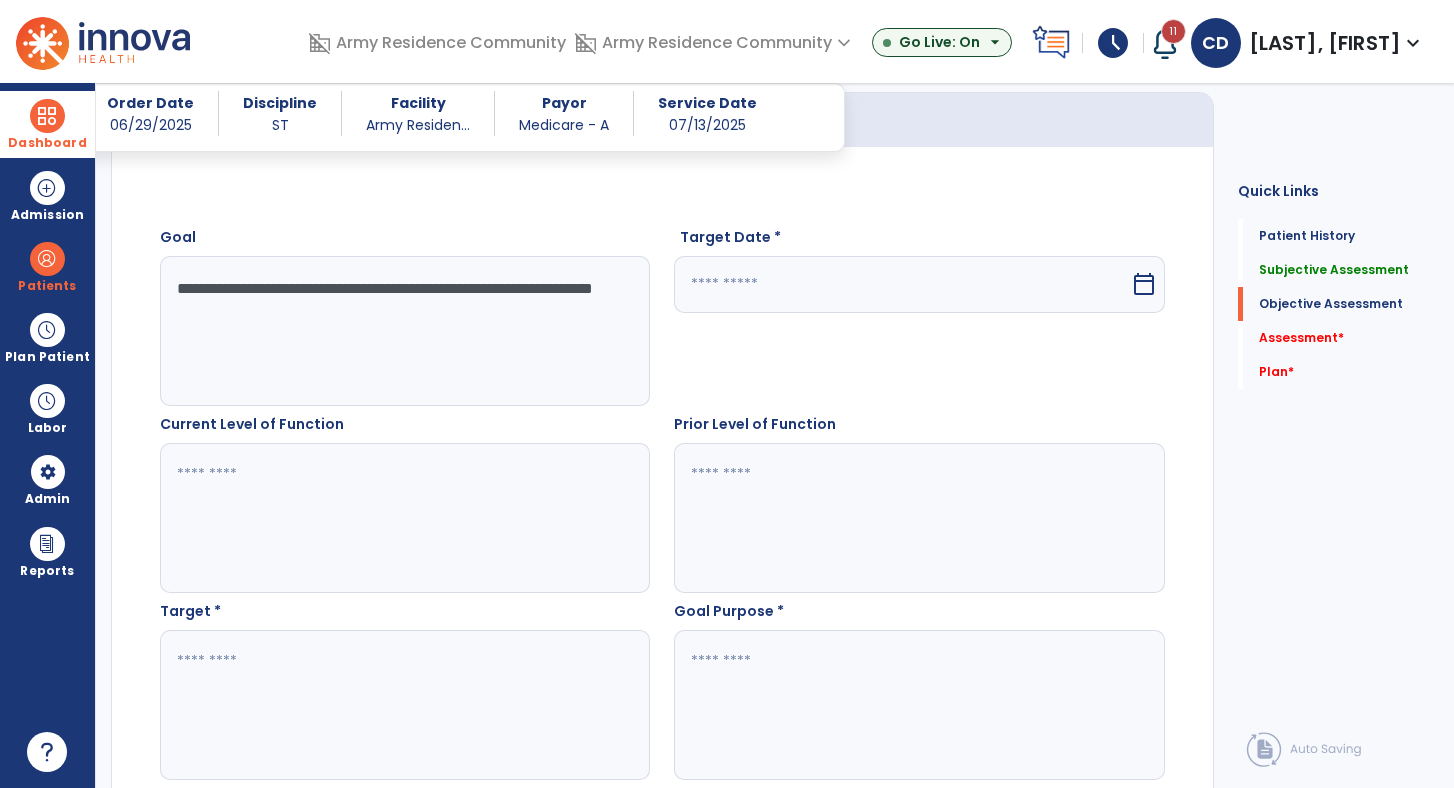 type on "**********" 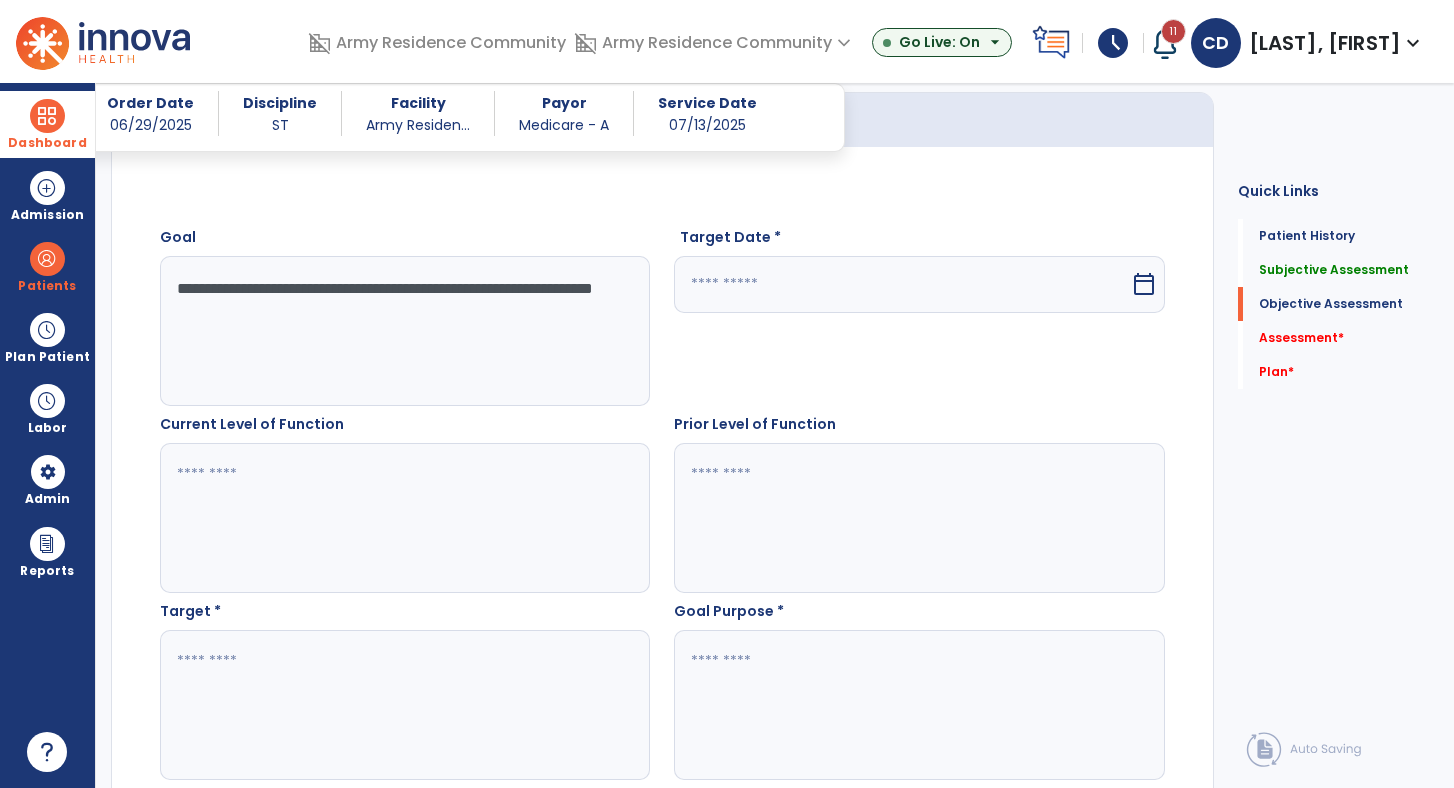 click at bounding box center [901, 284] 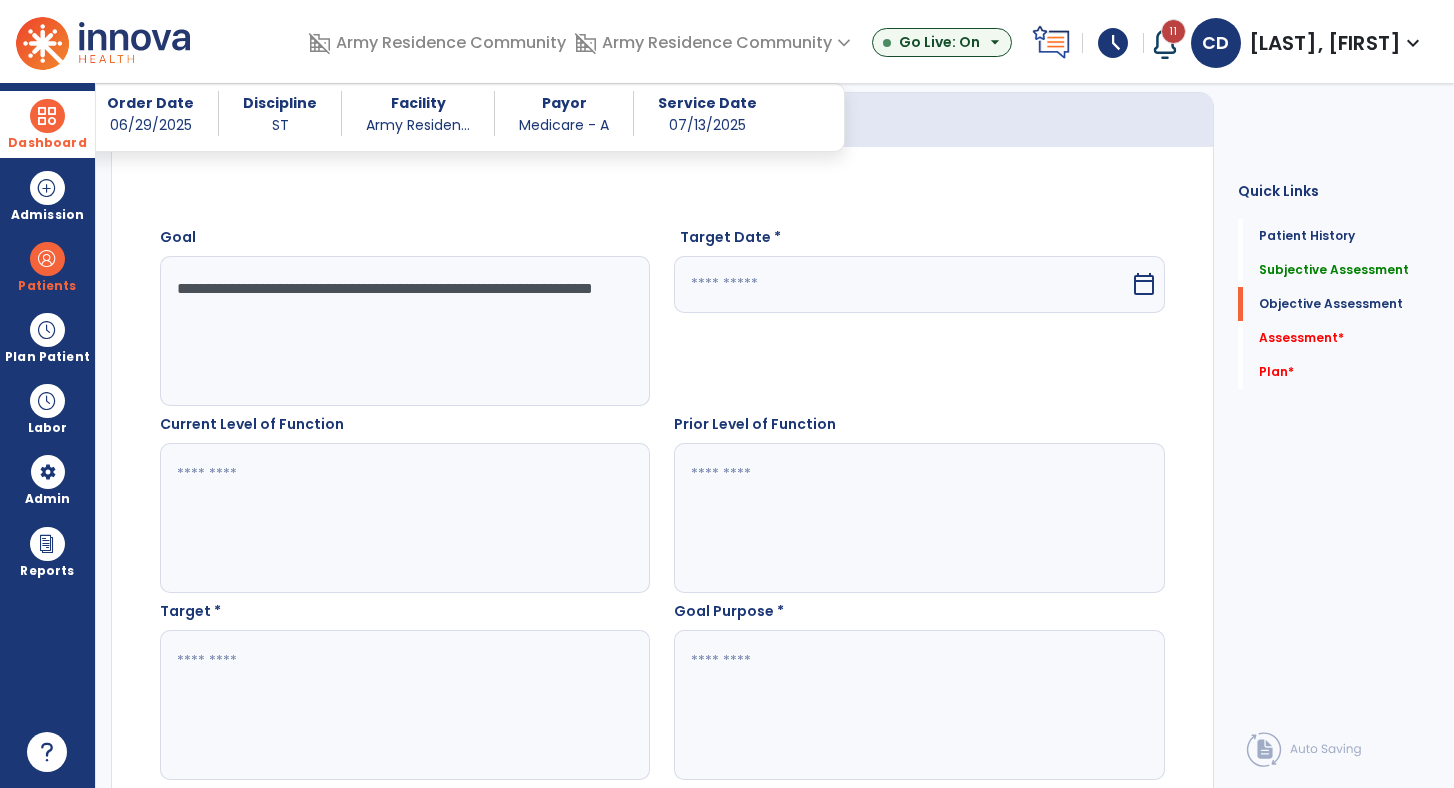 select on "*" 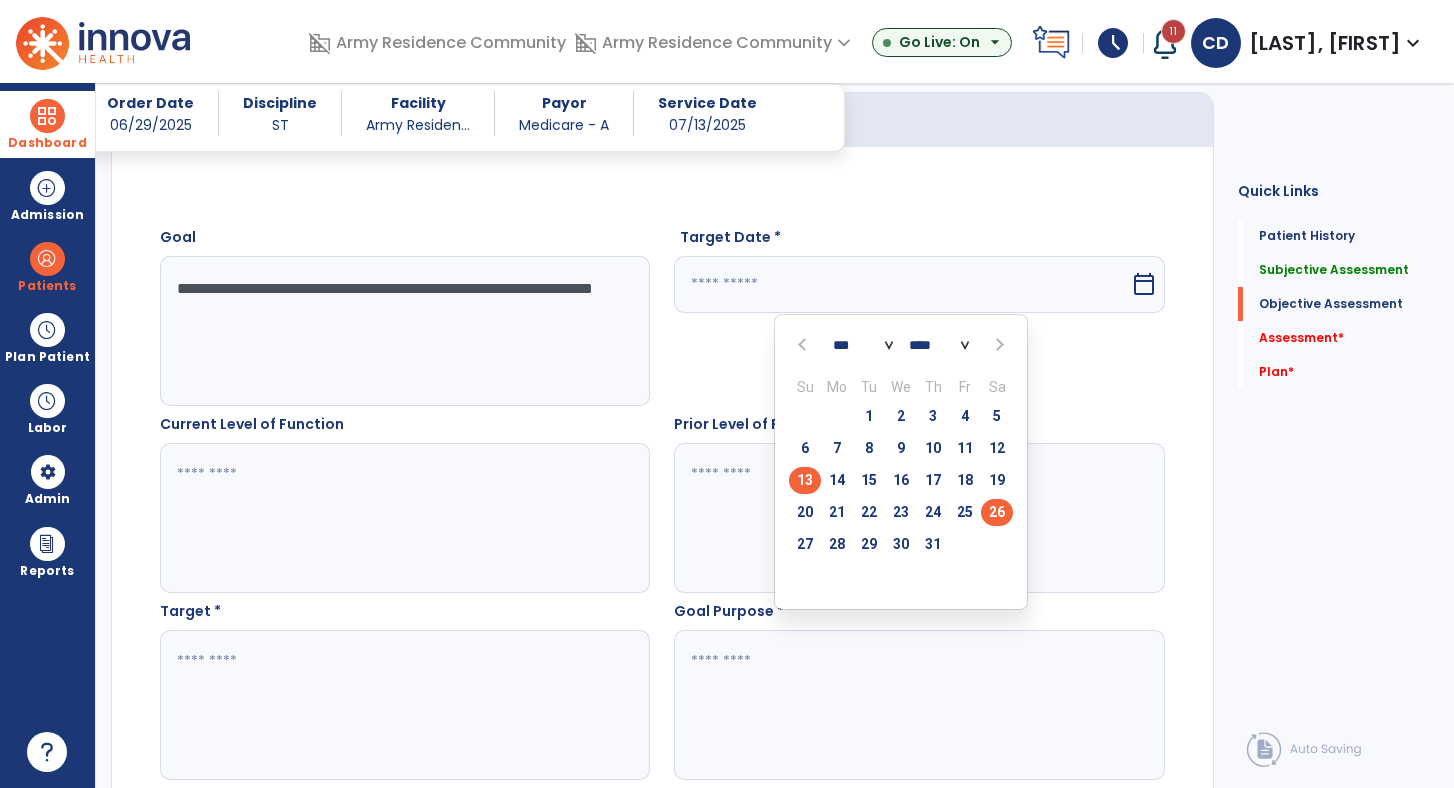 click on "26" at bounding box center [997, 512] 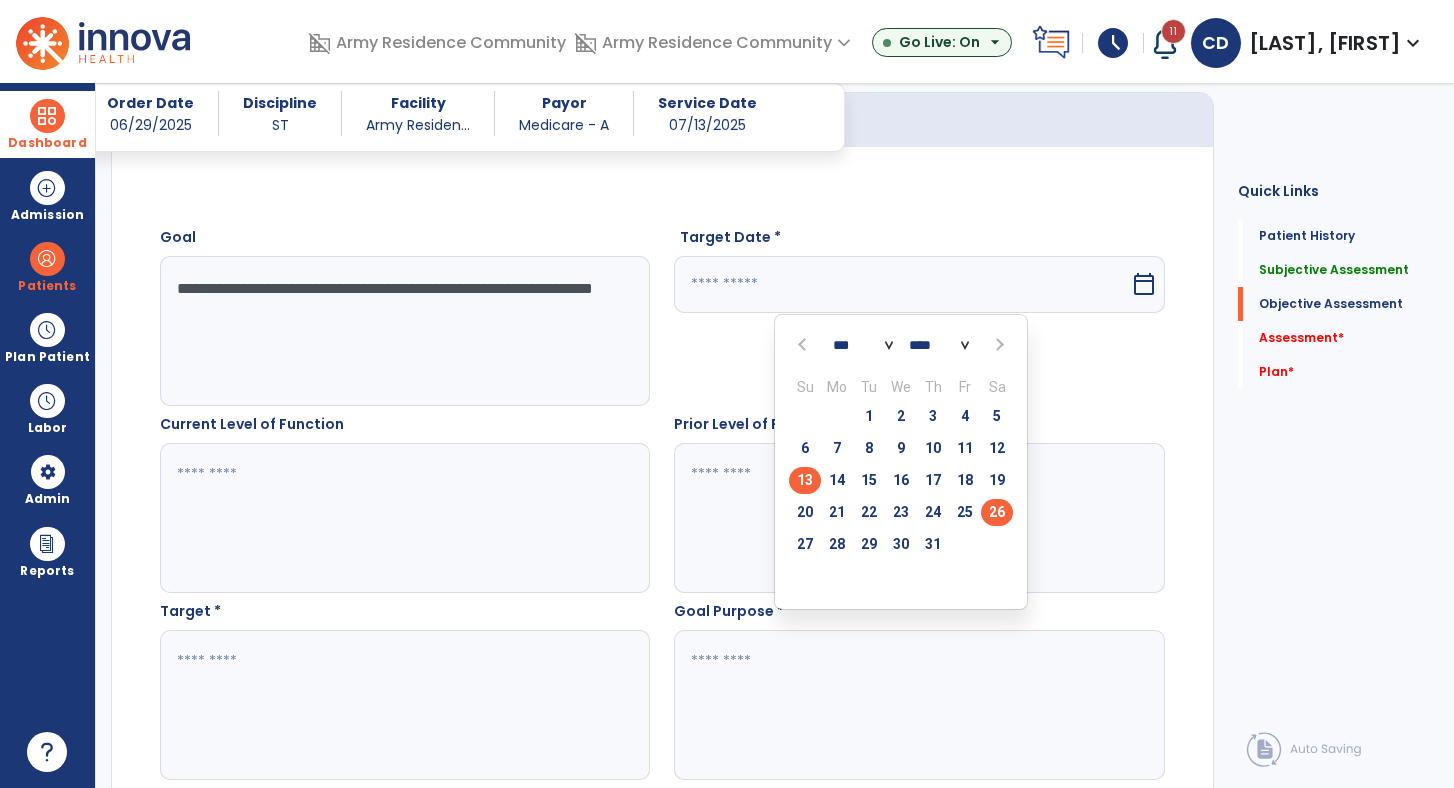 type on "*********" 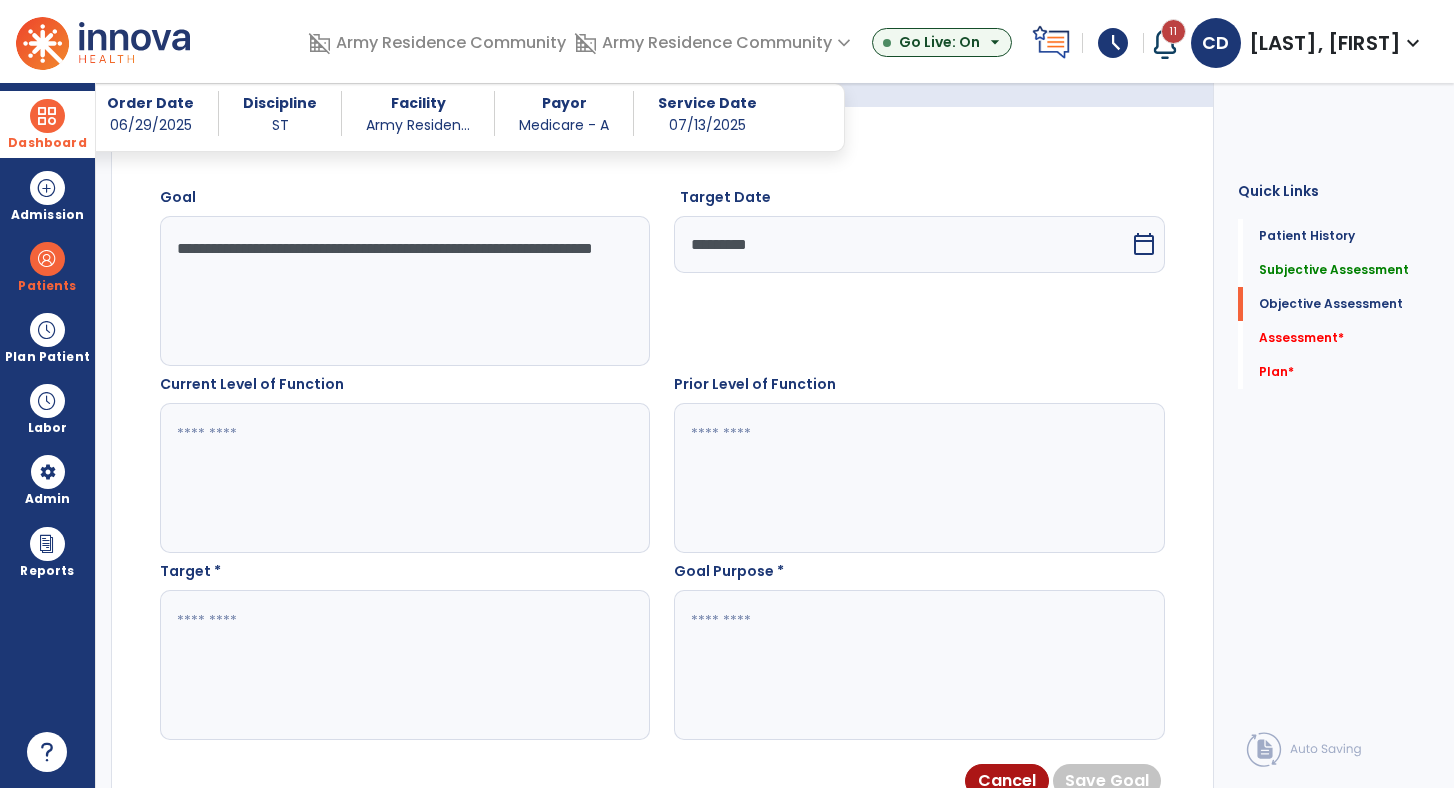 scroll, scrollTop: 710, scrollLeft: 0, axis: vertical 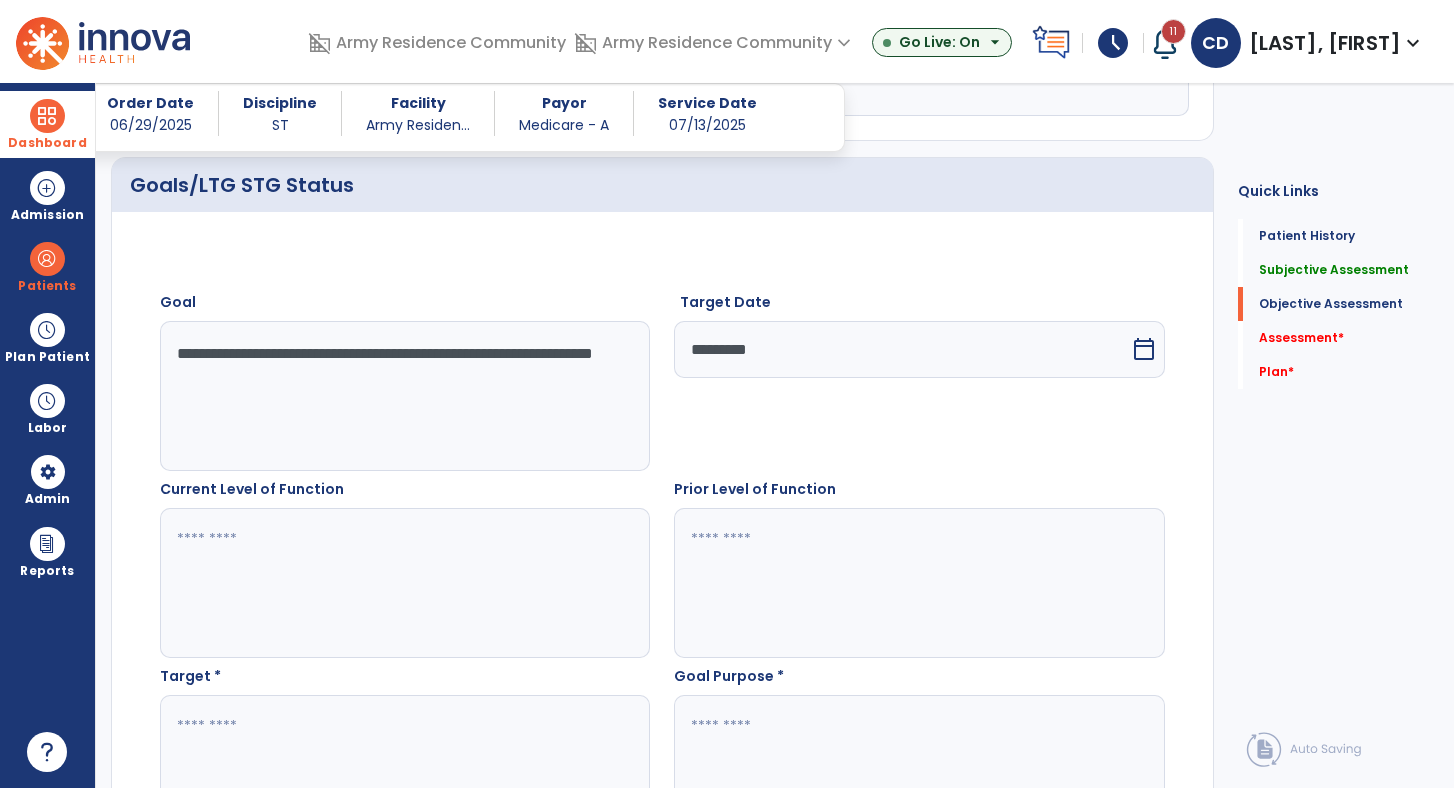 click on "*********" at bounding box center (901, 349) 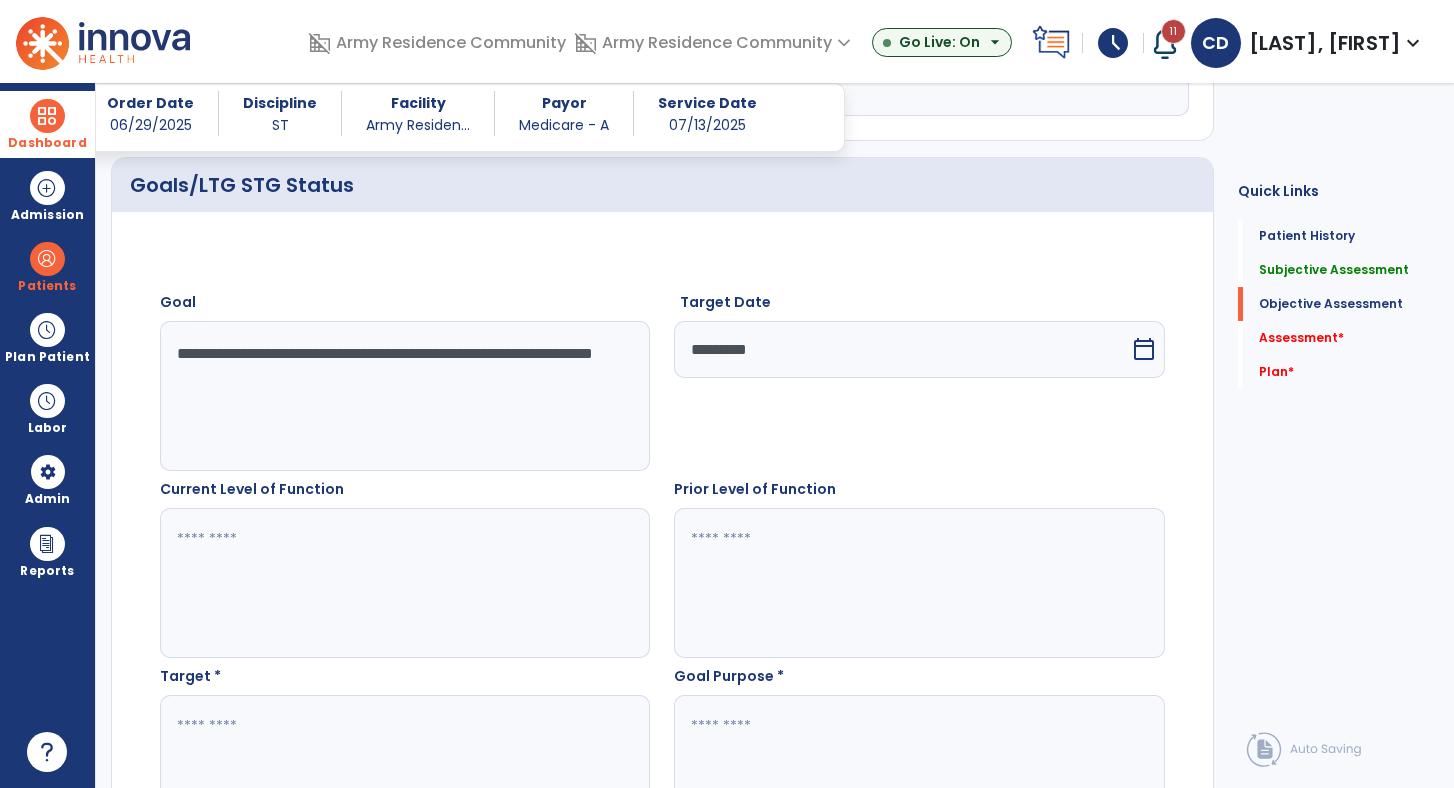 select on "*" 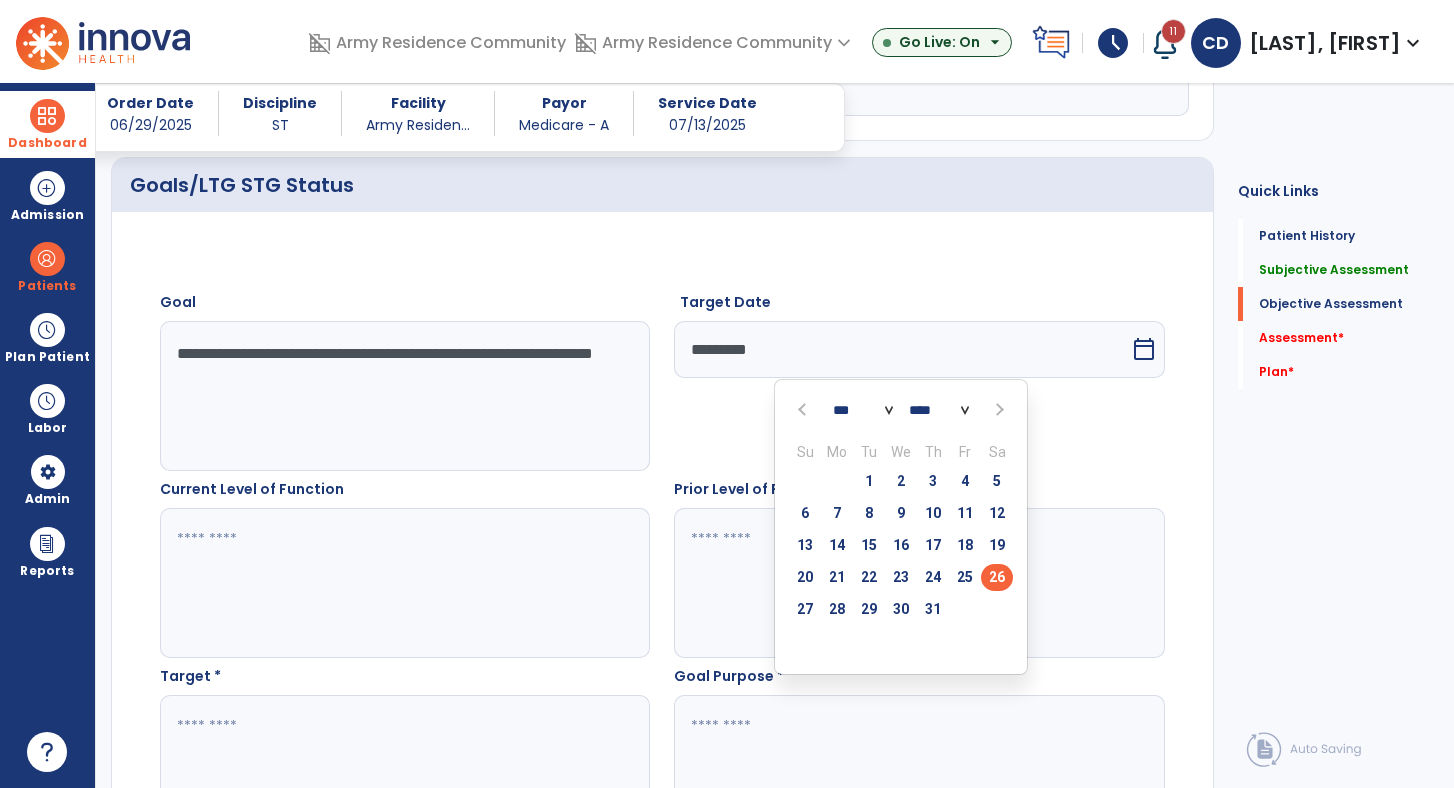 click on "Su Mo Tu We Th Fr Sa" at bounding box center [901, 447] 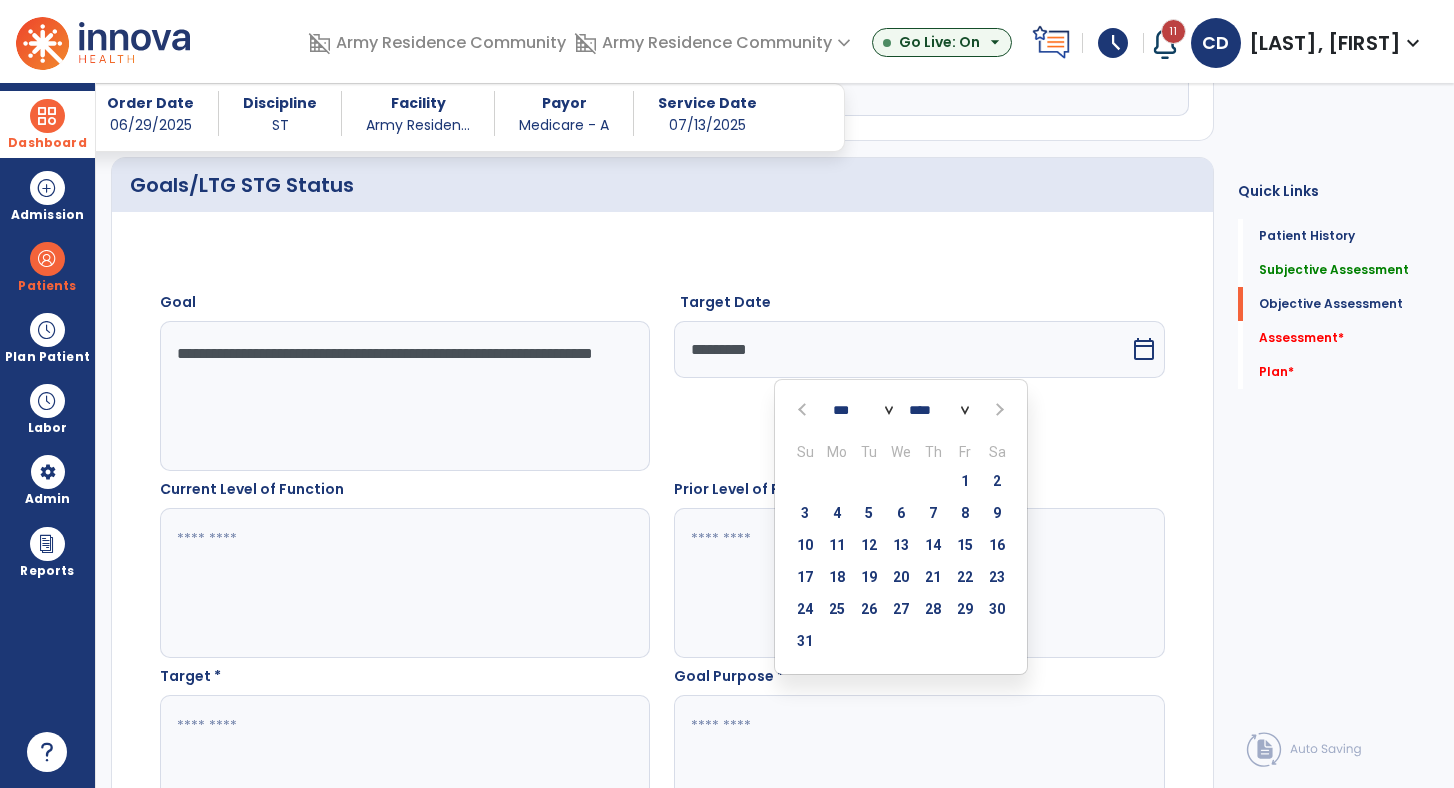 select on "*" 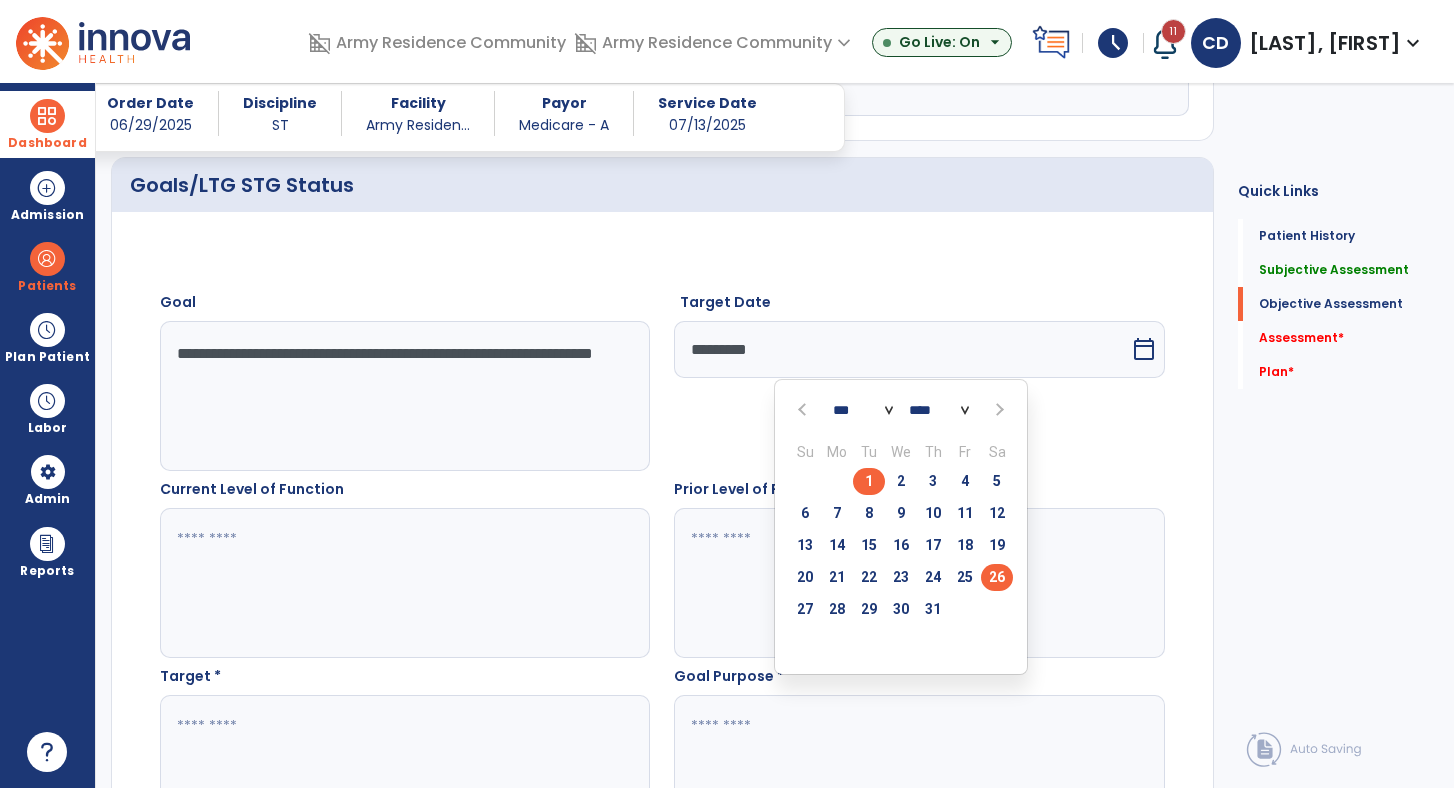 click on "26" at bounding box center (997, 577) 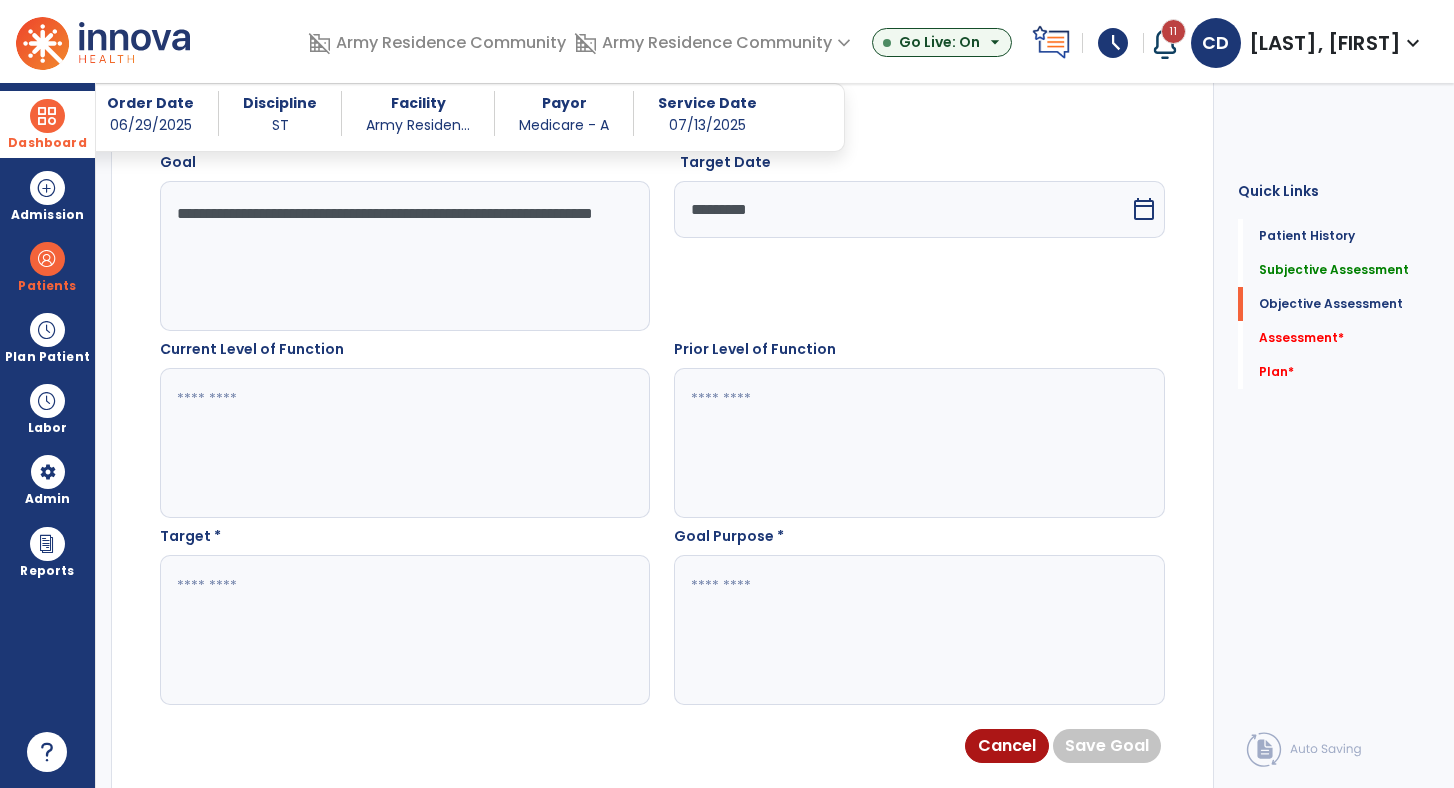 scroll, scrollTop: 852, scrollLeft: 0, axis: vertical 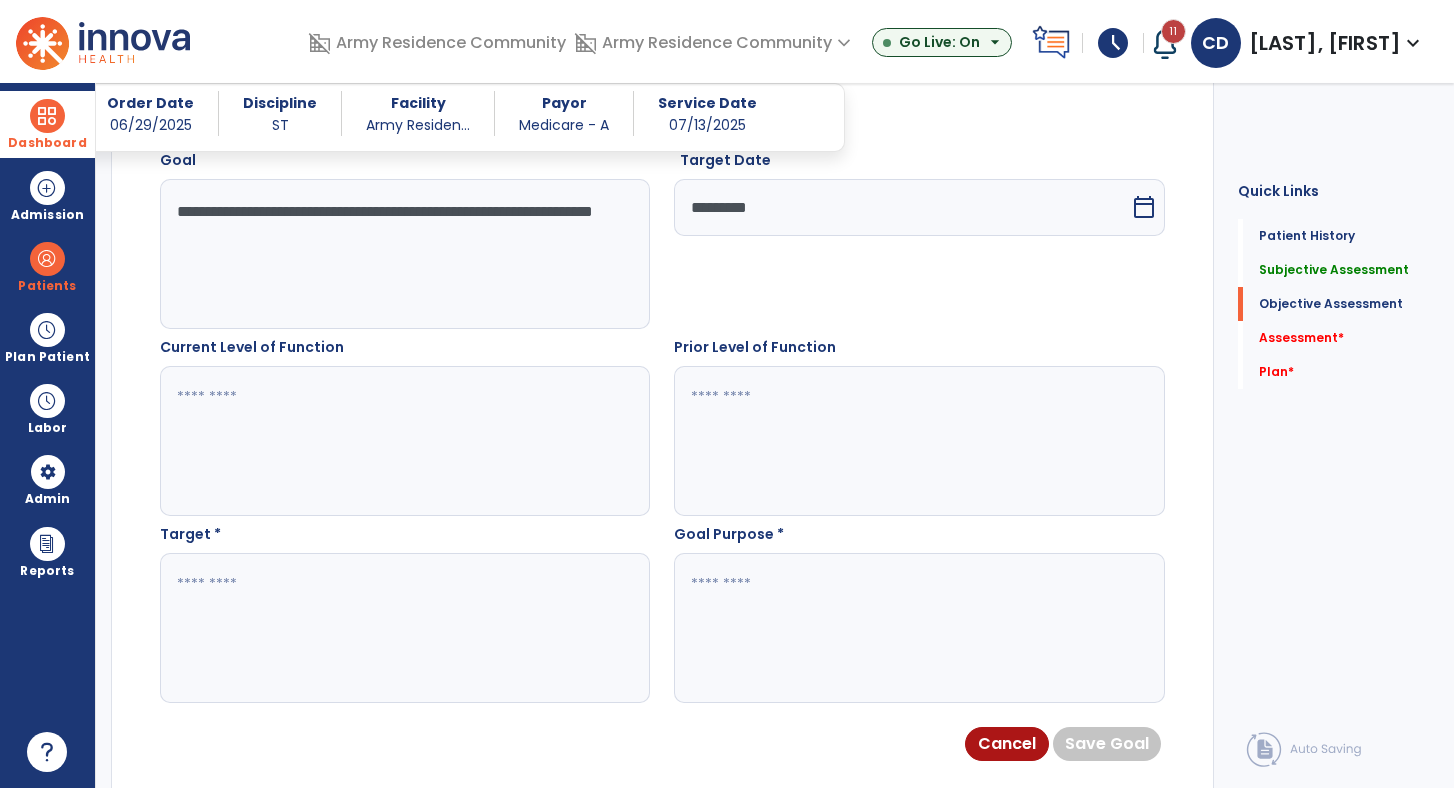 click 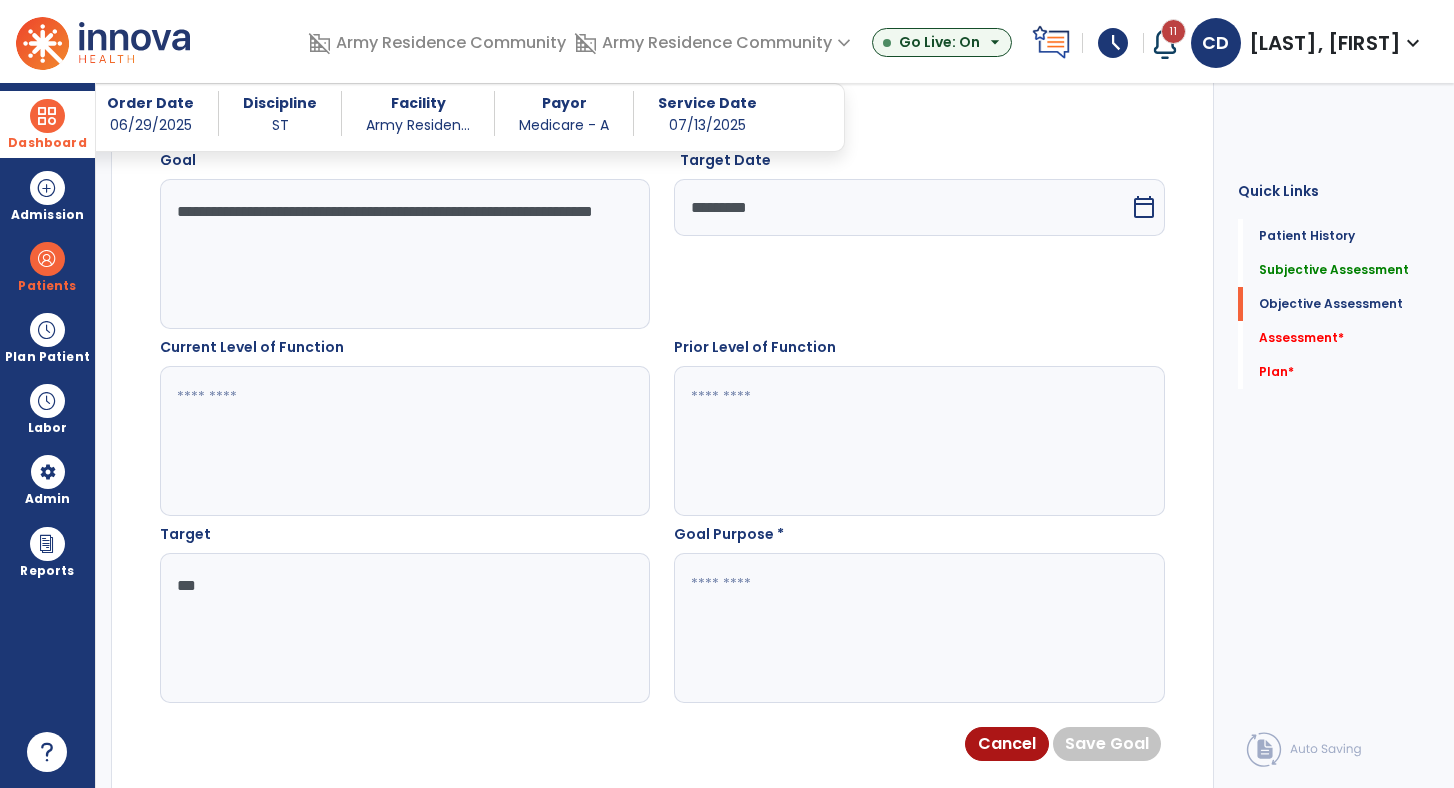 type on "***" 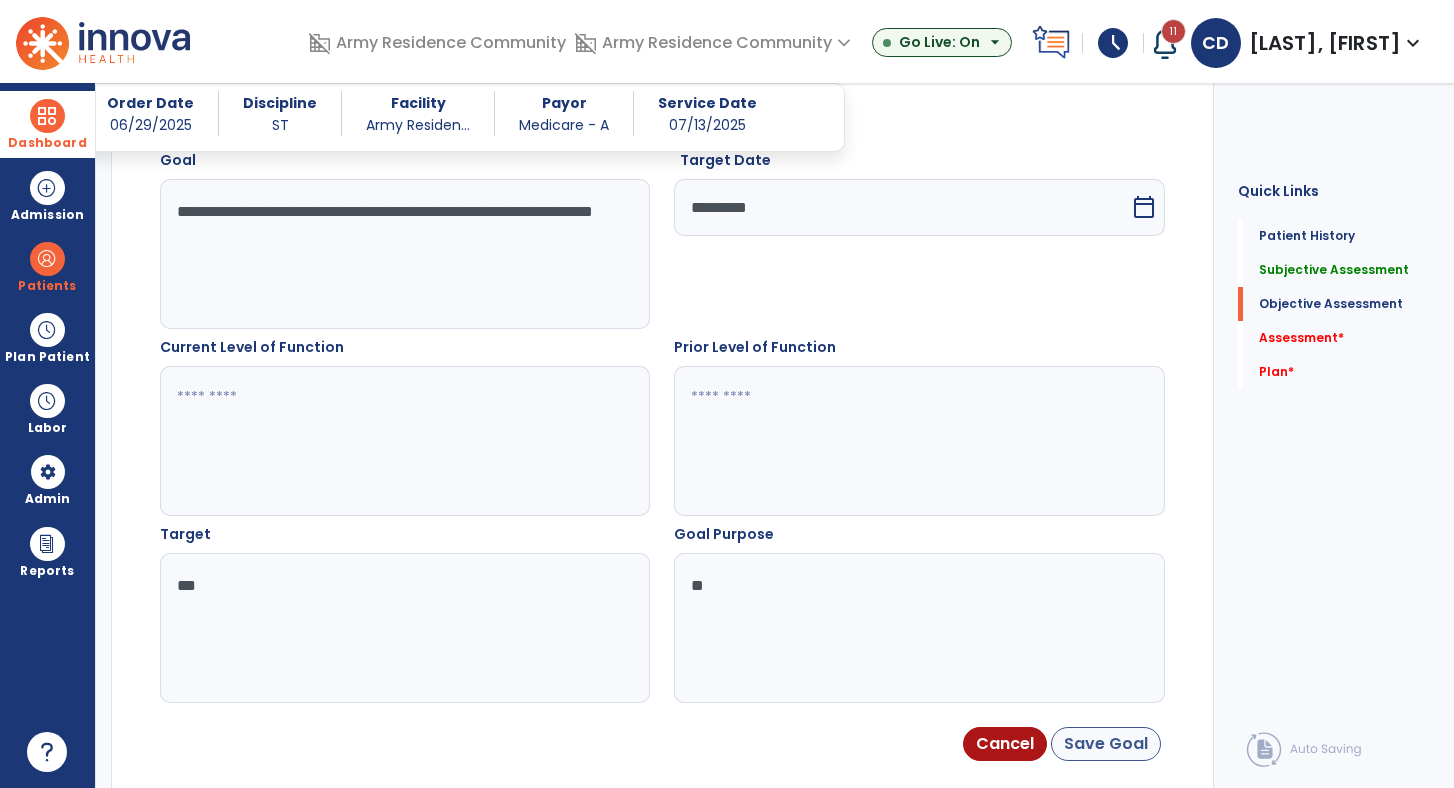 type on "**" 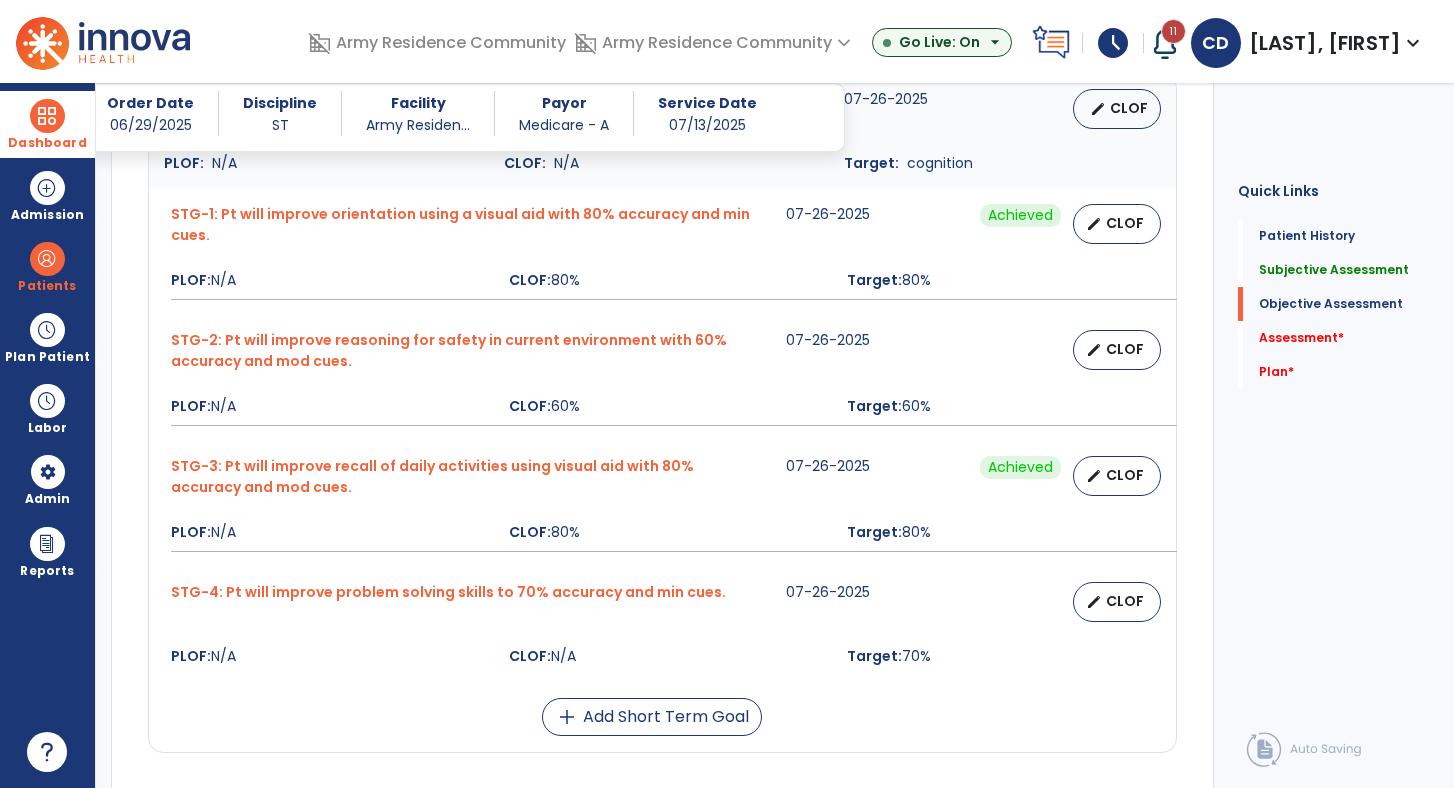 scroll, scrollTop: 898, scrollLeft: 0, axis: vertical 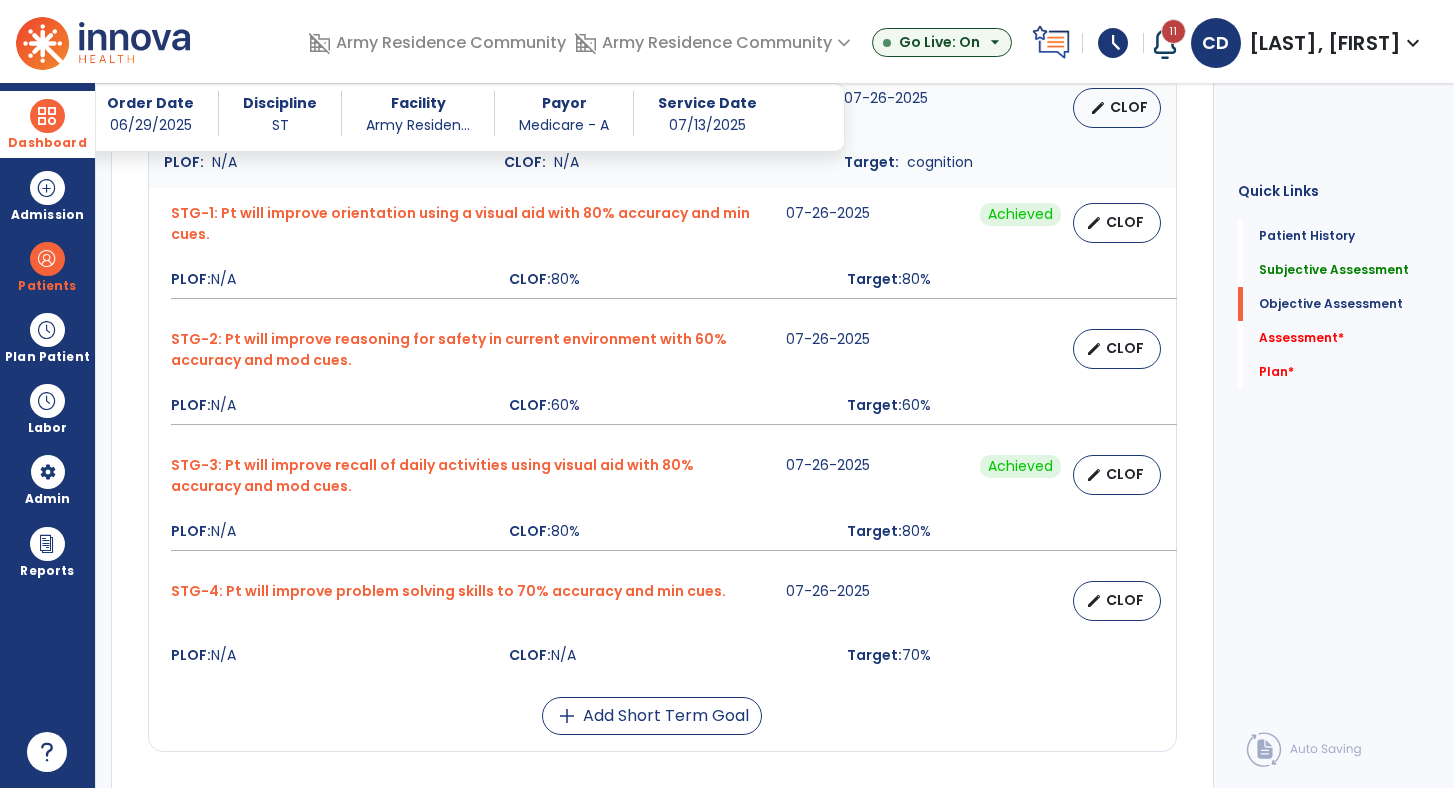 click on "edit   CLOF" at bounding box center (1117, 349) 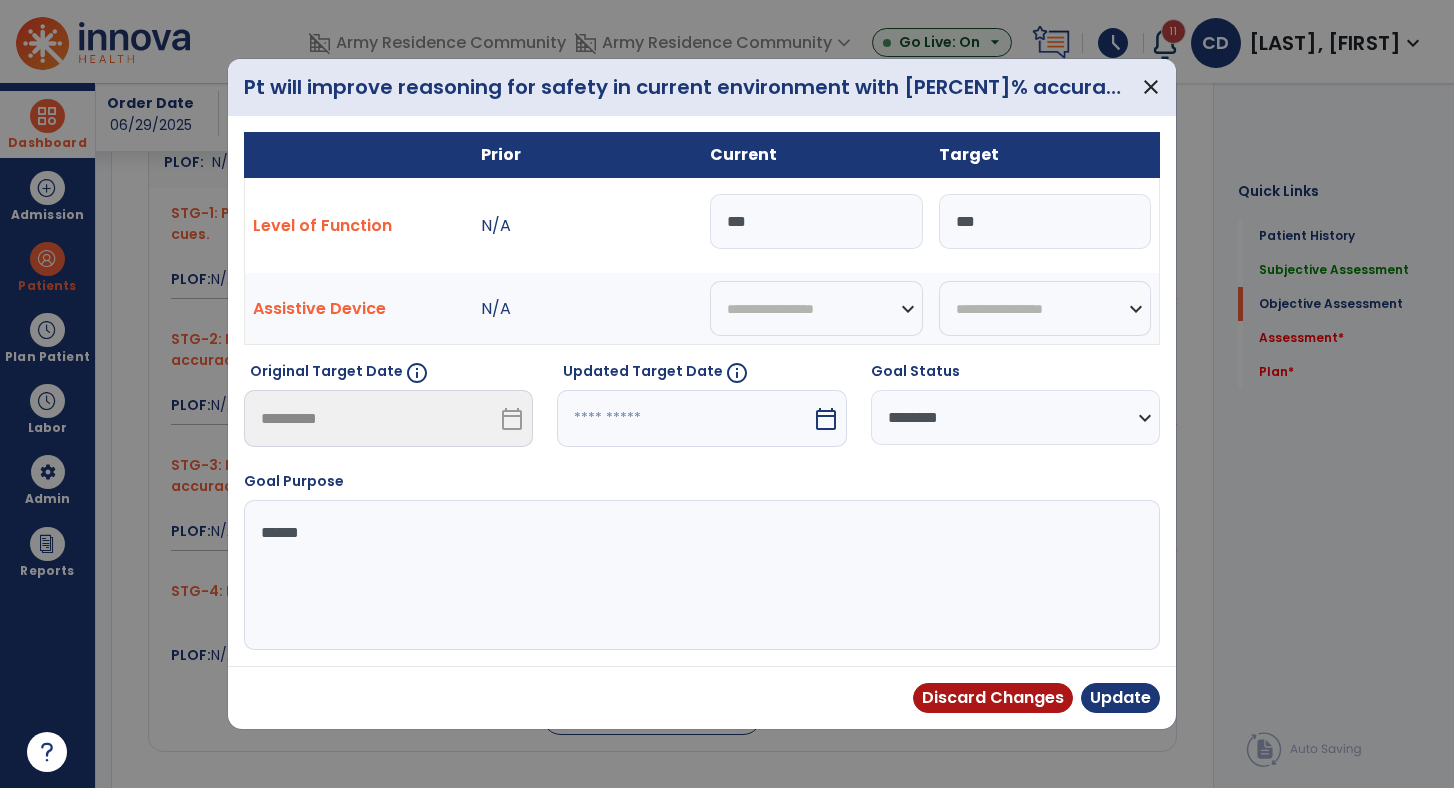 select on "********" 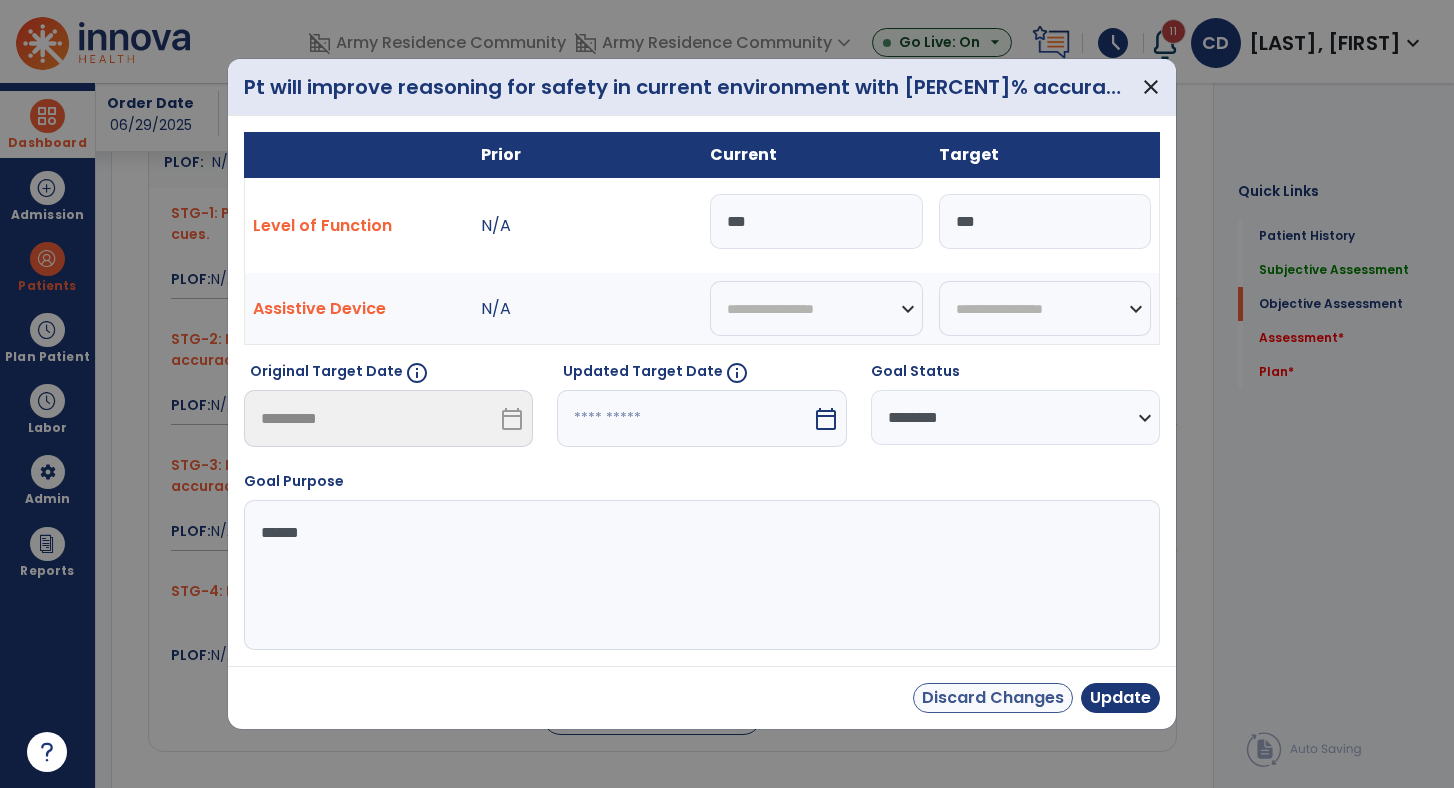 click on "Discard Changes" at bounding box center [993, 698] 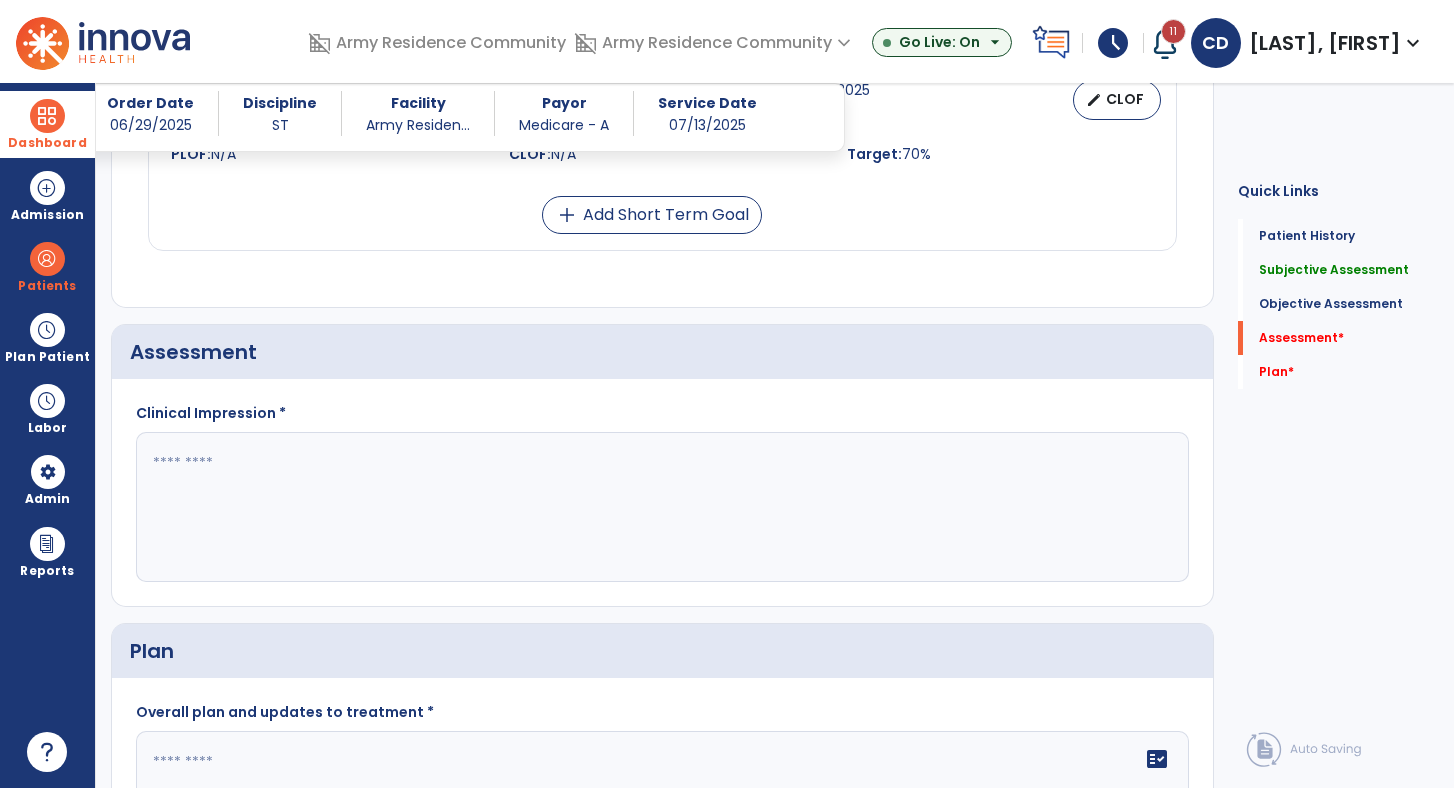 scroll, scrollTop: 1432, scrollLeft: 0, axis: vertical 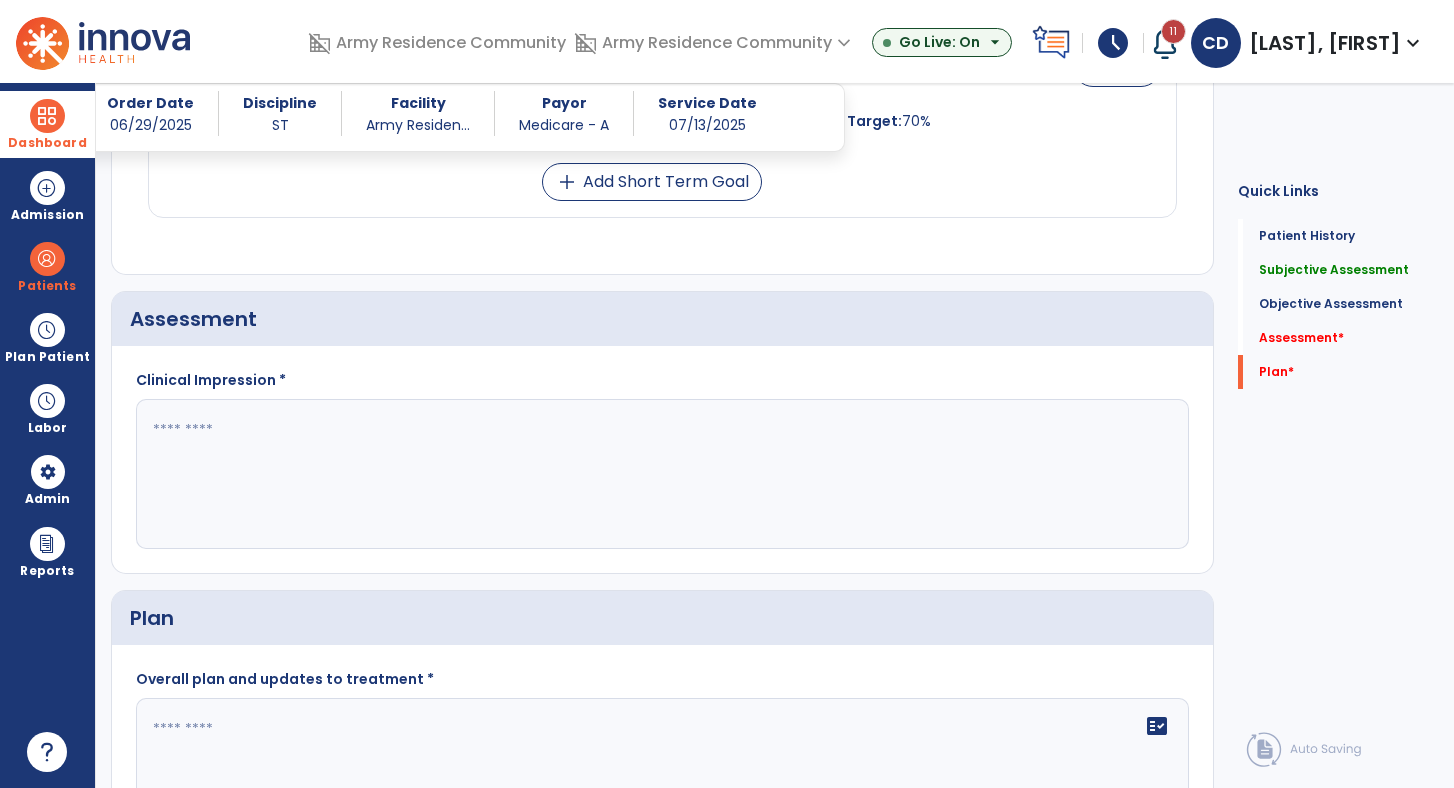 click 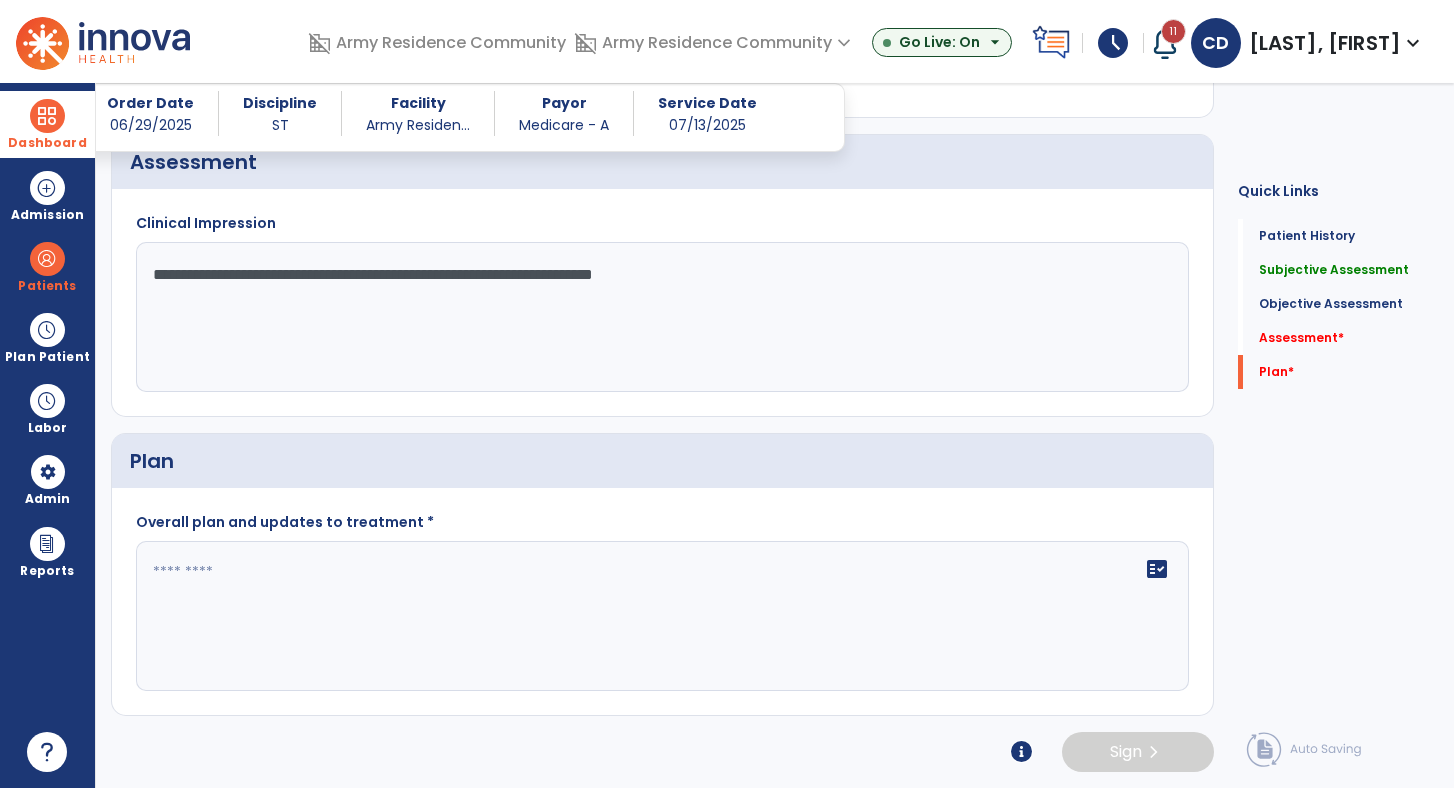 type on "**********" 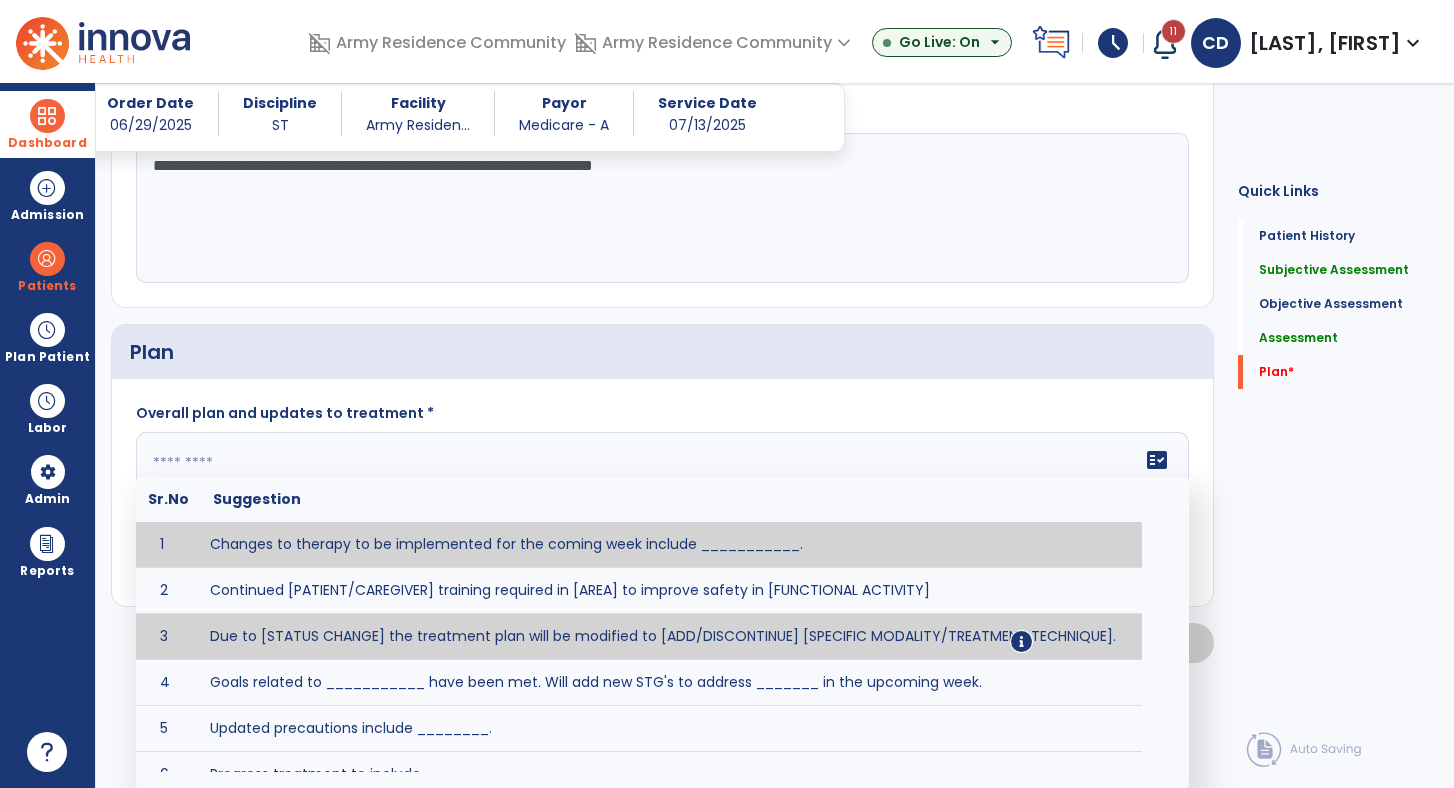 scroll, scrollTop: 1698, scrollLeft: 0, axis: vertical 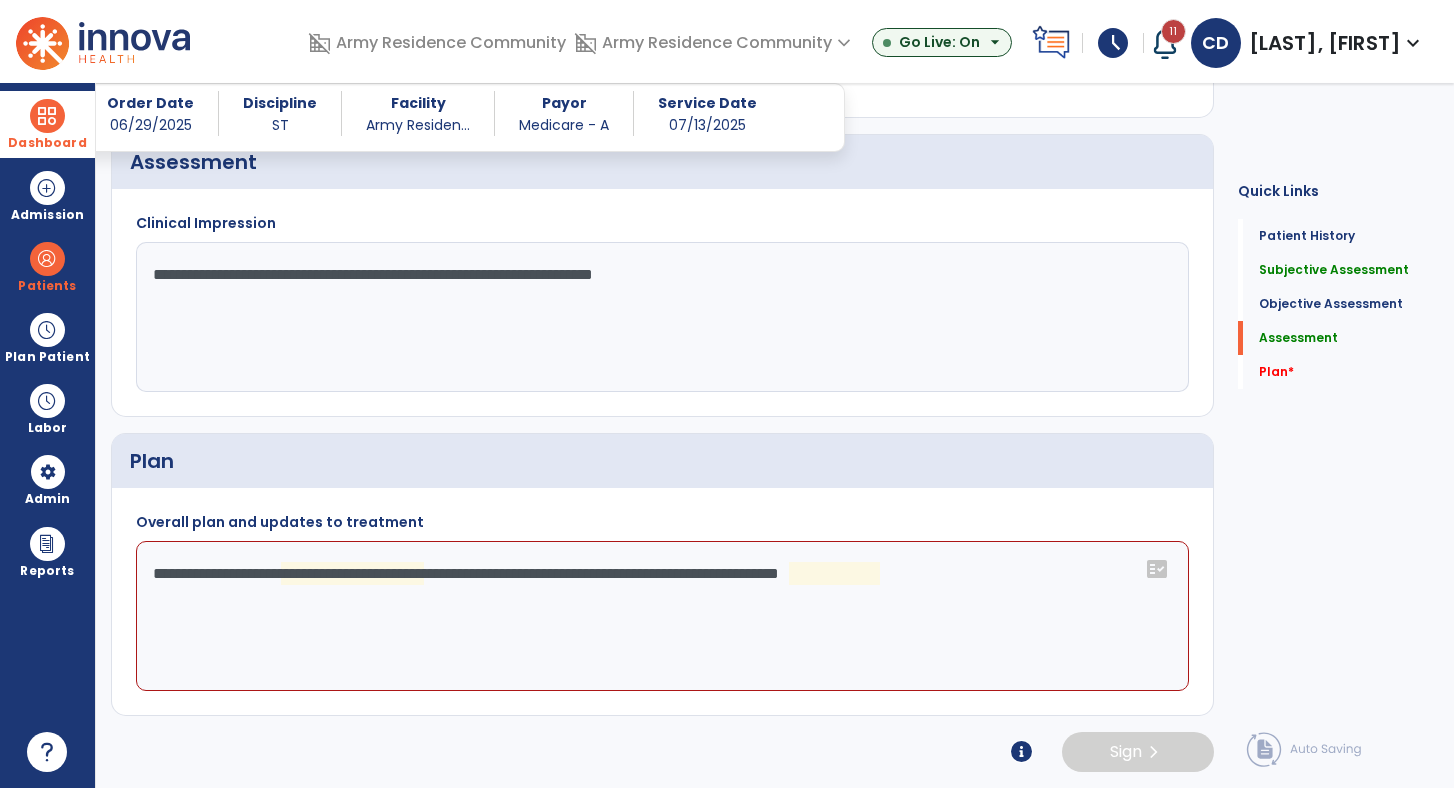 click on "**********" 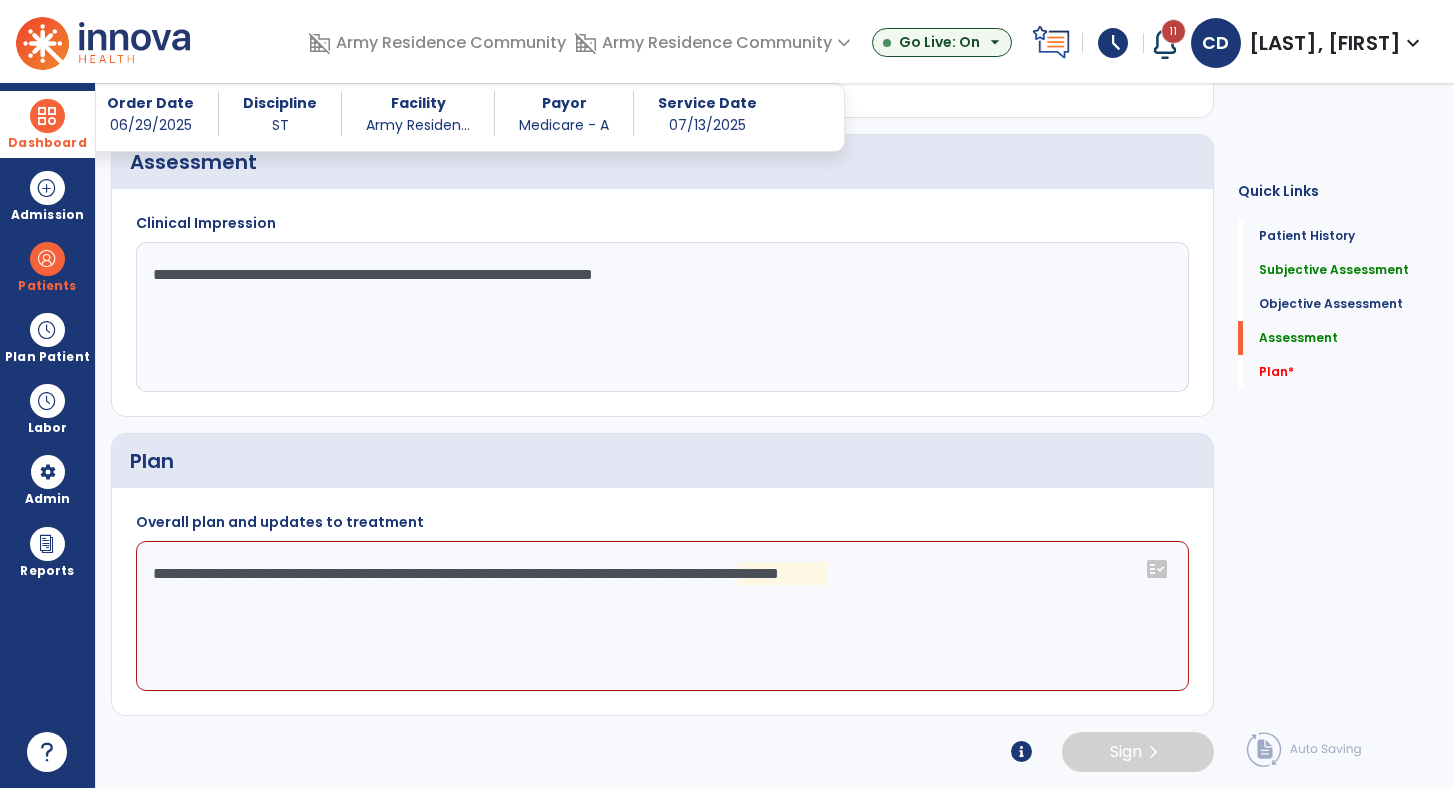 click on "**********" 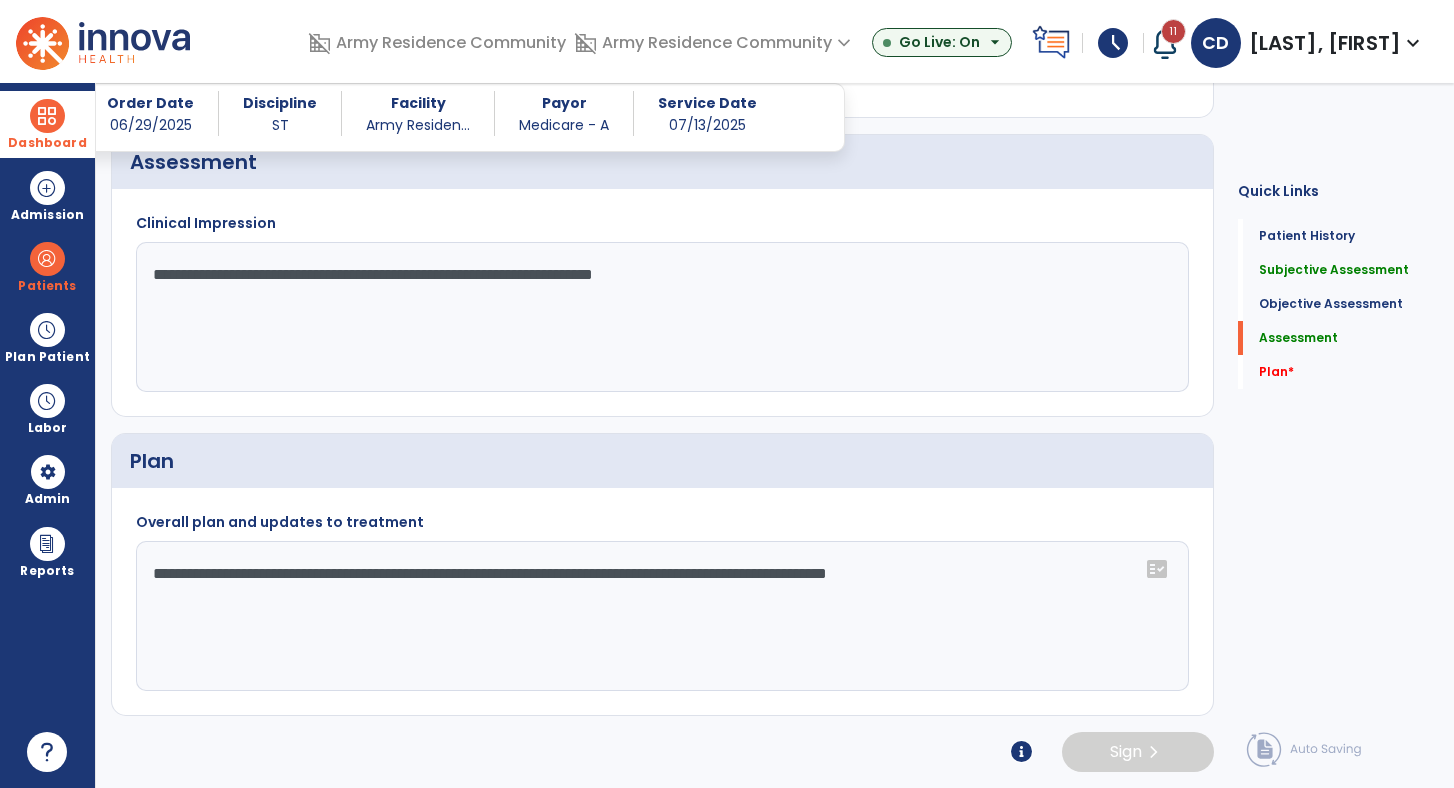 click on "**********" 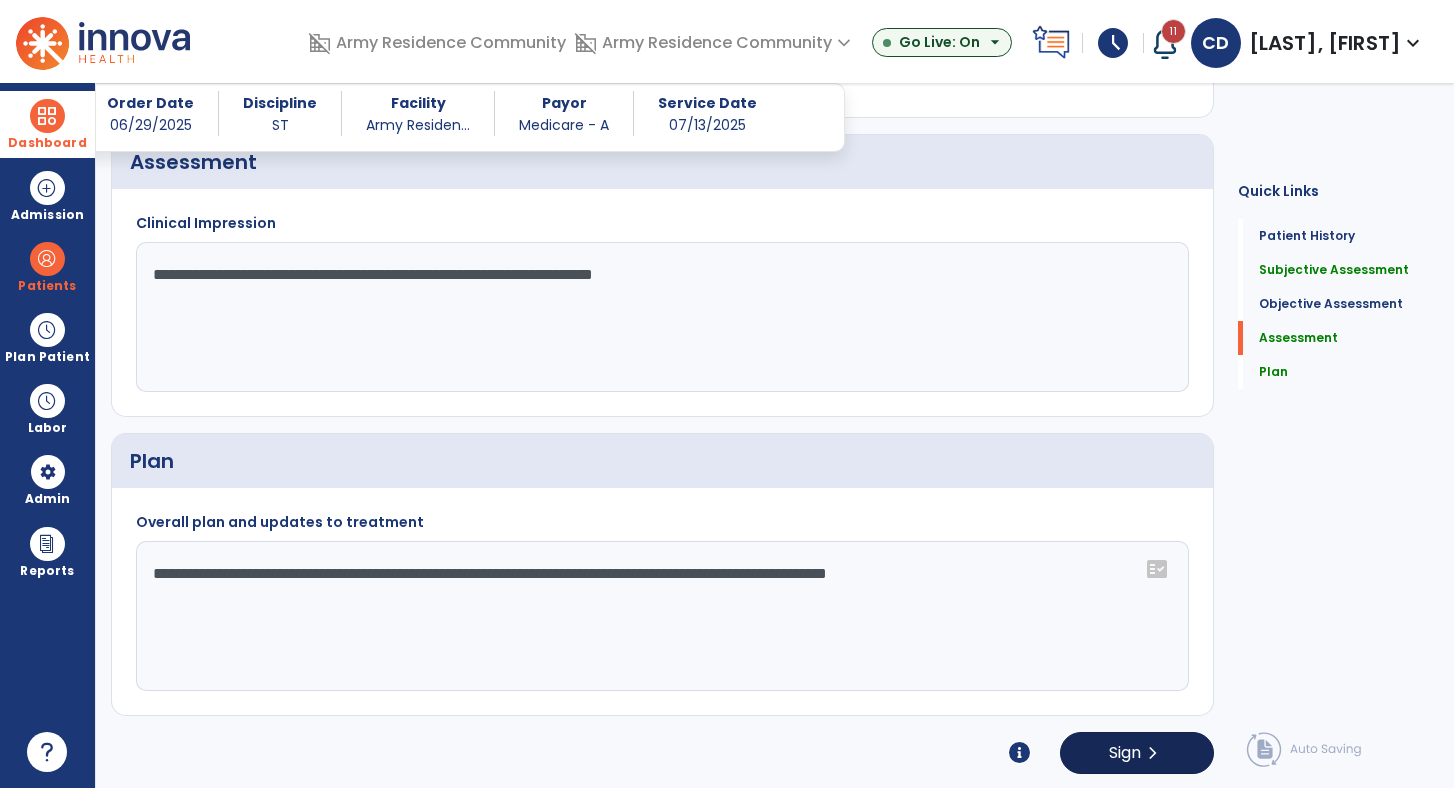 type on "**********" 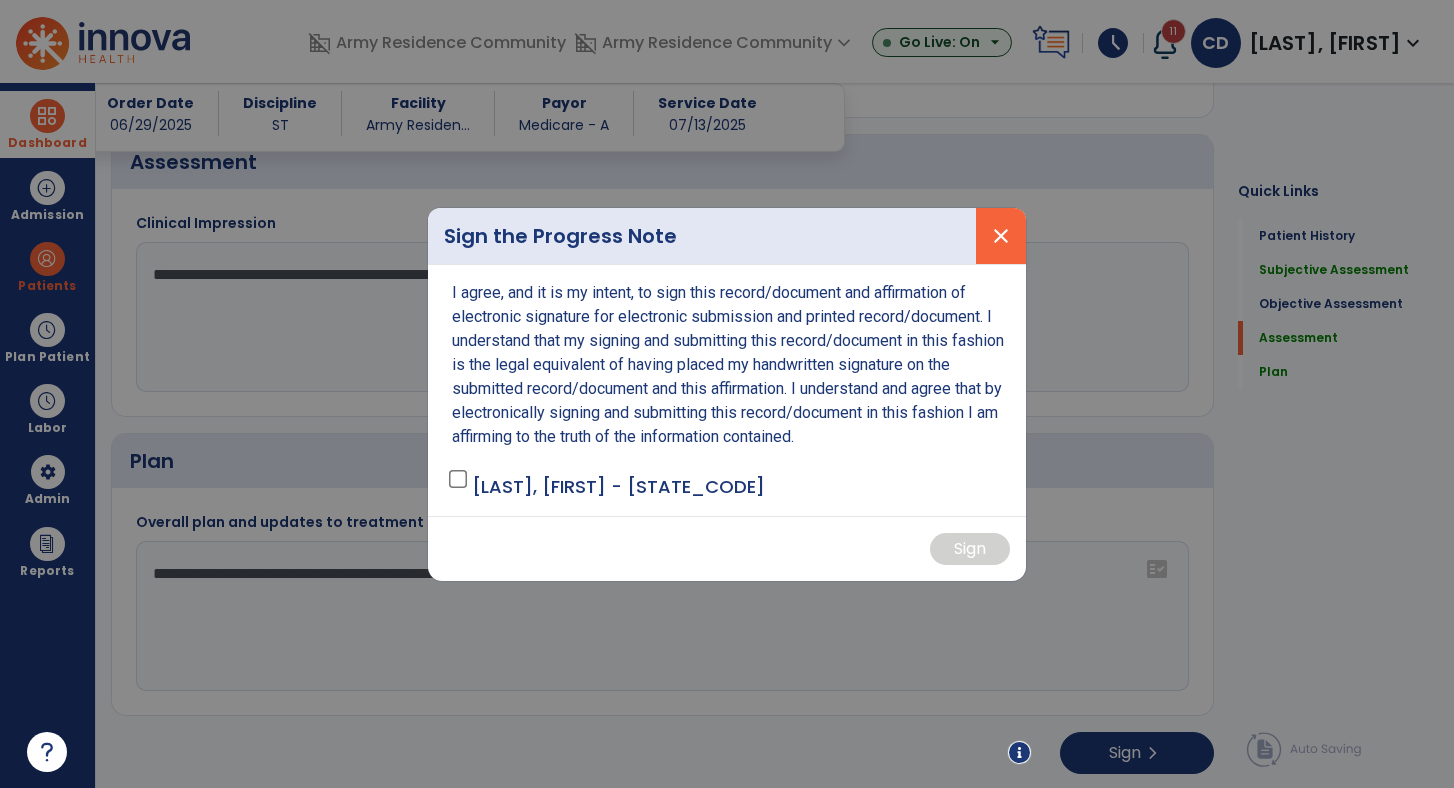 click on "close" at bounding box center [1001, 236] 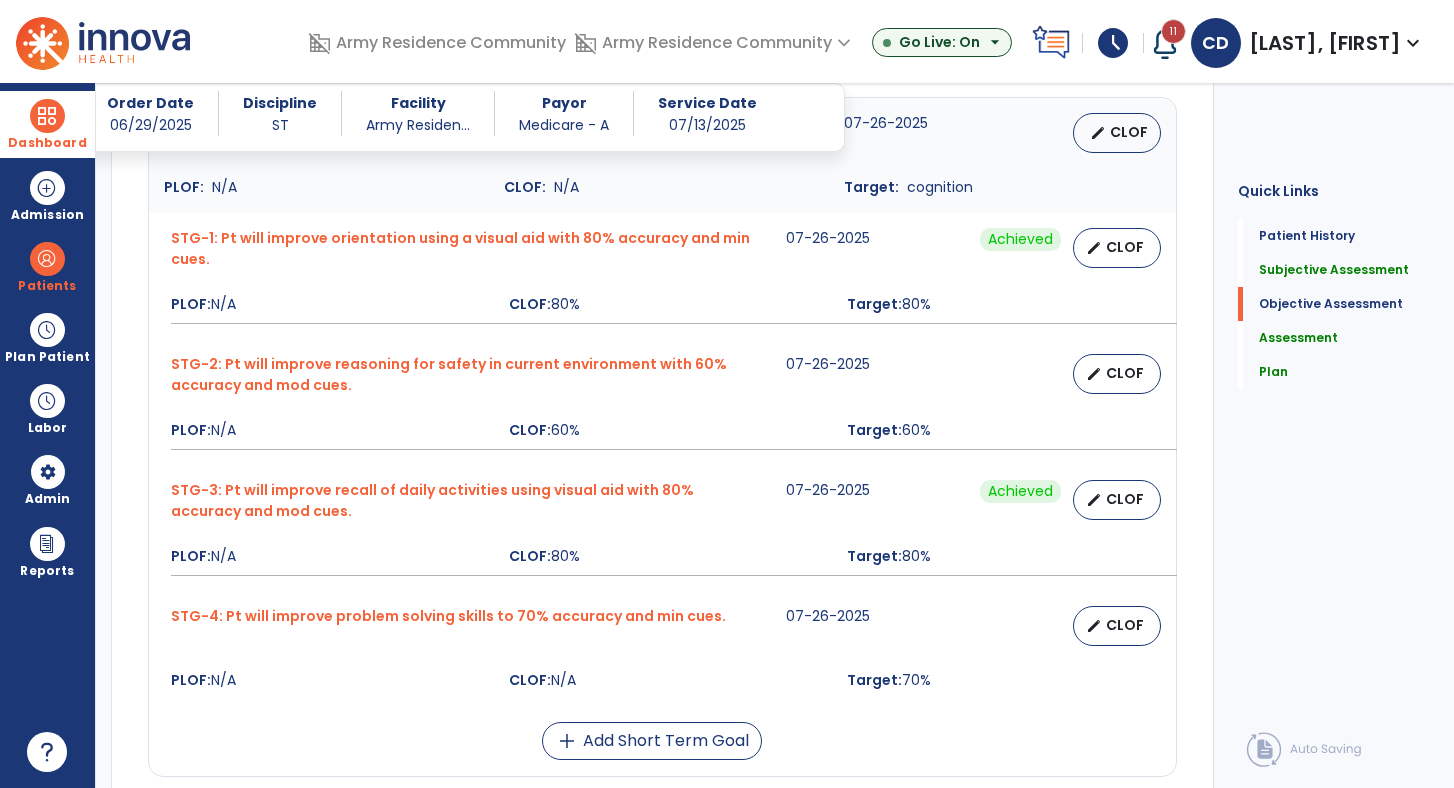 scroll, scrollTop: 912, scrollLeft: 0, axis: vertical 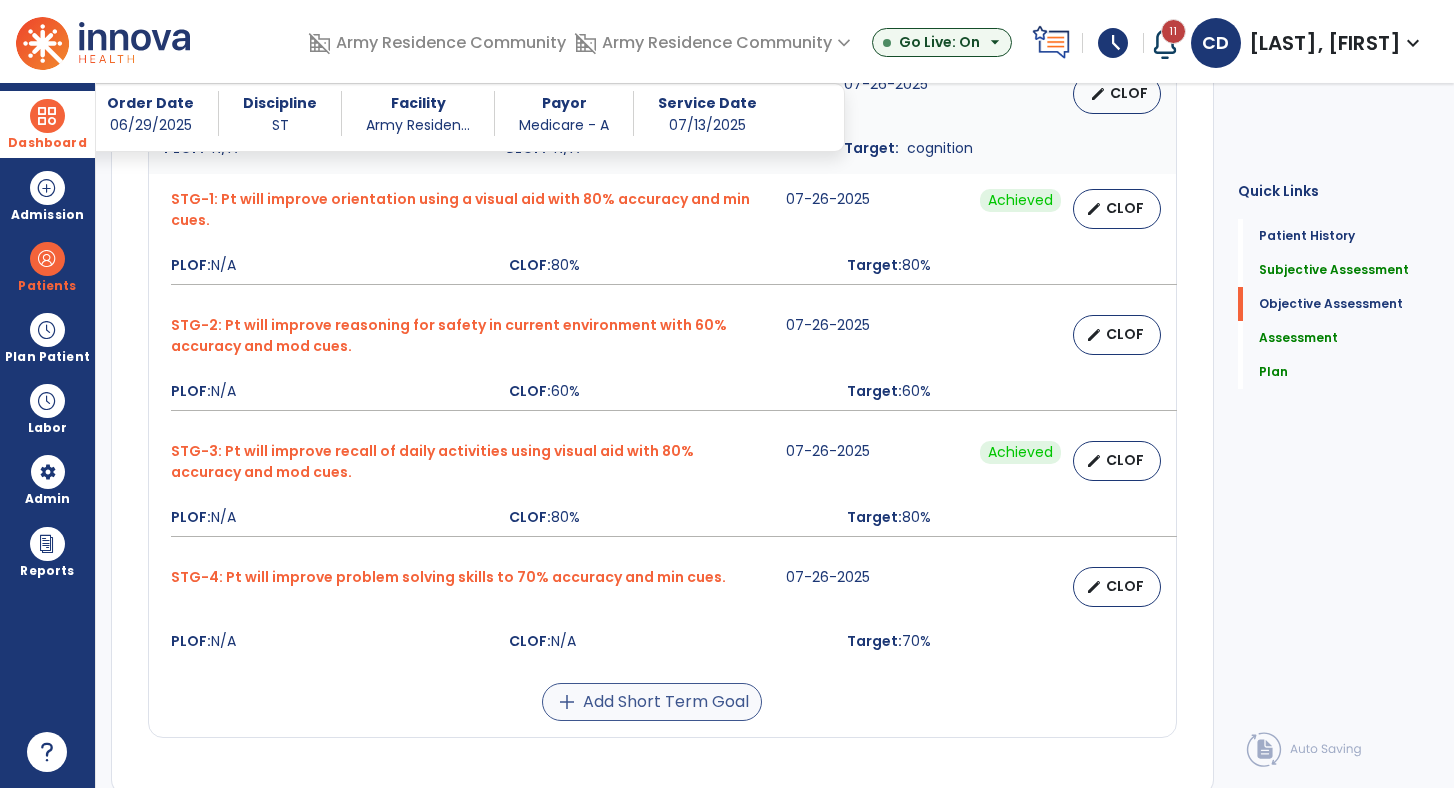 click on "add  Add Short Term Goal" at bounding box center (652, 702) 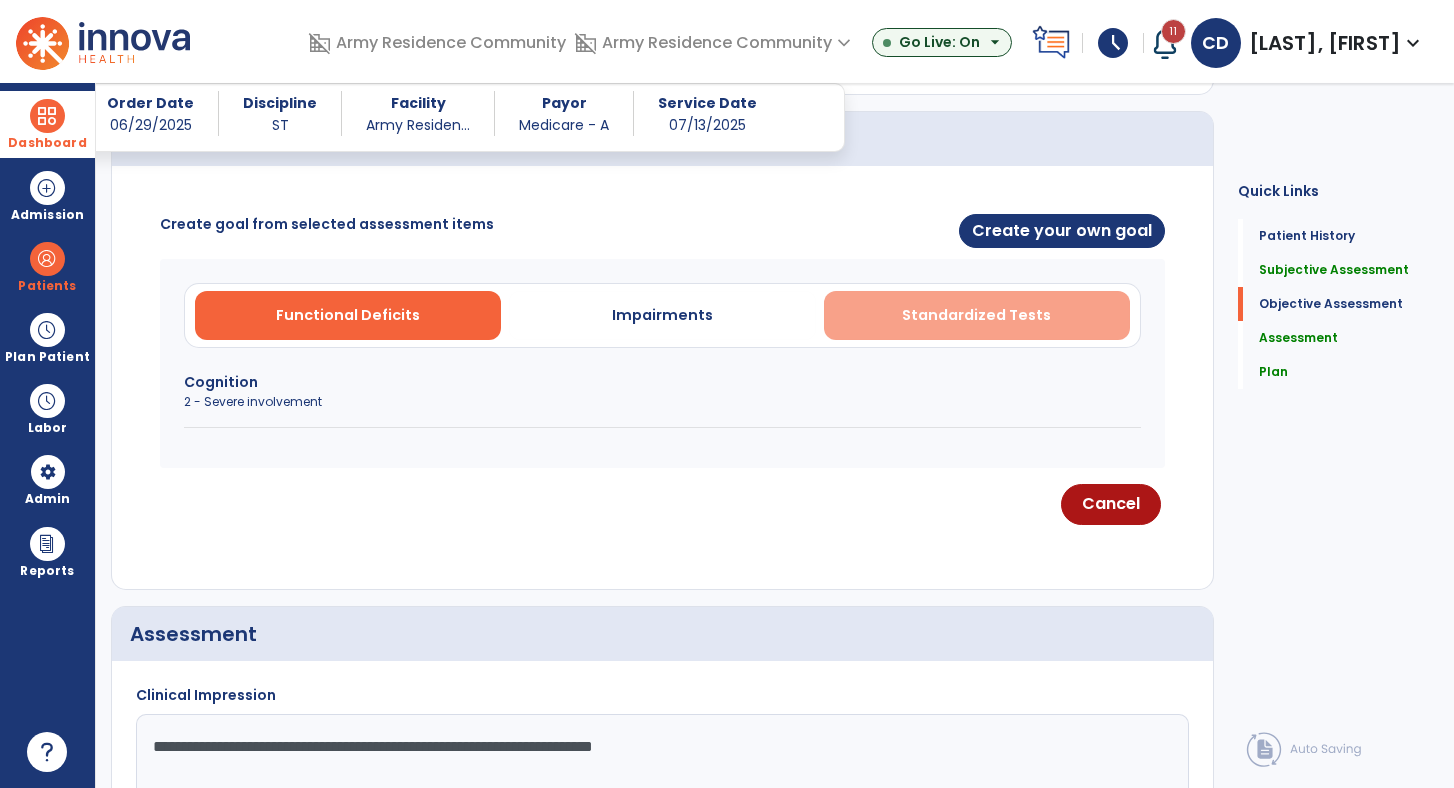 scroll, scrollTop: 739, scrollLeft: 0, axis: vertical 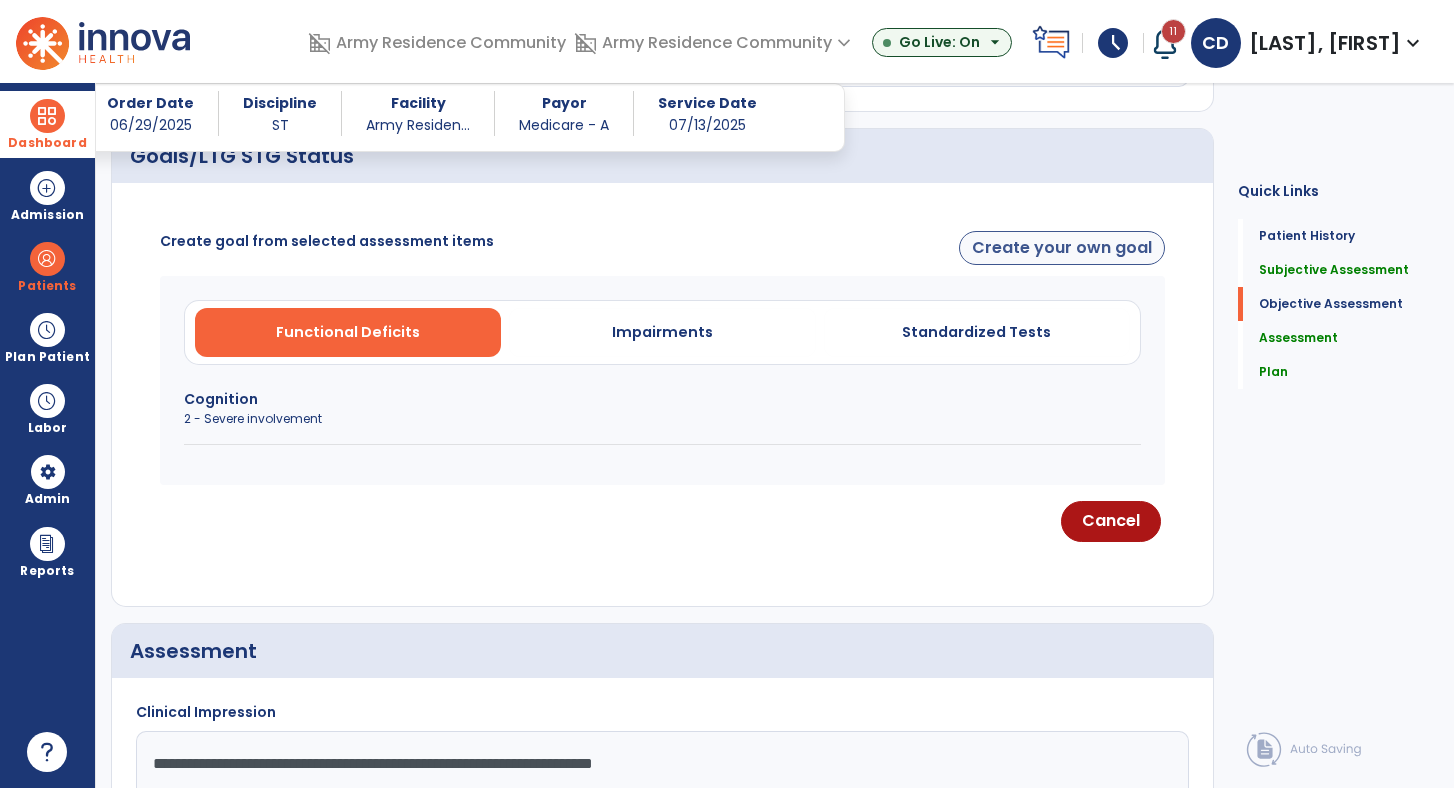 click on "Create your own goal" 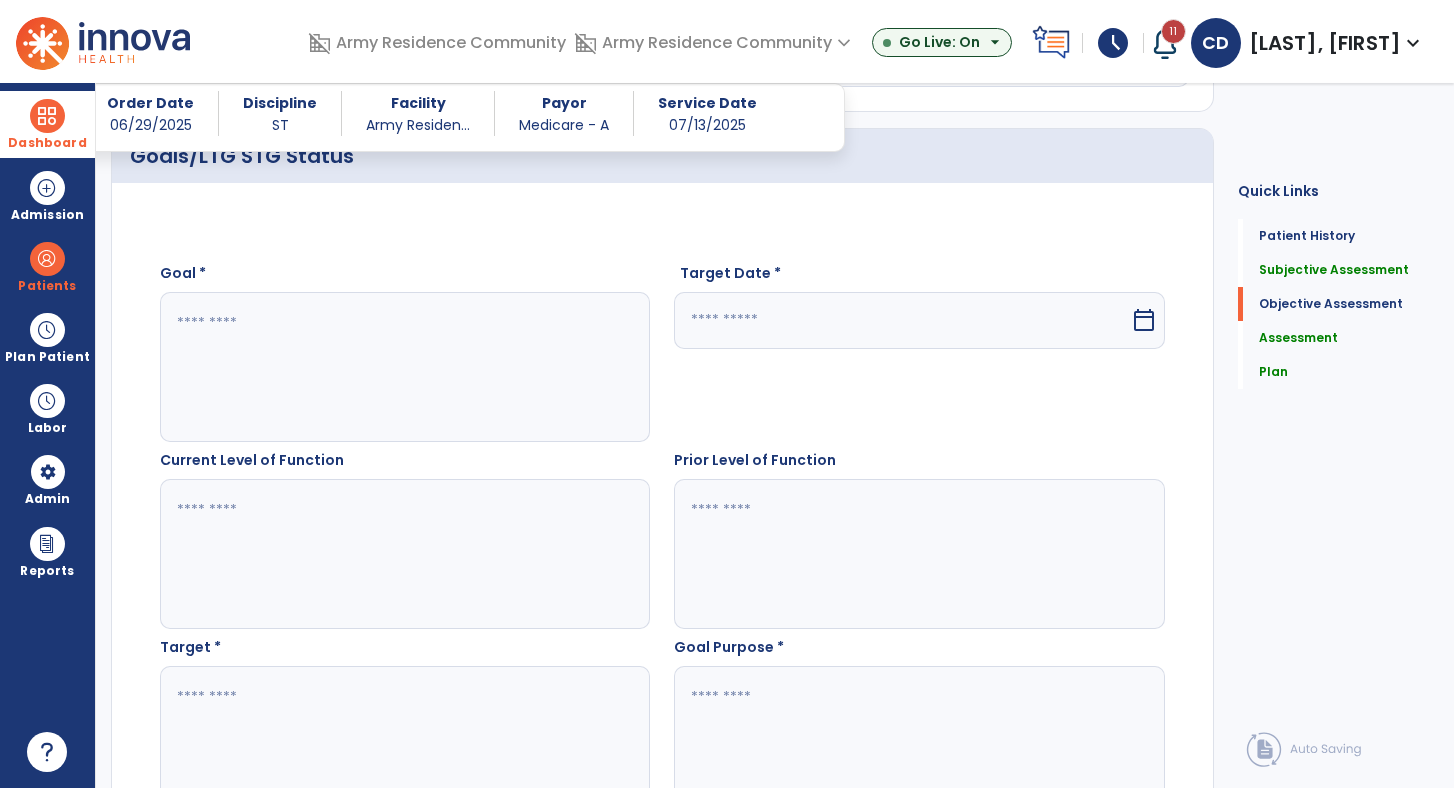 click 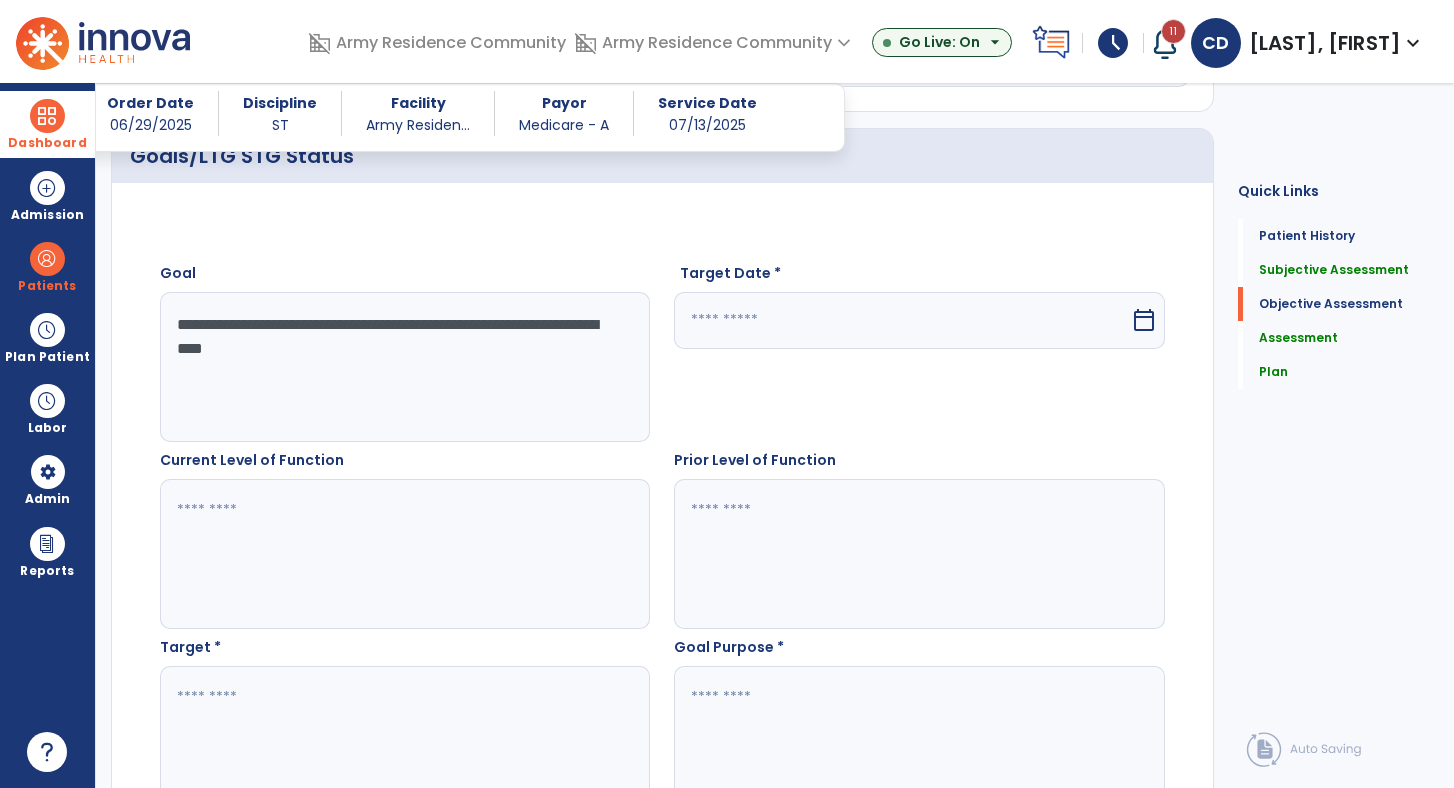type on "**********" 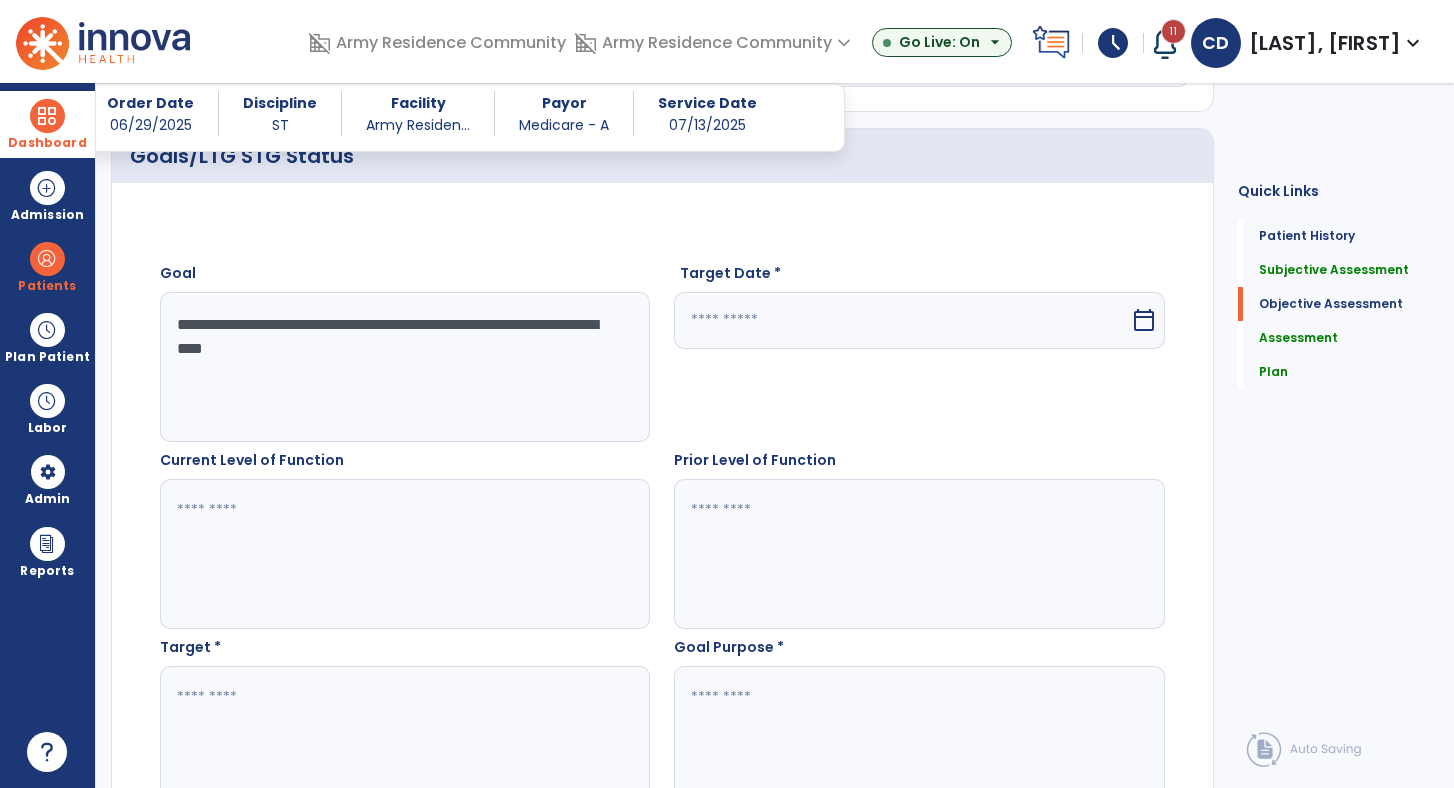 click at bounding box center [901, 320] 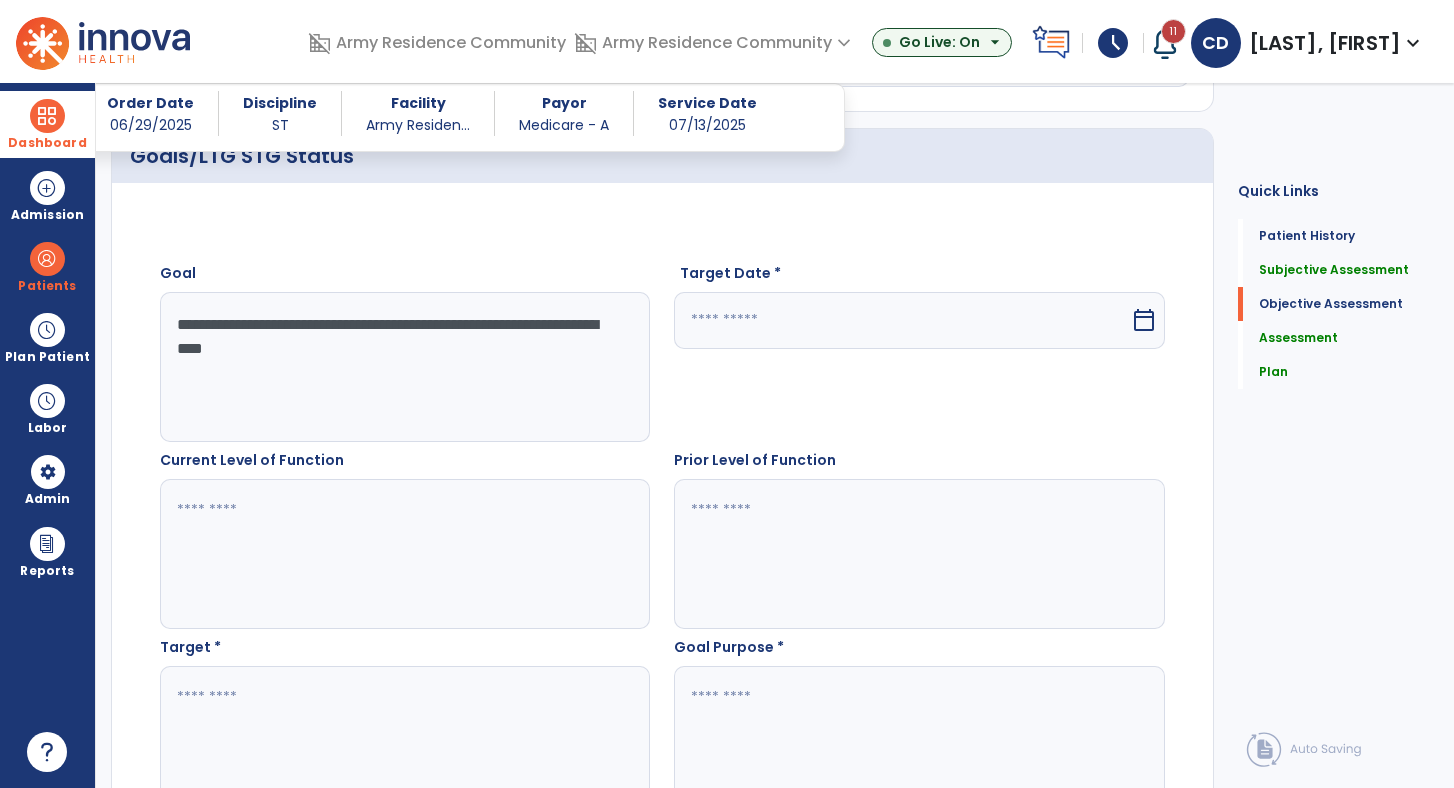 select on "*" 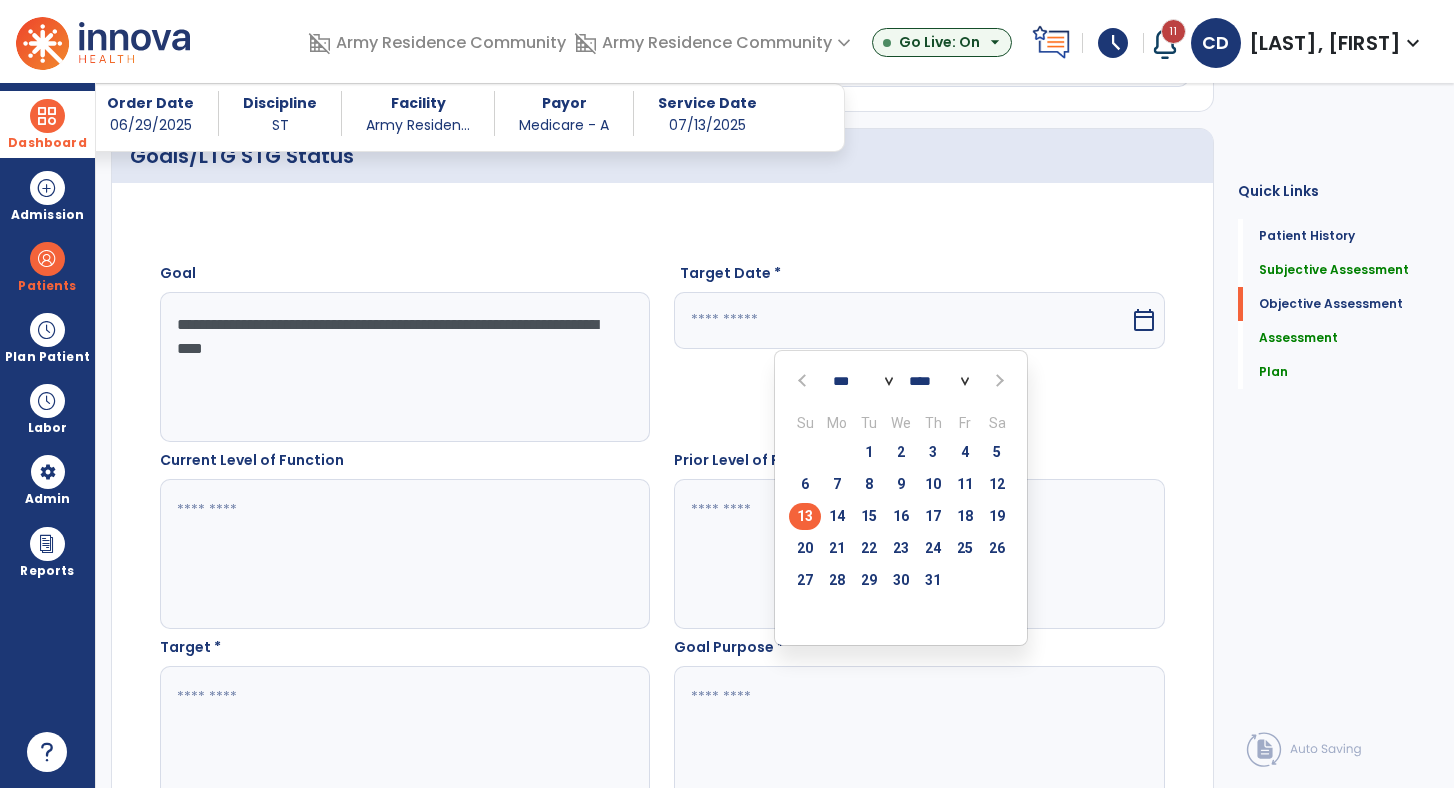 click on "26" at bounding box center [997, 548] 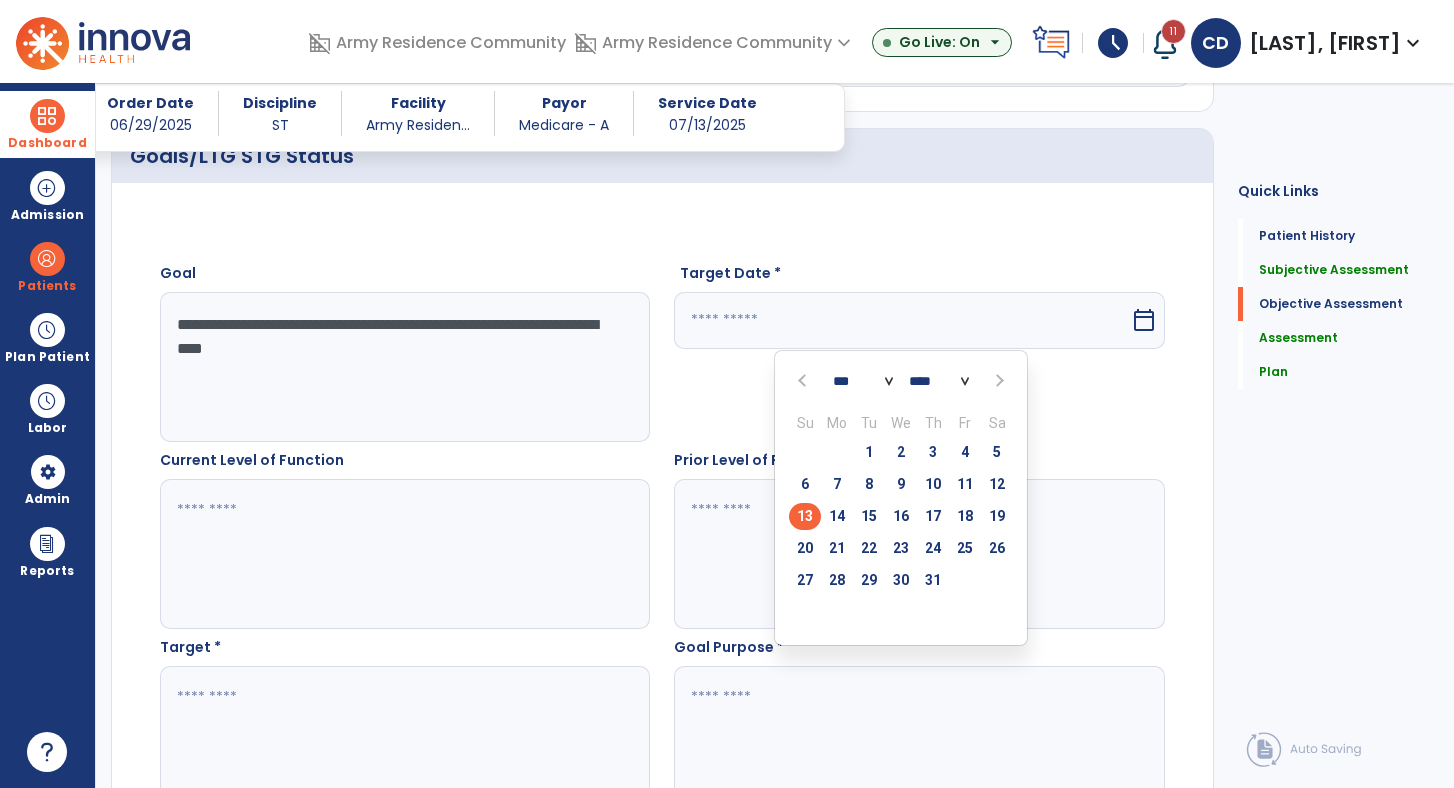type on "*********" 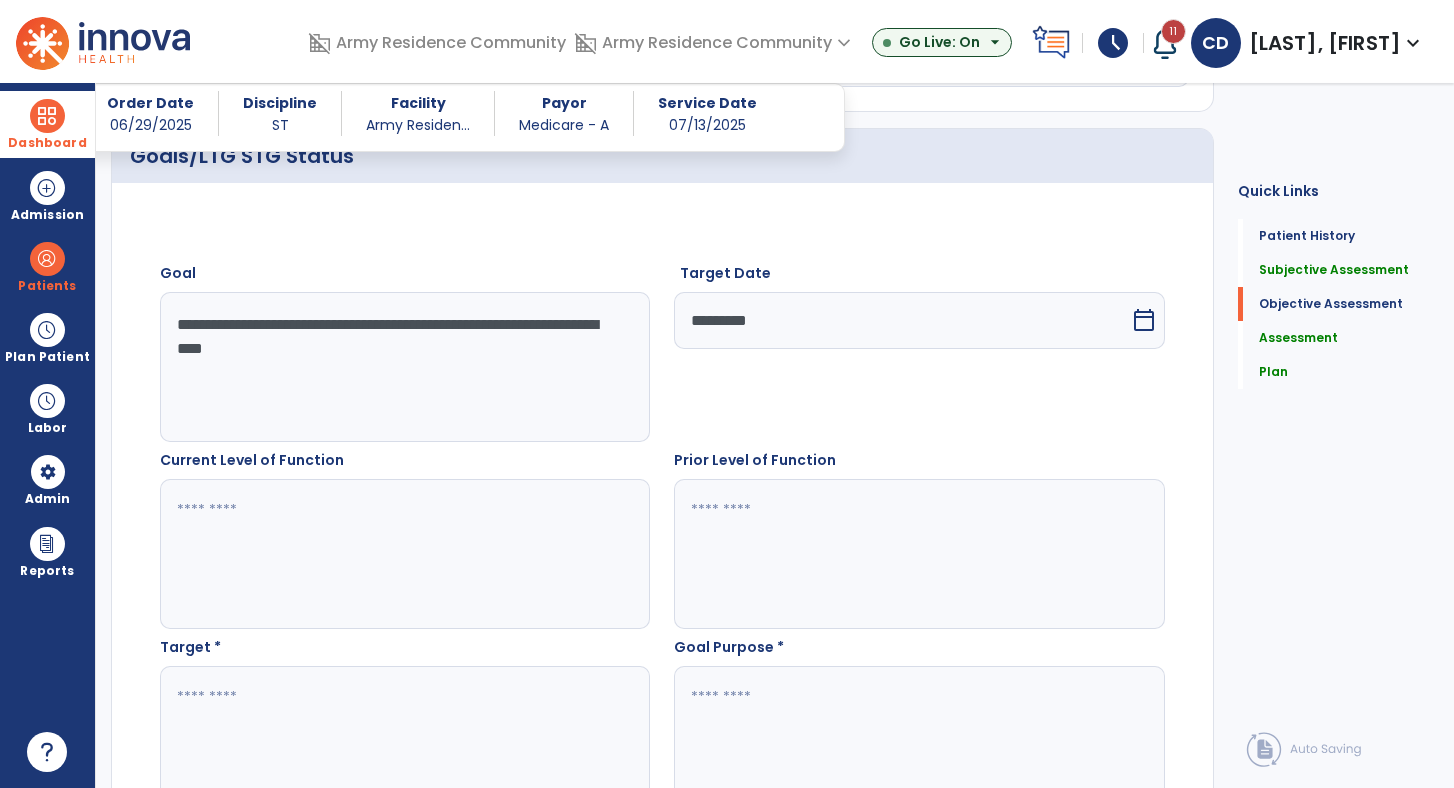 click 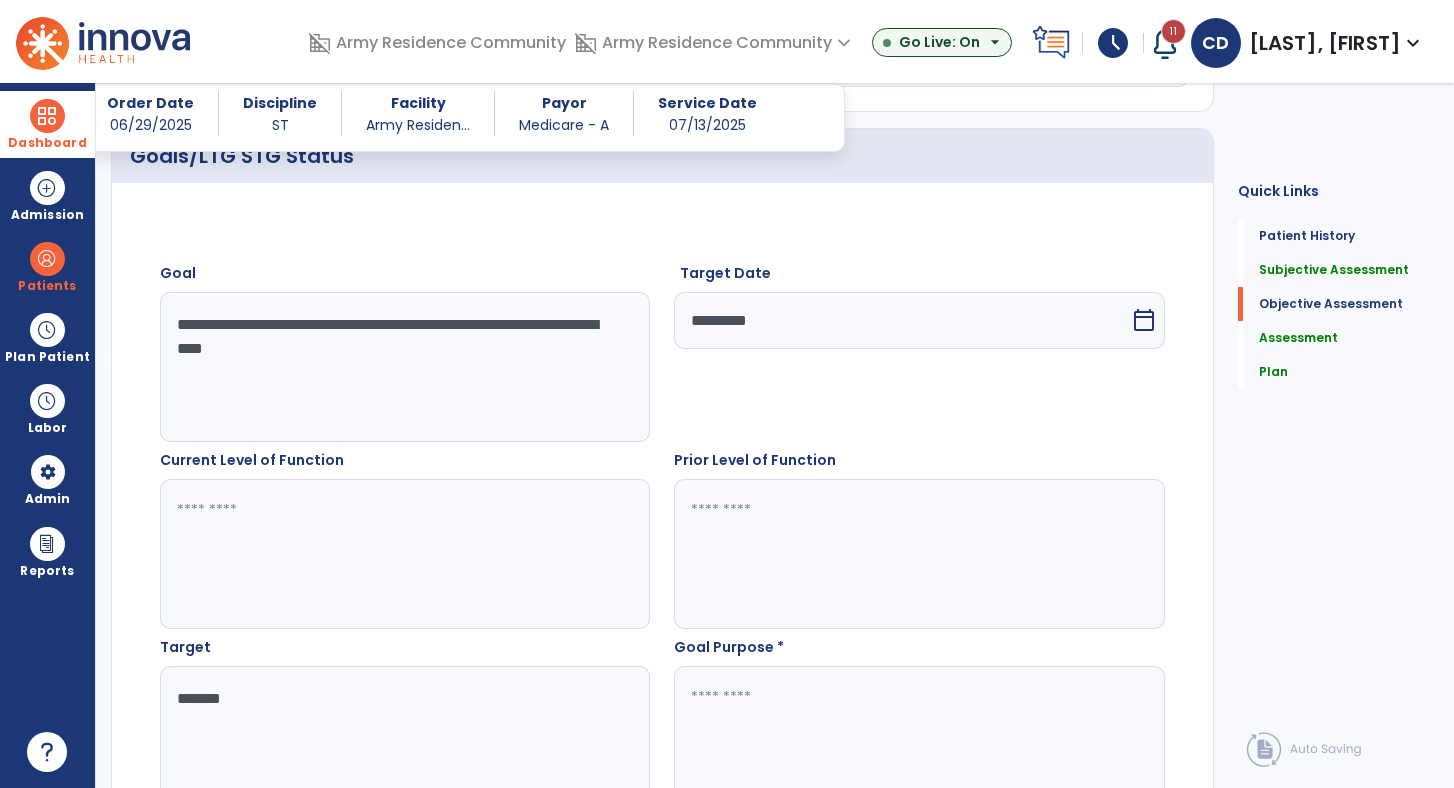 type on "*******" 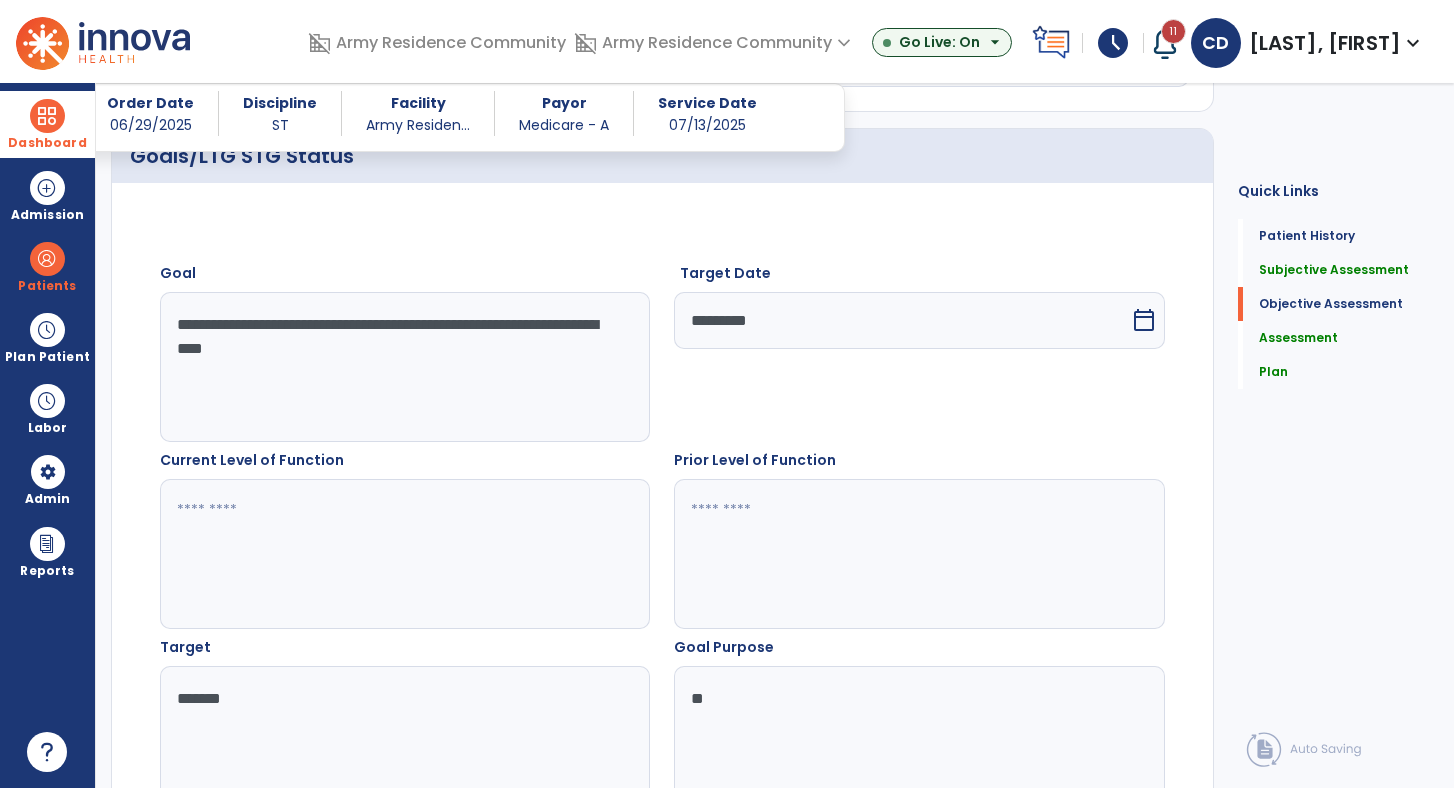 type on "*" 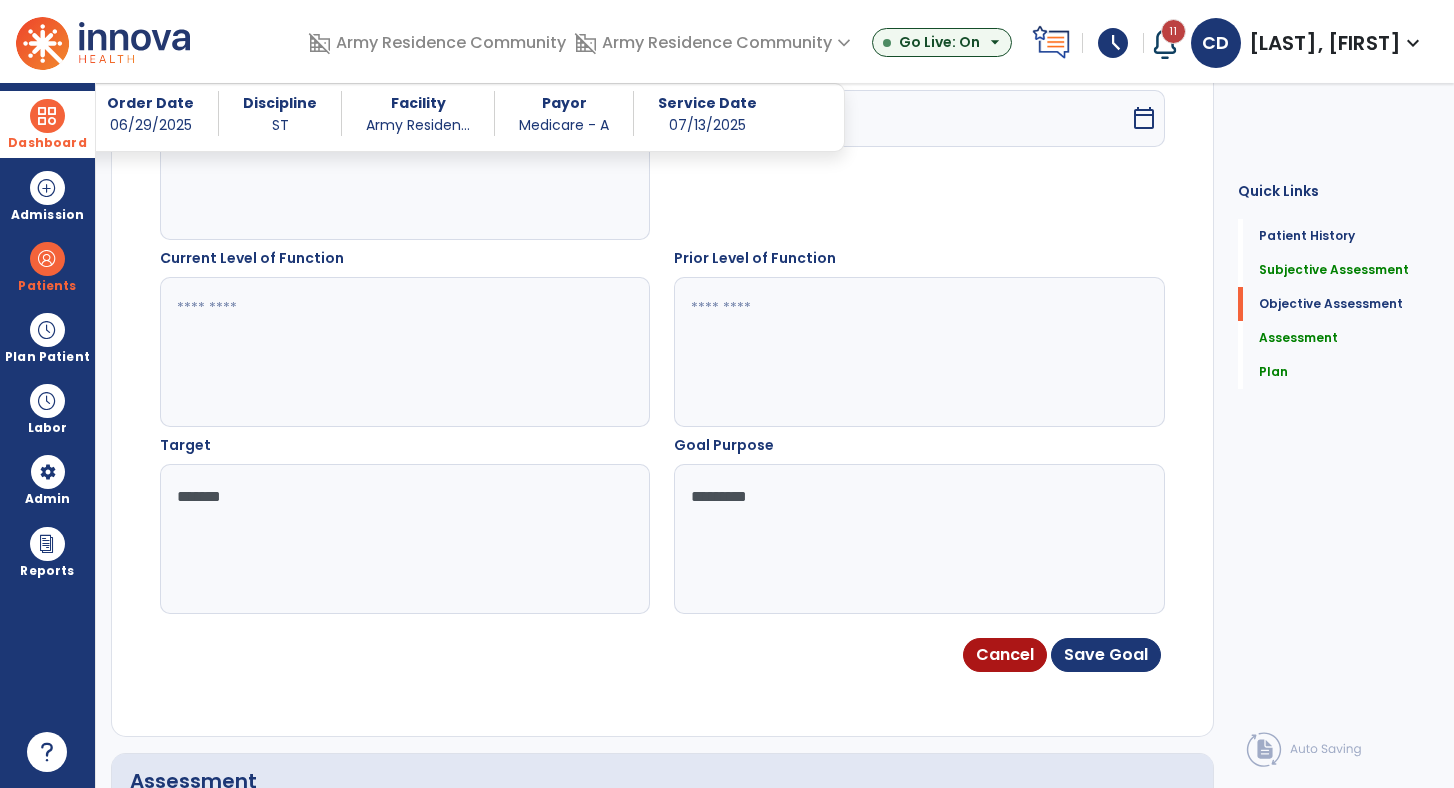scroll, scrollTop: 943, scrollLeft: 0, axis: vertical 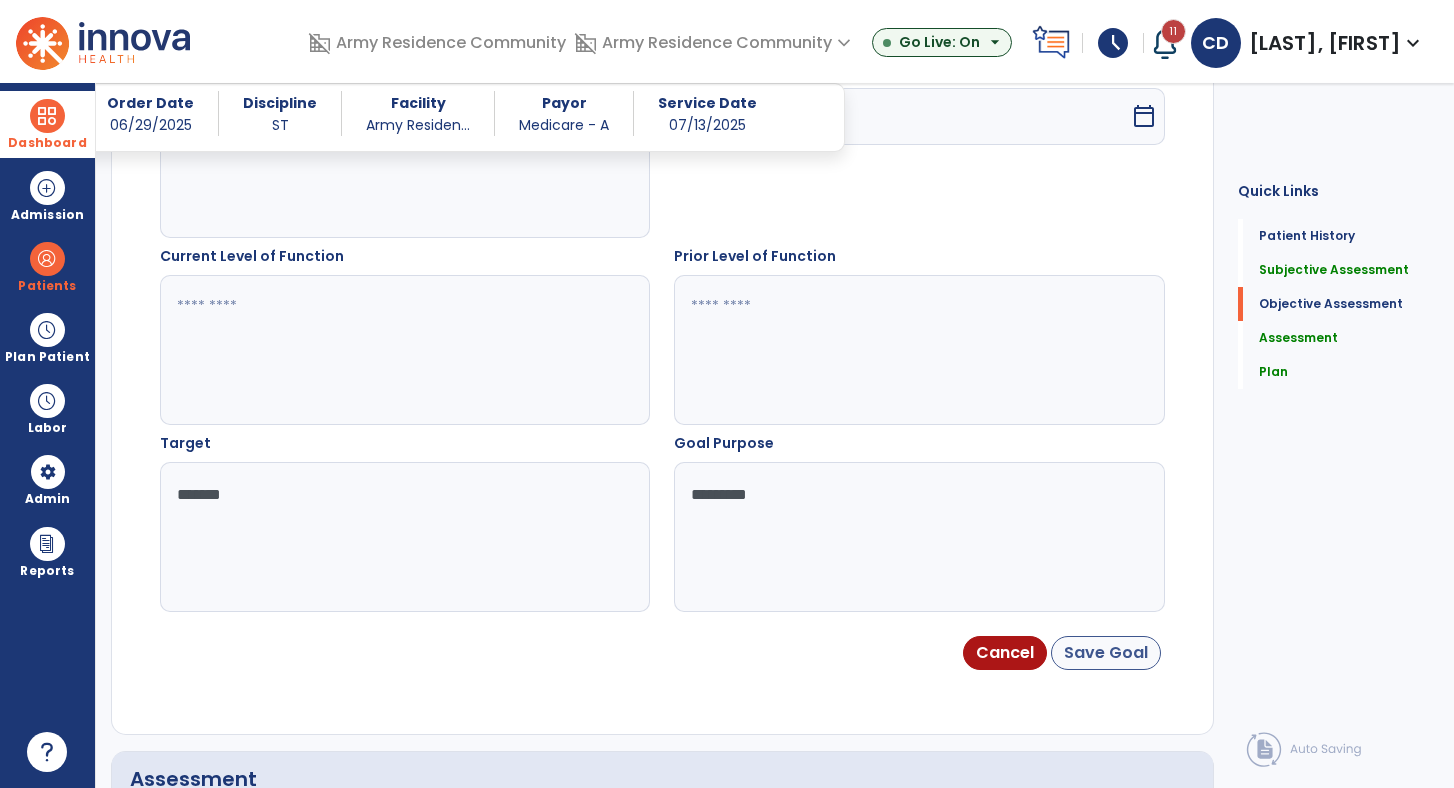 type on "*********" 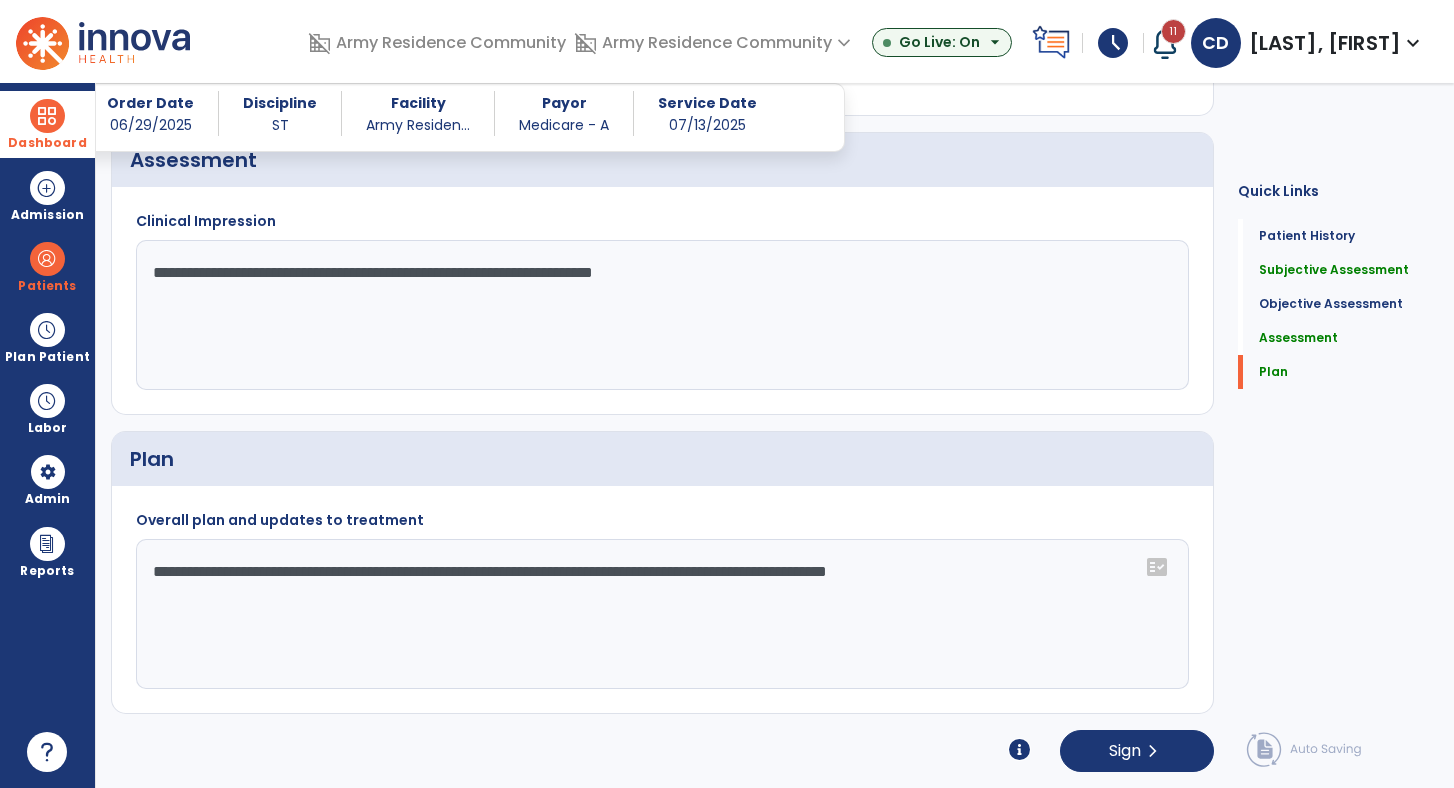 scroll, scrollTop: 1715, scrollLeft: 0, axis: vertical 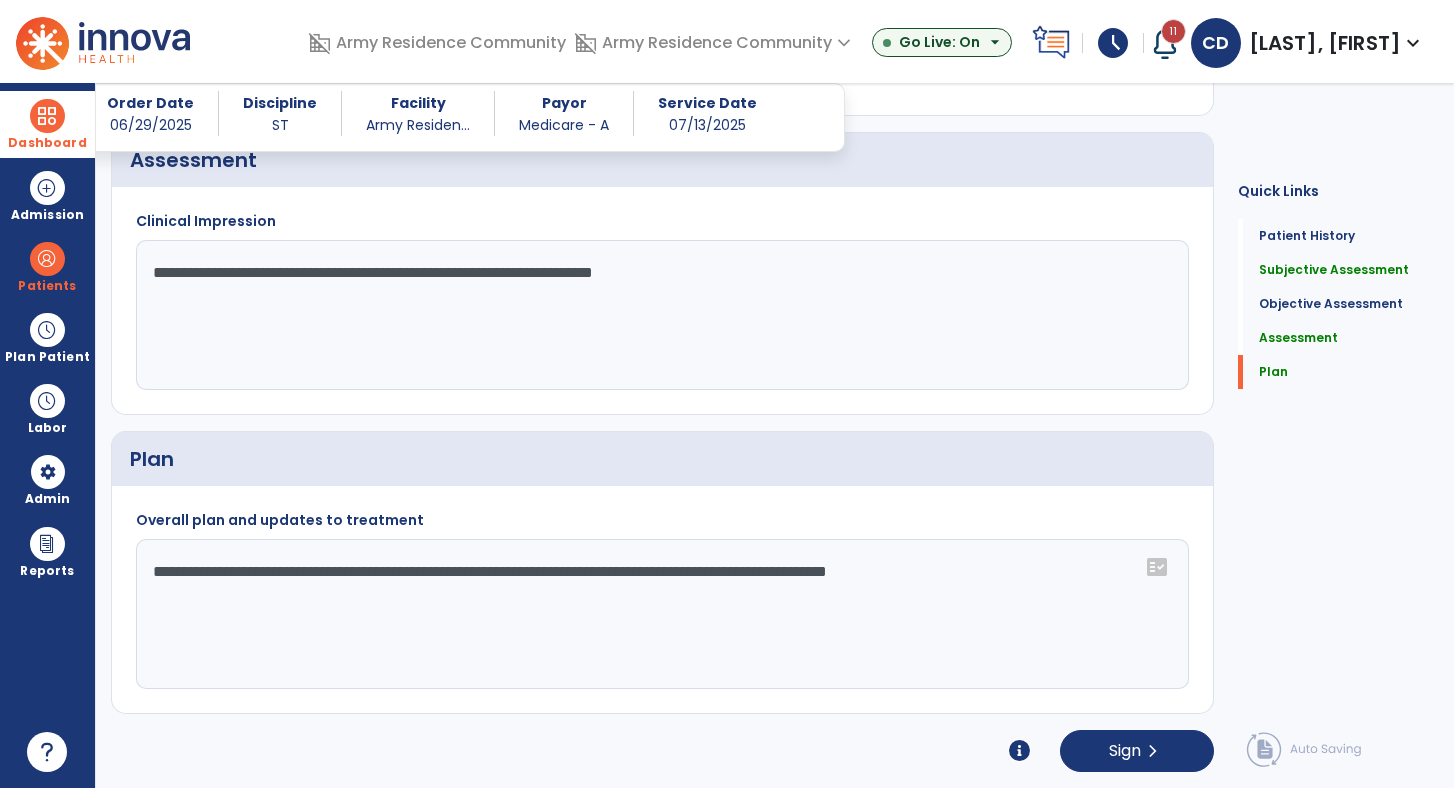 click on "**********" 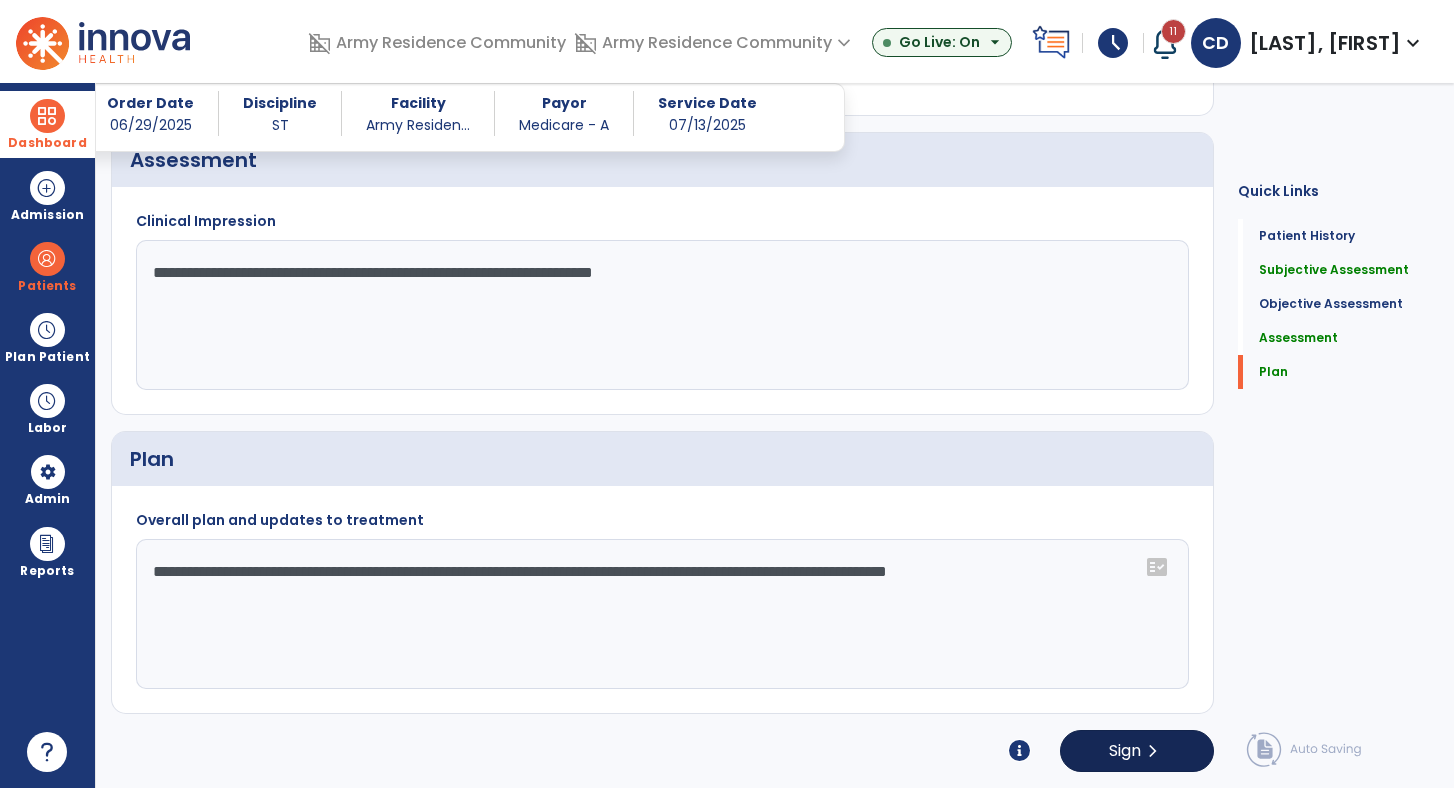 type on "**********" 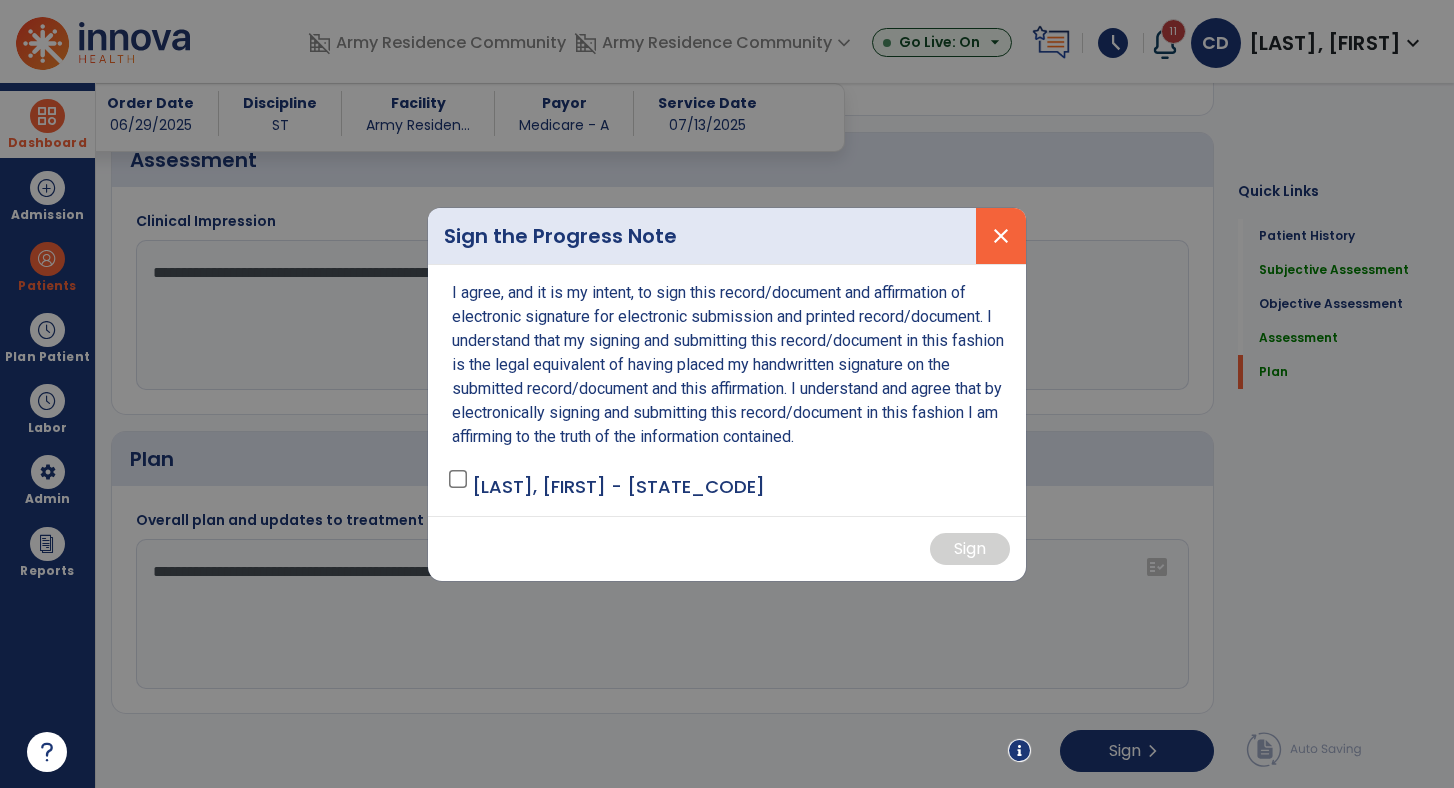 click on "close" at bounding box center [1001, 236] 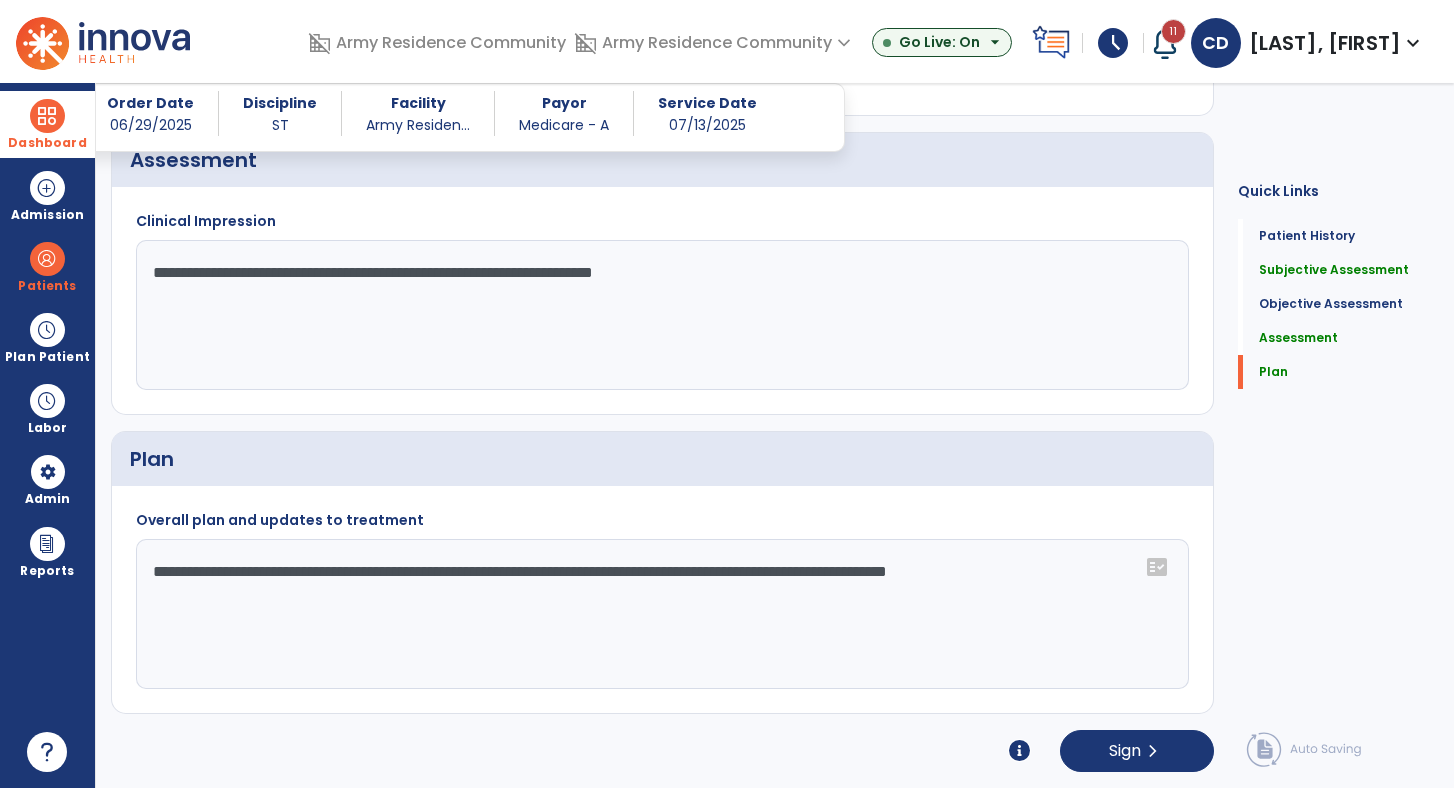 click on "**********" 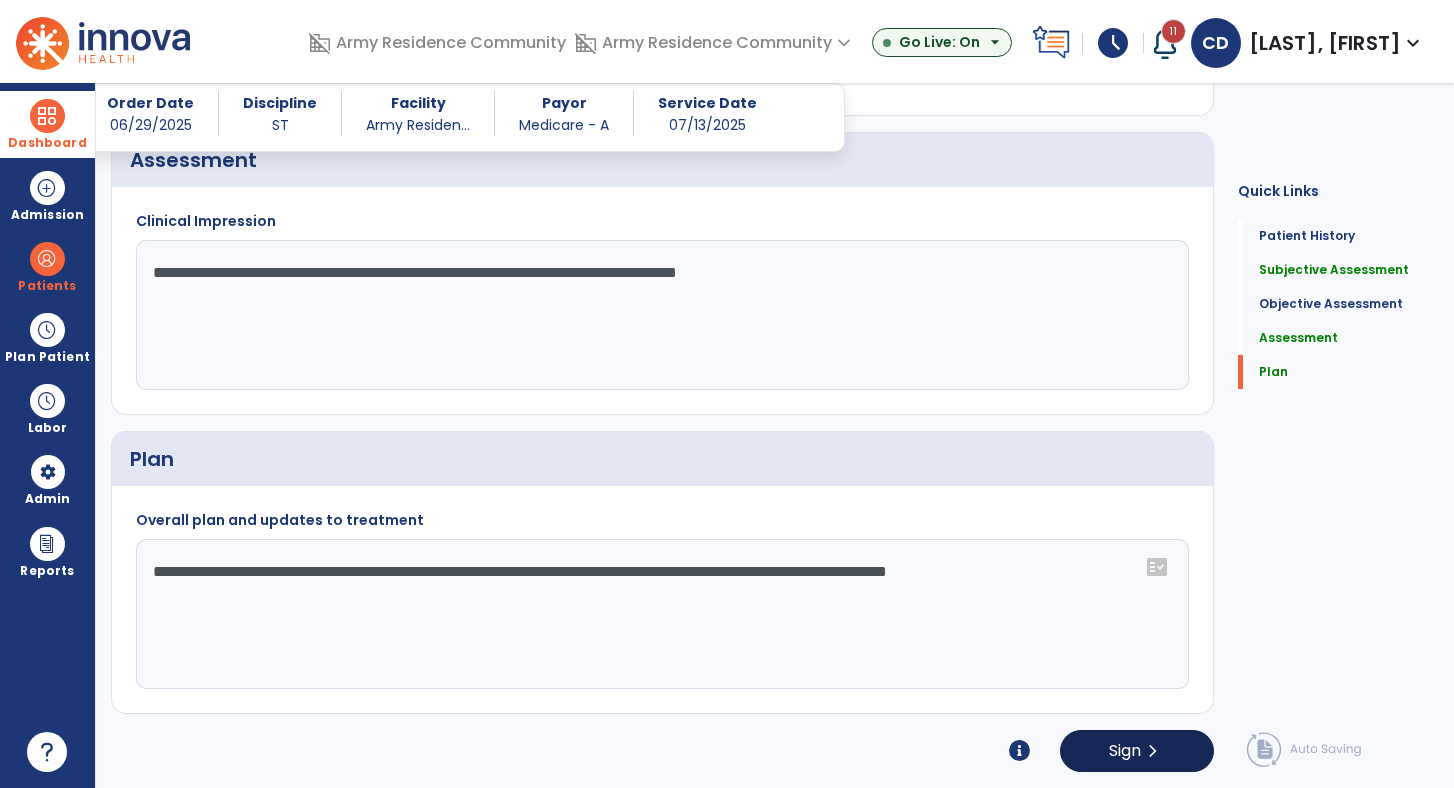 type on "**********" 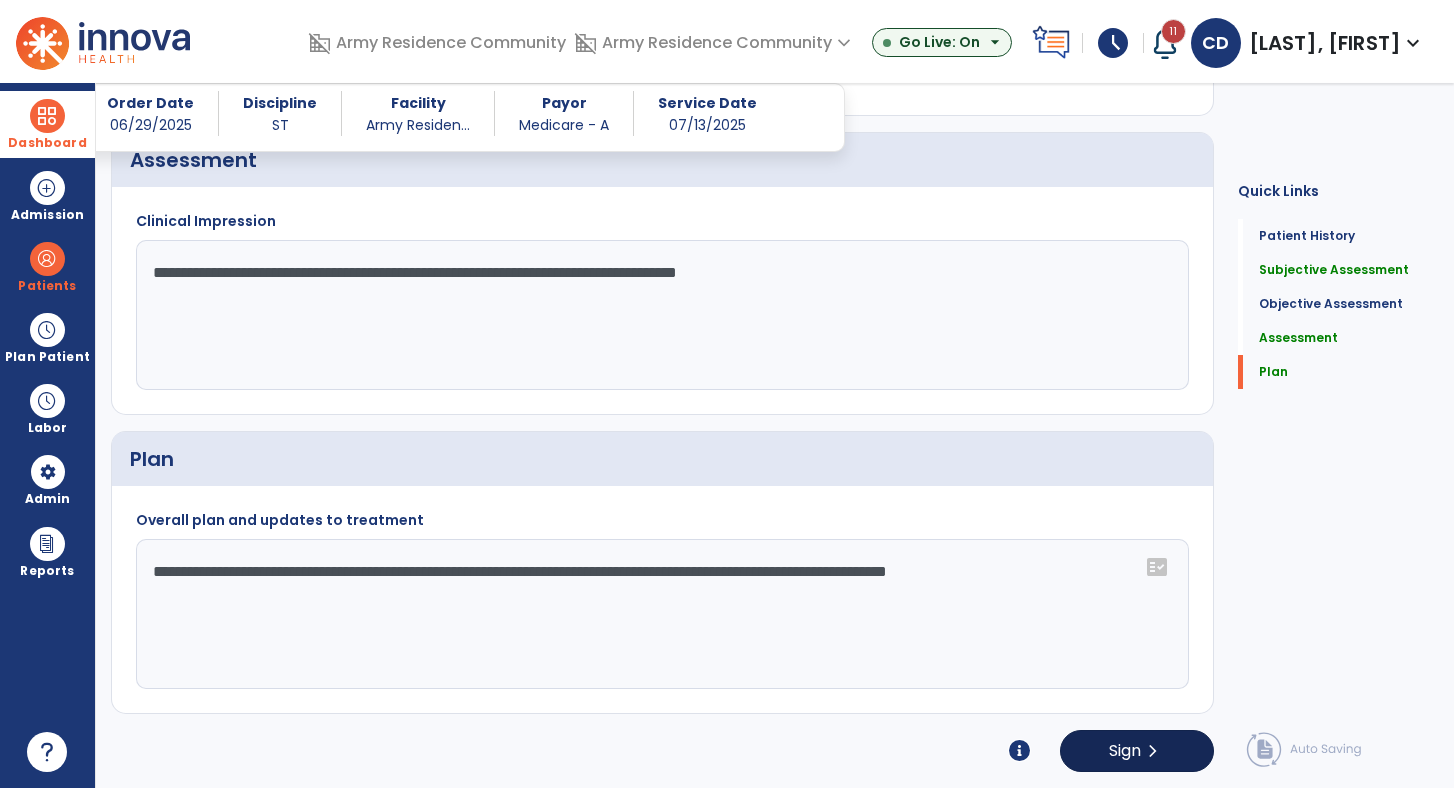 click on "Sign  chevron_right" 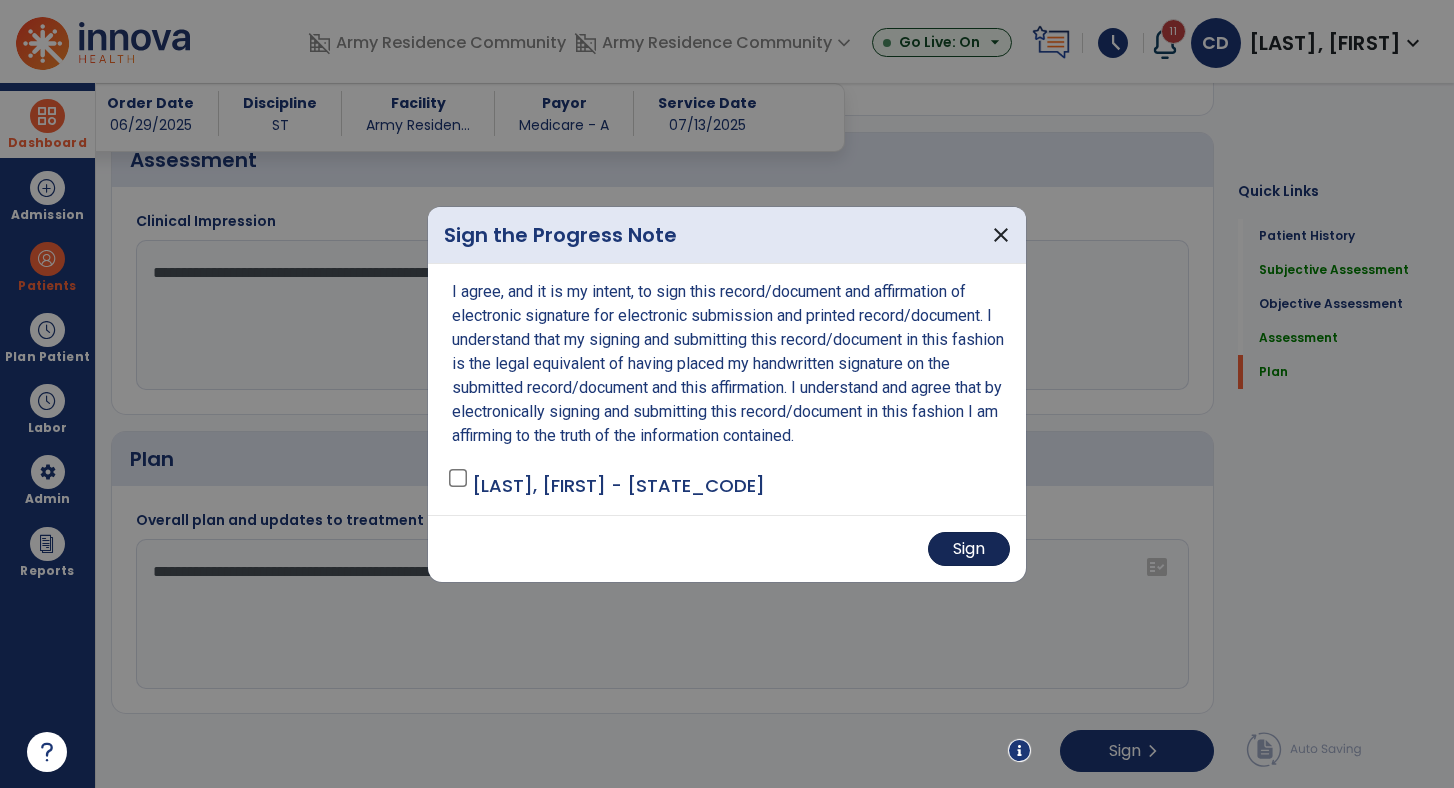 click on "Sign" at bounding box center [969, 549] 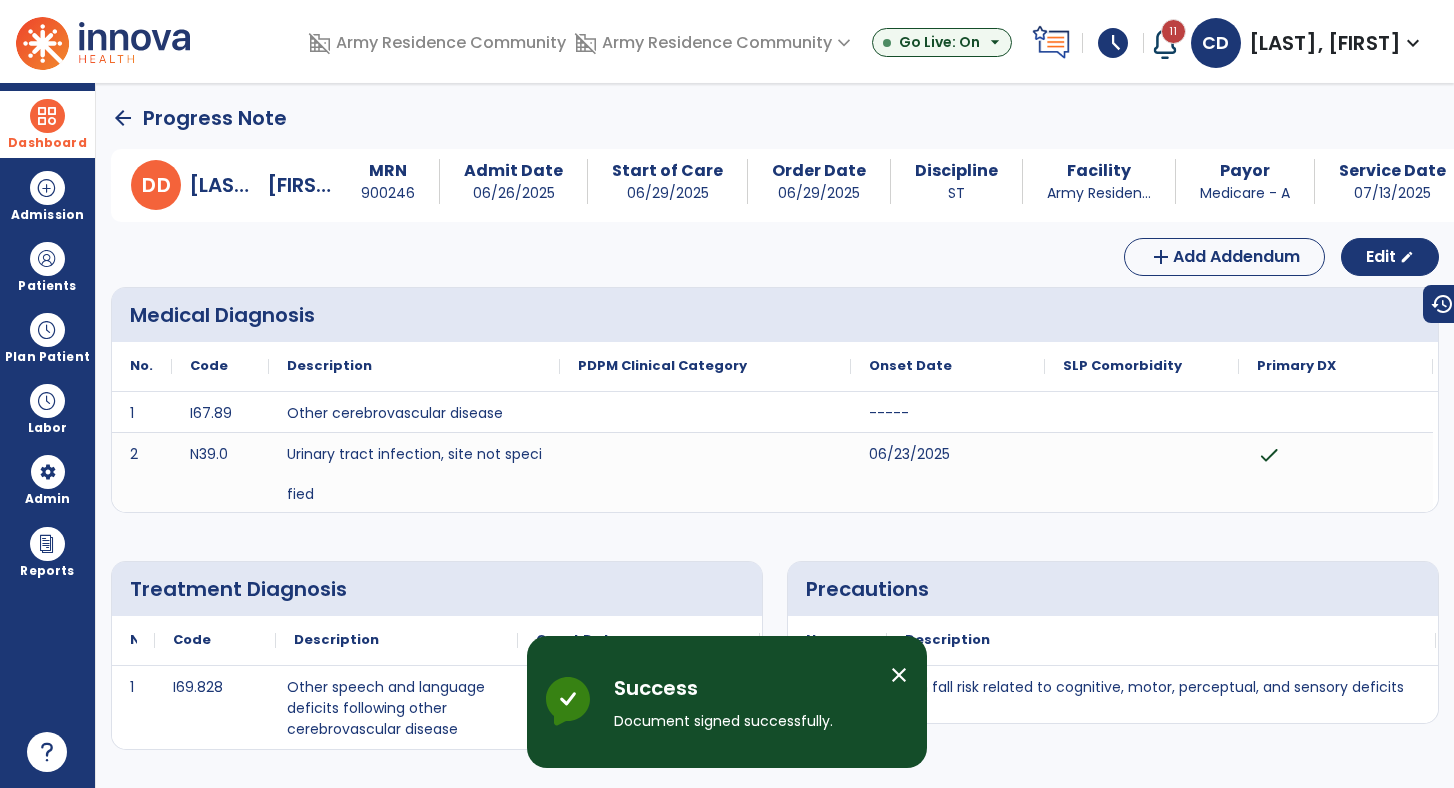 scroll, scrollTop: 0, scrollLeft: 0, axis: both 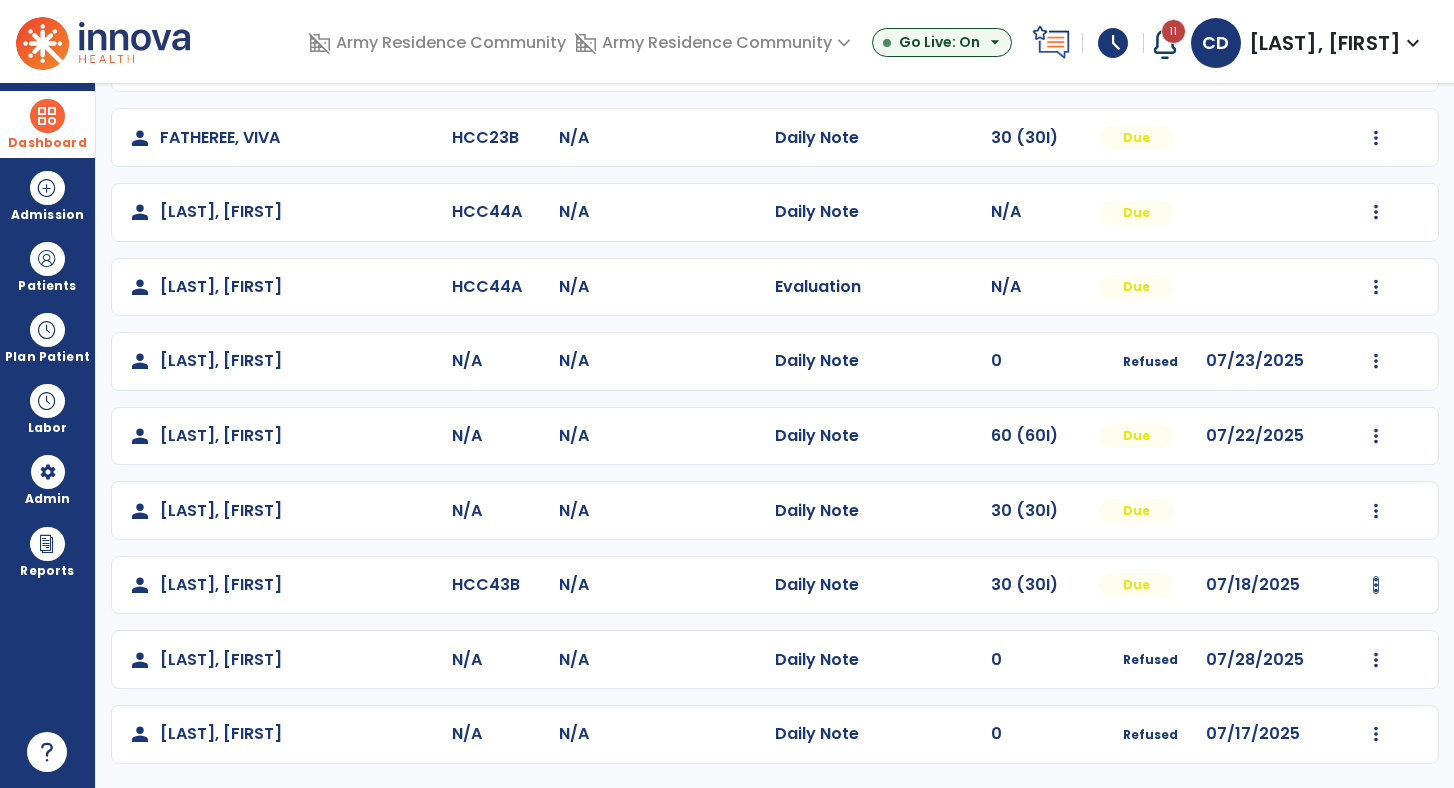 click at bounding box center (1377, -86) 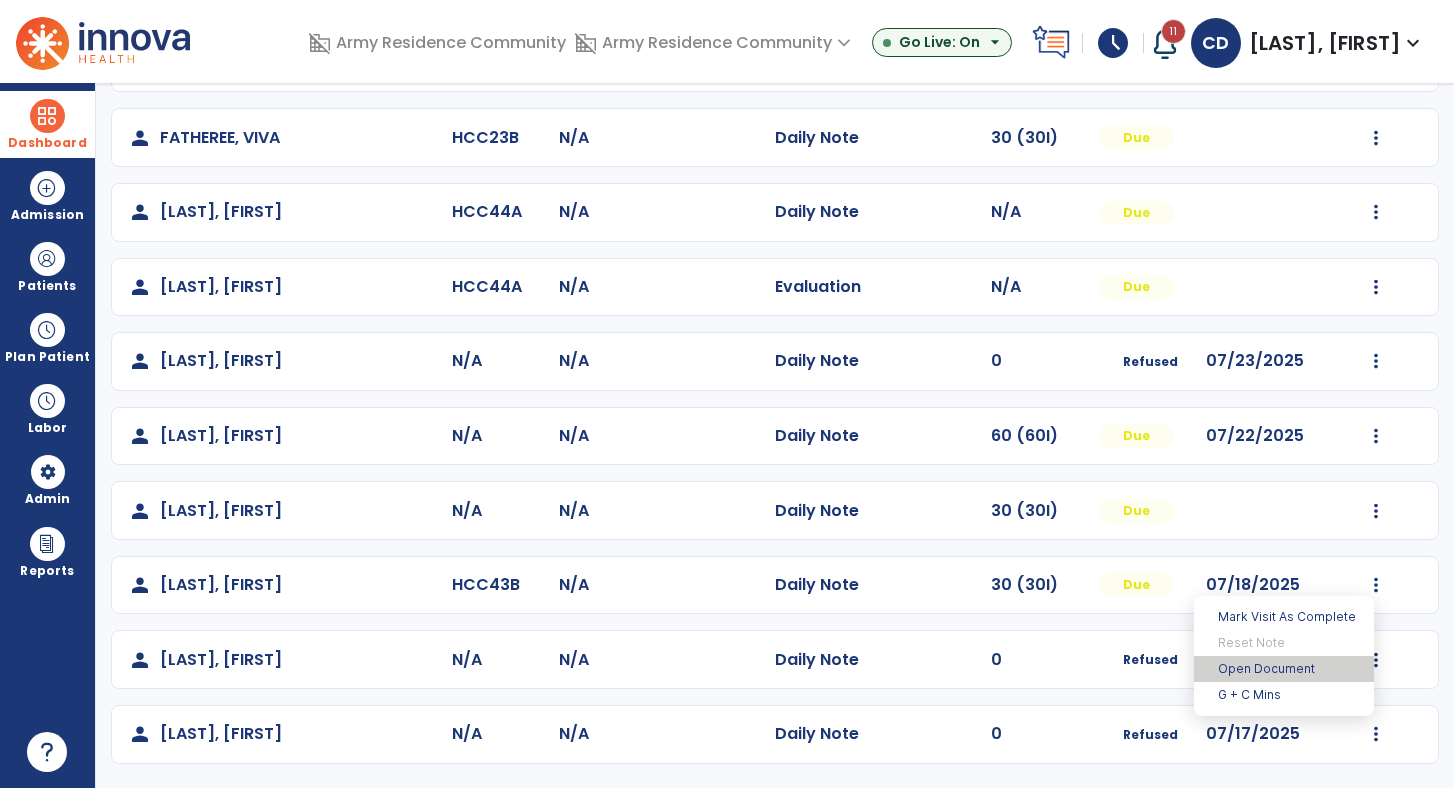 click on "Open Document" at bounding box center [1284, 669] 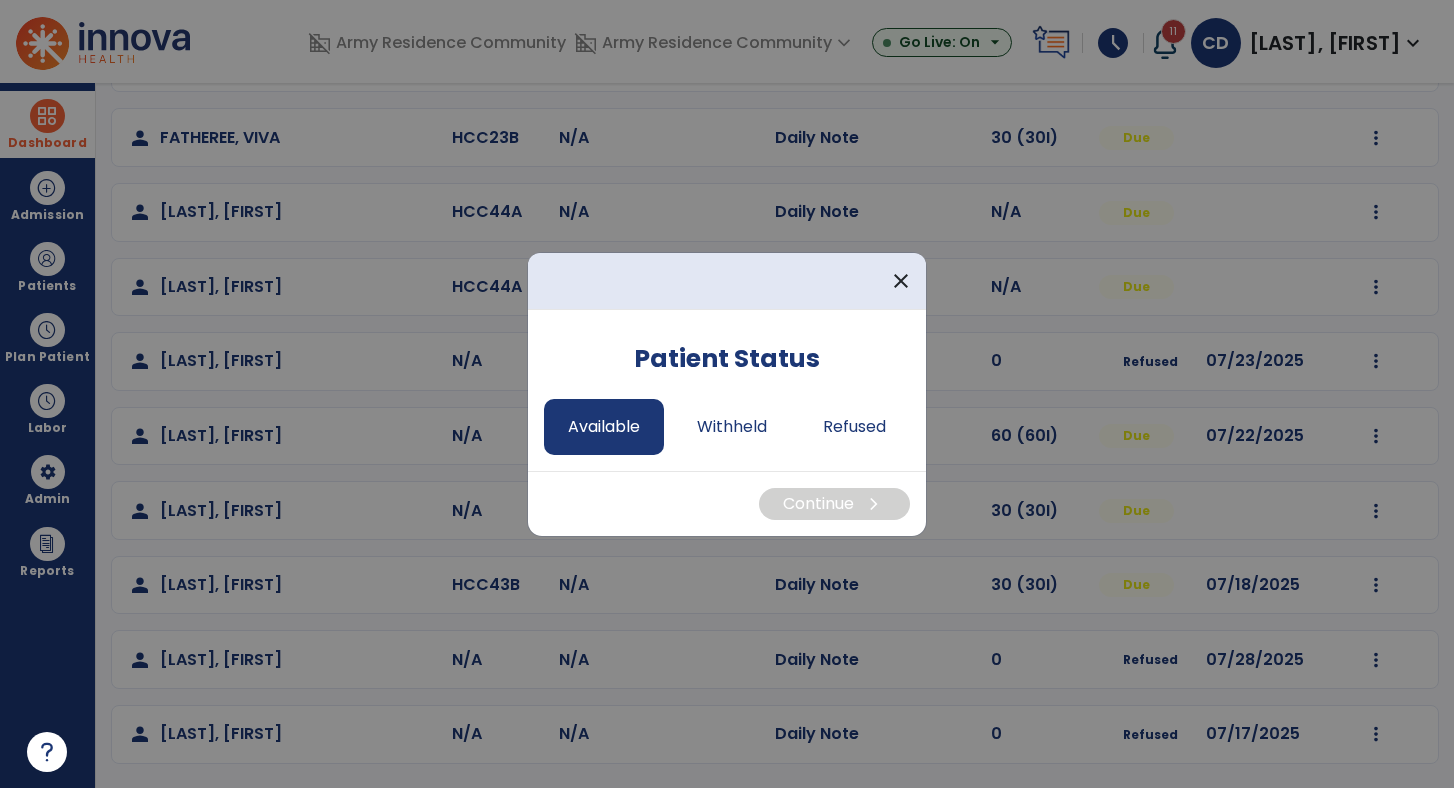 click on "Available" at bounding box center [604, 427] 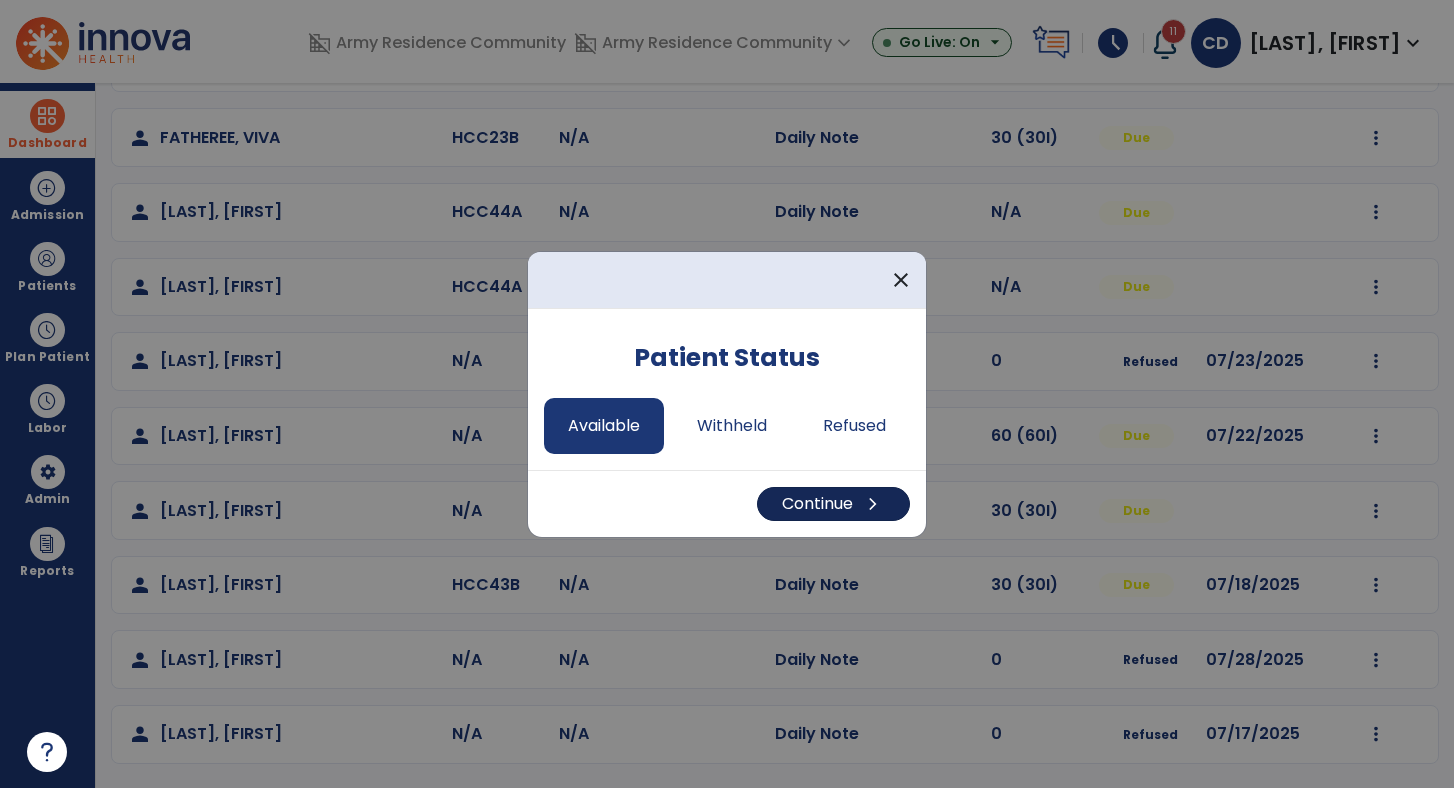 click on "Continue   chevron_right" at bounding box center (833, 504) 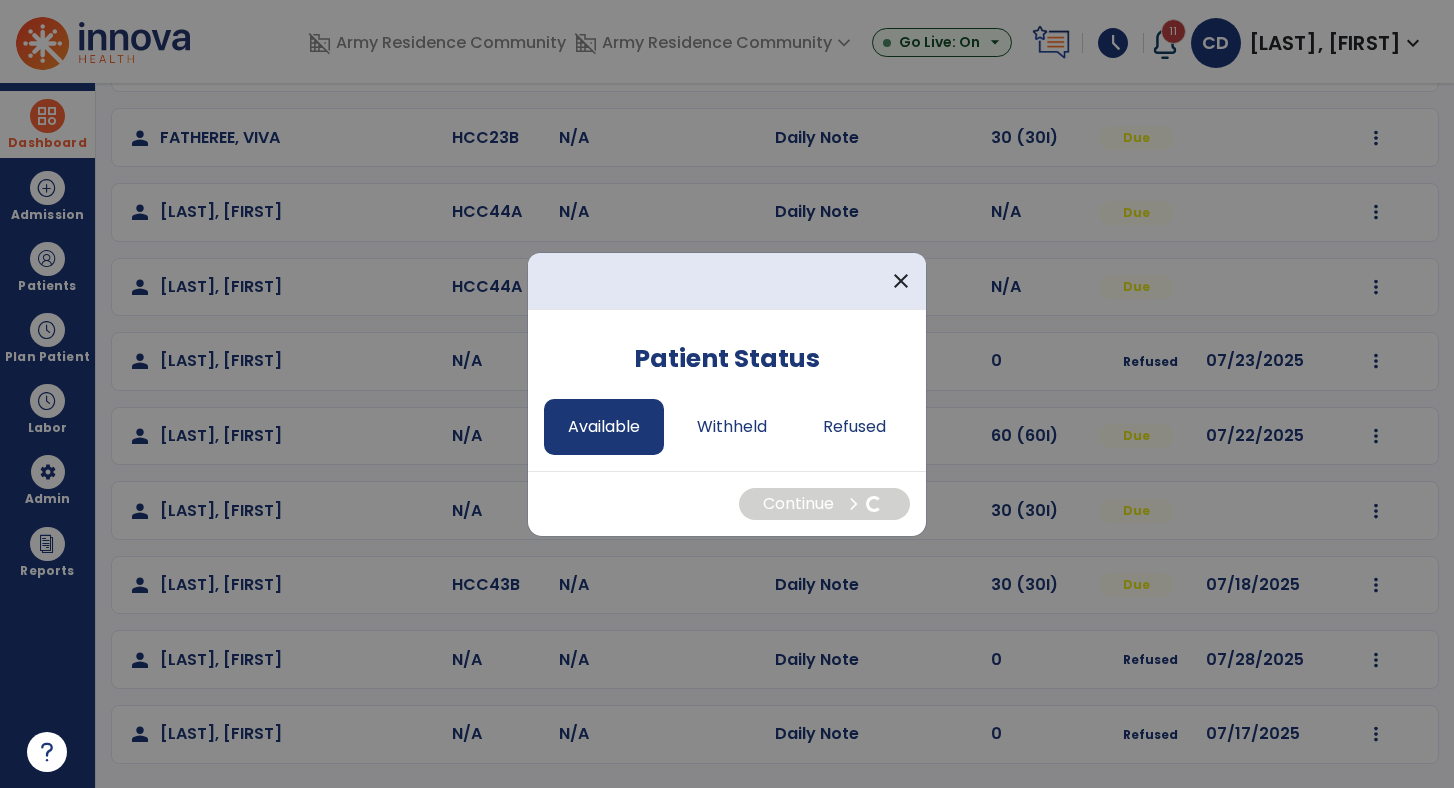 select on "*" 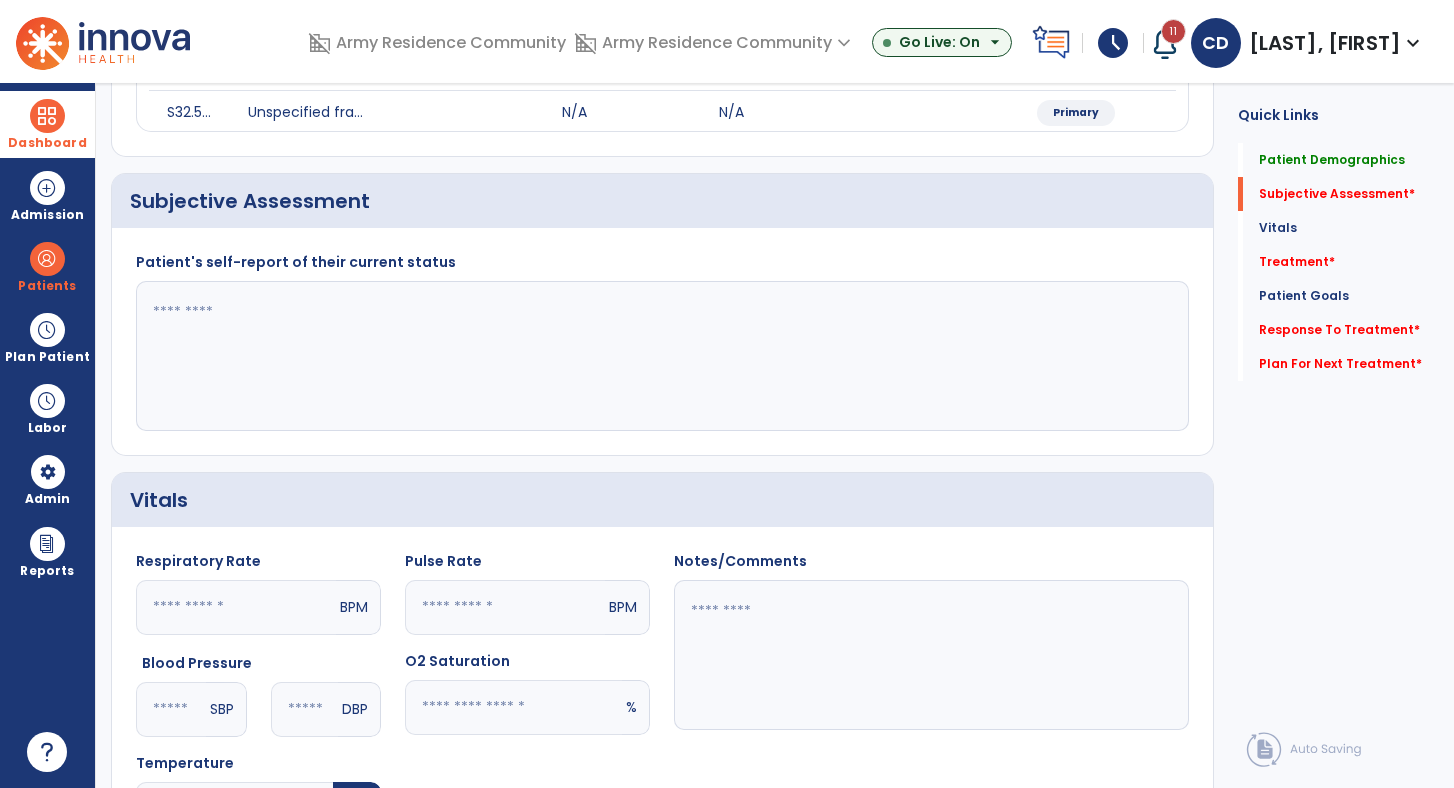 click 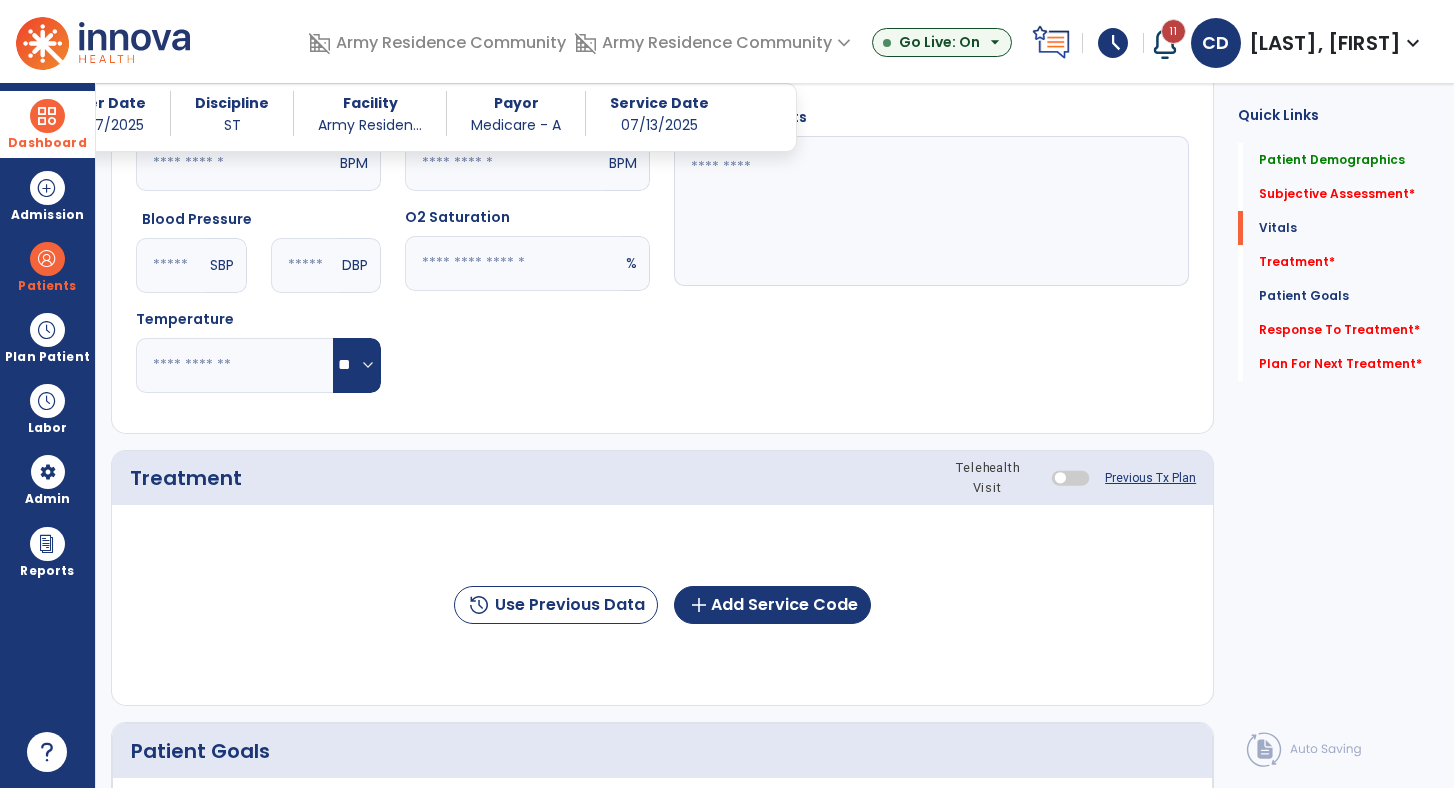 scroll, scrollTop: 804, scrollLeft: 0, axis: vertical 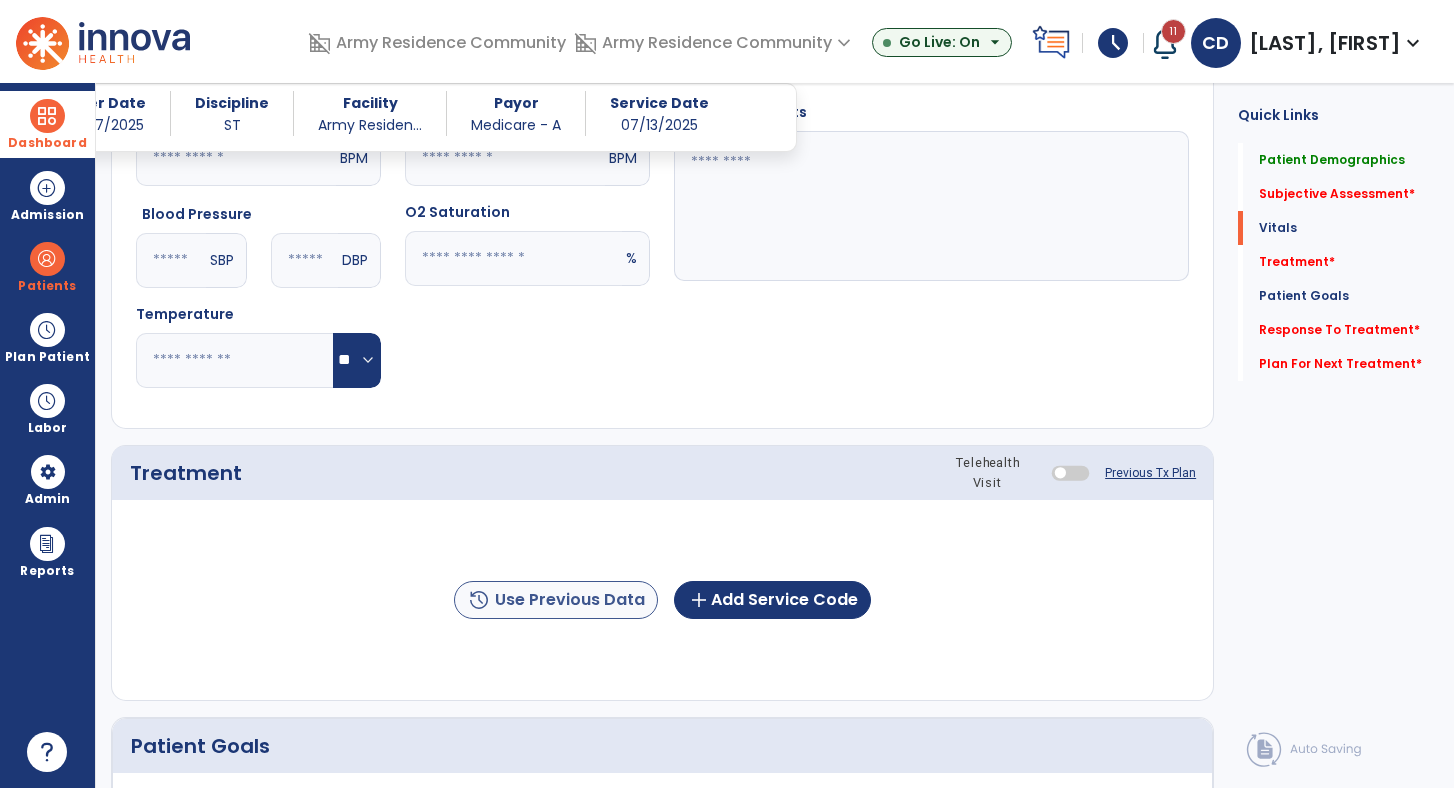 type on "**********" 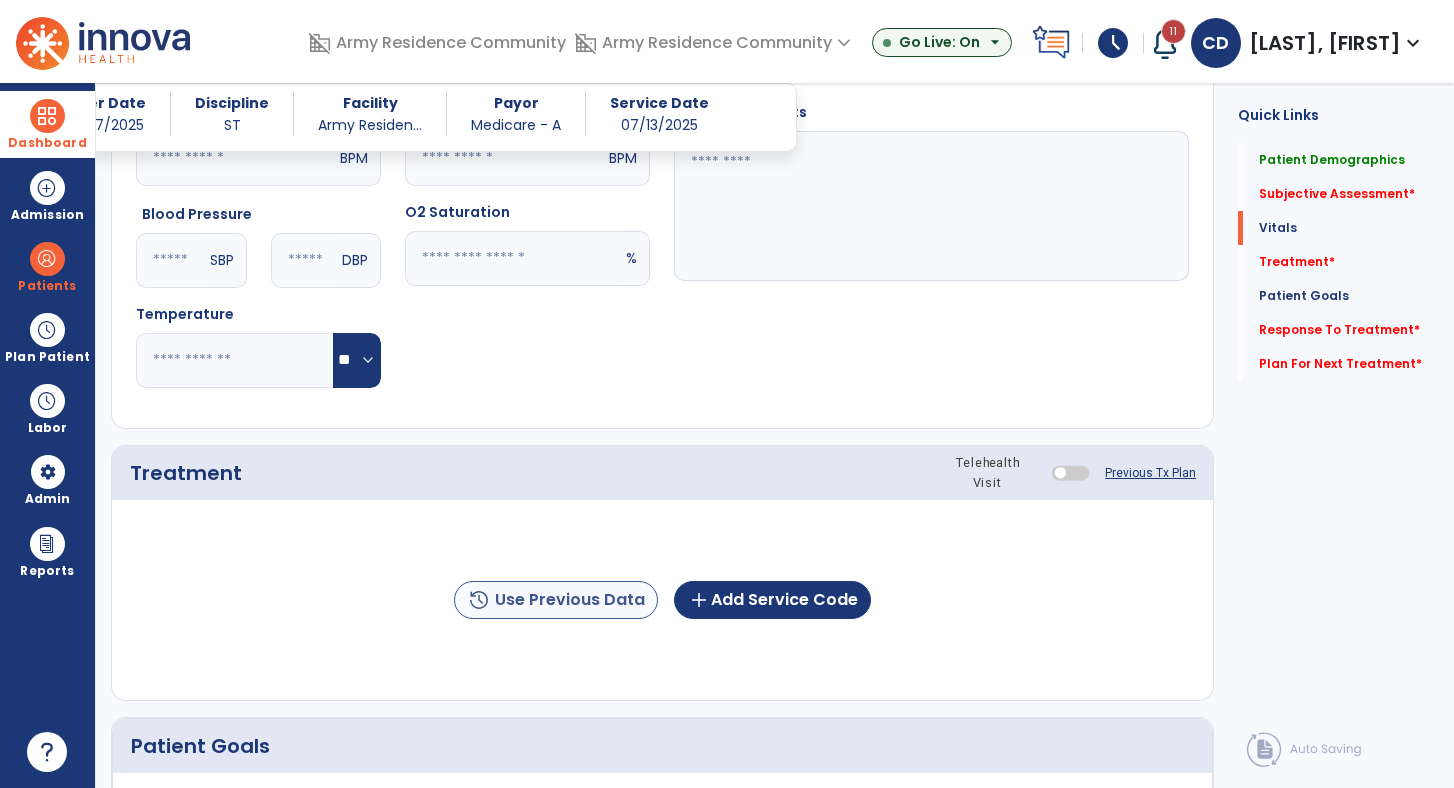 click on "history  Use Previous Data" 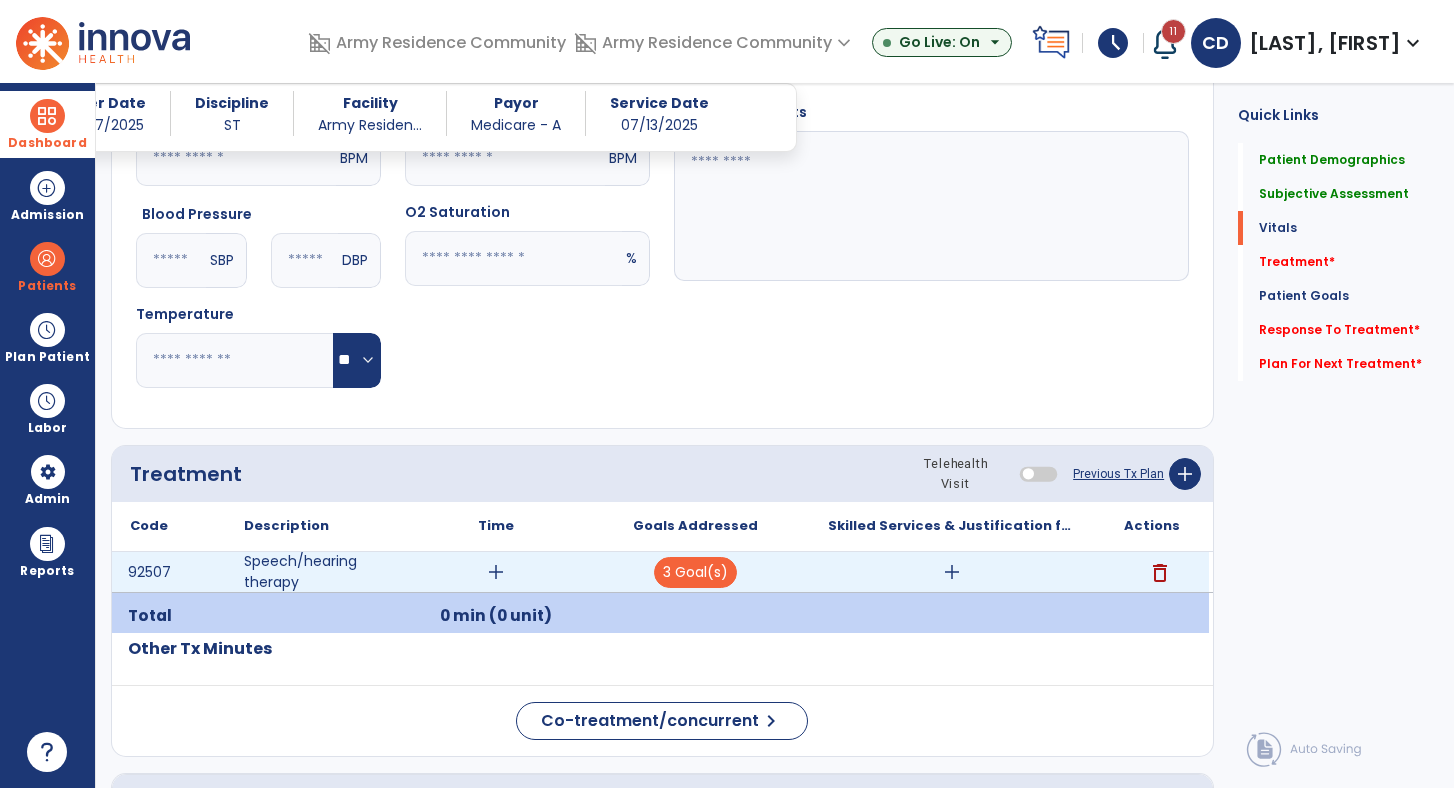click on "add" at bounding box center (496, 572) 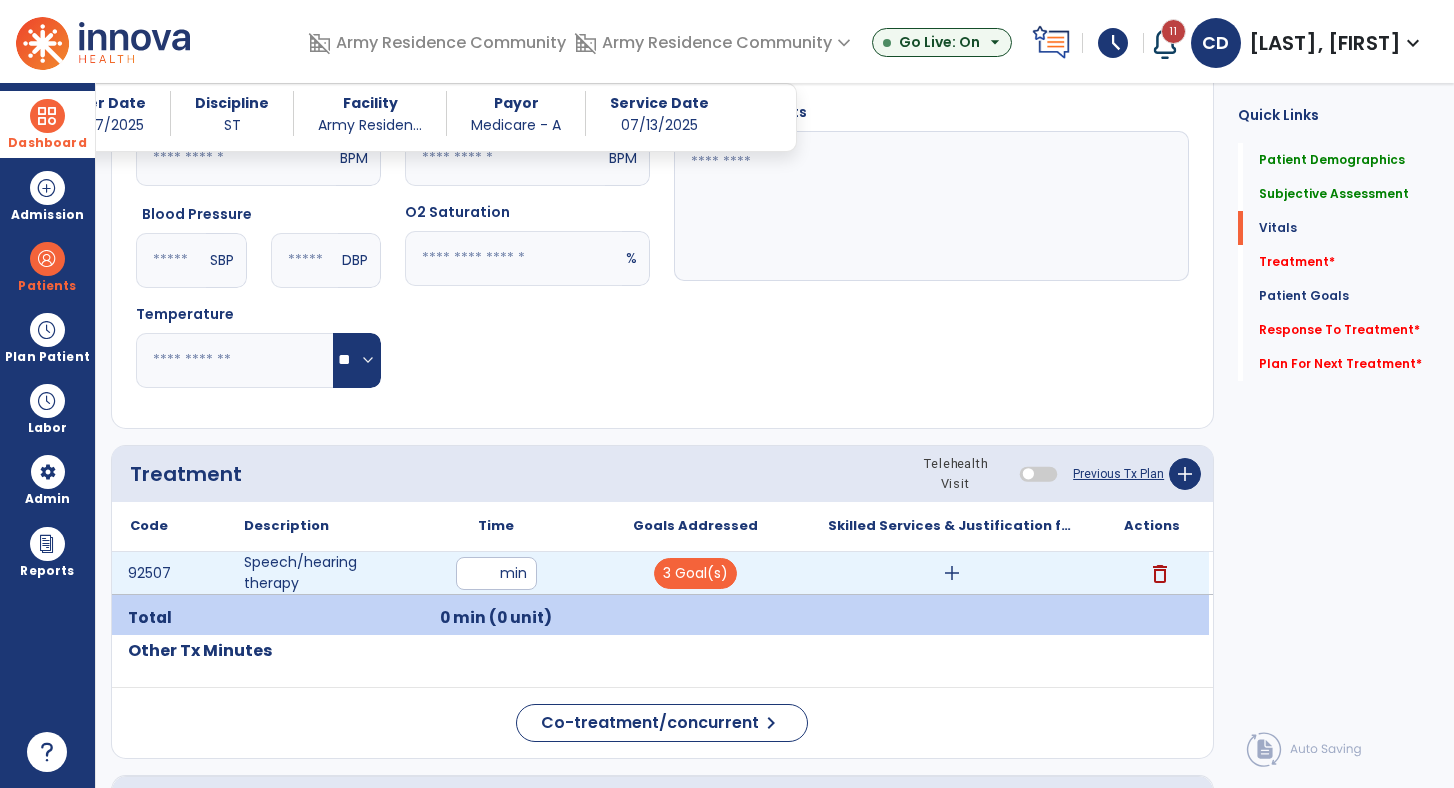 scroll, scrollTop: 0, scrollLeft: 0, axis: both 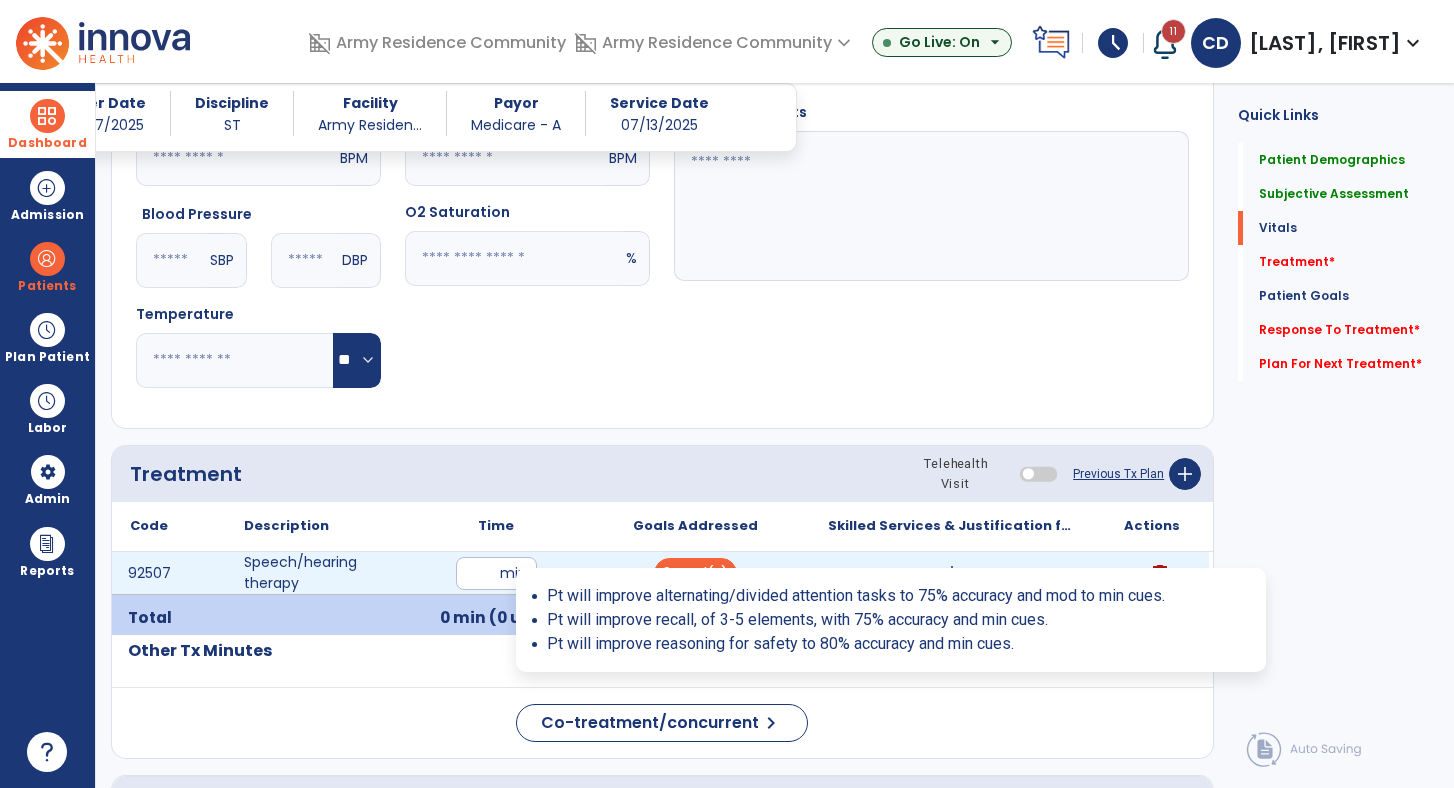 type on "**" 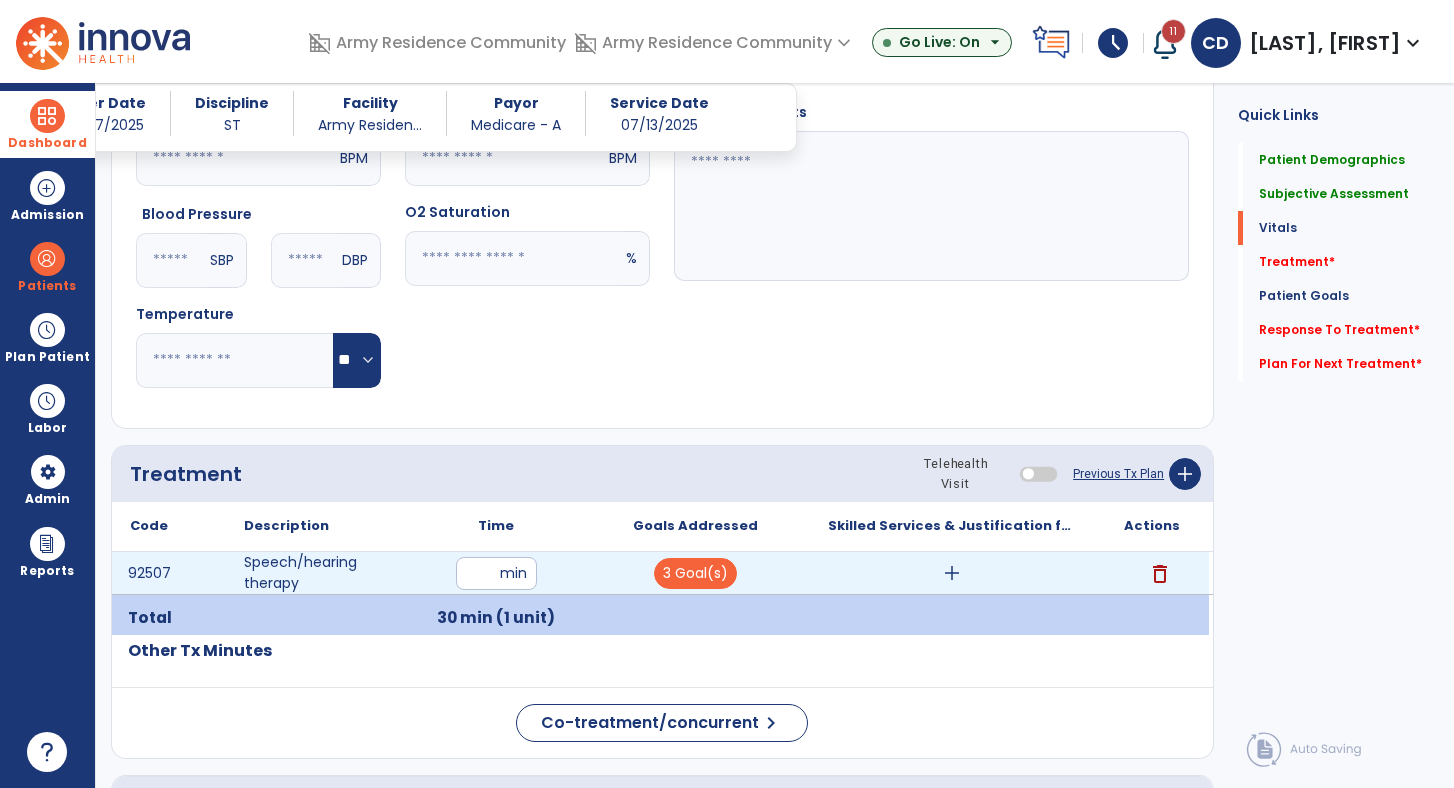 click on "add" at bounding box center [952, 573] 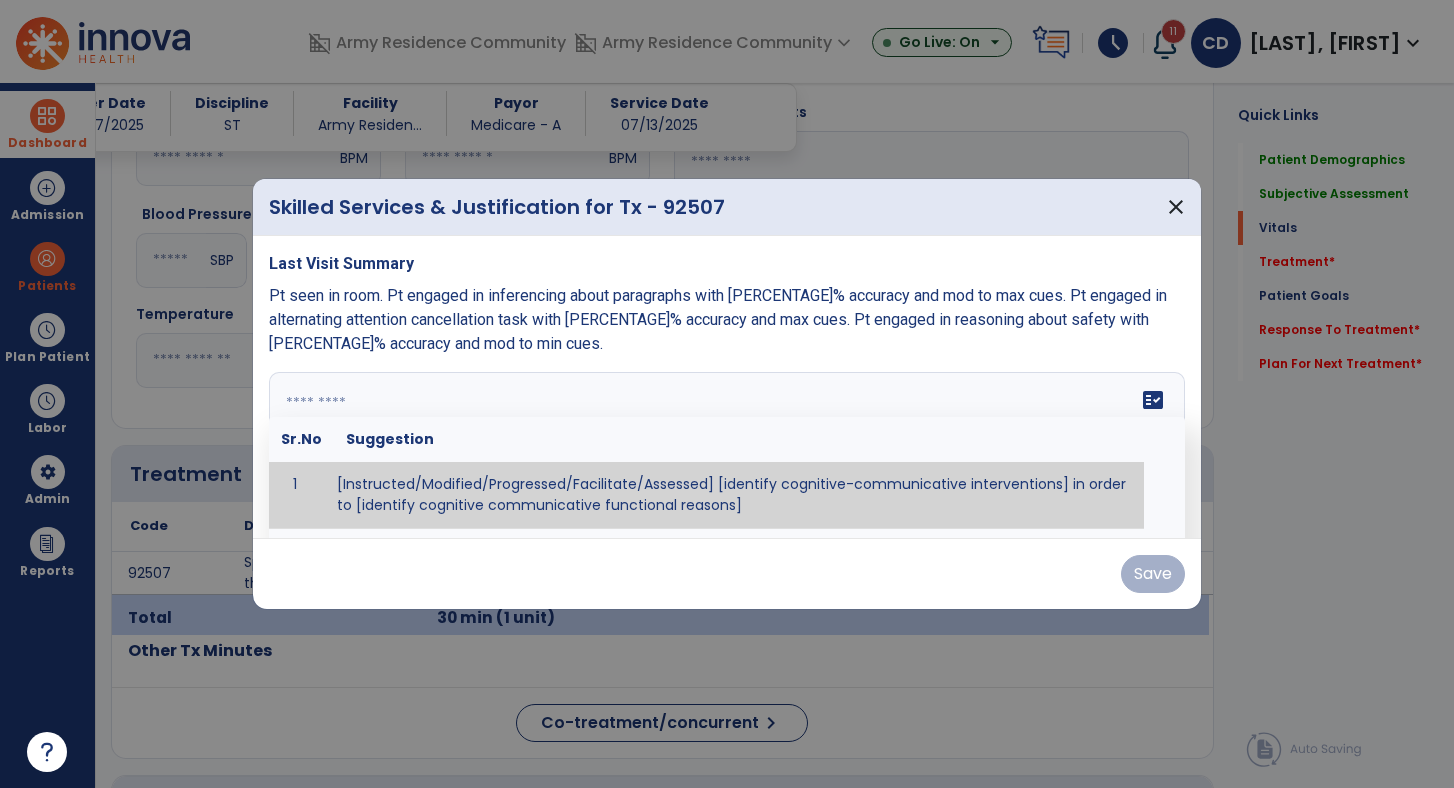 click on "fact_check  Sr.No Suggestion 1 [Instructed/Modified/Progressed/Facilitate/Assessed] [identify cognitive-communicative interventions] in order to [identify cognitive communicative functional reasons] 2 Assessed cognitive-communicative skills using [identify test]." at bounding box center (727, 447) 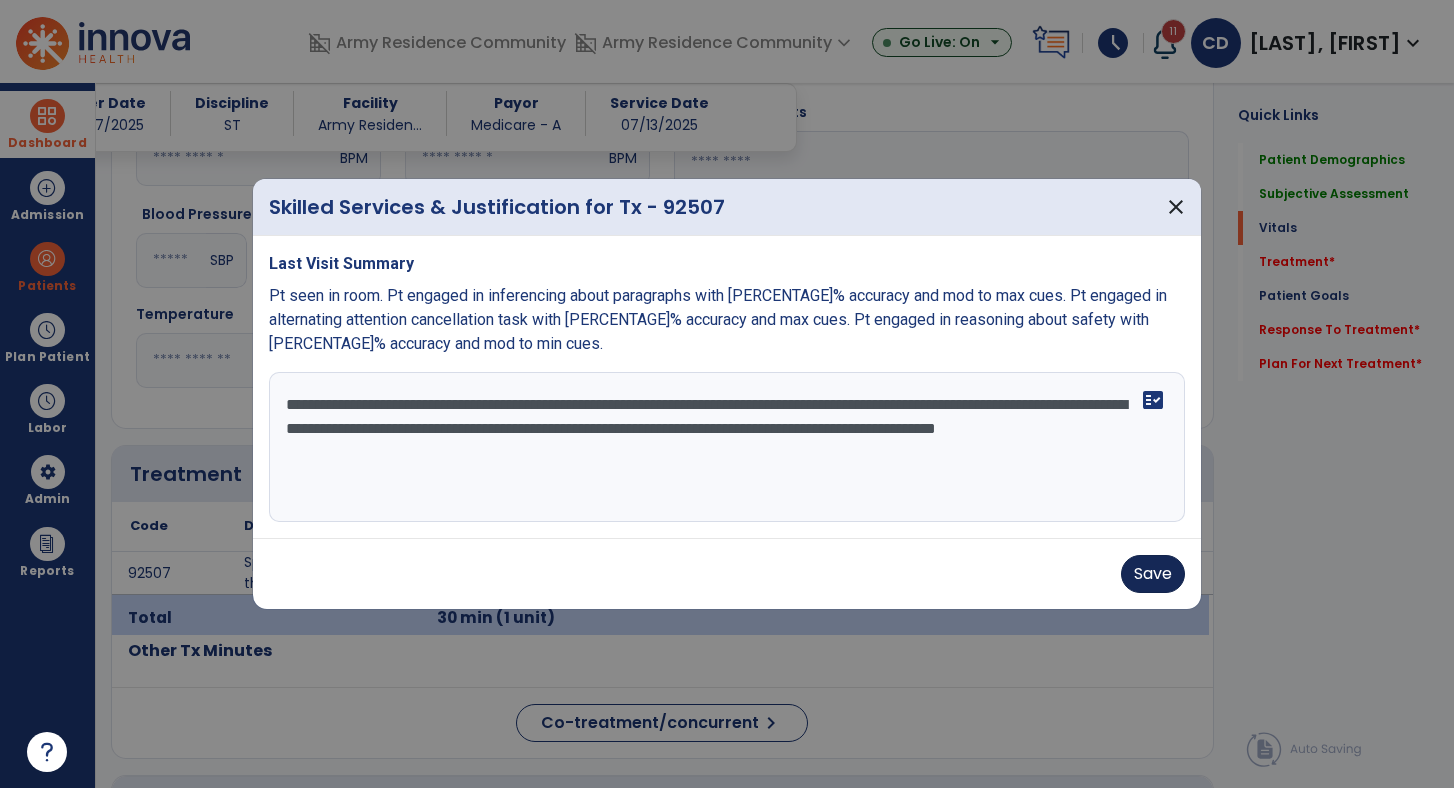 type on "**********" 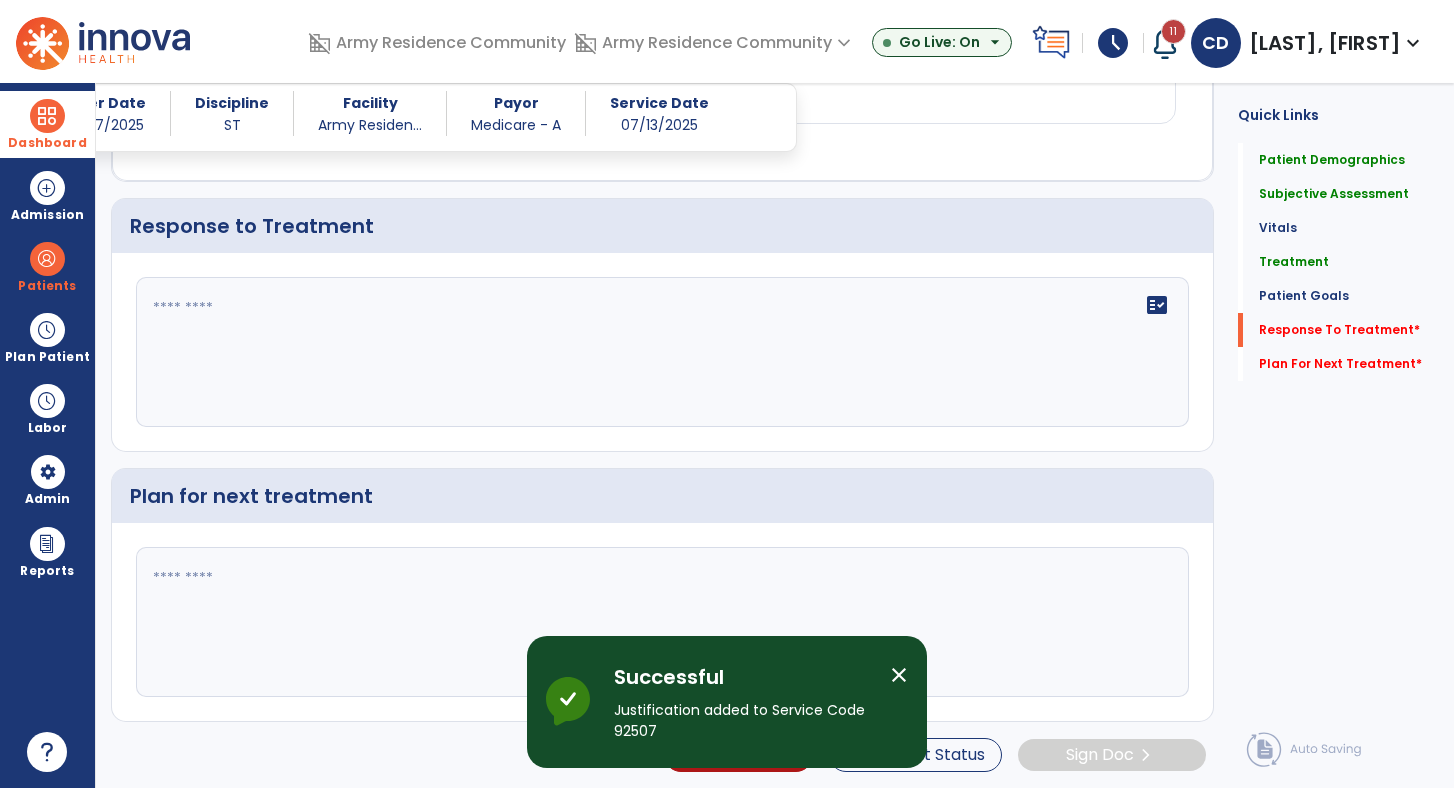 scroll, scrollTop: 2095, scrollLeft: 0, axis: vertical 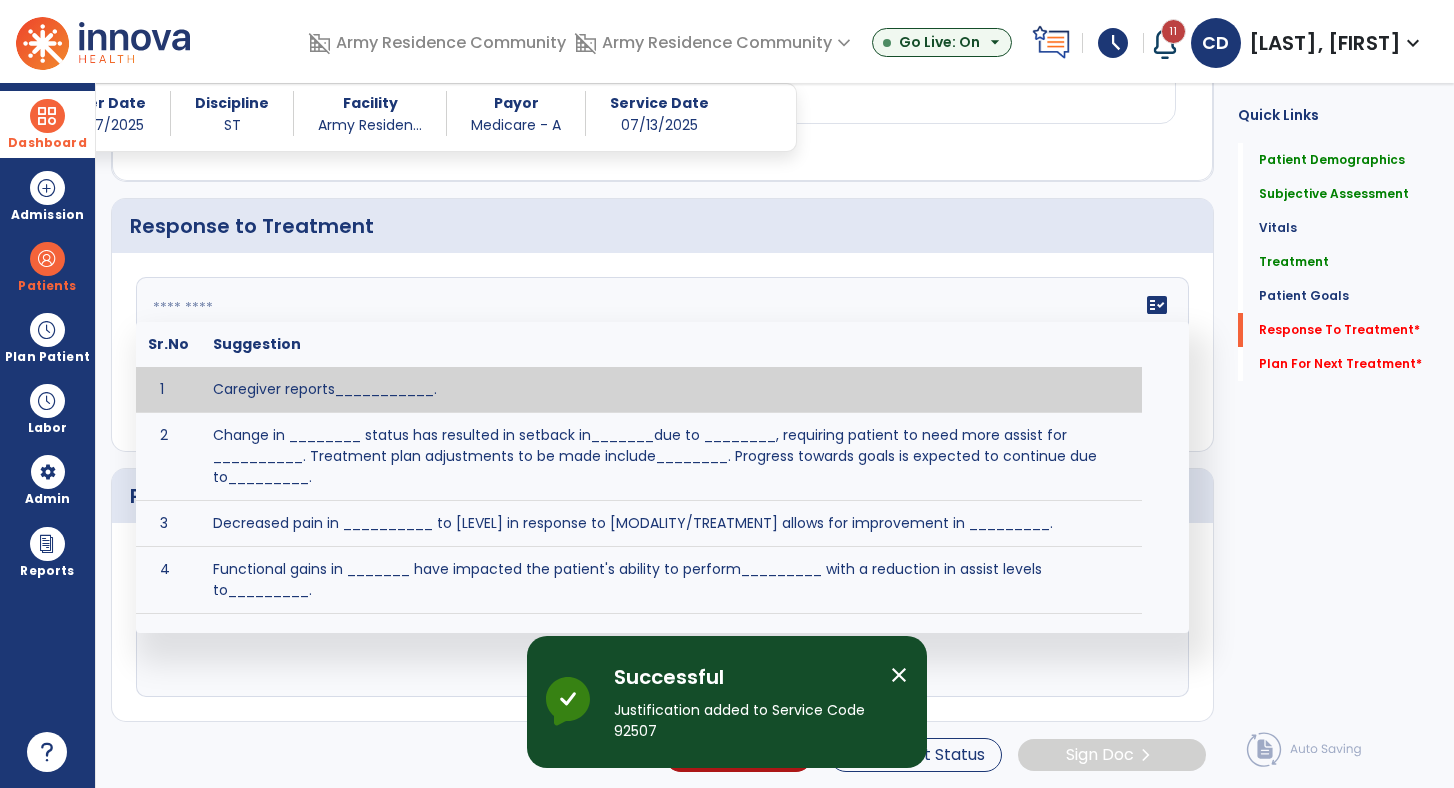 click on "fact_check  Sr.No Suggestion 1 Caregiver reports___________. 2 Change in ________ status has resulted in setback in_______due to ________, requiring patient to need more assist for __________.   Treatment plan adjustments to be made include________.  Progress towards goals is expected to continue due to_________. 3 Decreased pain in __________ to [LEVEL] in response to [MODALITY/TREATMENT] allows for improvement in _________. 4 Functional gains in _______ have impacted the patient's ability to perform_________ with a reduction in assist levels to_________. 5 Functional progress this week has been significant due to__________. 6 Gains in ________ have improved the patient's ability to perform ______with decreased levels of assist to___________. 7 Improvement in ________allows patient to tolerate higher levels of challenges in_________. 8 Pain in [AREA] has decreased to [LEVEL] in response to [TREATMENT/MODALITY], allowing fore ease in completing__________. 9 10 11 12 13 14 15 16 17 18 19 20 21" 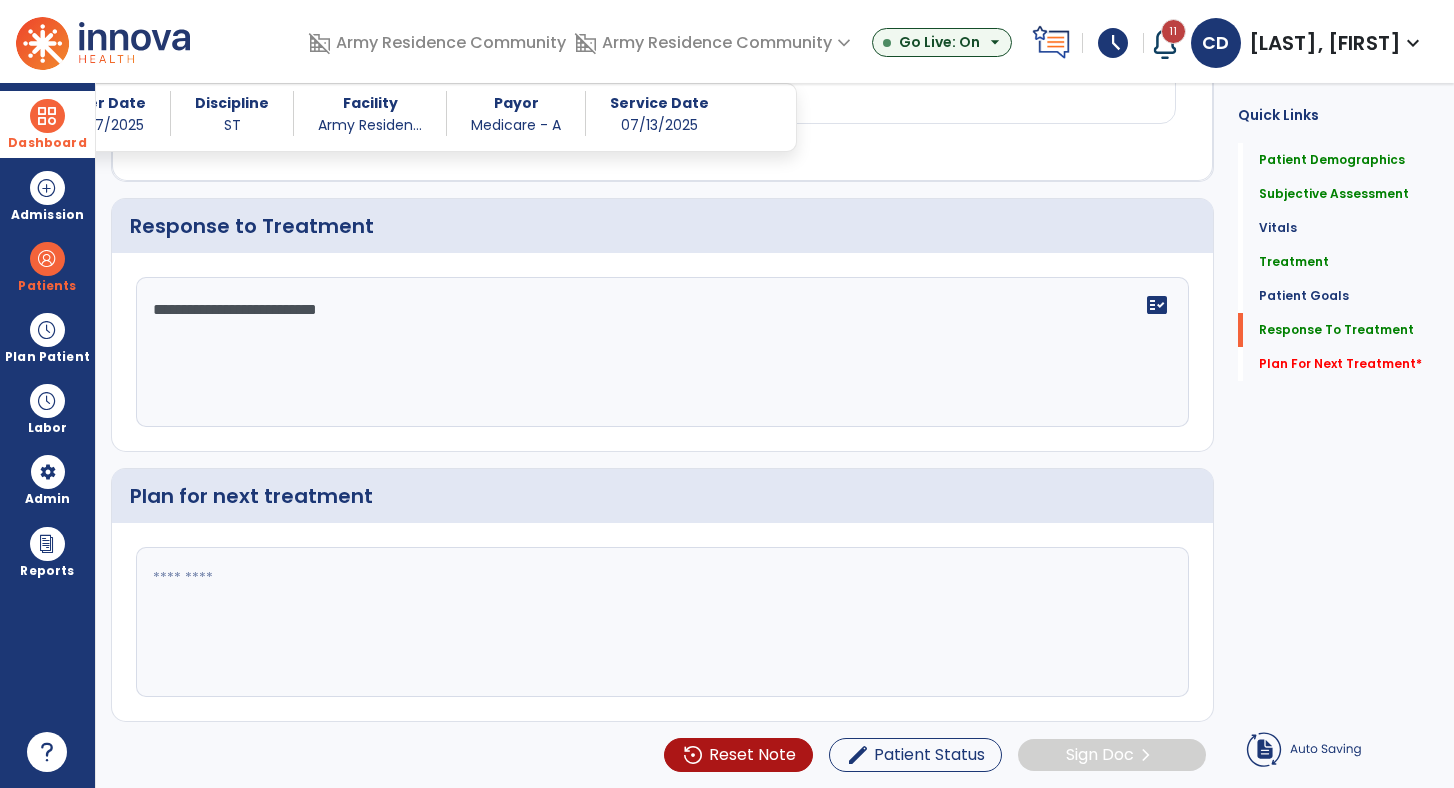 scroll, scrollTop: 2072, scrollLeft: 0, axis: vertical 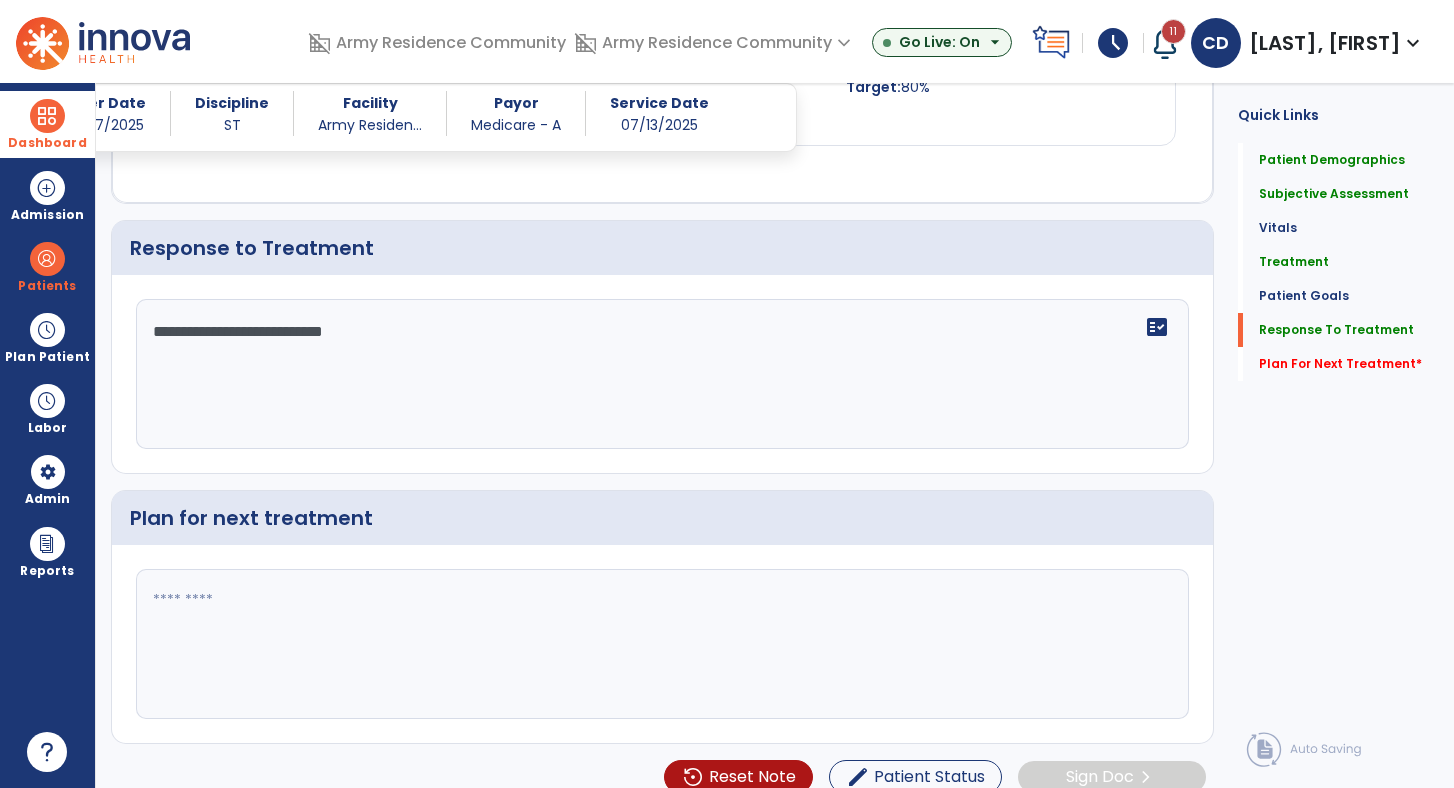 type on "**********" 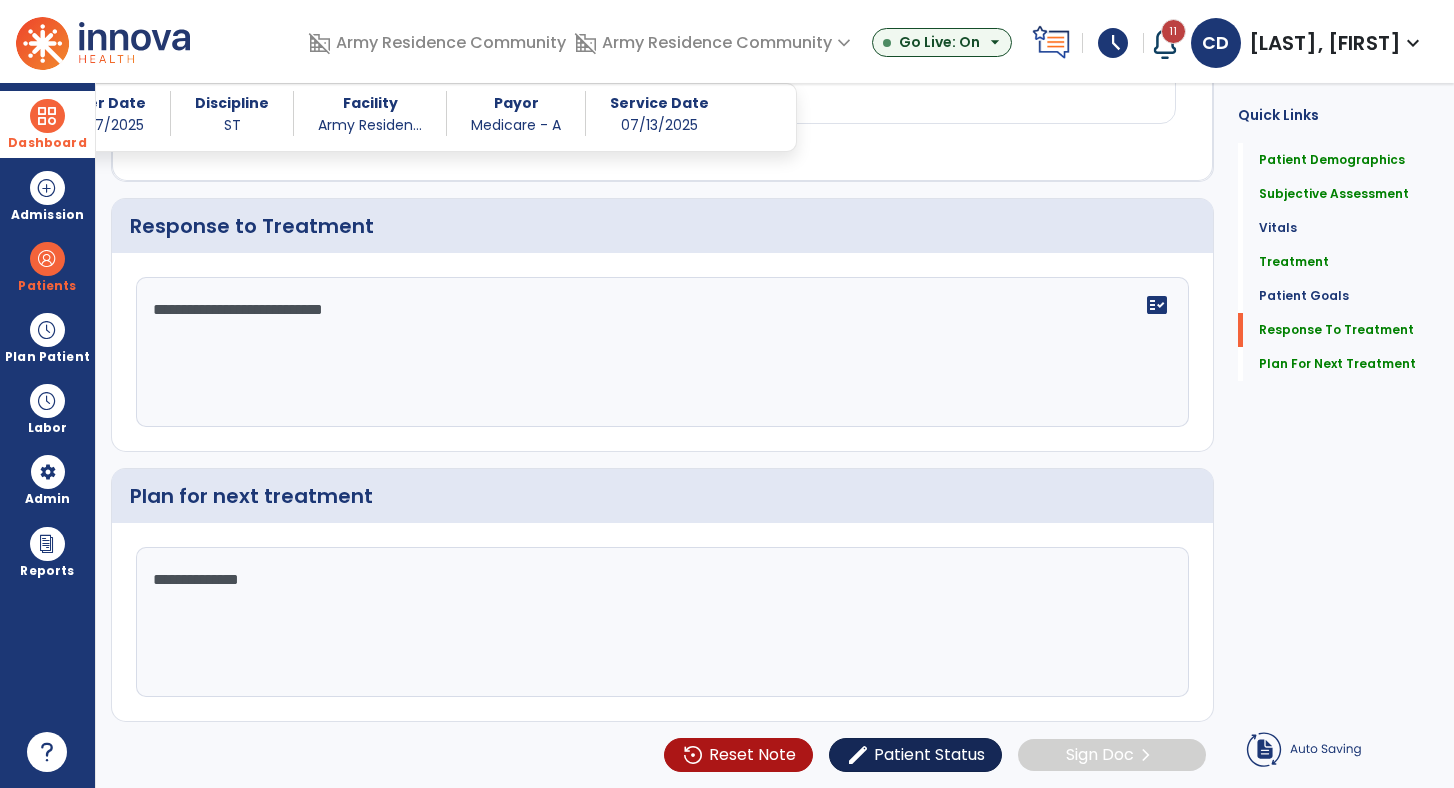scroll, scrollTop: 2072, scrollLeft: 0, axis: vertical 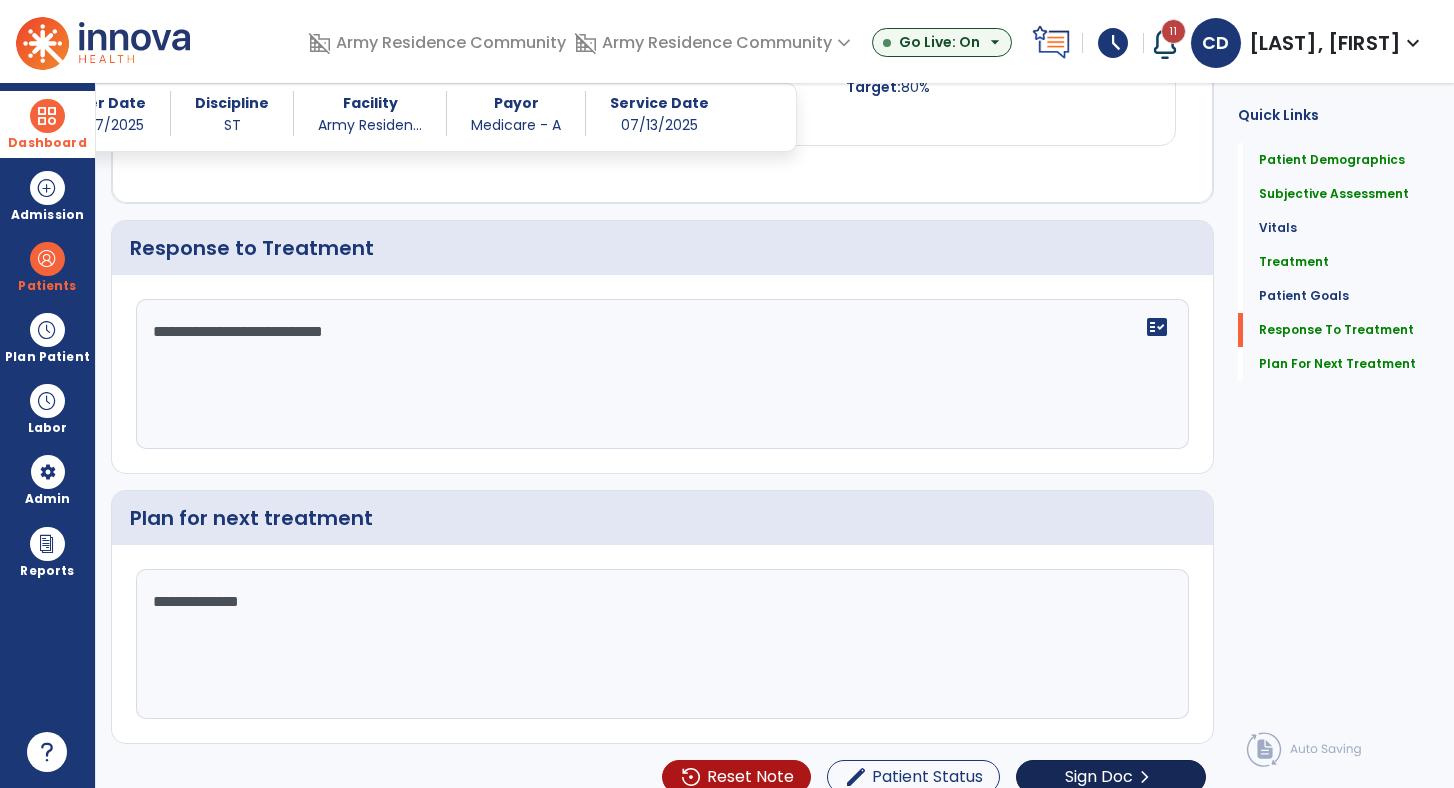 type on "**********" 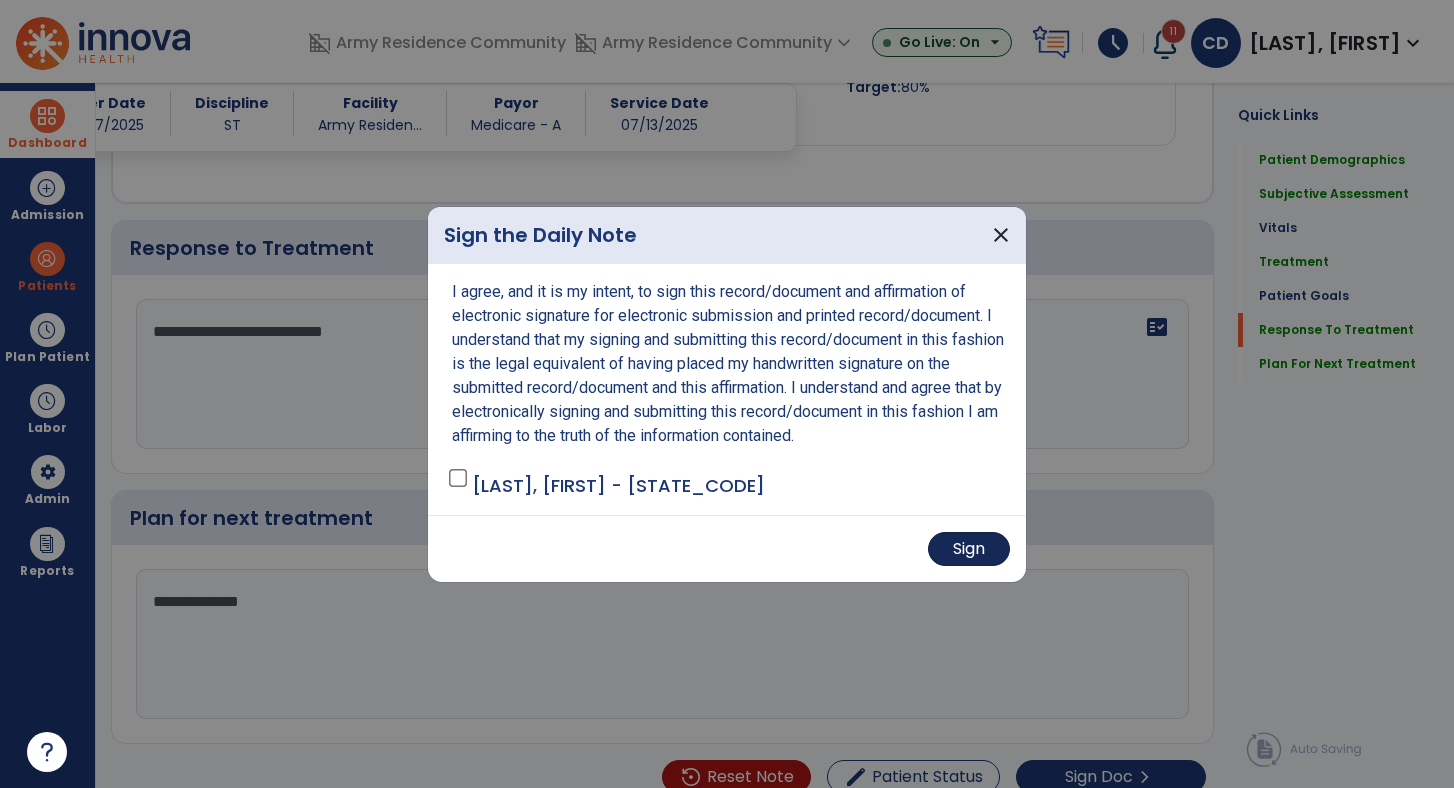 click on "Sign" at bounding box center [969, 549] 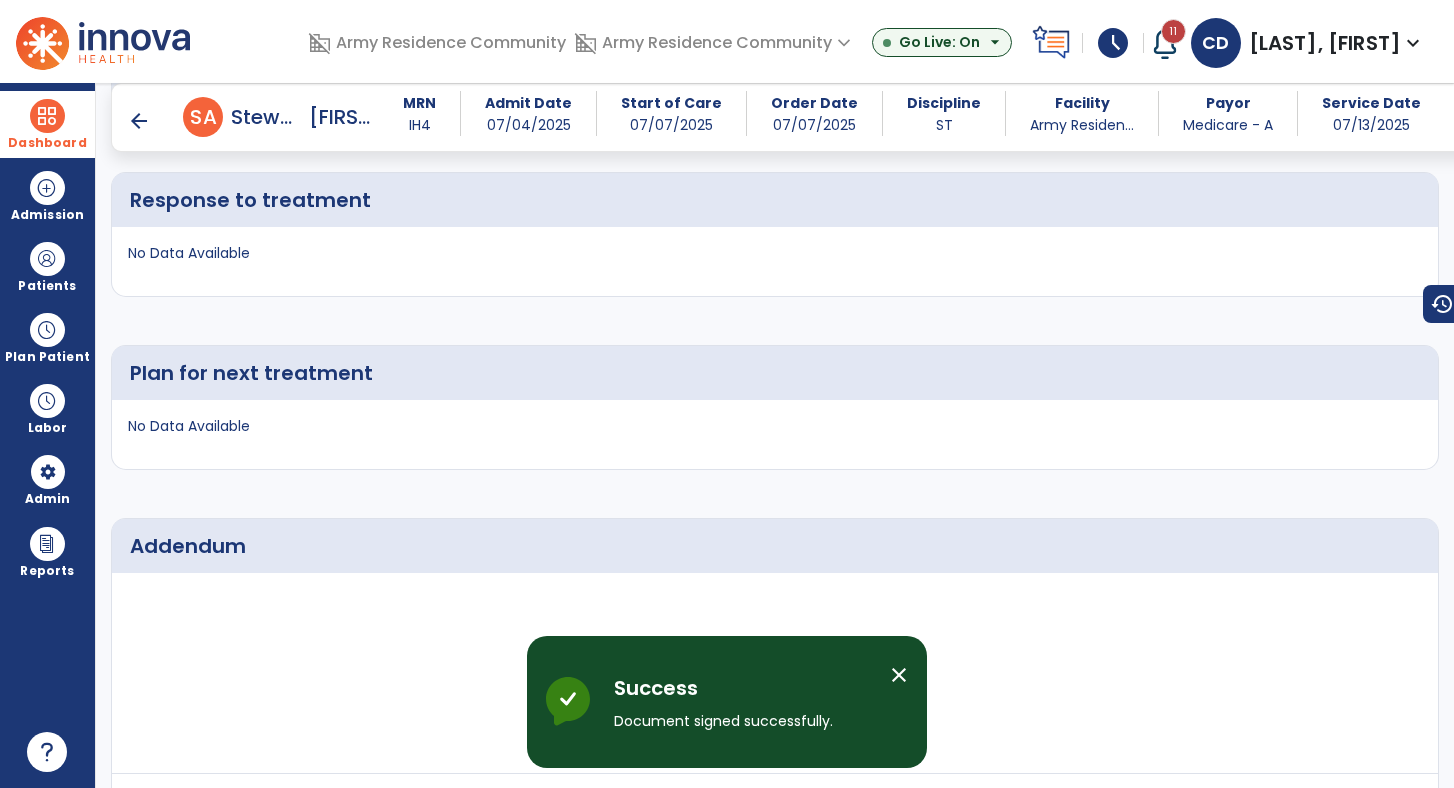 scroll, scrollTop: 1851, scrollLeft: 0, axis: vertical 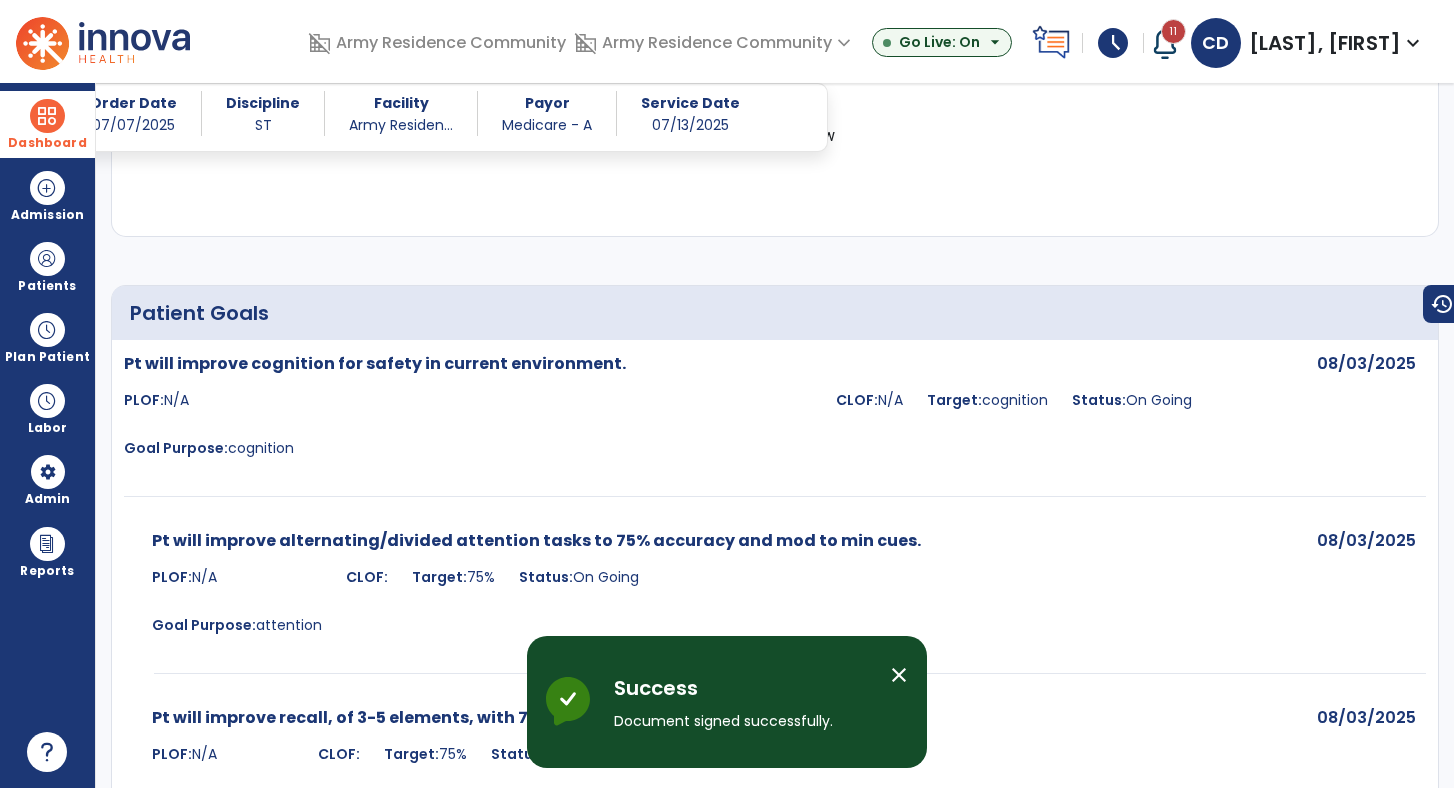 click on "close" at bounding box center [899, 675] 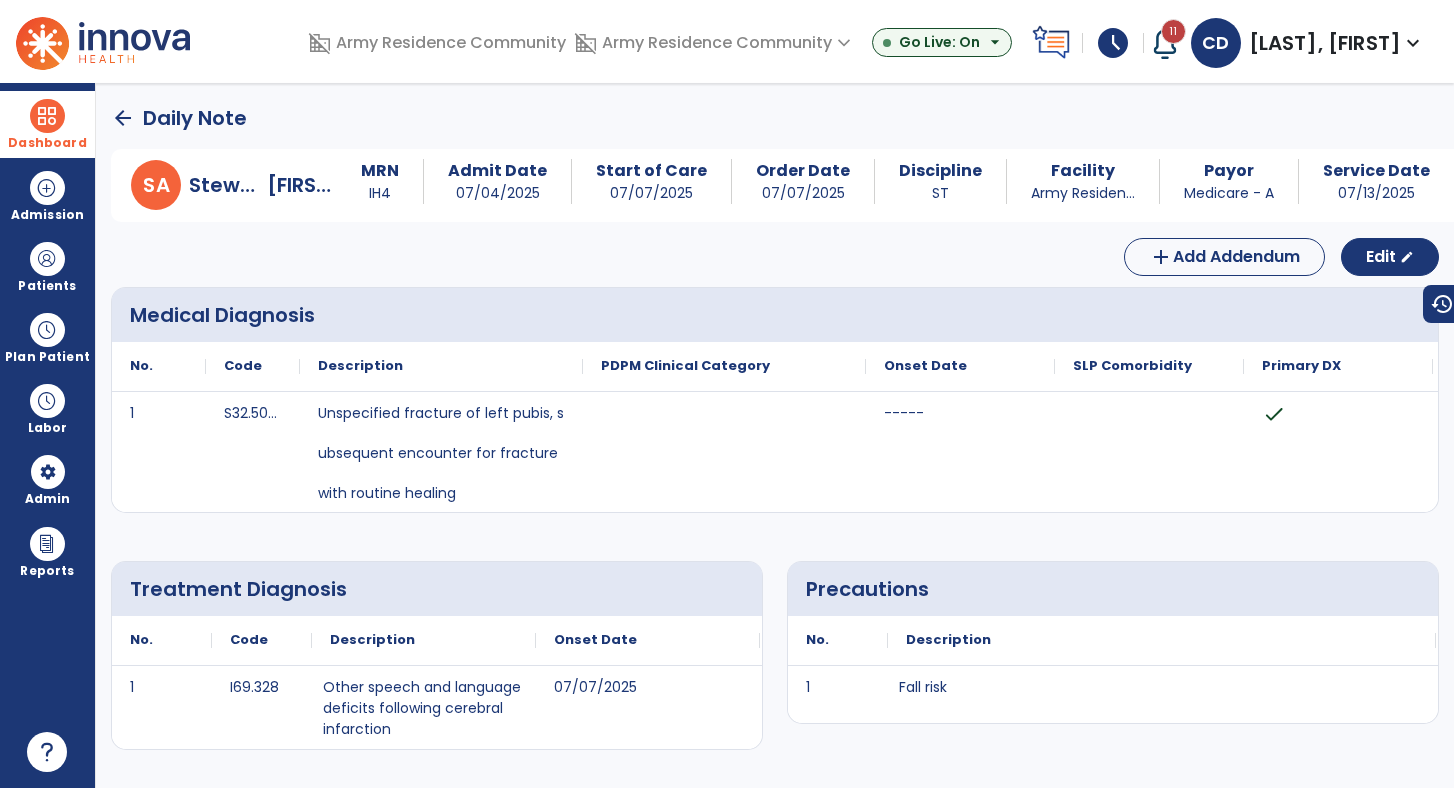 scroll, scrollTop: 0, scrollLeft: 0, axis: both 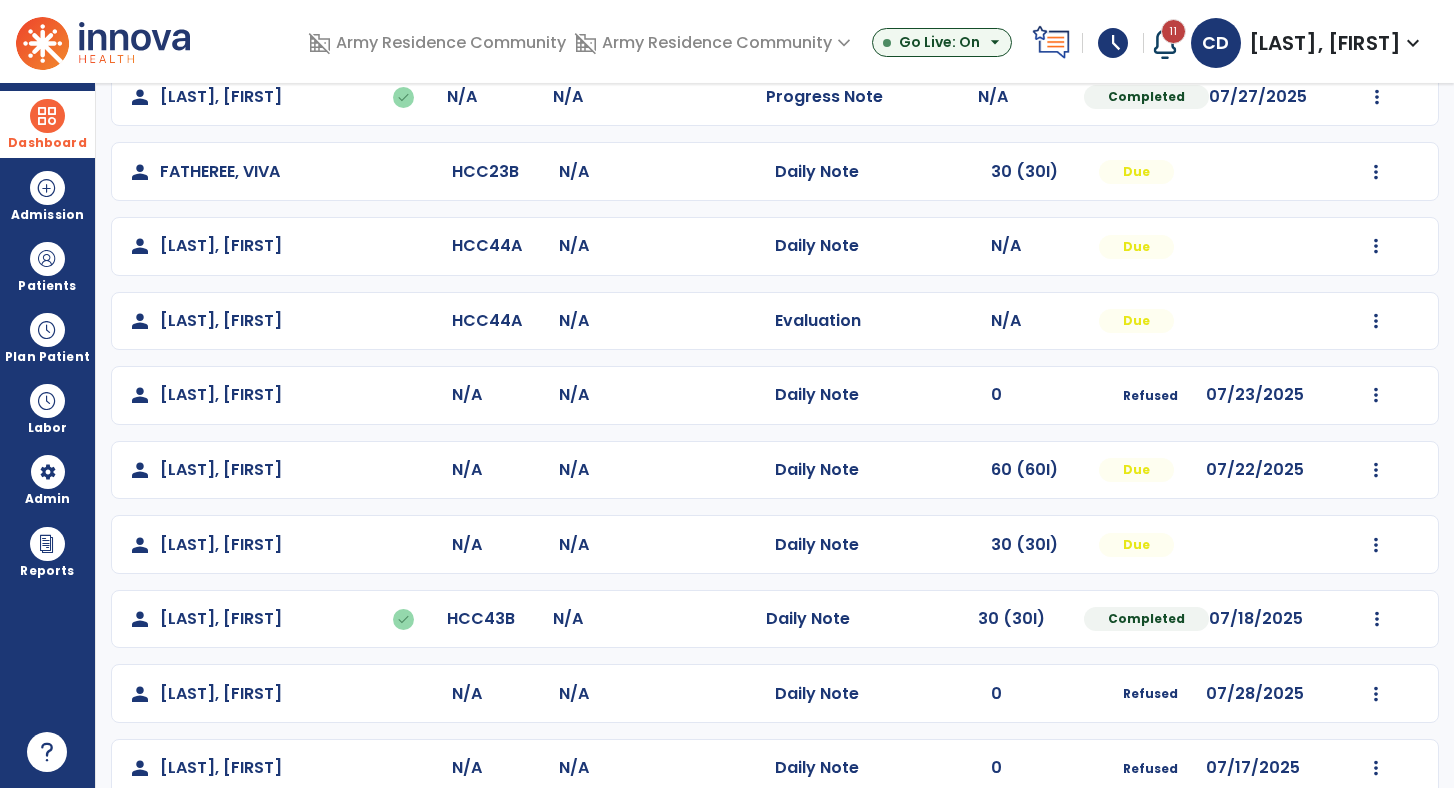 click on "Mark Visit As Complete   Reset Note   Open Document   G + C Mins" 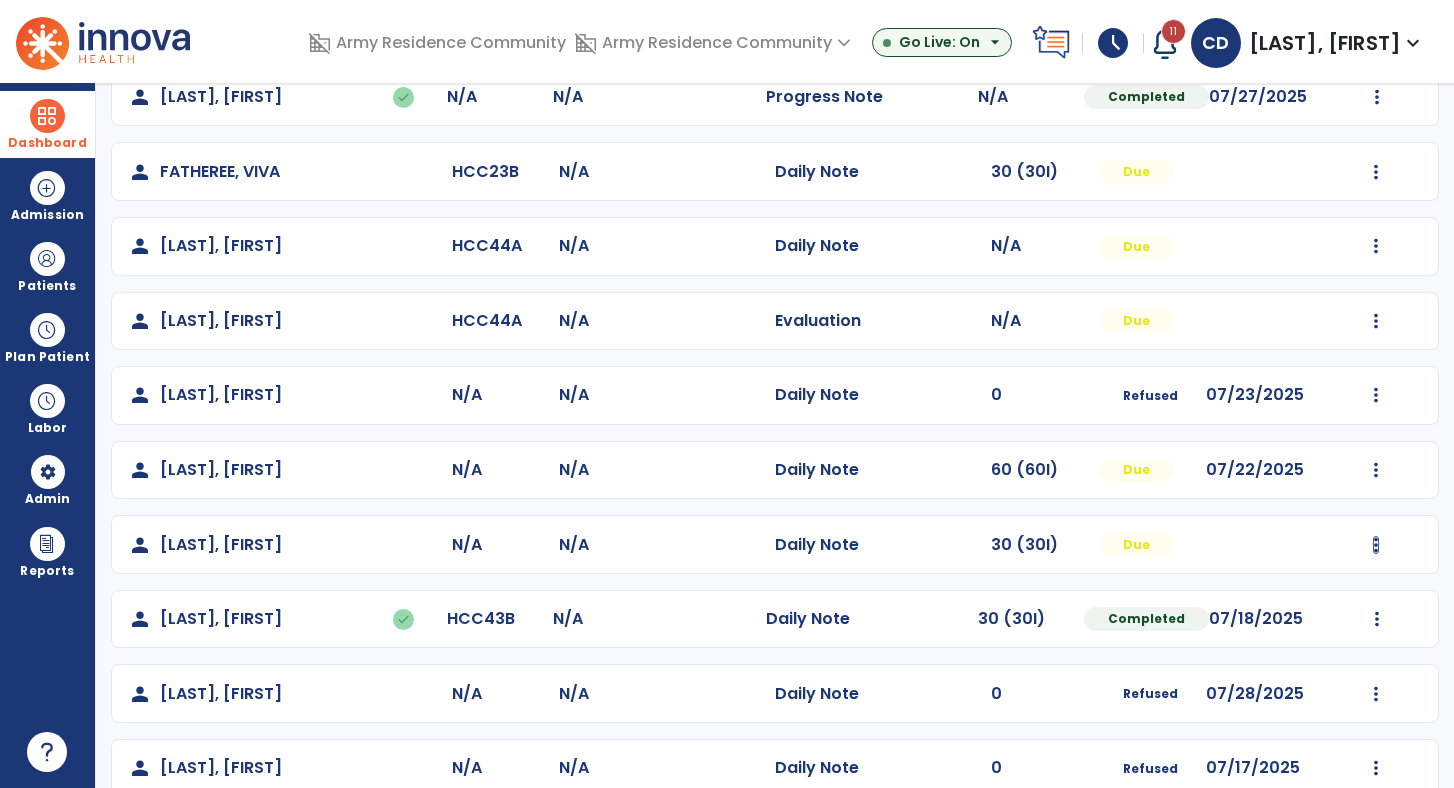 click at bounding box center [1377, -52] 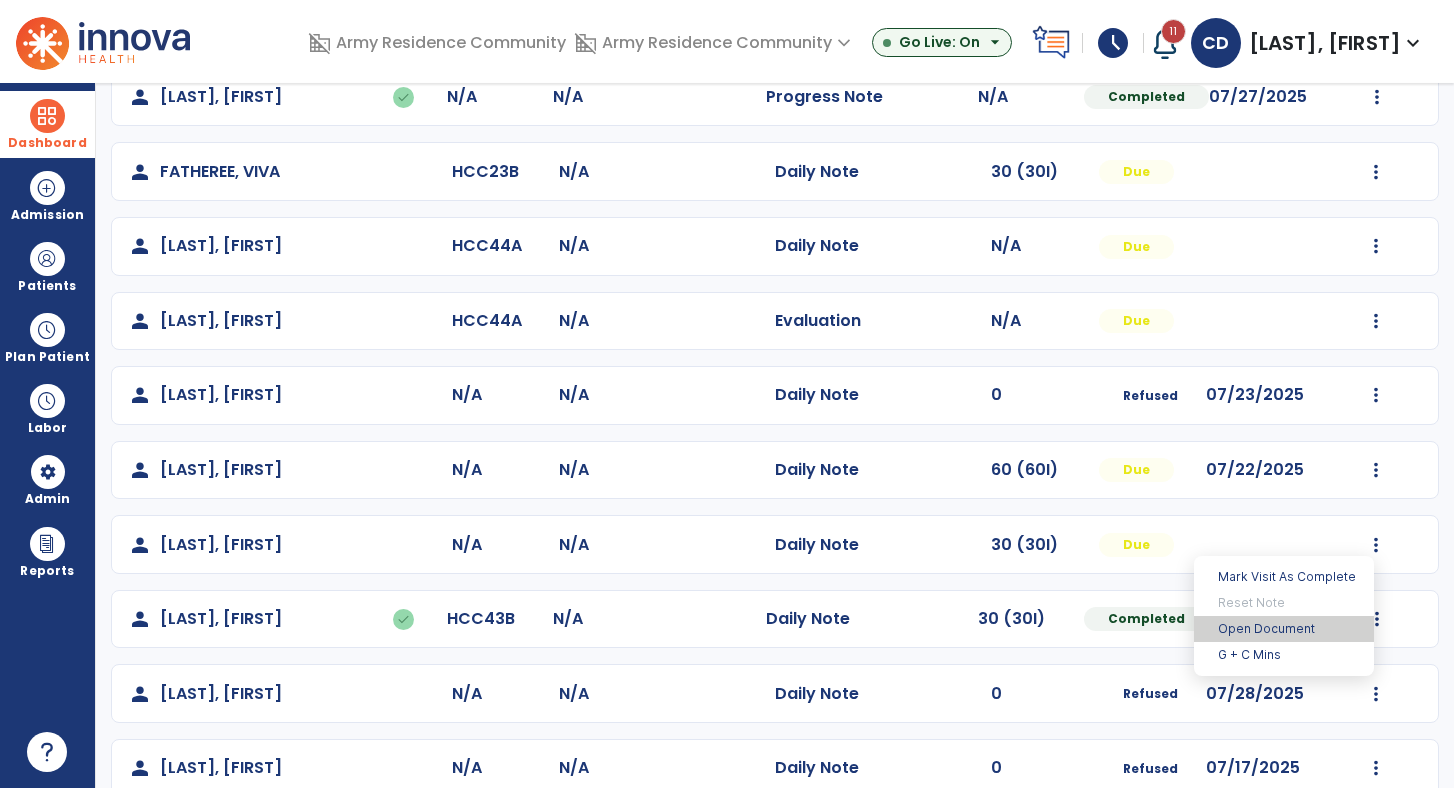 click on "Open Document" at bounding box center [1284, 629] 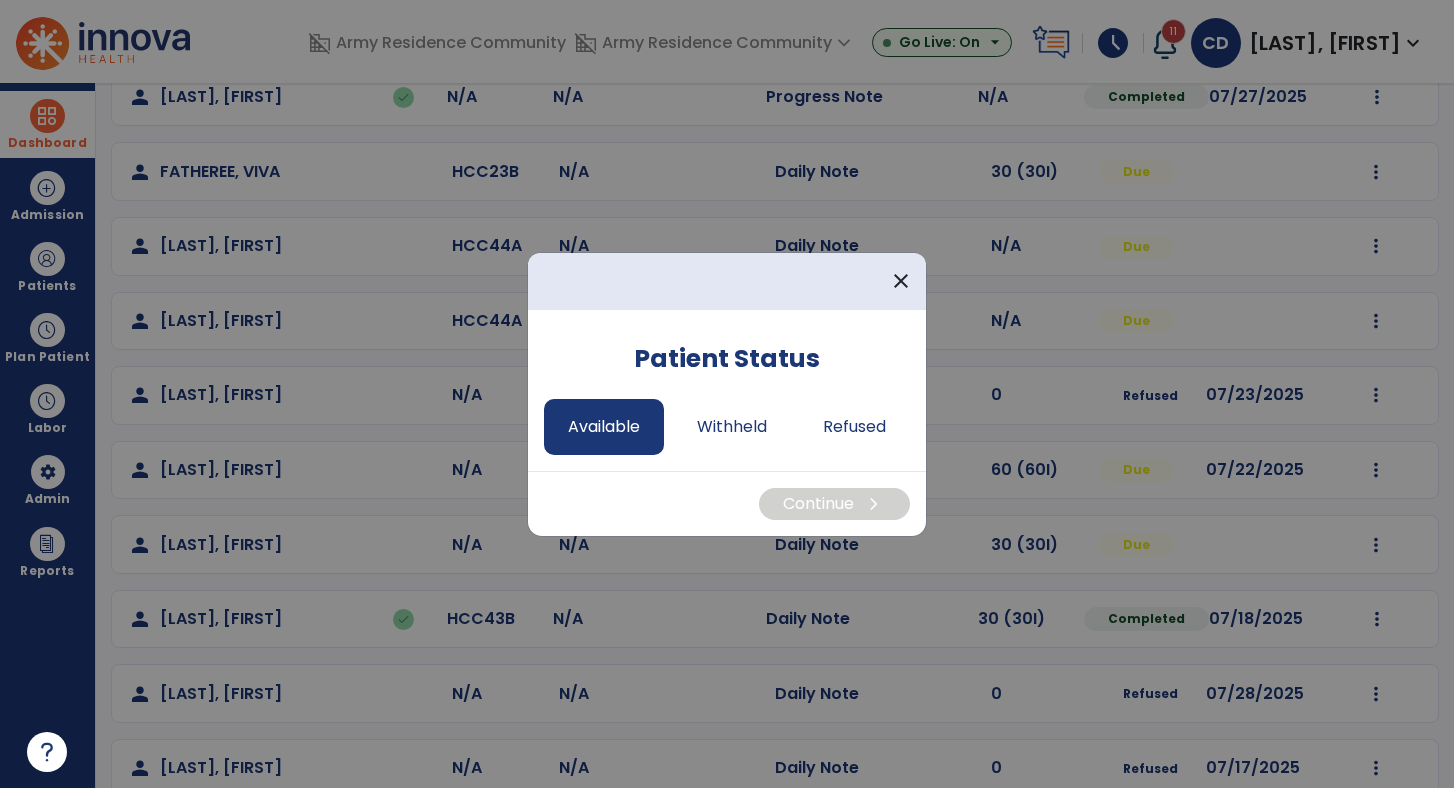 click on "Available" at bounding box center [604, 427] 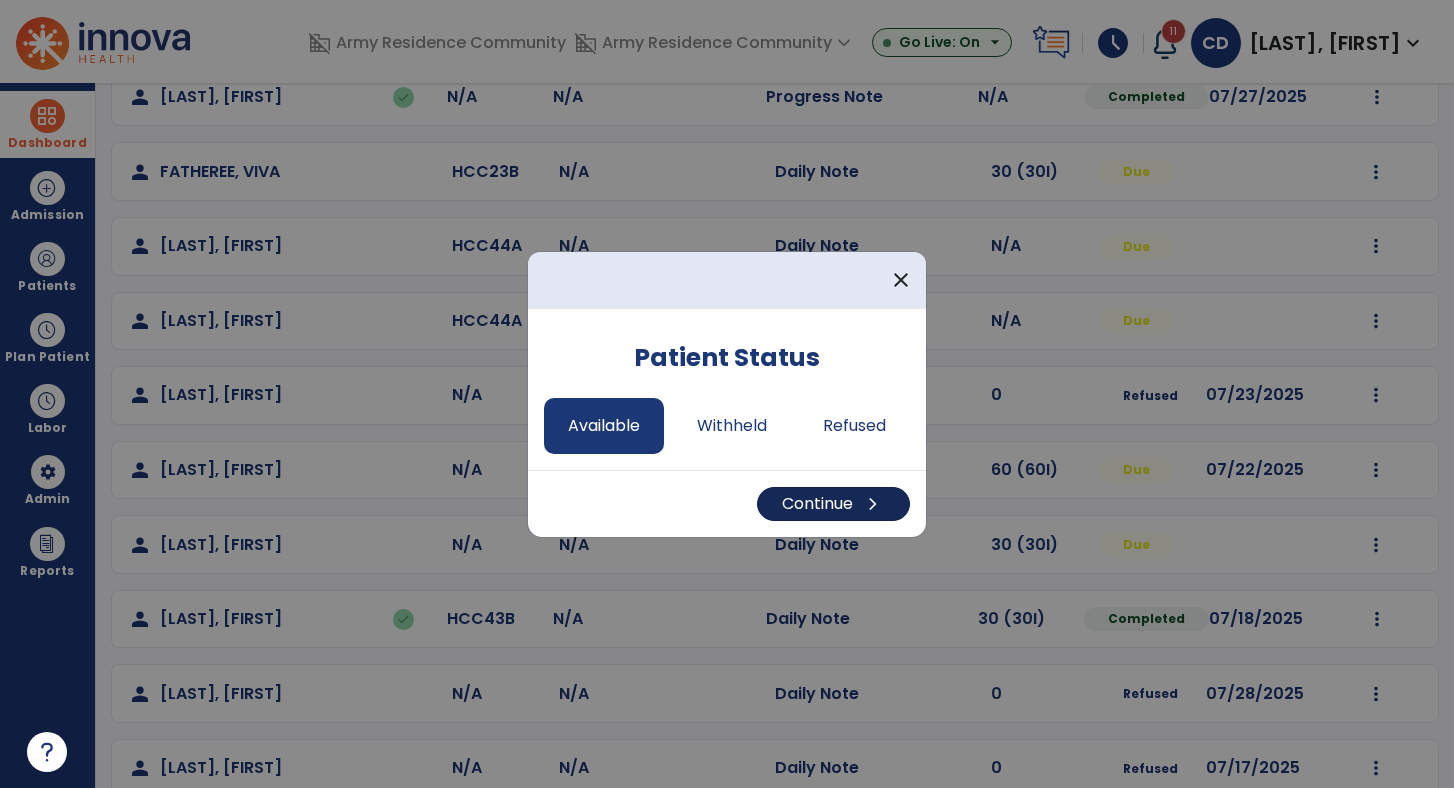 click on "Continue   chevron_right" at bounding box center (833, 504) 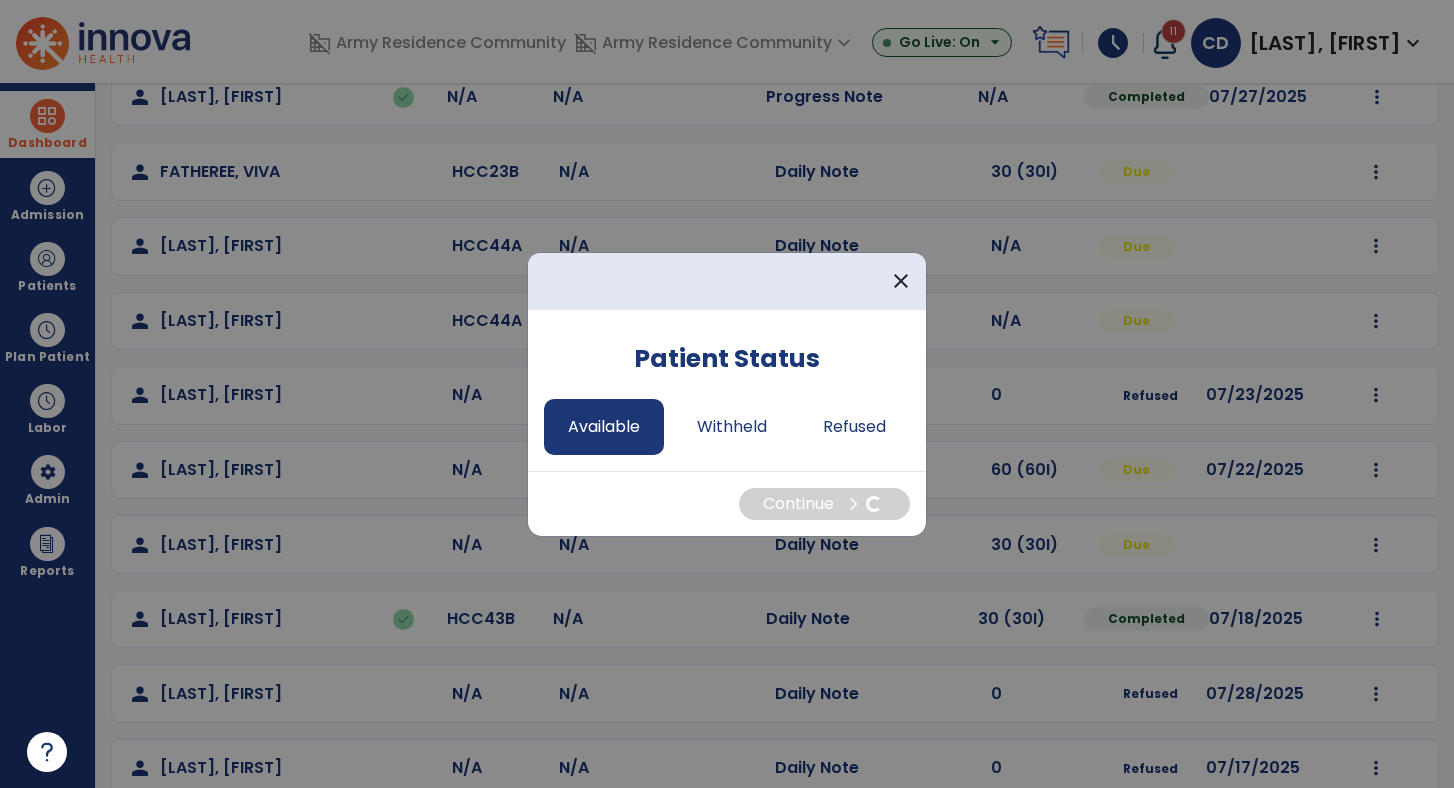 select on "*" 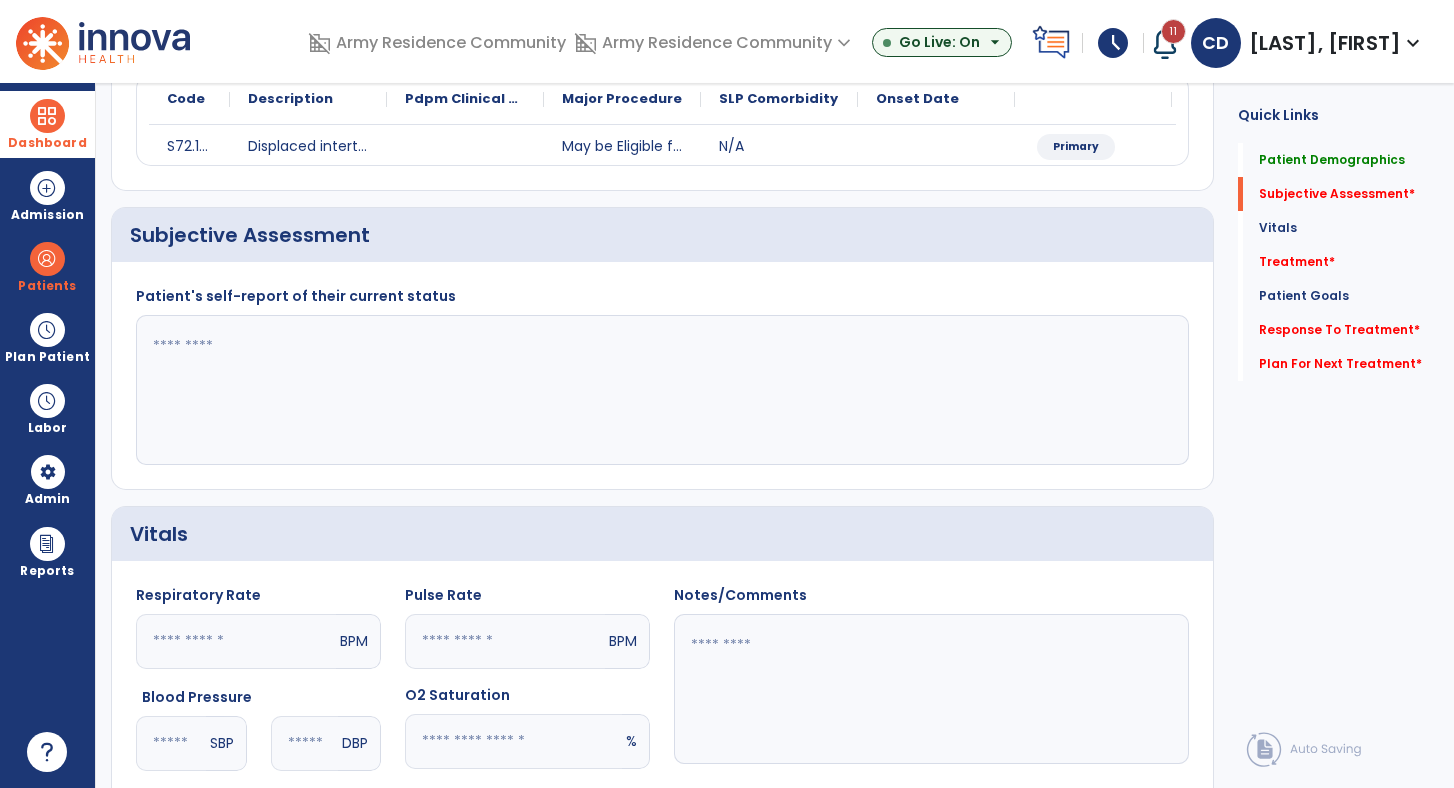 click 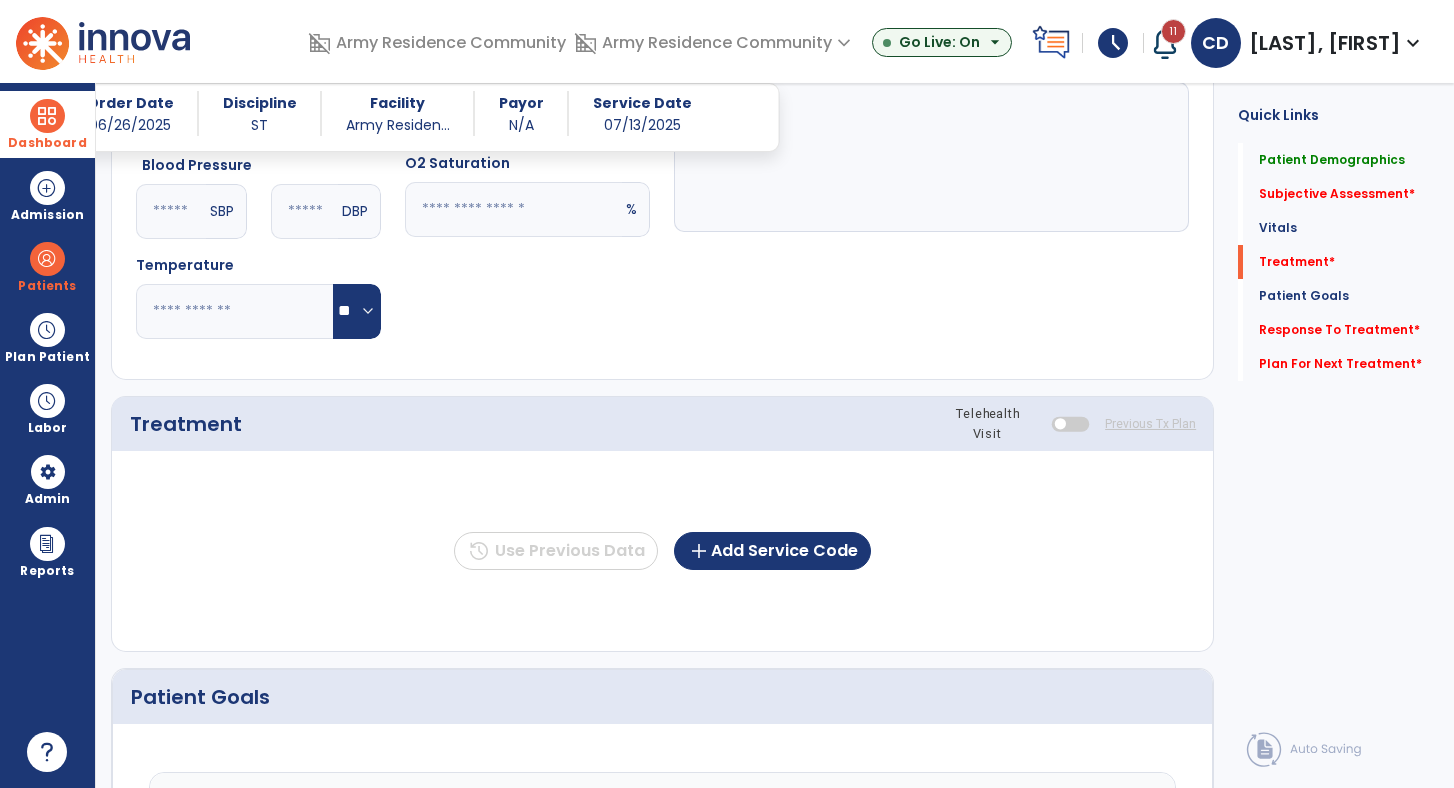 scroll, scrollTop: 863, scrollLeft: 0, axis: vertical 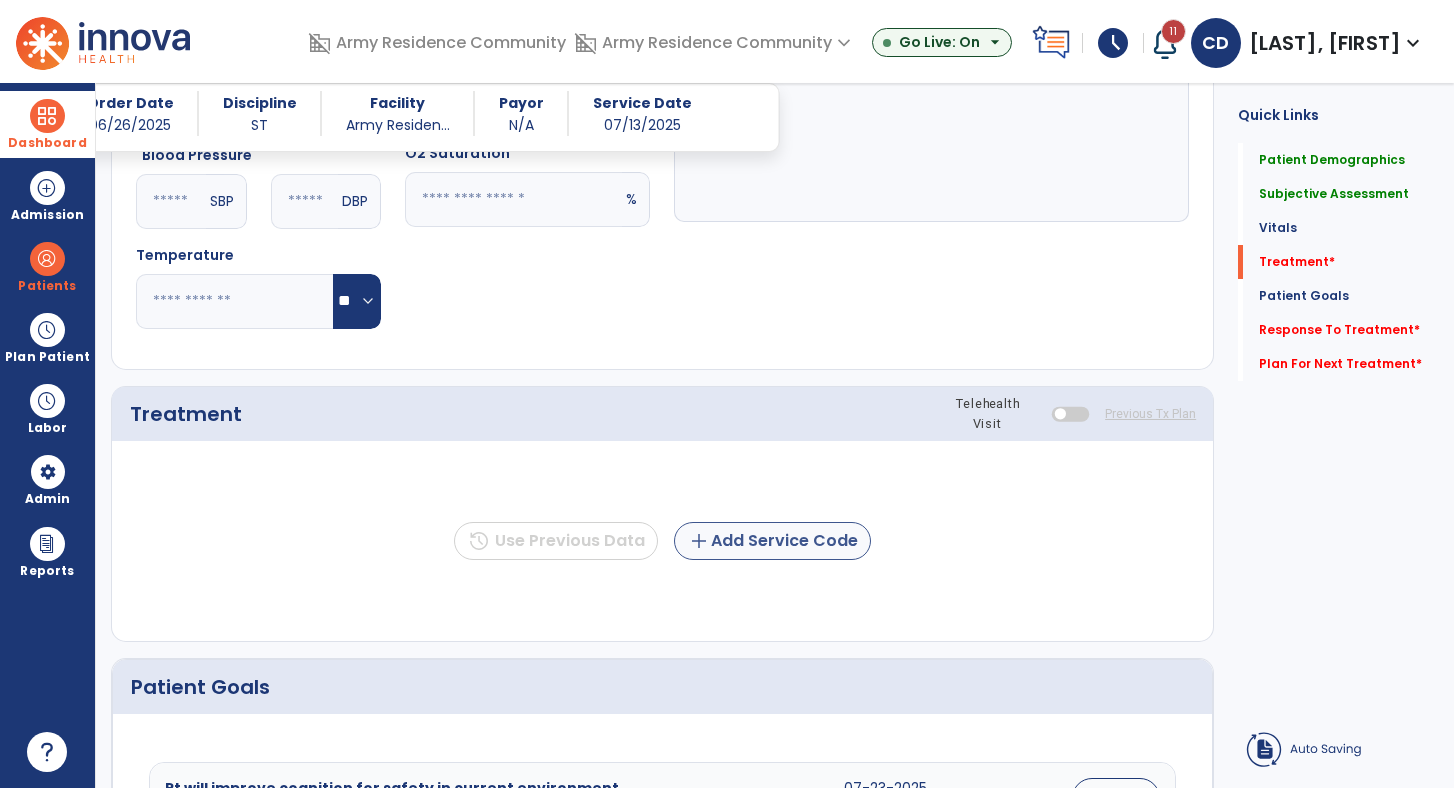 type on "**********" 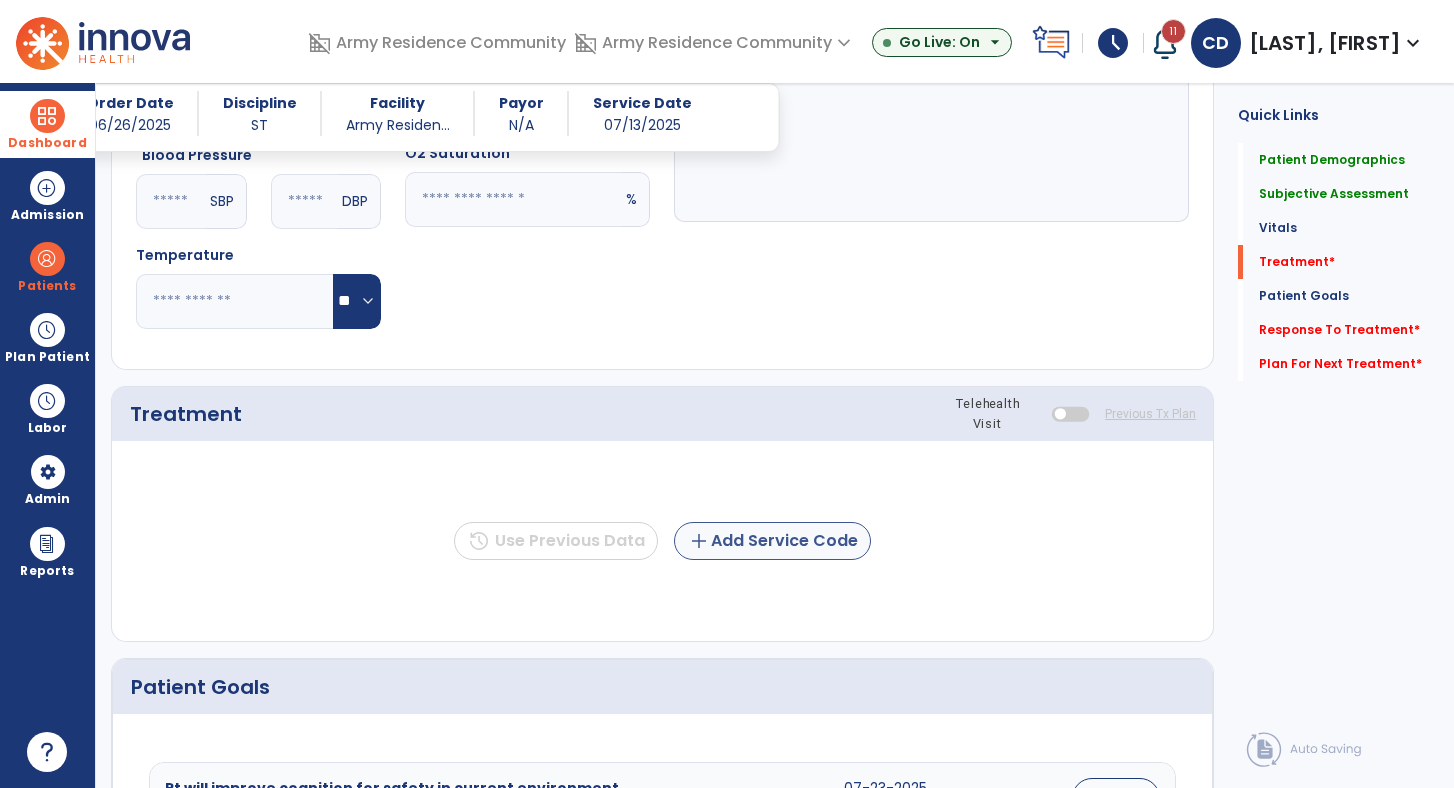 click on "add  Add Service Code" 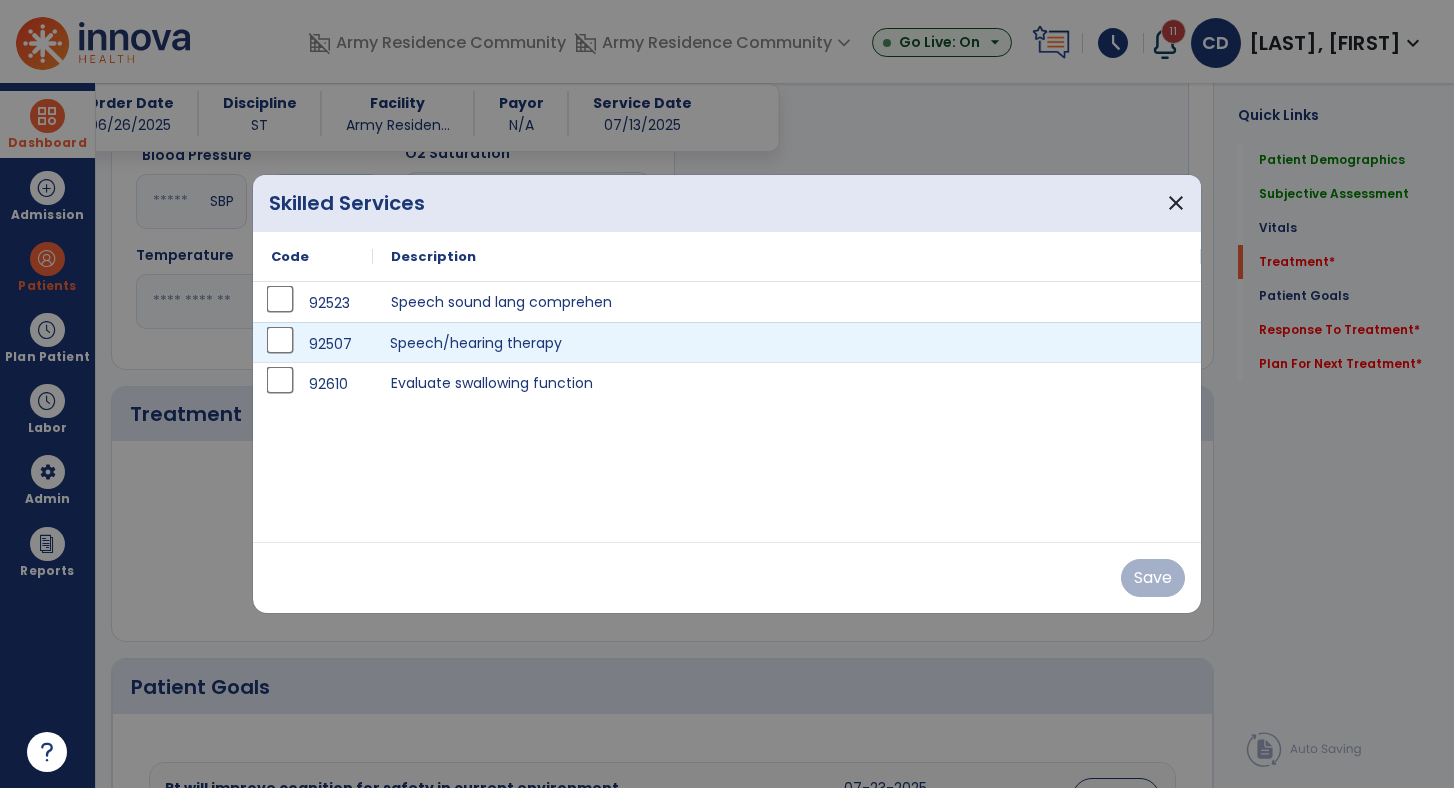 click on "Speech/hearing therapy" at bounding box center (787, 342) 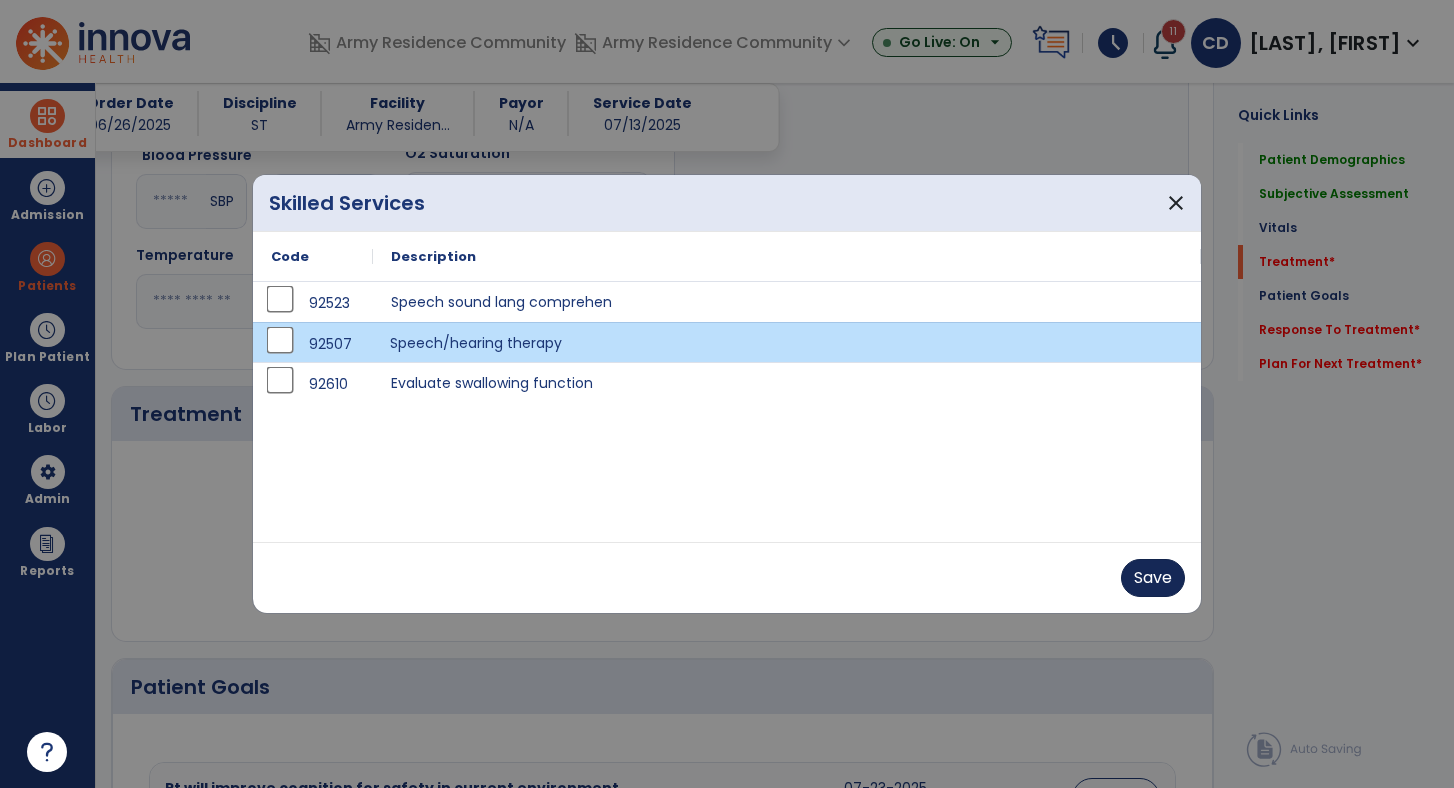 click on "Save" at bounding box center (1153, 578) 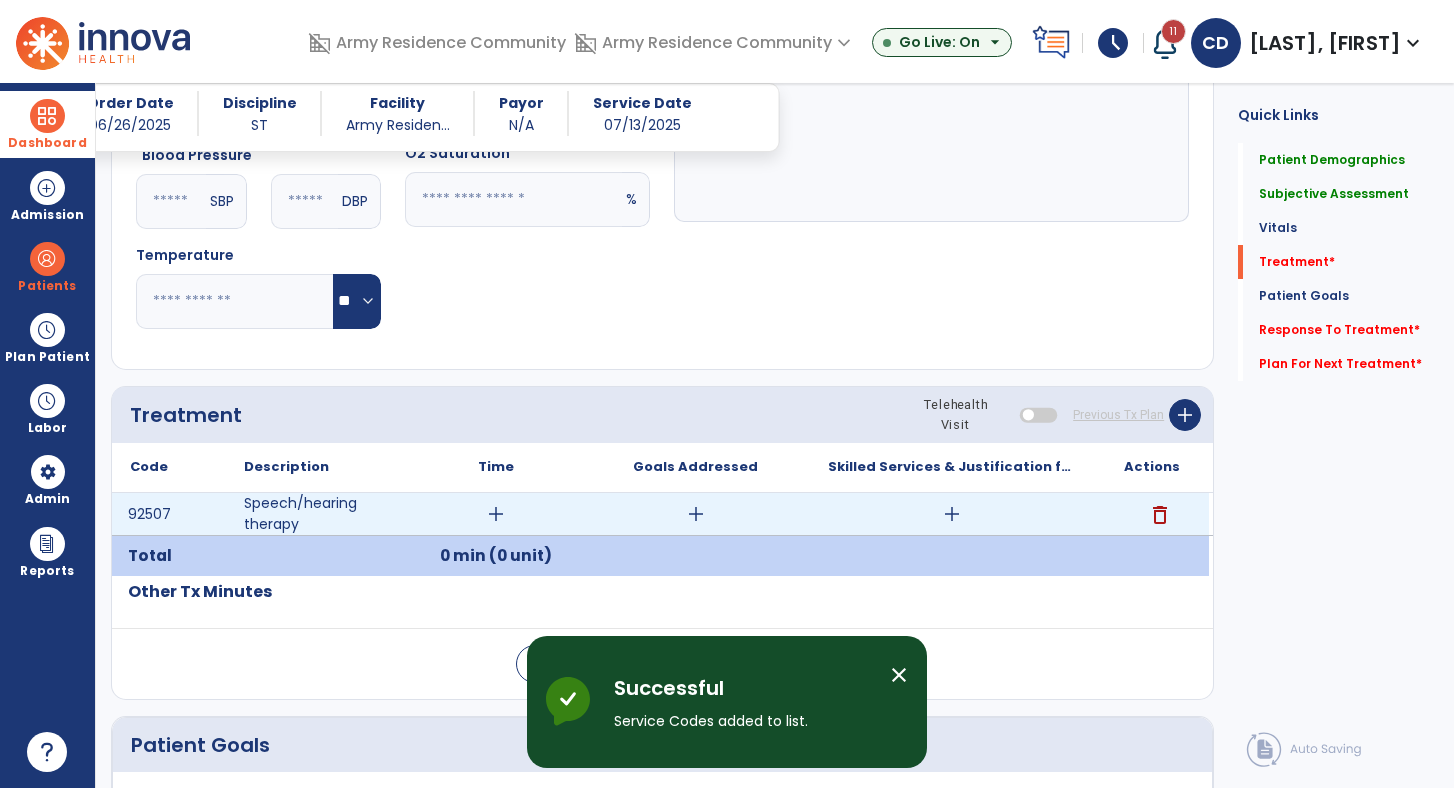 click on "add" at bounding box center [496, 514] 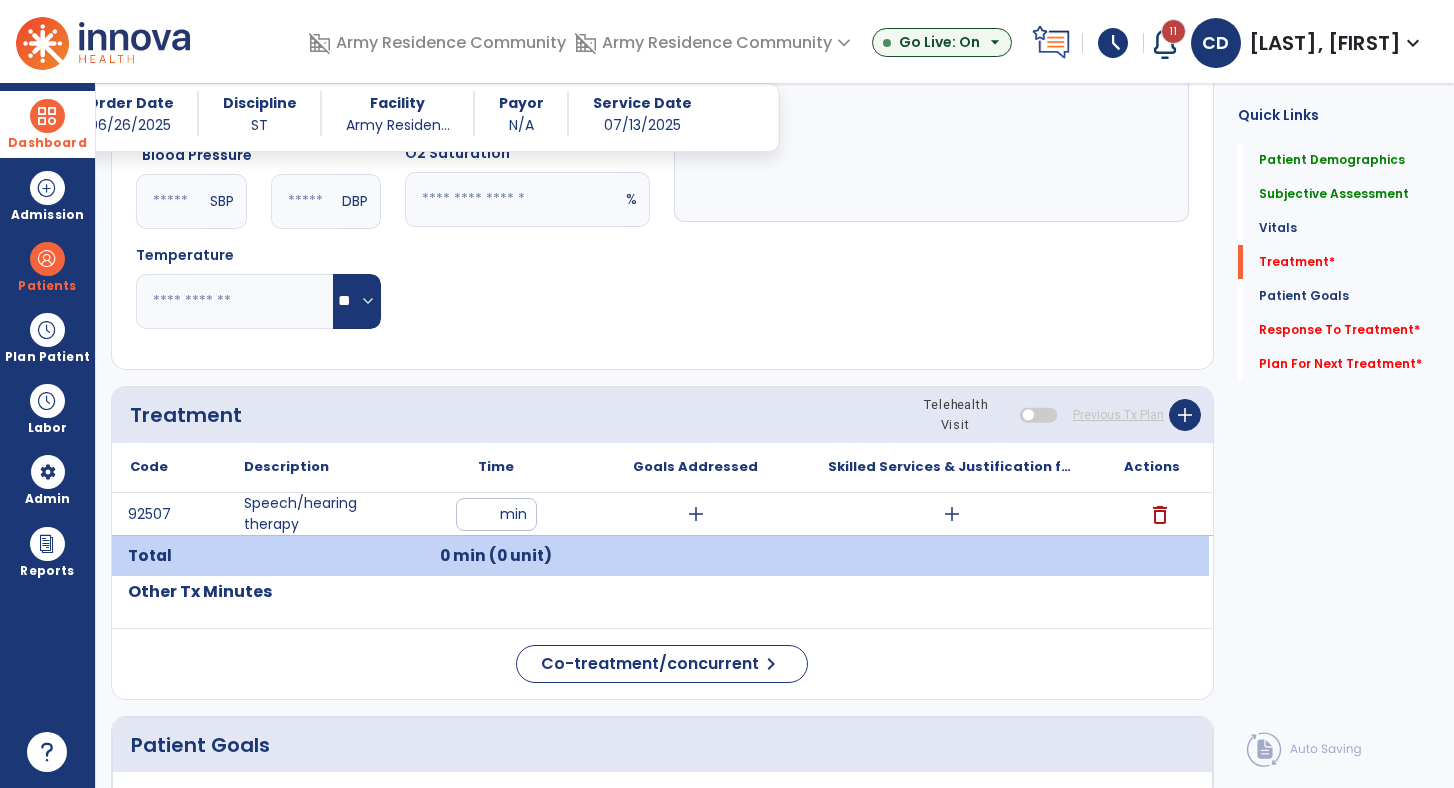 type on "**" 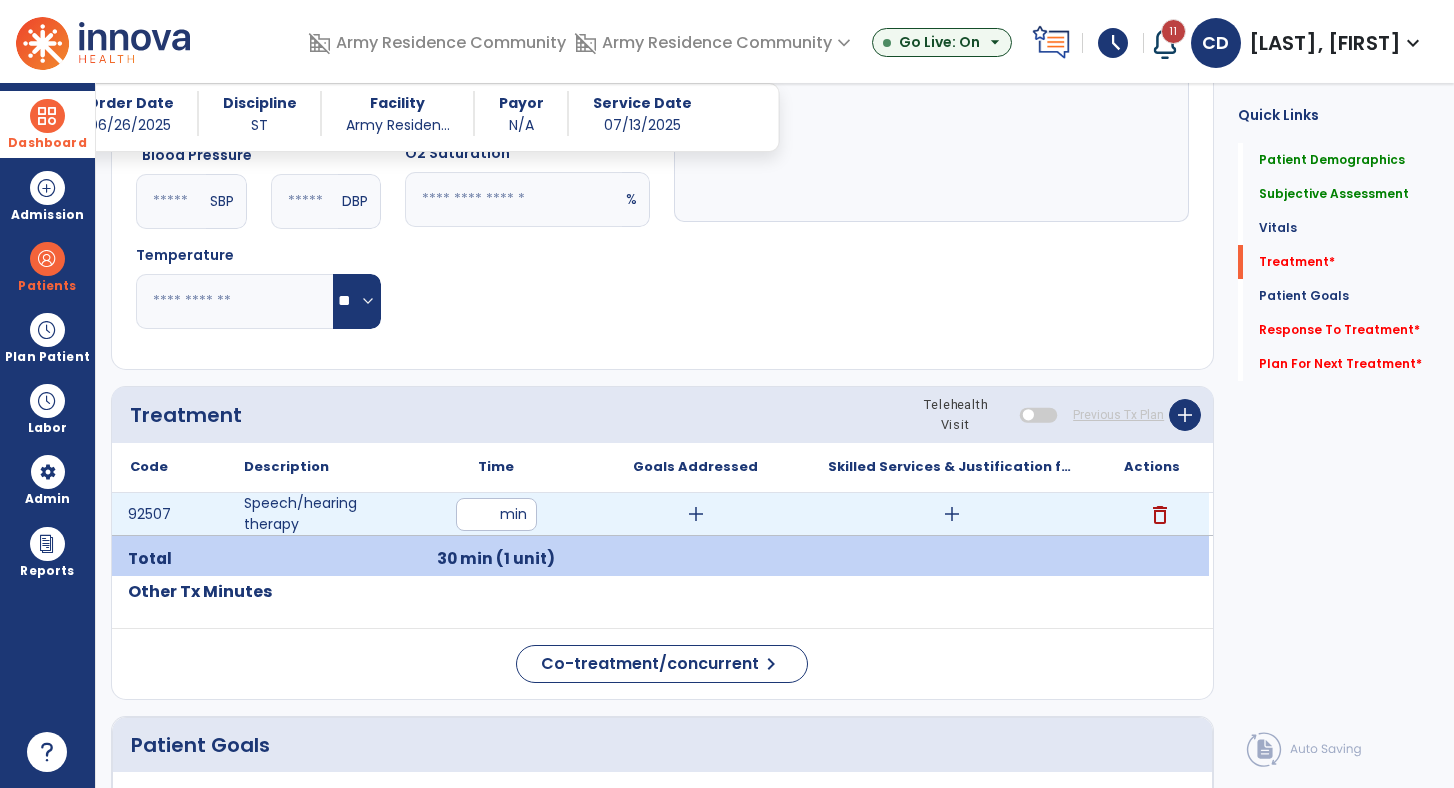 click on "add" at bounding box center (696, 514) 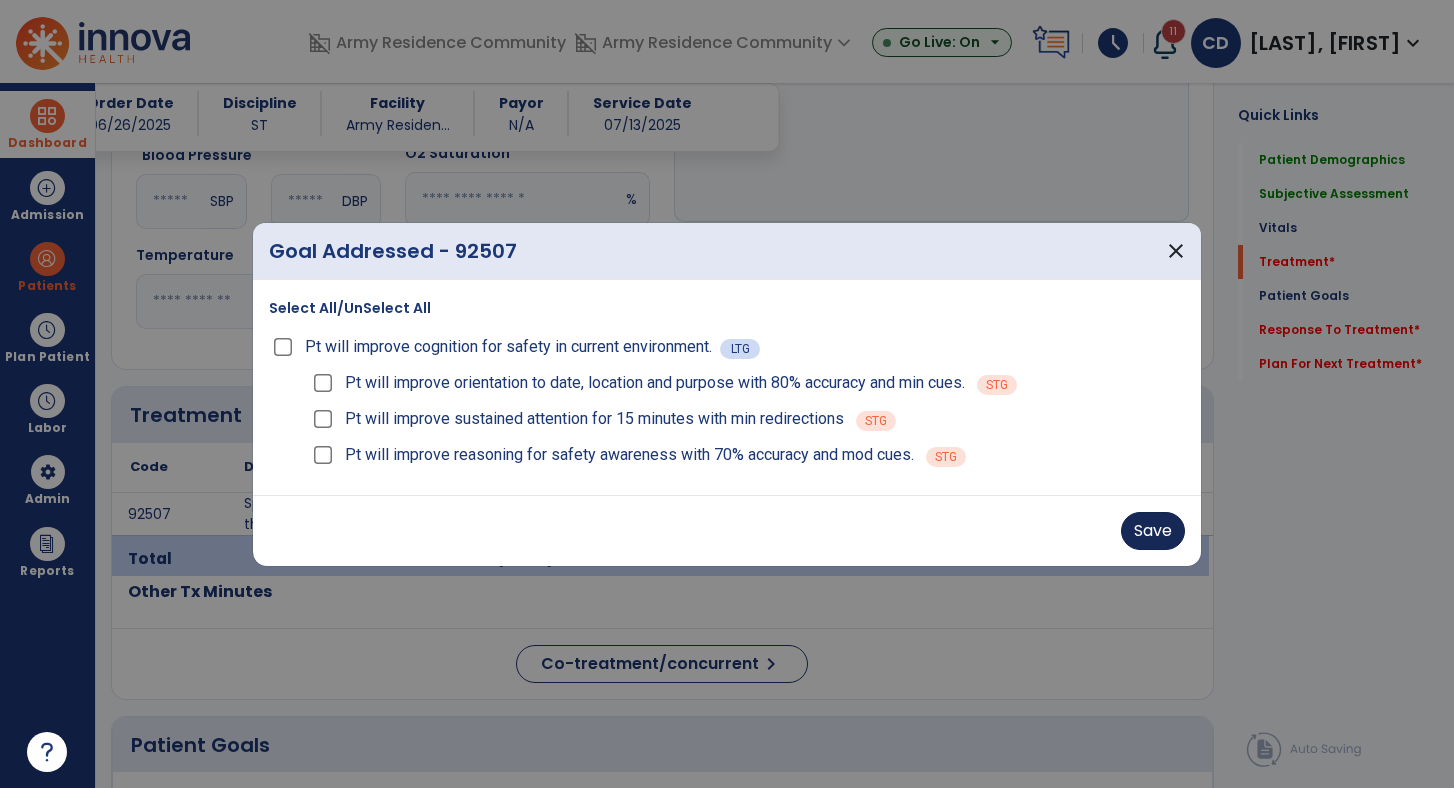 click on "Save" at bounding box center [1153, 531] 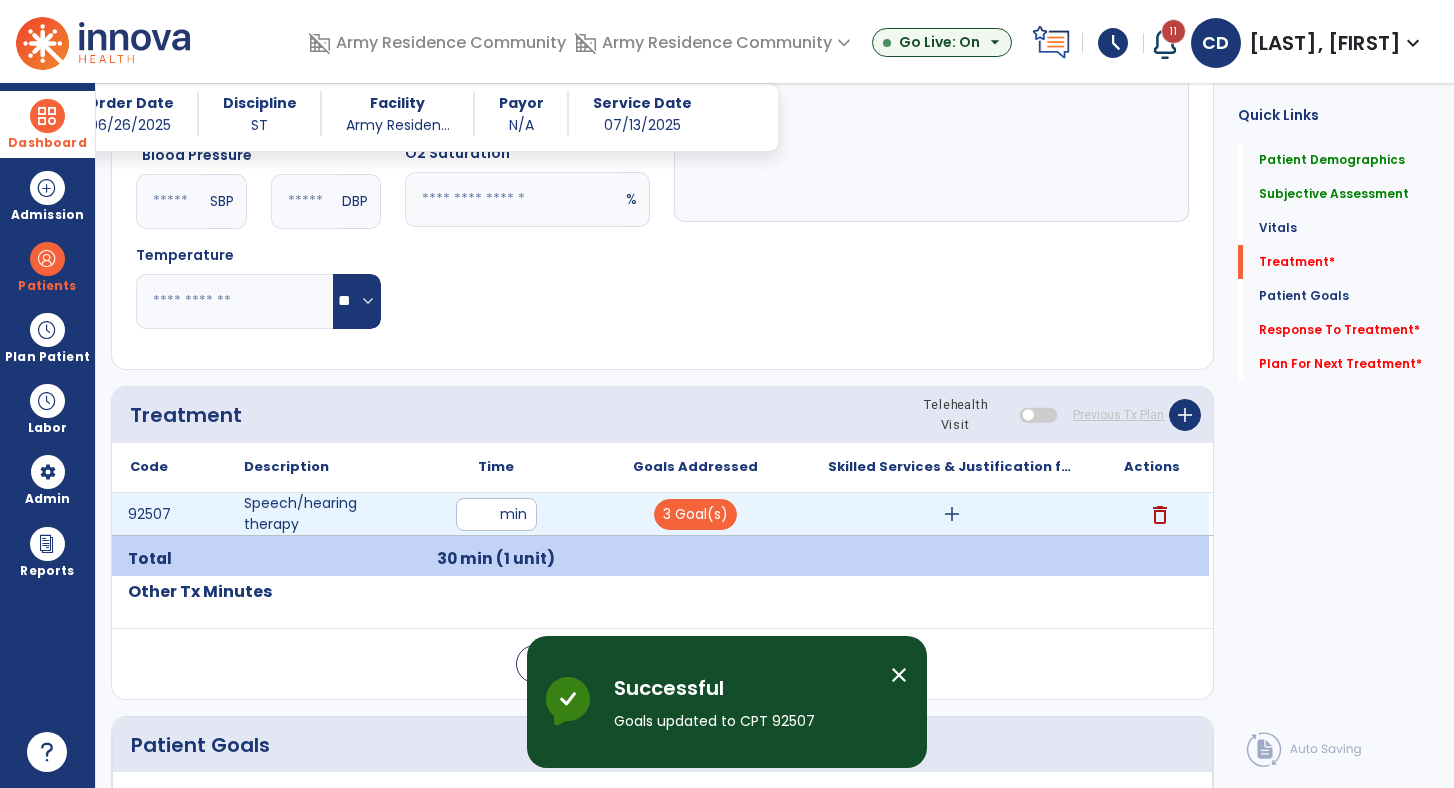 click on "add" at bounding box center [952, 514] 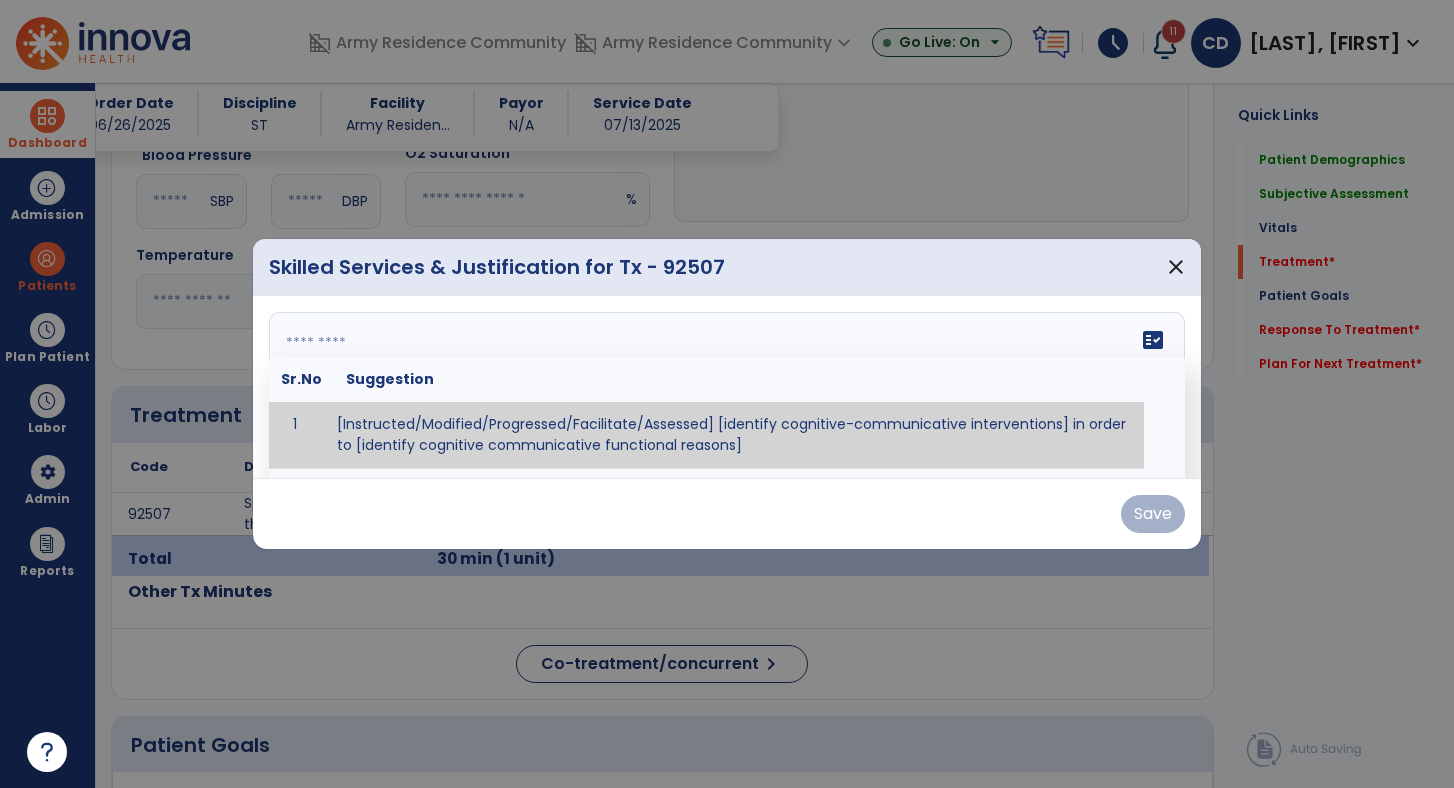 click on "fact_check  Sr.No Suggestion 1 [Instructed/Modified/Progressed/Facilitate/Assessed] [identify cognitive-communicative interventions] in order to [identify cognitive communicative functional reasons] 2 Assessed cognitive-communicative skills using [identify test]." at bounding box center (727, 387) 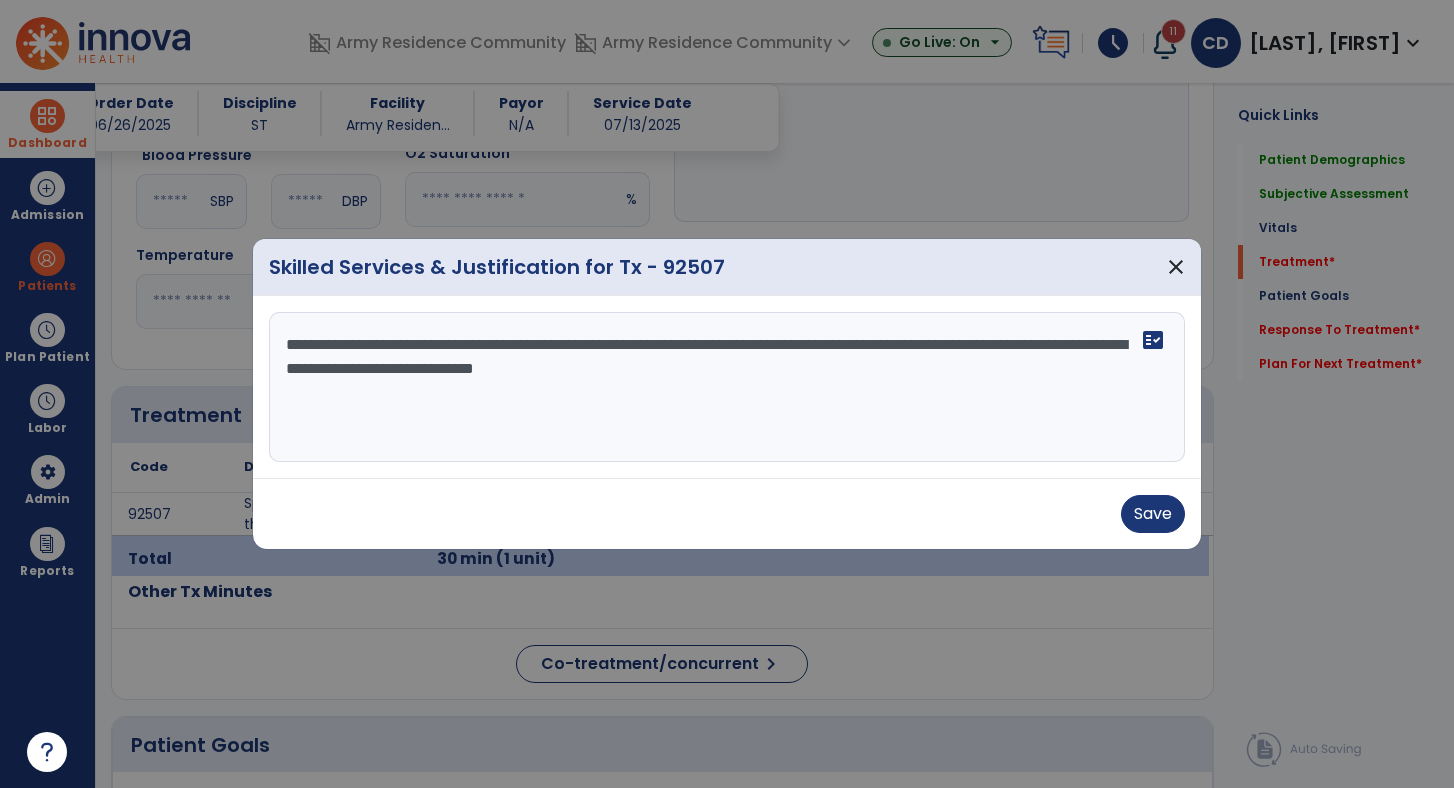 click on "**********" at bounding box center [727, 387] 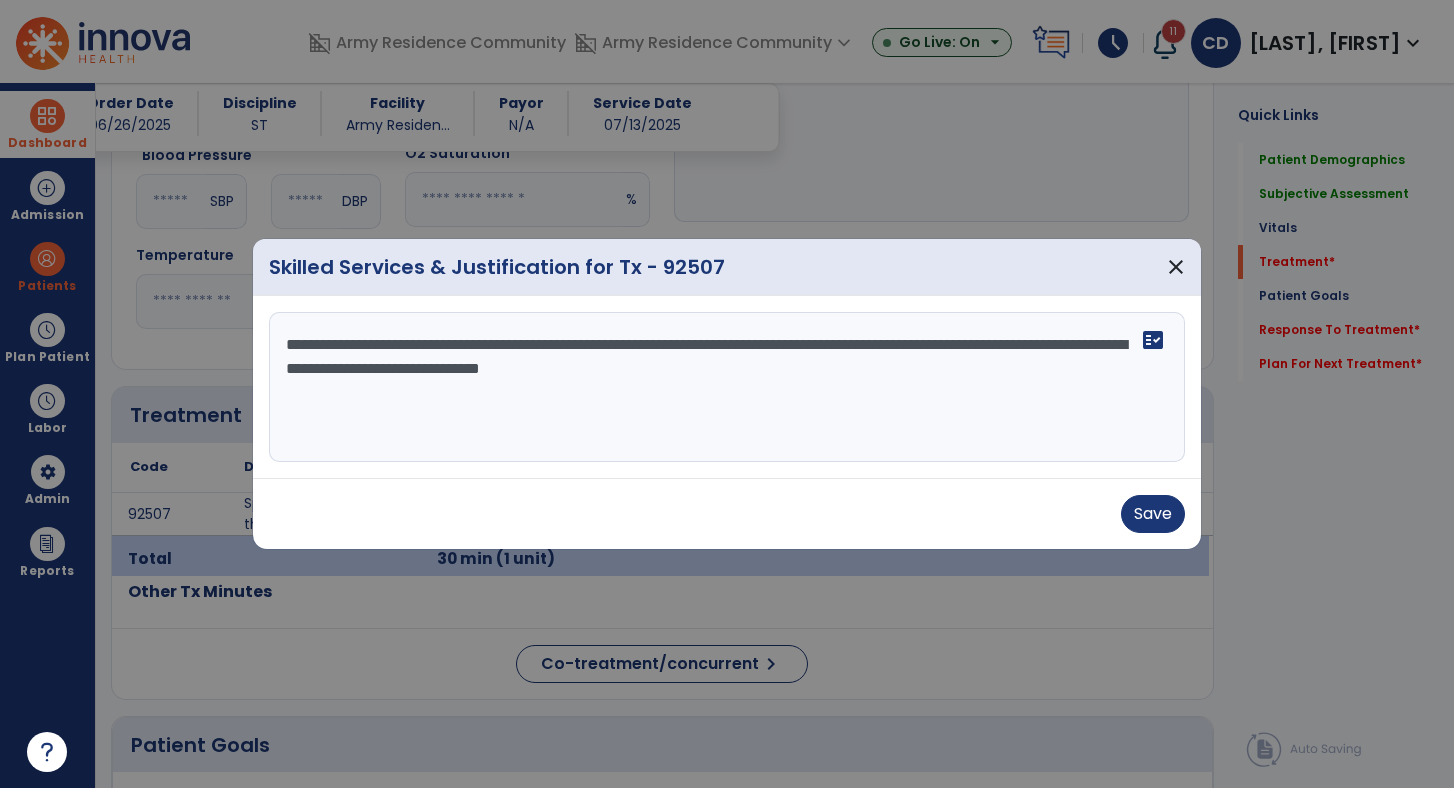 click on "**********" at bounding box center (727, 387) 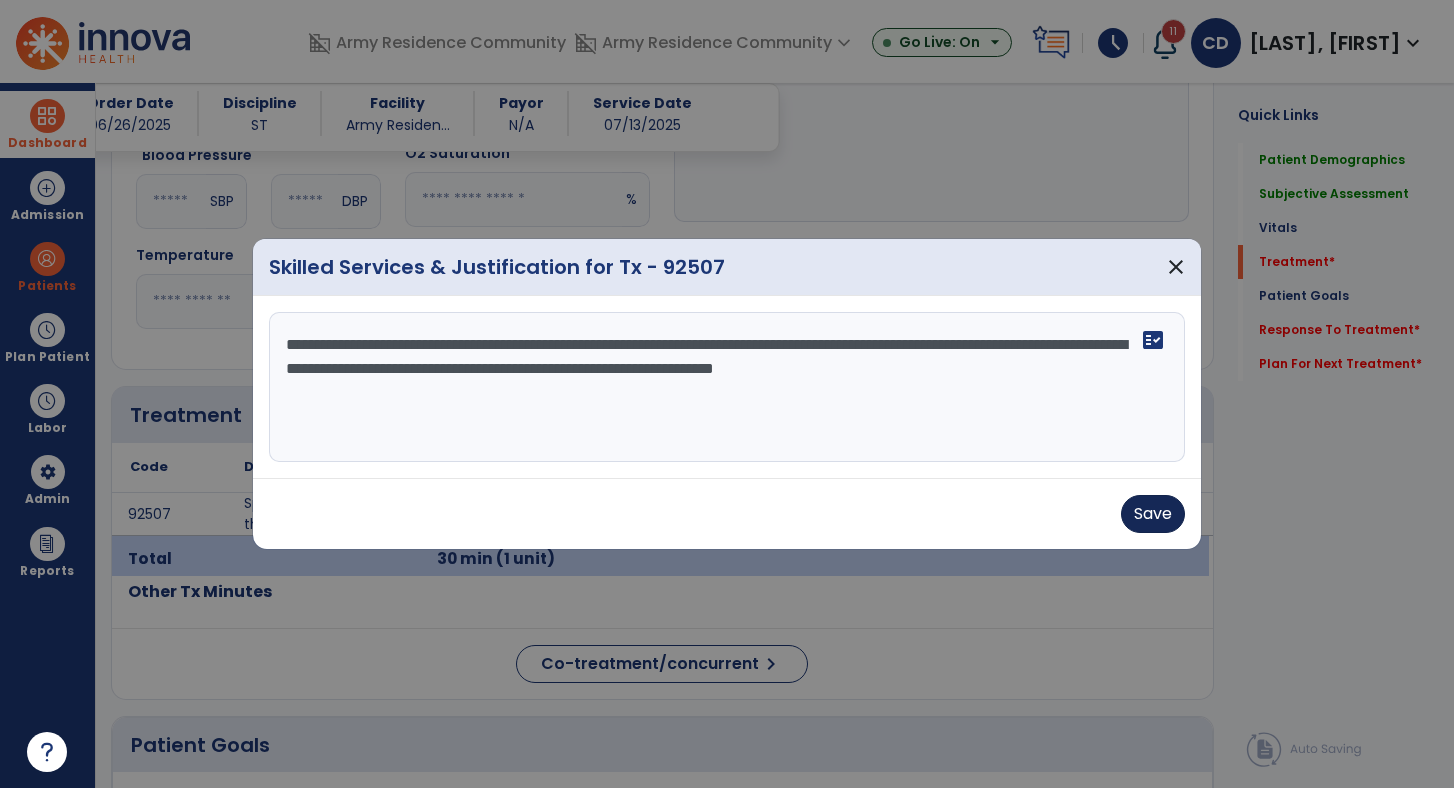 type on "**********" 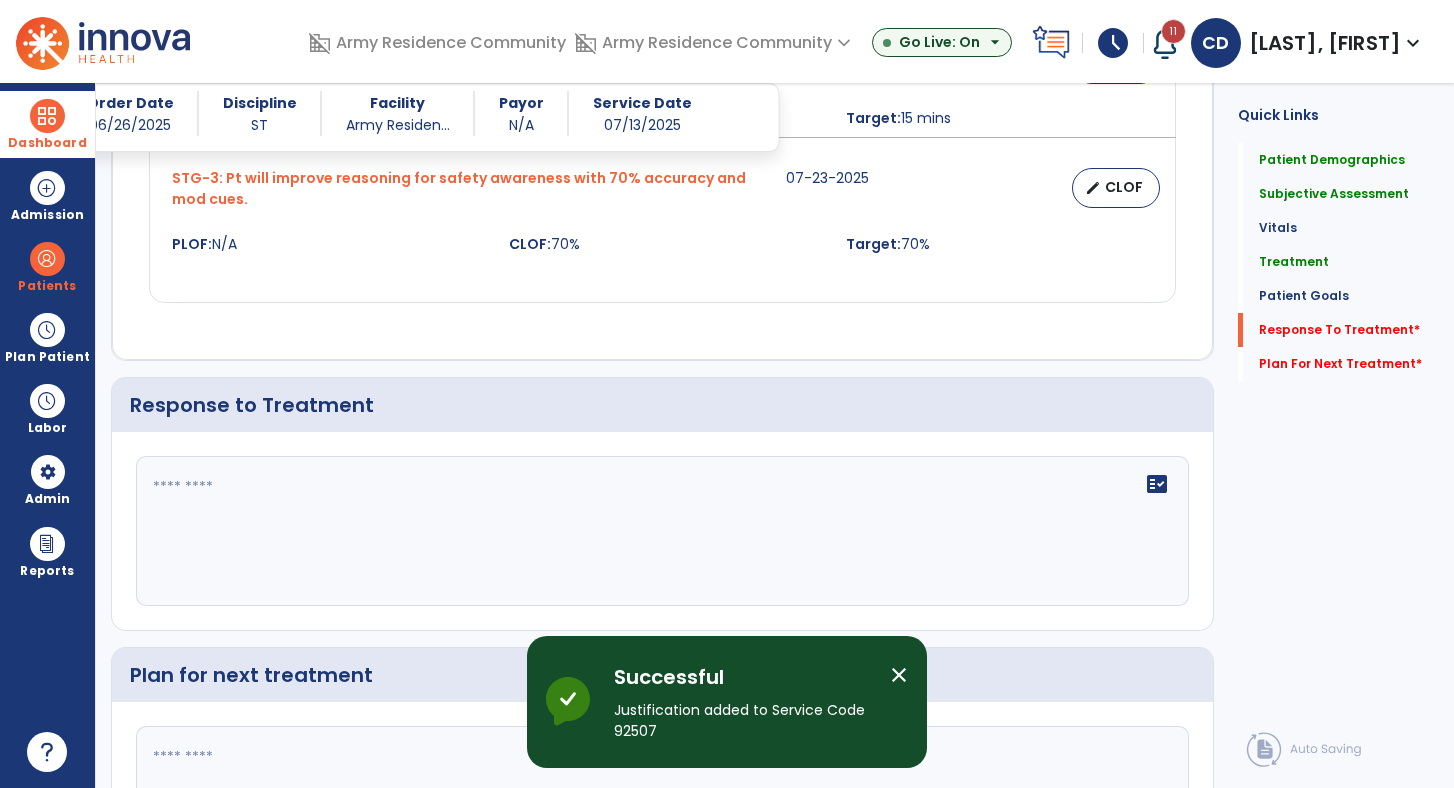 scroll, scrollTop: 2006, scrollLeft: 0, axis: vertical 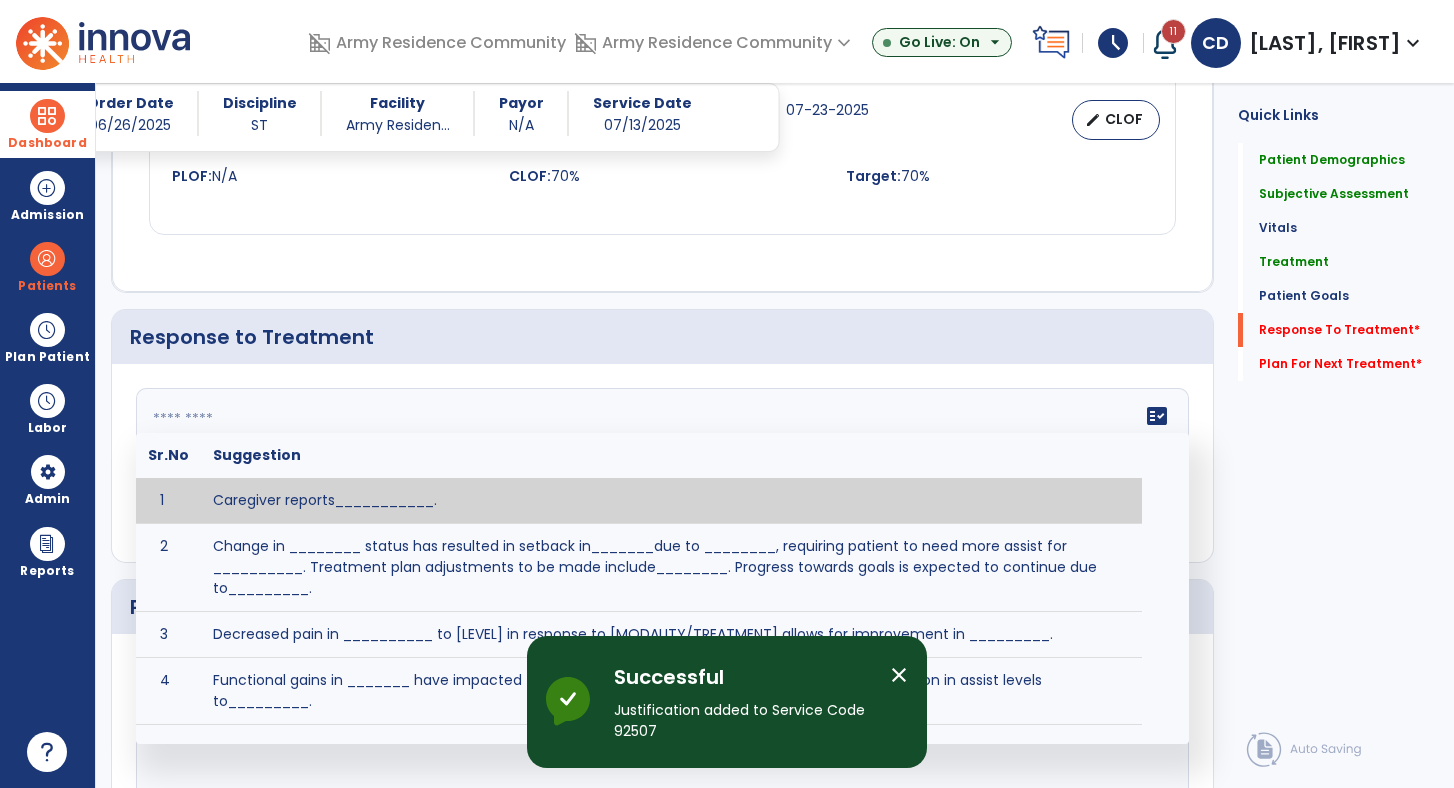 click on "fact_check  Sr.No Suggestion 1 Caregiver reports___________. 2 Change in ________ status has resulted in setback in_______due to ________, requiring patient to need more assist for __________.   Treatment plan adjustments to be made include________.  Progress towards goals is expected to continue due to_________. 3 Decreased pain in __________ to [LEVEL] in response to [MODALITY/TREATMENT] allows for improvement in _________. 4 Functional gains in _______ have impacted the patient's ability to perform_________ with a reduction in assist levels to_________. 5 Functional progress this week has been significant due to__________. 6 Gains in ________ have improved the patient's ability to perform ______with decreased levels of assist to___________. 7 Improvement in ________allows patient to tolerate higher levels of challenges in_________. 8 Pain in [AREA] has decreased to [LEVEL] in response to [TREATMENT/MODALITY], allowing fore ease in completing__________. 9 10 11 12 13 14 15 16 17 18 19 20 21" 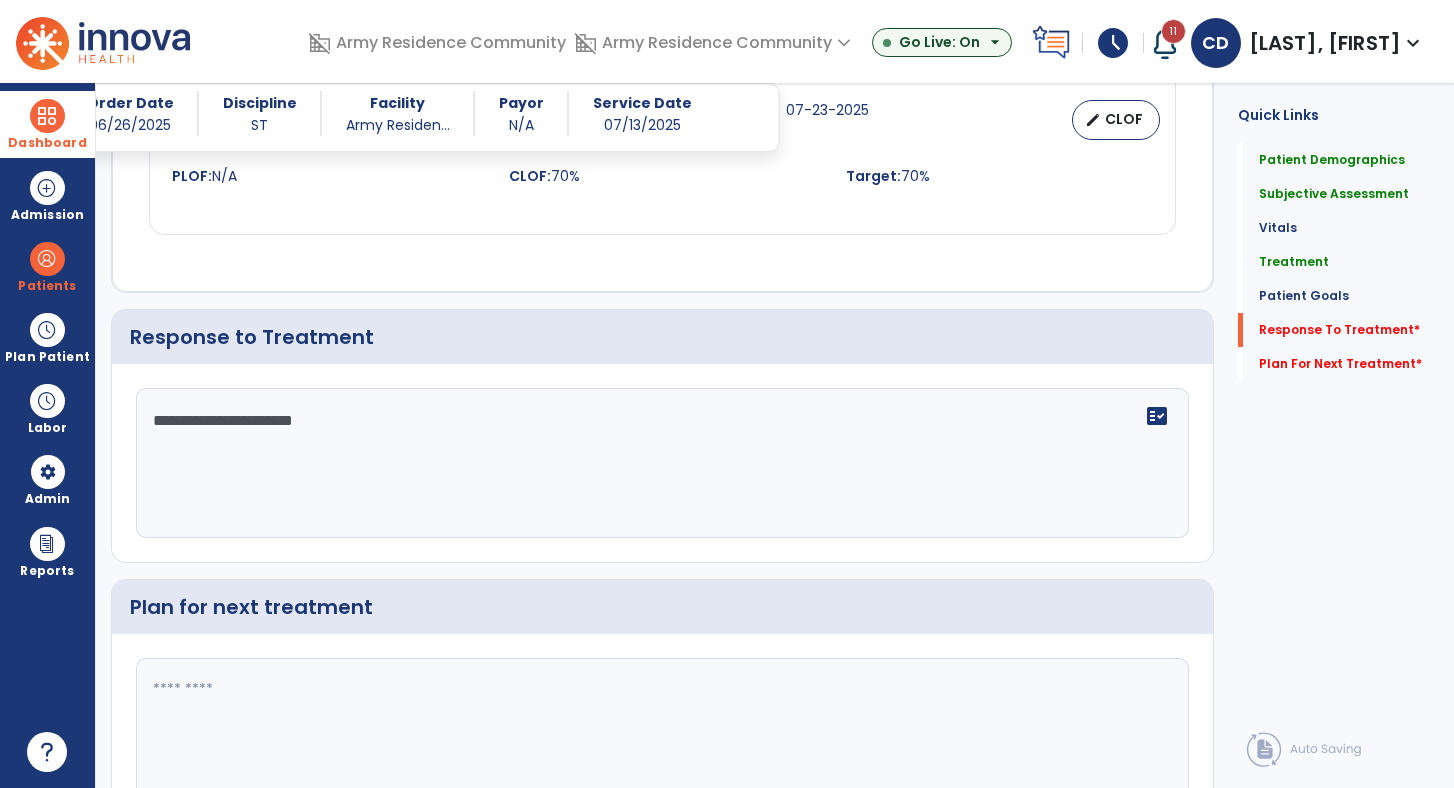type on "**********" 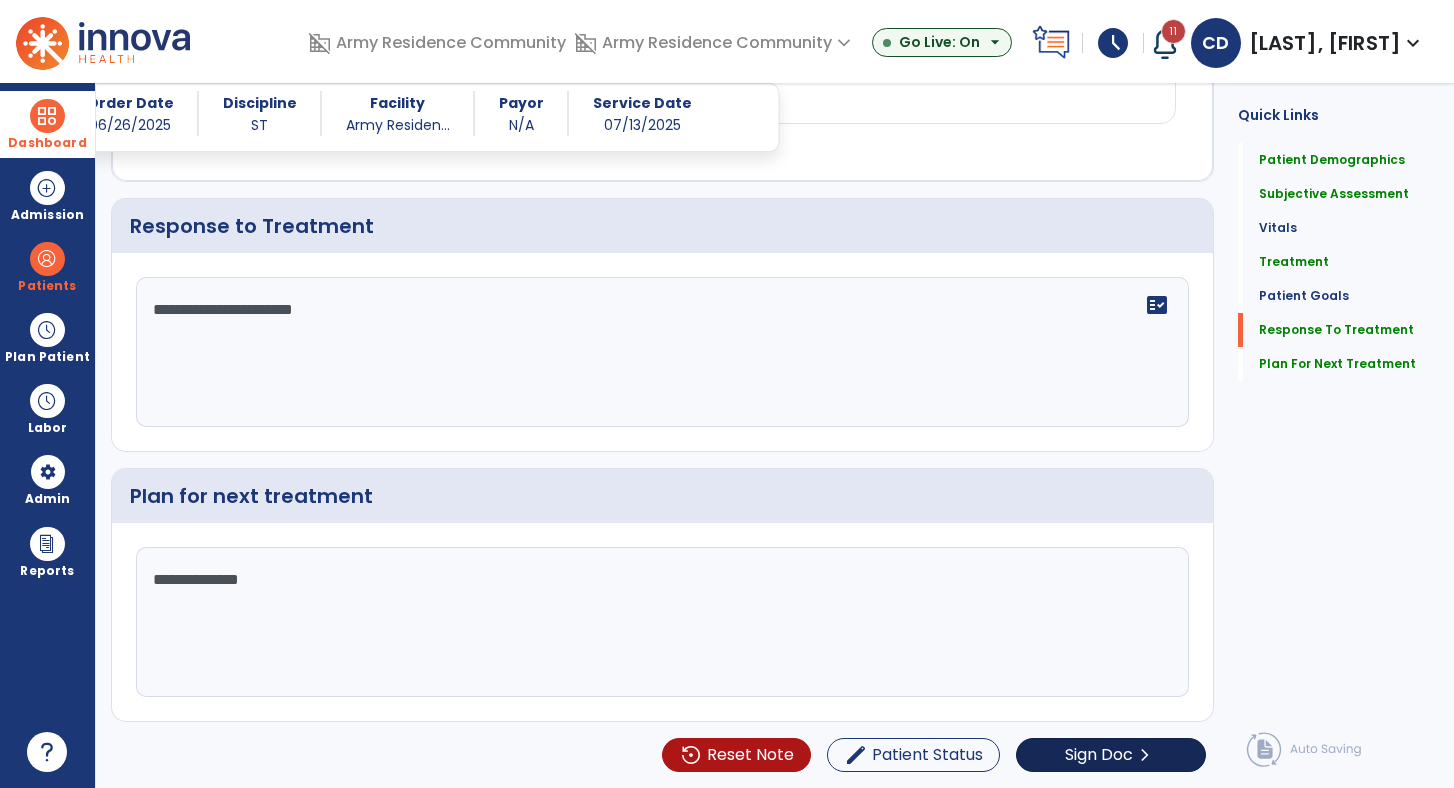 scroll, scrollTop: 2118, scrollLeft: 0, axis: vertical 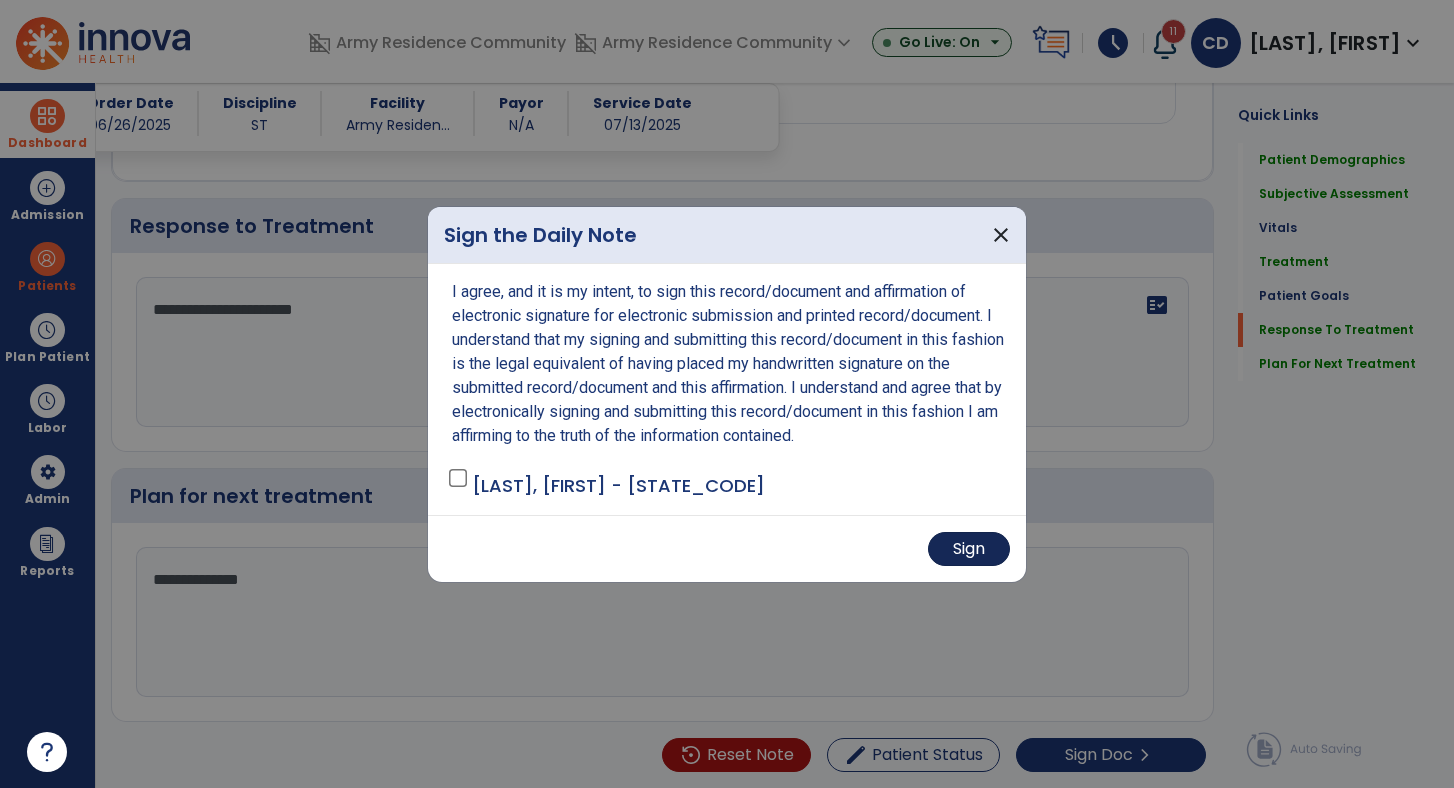 click on "Sign" at bounding box center (969, 549) 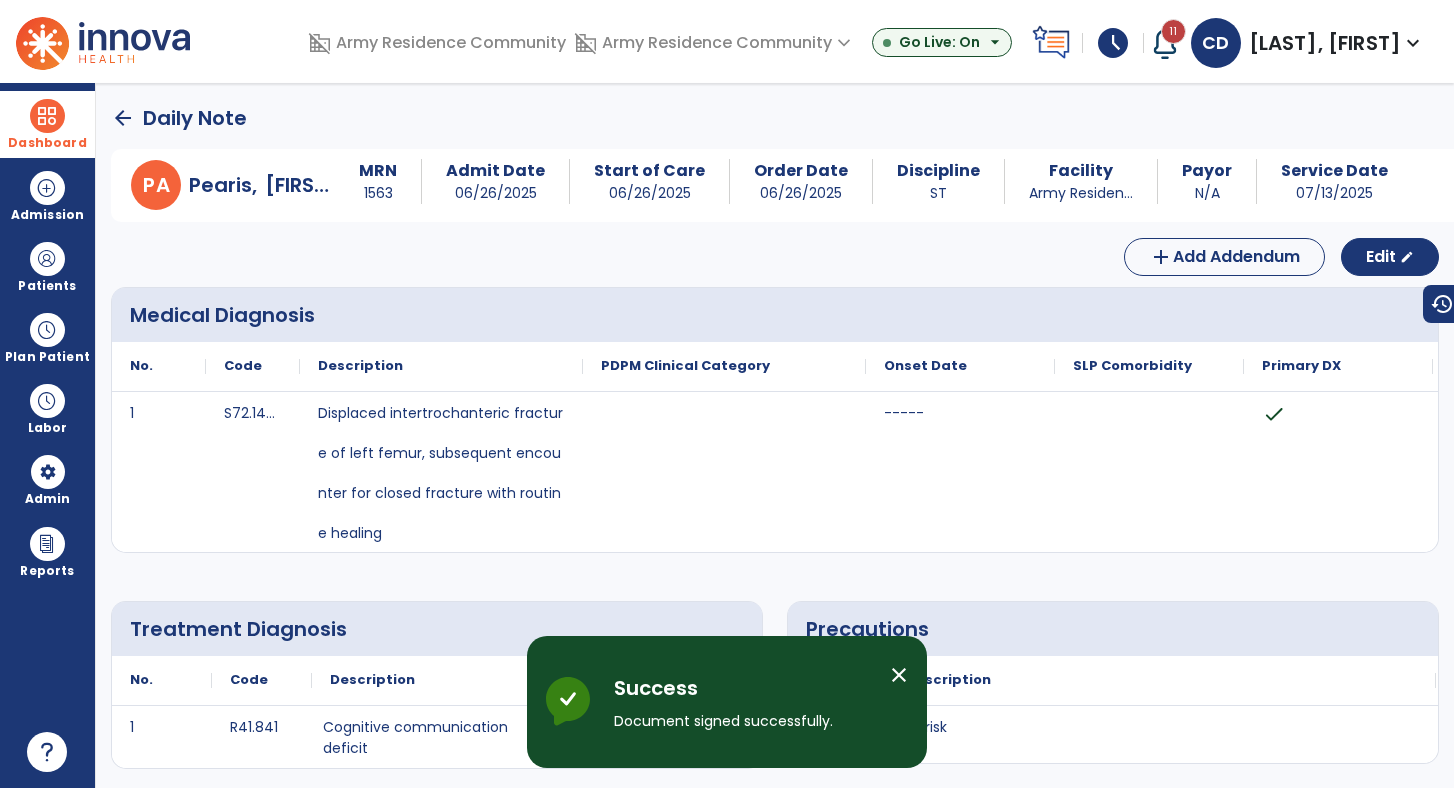 scroll, scrollTop: 0, scrollLeft: 0, axis: both 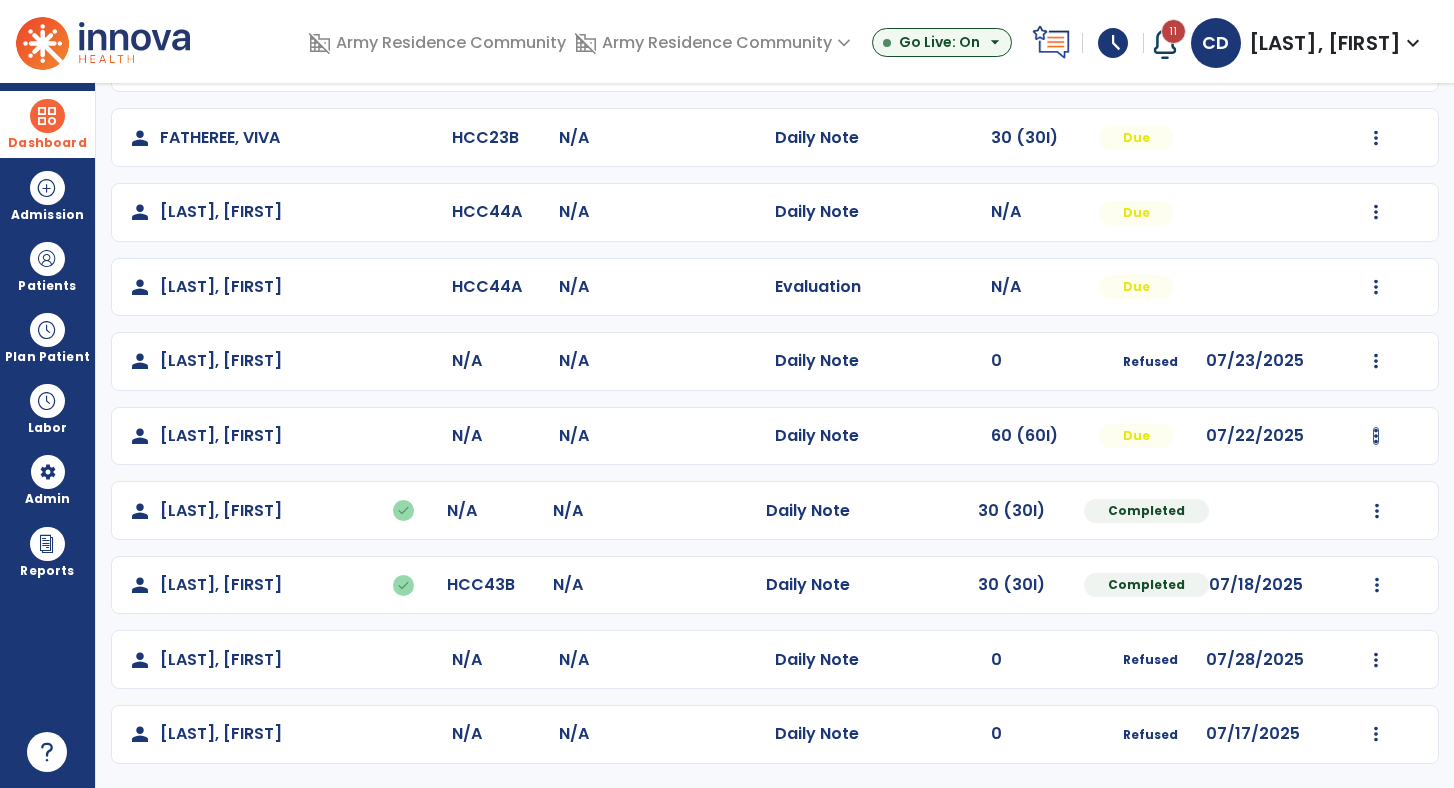 click at bounding box center (1377, -86) 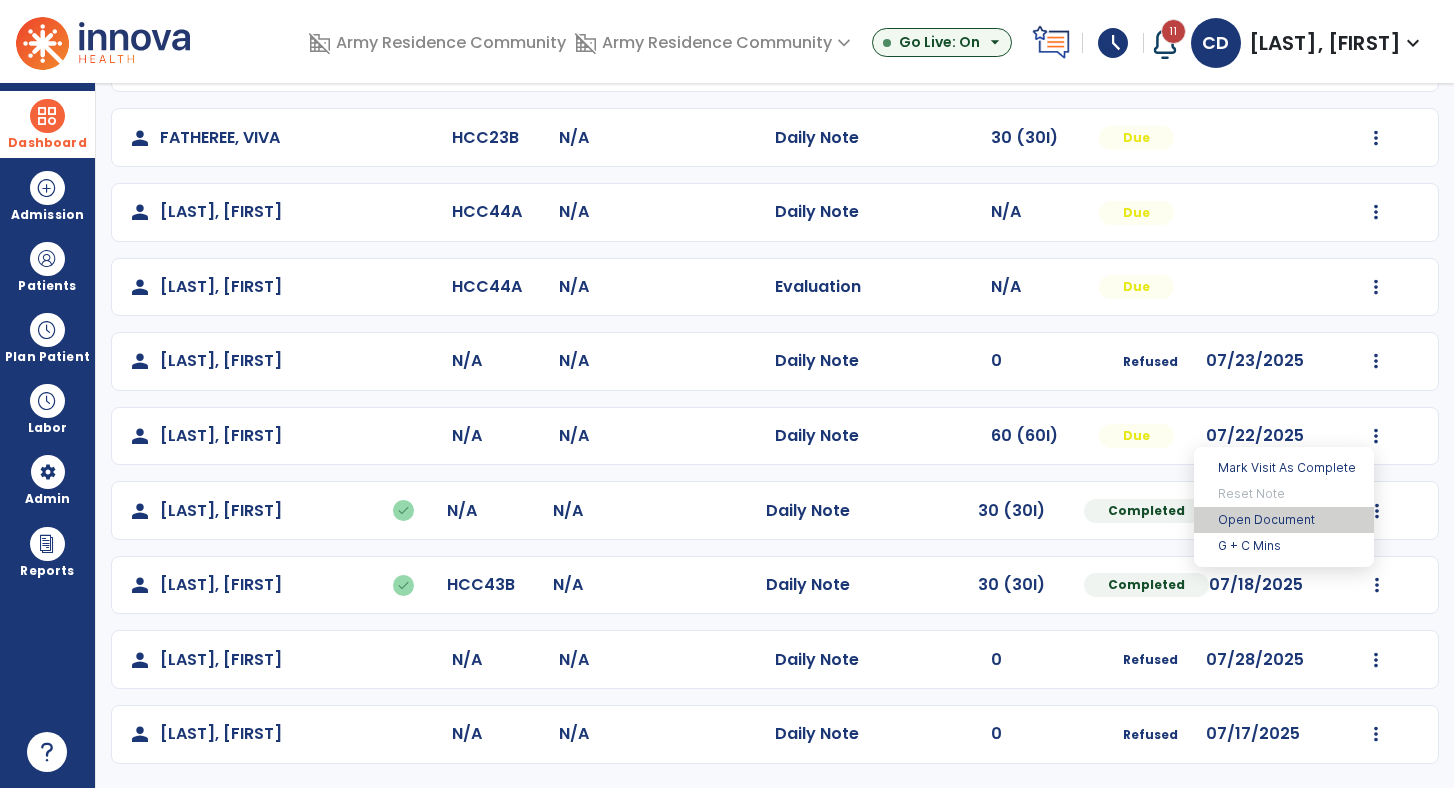 click on "Open Document" at bounding box center [1284, 520] 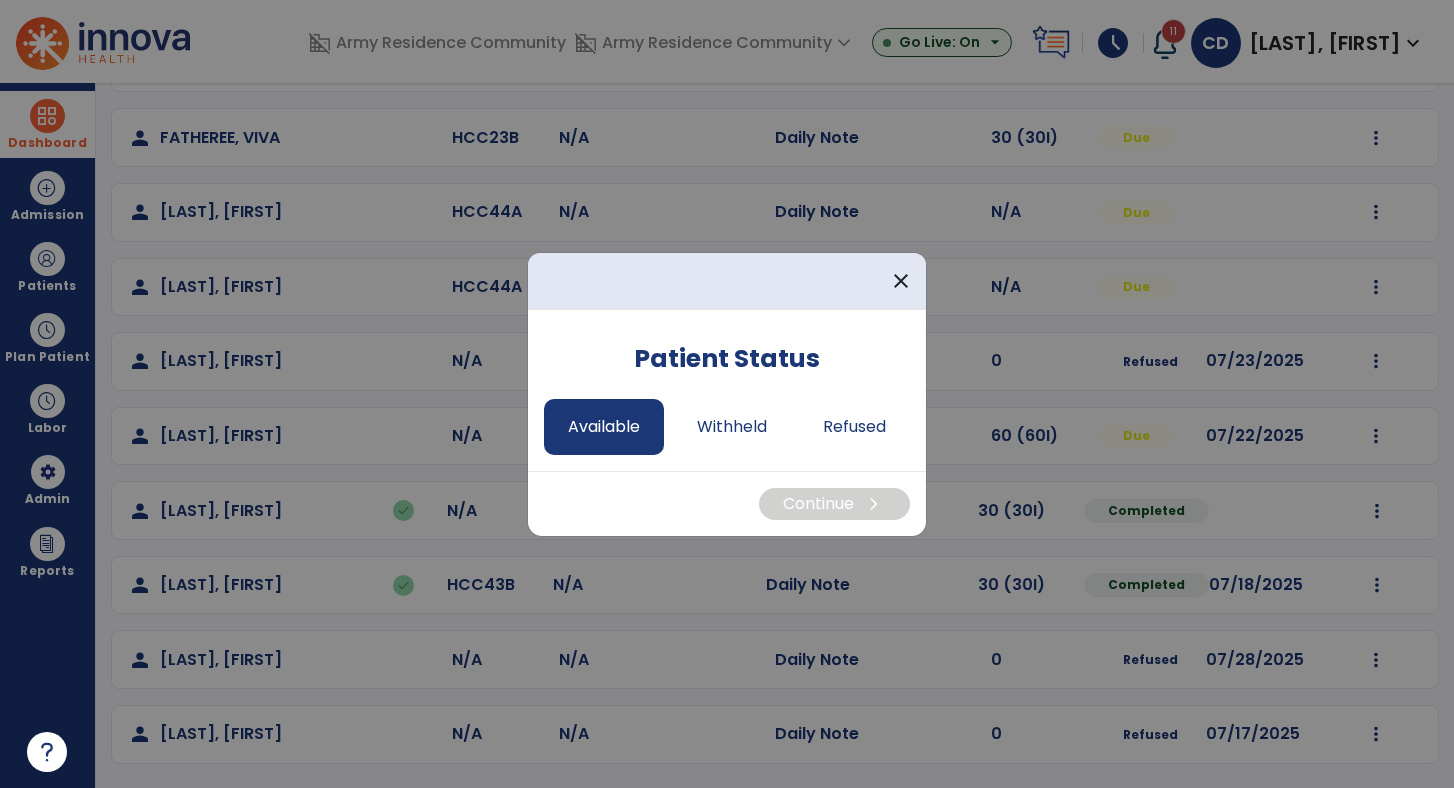 click on "Available" at bounding box center [604, 427] 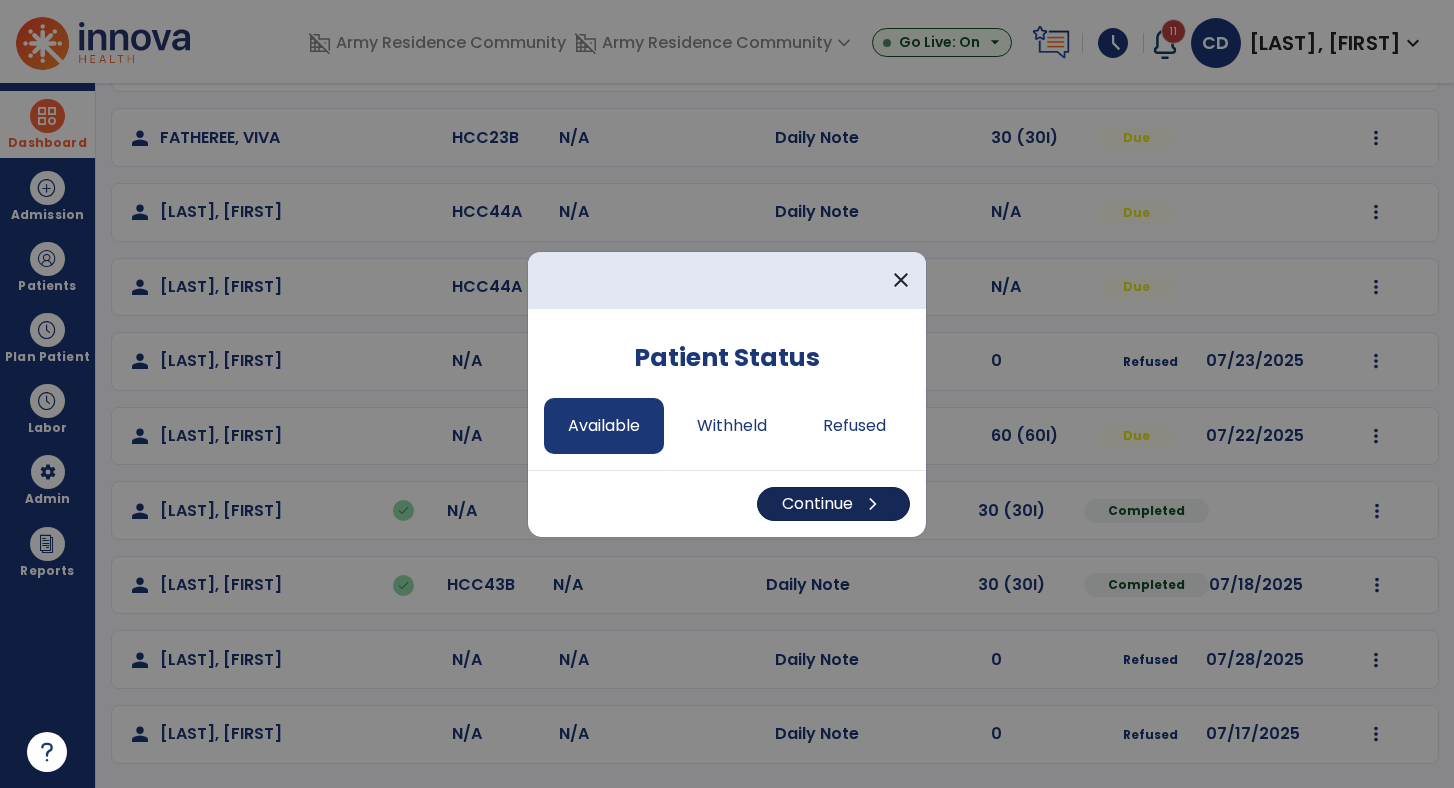 click on "Continue   chevron_right" at bounding box center (833, 504) 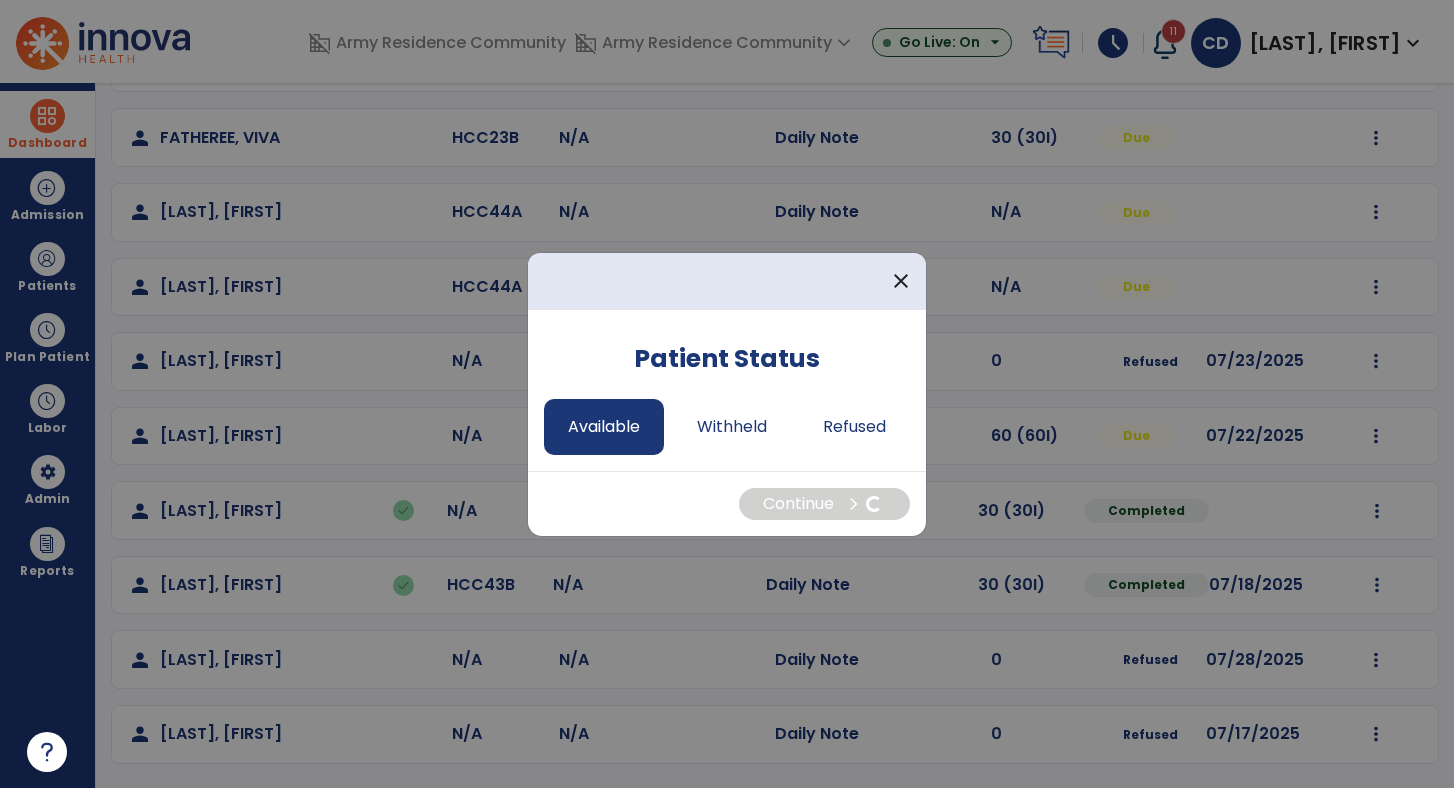 select on "*" 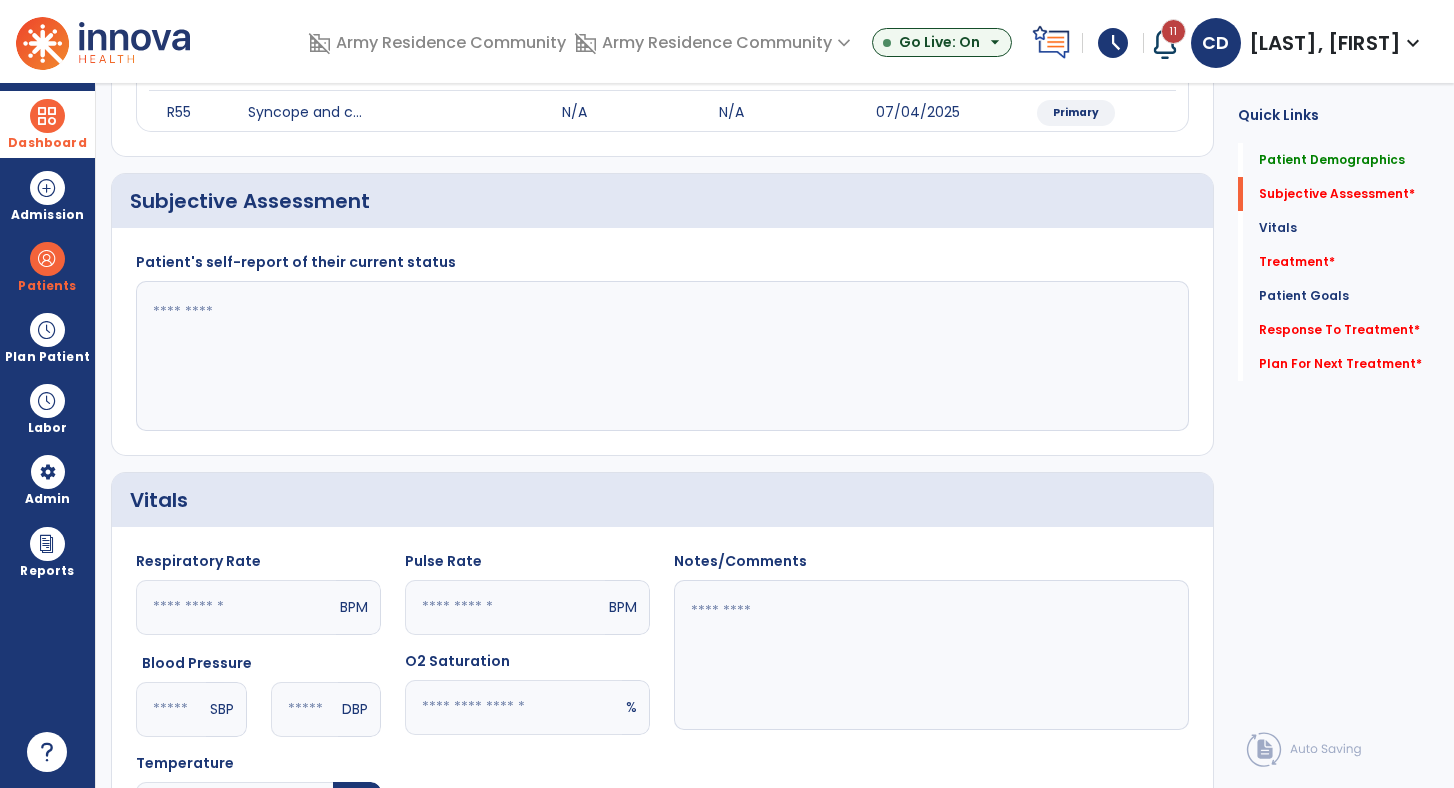 click 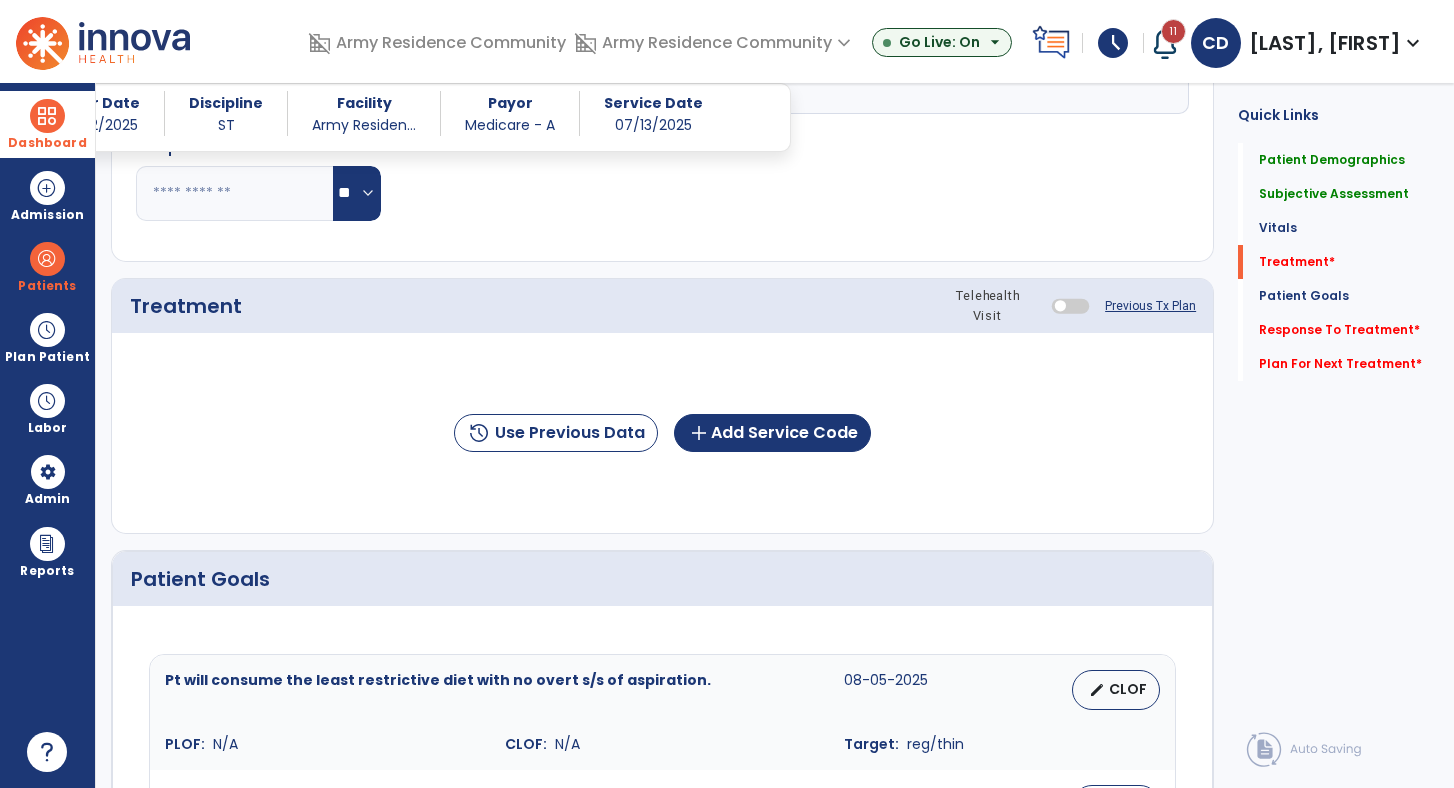 scroll, scrollTop: 876, scrollLeft: 0, axis: vertical 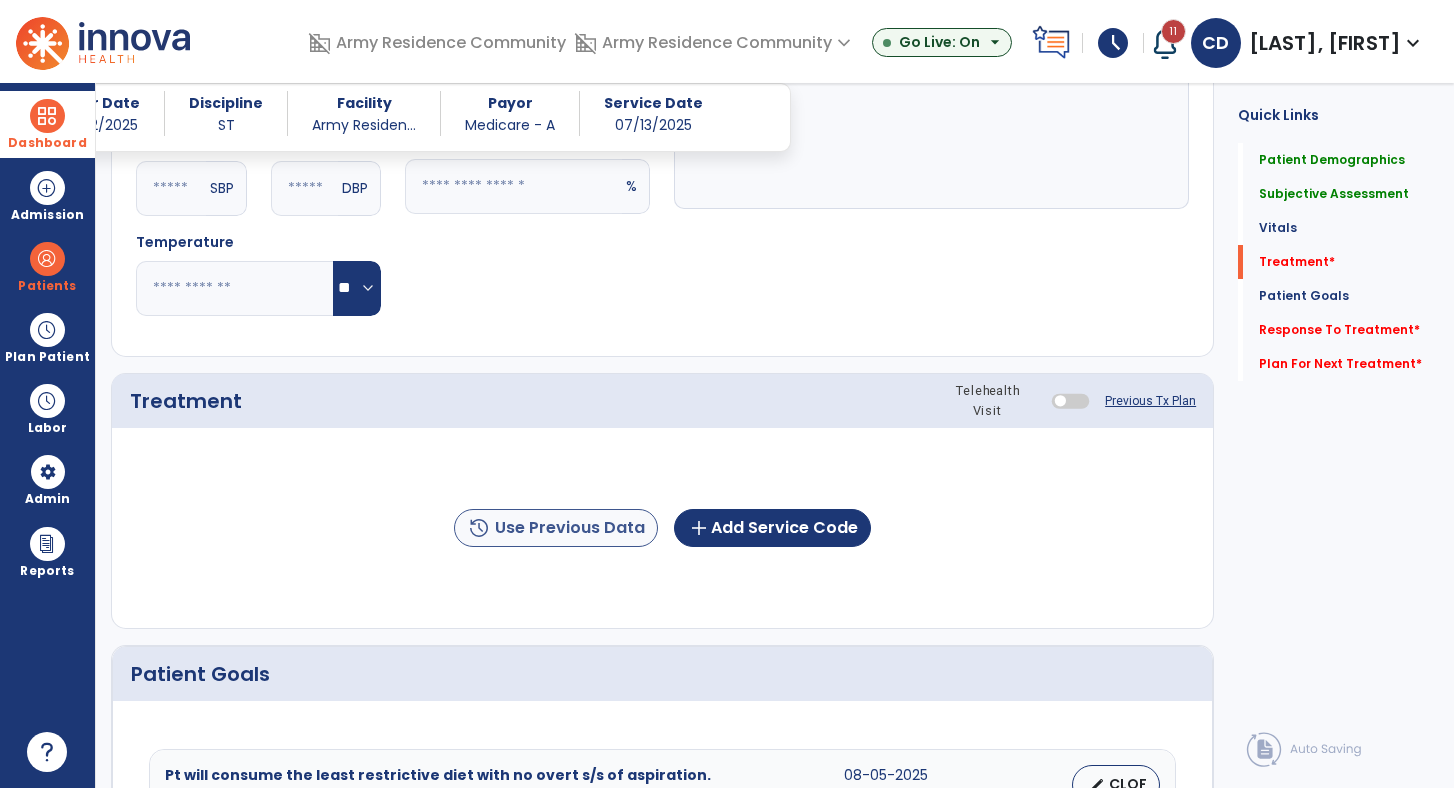 type on "**********" 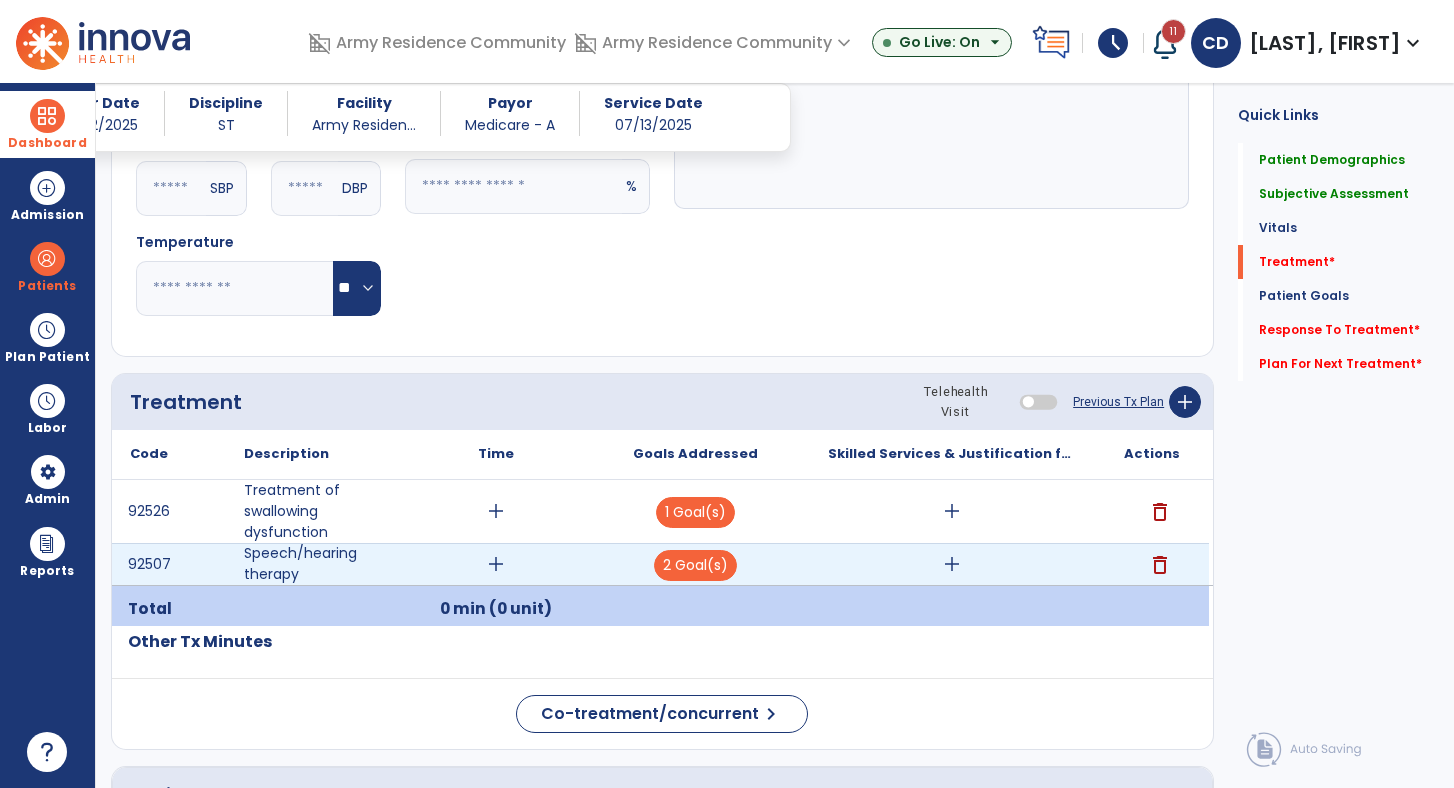 click on "delete" at bounding box center [1160, 565] 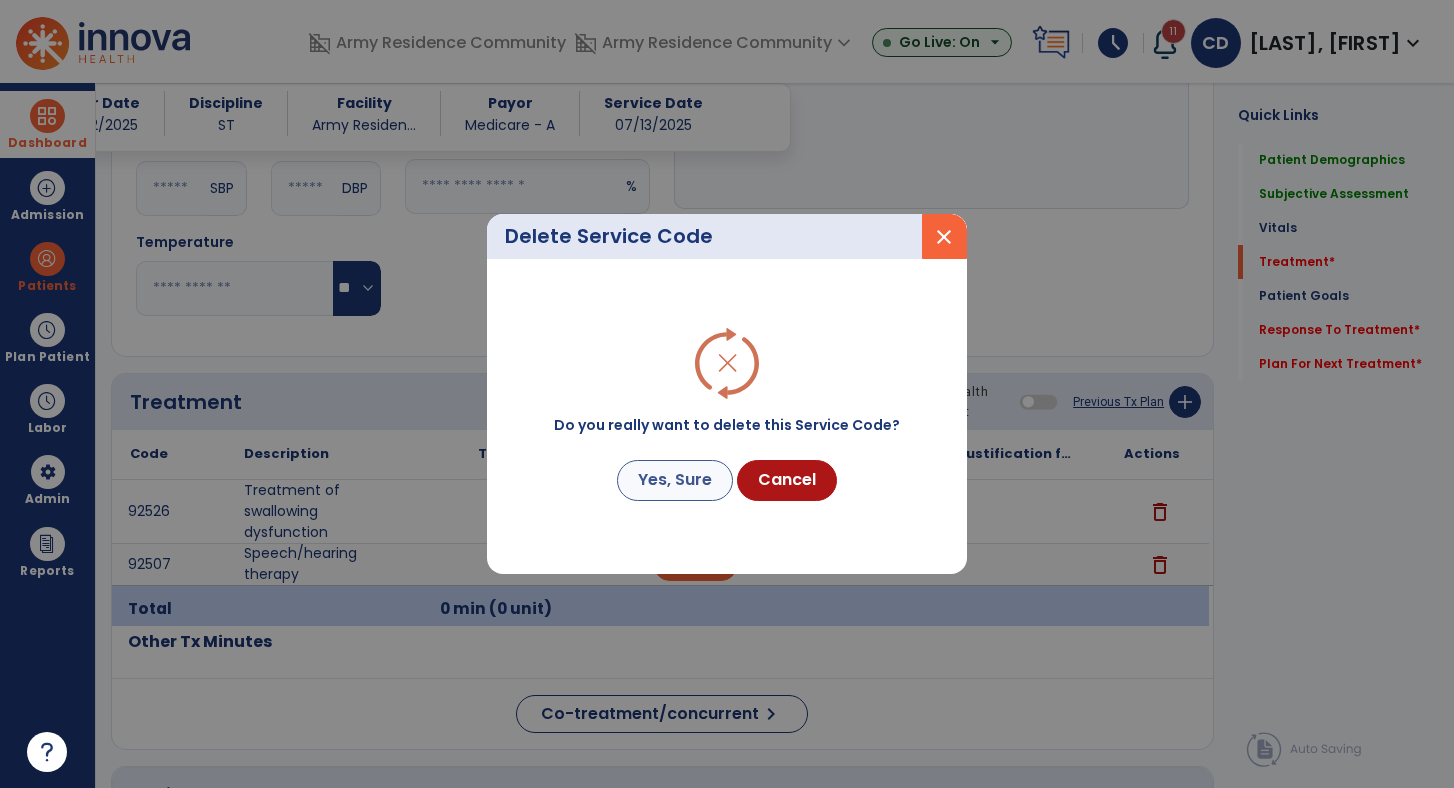 click on "Yes, Sure" at bounding box center [675, 480] 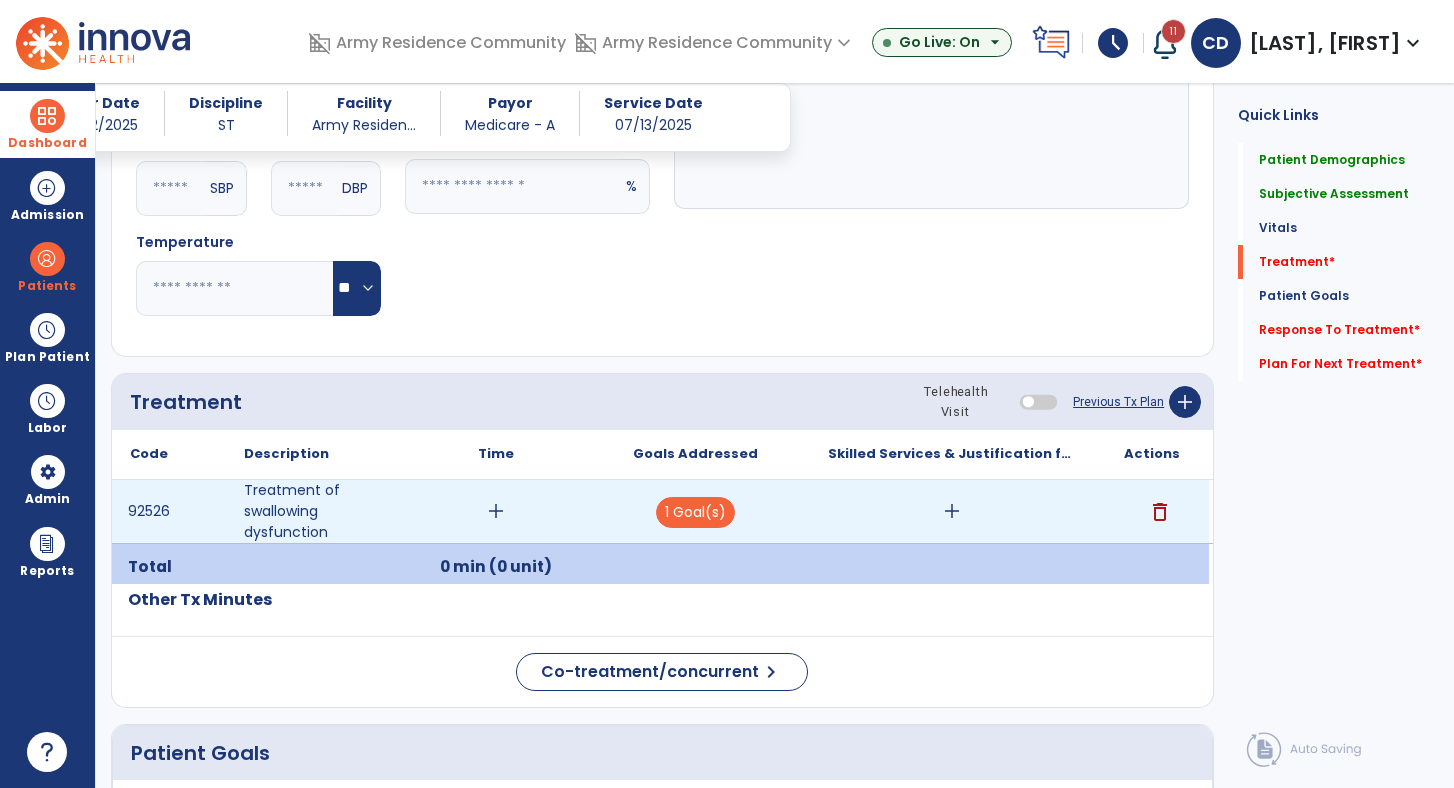 click on "add" at bounding box center [496, 511] 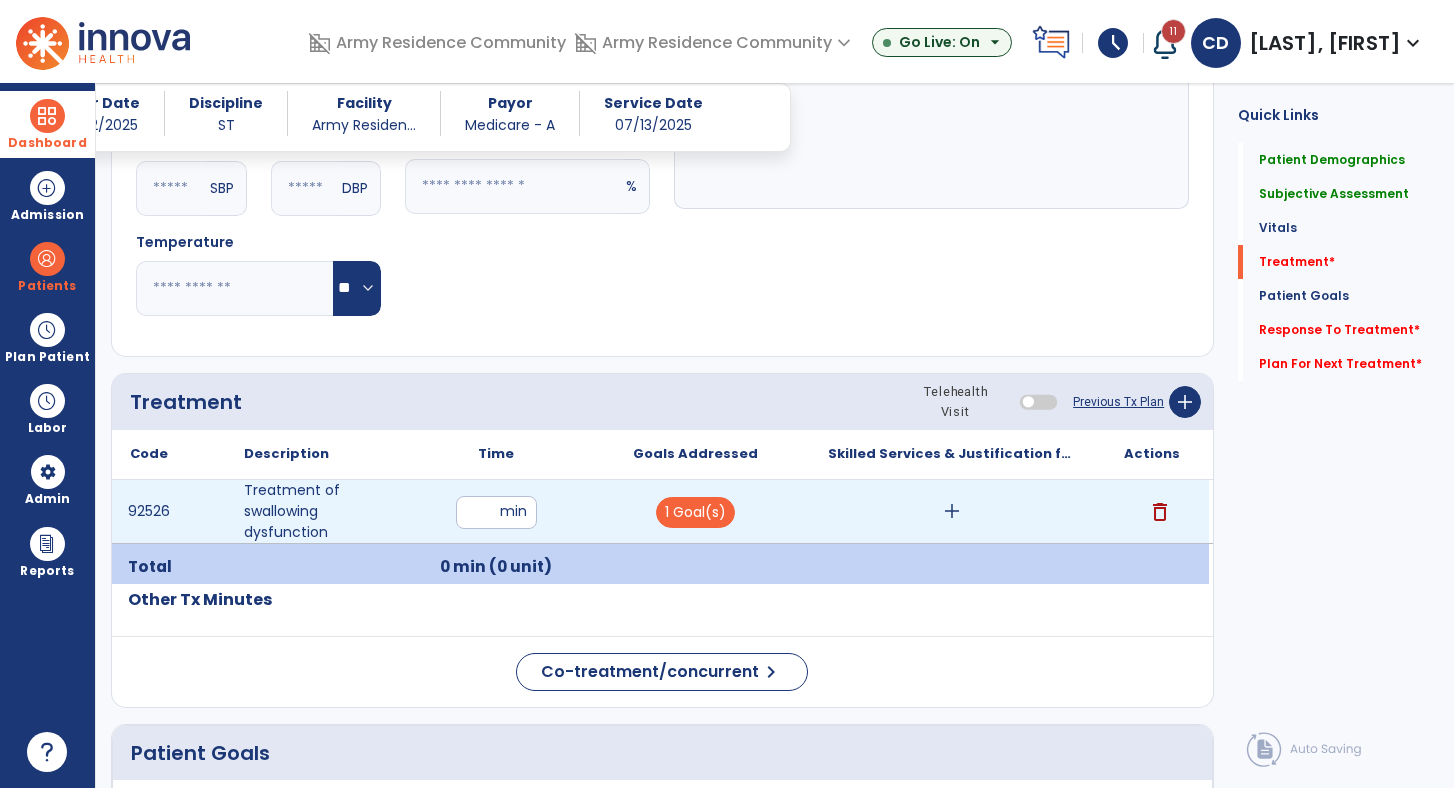 scroll, scrollTop: 2, scrollLeft: 0, axis: vertical 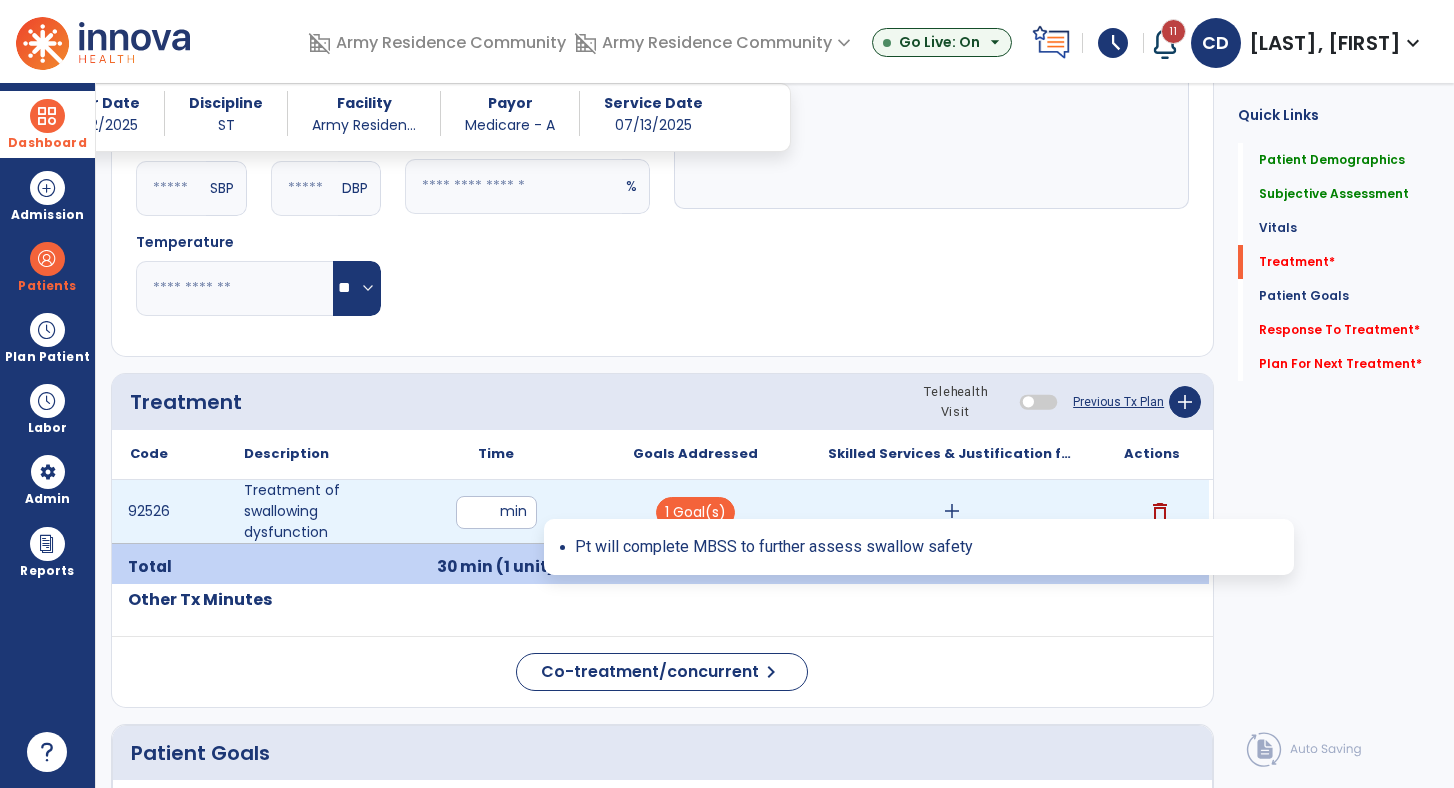click on "1 Goal(s)" at bounding box center (695, 512) 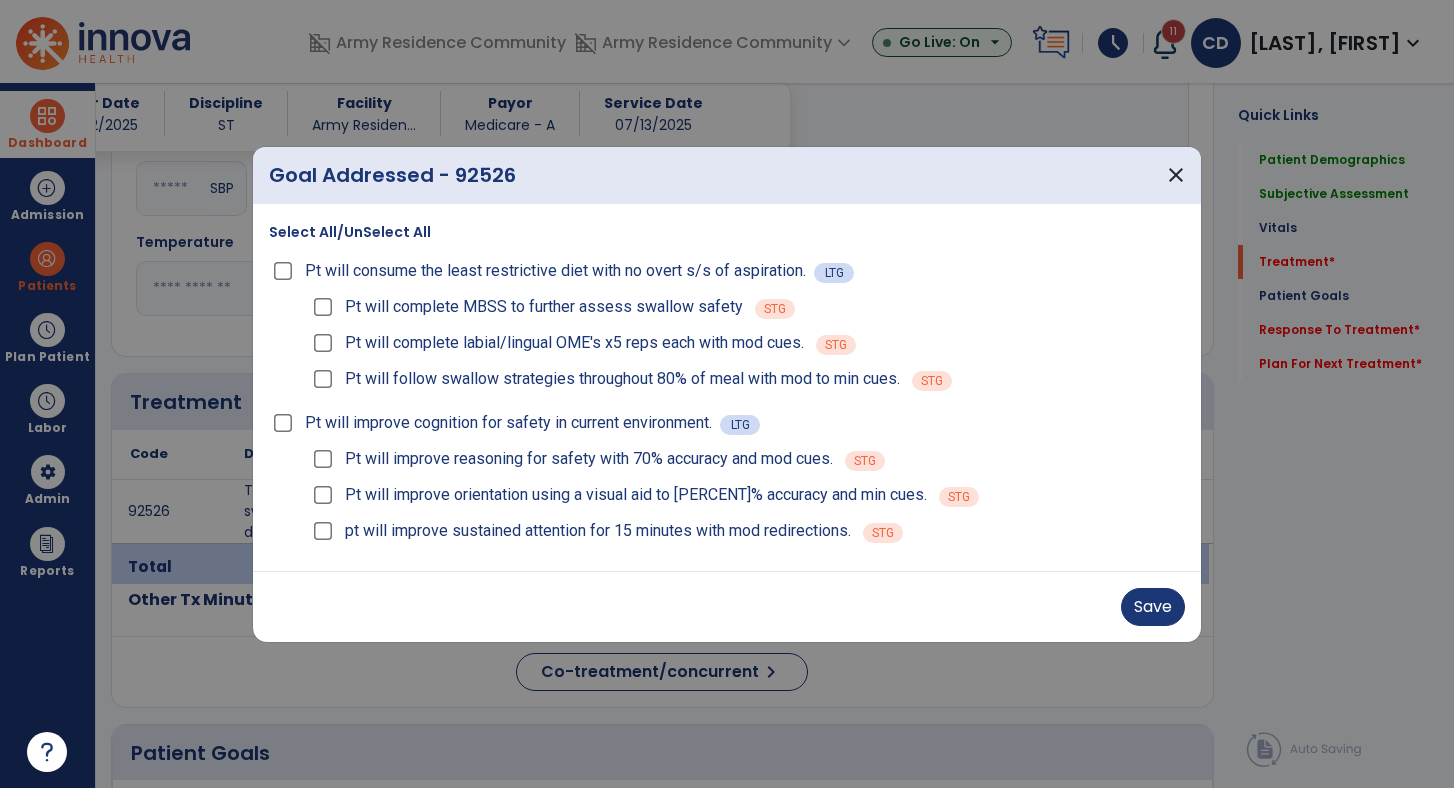 click on "Pt will complete labial/lingual OME's x5 reps each with mod cues." at bounding box center [556, 343] 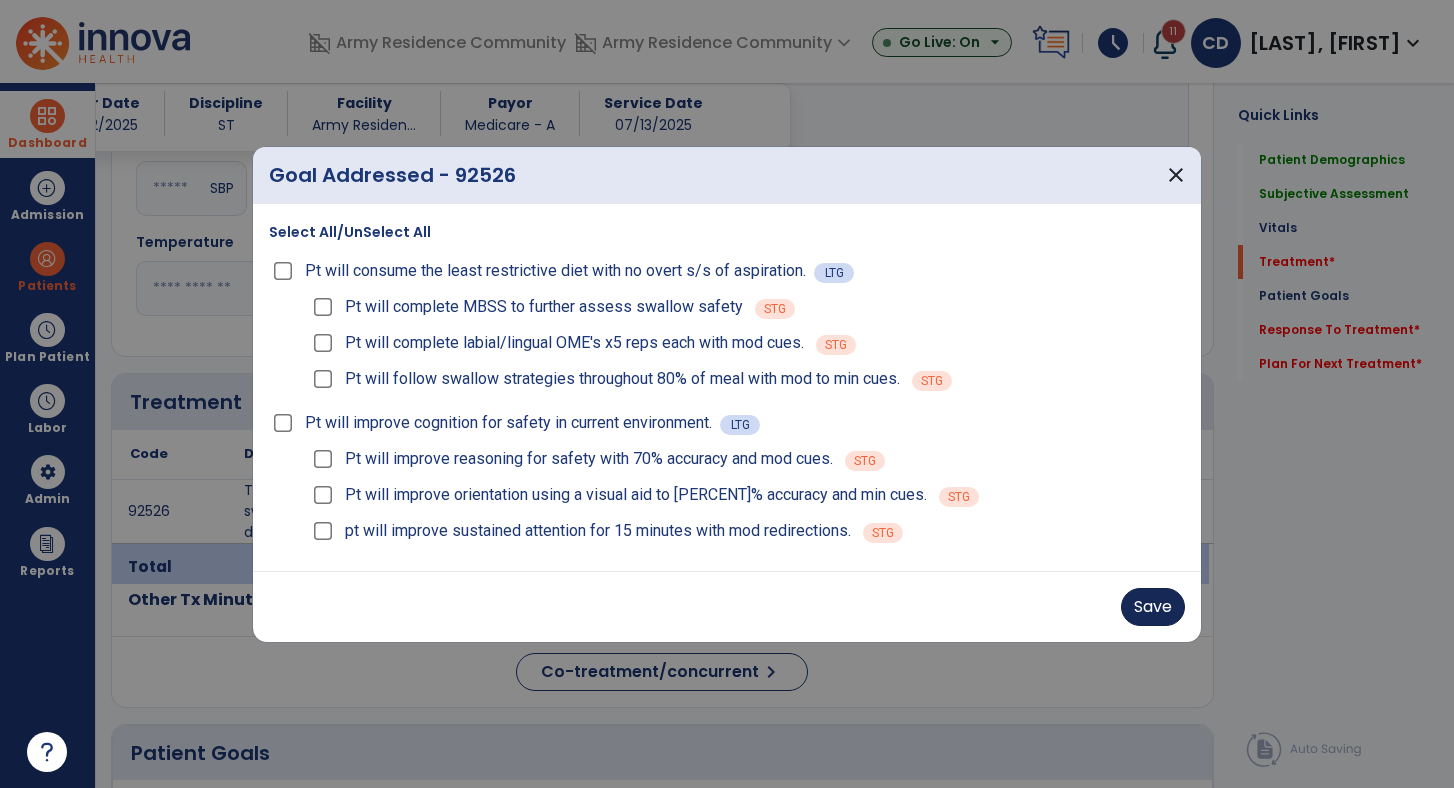 click on "Save" at bounding box center (1153, 607) 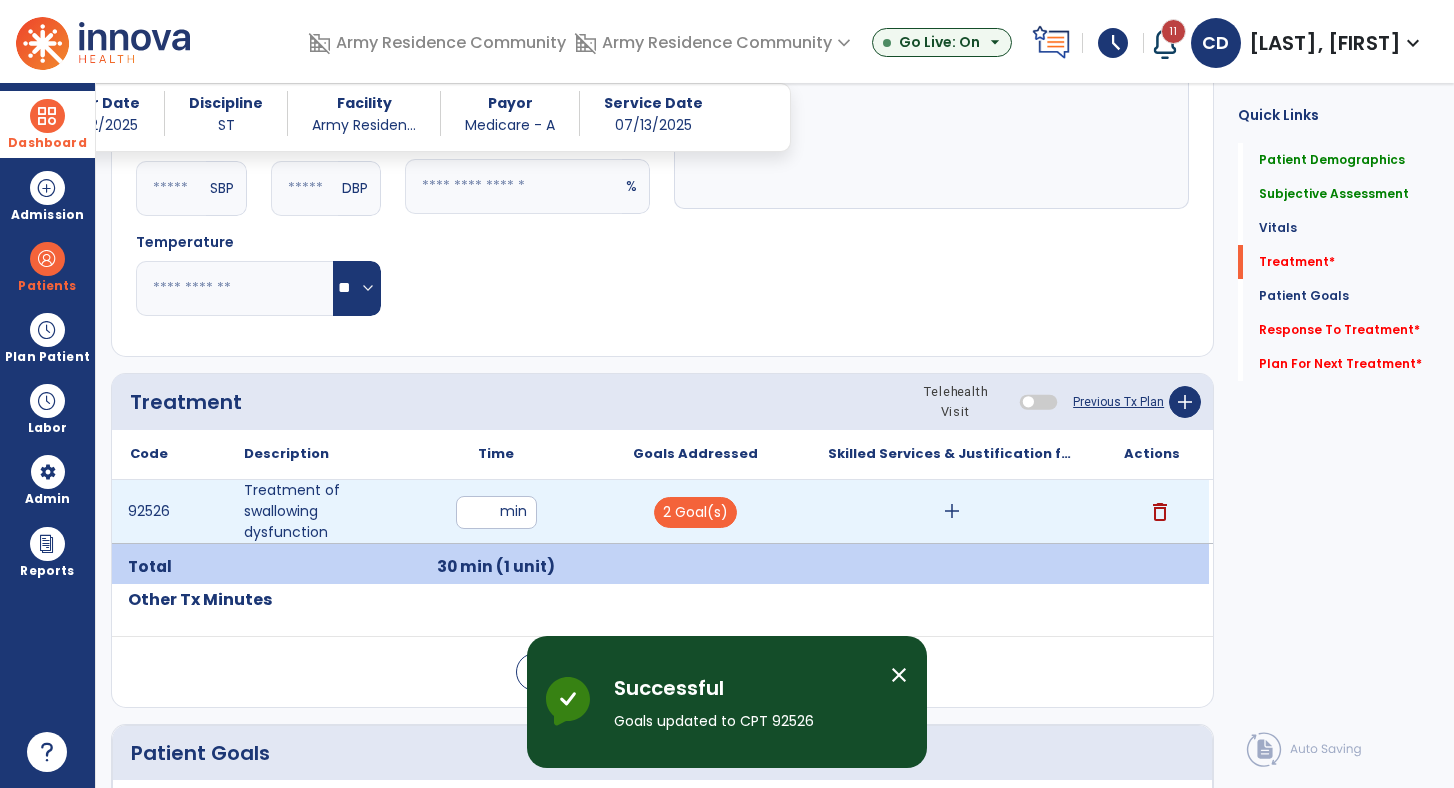 click on "add" at bounding box center (952, 511) 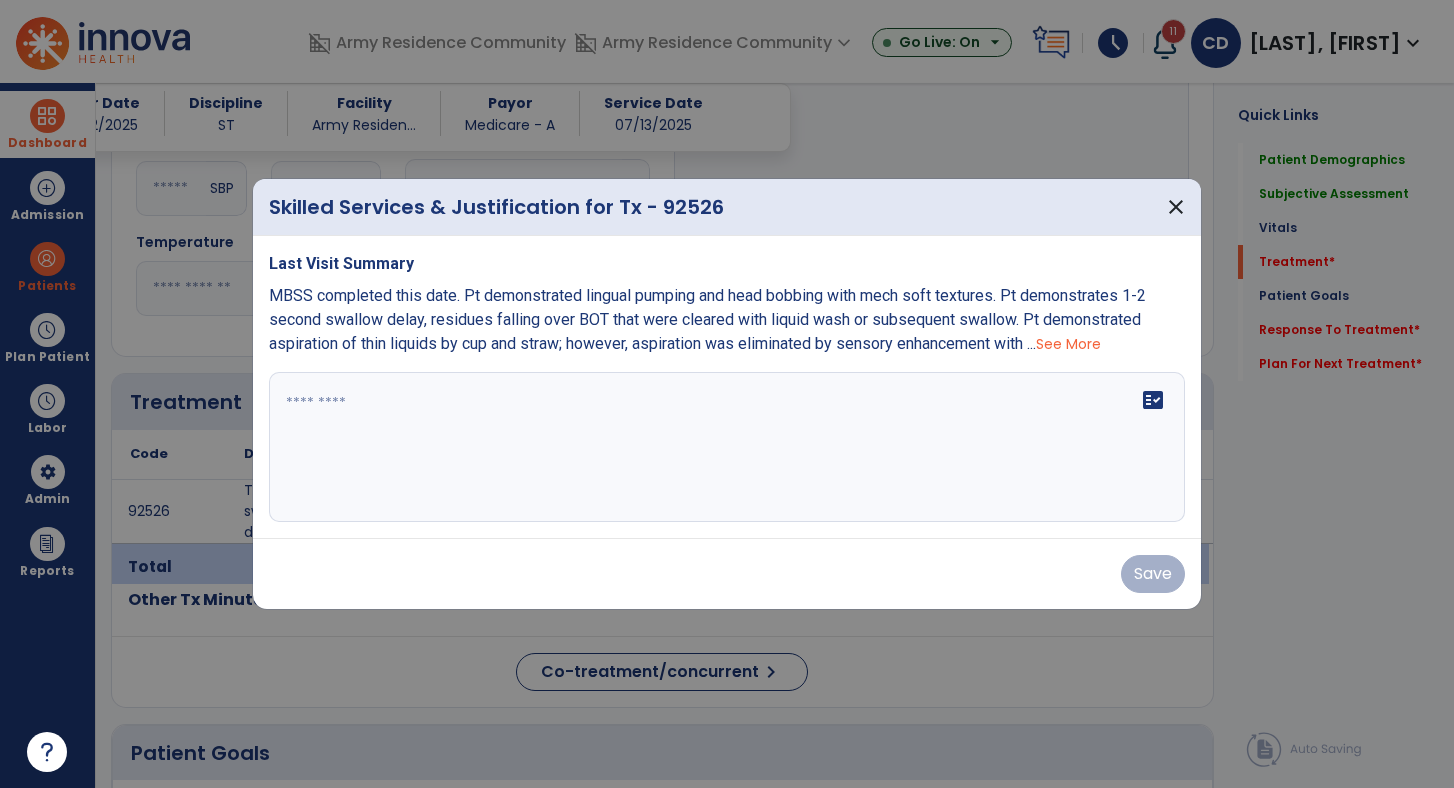 click on "fact_check" at bounding box center (727, 447) 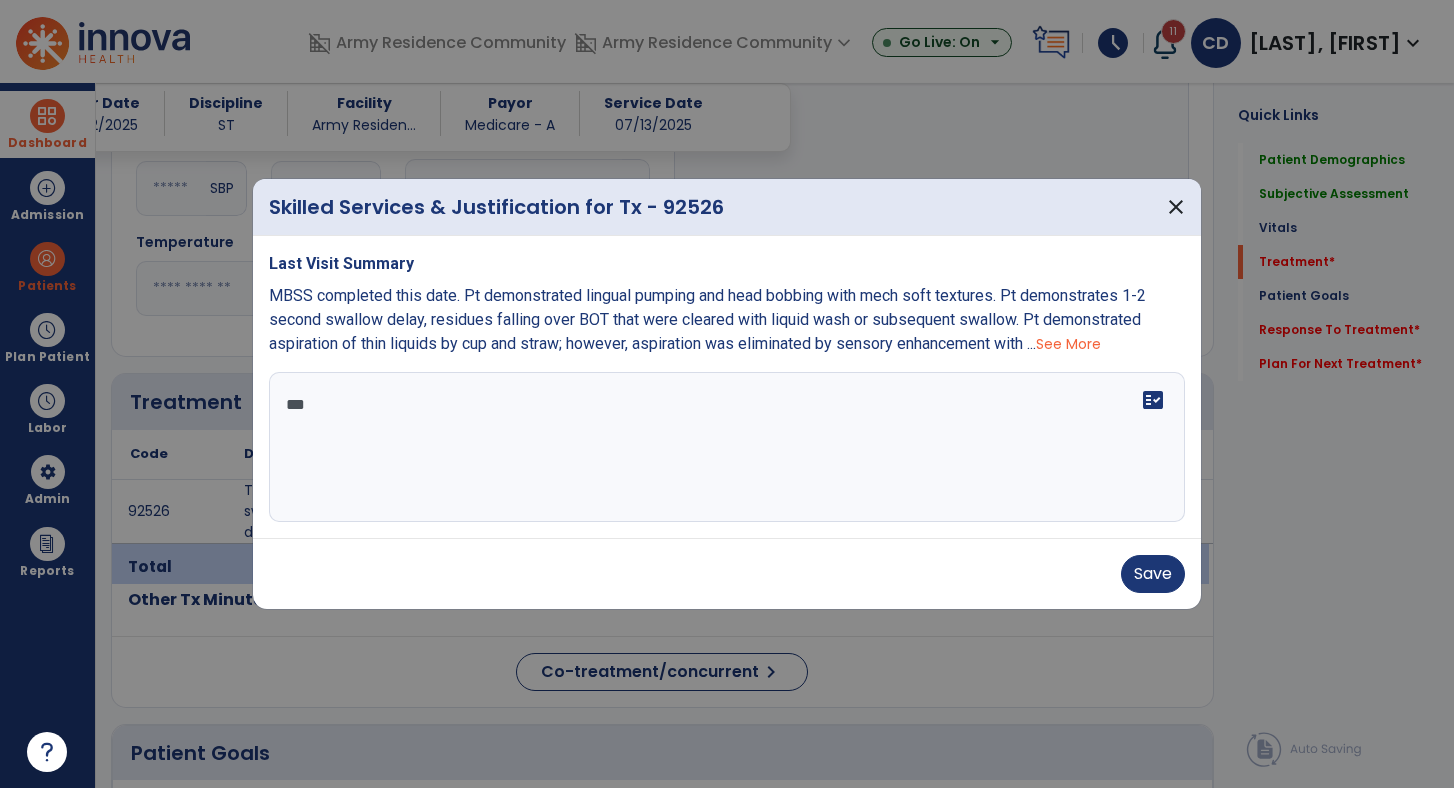 scroll, scrollTop: 0, scrollLeft: 0, axis: both 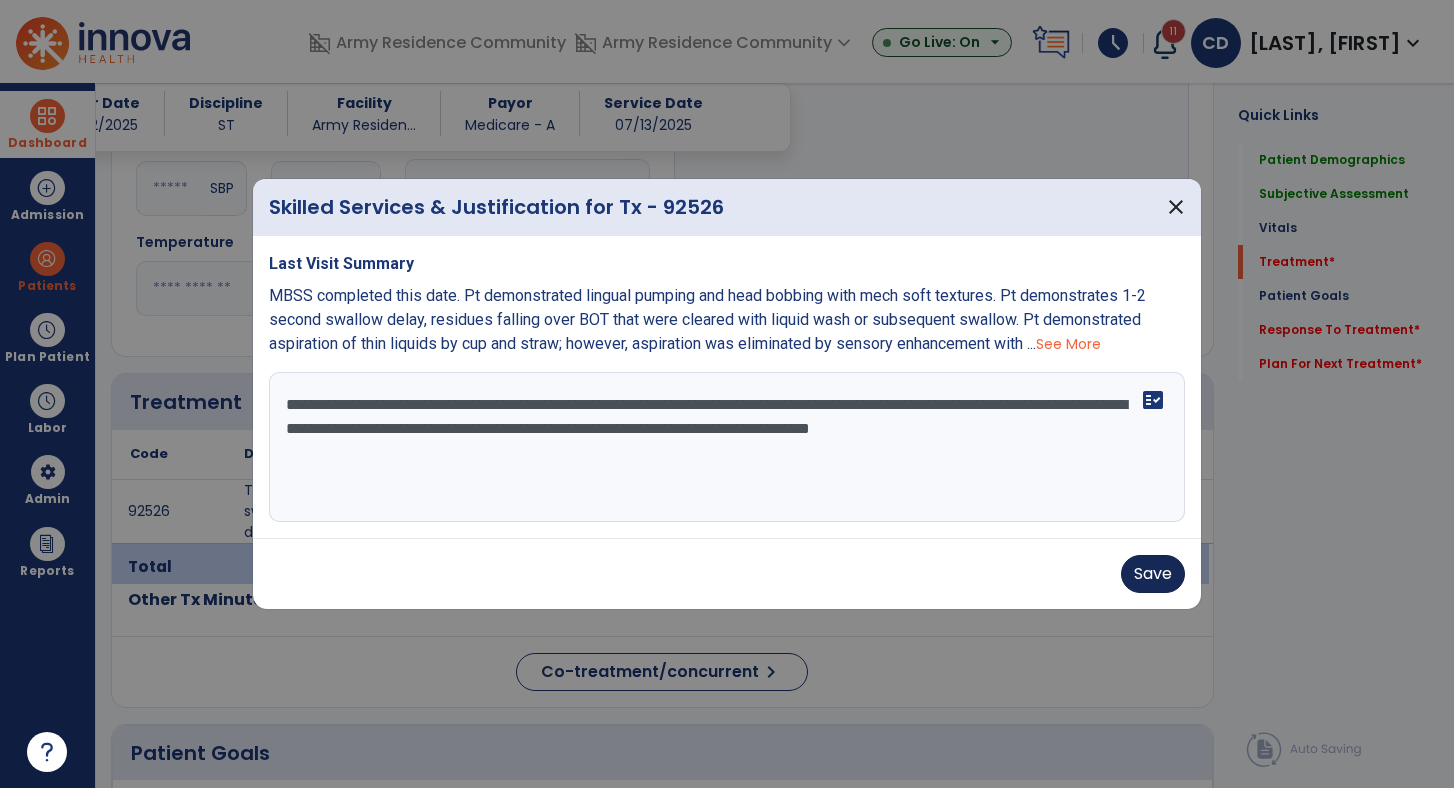 type on "**********" 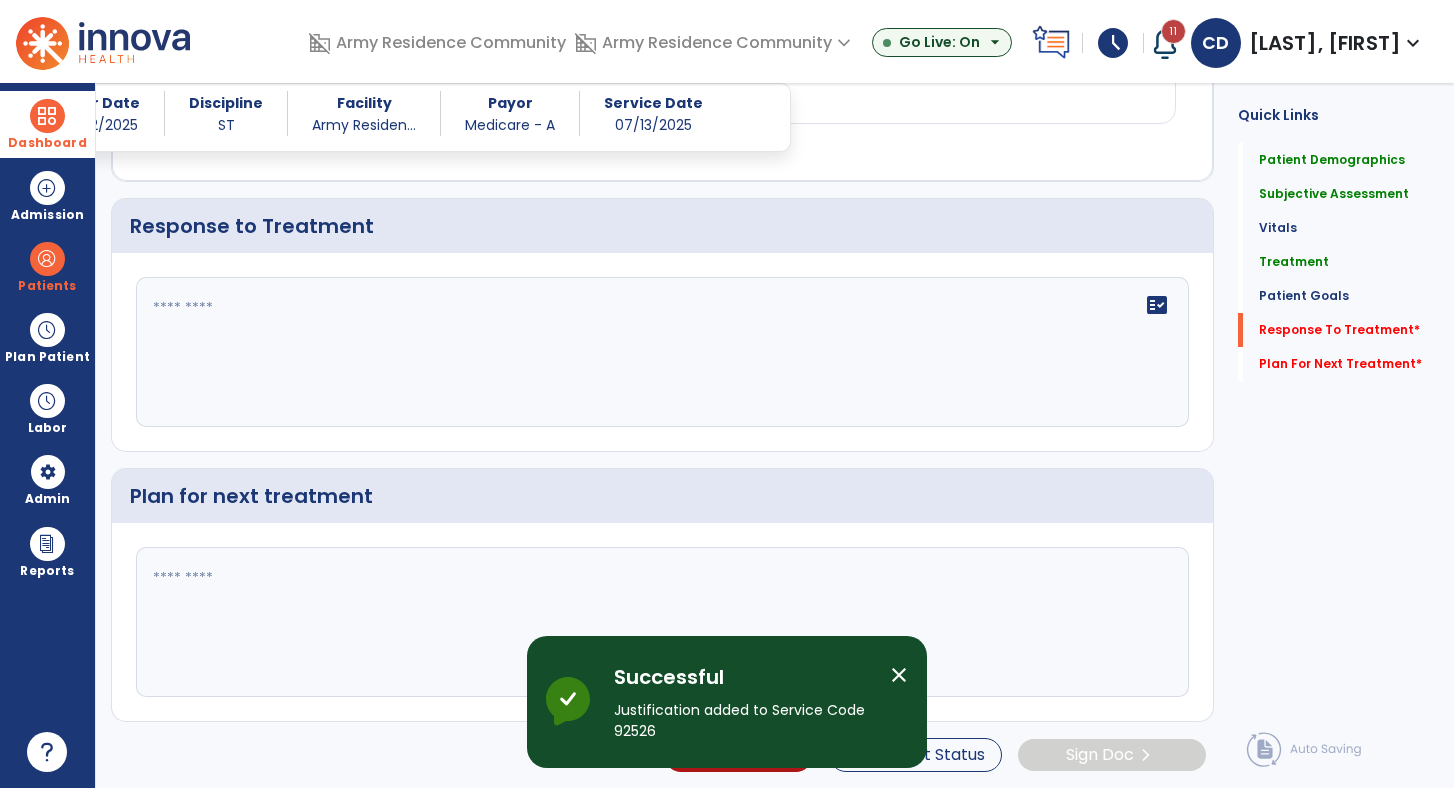 scroll, scrollTop: 2617, scrollLeft: 0, axis: vertical 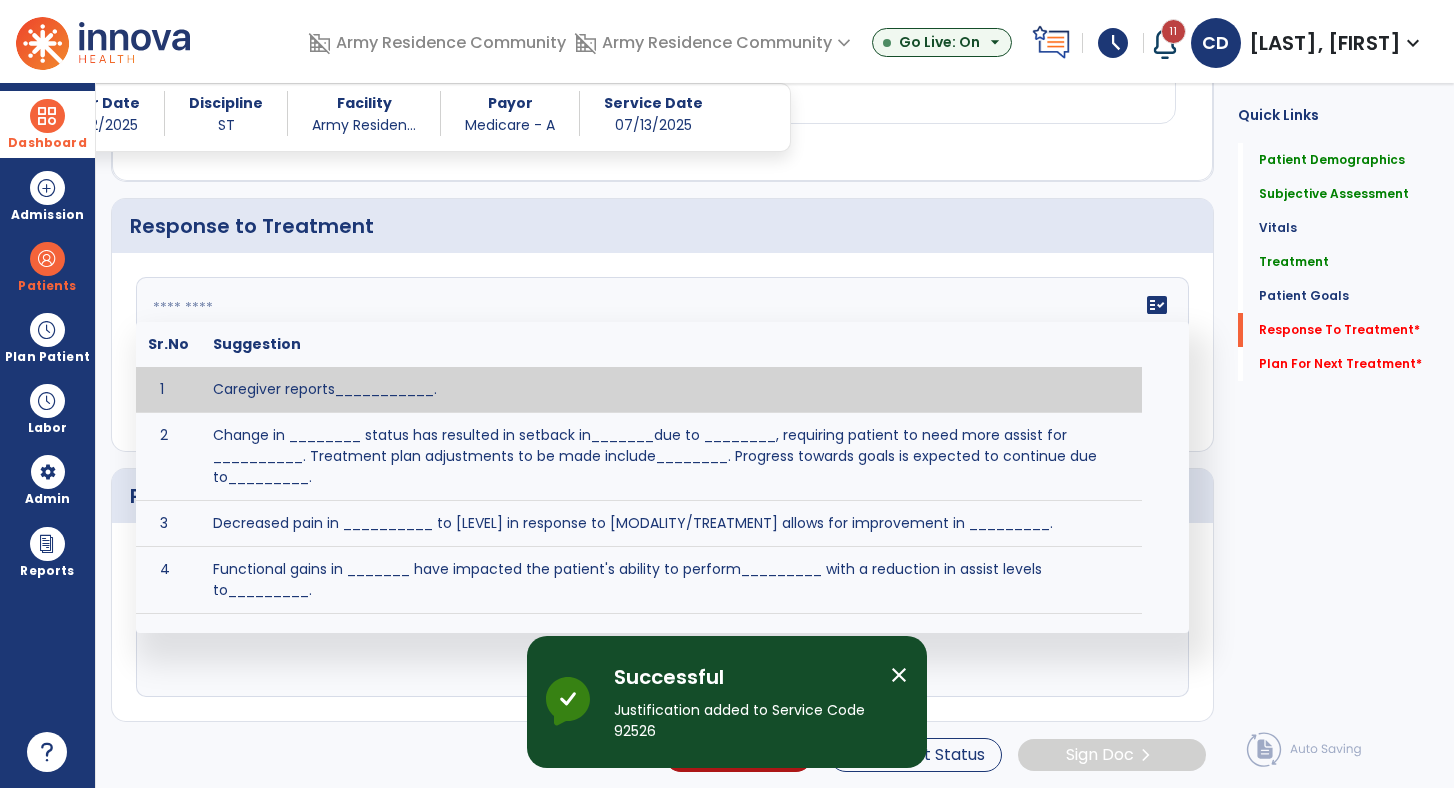 click on "fact_check  Sr.No Suggestion 1 Caregiver reports___________. 2 Change in ________ status has resulted in setback in_______due to ________, requiring patient to need more assist for __________.   Treatment plan adjustments to be made include________.  Progress towards goals is expected to continue due to_________. 3 Decreased pain in __________ to [LEVEL] in response to [MODALITY/TREATMENT] allows for improvement in _________. 4 Functional gains in _______ have impacted the patient's ability to perform_________ with a reduction in assist levels to_________. 5 Functional progress this week has been significant due to__________. 6 Gains in ________ have improved the patient's ability to perform ______with decreased levels of assist to___________. 7 Improvement in ________allows patient to tolerate higher levels of challenges in_________. 8 Pain in [AREA] has decreased to [LEVEL] in response to [TREATMENT/MODALITY], allowing fore ease in completing__________. 9 10 11 12 13 14 15 16 17 18 19 20 21" 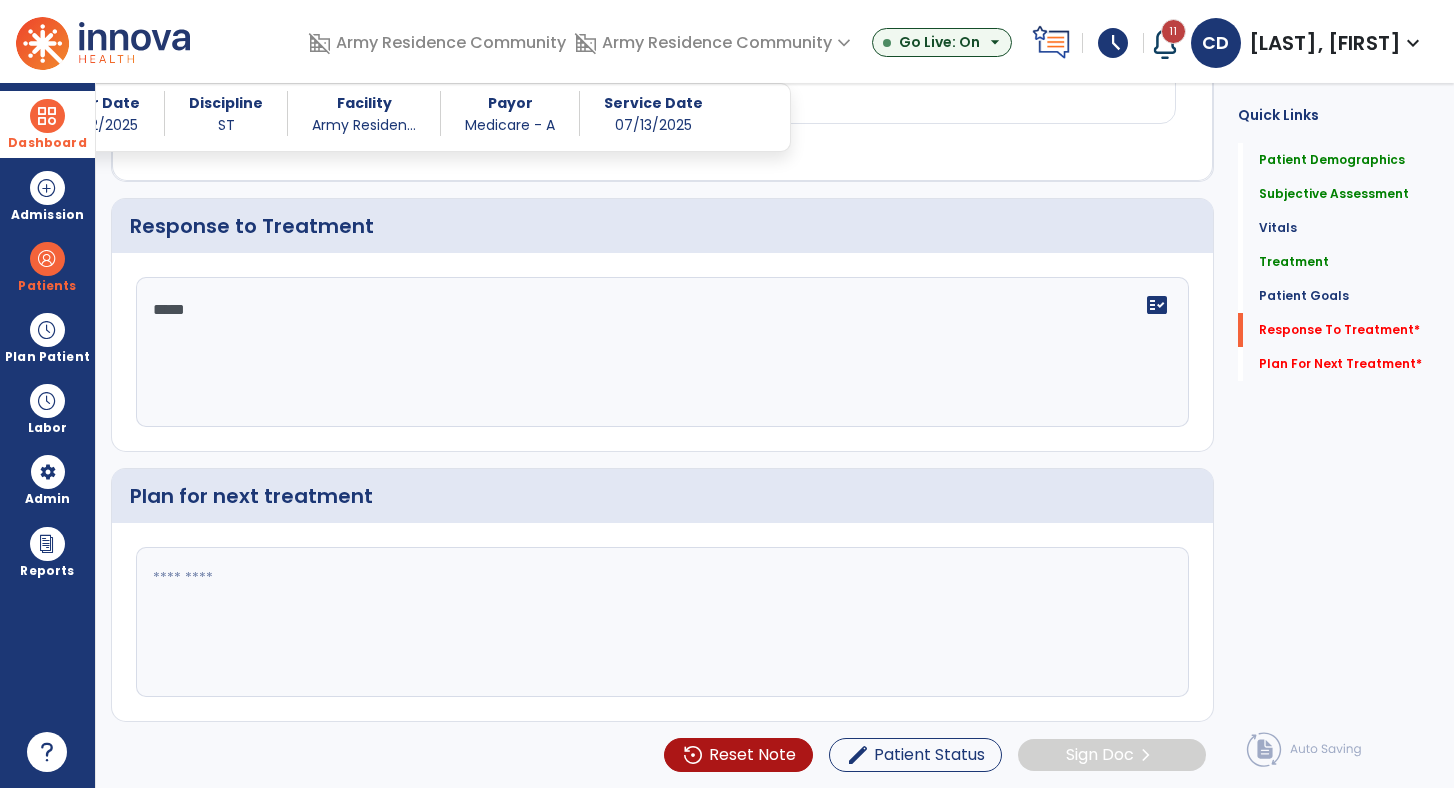 click on "*****" 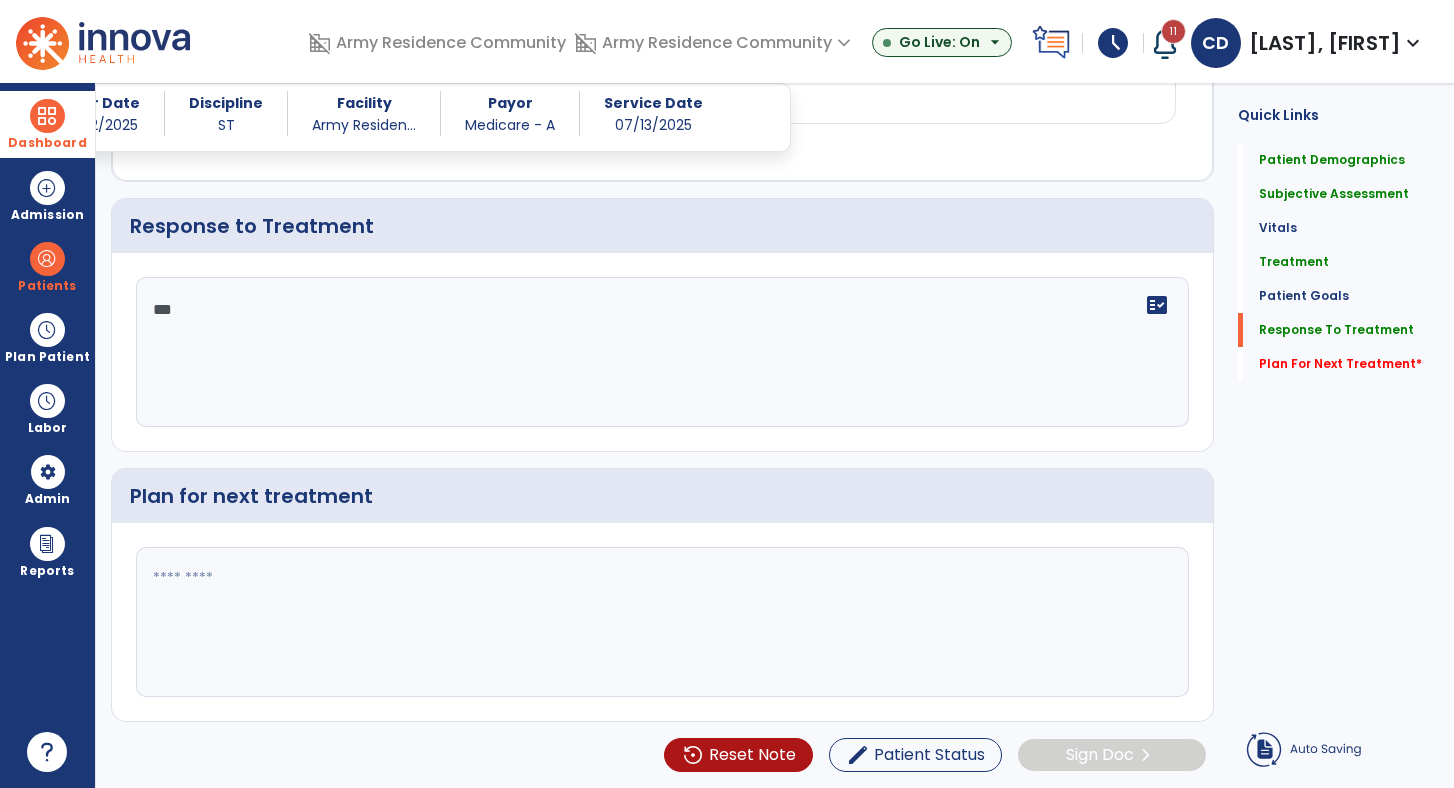 scroll, scrollTop: 2594, scrollLeft: 0, axis: vertical 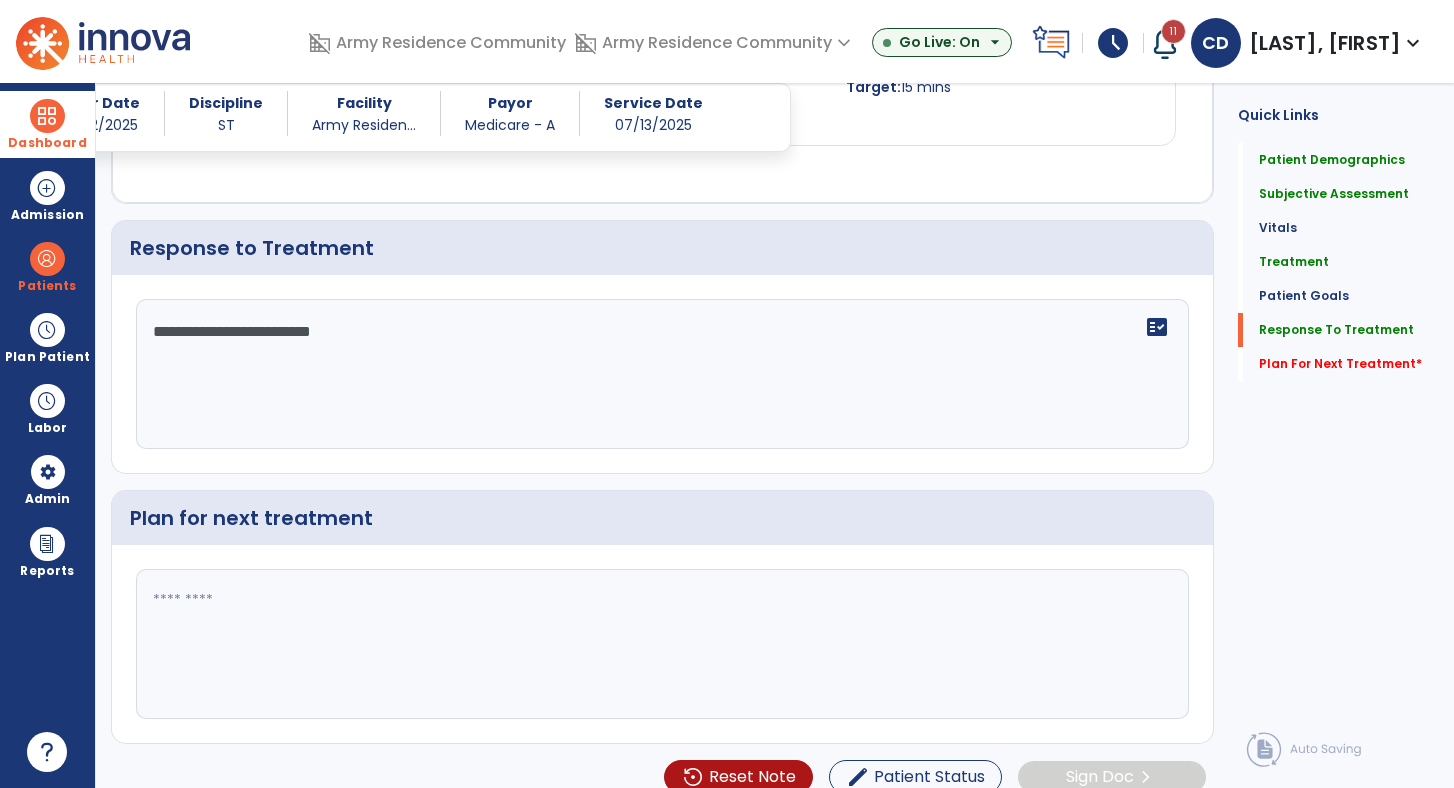 type on "**********" 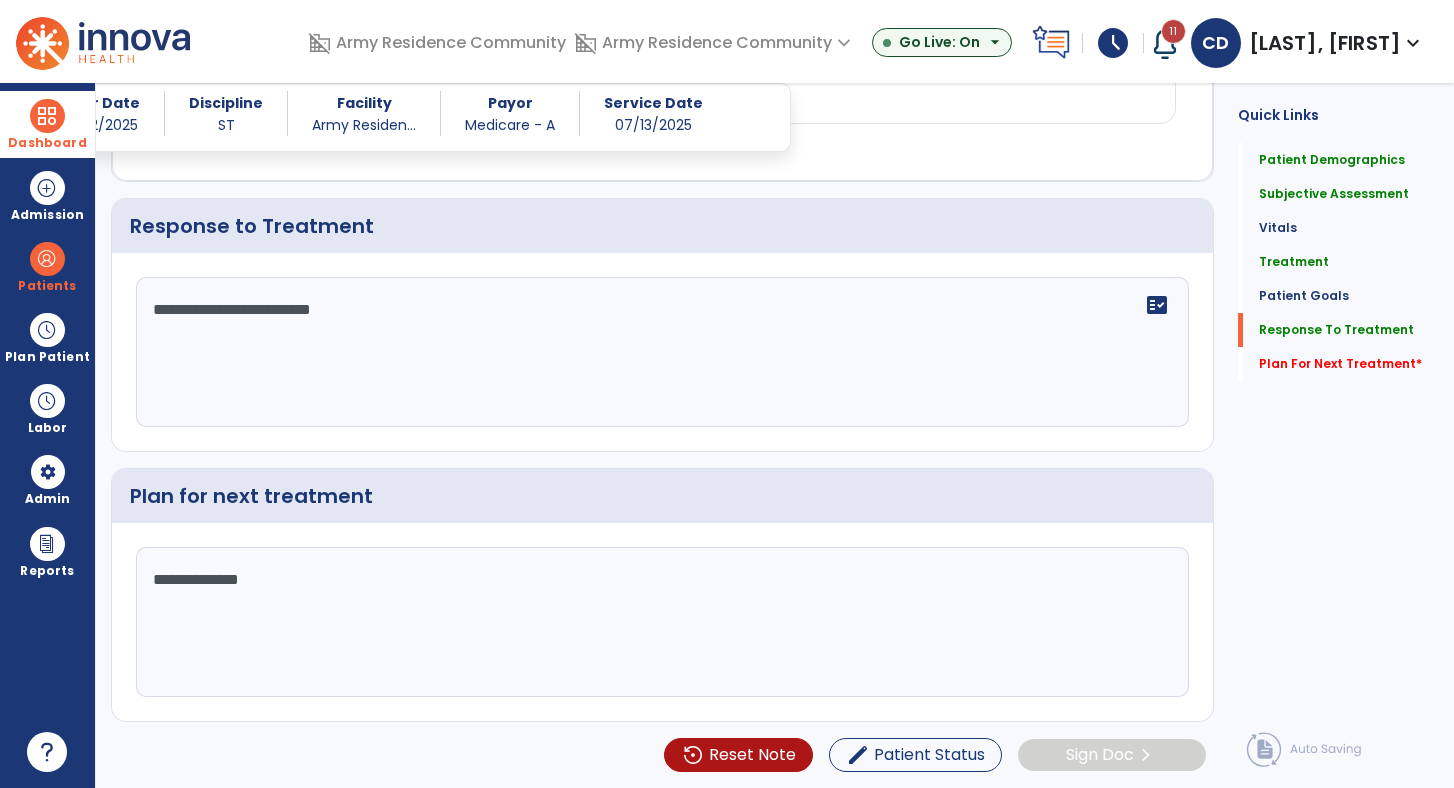 scroll, scrollTop: 2594, scrollLeft: 0, axis: vertical 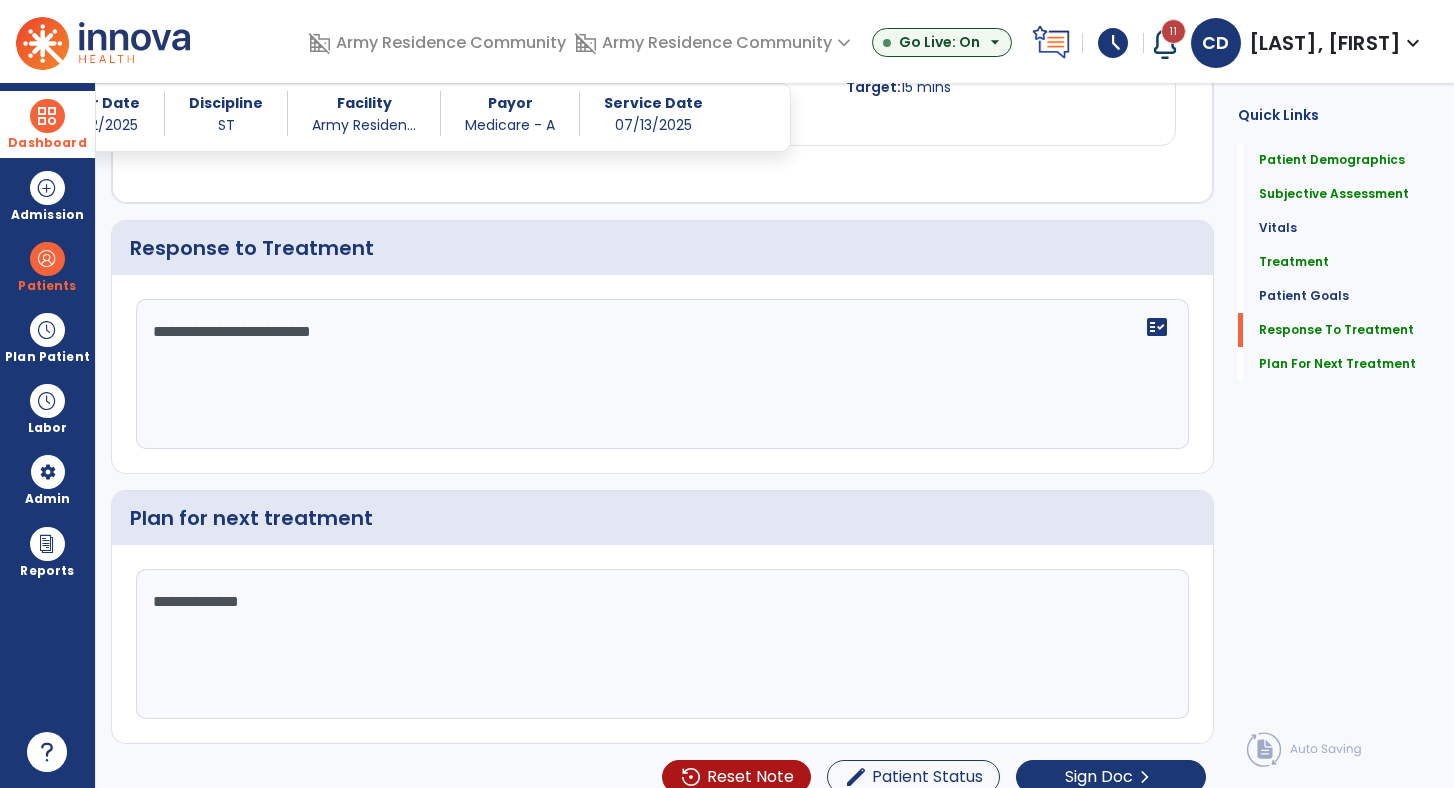 type on "**********" 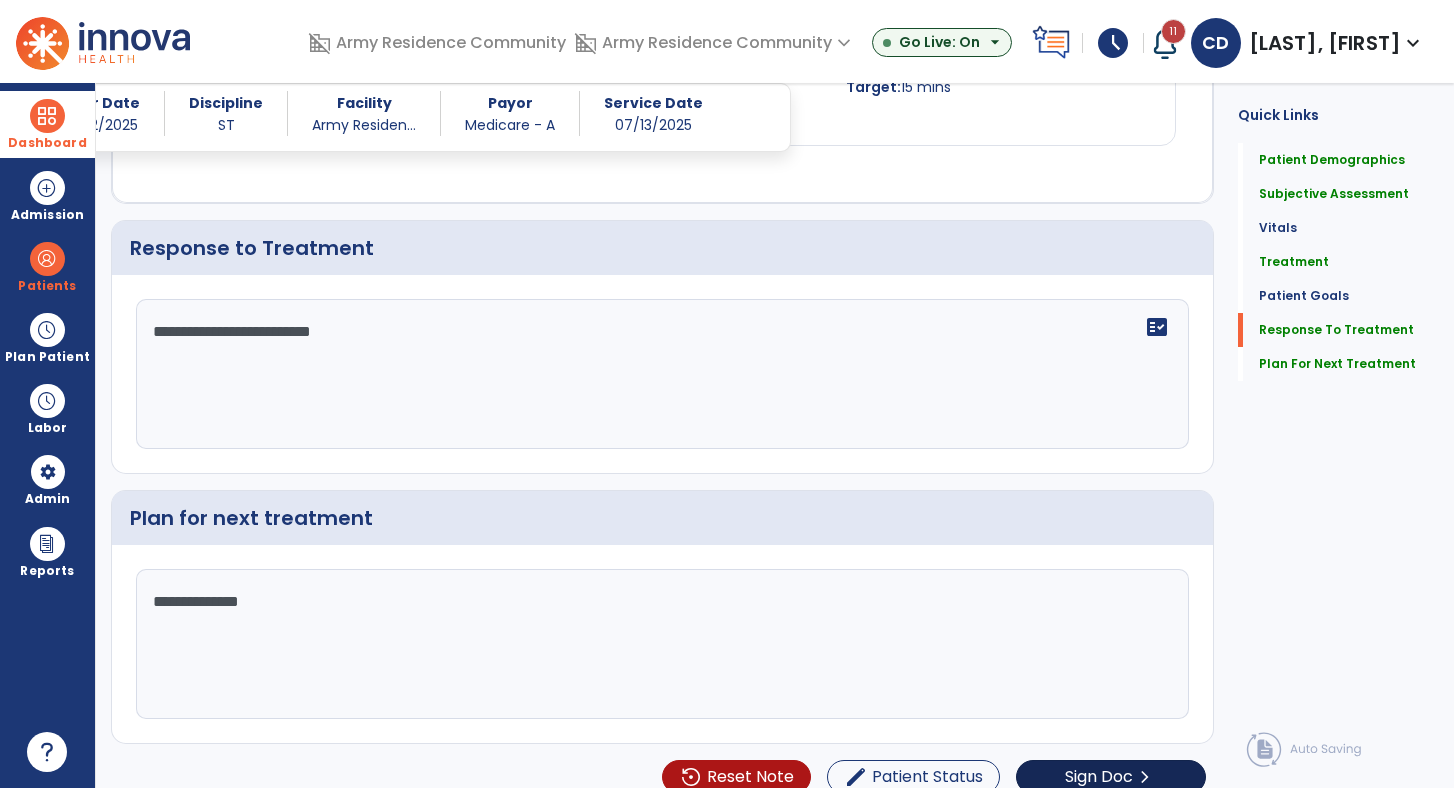 click on "Sign Doc  chevron_right" 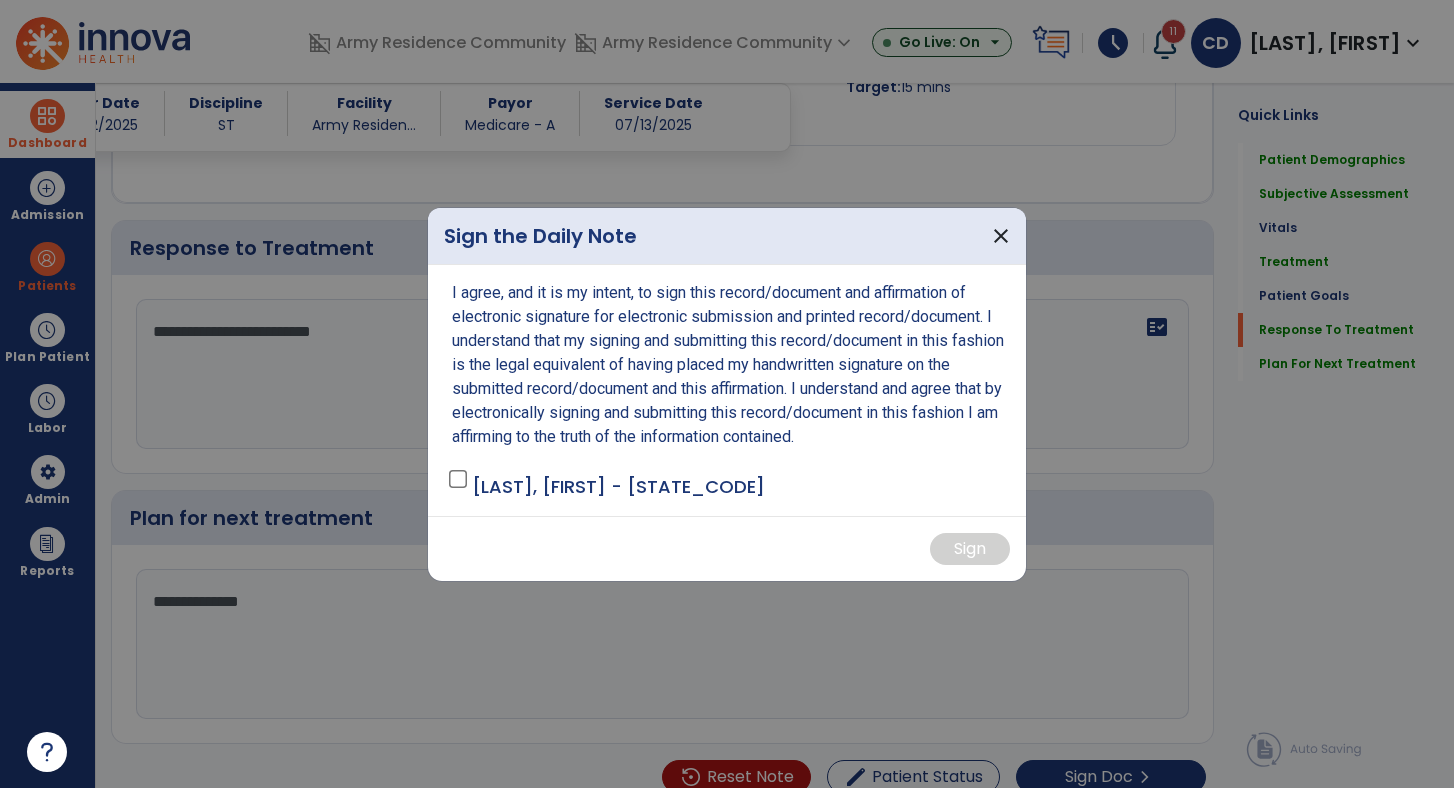 click on "[LAST], [FIRST]  - [STATE_CODE]" at bounding box center [608, 486] 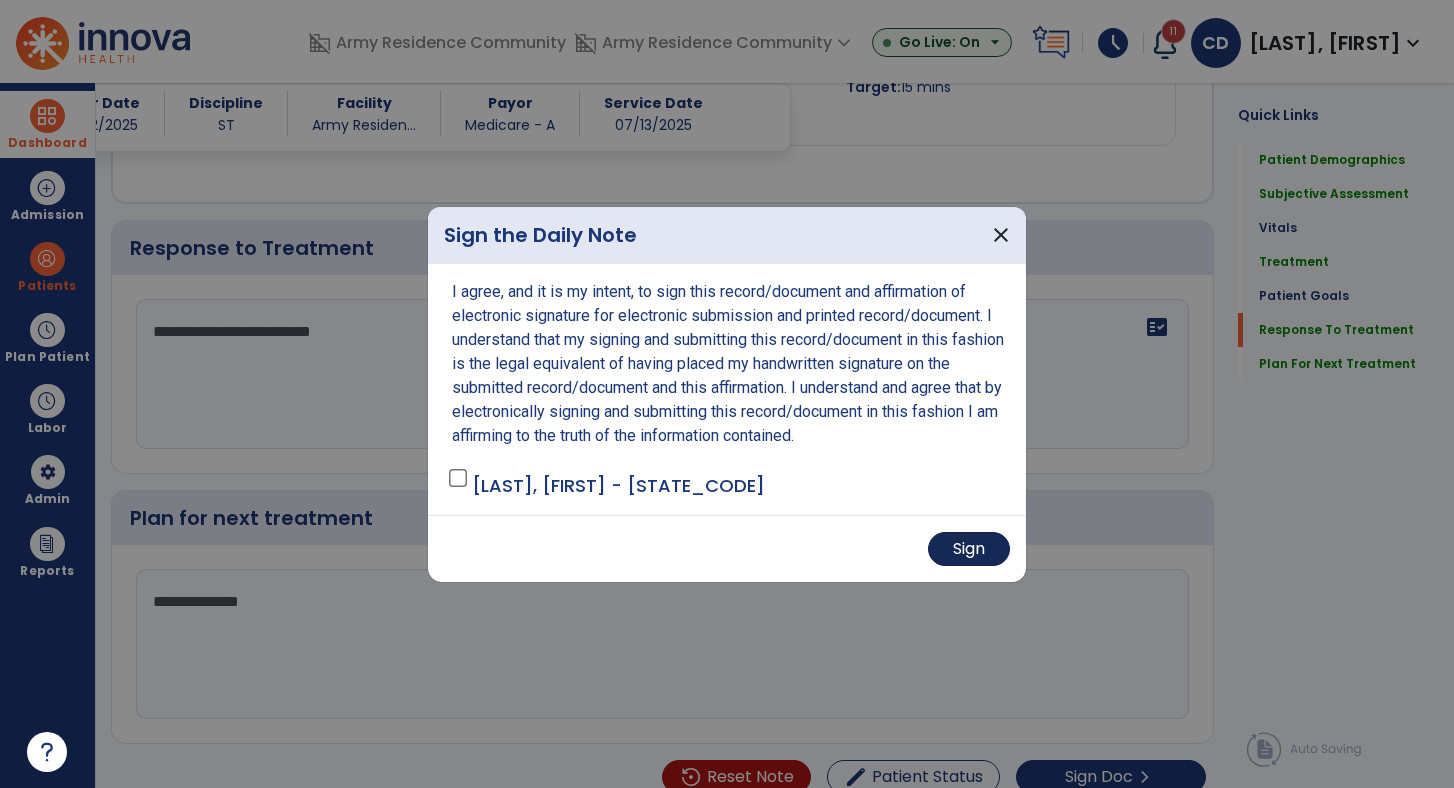 click on "Sign" at bounding box center (969, 549) 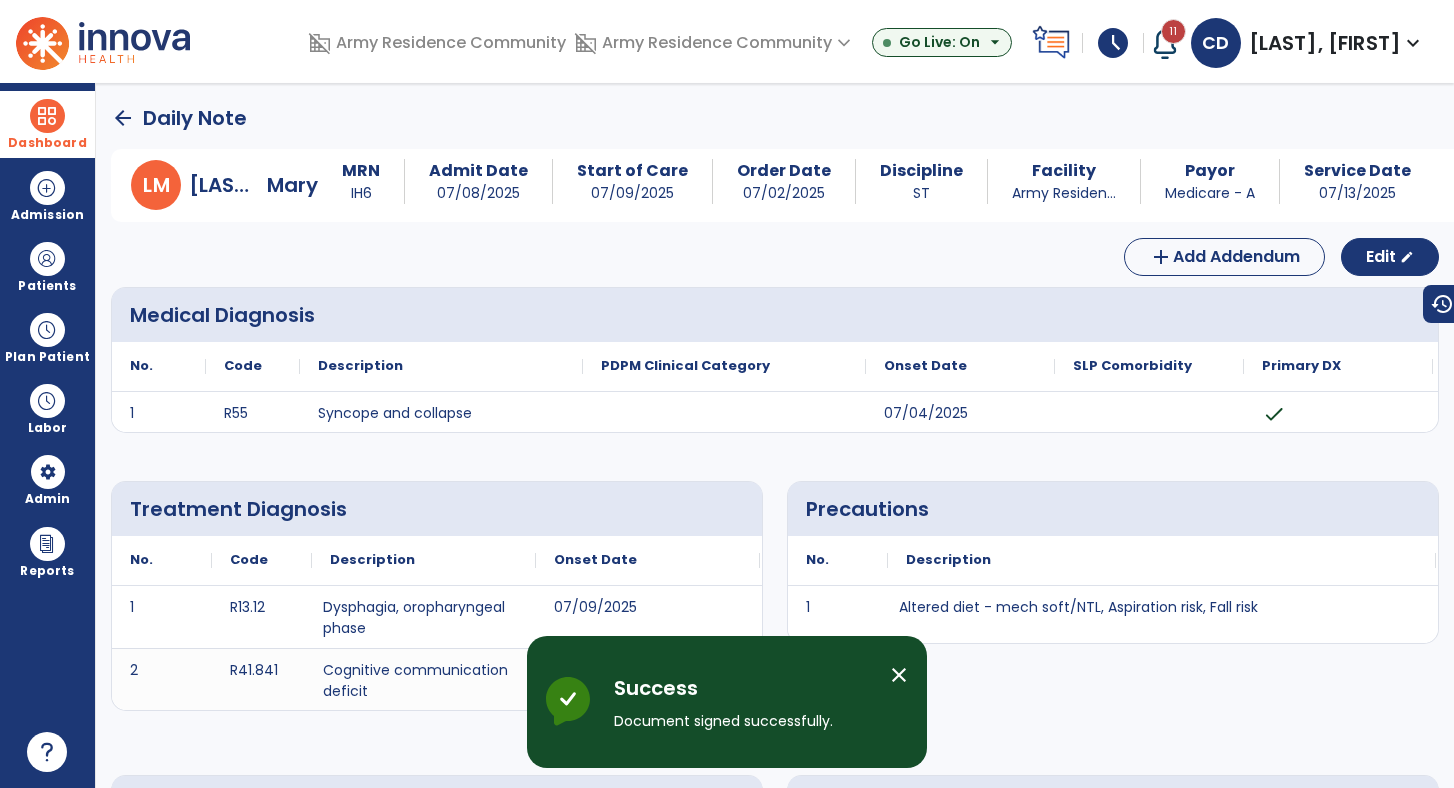 scroll, scrollTop: 0, scrollLeft: 0, axis: both 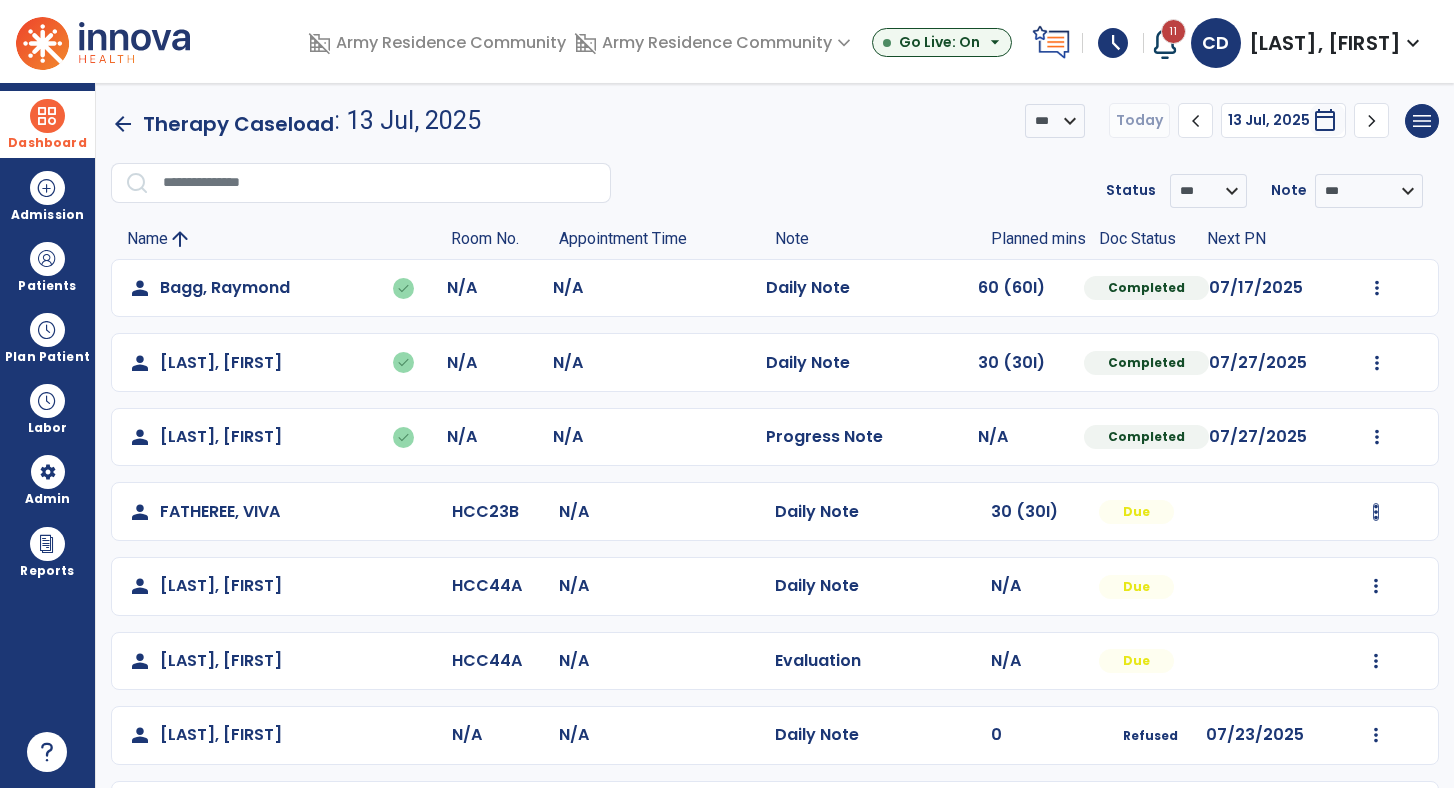 click at bounding box center [1377, 288] 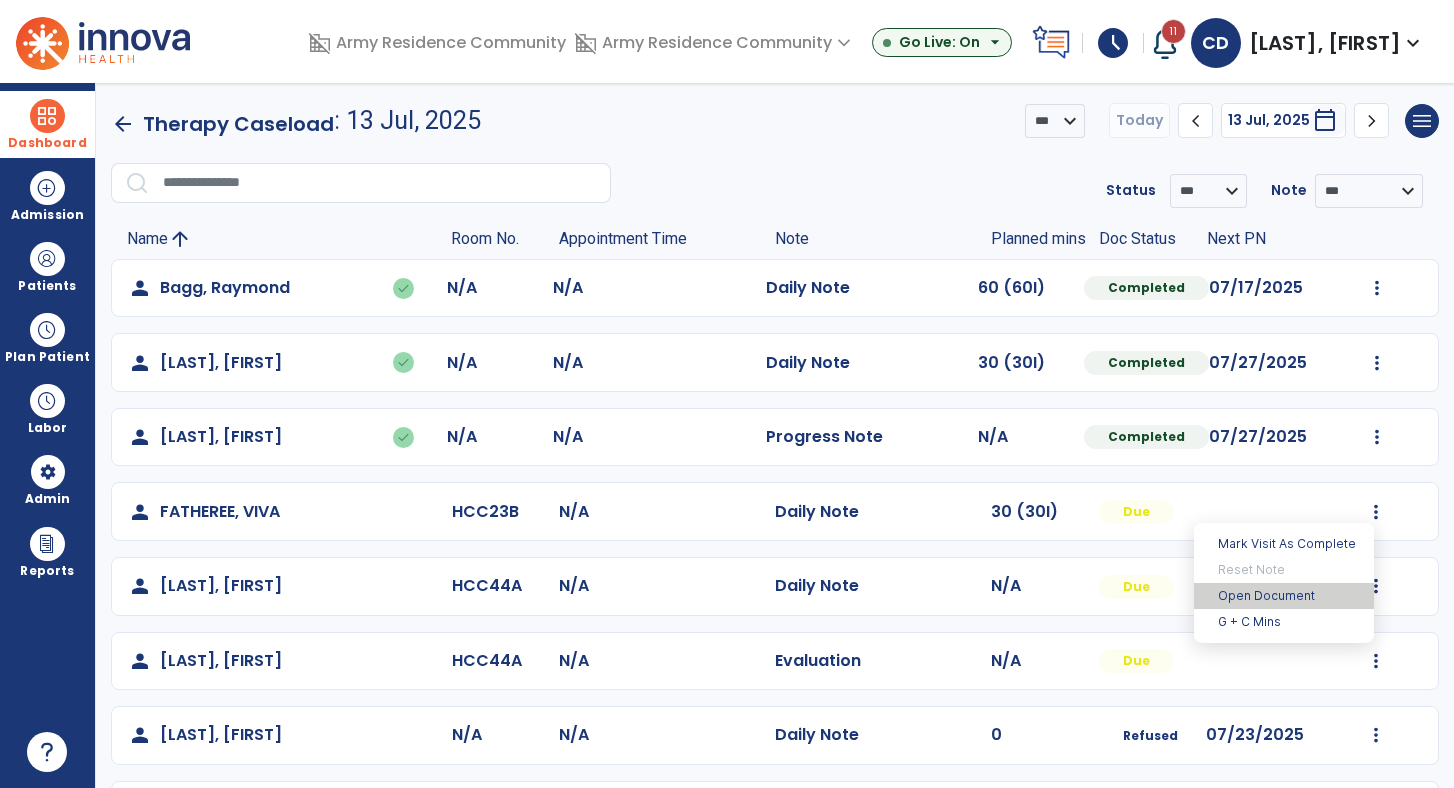 click on "Open Document" at bounding box center (1284, 596) 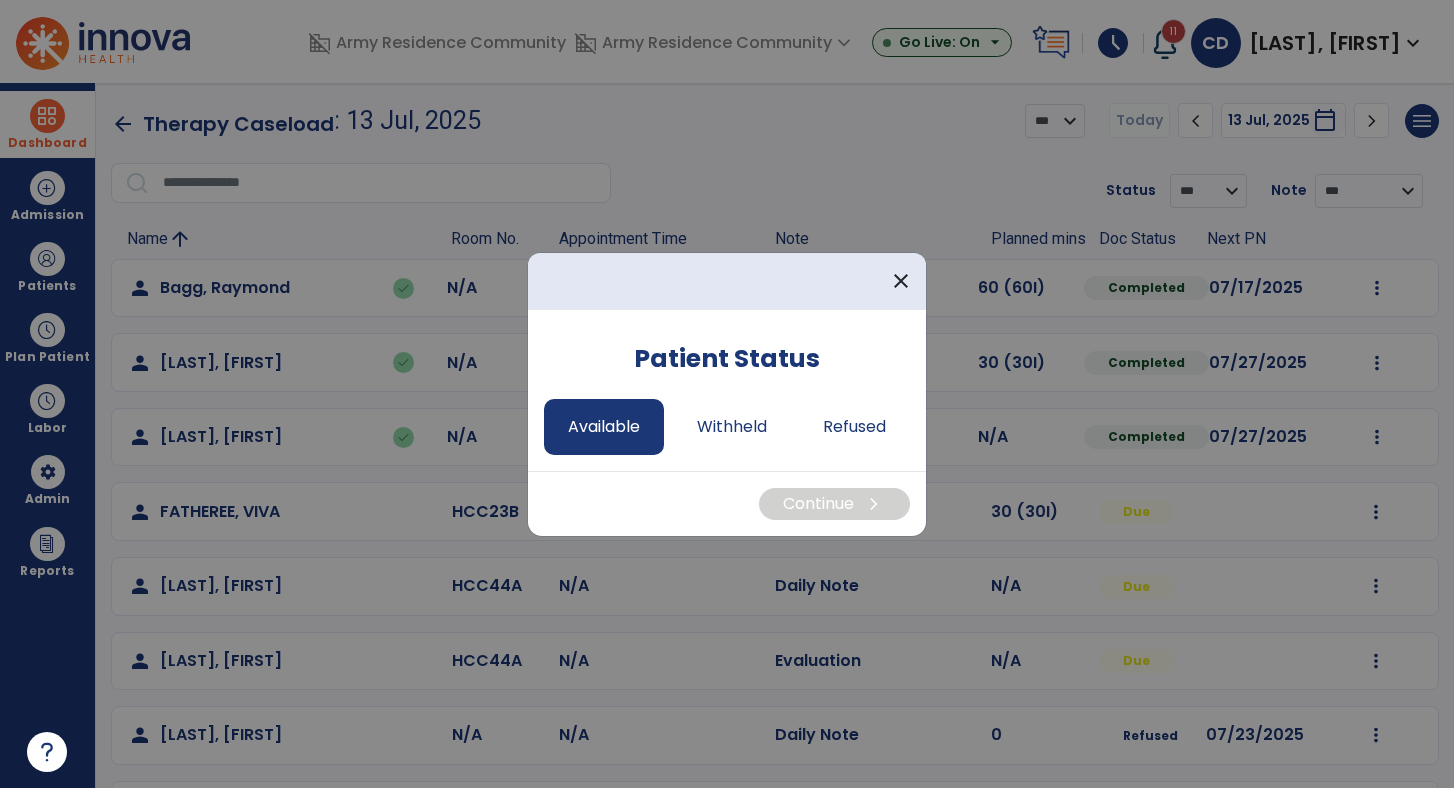 click on "Available" at bounding box center (604, 427) 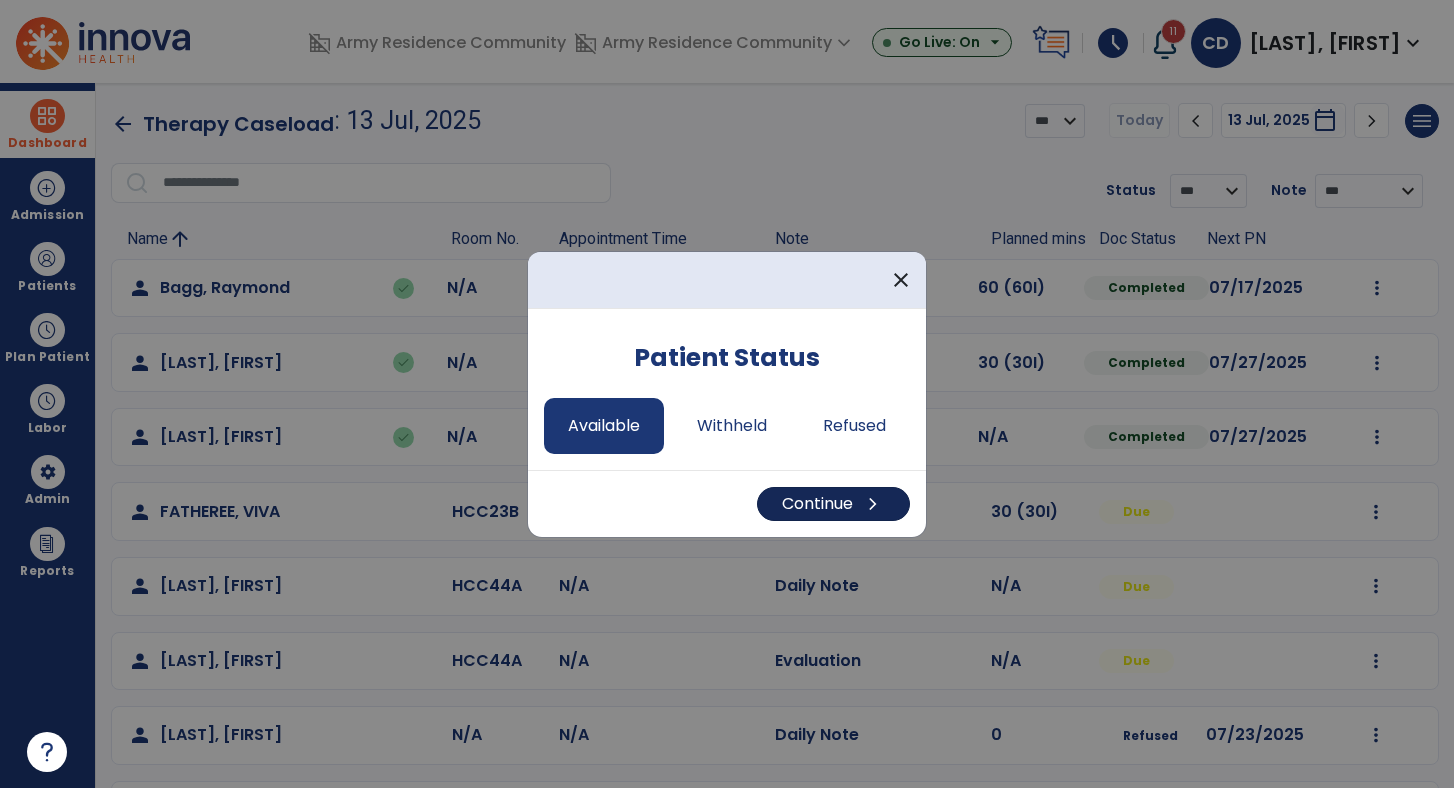 click on "Continue   chevron_right" at bounding box center (833, 504) 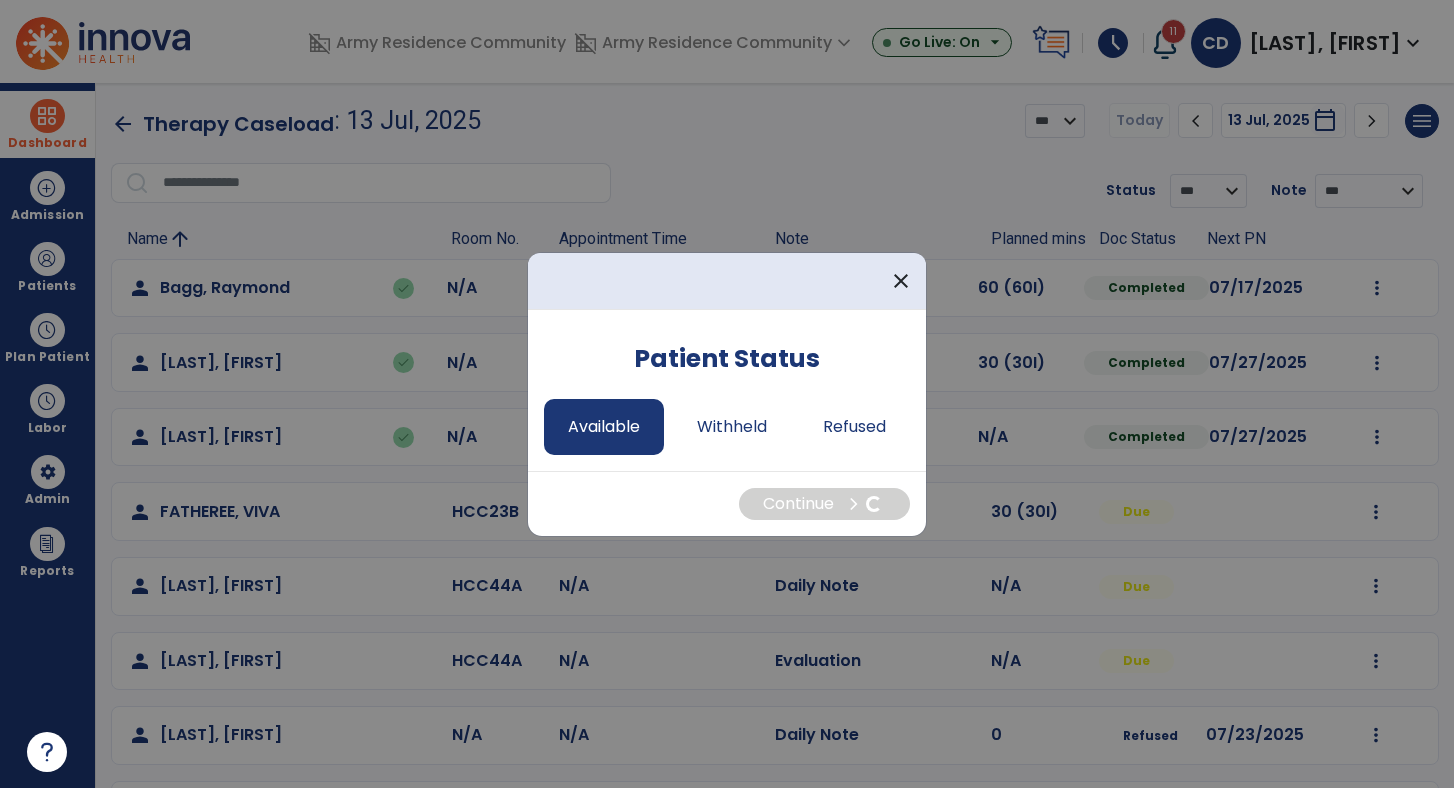 select on "*" 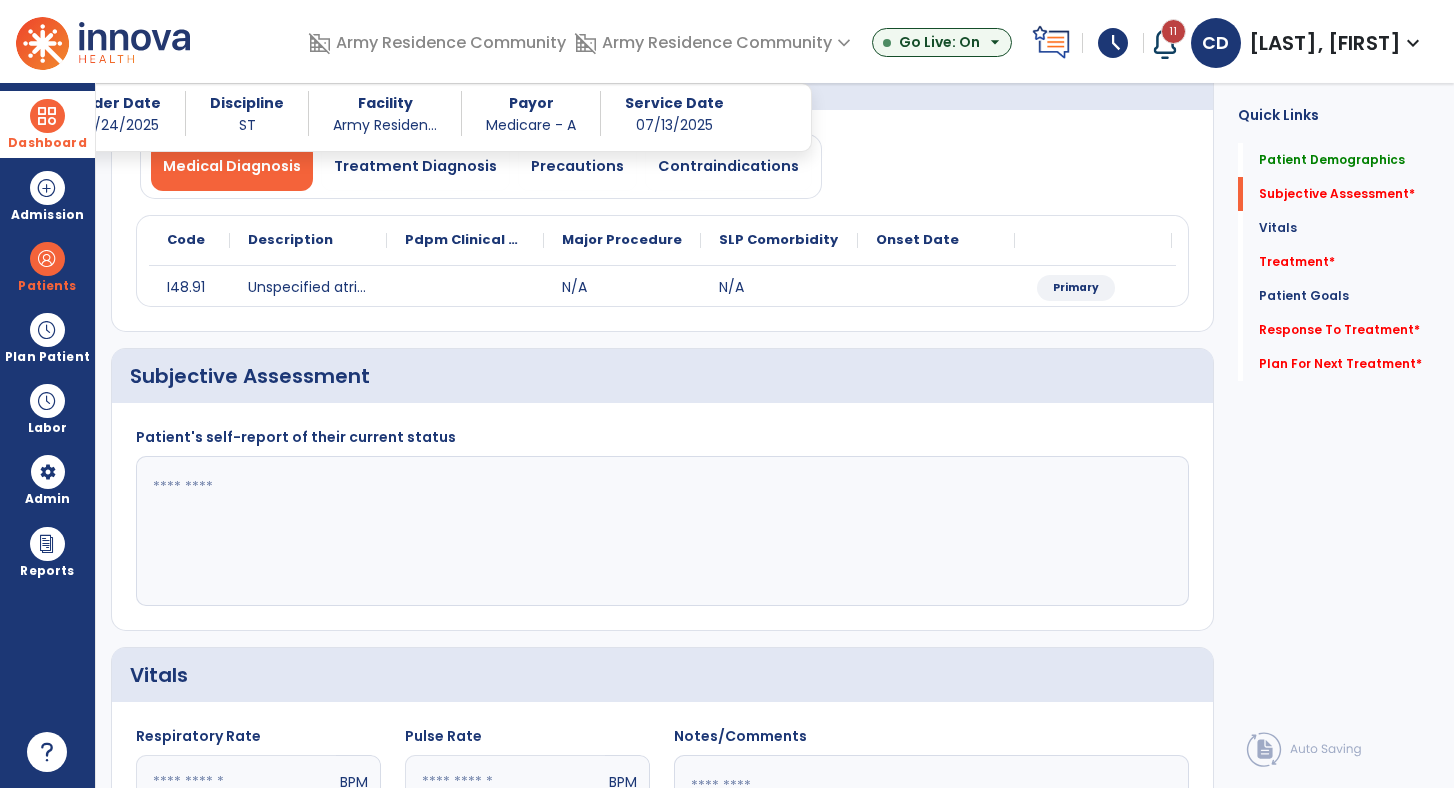 scroll, scrollTop: 191, scrollLeft: 0, axis: vertical 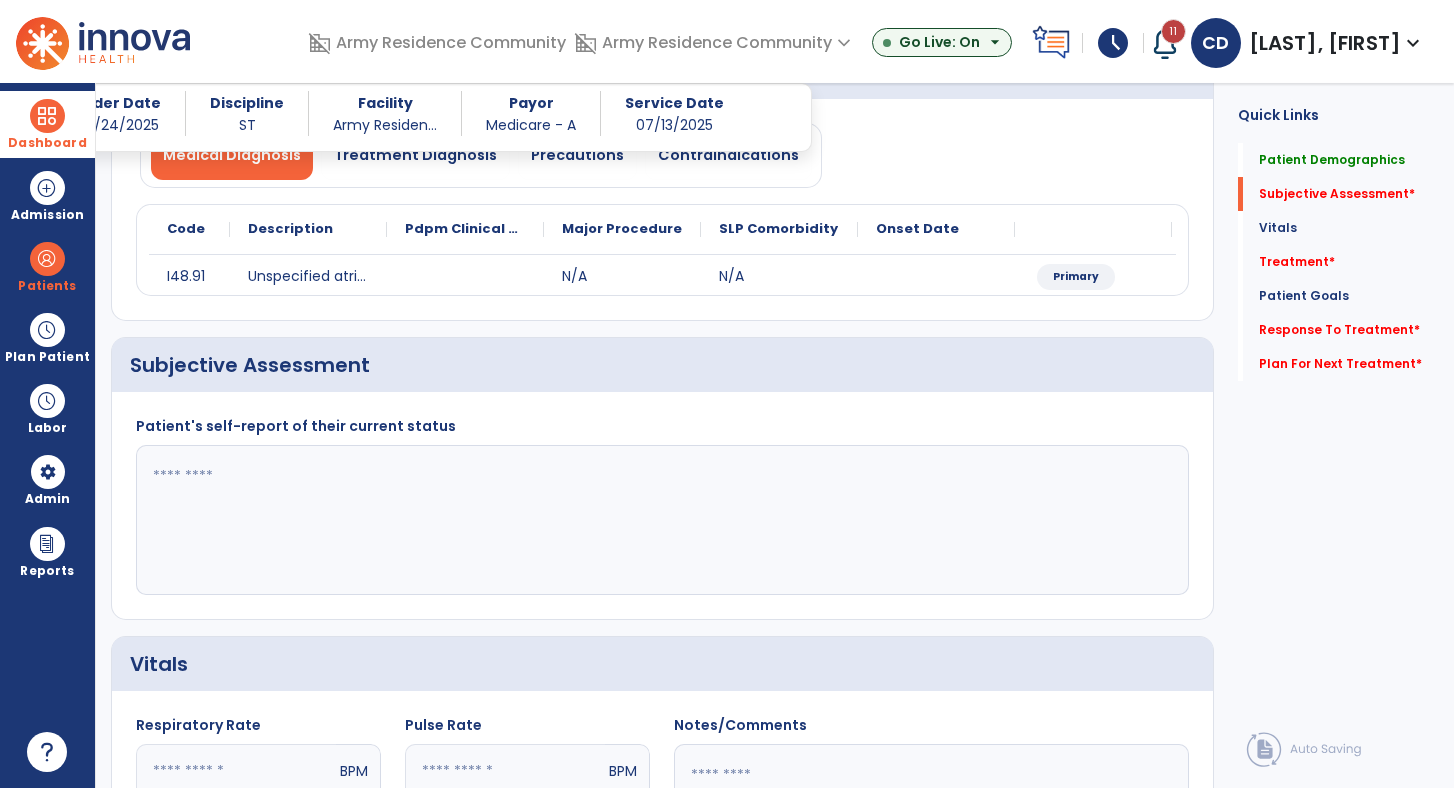 click 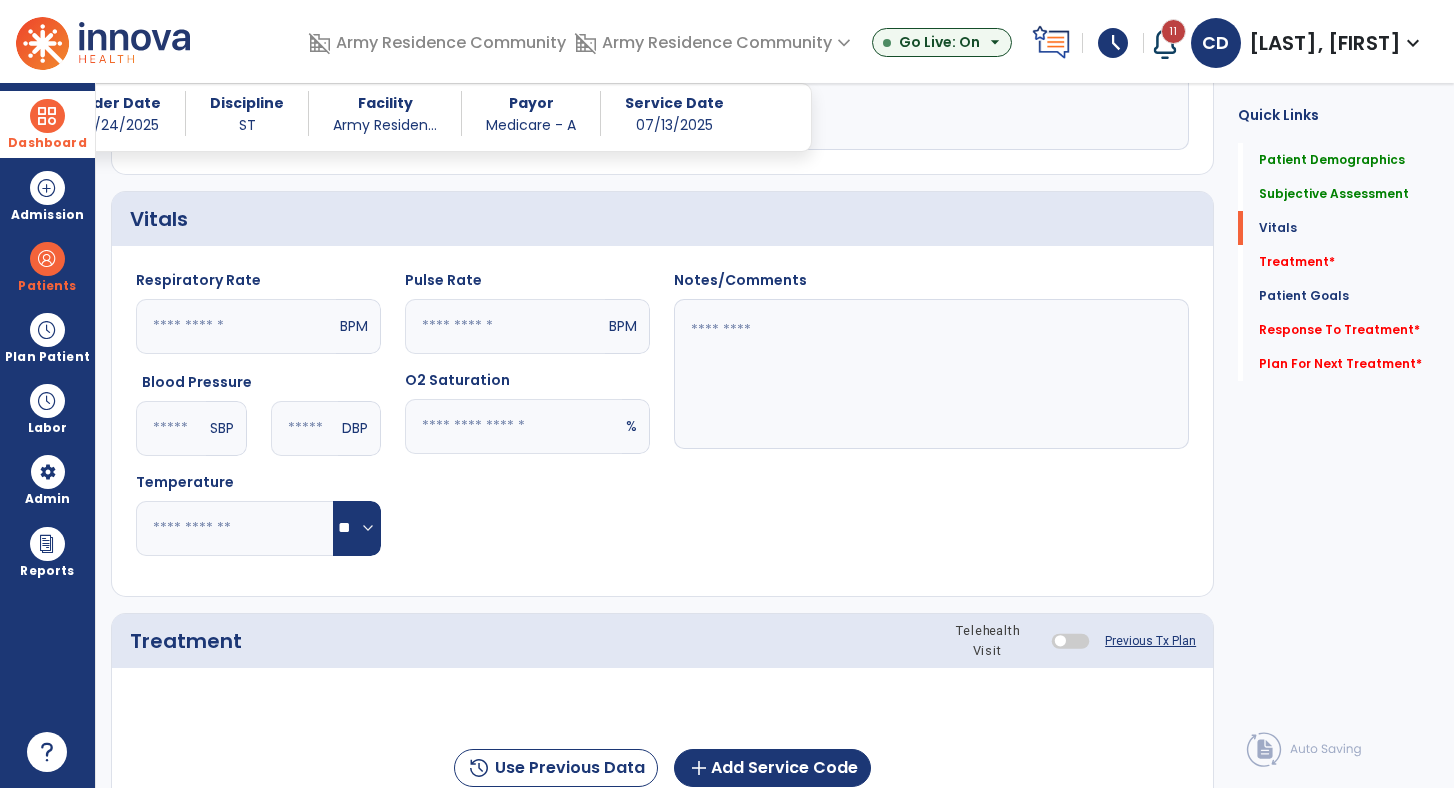 scroll, scrollTop: 756, scrollLeft: 0, axis: vertical 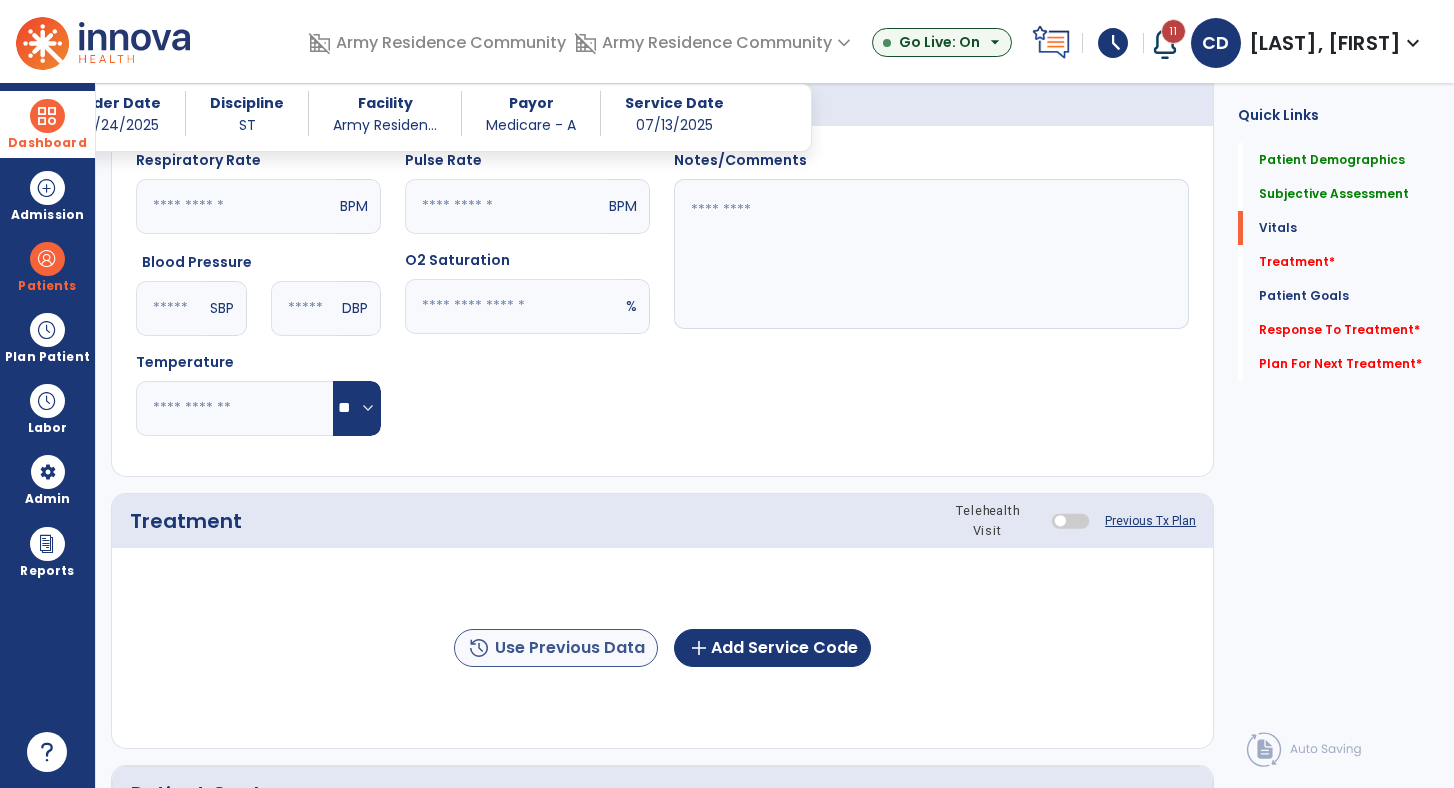 type on "**********" 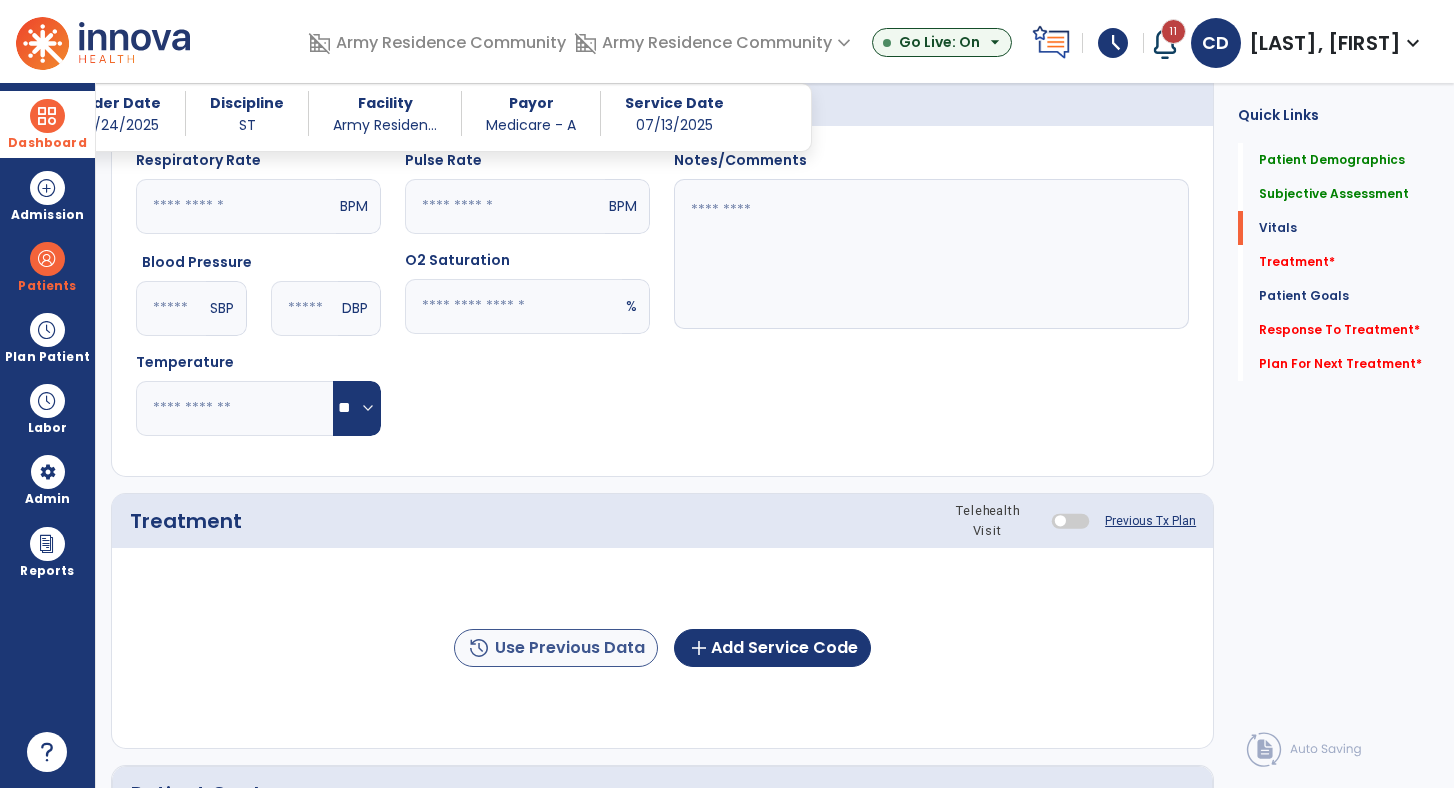 click on "history  Use Previous Data" 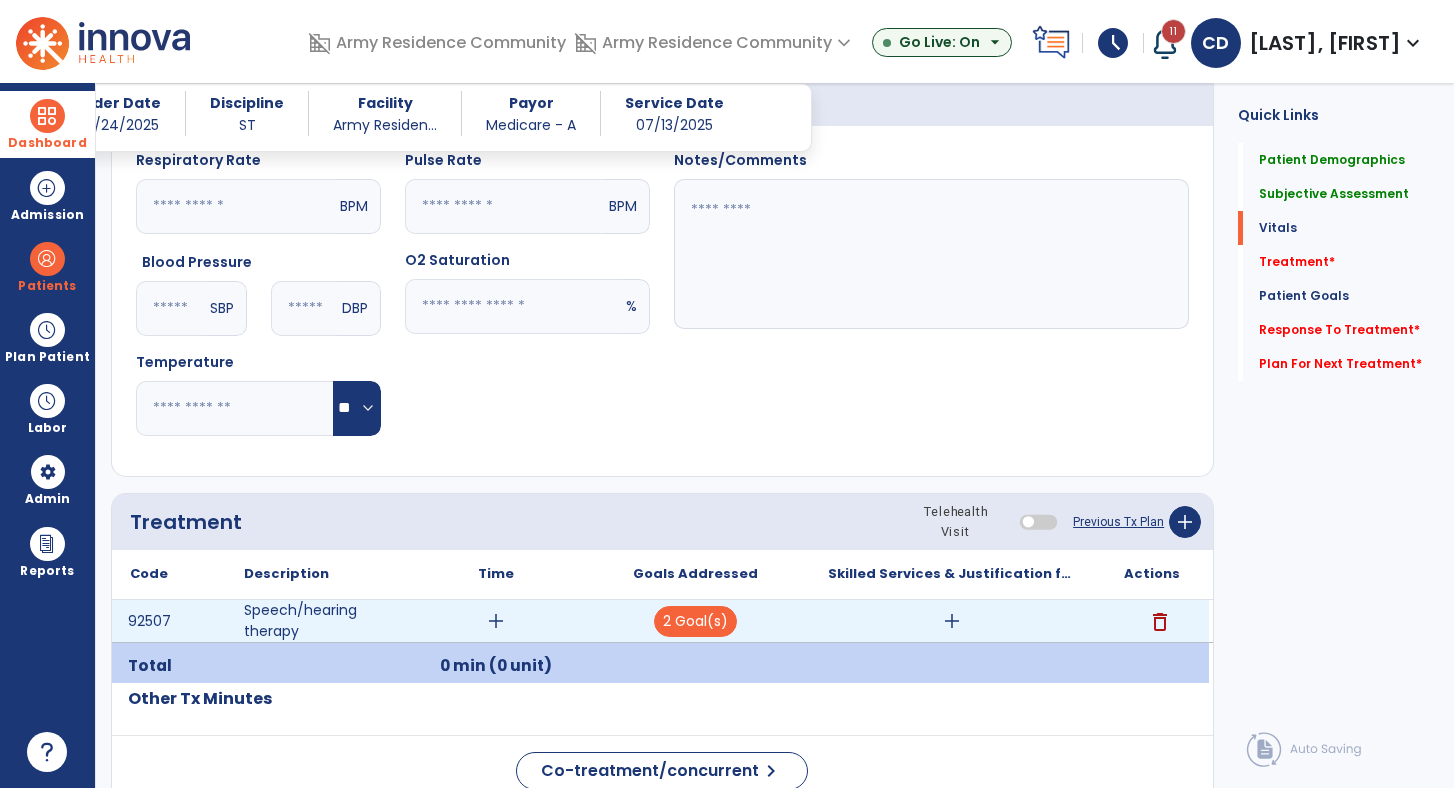 click on "add" at bounding box center [496, 621] 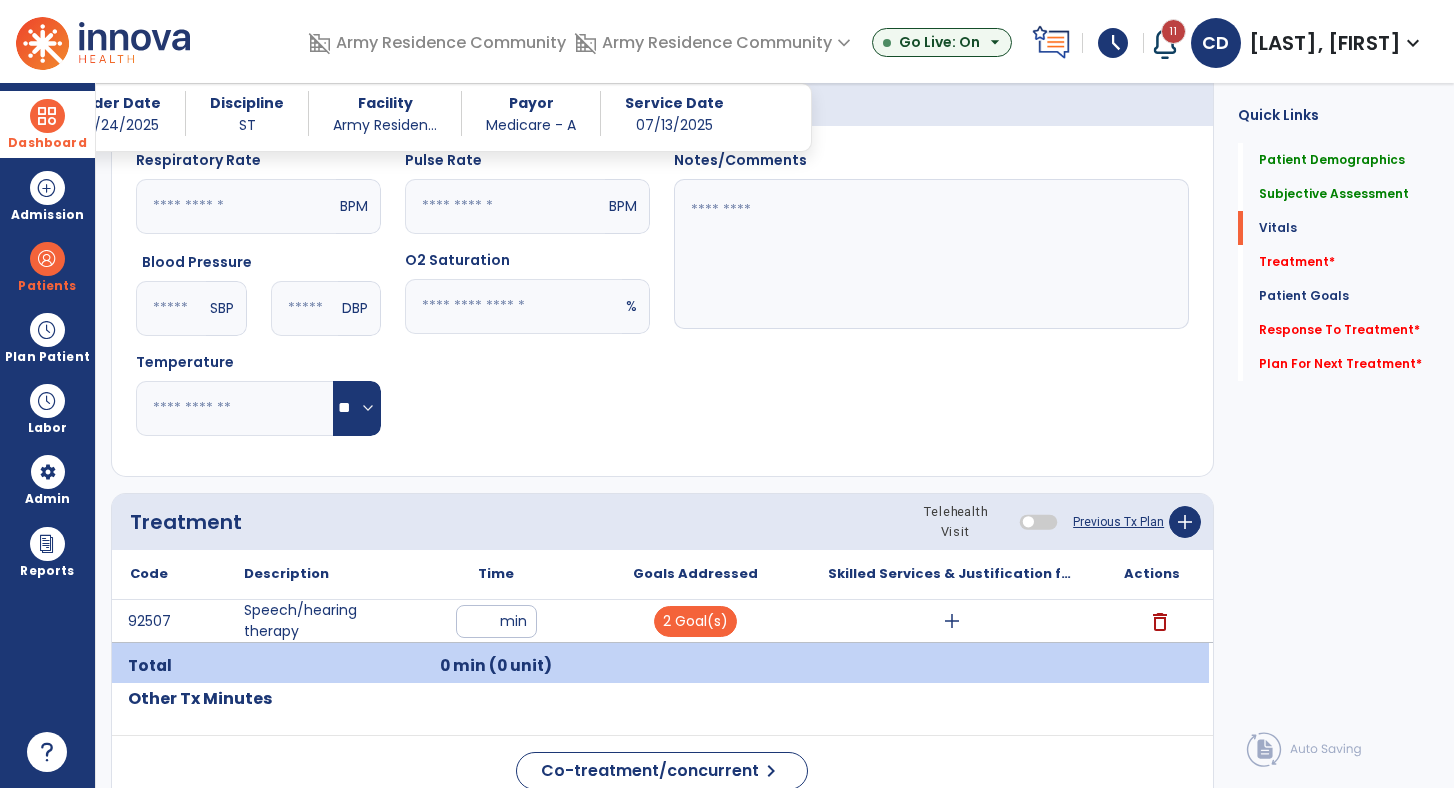 type on "**" 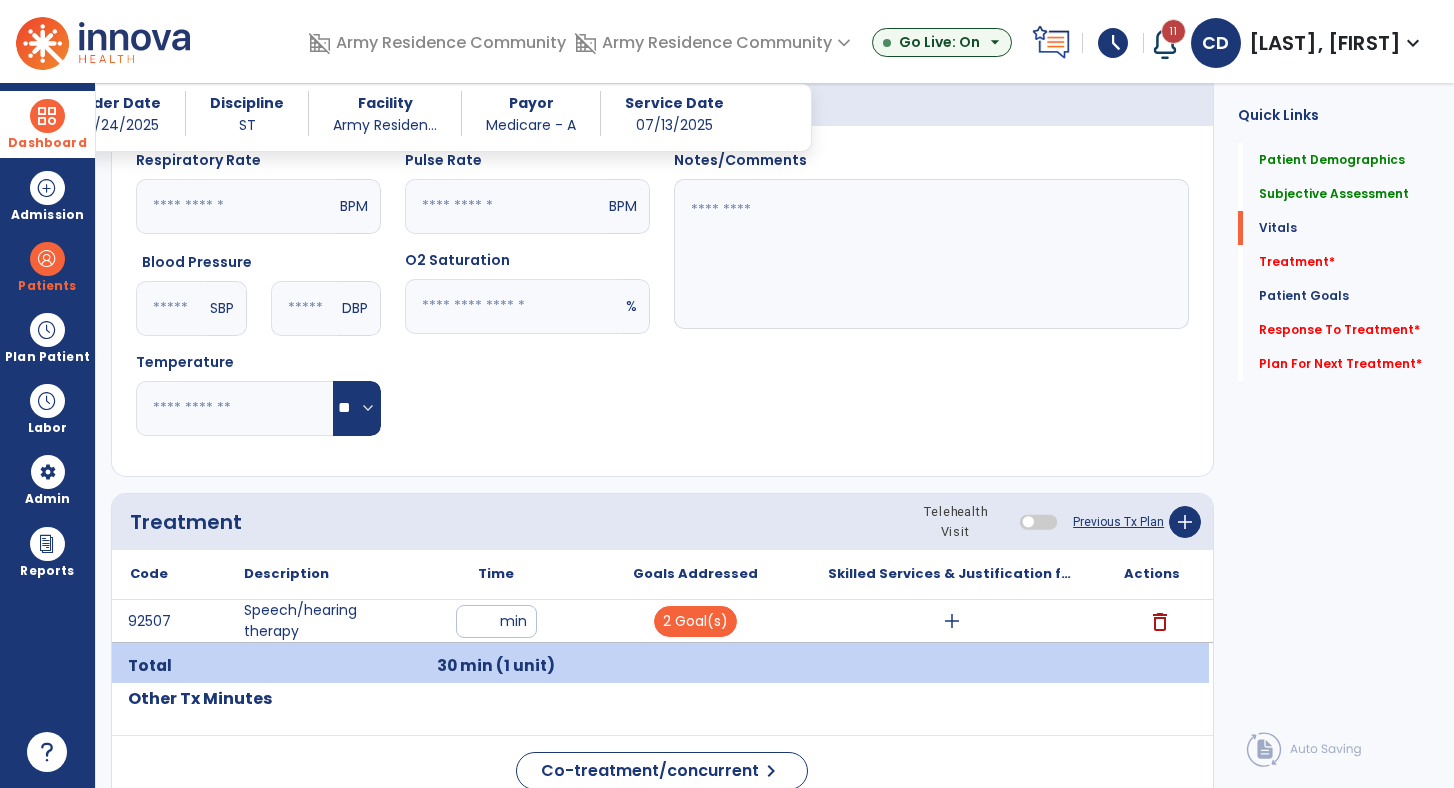 click on "2 Goal(s)" at bounding box center [695, 621] 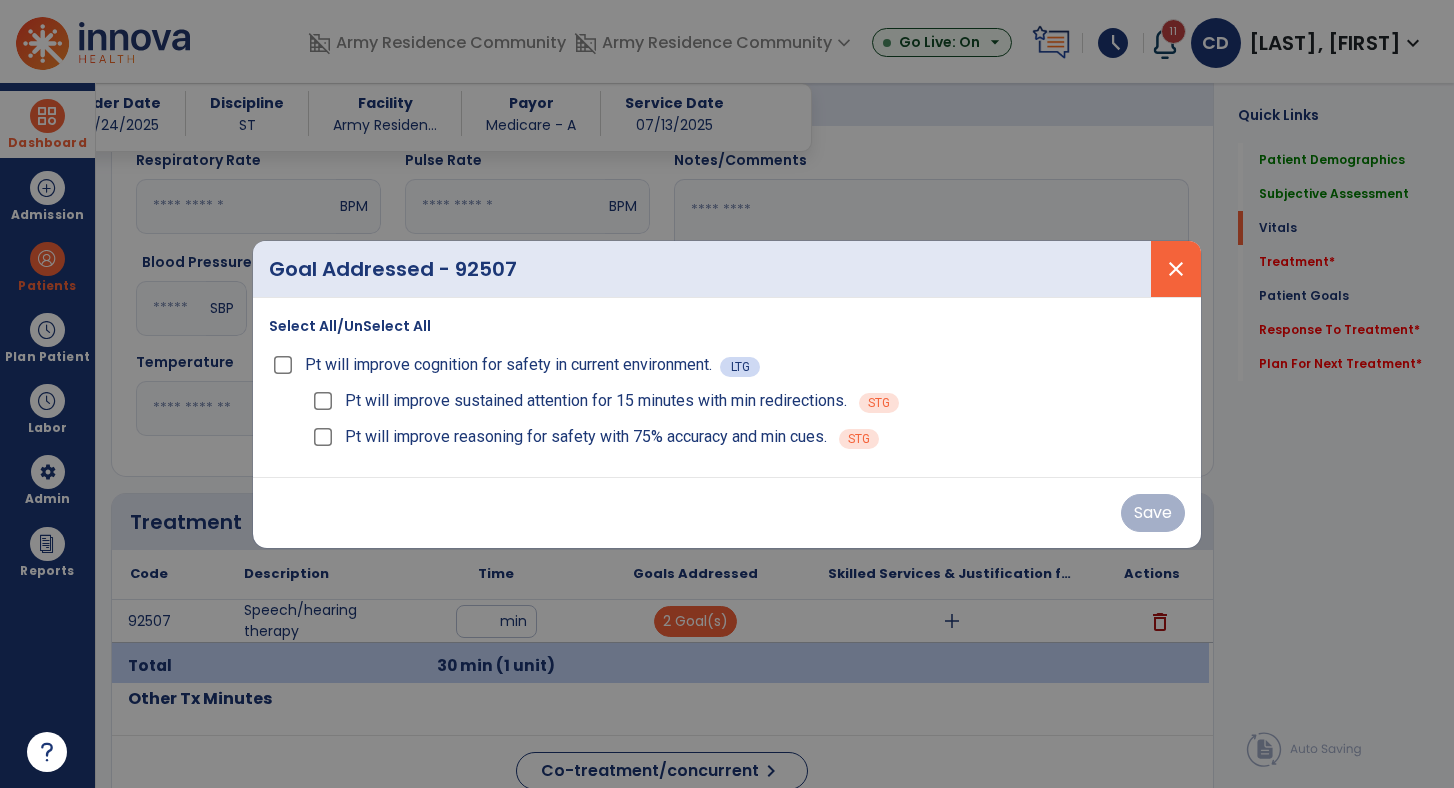 click on "close" at bounding box center [1176, 269] 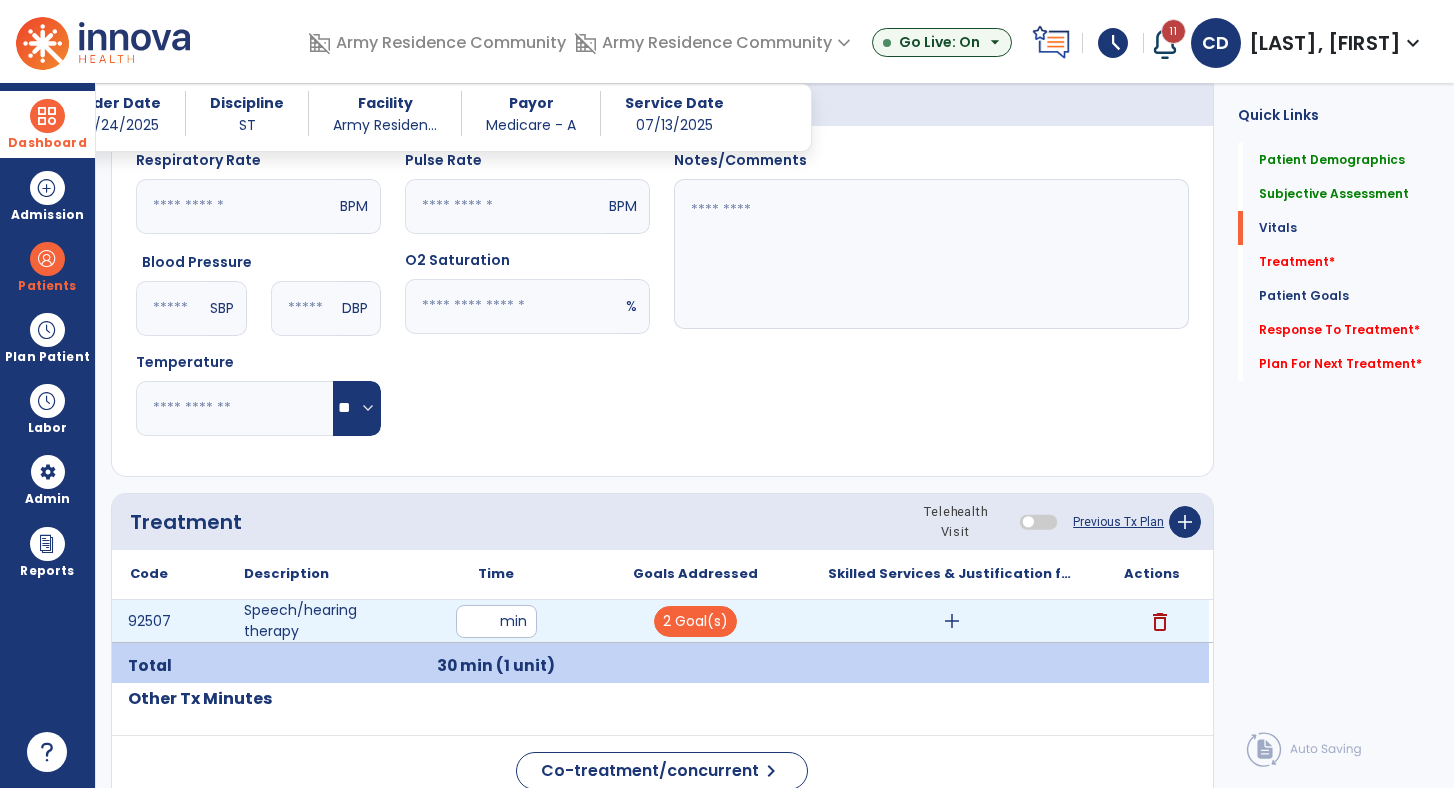 click on "add" at bounding box center (952, 621) 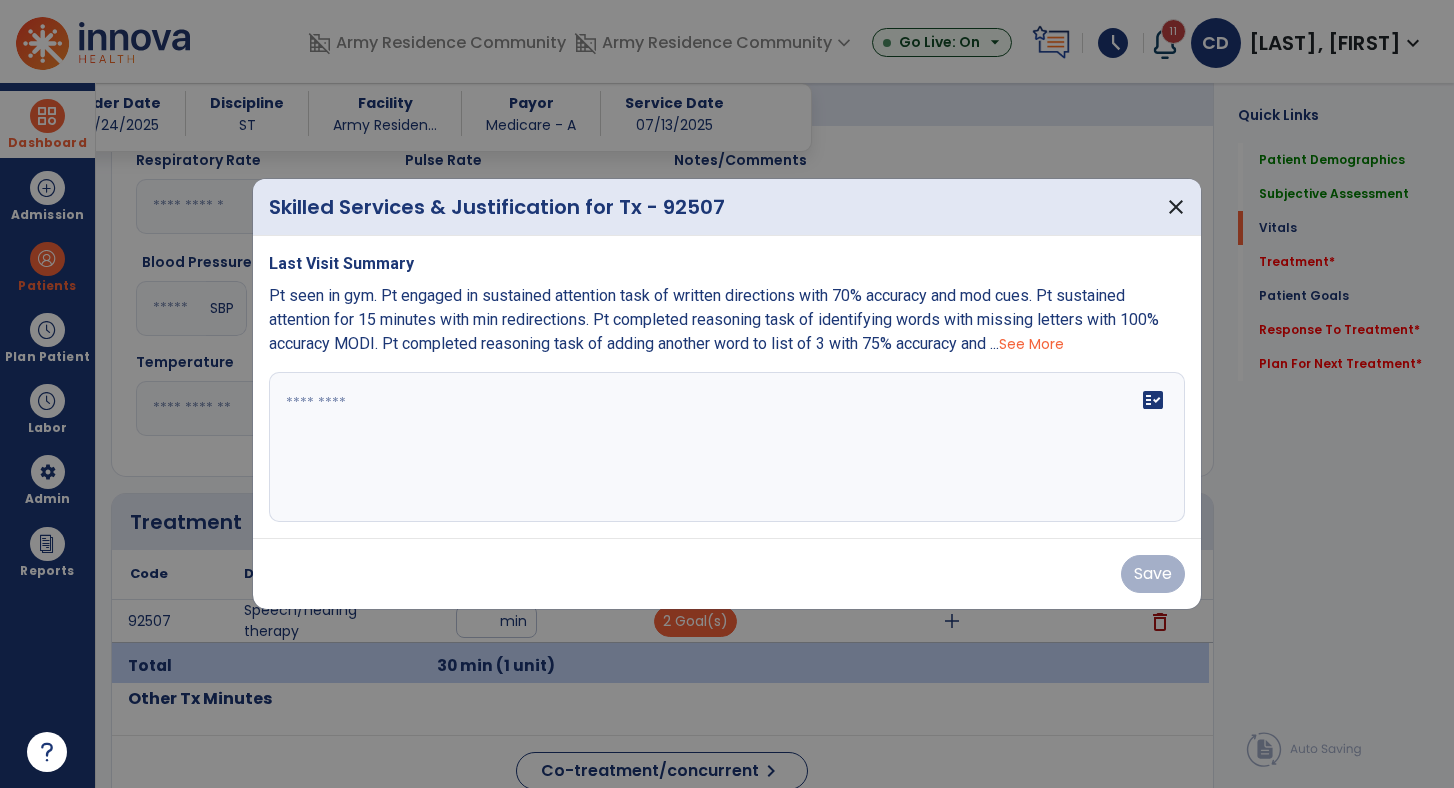 click on "fact_check" at bounding box center [727, 447] 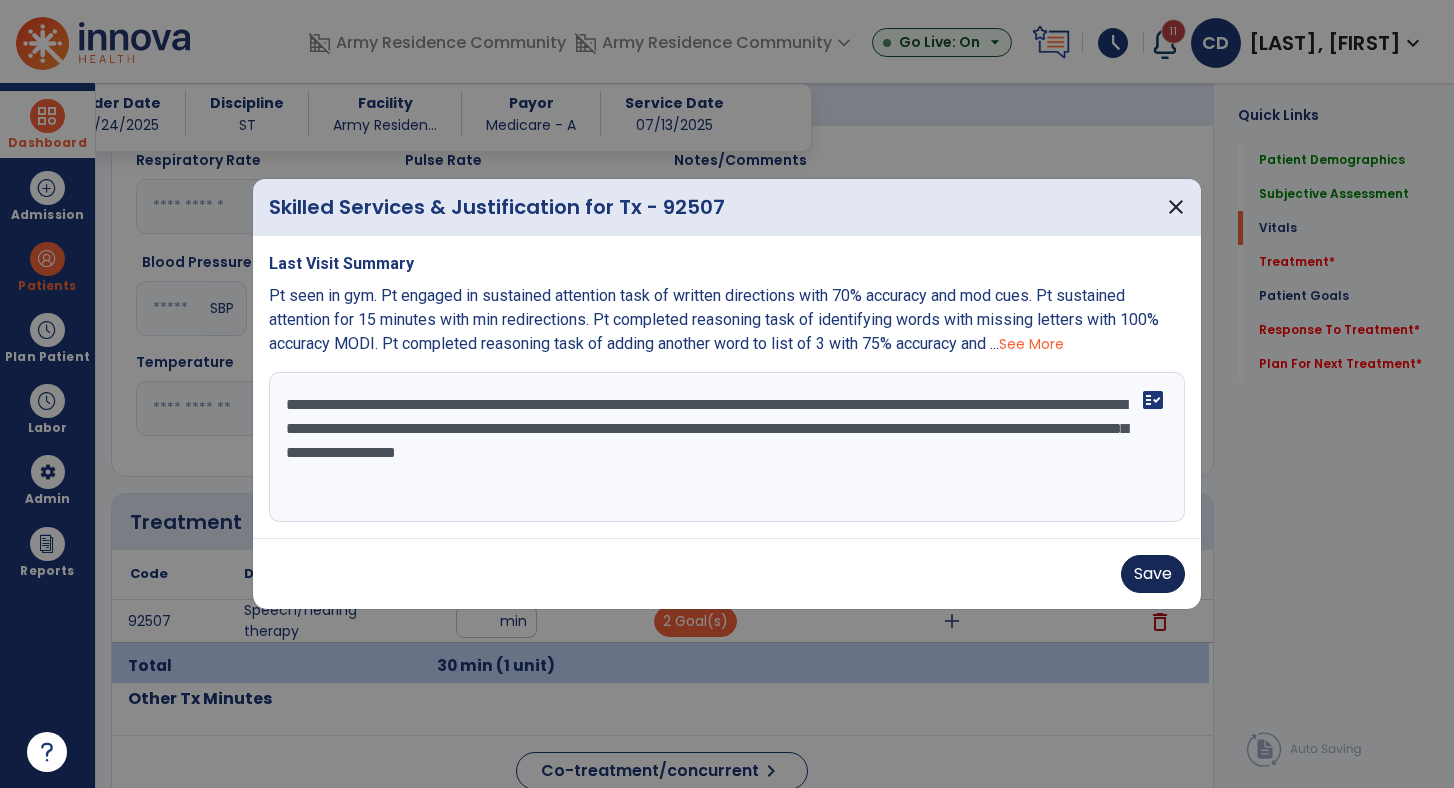 type on "**********" 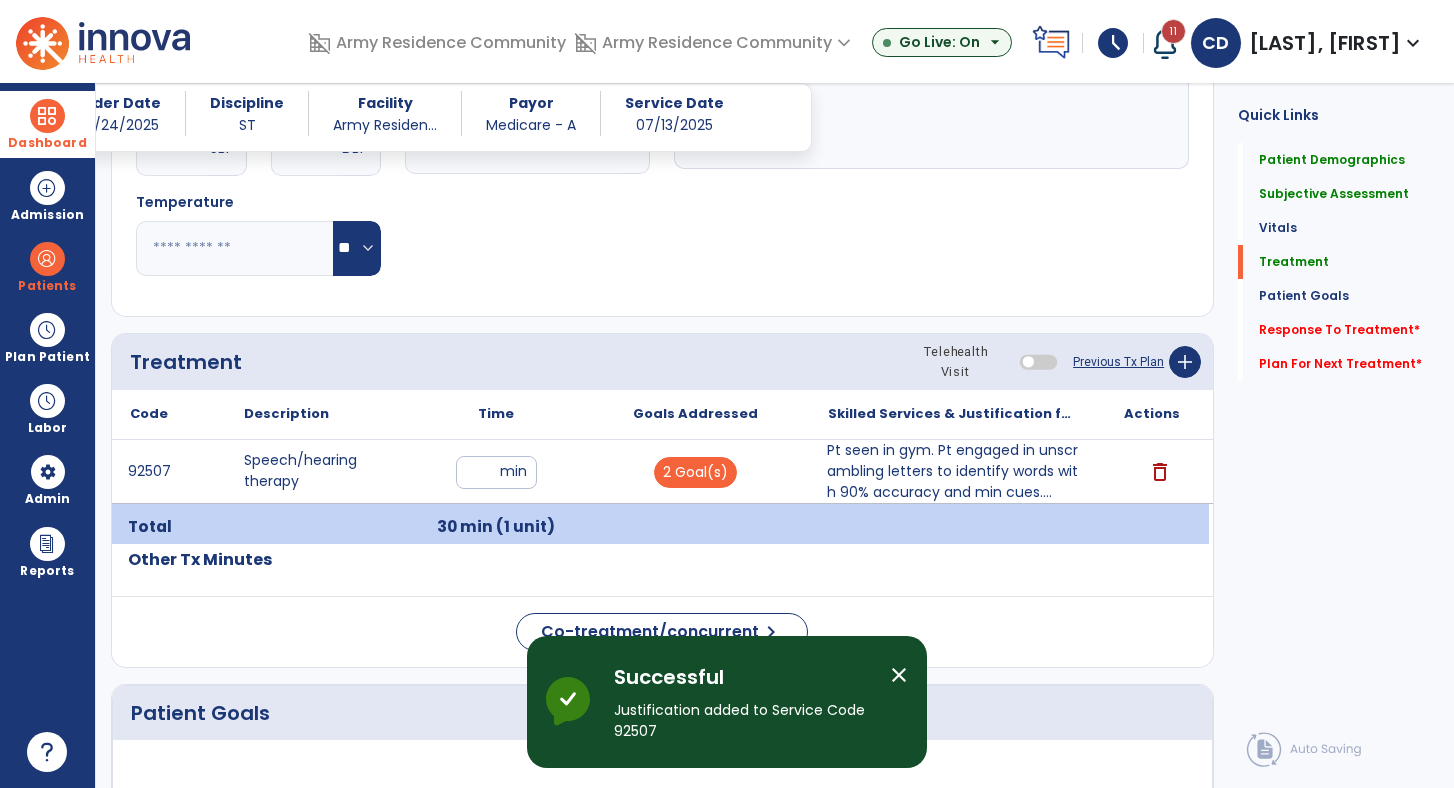 scroll, scrollTop: 928, scrollLeft: 0, axis: vertical 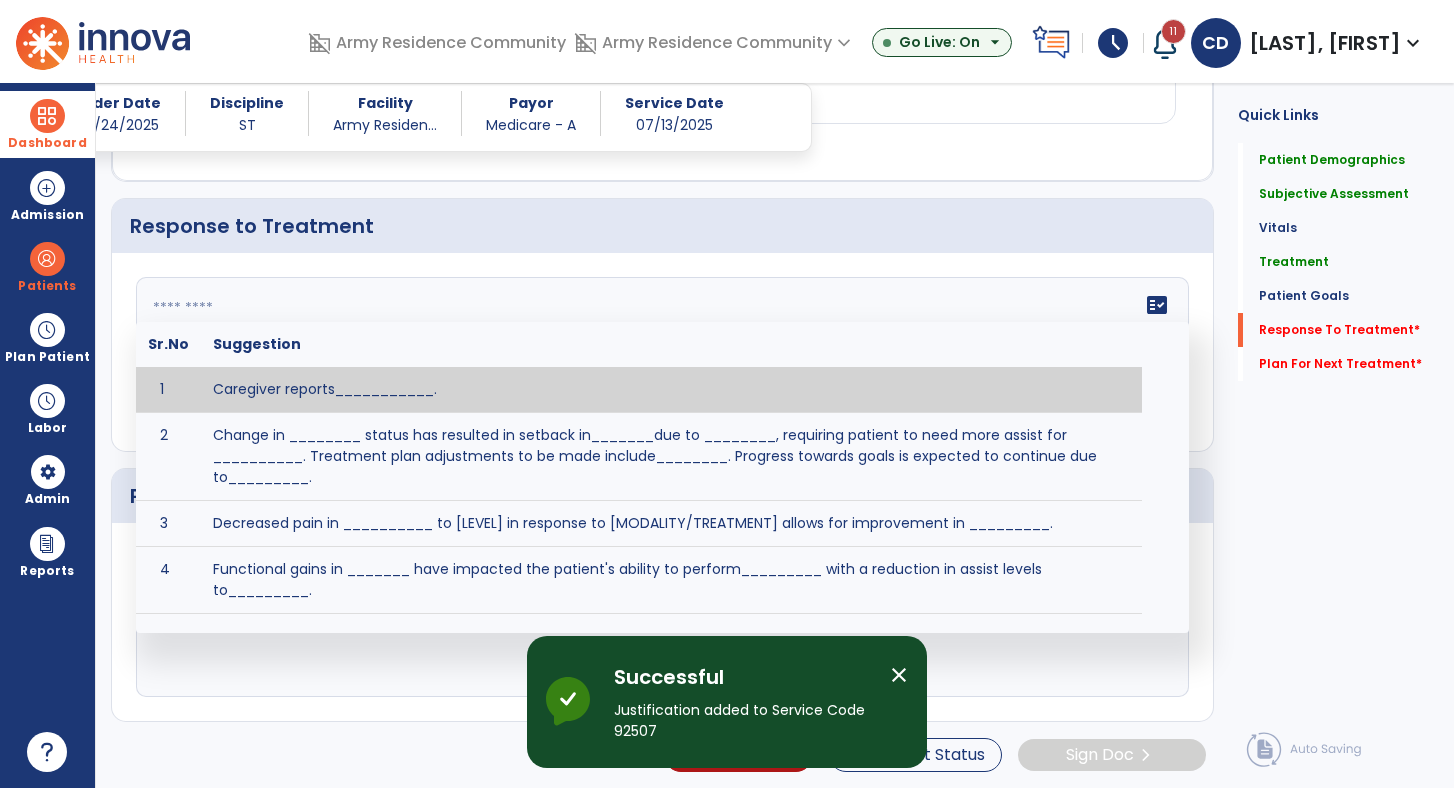 click on "fact_check  Sr.No Suggestion 1 Caregiver reports___________. 2 Change in ________ status has resulted in setback in_______due to ________, requiring patient to need more assist for __________.   Treatment plan adjustments to be made include________.  Progress towards goals is expected to continue due to_________. 3 Decreased pain in __________ to [LEVEL] in response to [MODALITY/TREATMENT] allows for improvement in _________. 4 Functional gains in _______ have impacted the patient's ability to perform_________ with a reduction in assist levels to_________. 5 Functional progress this week has been significant due to__________. 6 Gains in ________ have improved the patient's ability to perform ______with decreased levels of assist to___________. 7 Improvement in ________allows patient to tolerate higher levels of challenges in_________. 8 Pain in [AREA] has decreased to [LEVEL] in response to [TREATMENT/MODALITY], allowing fore ease in completing__________. 9 10 11 12 13 14 15 16 17 18 19 20 21" 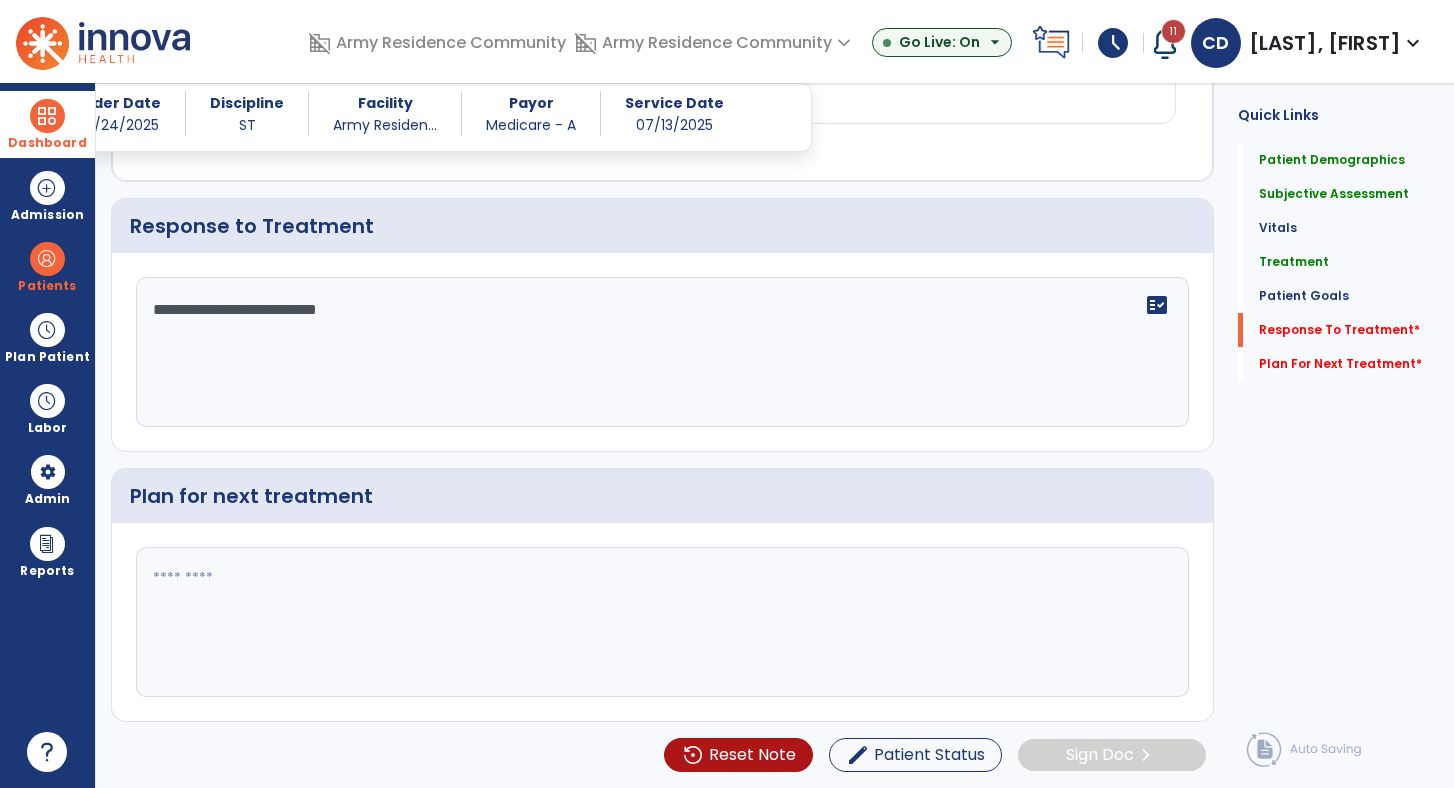 type on "**********" 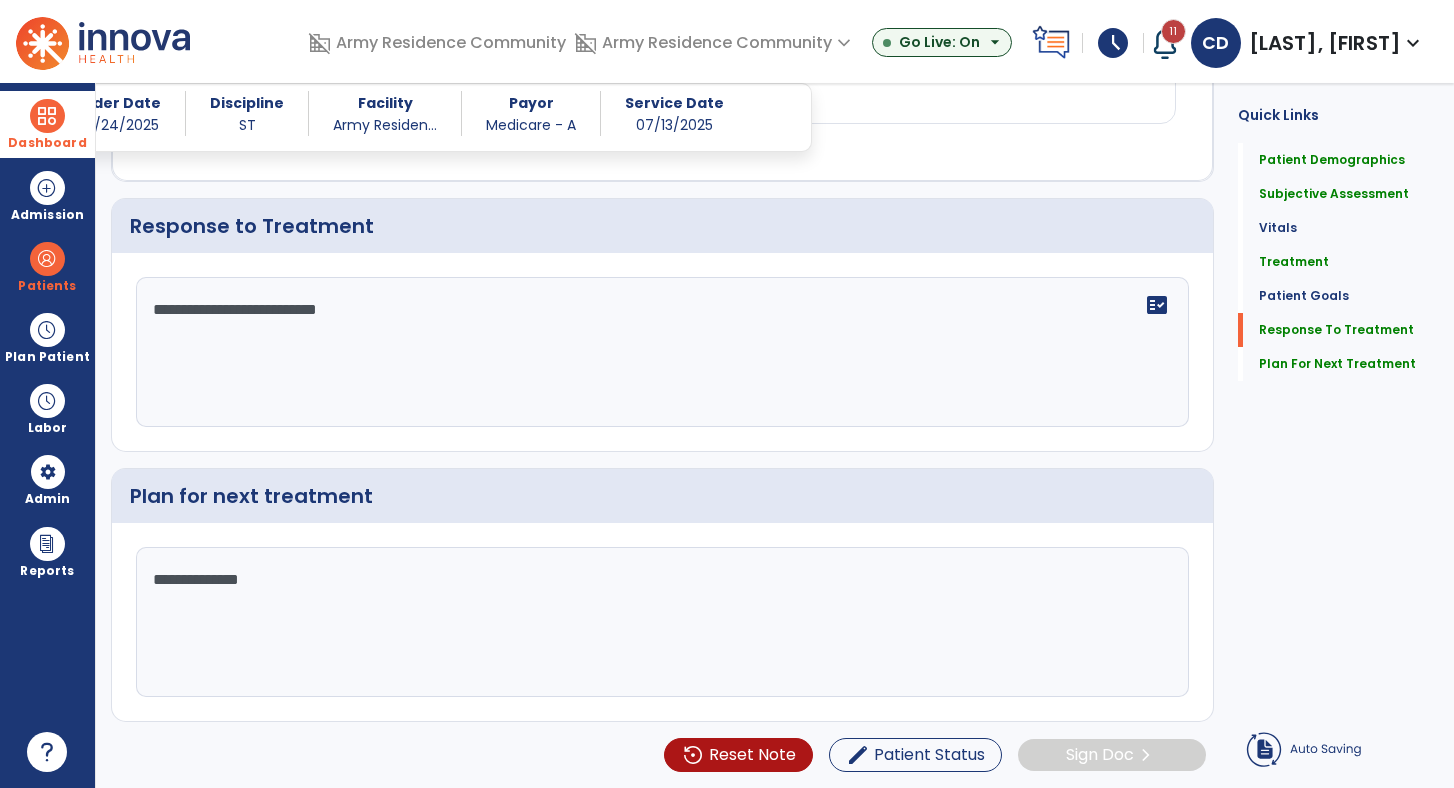 scroll, scrollTop: 2072, scrollLeft: 0, axis: vertical 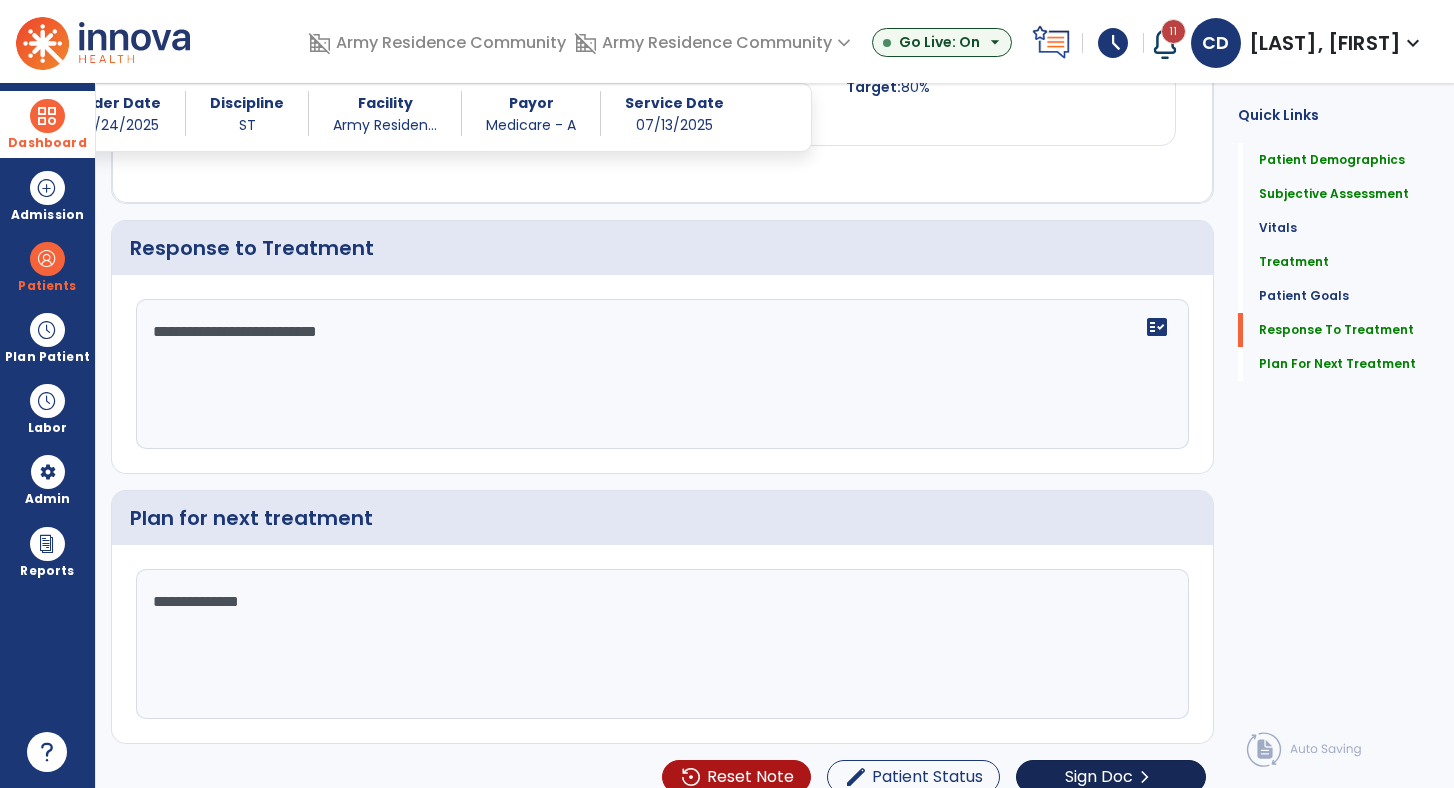 type on "**********" 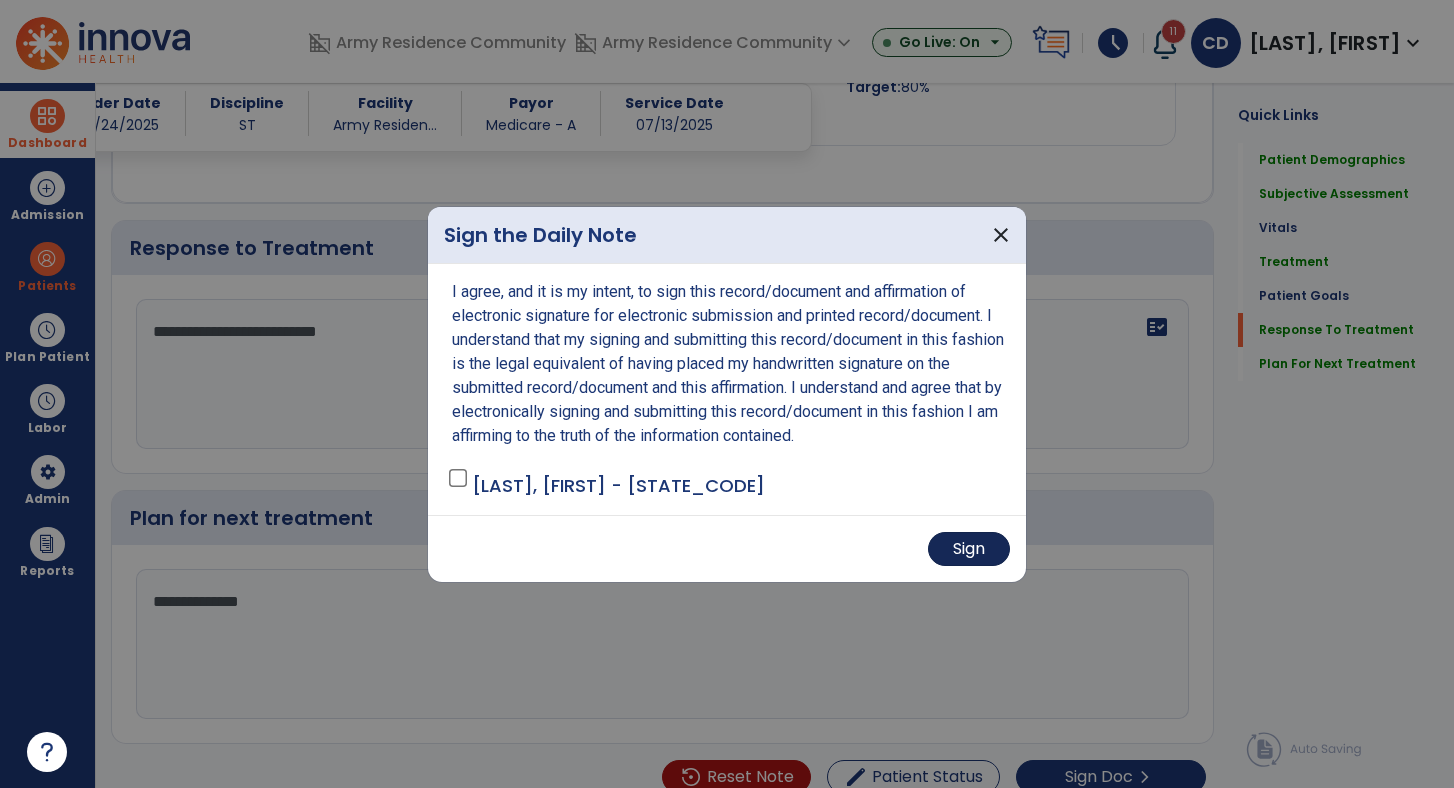 click on "Sign" at bounding box center [969, 549] 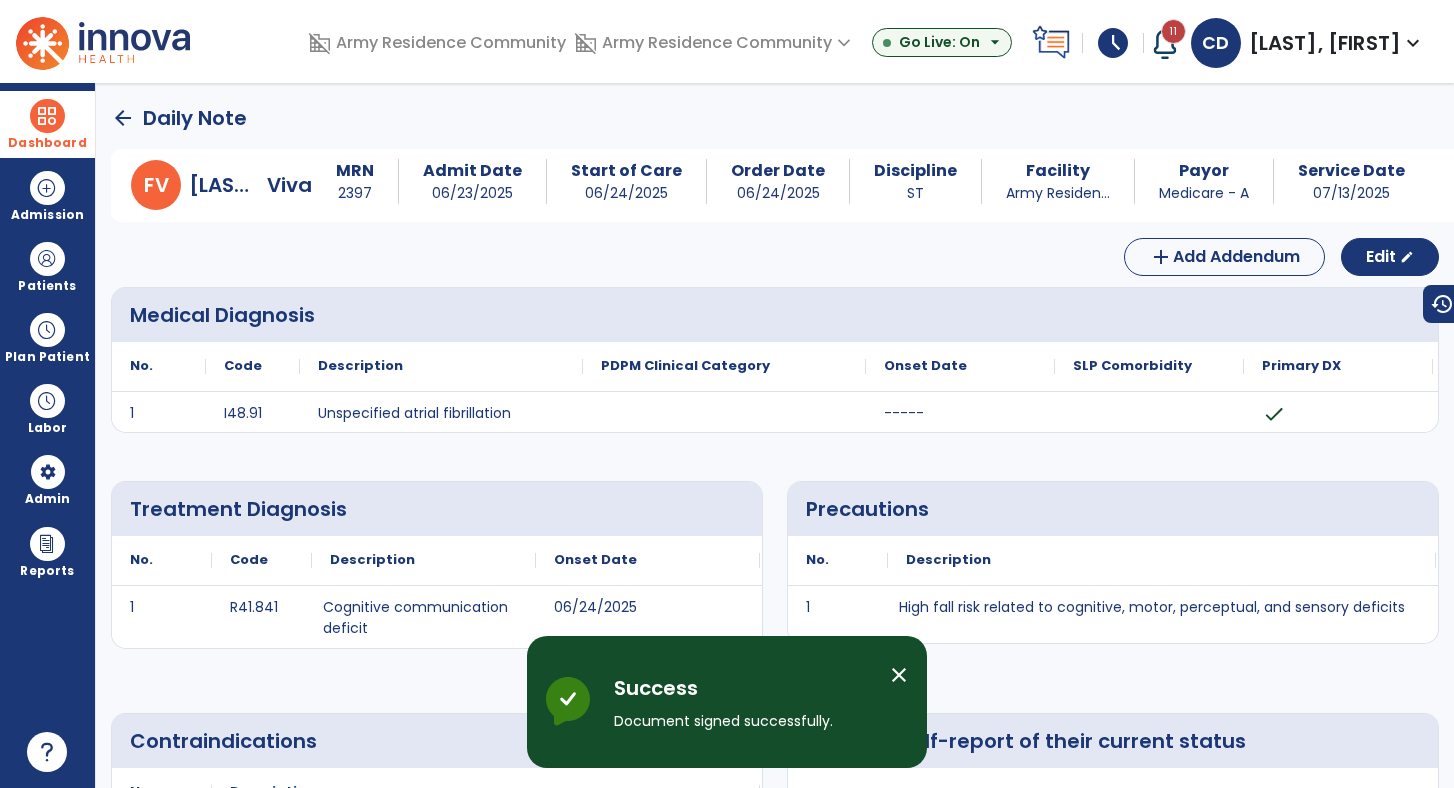 scroll, scrollTop: 0, scrollLeft: 0, axis: both 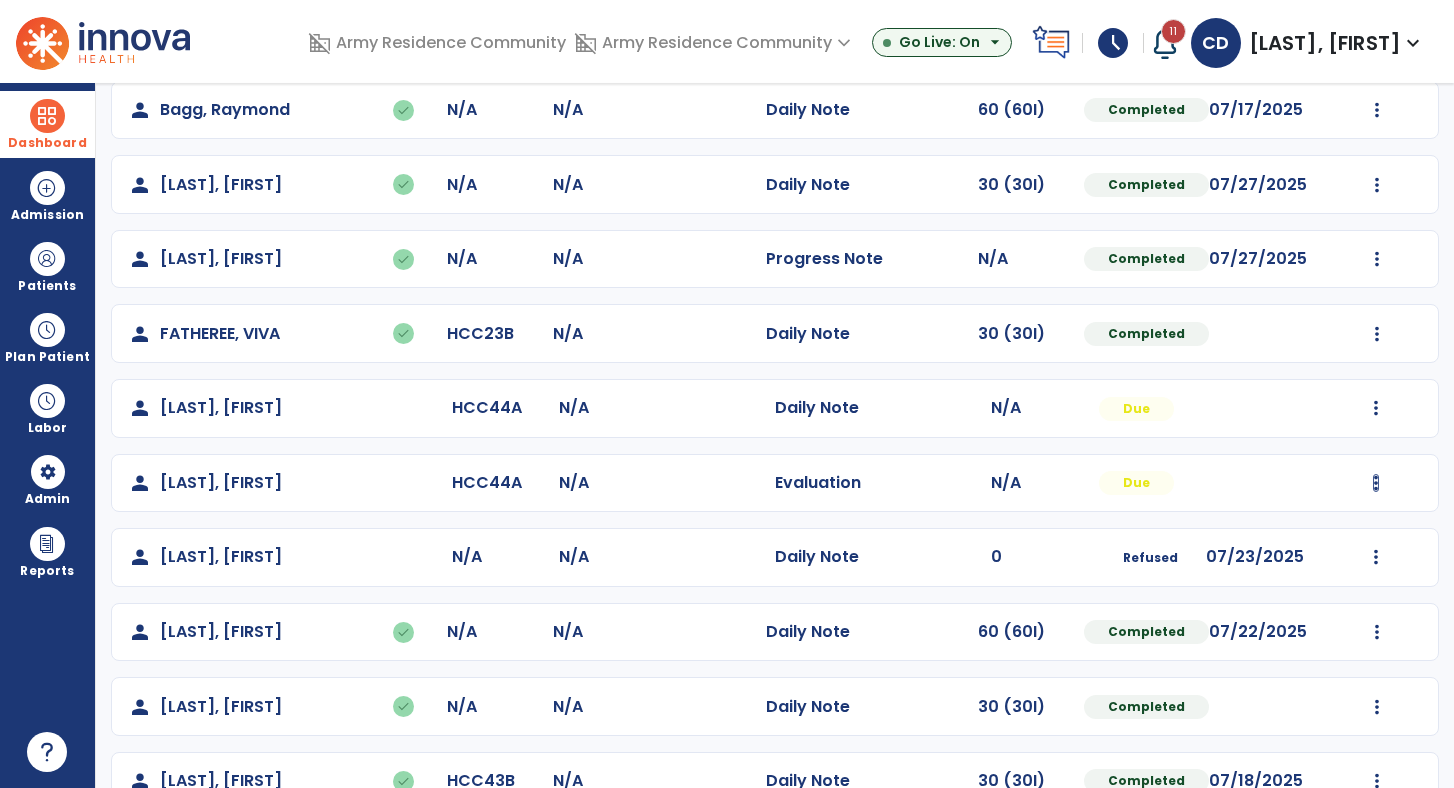 click at bounding box center [1377, 110] 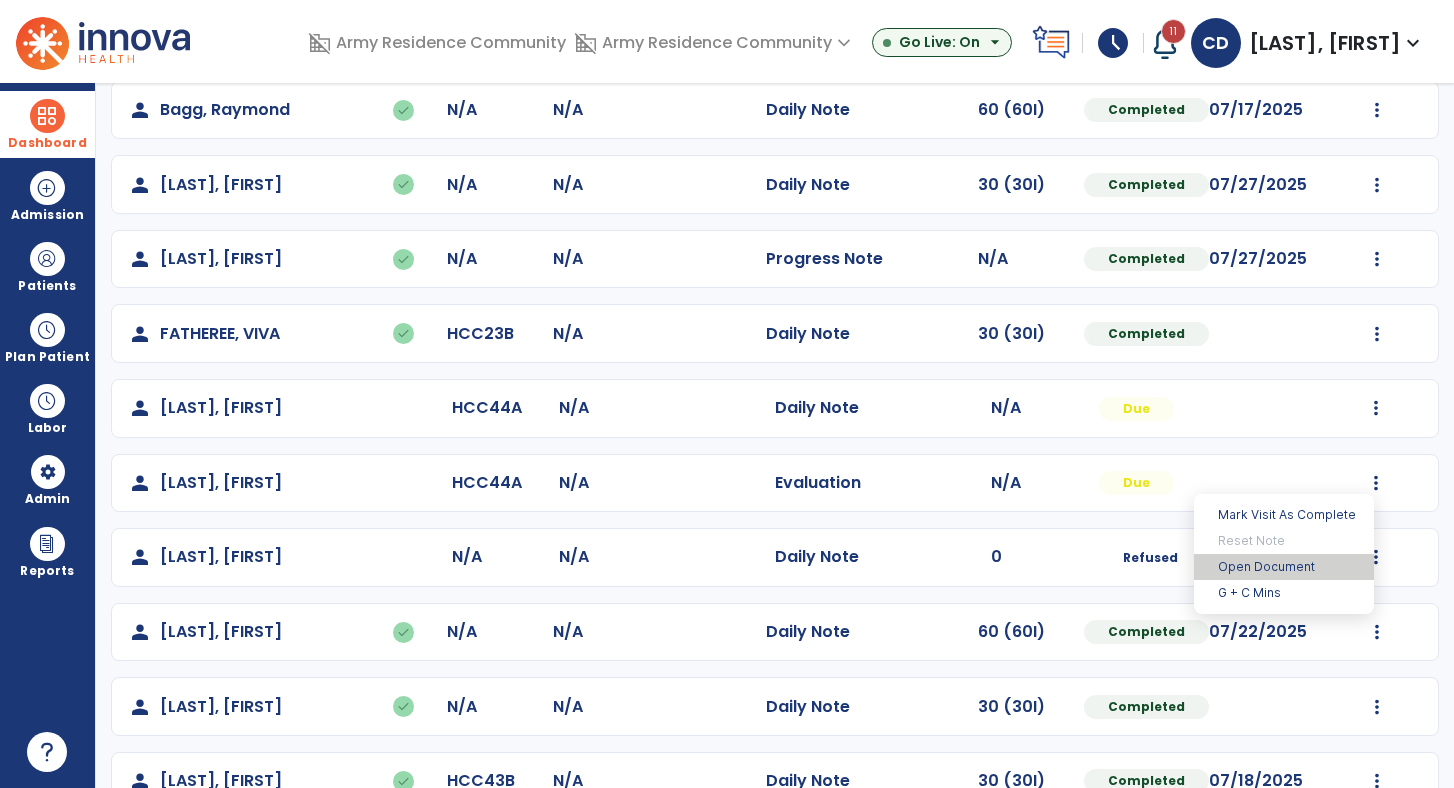 click on "Open Document" at bounding box center [1284, 567] 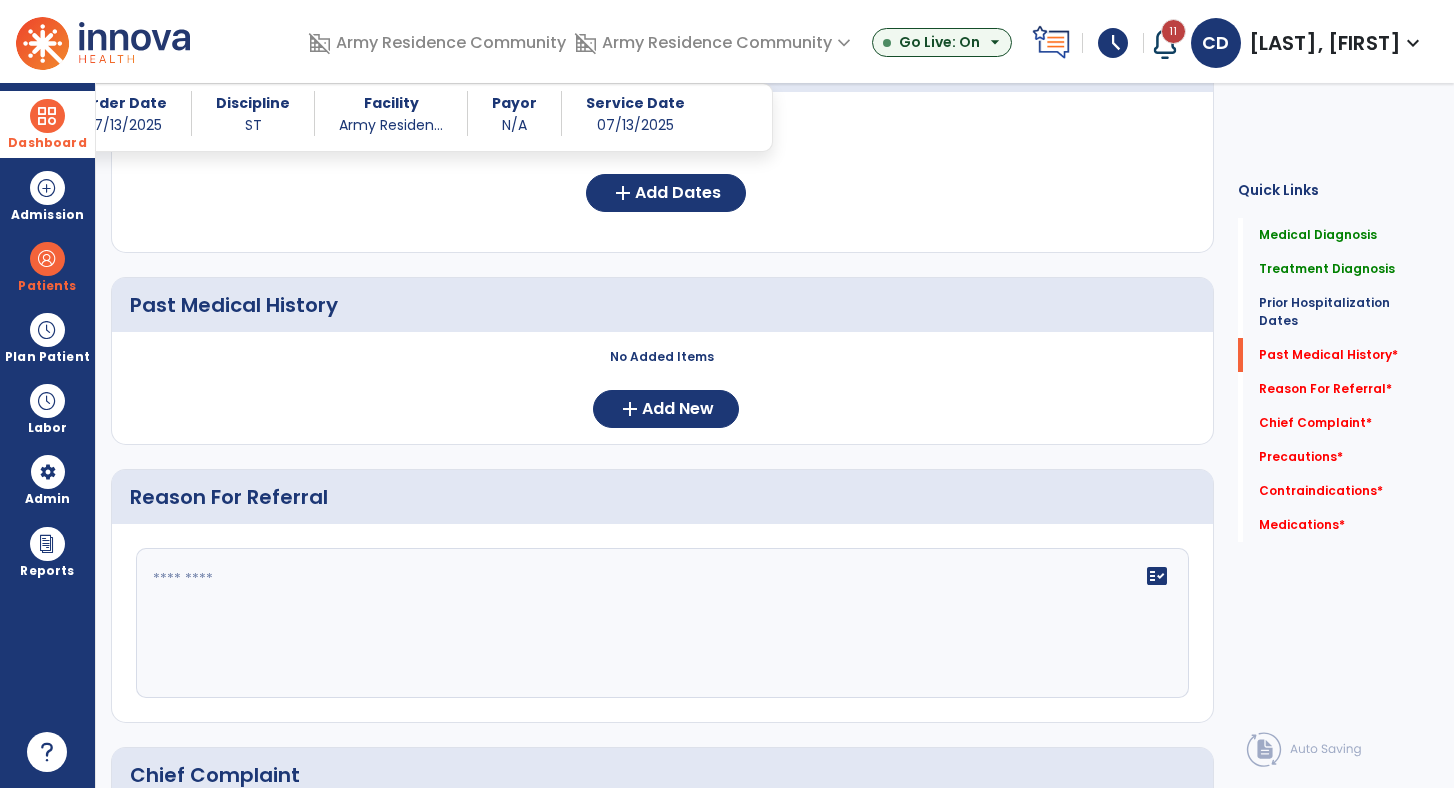 scroll, scrollTop: 729, scrollLeft: 0, axis: vertical 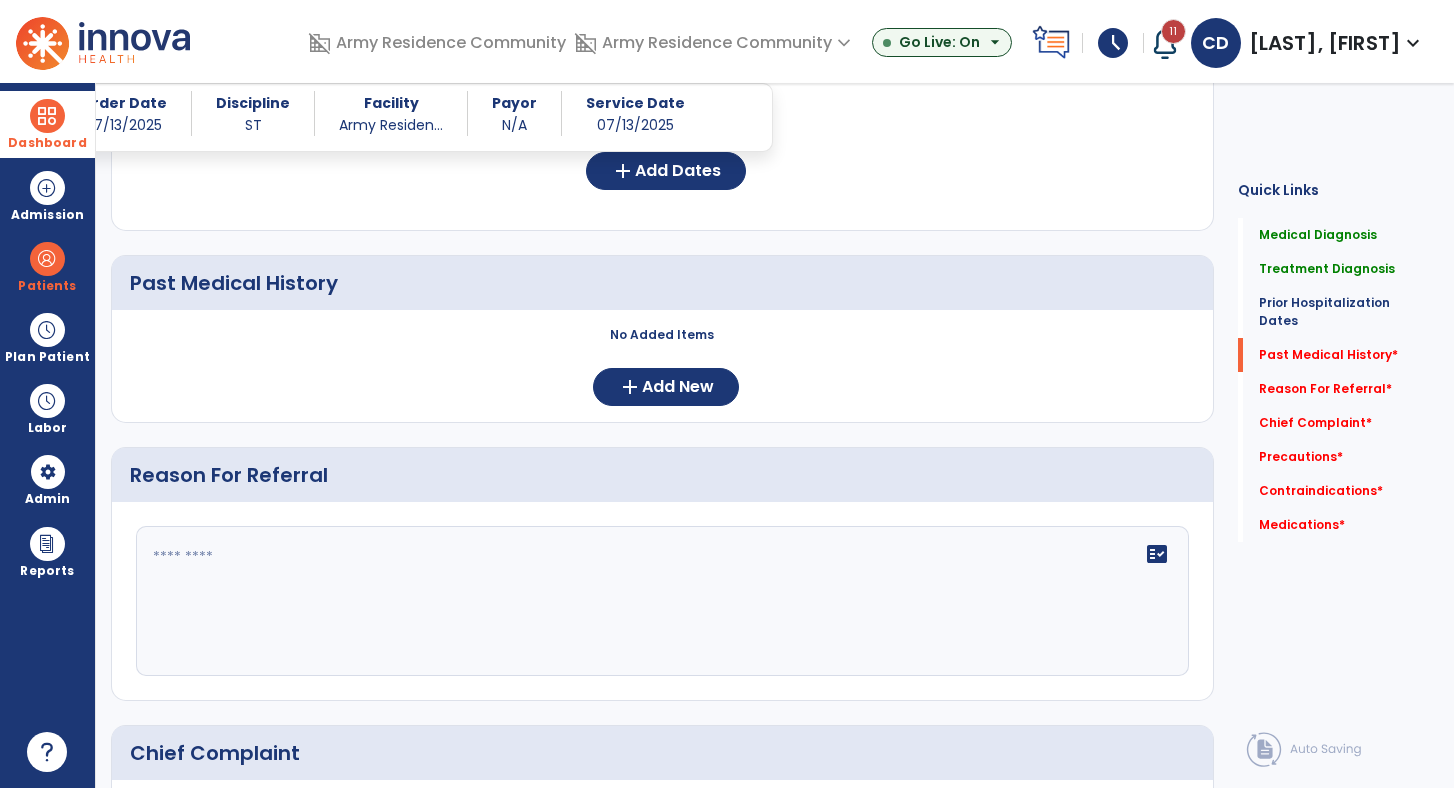 click on "Dashboard" at bounding box center [47, 143] 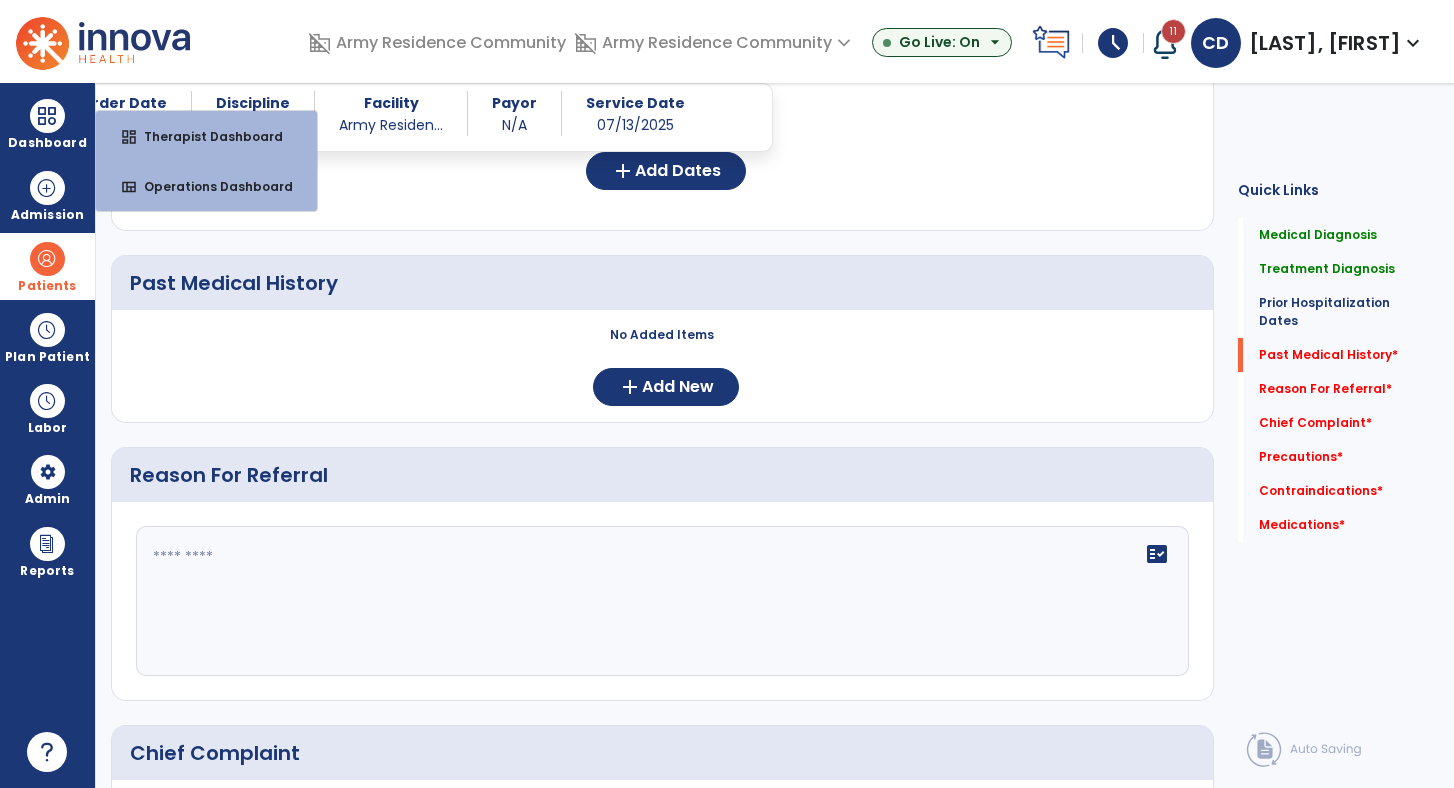click at bounding box center [47, 259] 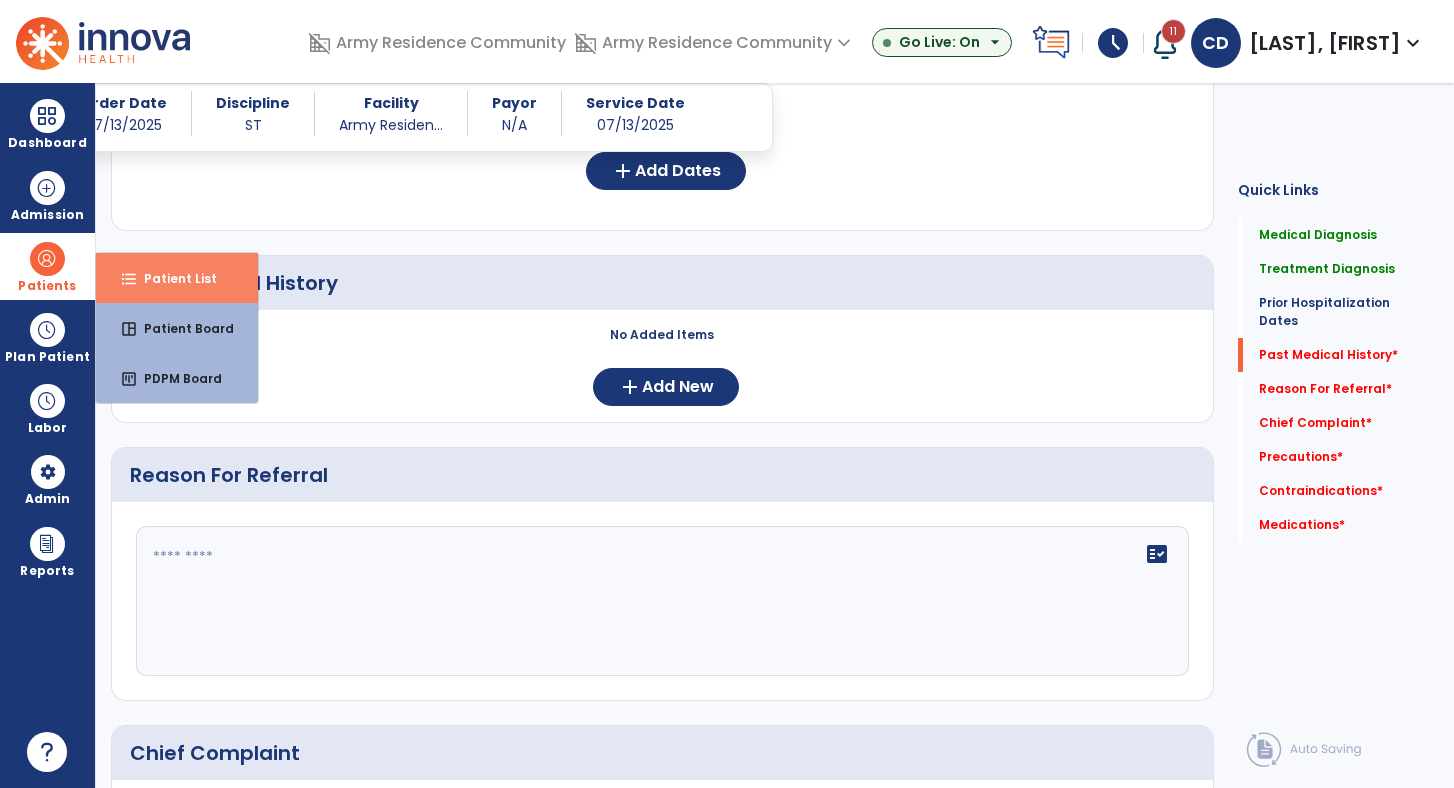click on "Patient List" at bounding box center (172, 278) 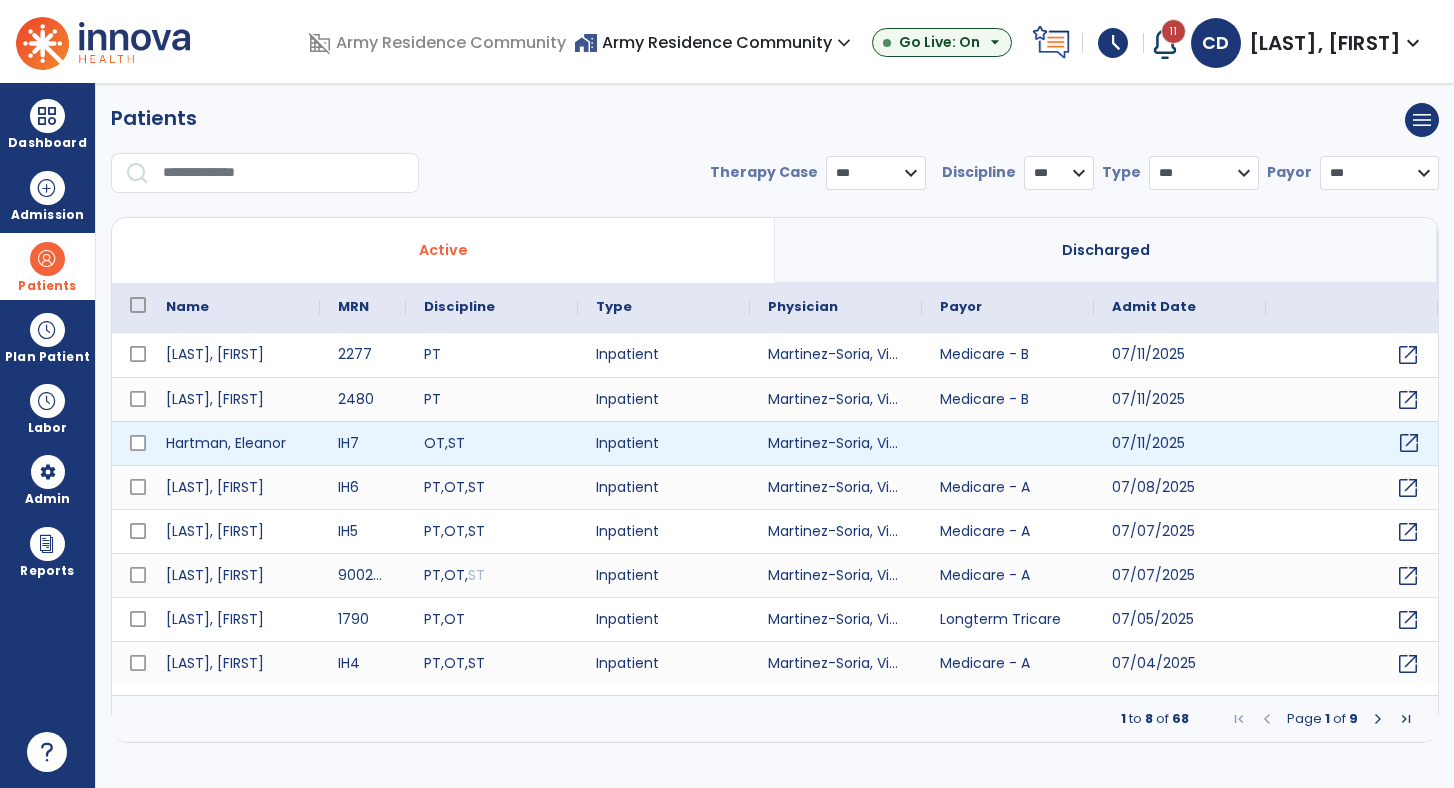 click on "open_in_new" at bounding box center (1409, 443) 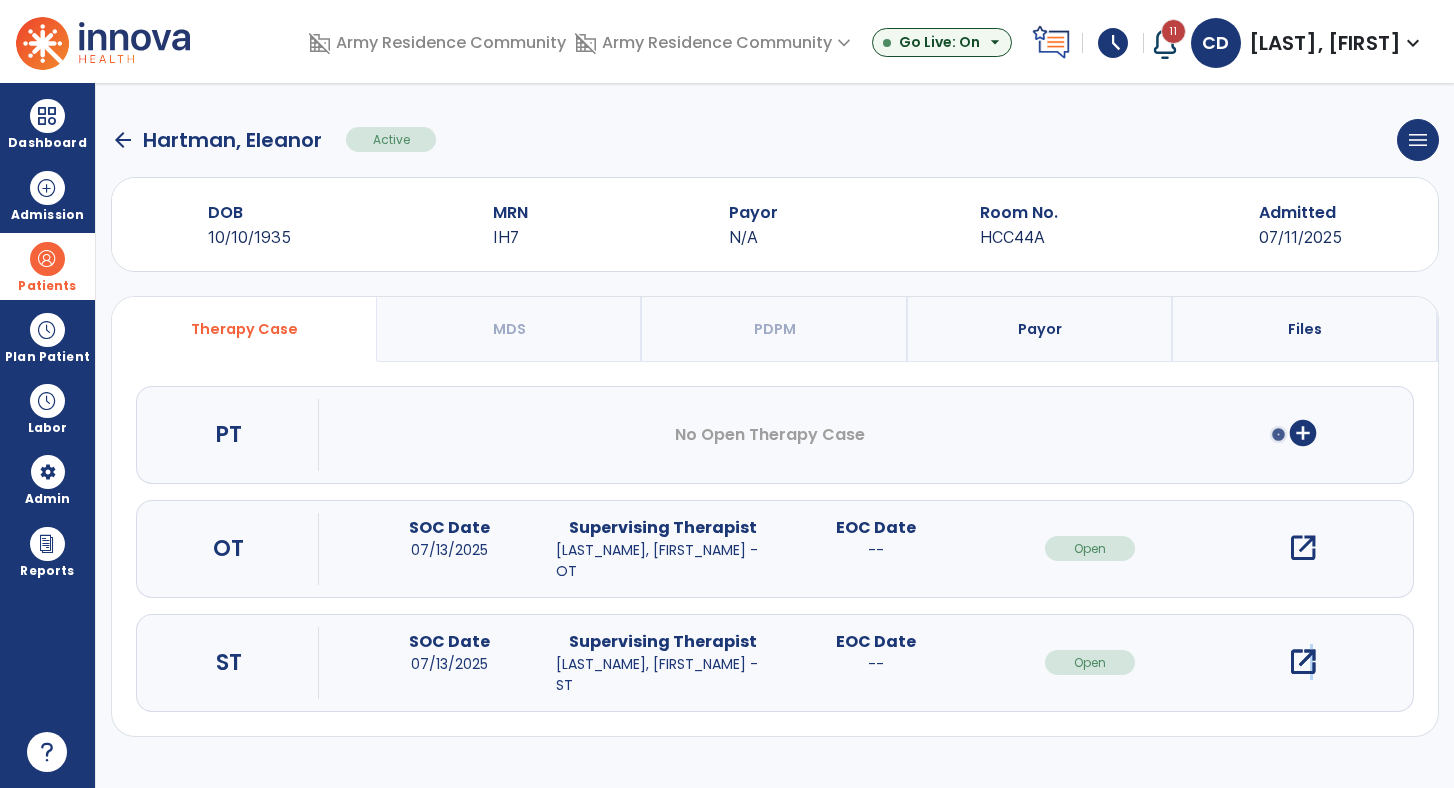 click on "open_in_new" at bounding box center [1303, 662] 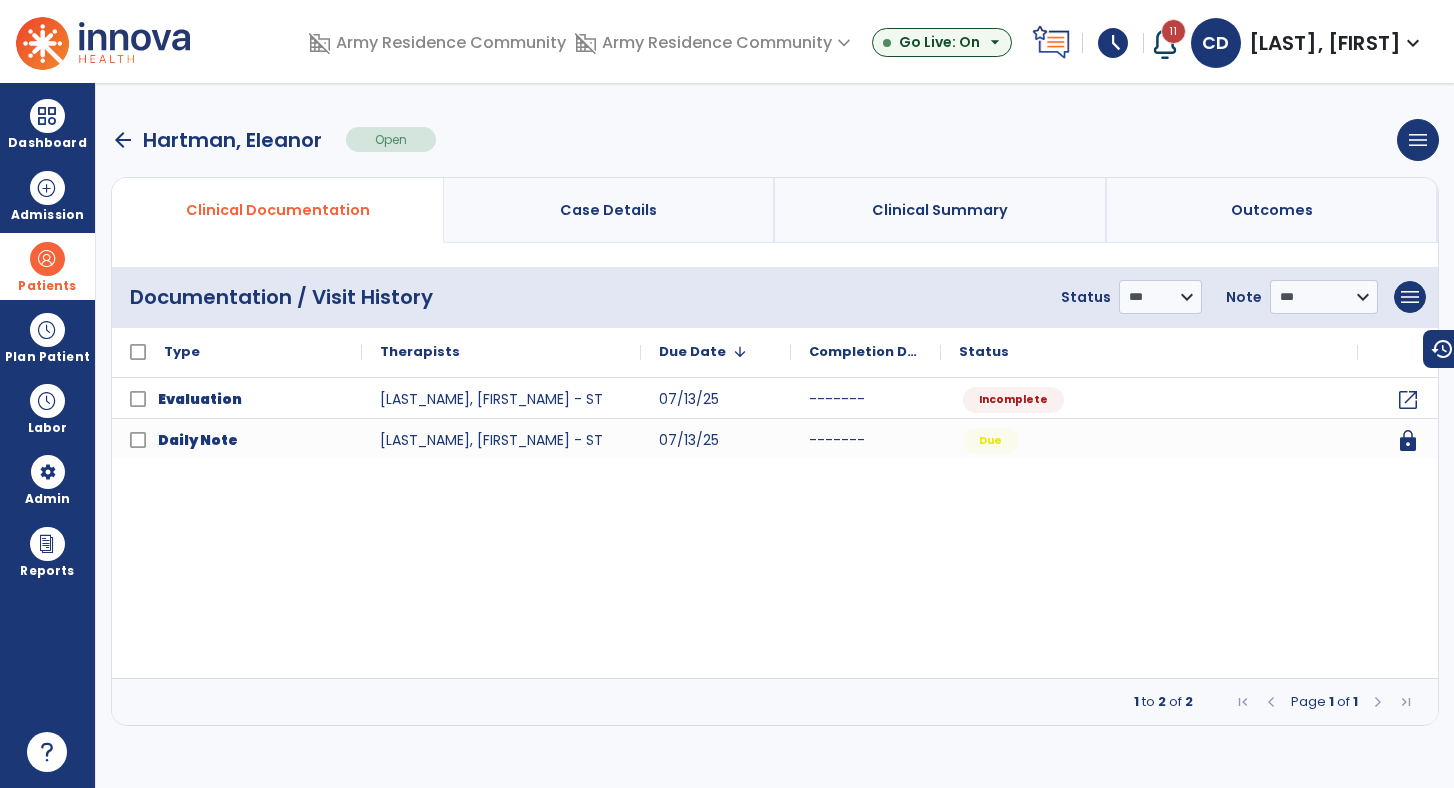 click on "arrow_back" at bounding box center (123, 140) 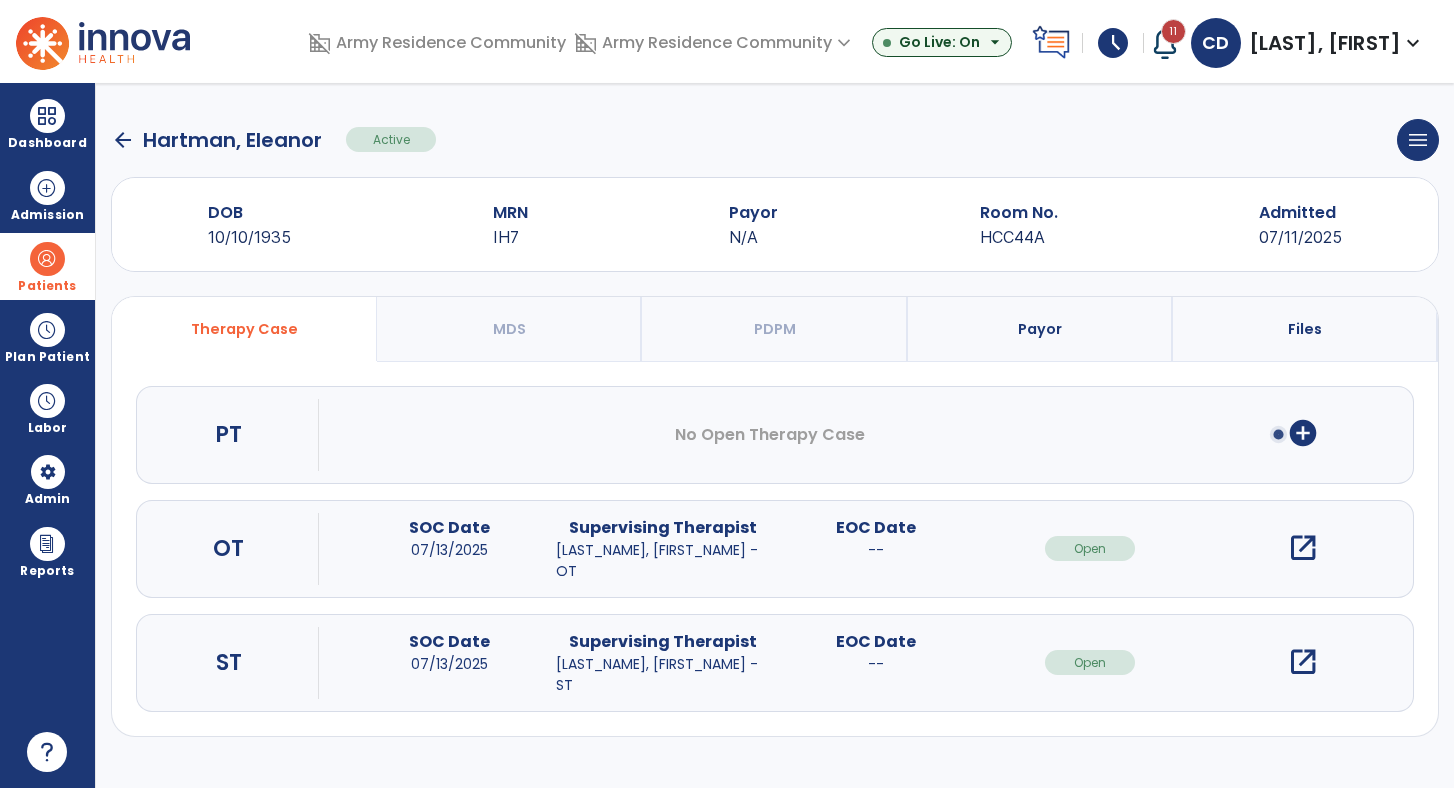click on "open_in_new" at bounding box center [1303, 548] 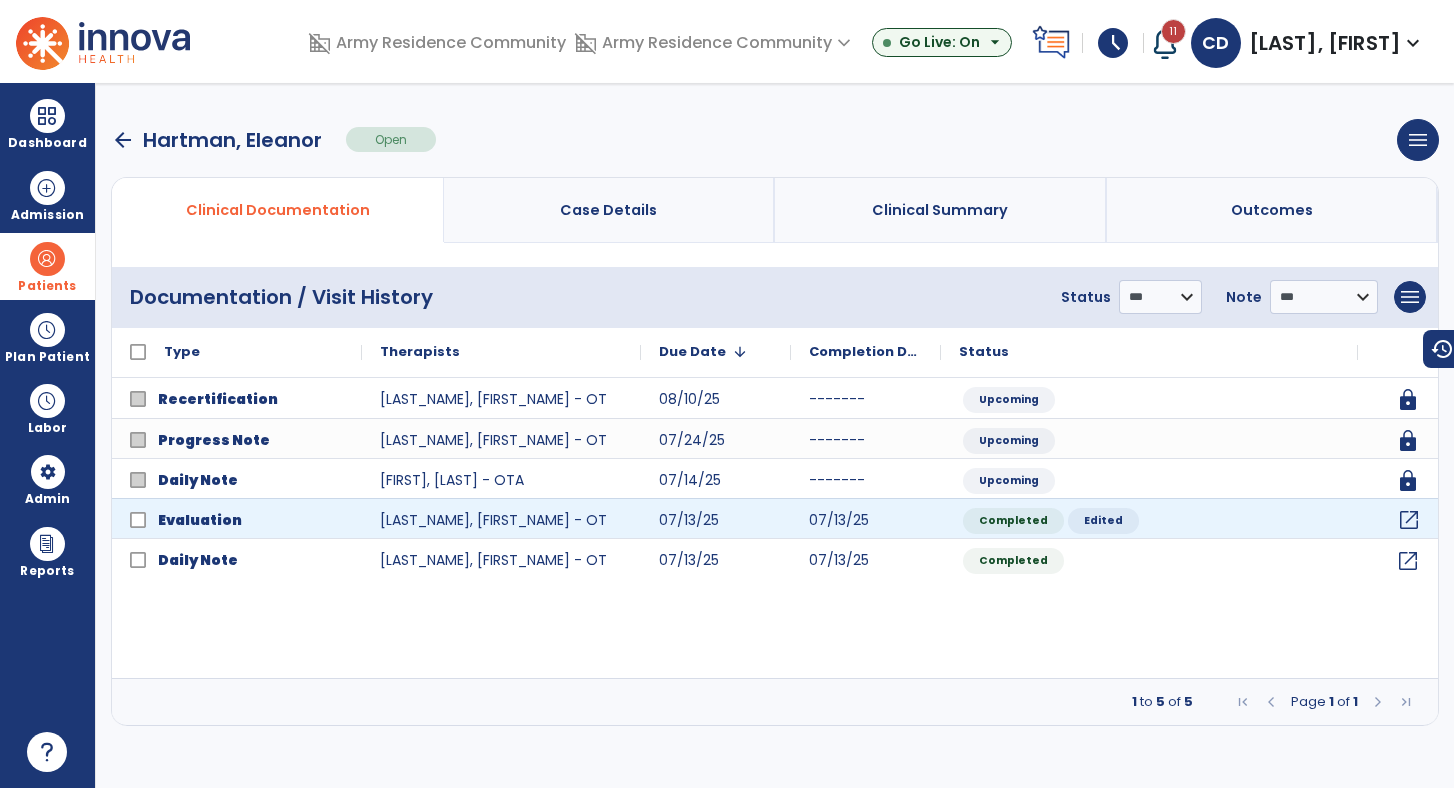 click on "open_in_new" 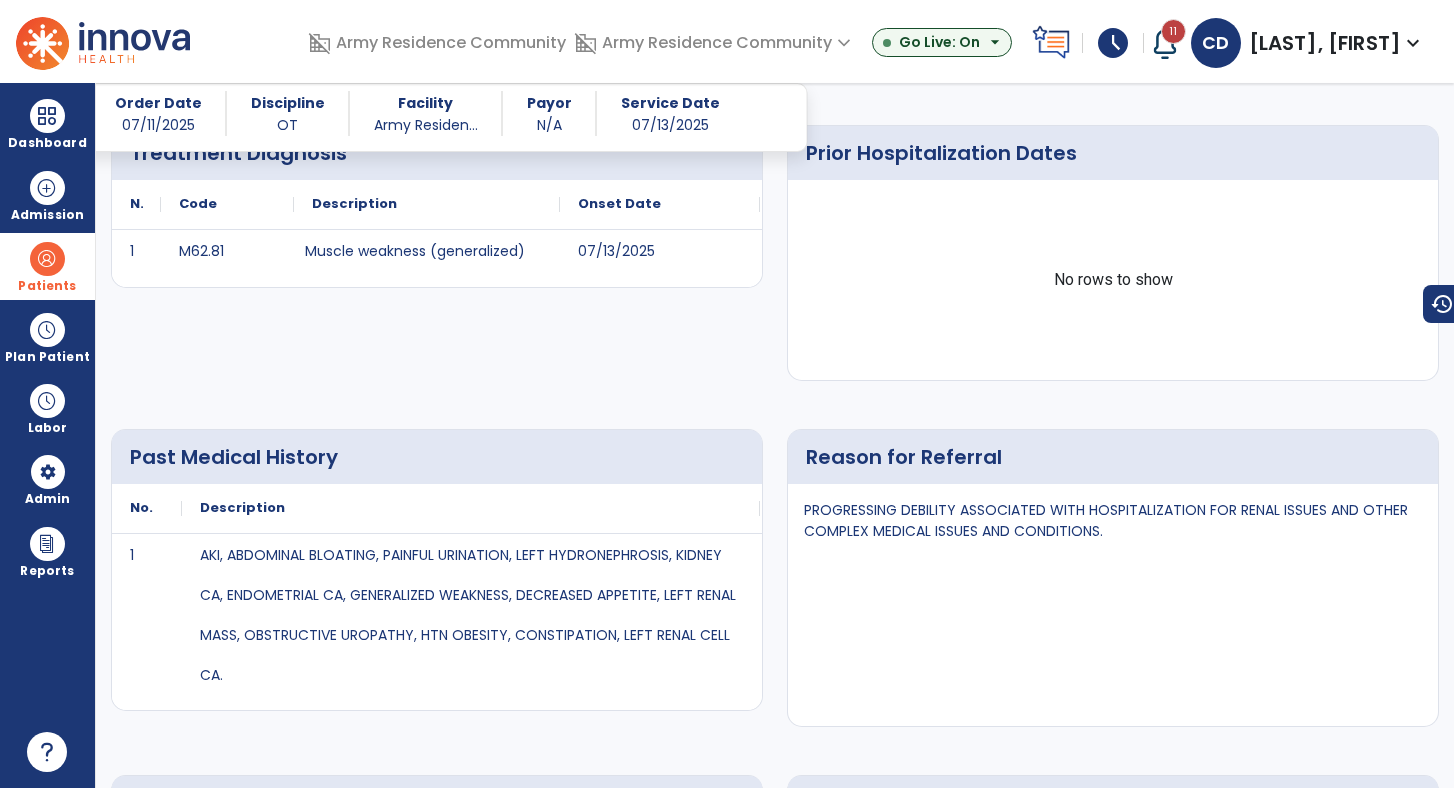 scroll, scrollTop: 568, scrollLeft: 0, axis: vertical 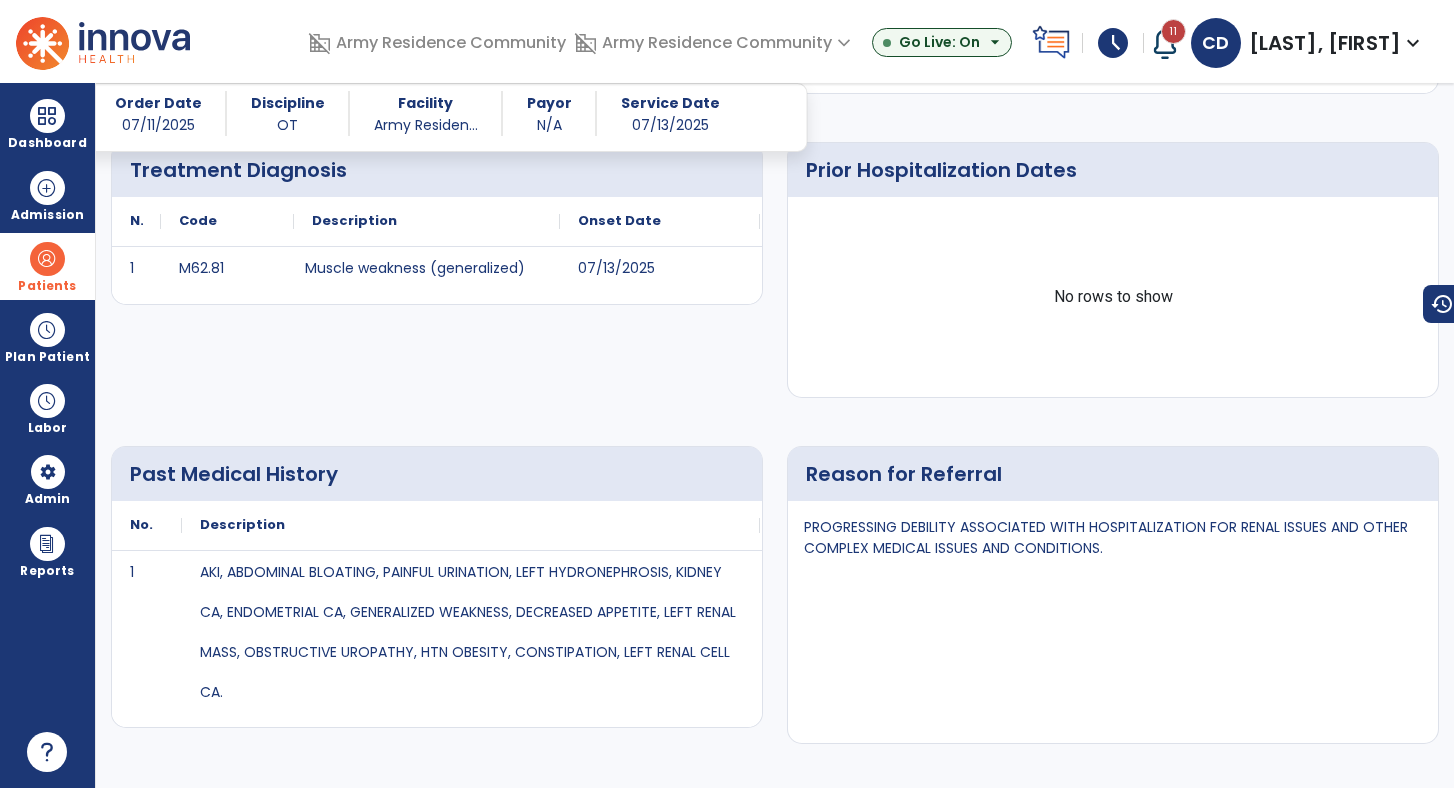 click at bounding box center (47, 259) 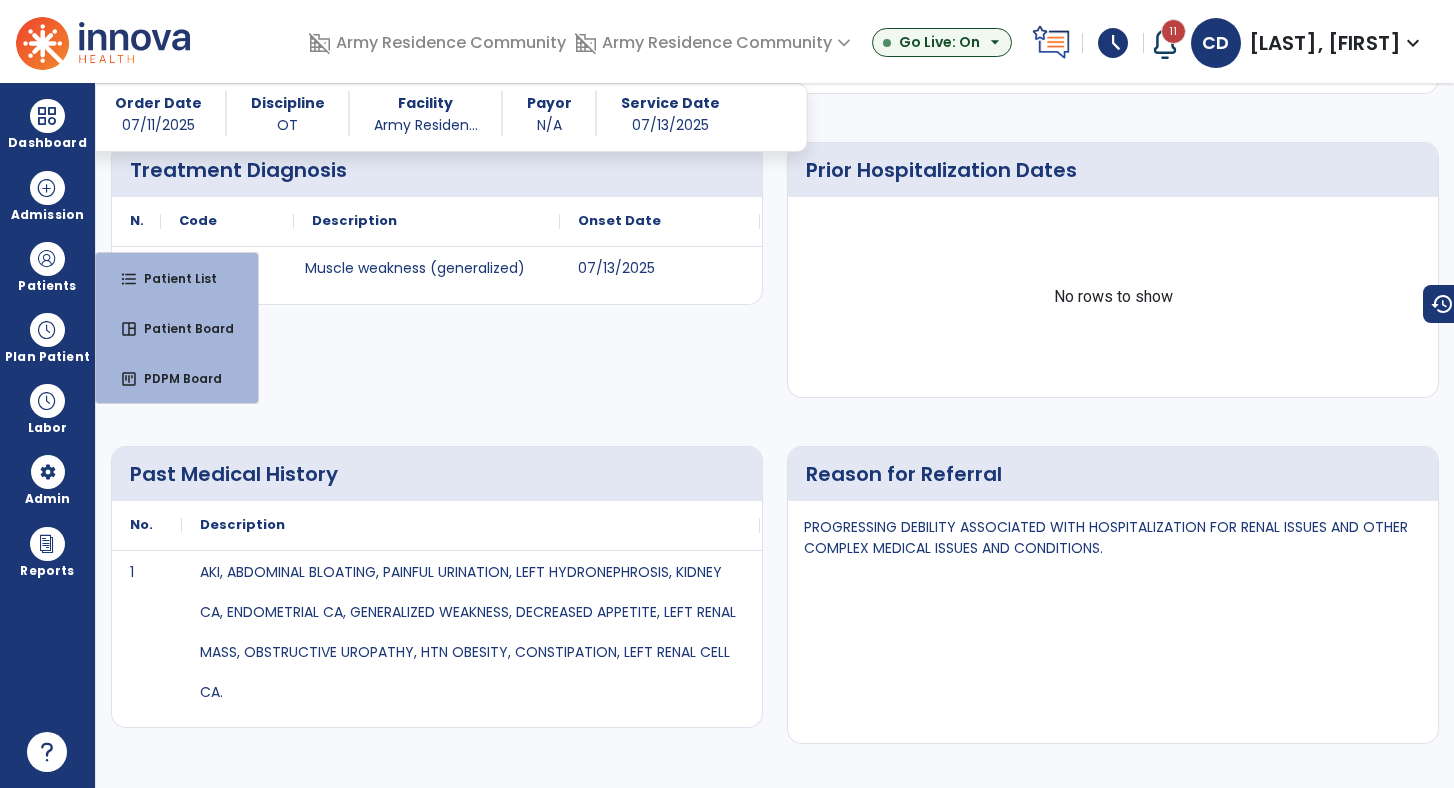 click on "Treatment Diagnosis
No.
Code
Description
1 M62.81" at bounding box center (437, 262) 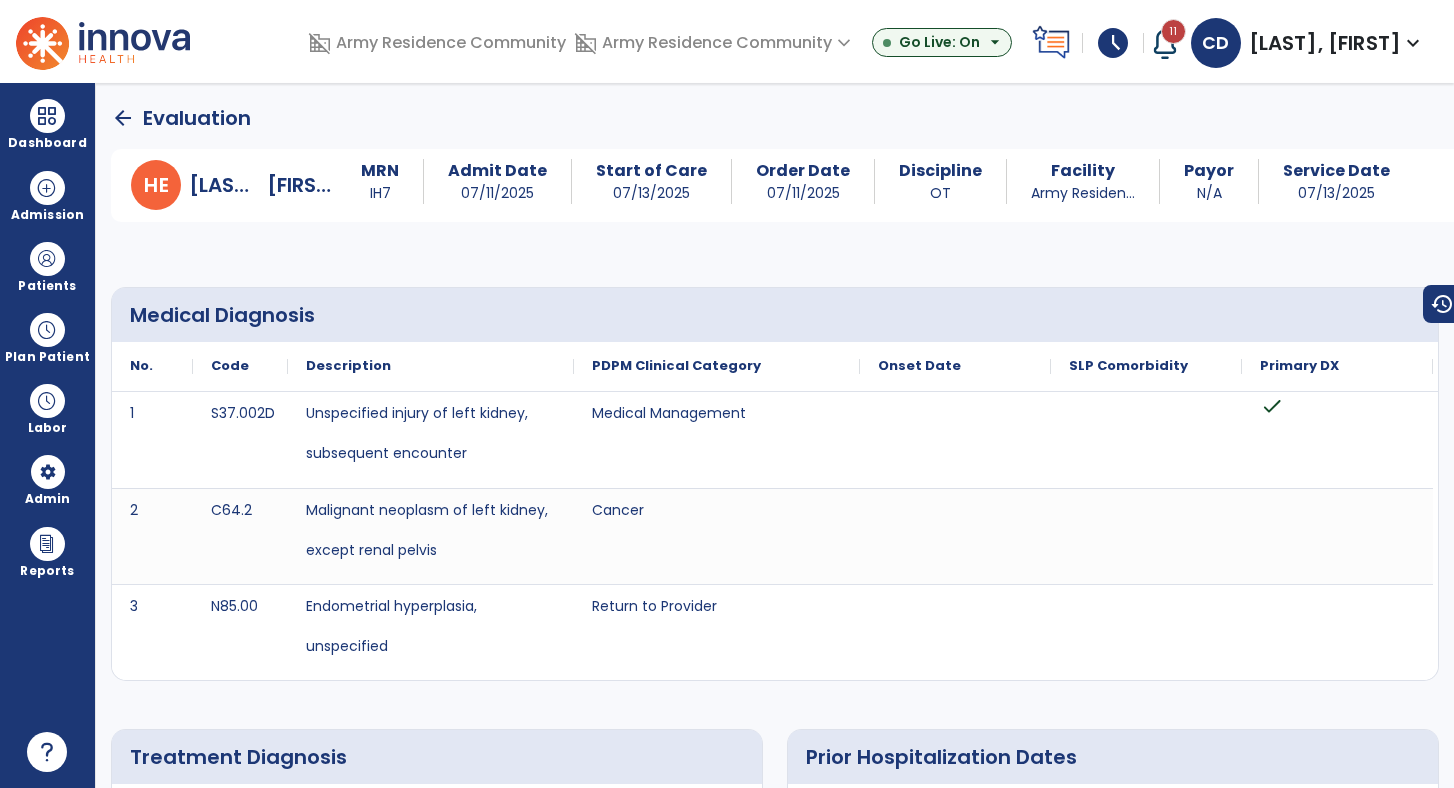 scroll, scrollTop: 0, scrollLeft: 0, axis: both 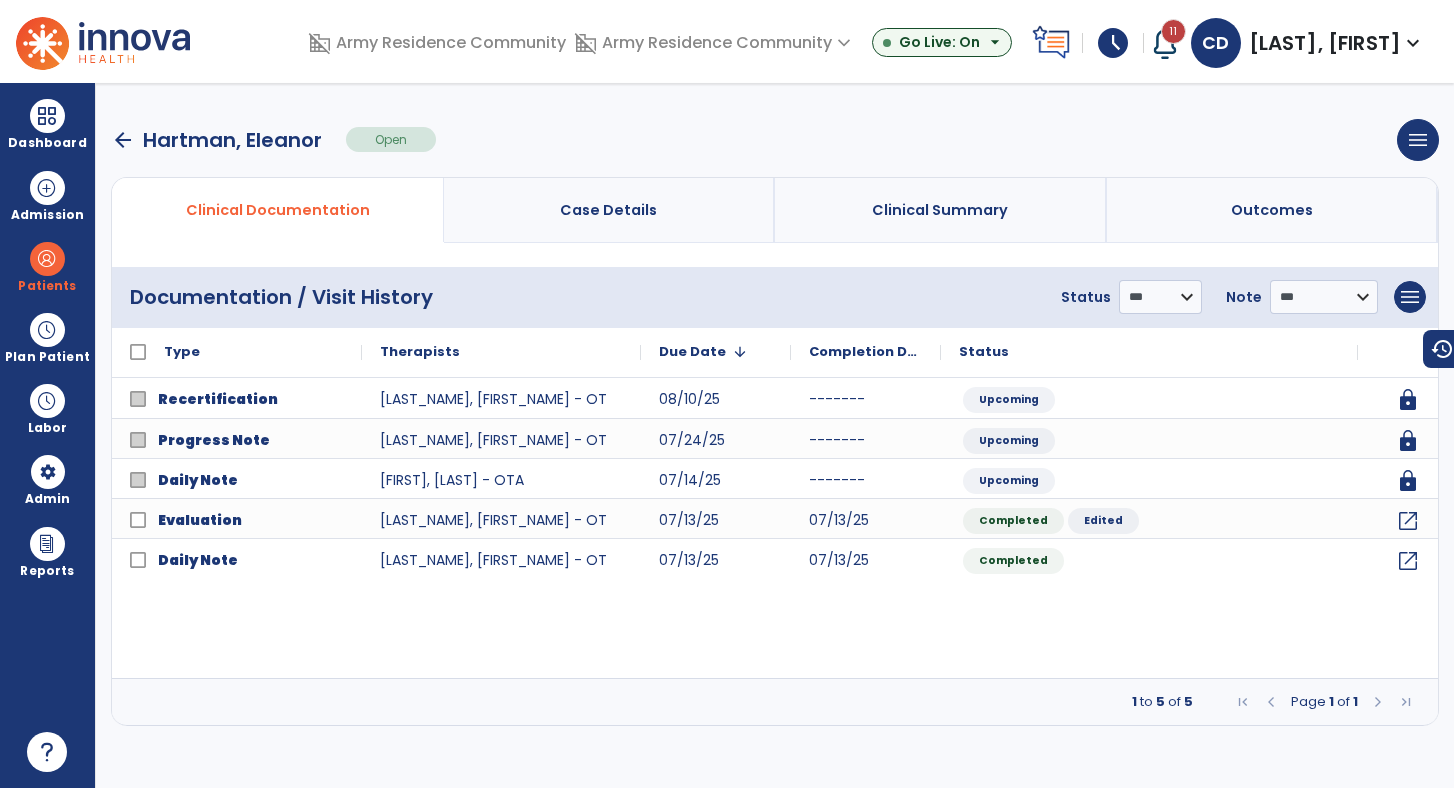 click on "arrow_back" at bounding box center [123, 140] 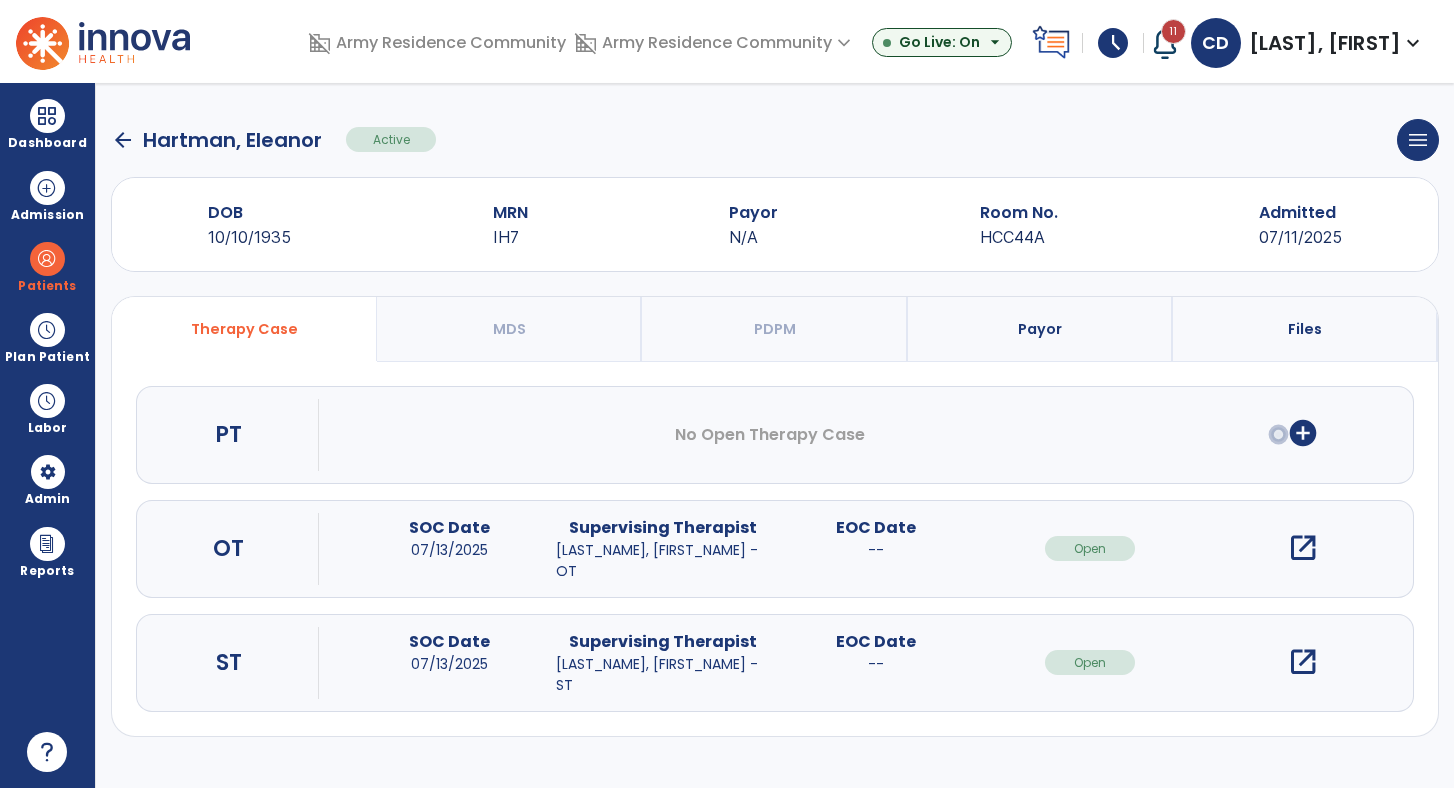 click on "open_in_new" at bounding box center [1303, 662] 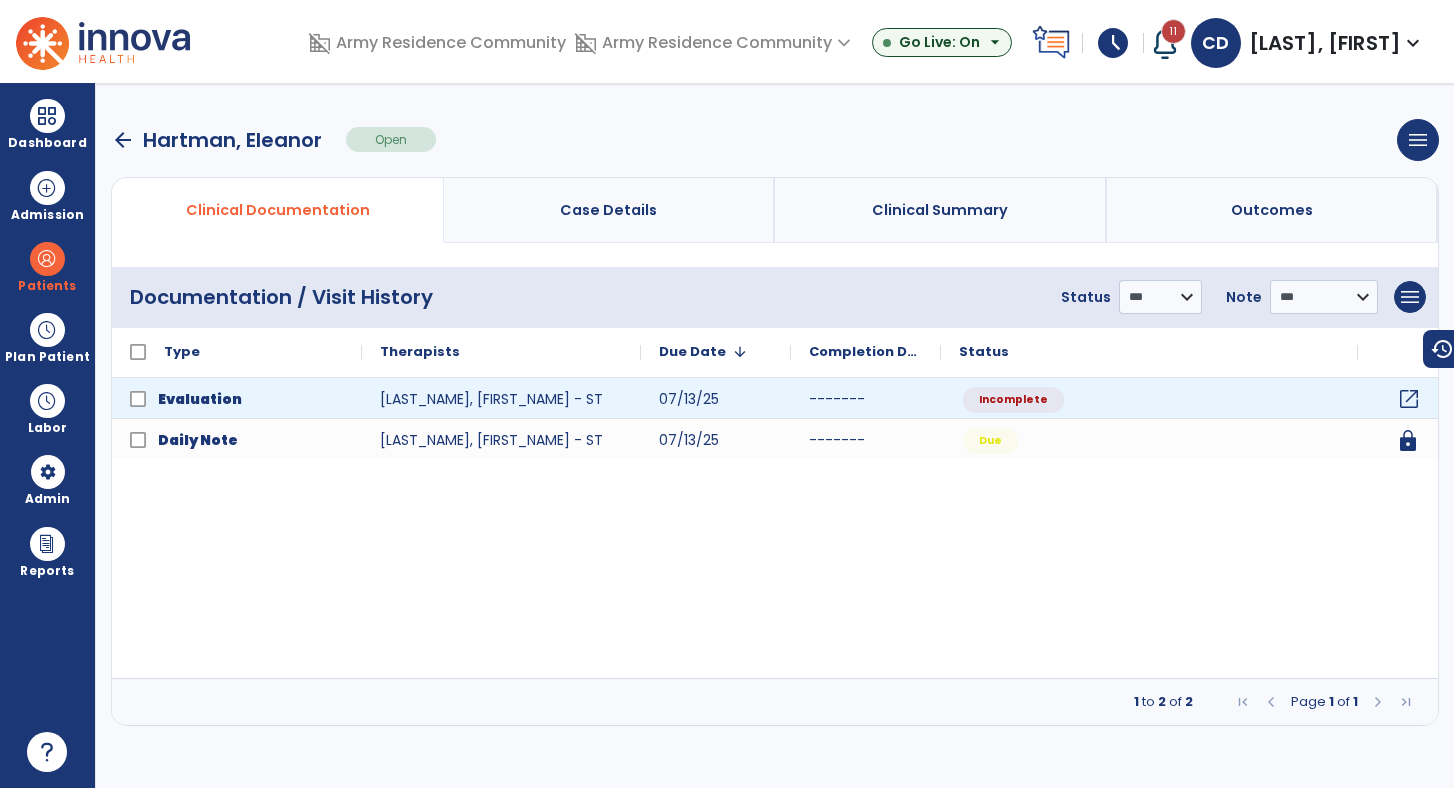 click on "open_in_new" 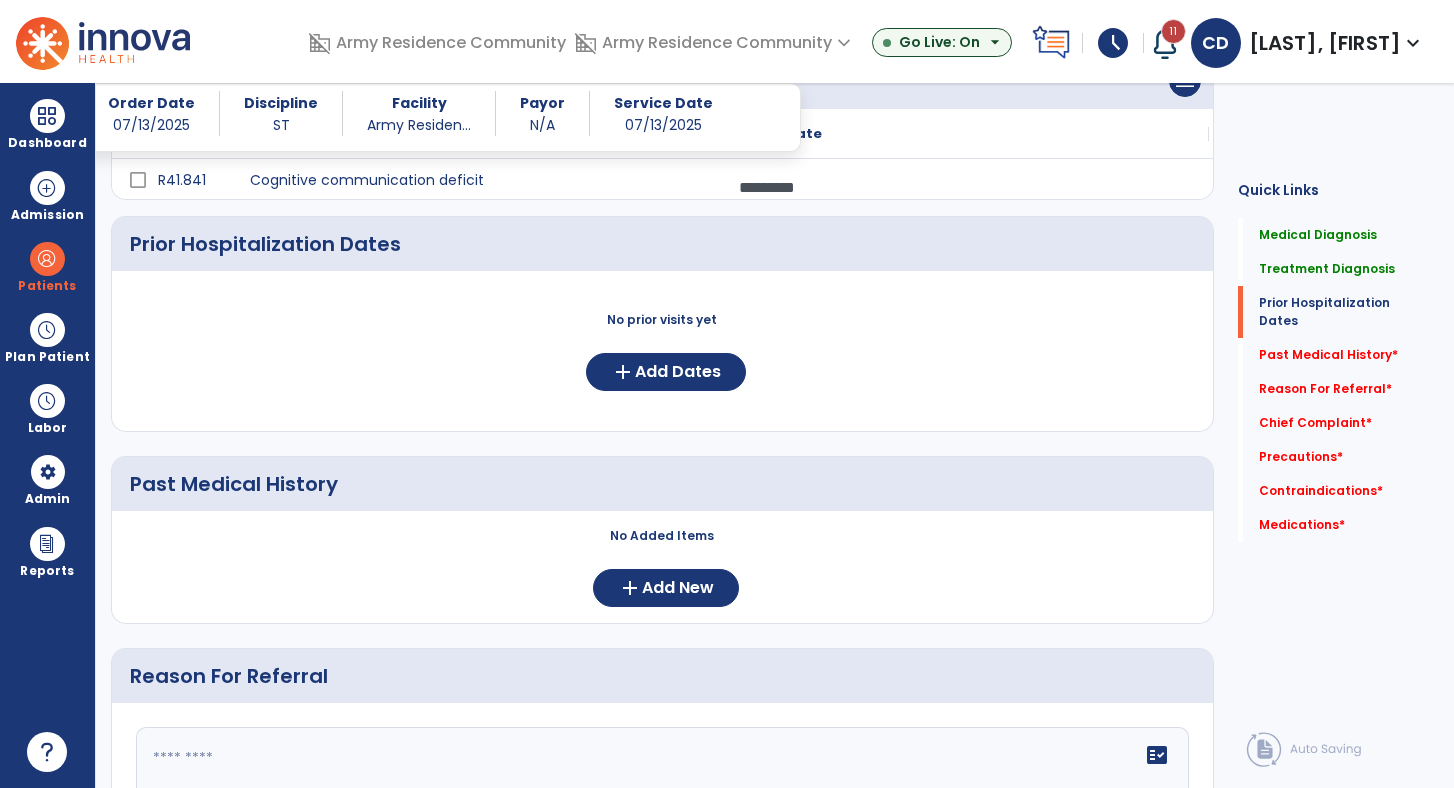 scroll, scrollTop: 591, scrollLeft: 0, axis: vertical 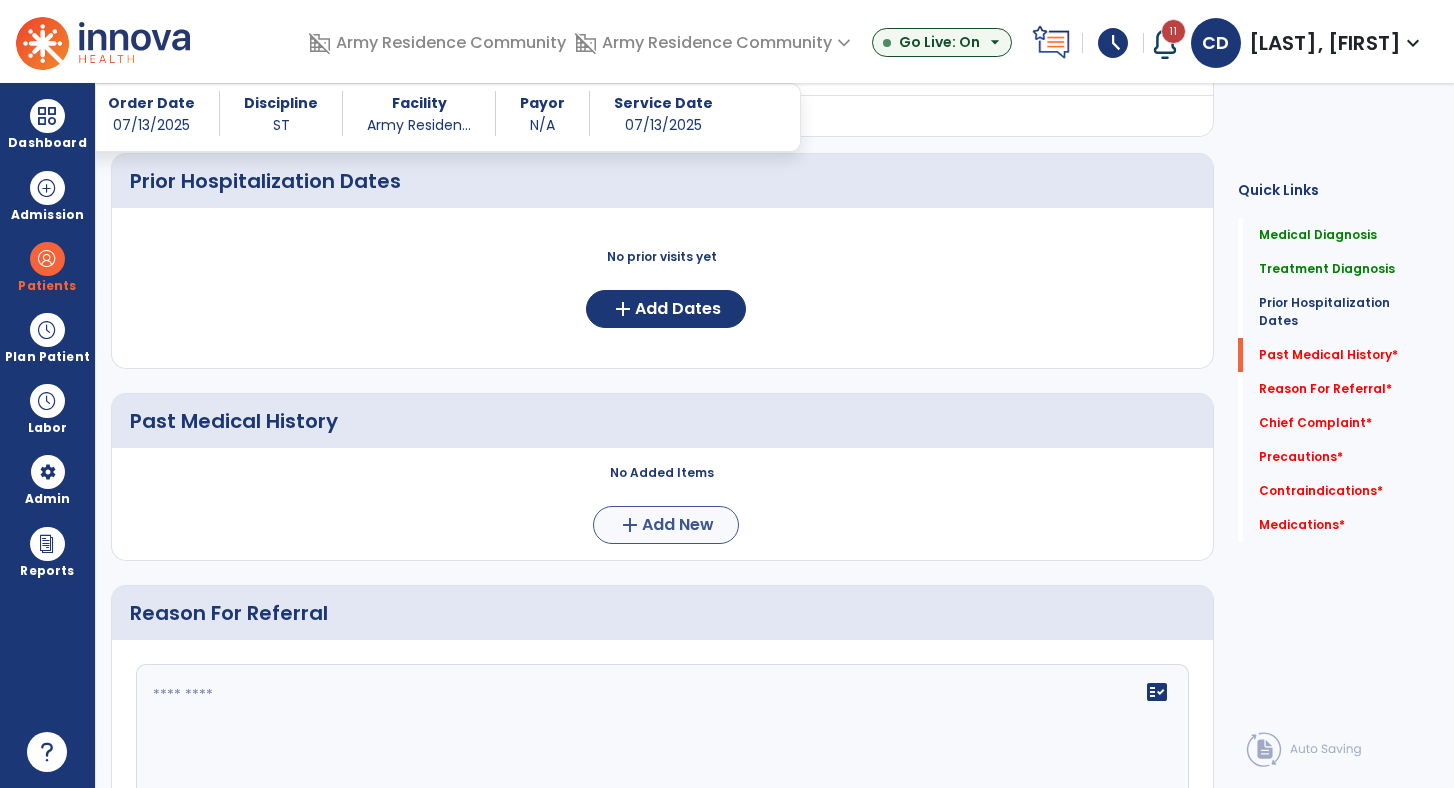 click on "add  Add New" 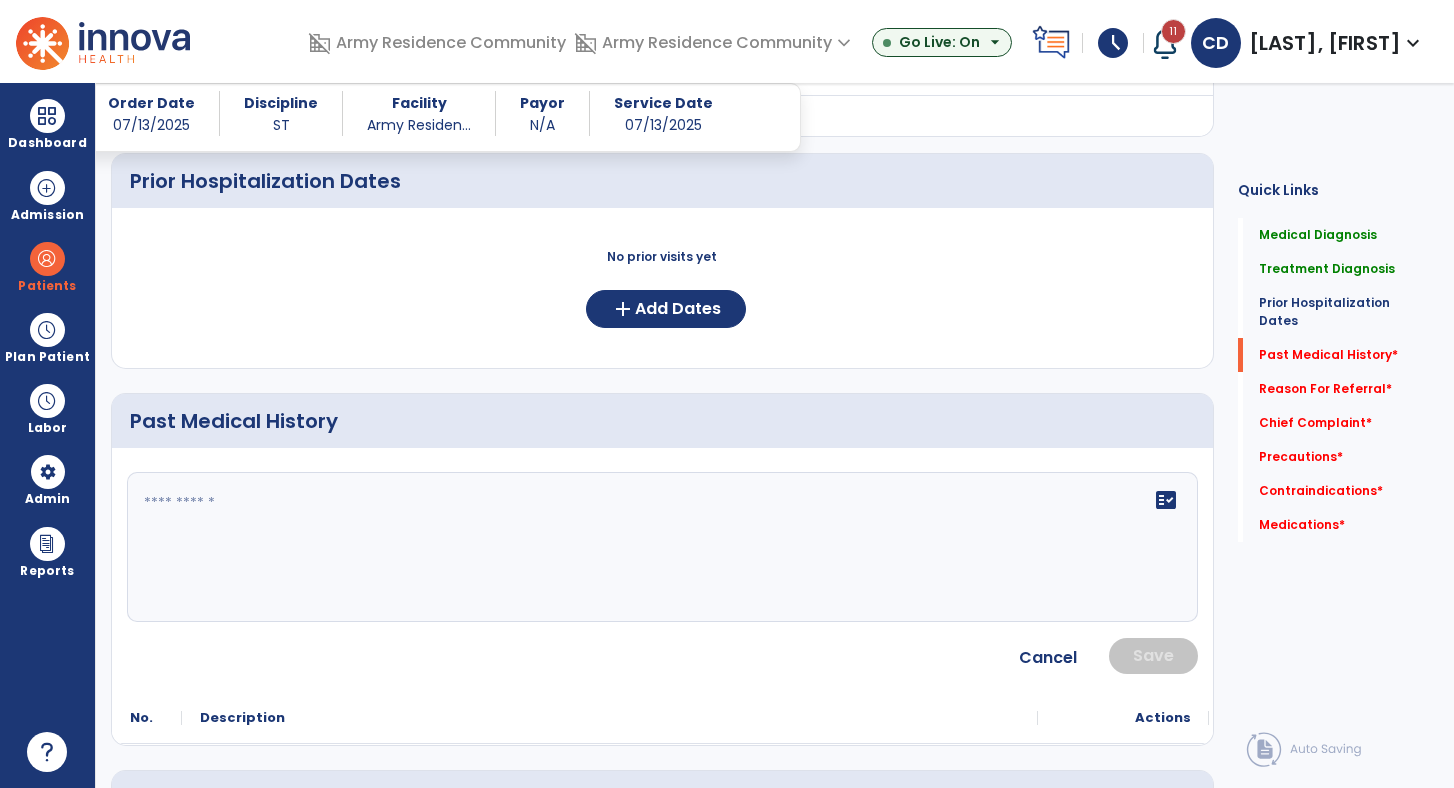 click 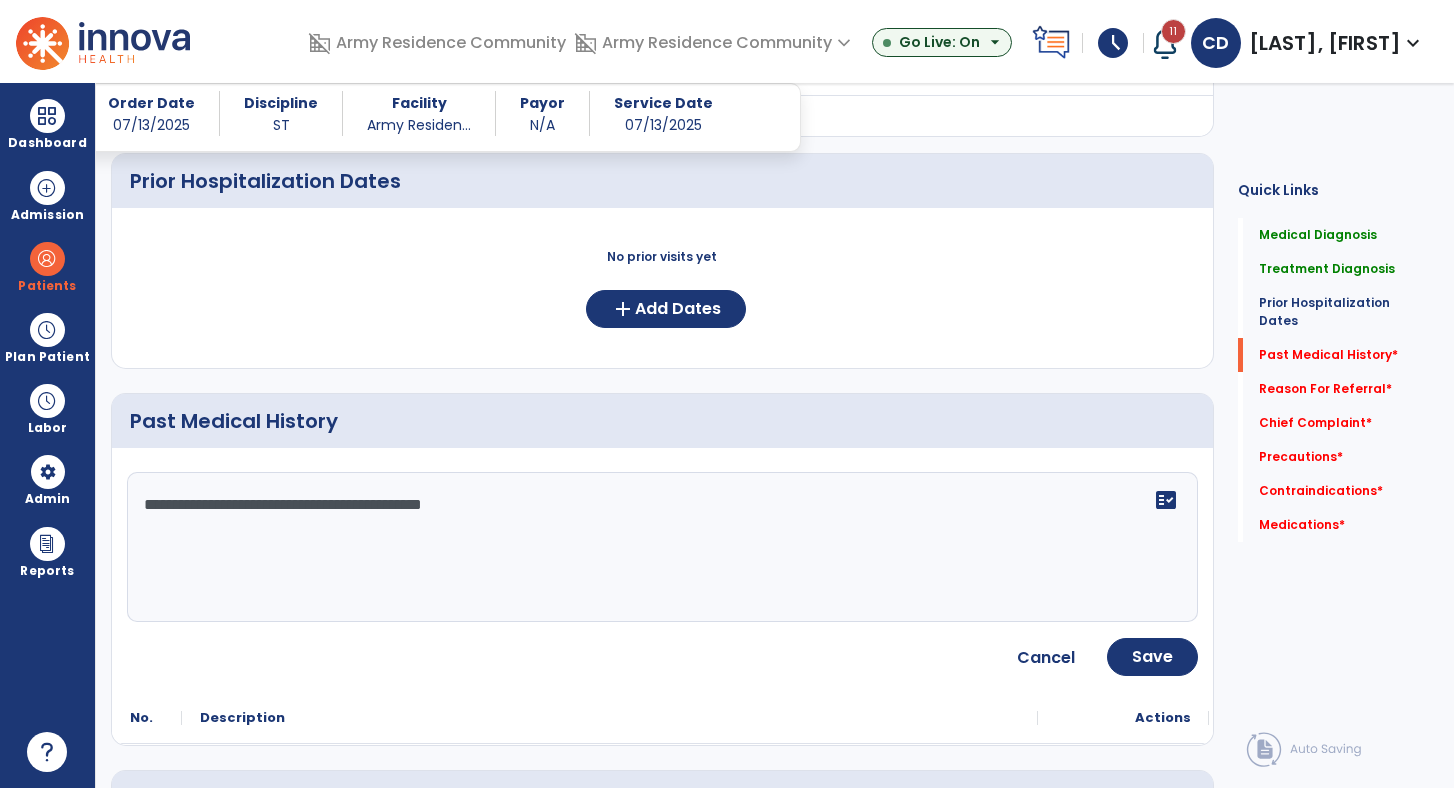 click on "**********" 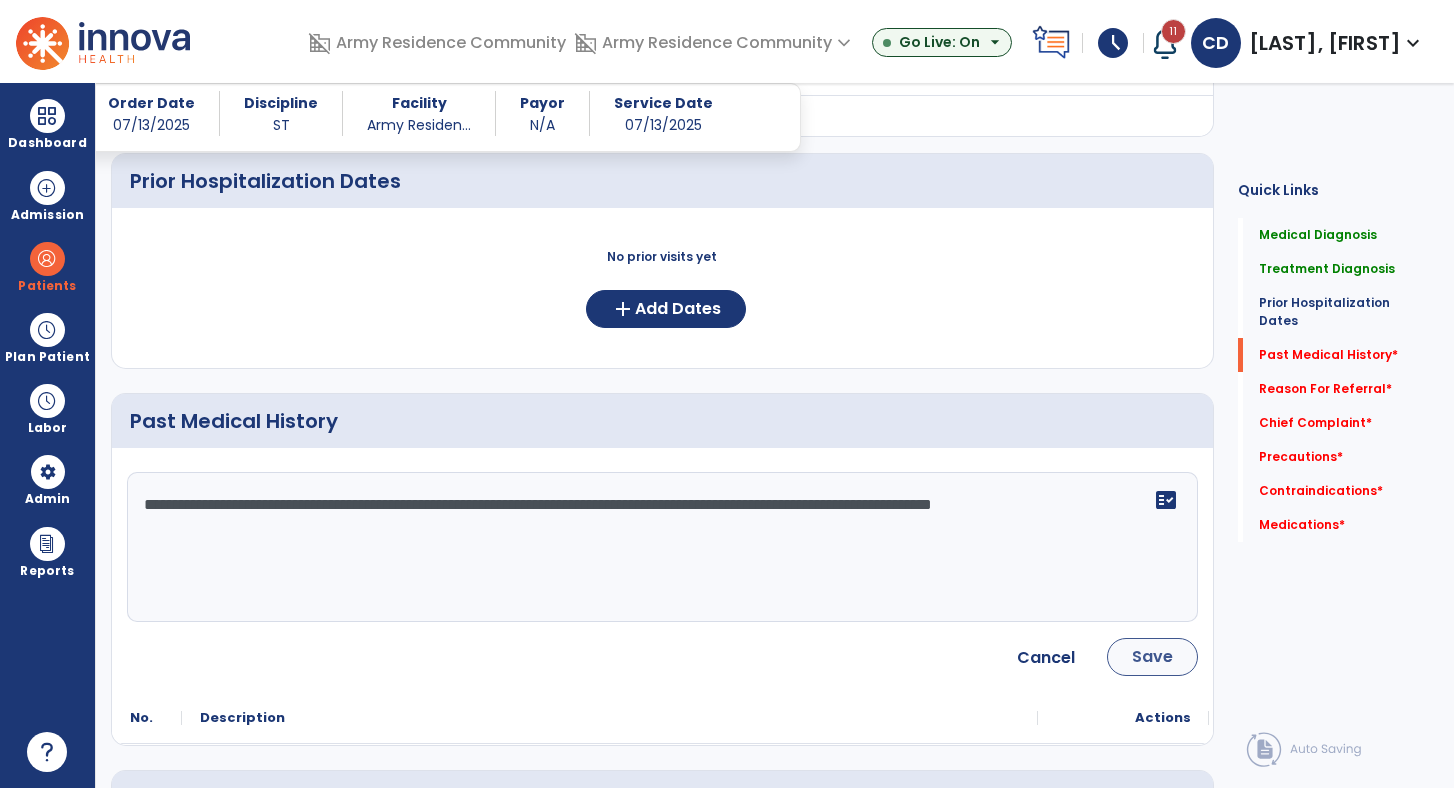 type on "**********" 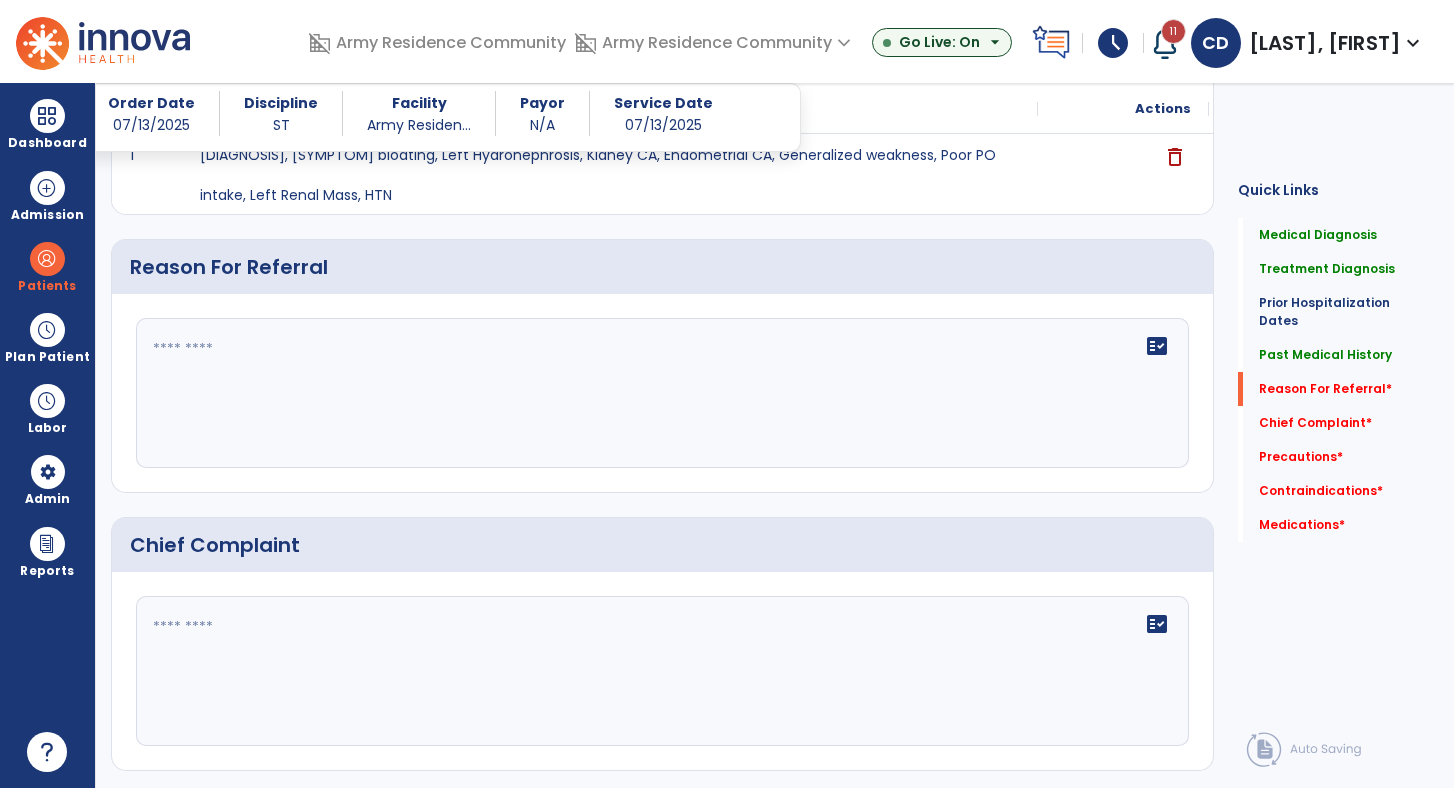 scroll, scrollTop: 976, scrollLeft: 0, axis: vertical 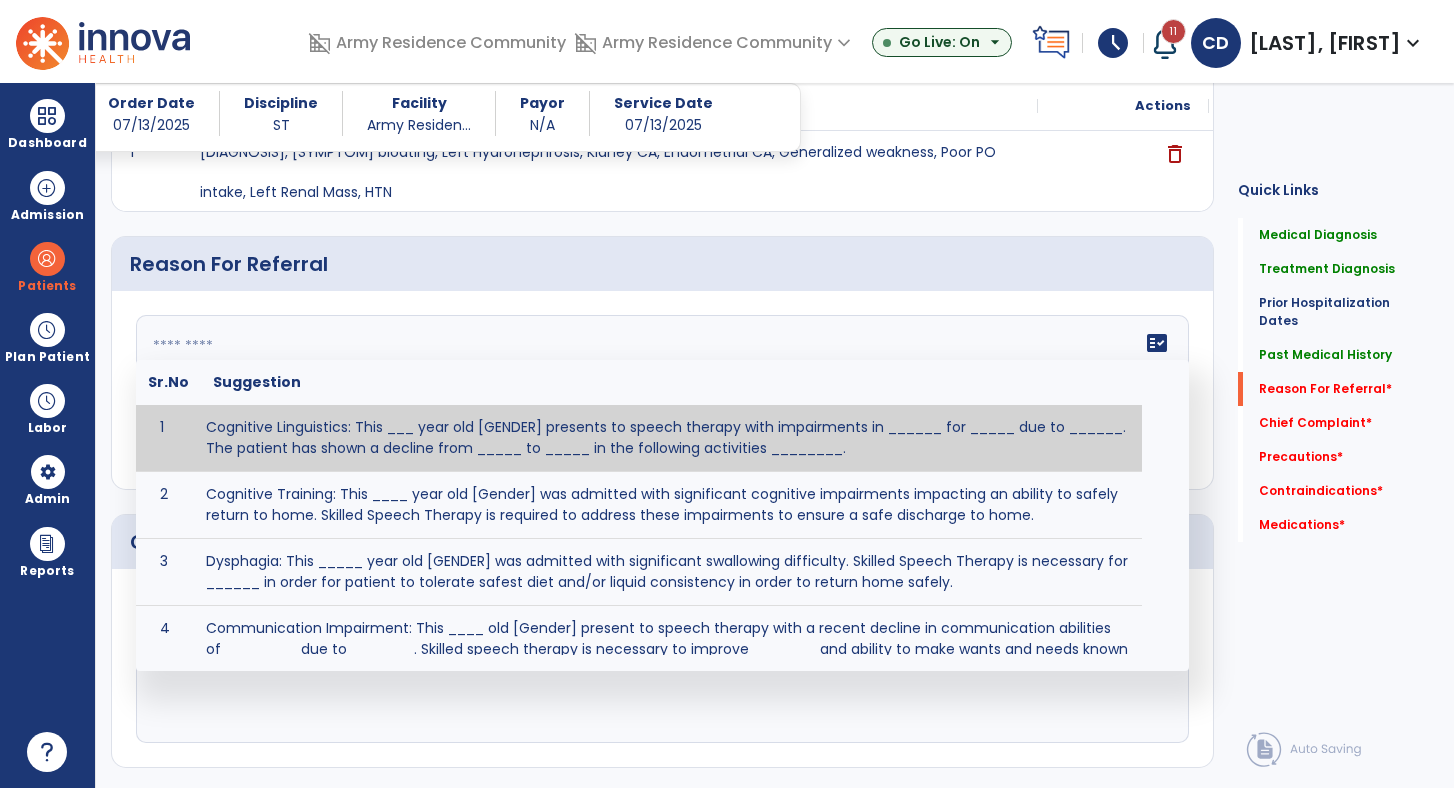 click on "fact_check Sr.No Suggestion 1 Cognitive Linguistics: This ___ year old [GENDER] presents to speech therapy with impairments in ______ for _____ due to ______. The patient has shown a decline from _____ to _____ in the following activities ________. 2 Cognitive Training: This ____ year old [GENDER] was admitted with significant cognitive impairments impacting an ability to safely return to home. Skilled Speech Therapy is required to address these impairments to ensure a safe discharge to home. 3 Dysphagia: This _____ year old [GENDER] was admitted with significant swallowing difficulty. Skilled Speech Therapy is necessary for ______ in order for patient to tolerate safest diet and/or liquid consistency in order to return home safely. 4 5 6 Post Surgical: This ____ year old ____ [GENDER] underwent [SURGERY] on [DATE].The patient reports complaints of ________ and impaired ability to perform ___________." 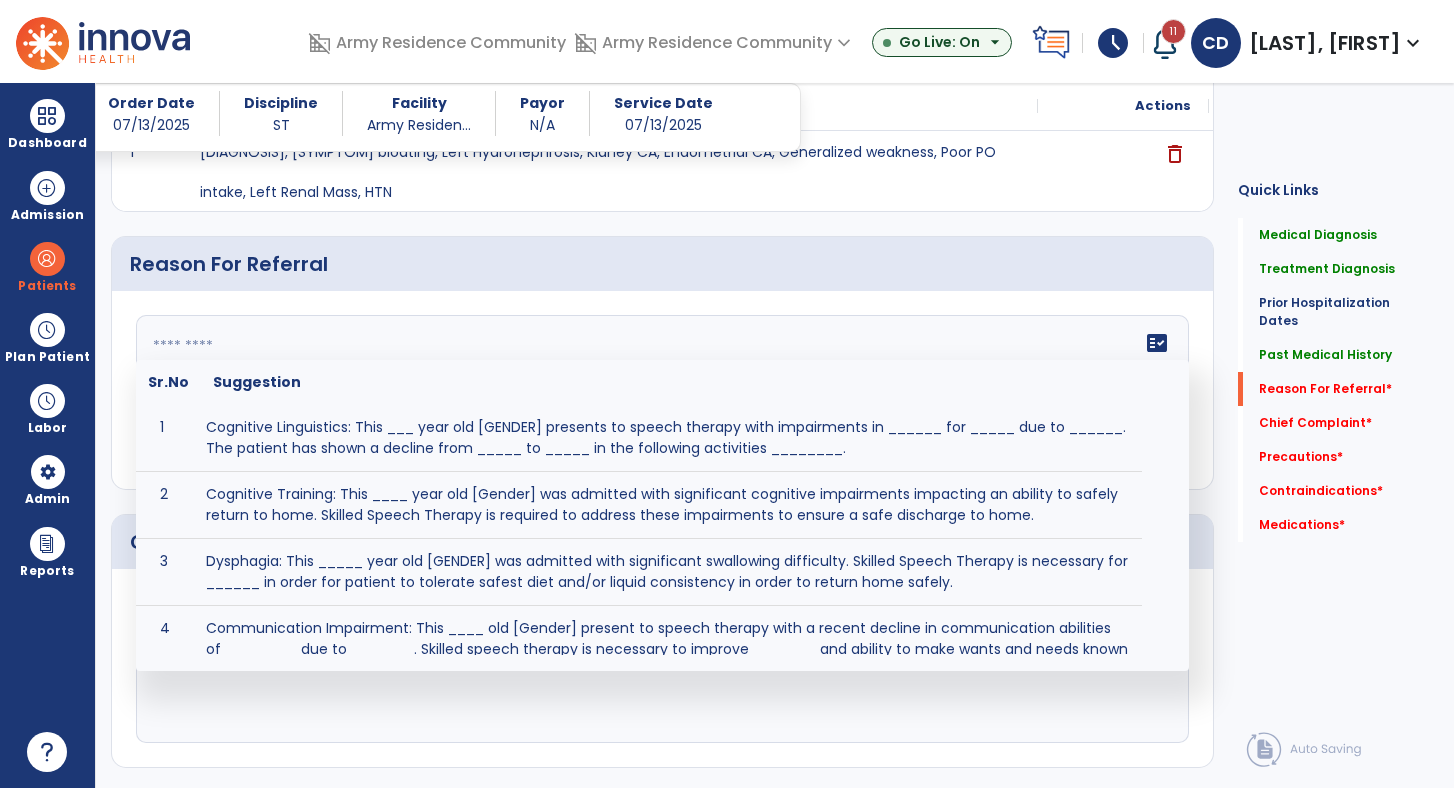 scroll, scrollTop: 0, scrollLeft: 0, axis: both 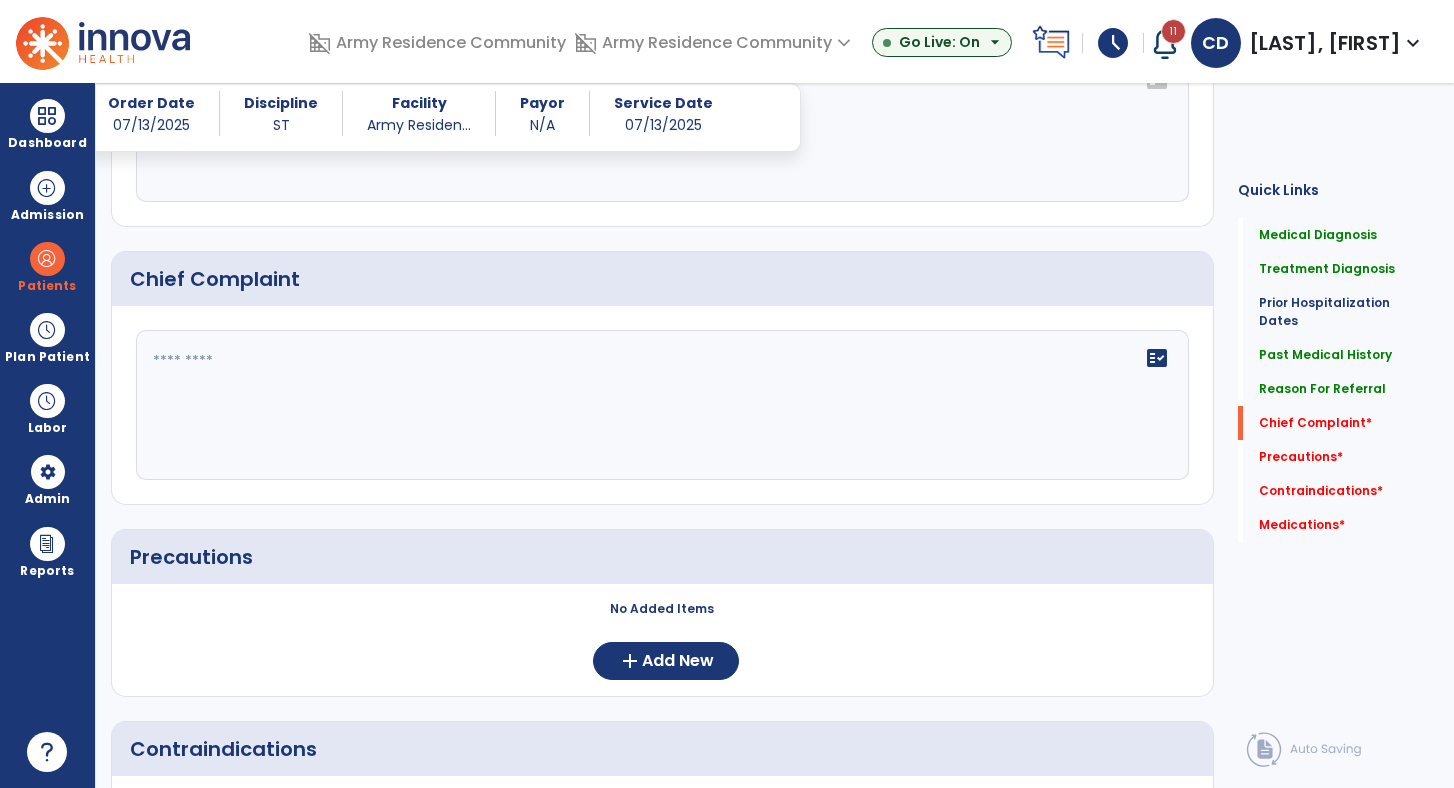 type on "**********" 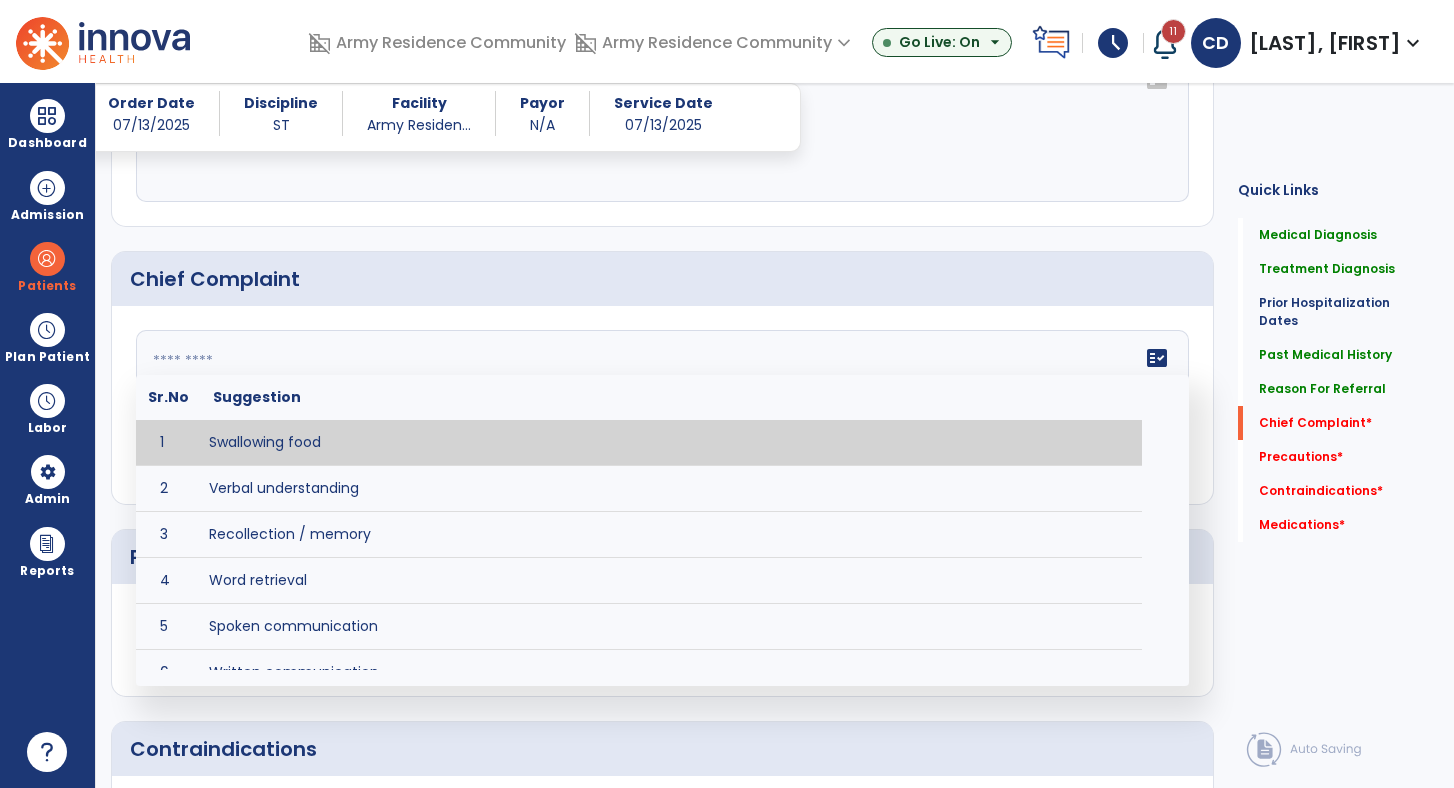 click on "fact_check  Sr.No Suggestion 1 Swallowing food 2 Verbal understanding 3 Recollection / memory 4 Word retrieval 5 Spoken communication 6 Written communication 7 Understanding 8 Pocketing food 9 Holding food in mouth 10 Coughing at meals 11 Expectorating food or medications 12 Weight loss related to dysphagia 13 Recurrent aspiration PNA" 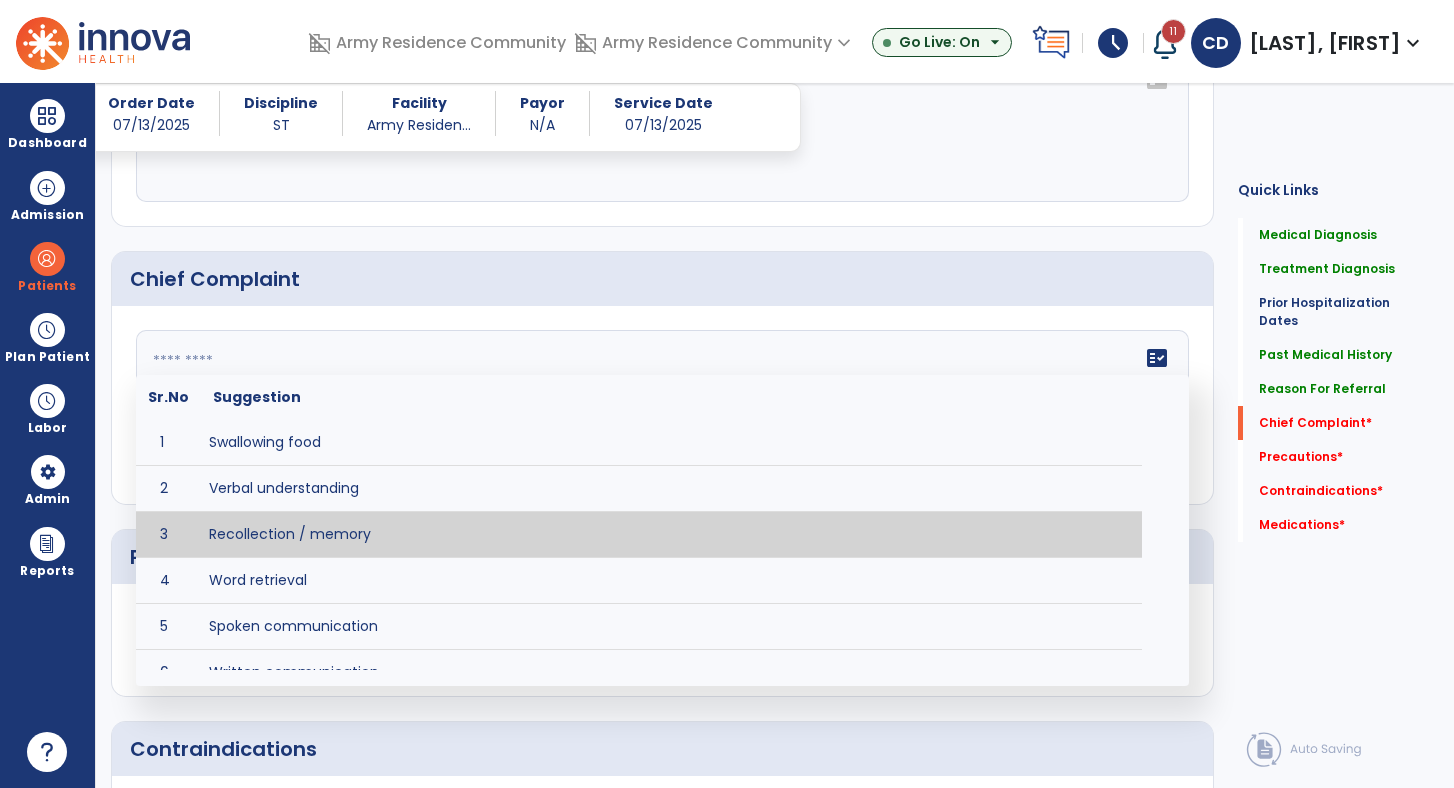 type on "**********" 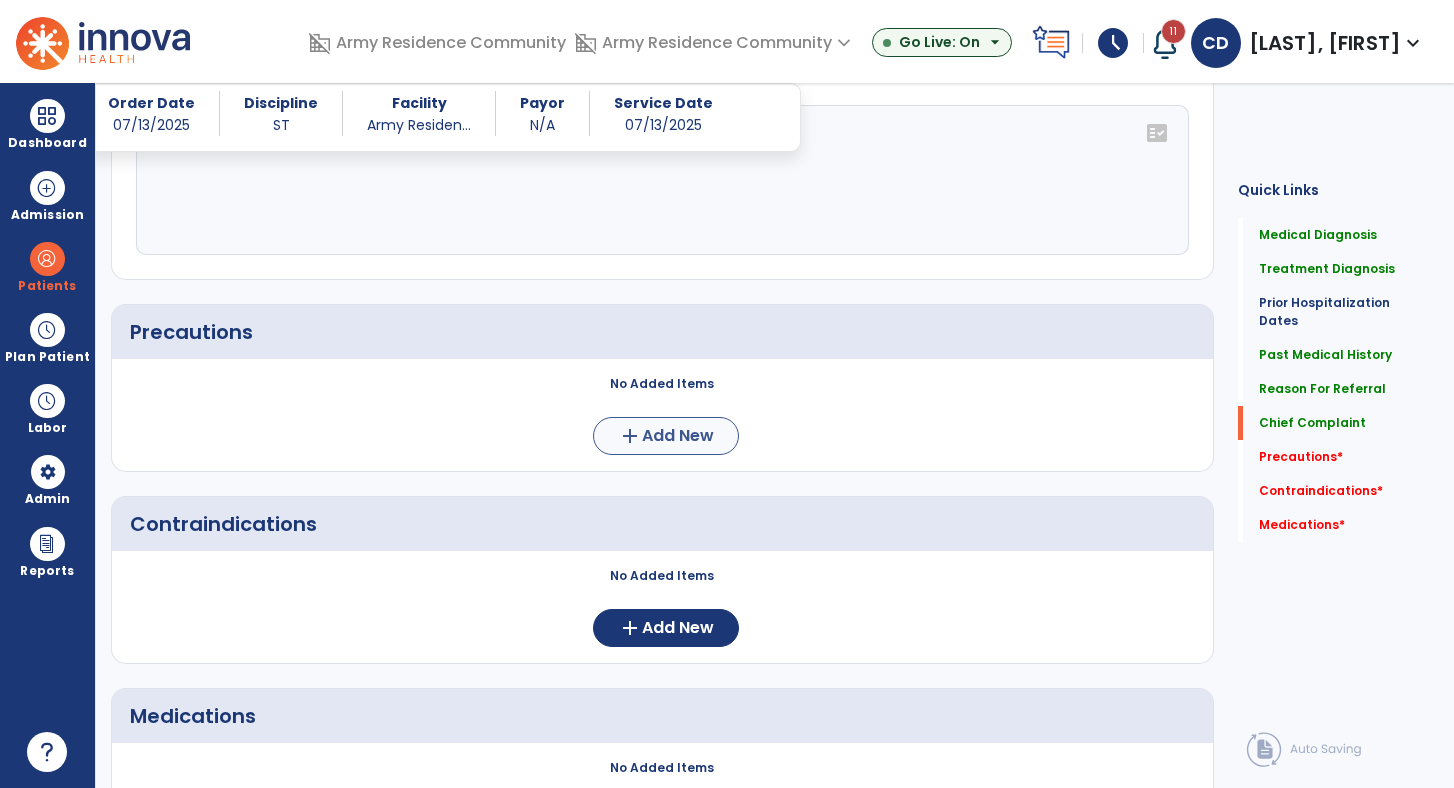 scroll, scrollTop: 1465, scrollLeft: 0, axis: vertical 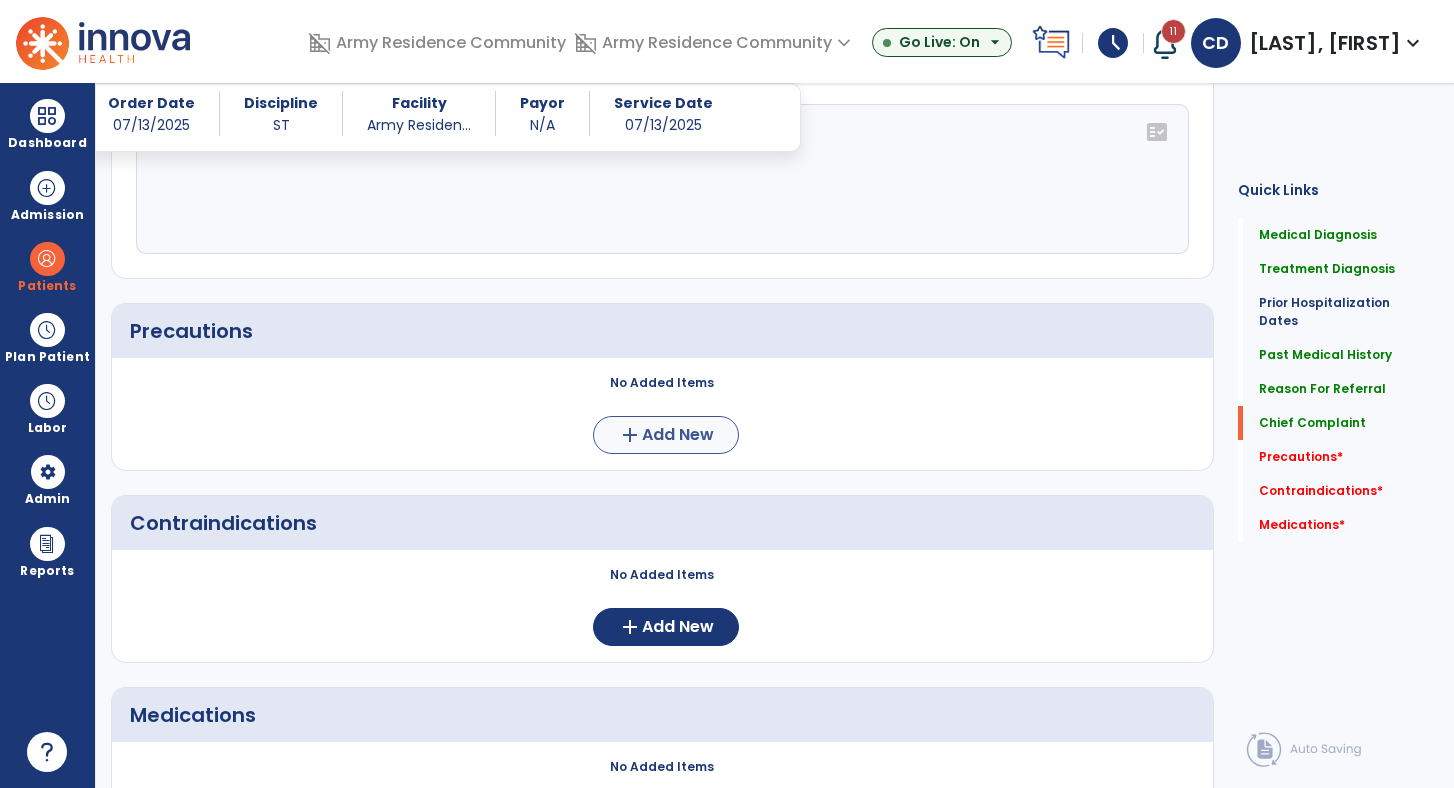 click on "add  Add New" 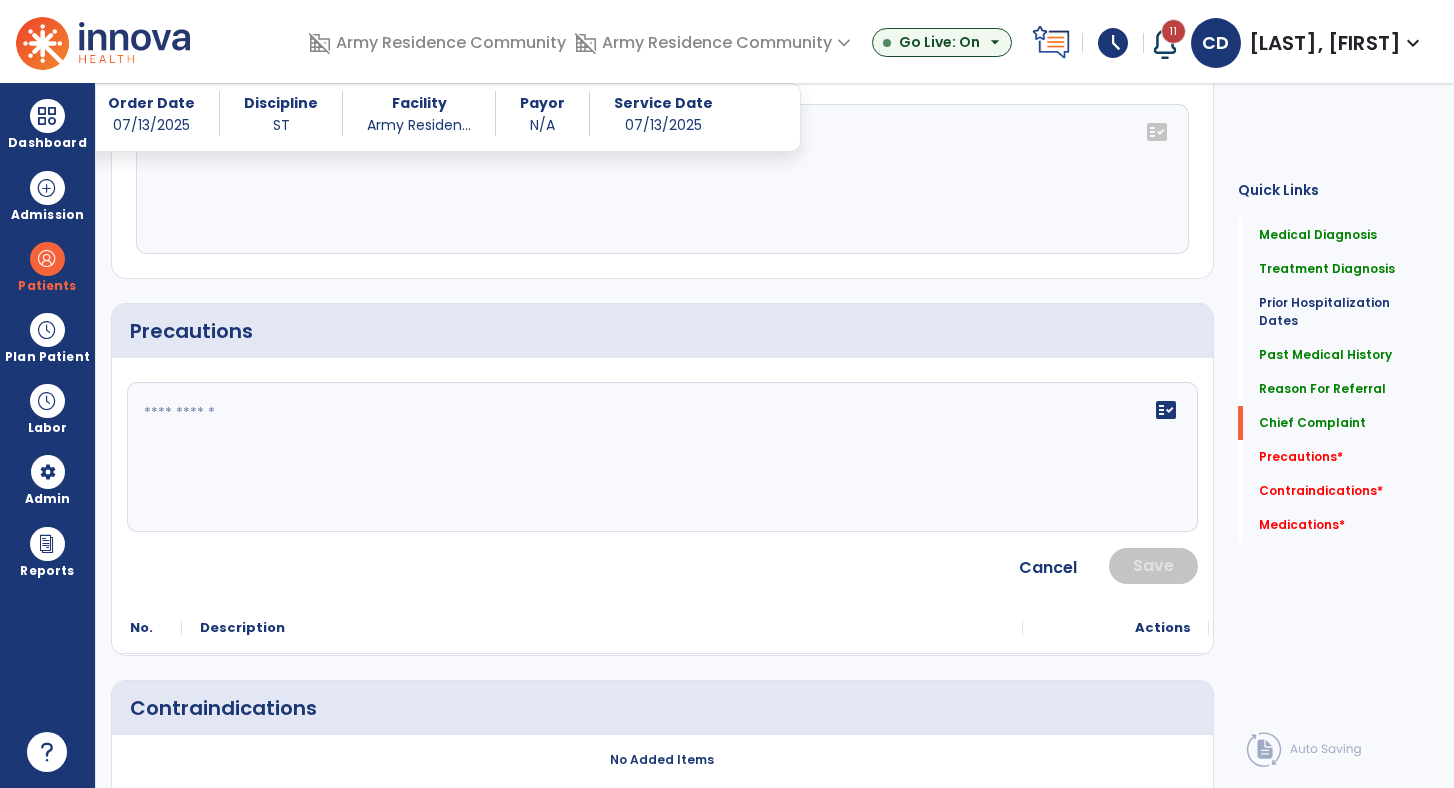 click on "fact_check" 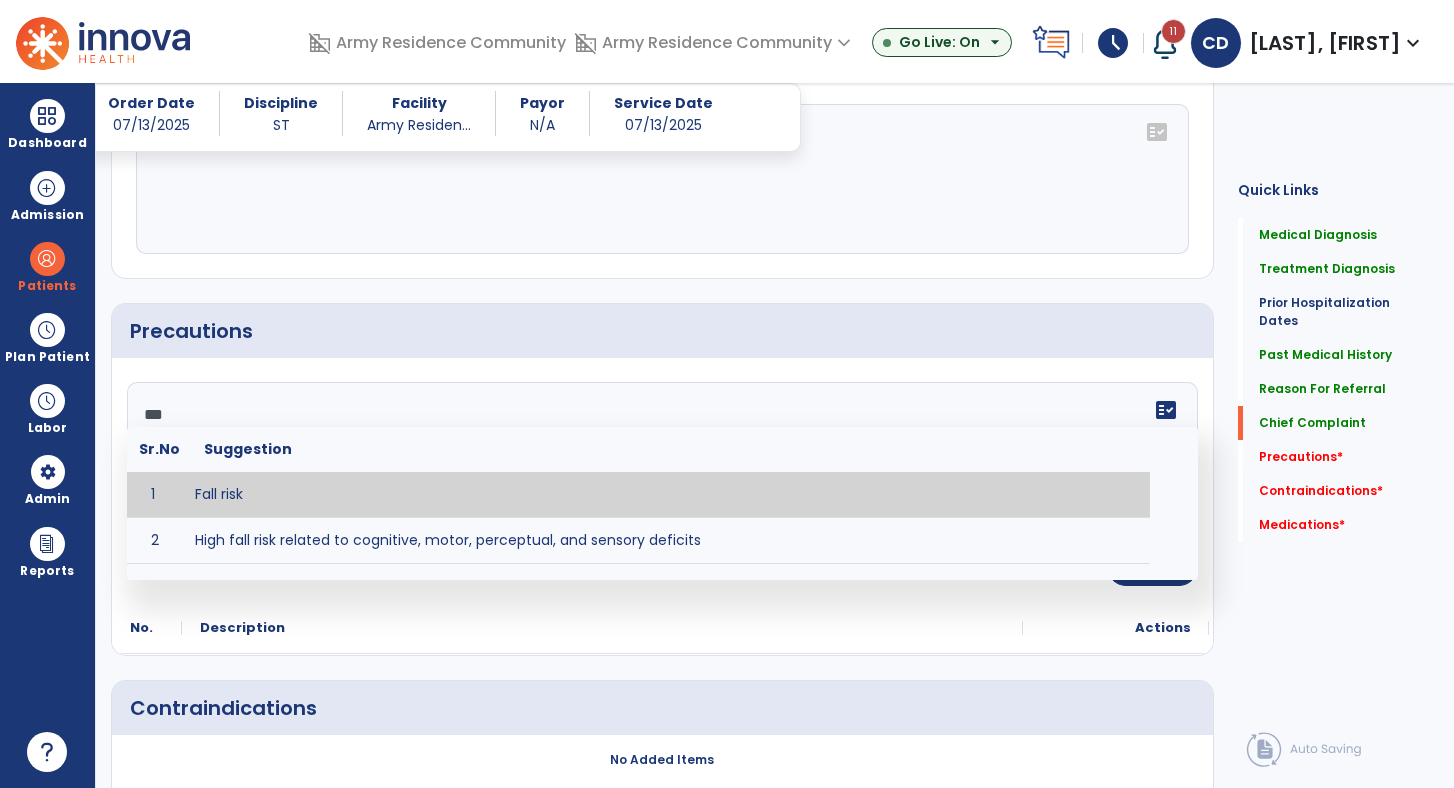 type on "*********" 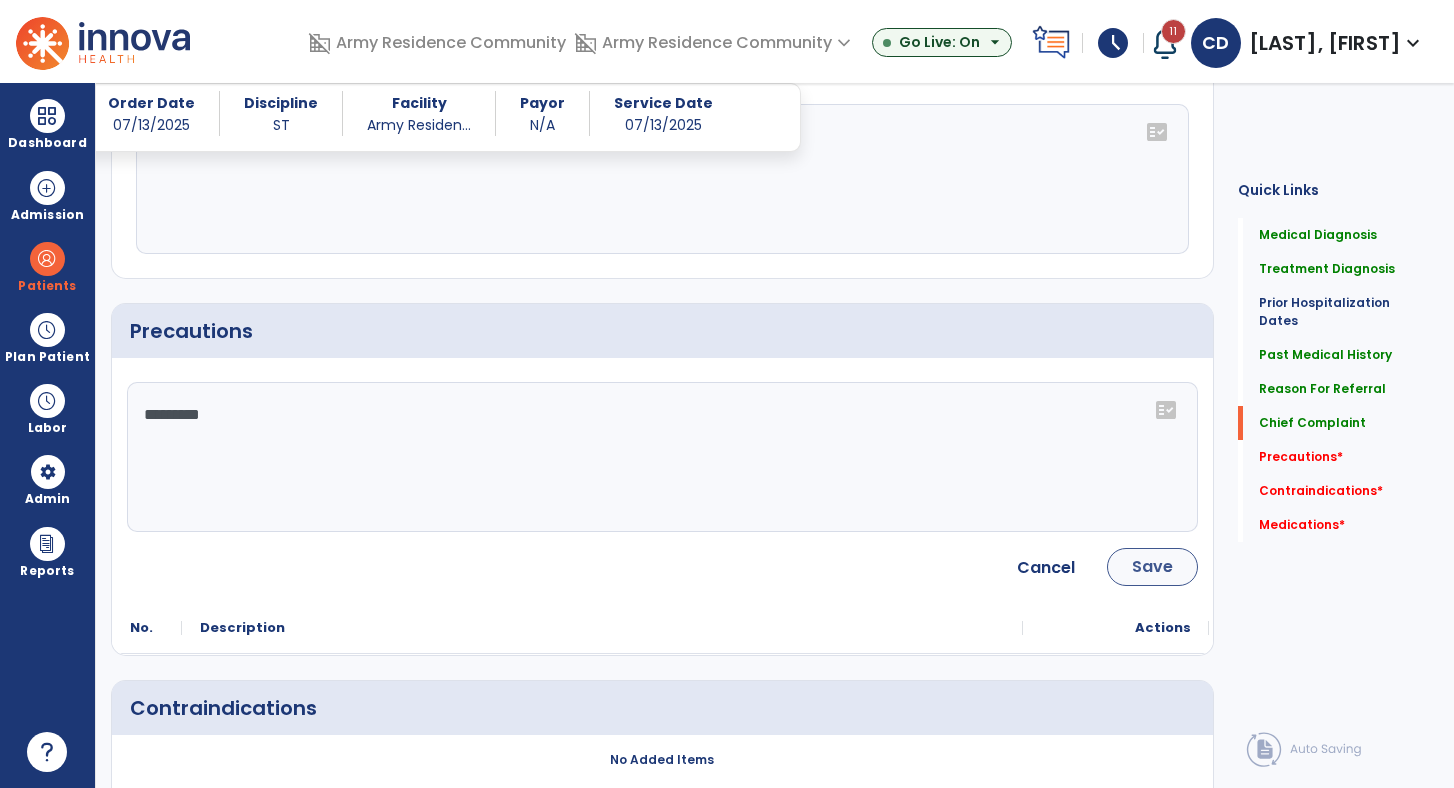 click on "Save" 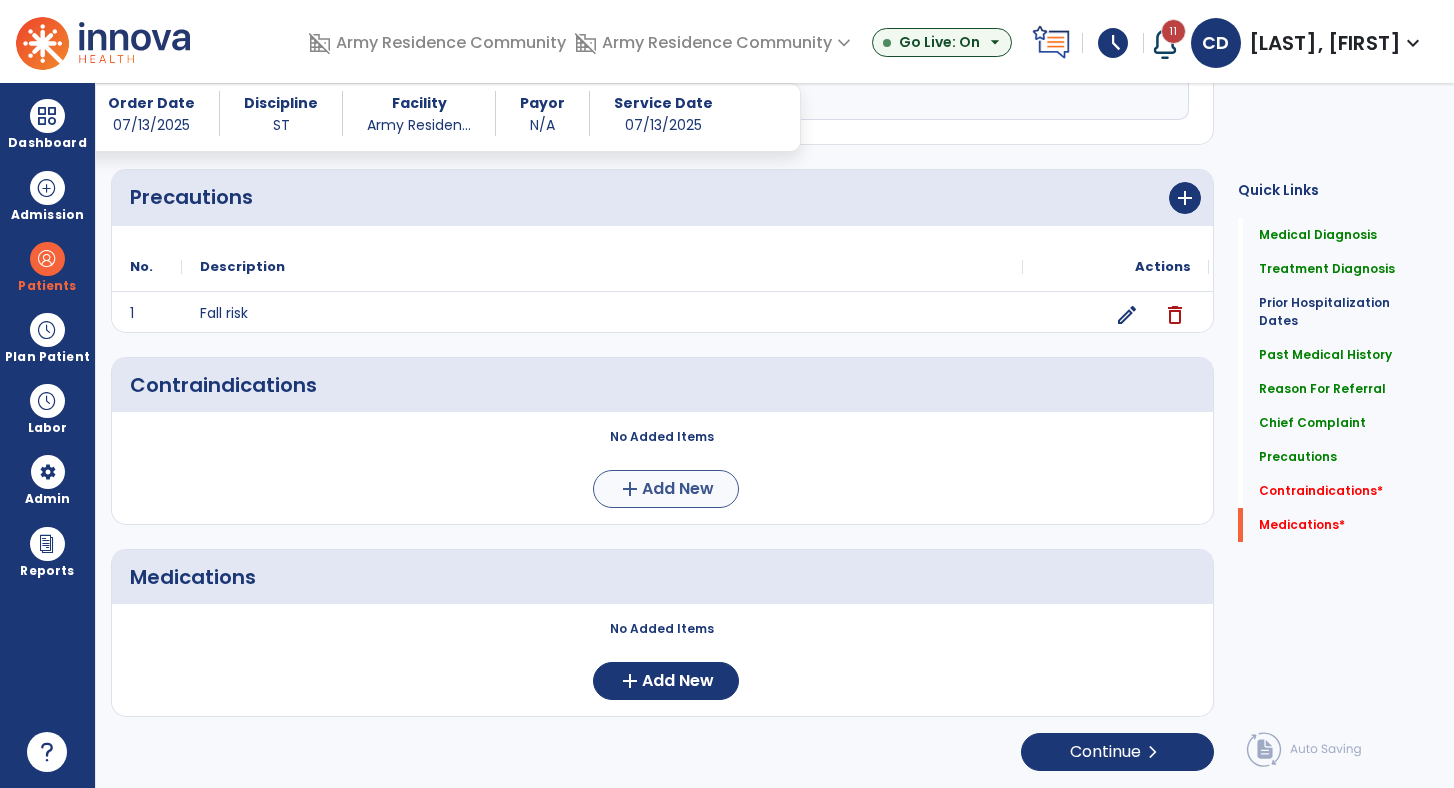 scroll, scrollTop: 1599, scrollLeft: 0, axis: vertical 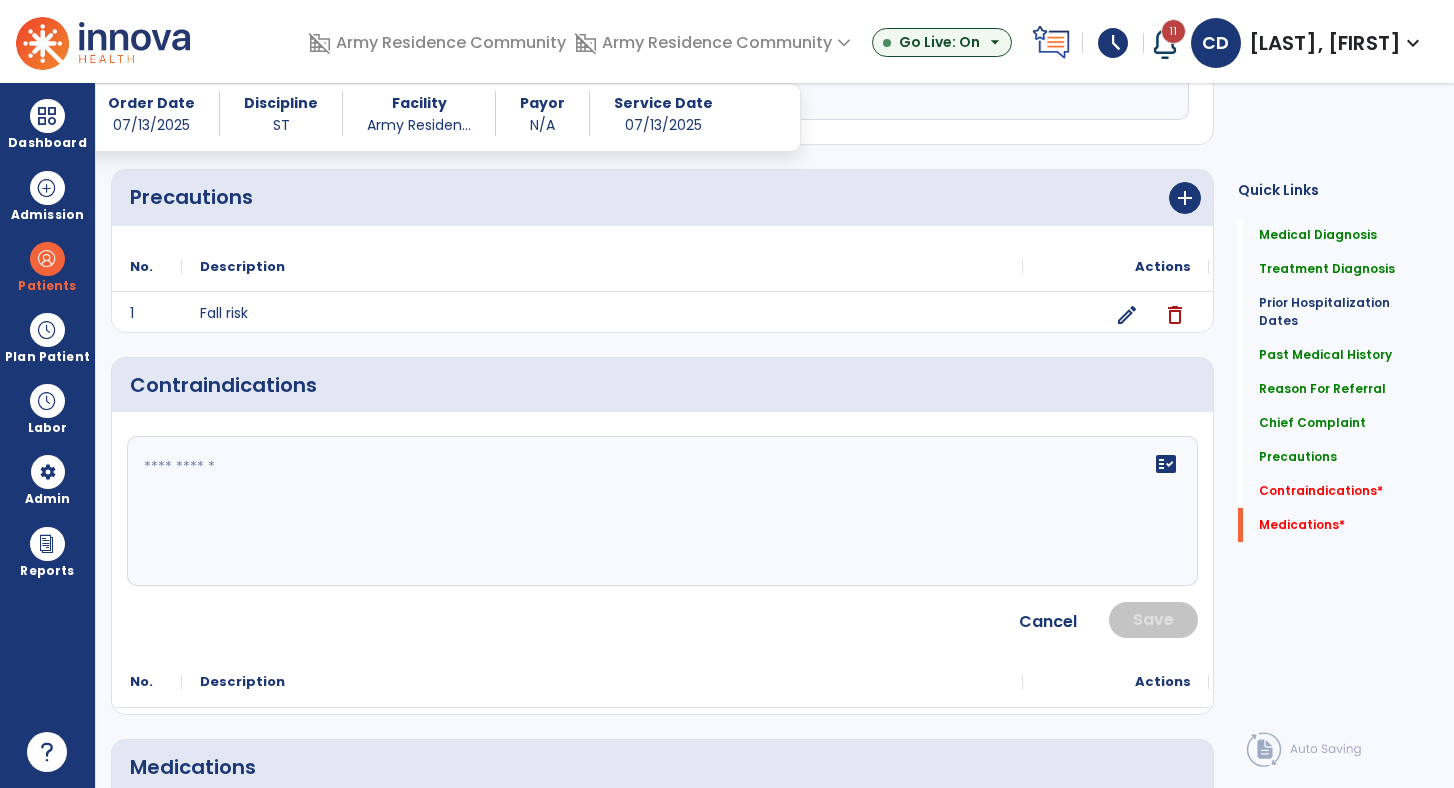 click on "fact_check" 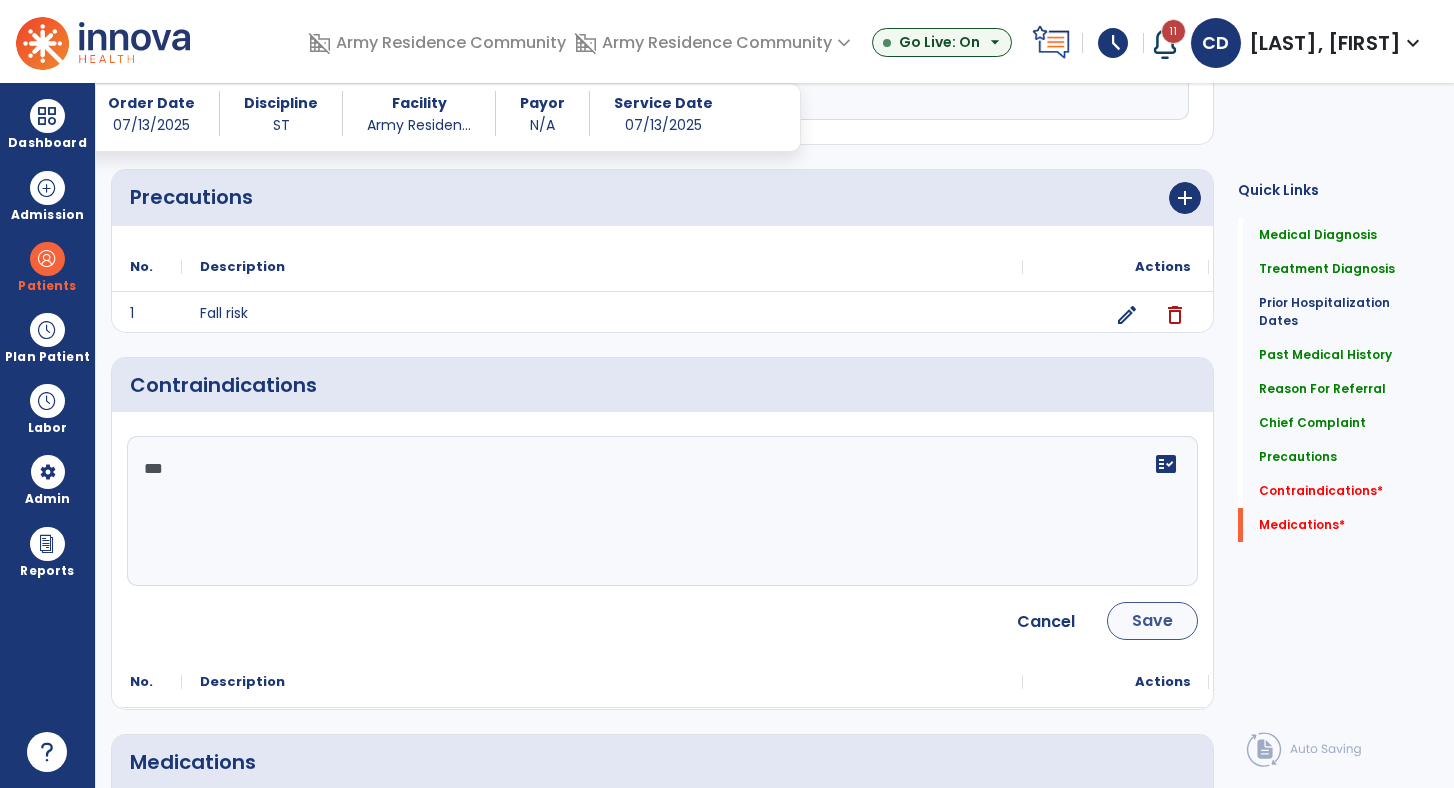 type on "***" 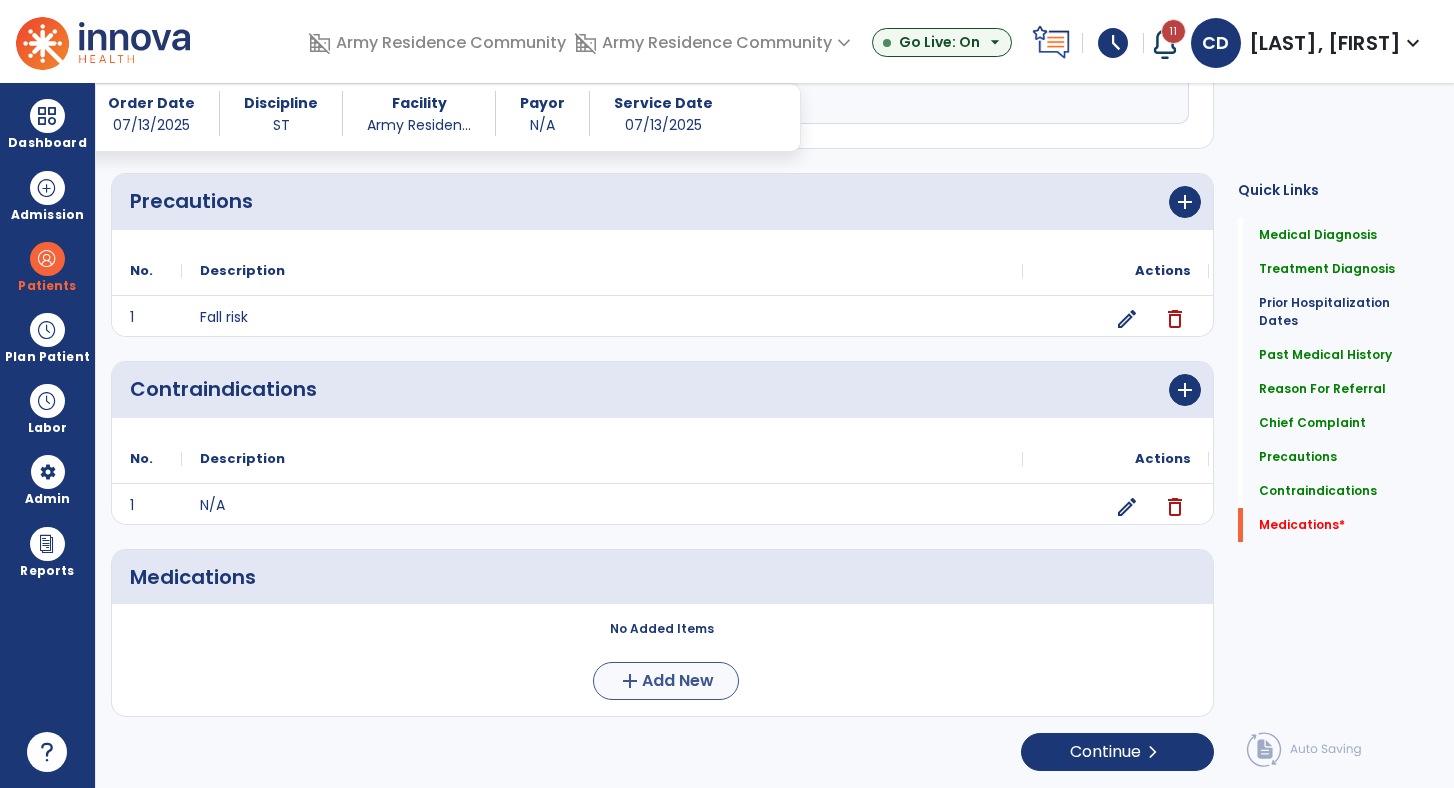 scroll, scrollTop: 1595, scrollLeft: 0, axis: vertical 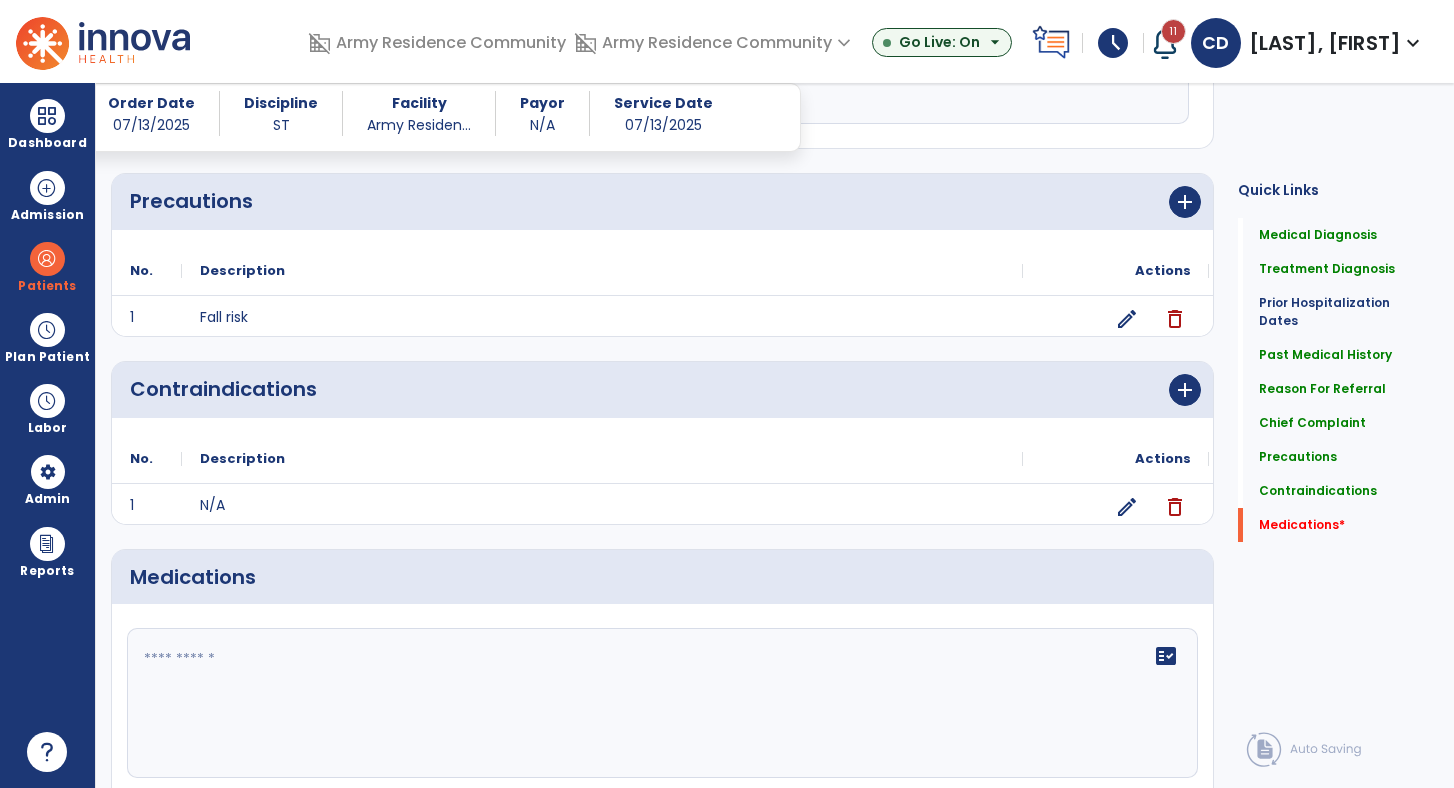 click on "fact_check" 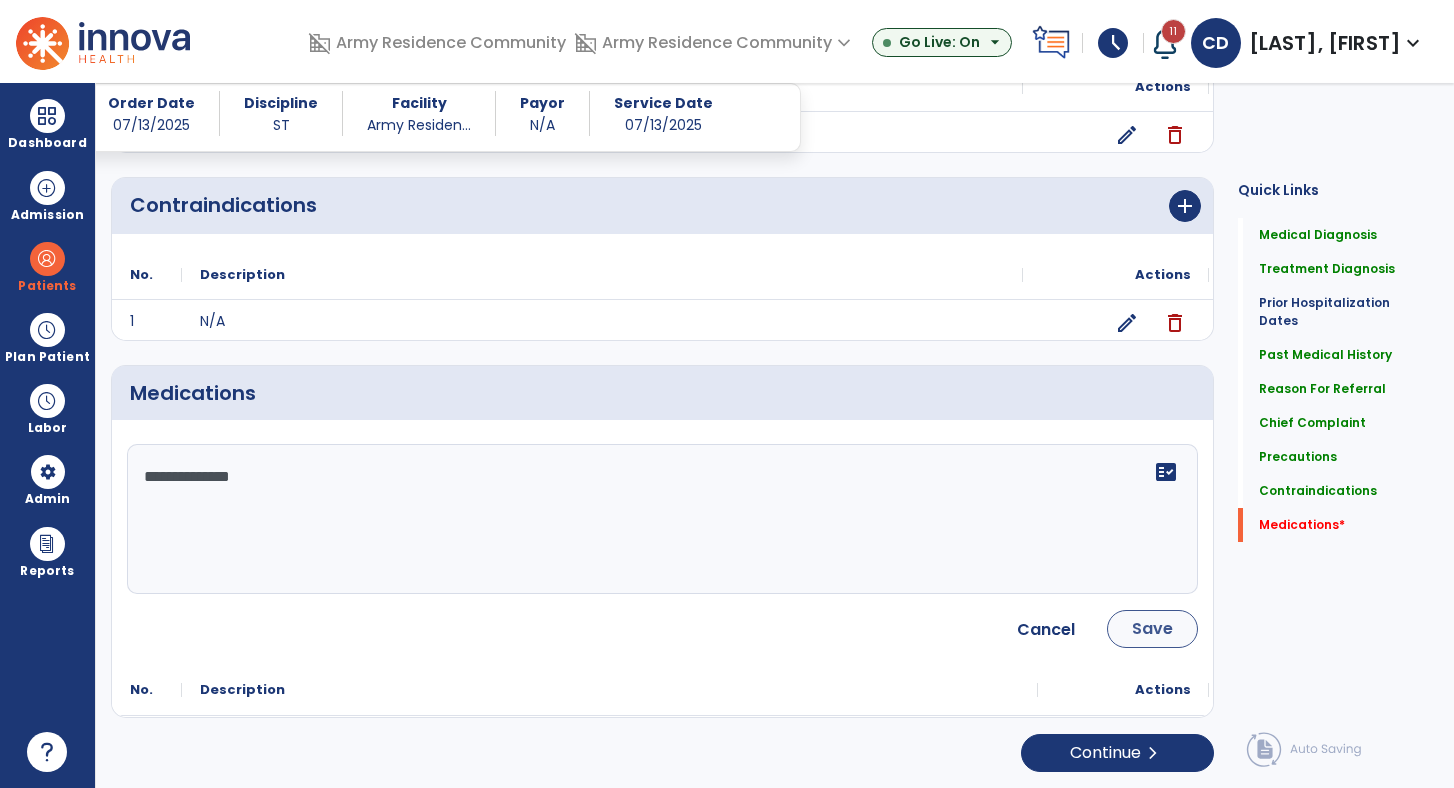 type on "**********" 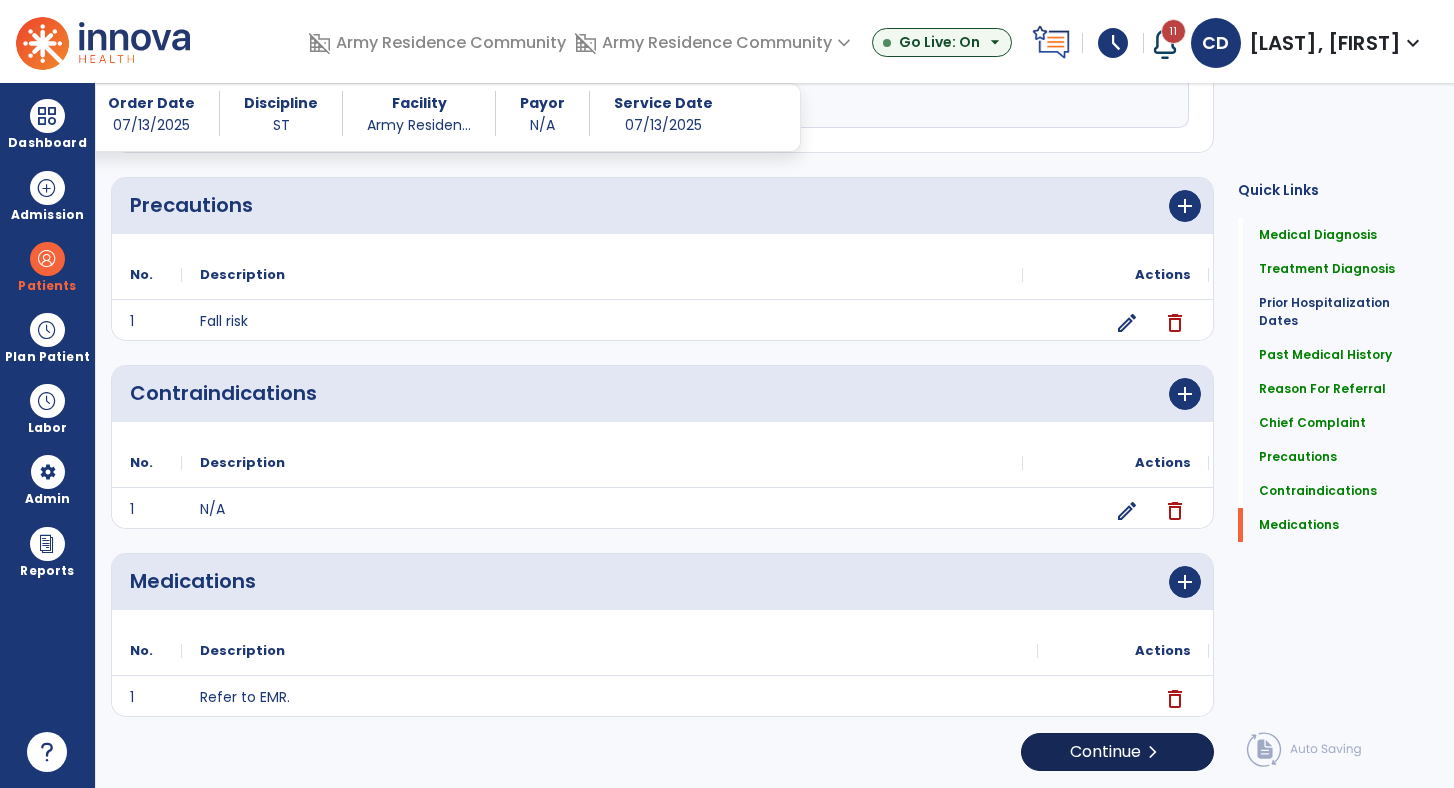 click on "Continue  chevron_right" 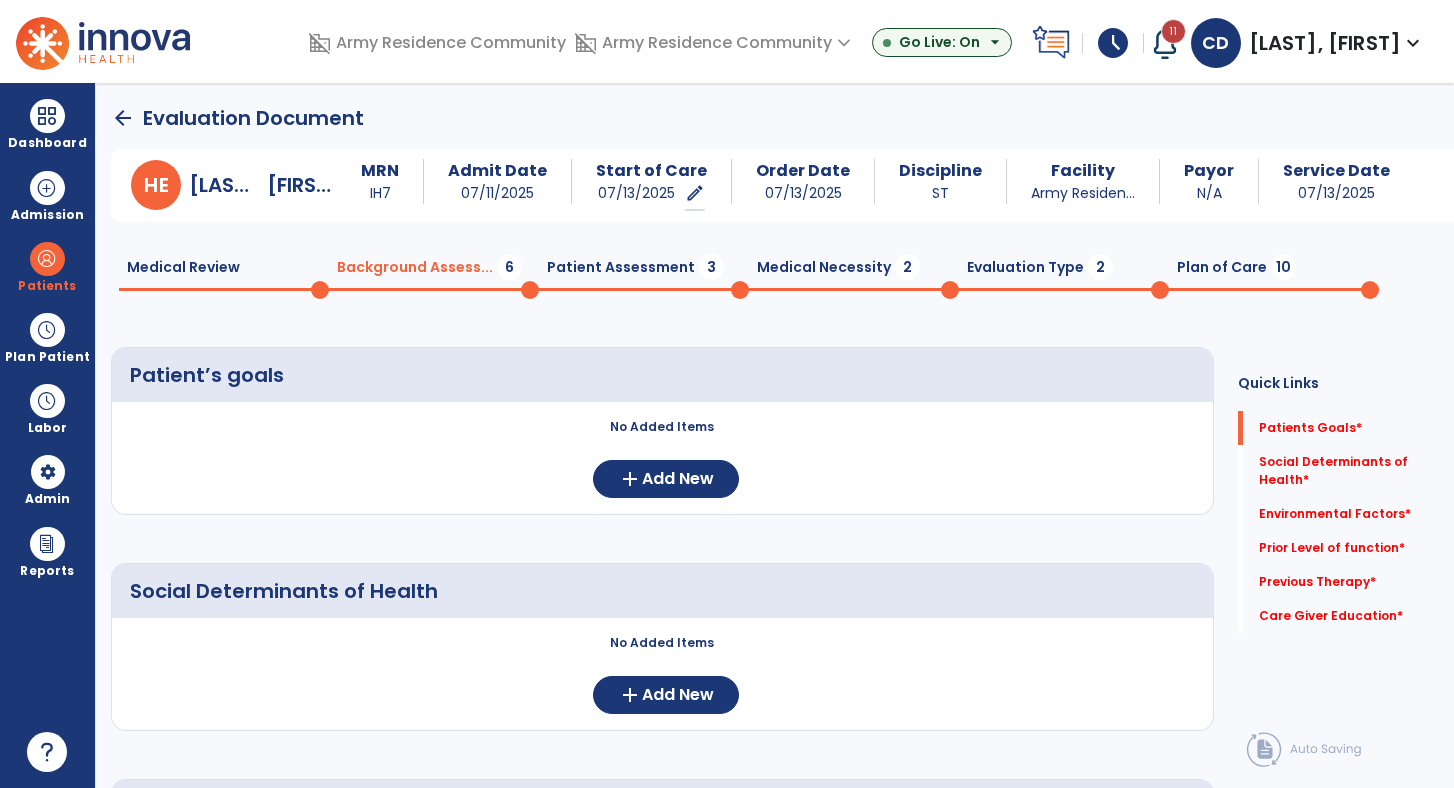 scroll, scrollTop: 0, scrollLeft: 0, axis: both 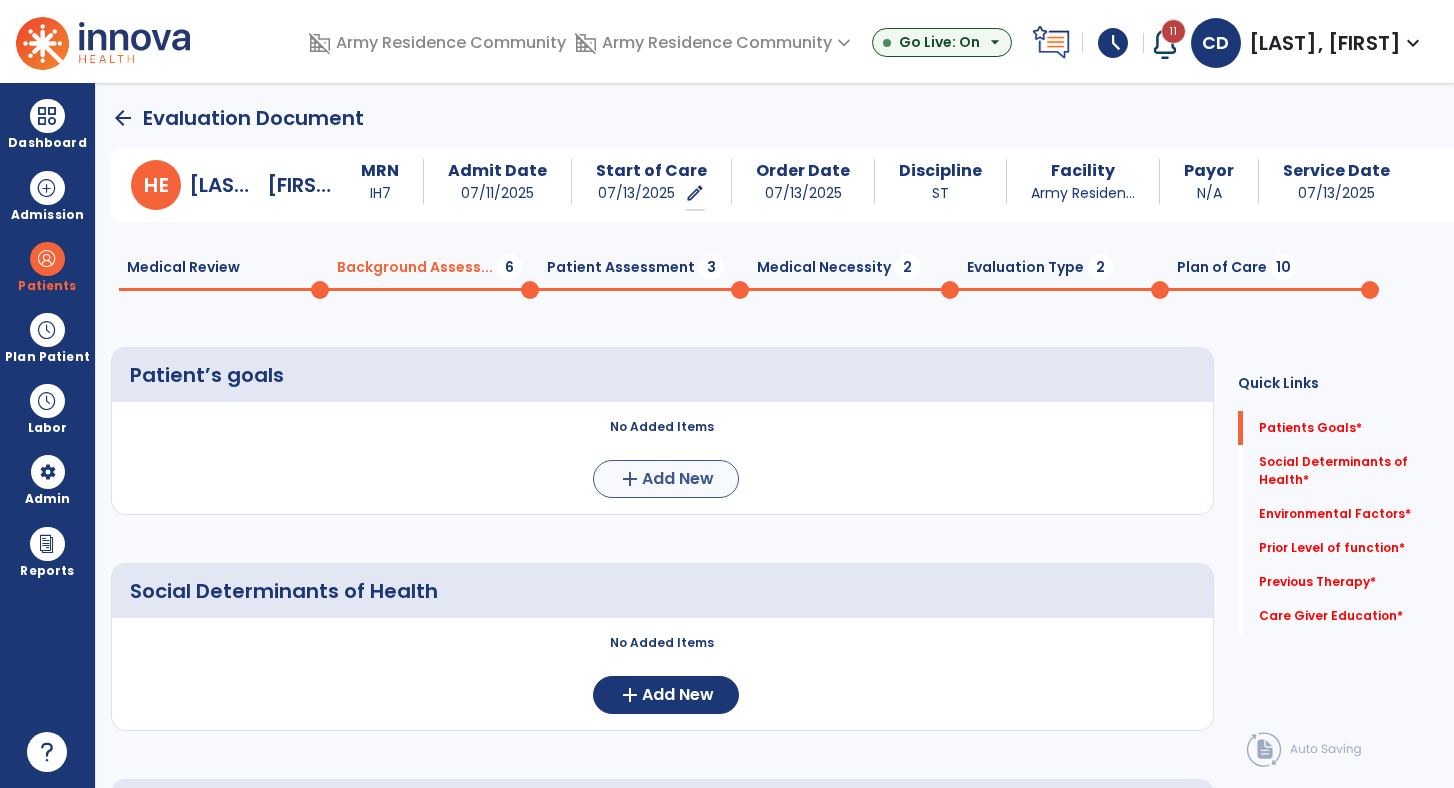 click on "add  Add New" 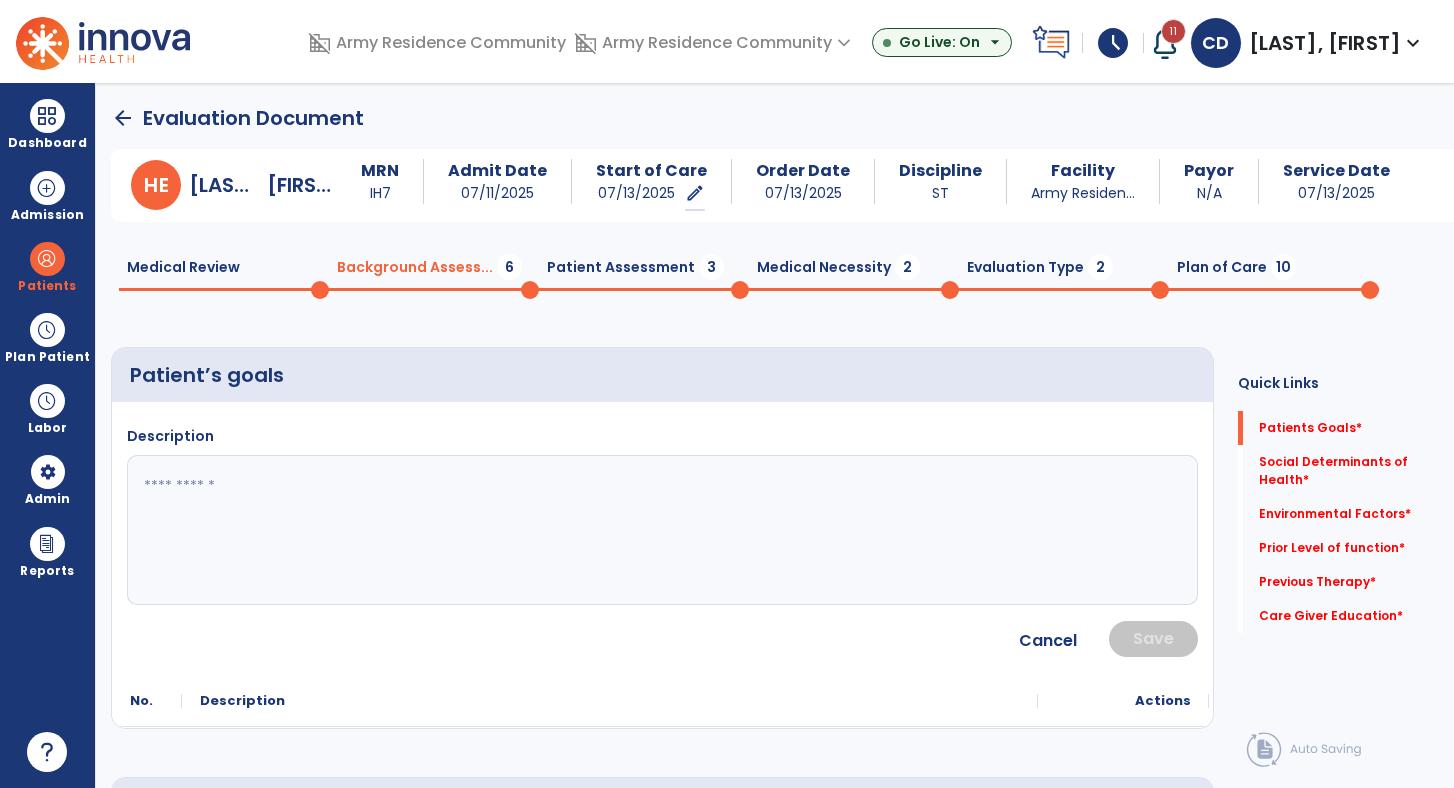 click 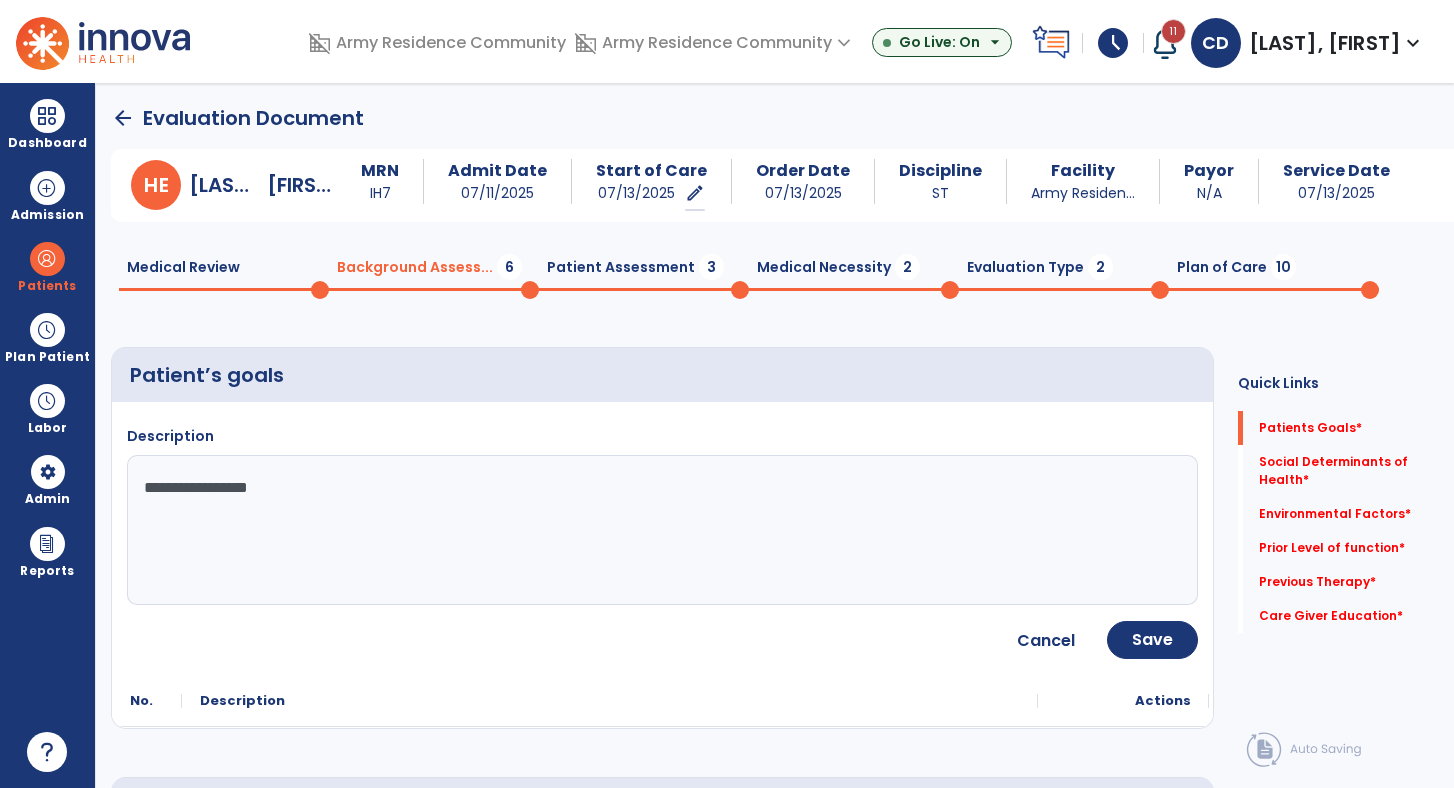 type on "**********" 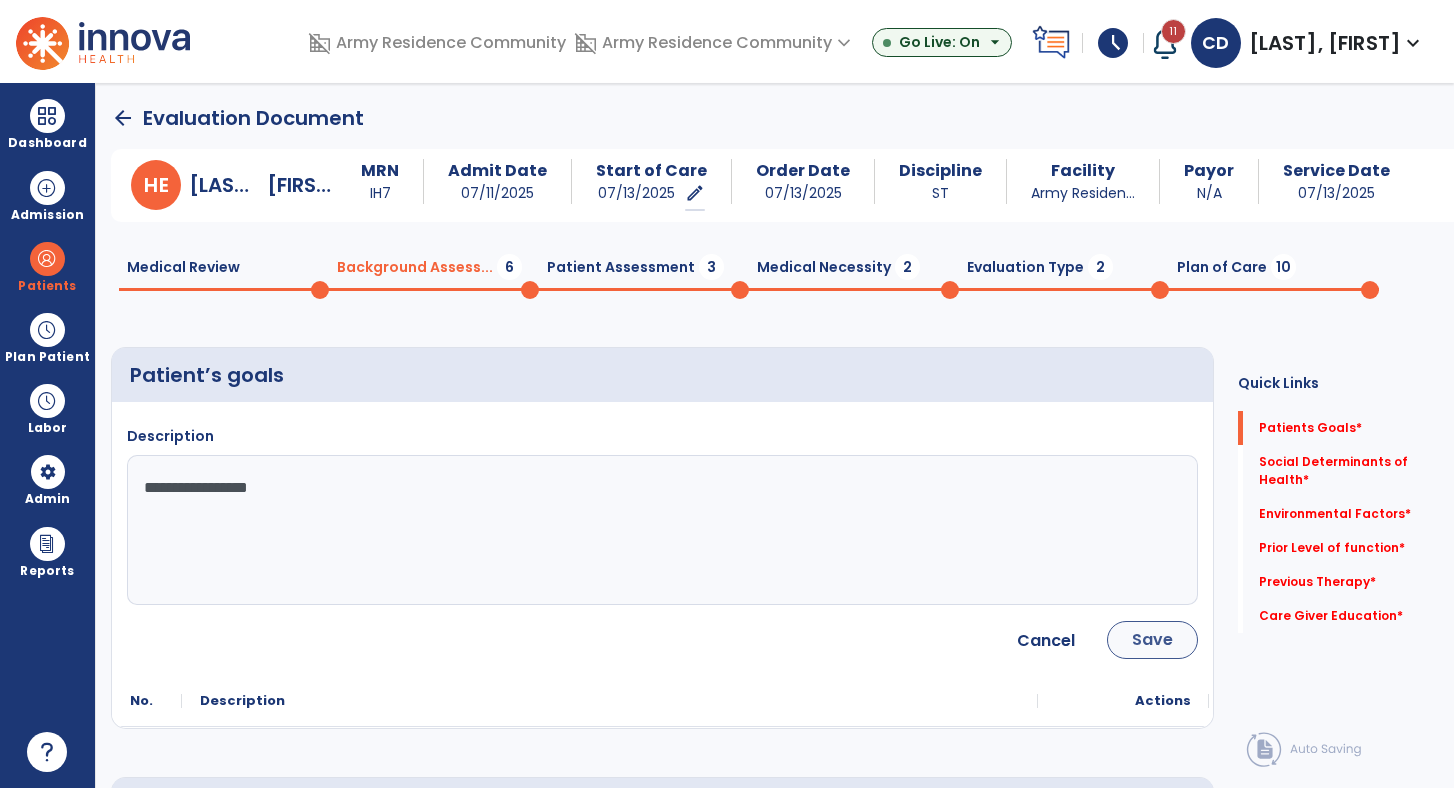 click on "Save" 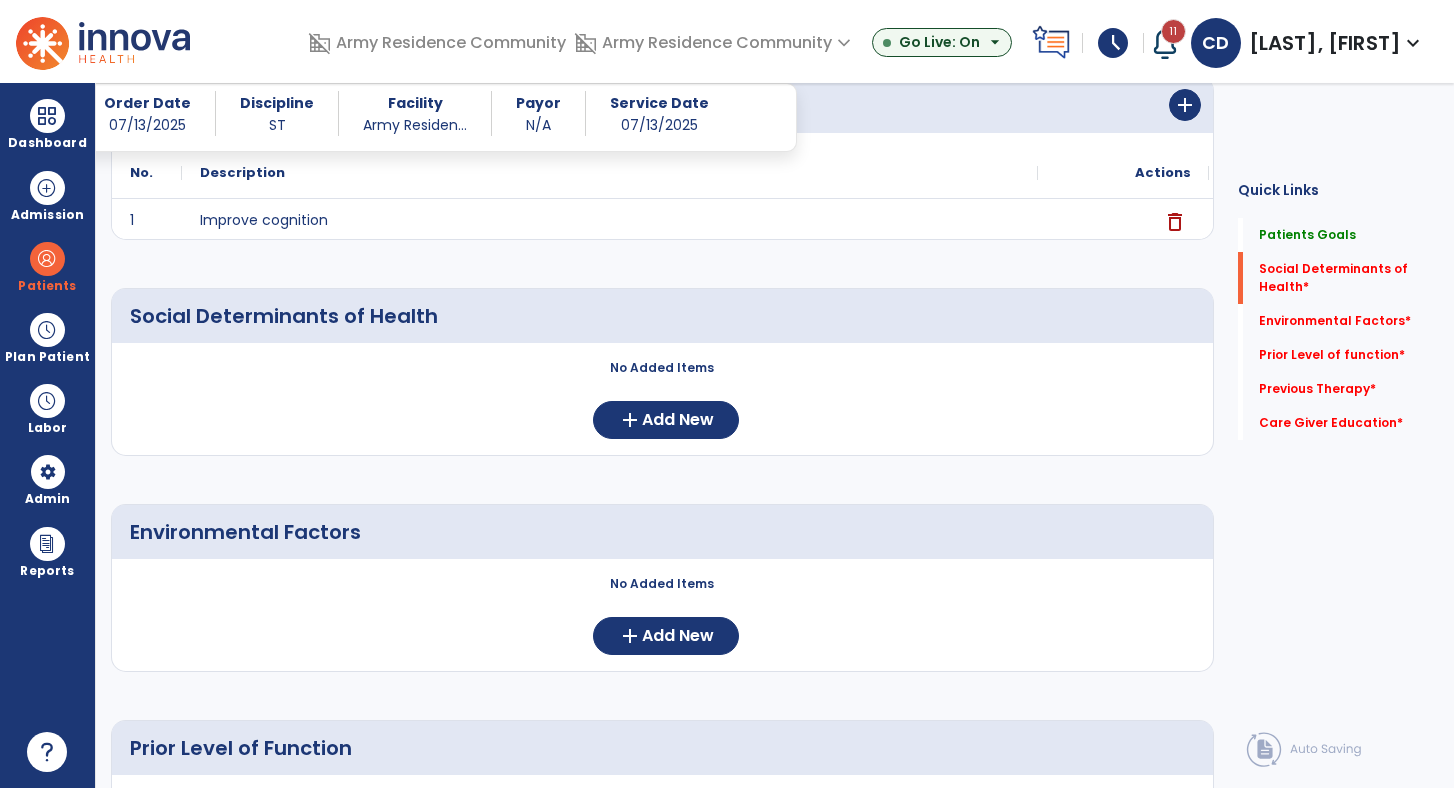 scroll, scrollTop: 254, scrollLeft: 0, axis: vertical 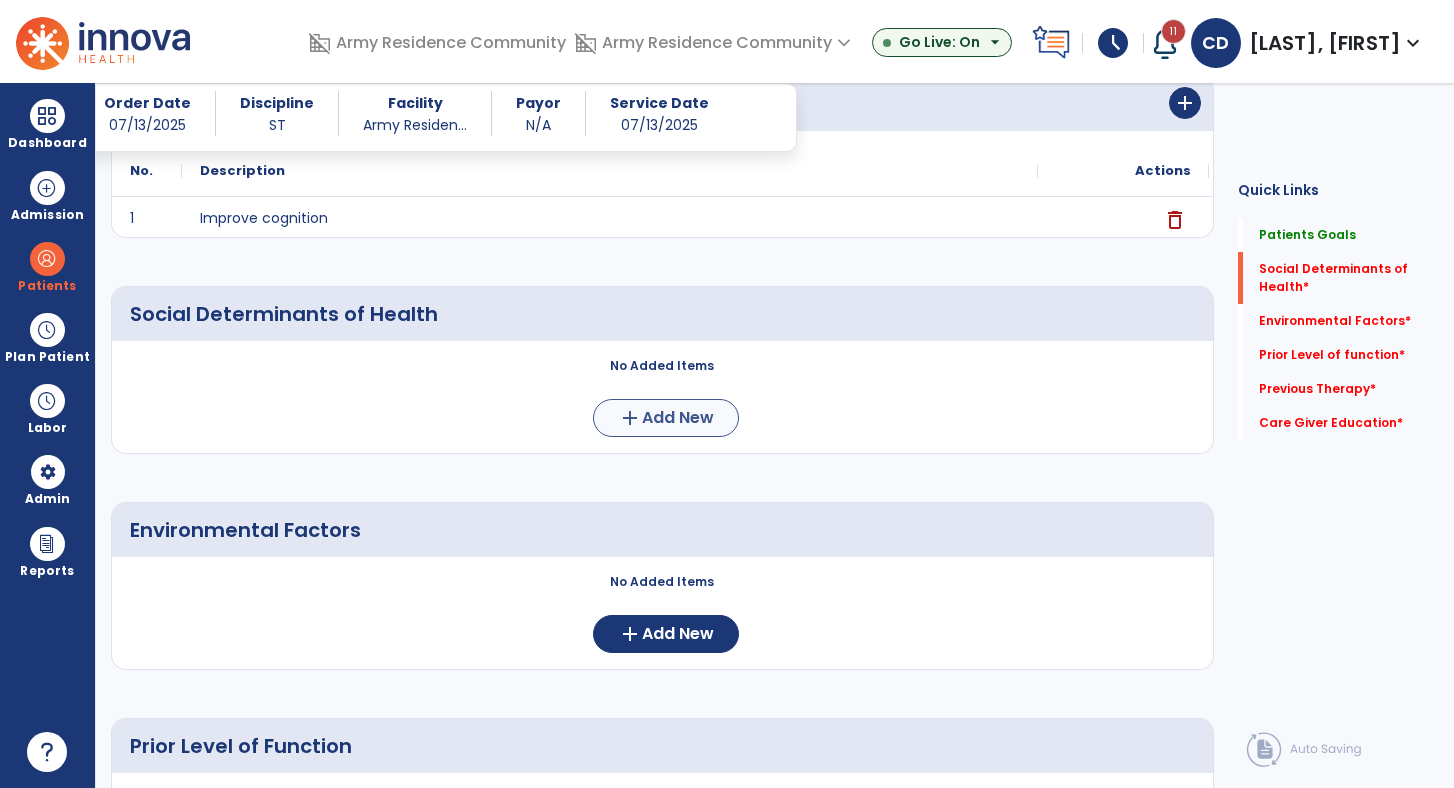 click on "Add New" 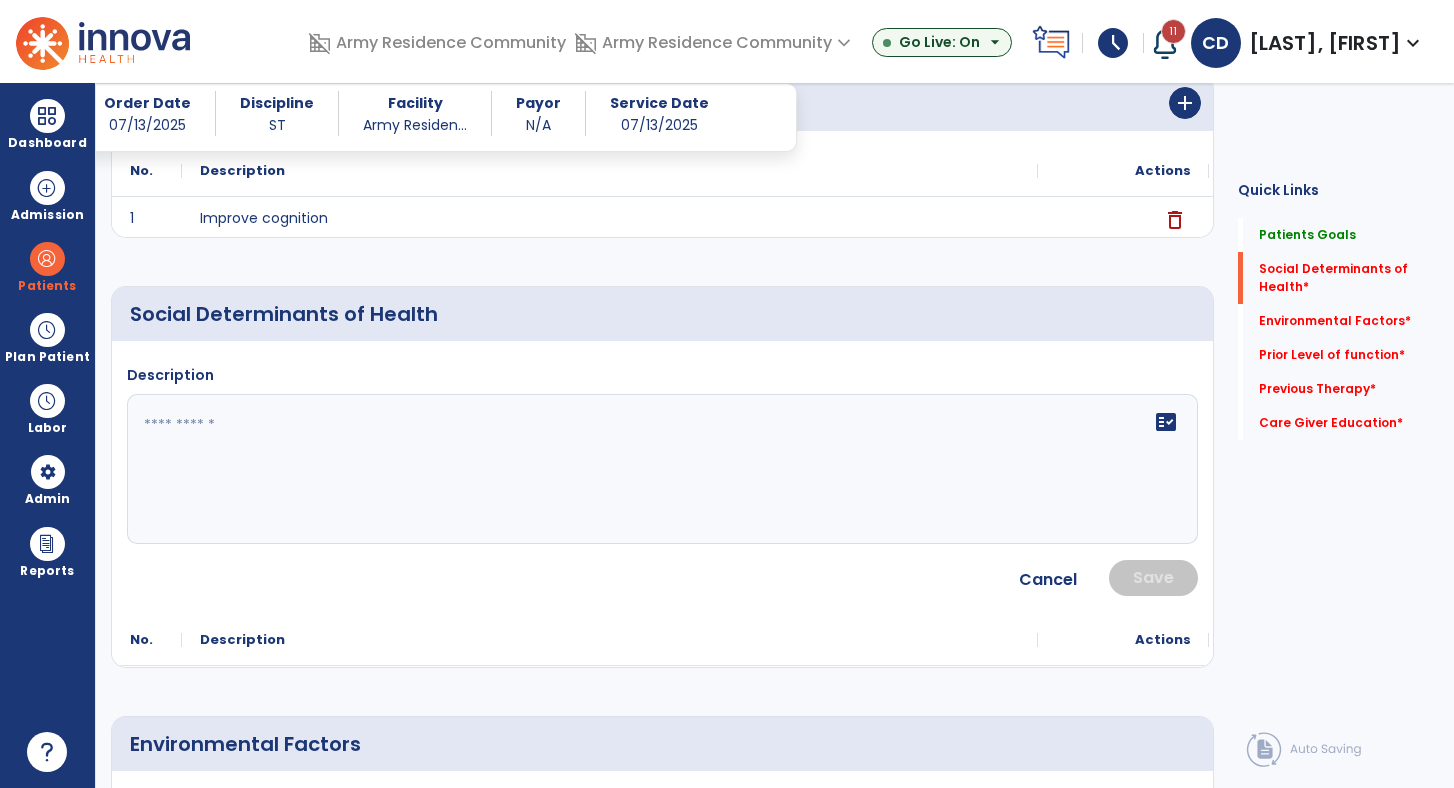 click 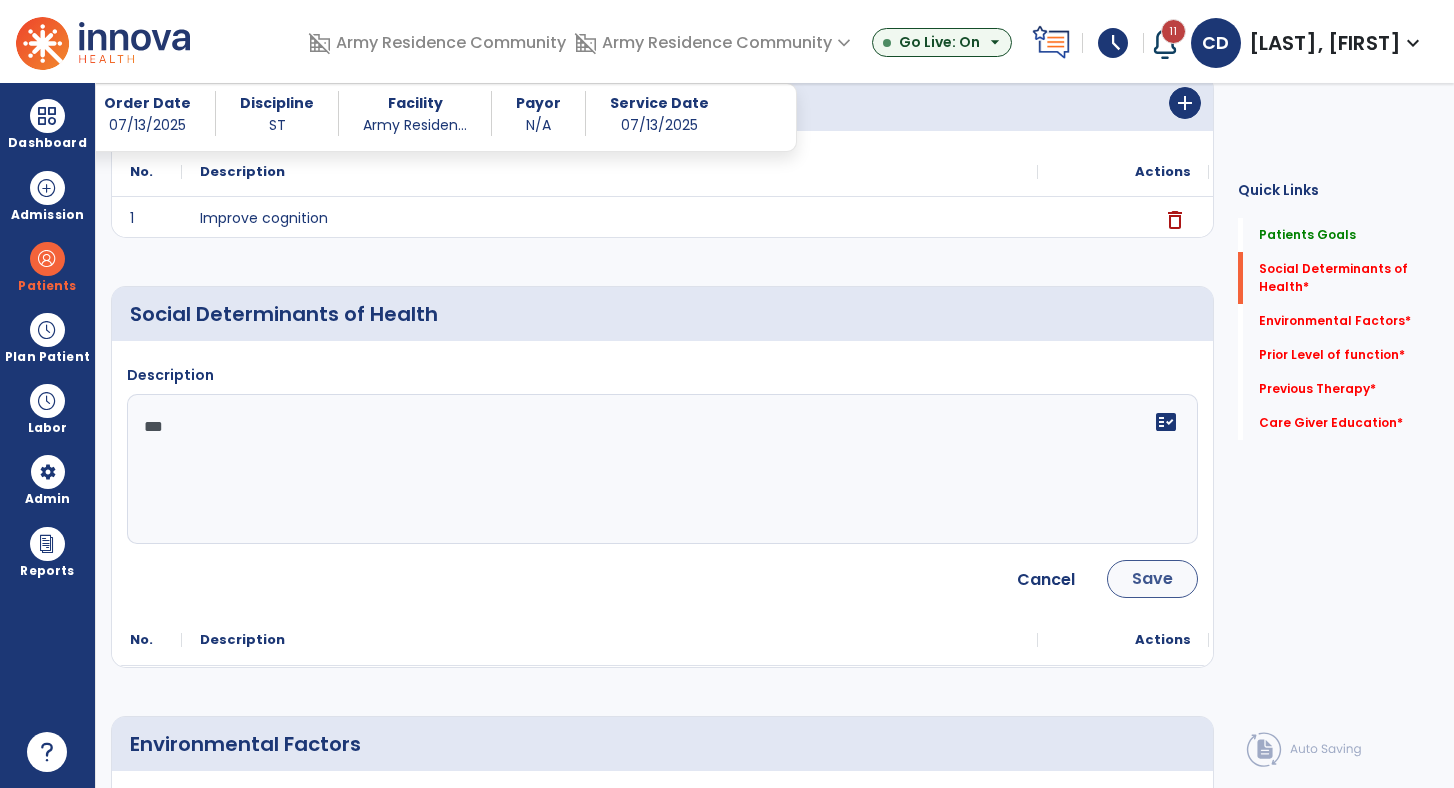 type on "***" 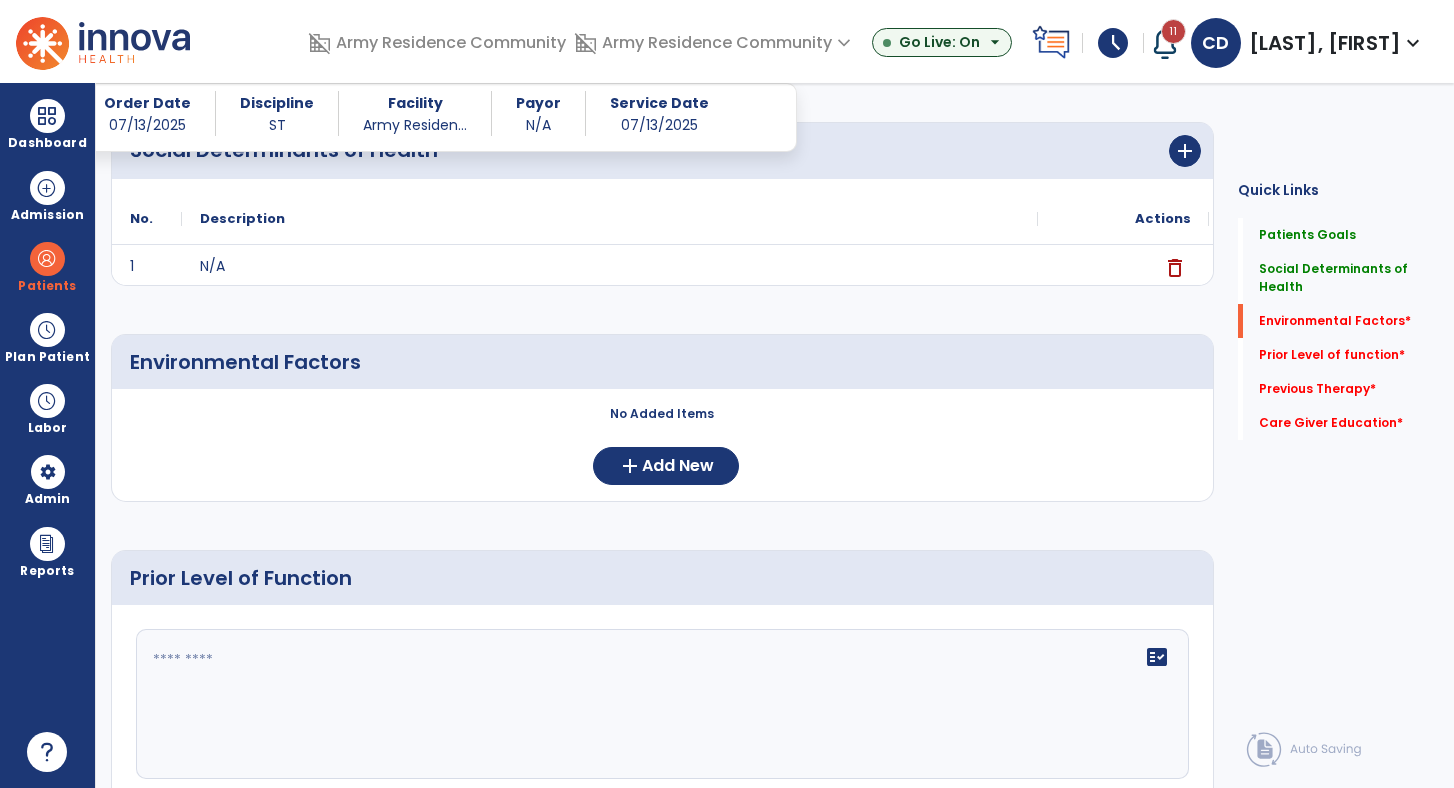 scroll, scrollTop: 422, scrollLeft: 0, axis: vertical 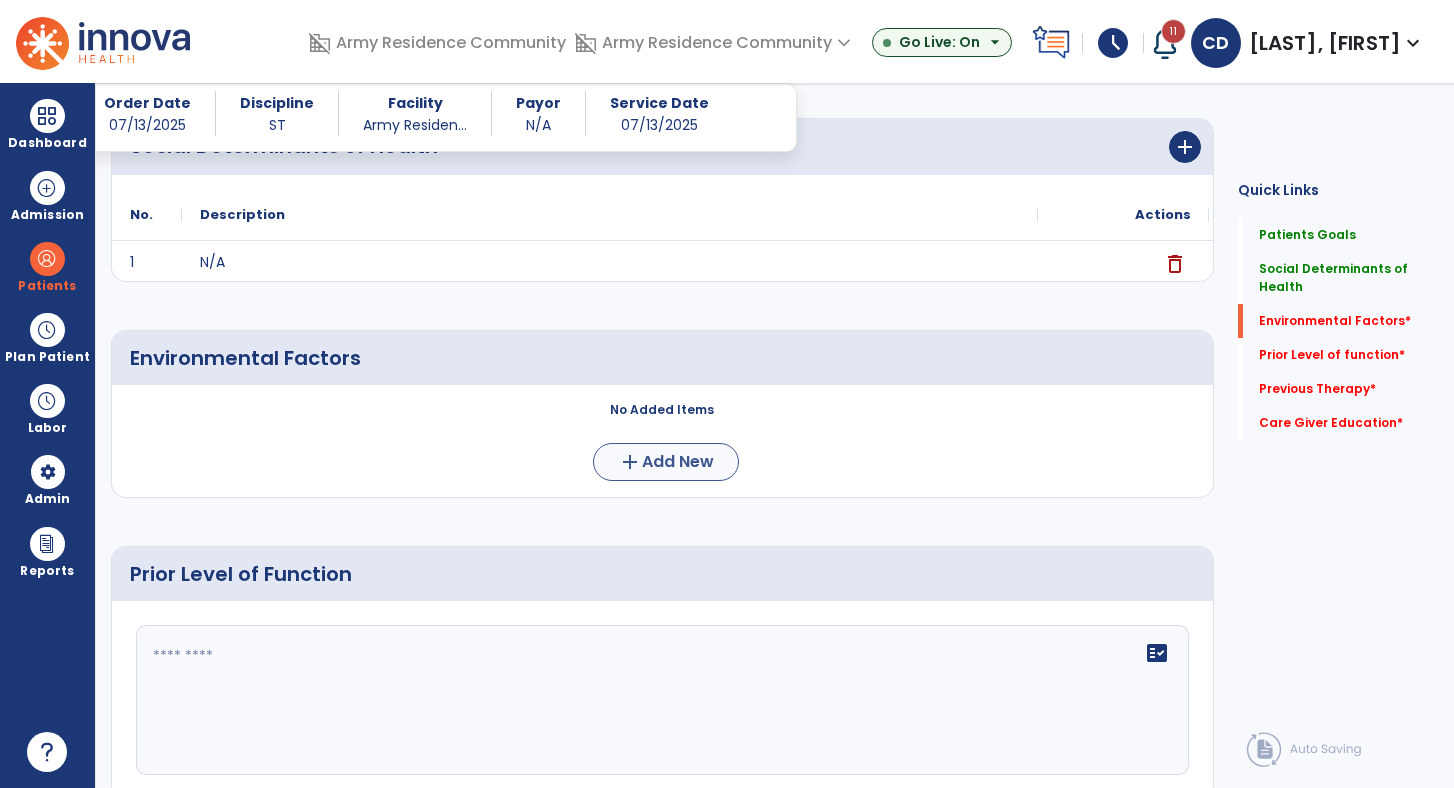 click on "Add New" 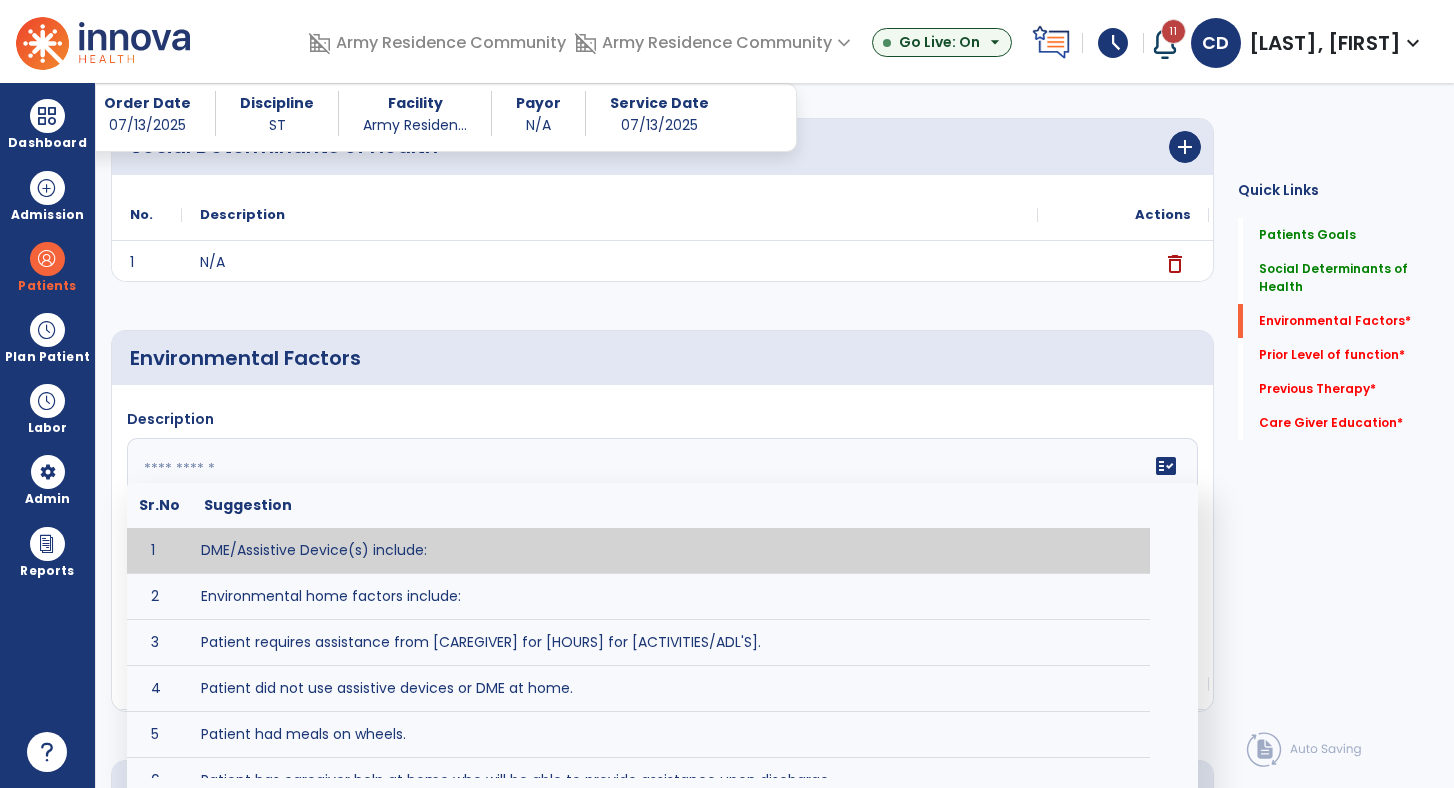 click 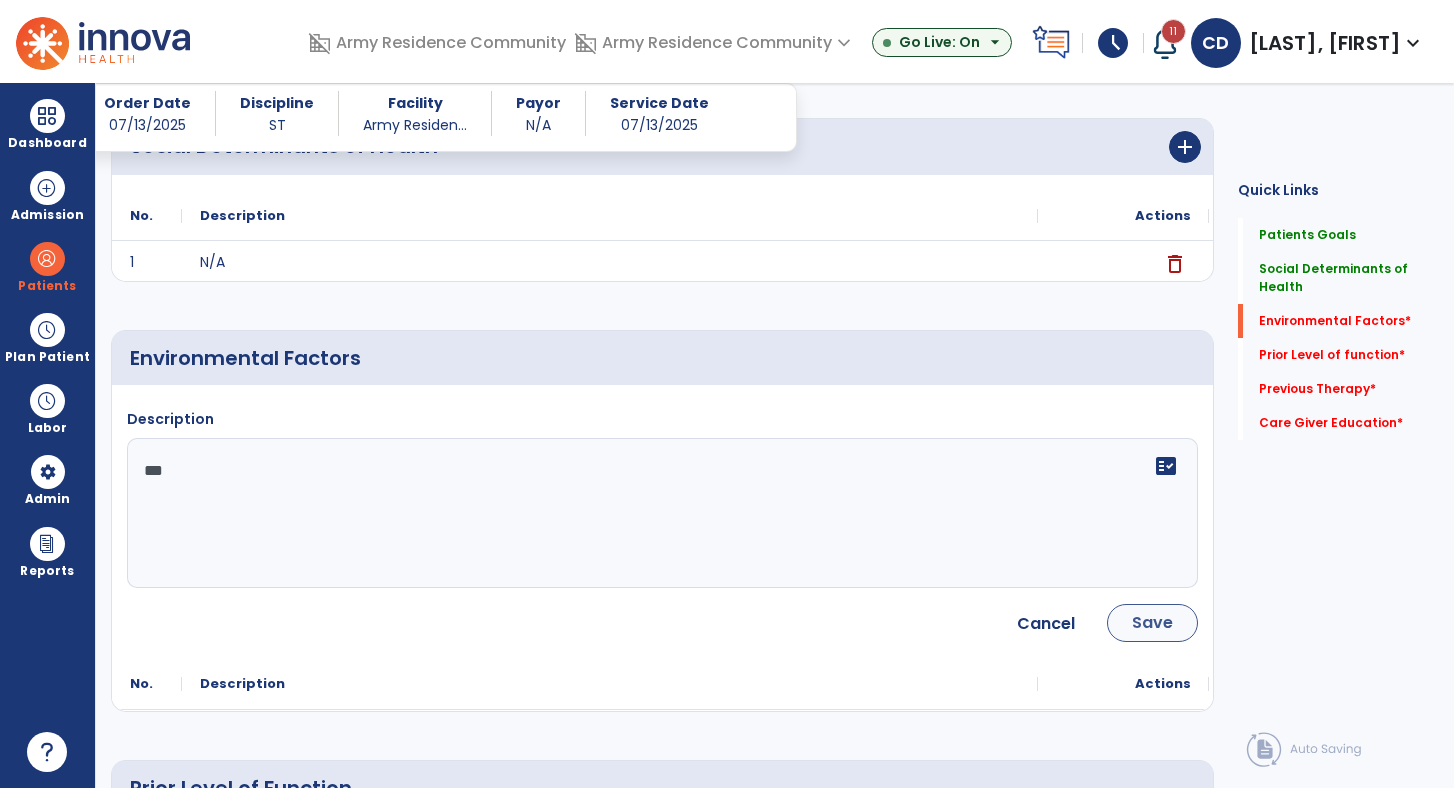 type on "***" 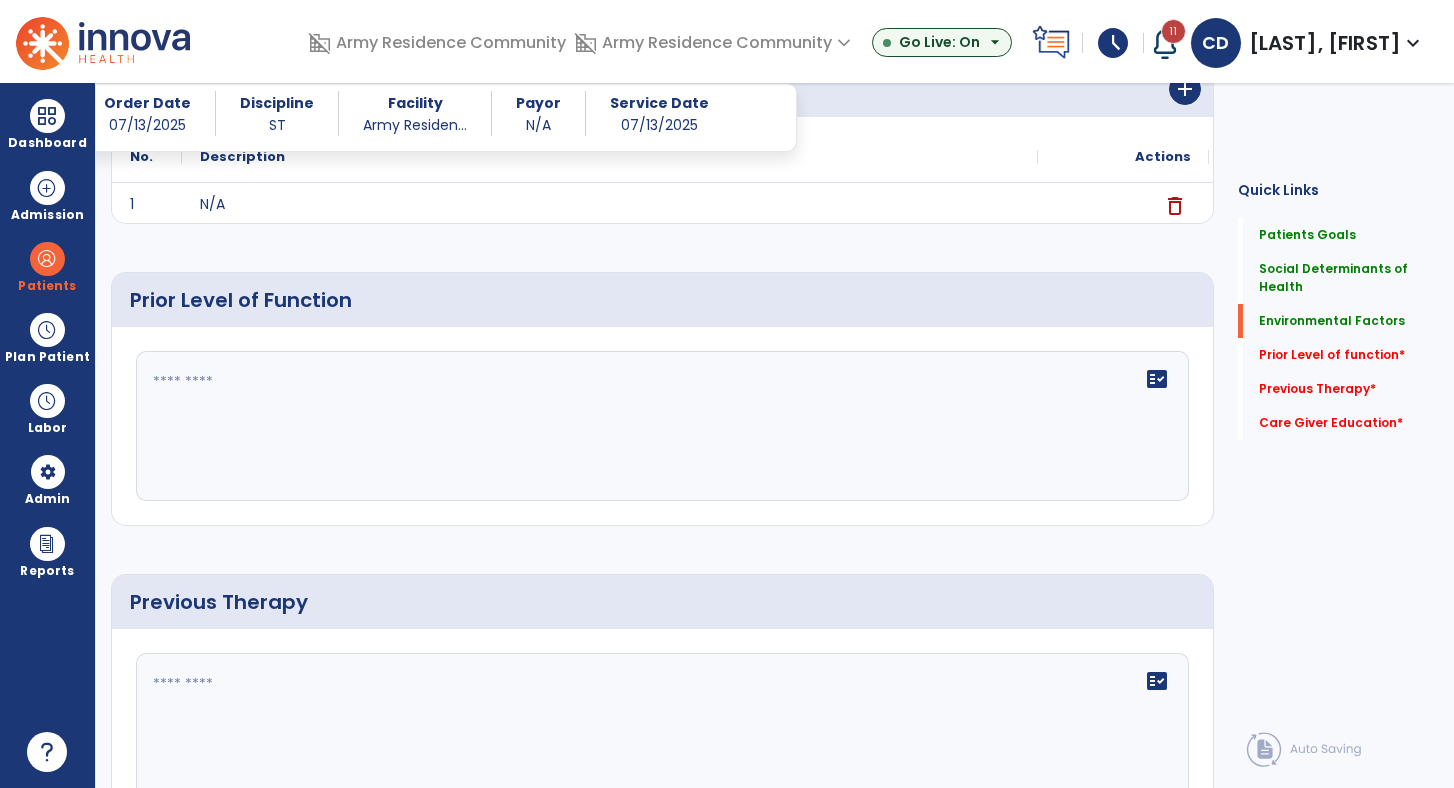 scroll, scrollTop: 695, scrollLeft: 0, axis: vertical 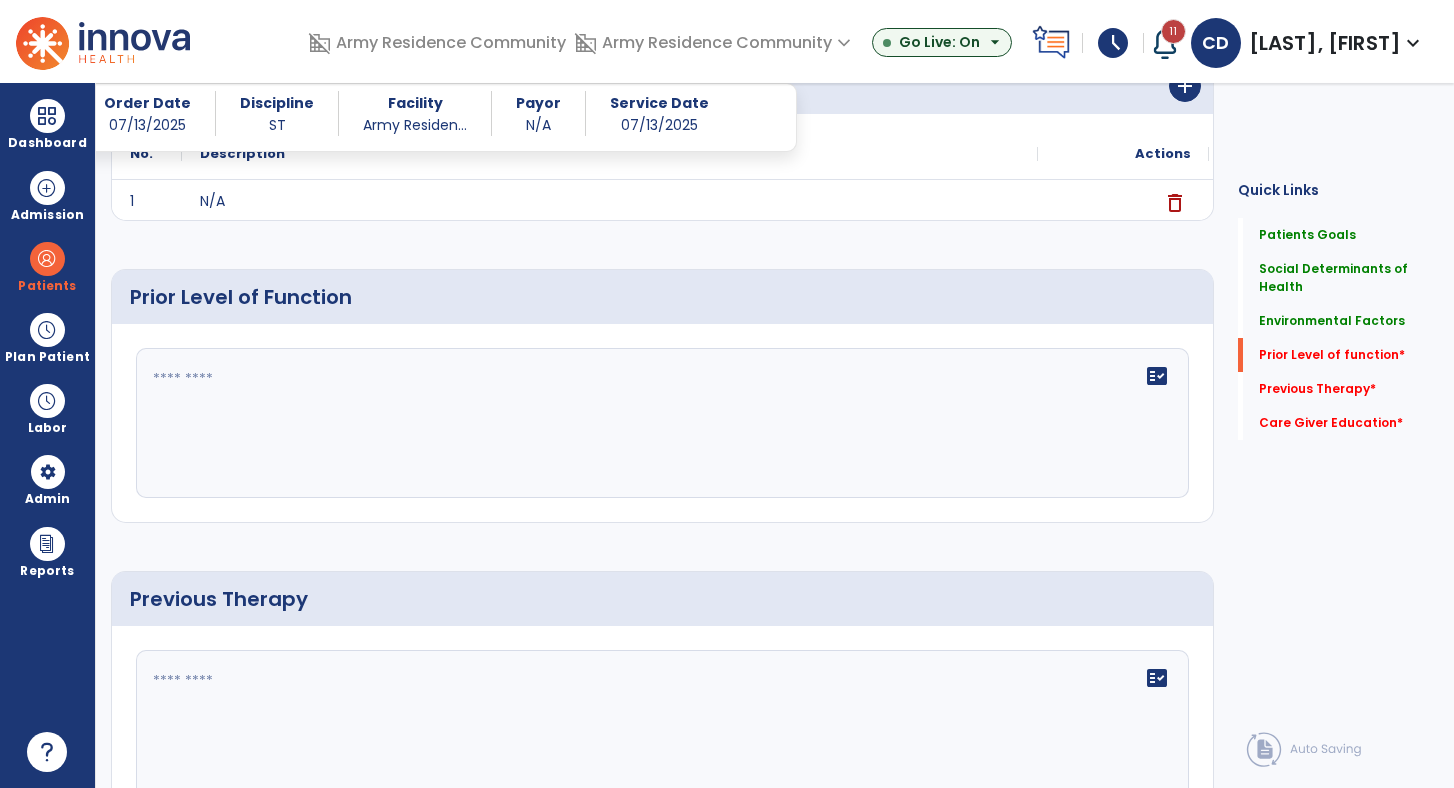 click on "fact_check" 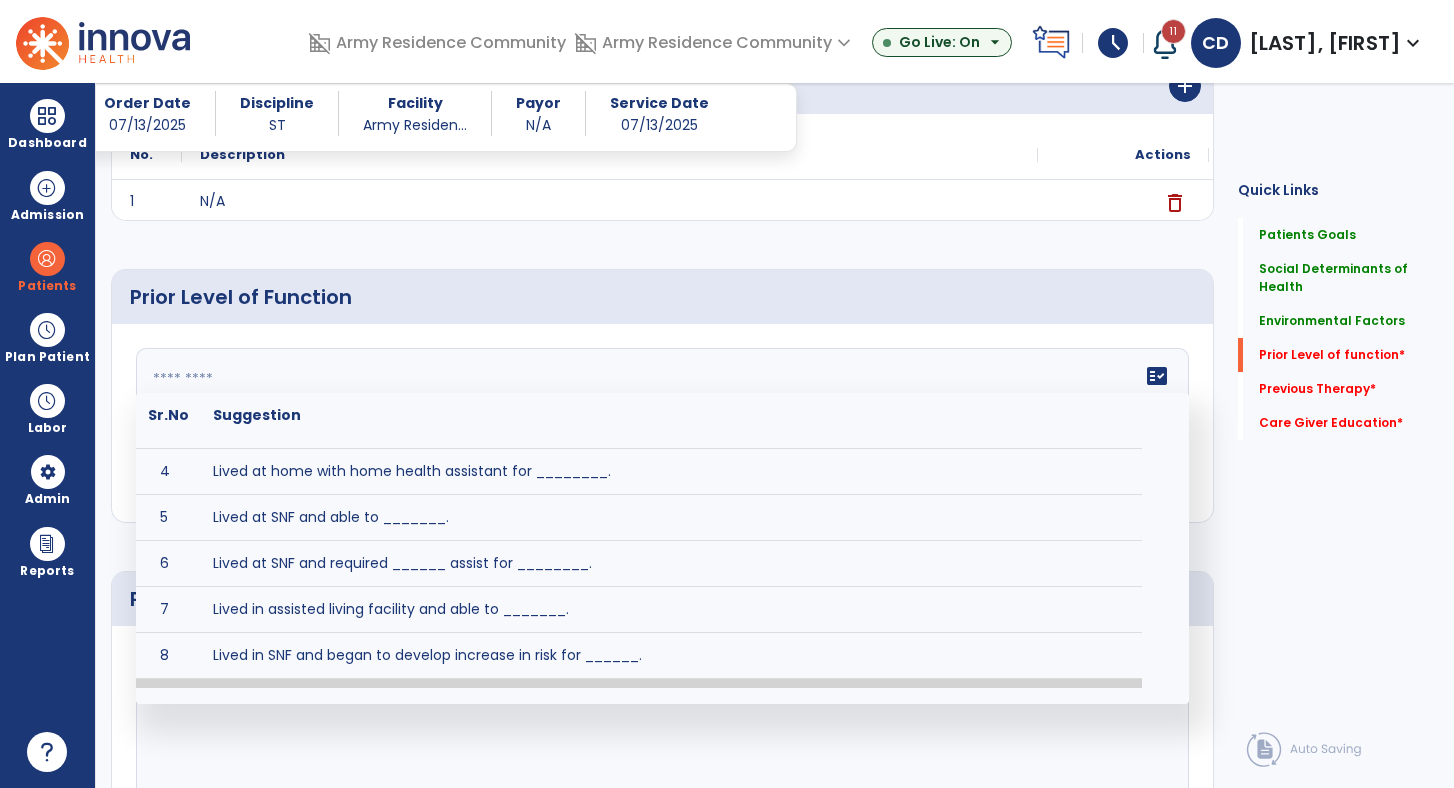 scroll, scrollTop: 164, scrollLeft: 0, axis: vertical 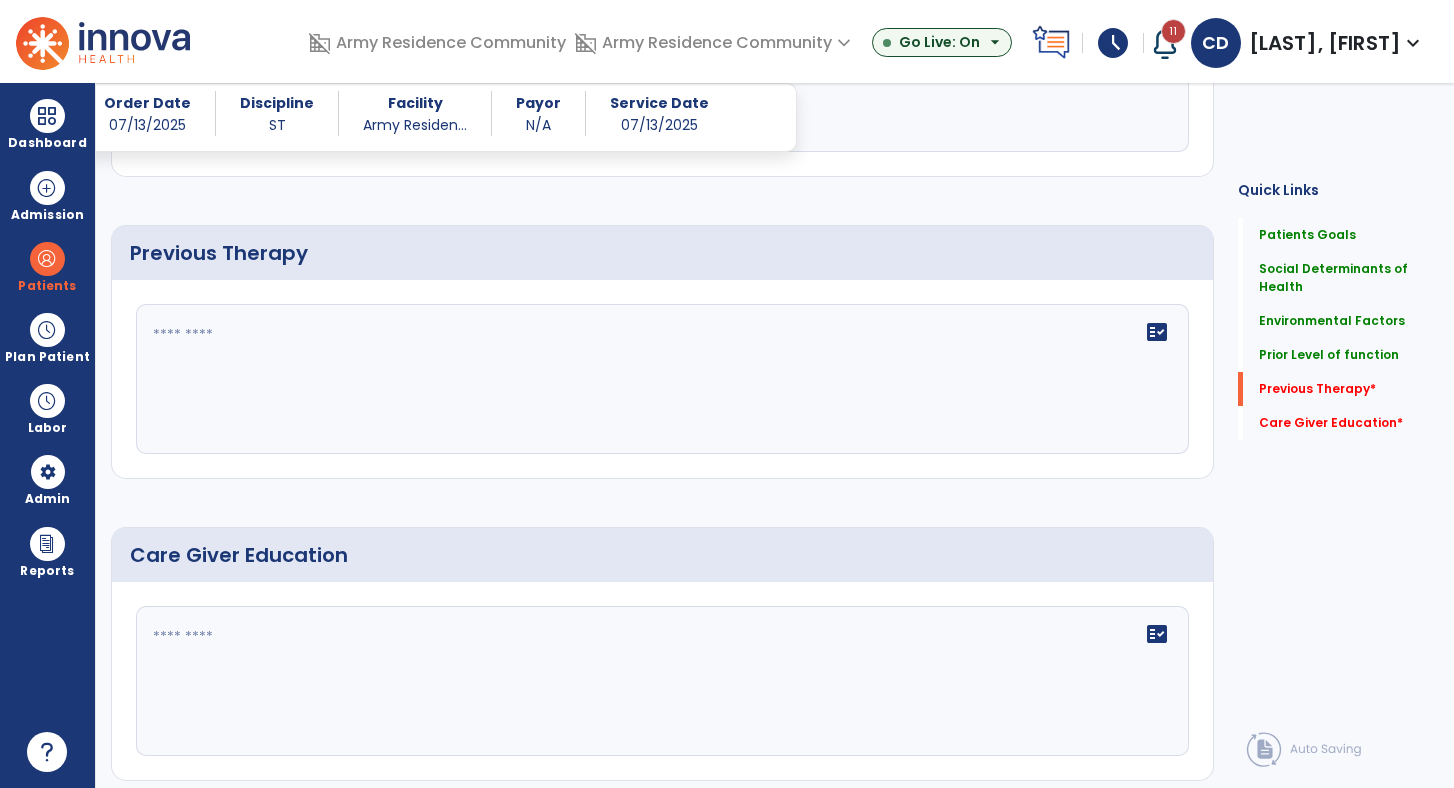 type on "**********" 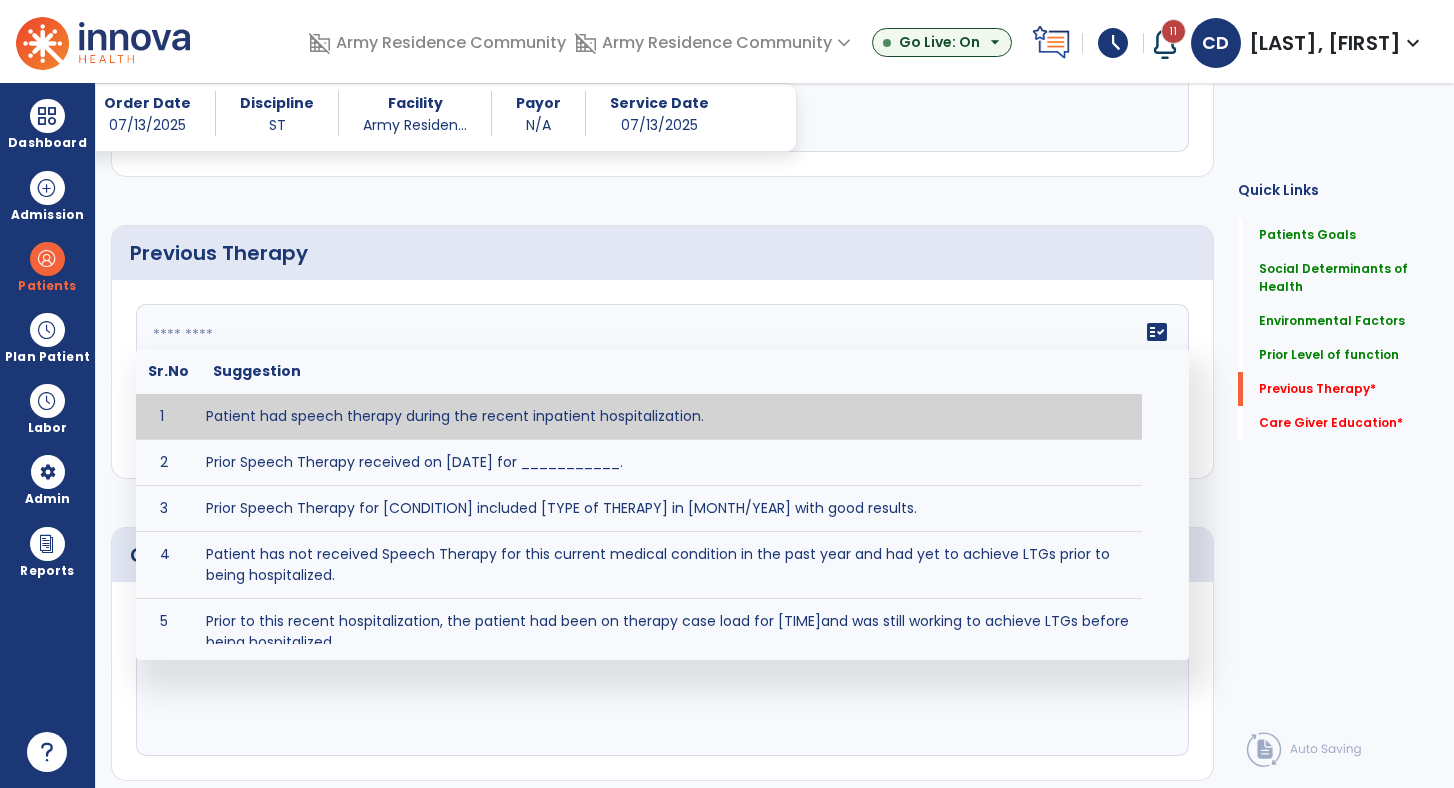 click on "fact_check Sr.No Suggestion 1 Patient had speech therapy during the recent inpatient hospitalization. 2 Prior Speech Therapy received on [DATE] for [CONDITION]. 3 Prior Speech Therapy for [CONDITION] included [TYPE of THERAPY] in [MONTH/YEAR] with good results. 4 Patient has not received Speech Therapy for this current medical condition in the past year and had yet to achieve LTGs prior to being hospitalized. 5 Prior to this recent hospitalization, the patient had been on therapy case load for [TIME]and was still working to achieve LTGs before being hospitalized." 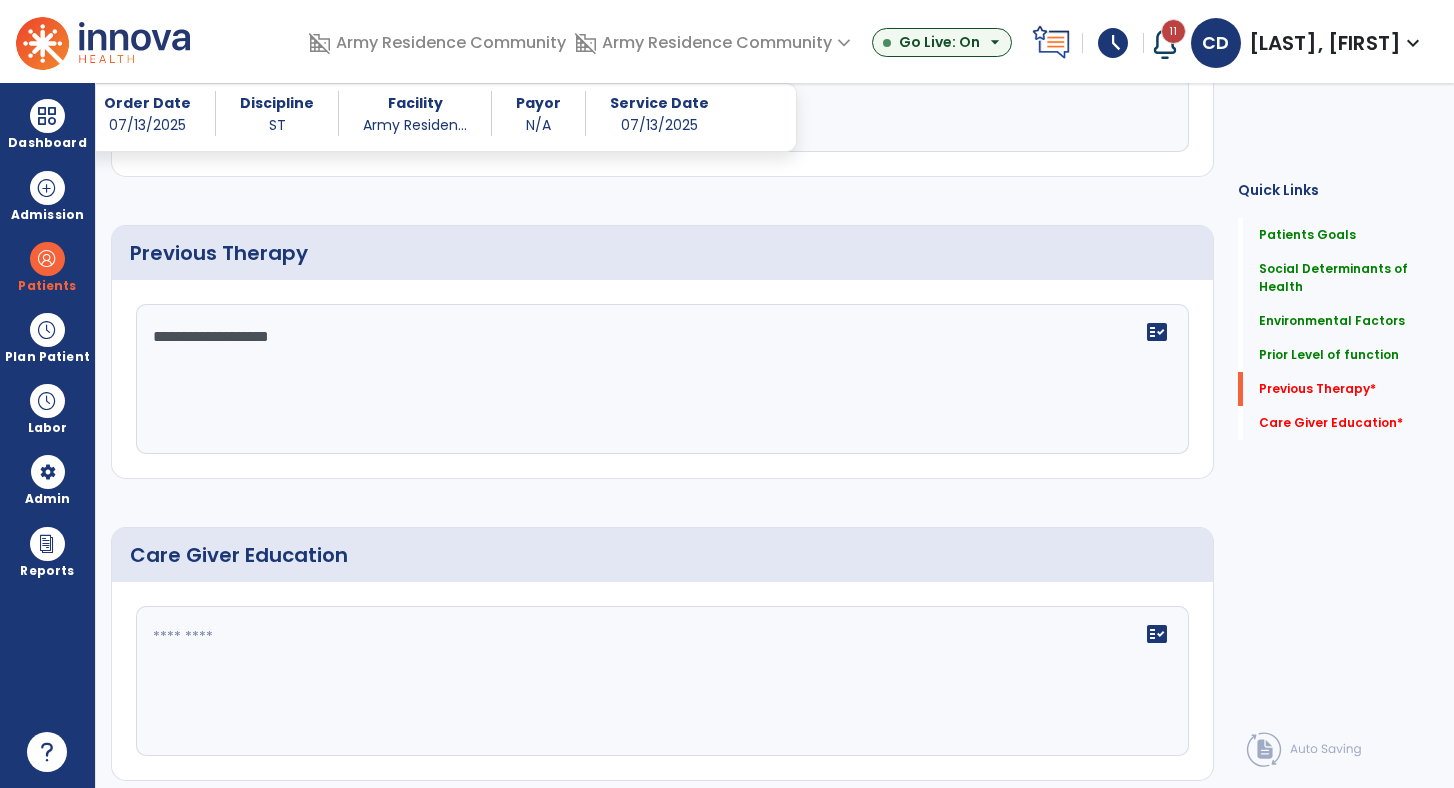 type on "**********" 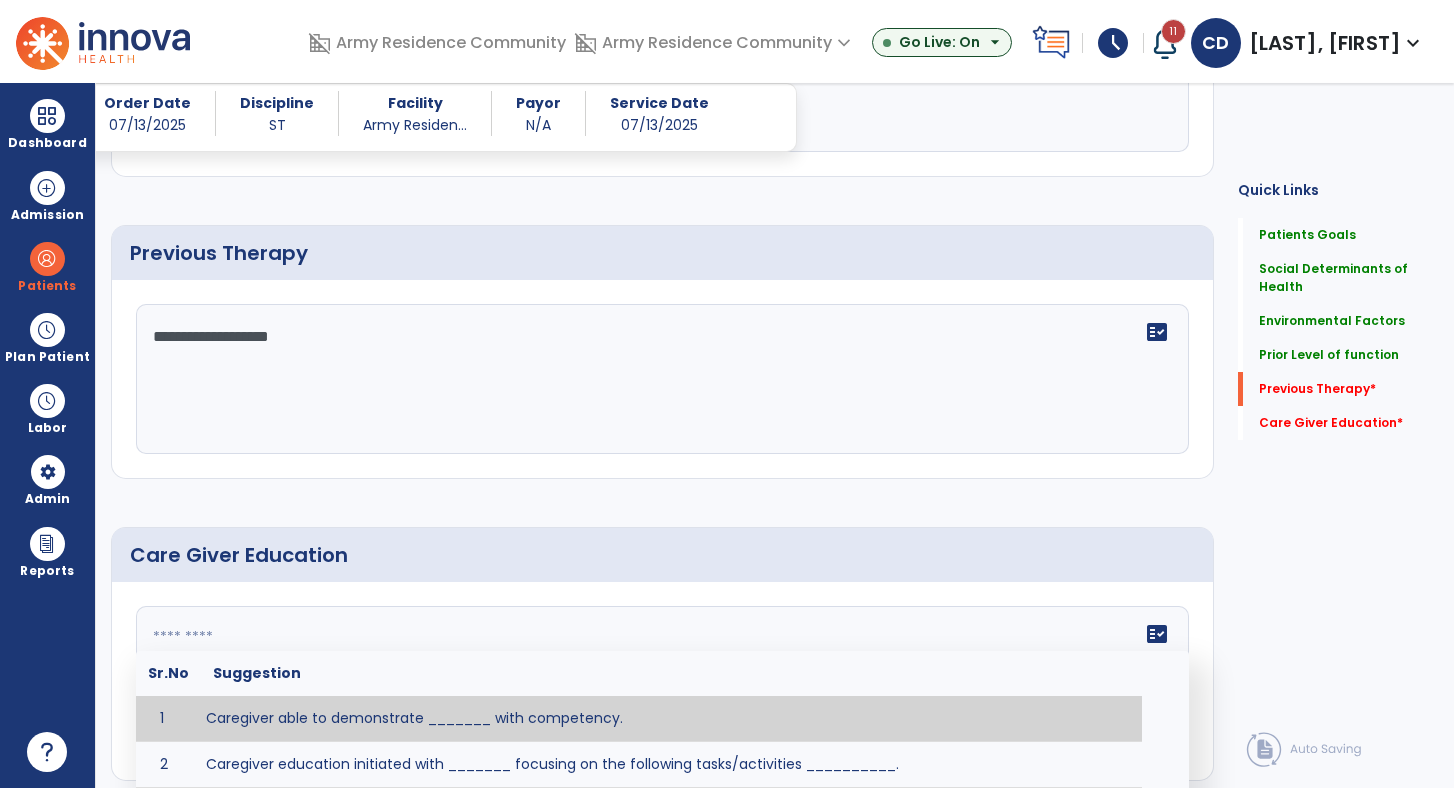 click 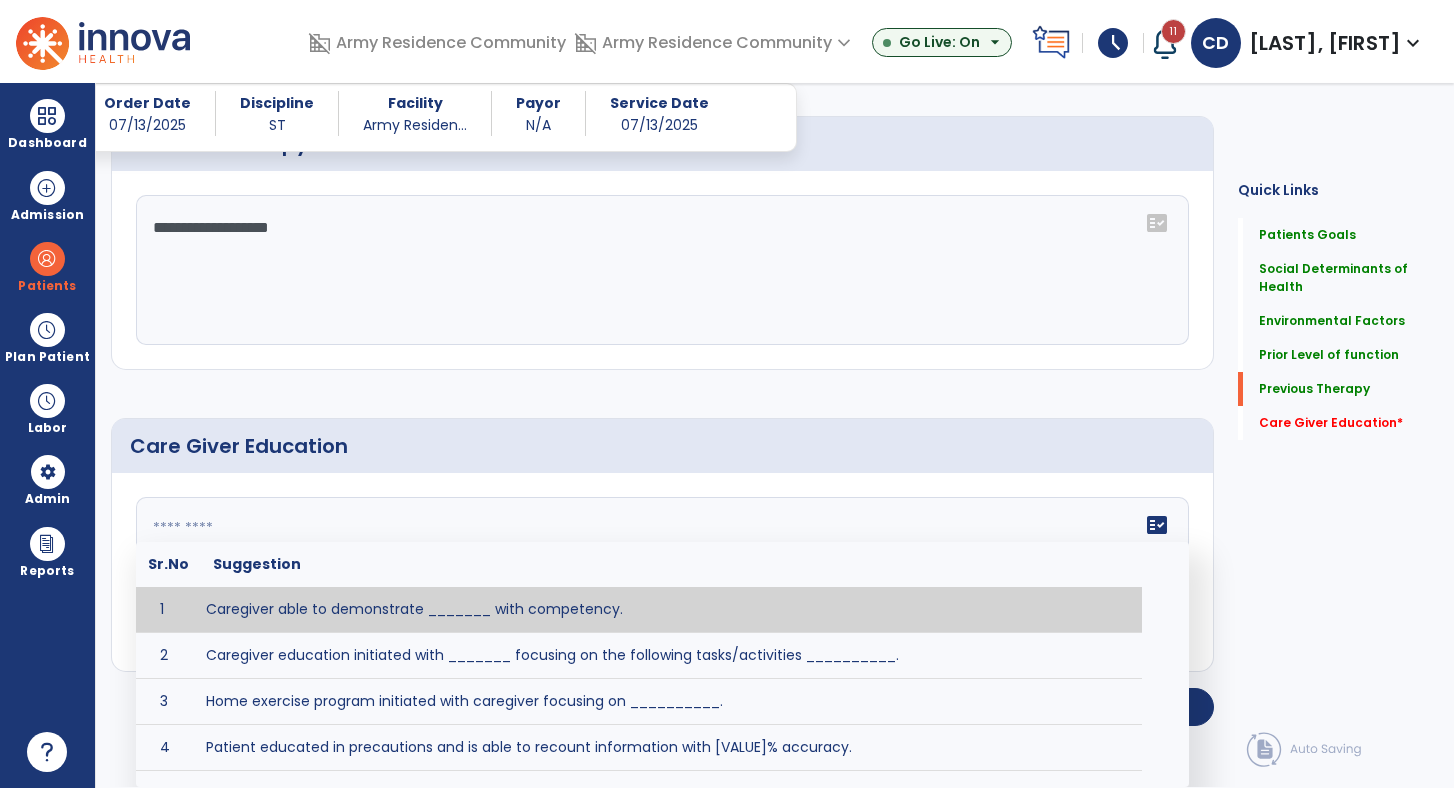scroll, scrollTop: 1150, scrollLeft: 0, axis: vertical 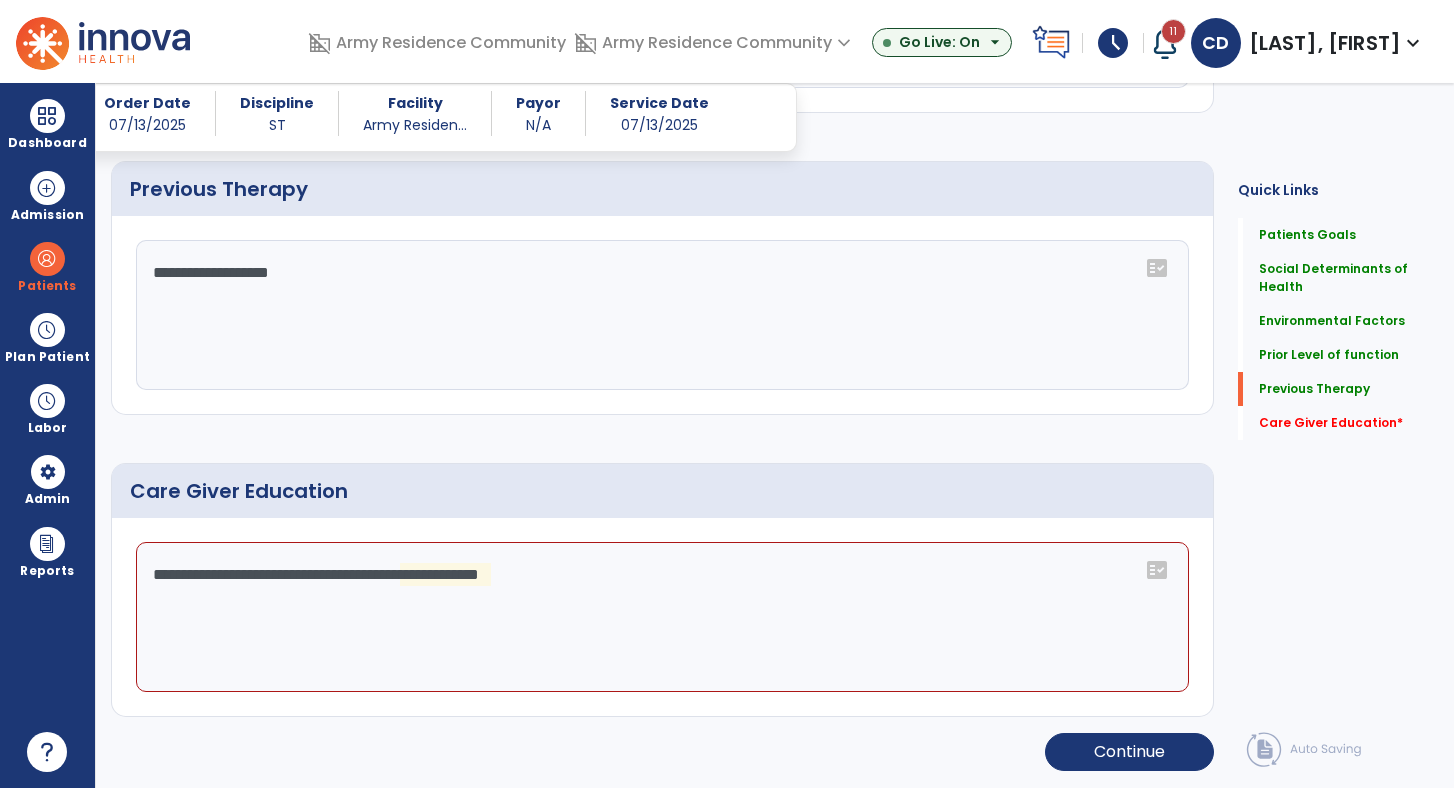 click on "**********" 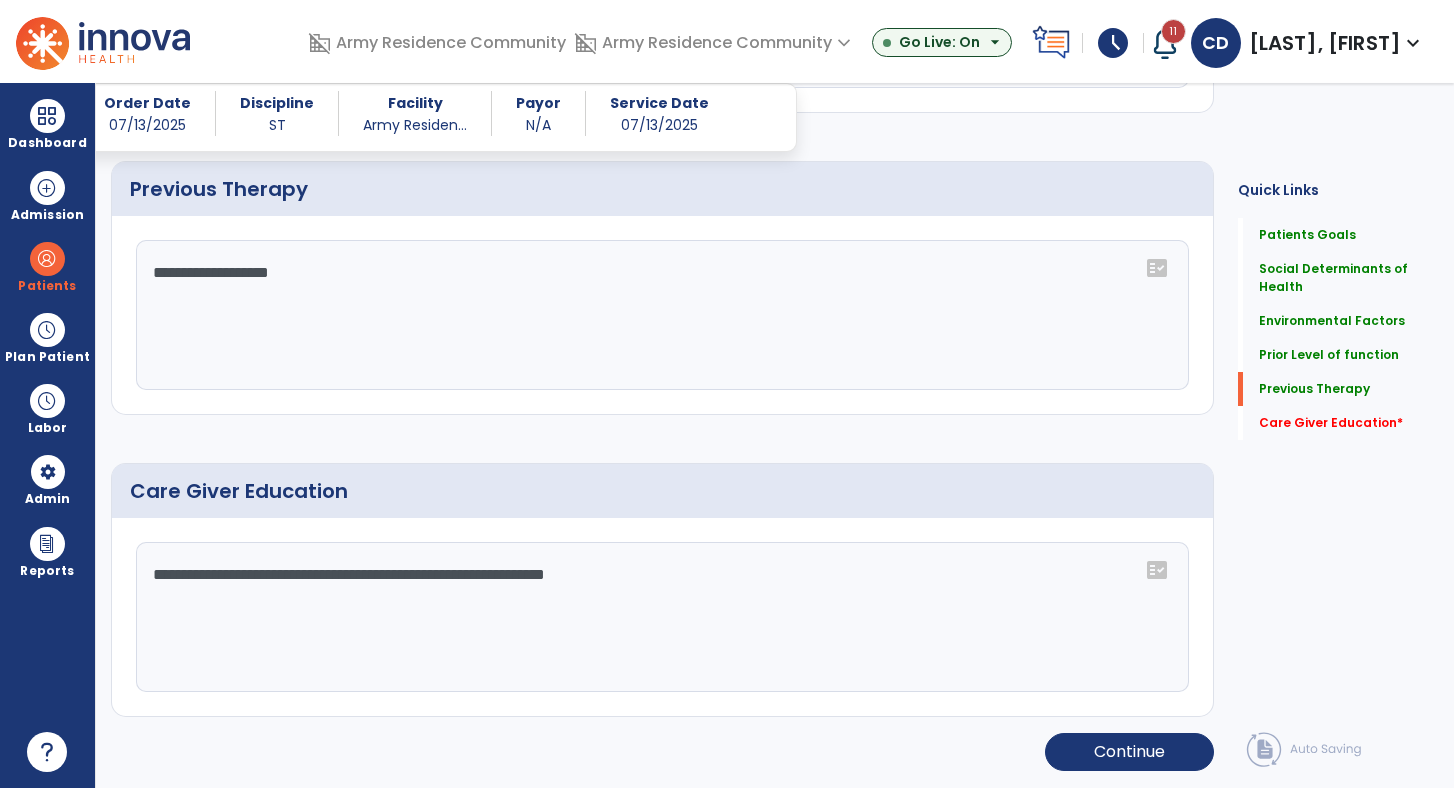 click on "**********" 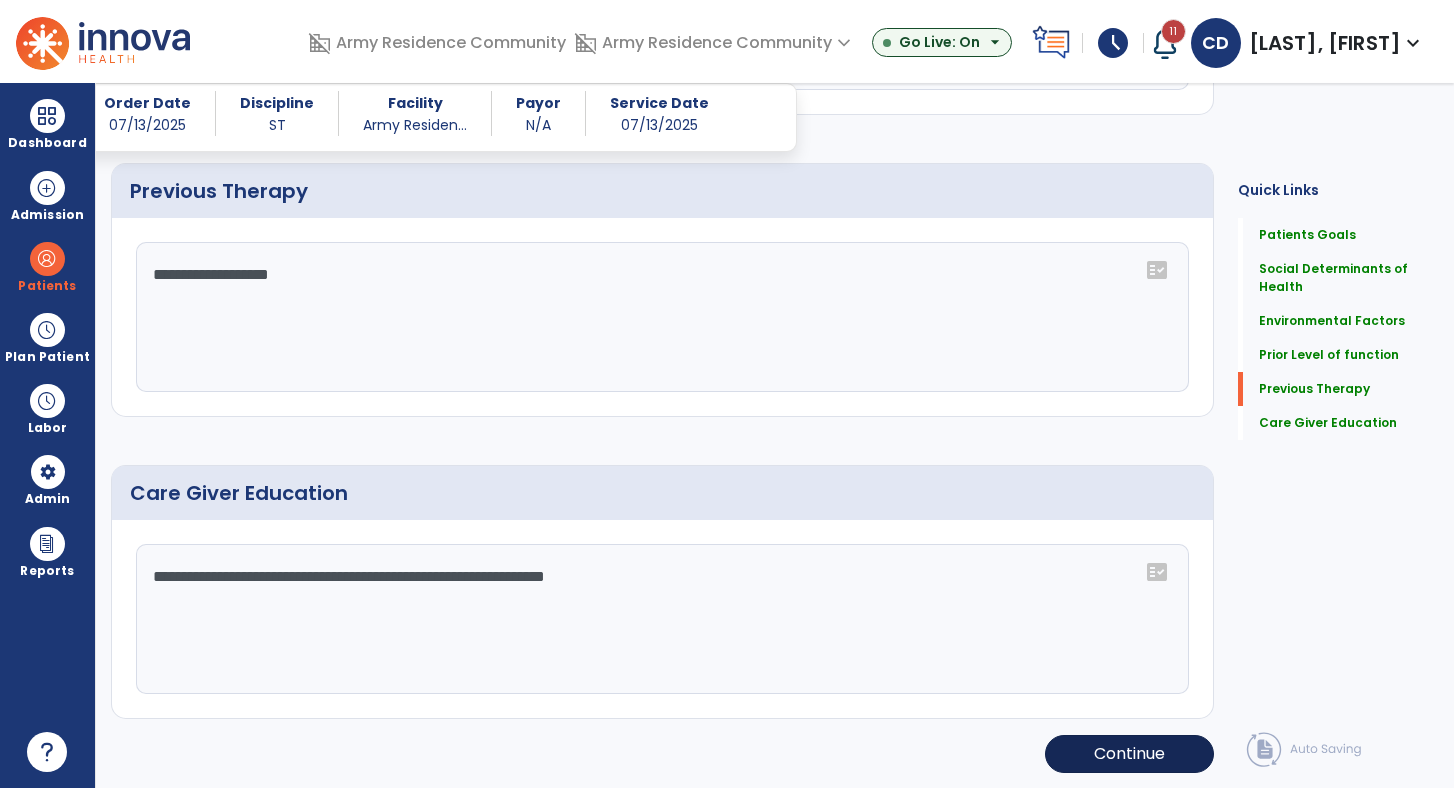 type on "**********" 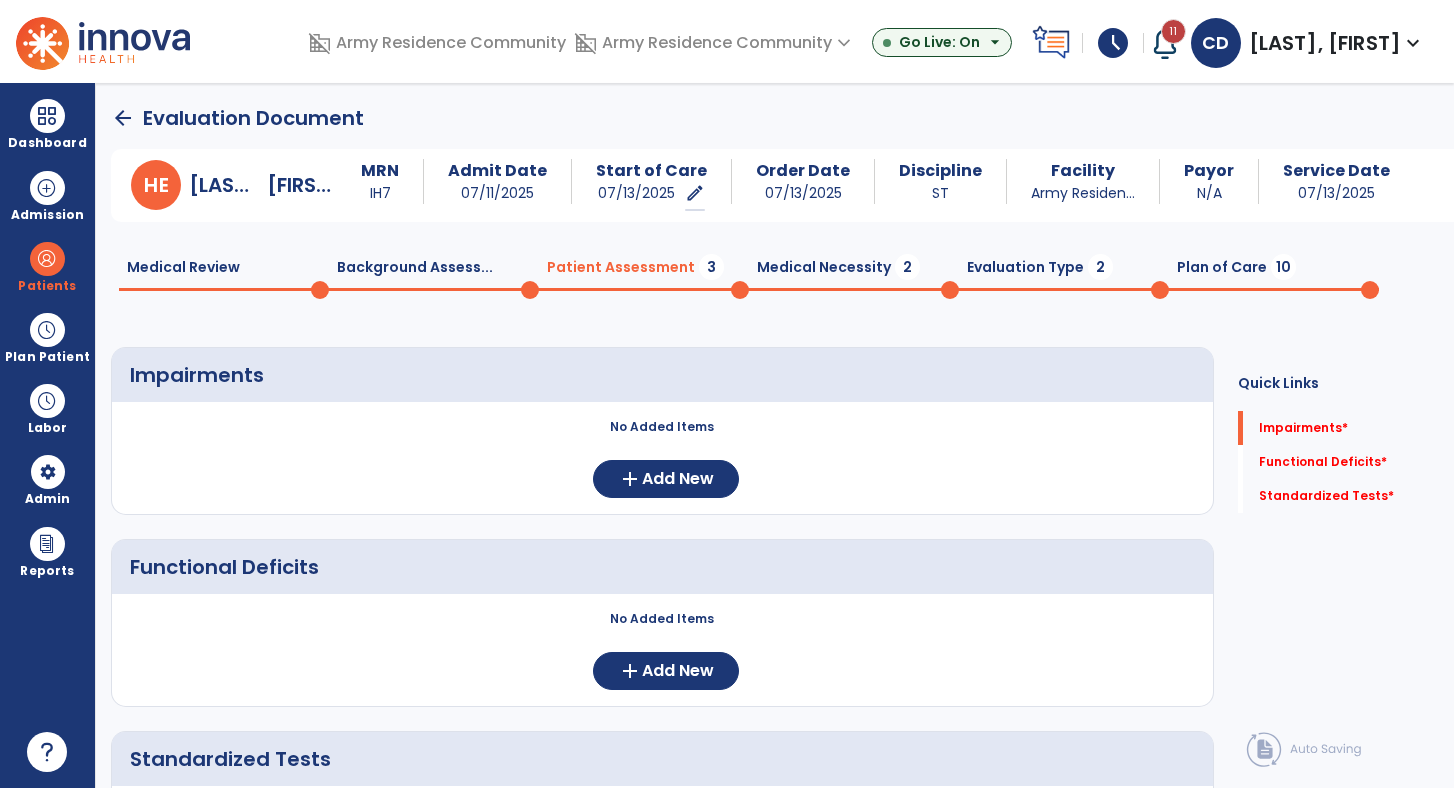 scroll, scrollTop: 0, scrollLeft: 0, axis: both 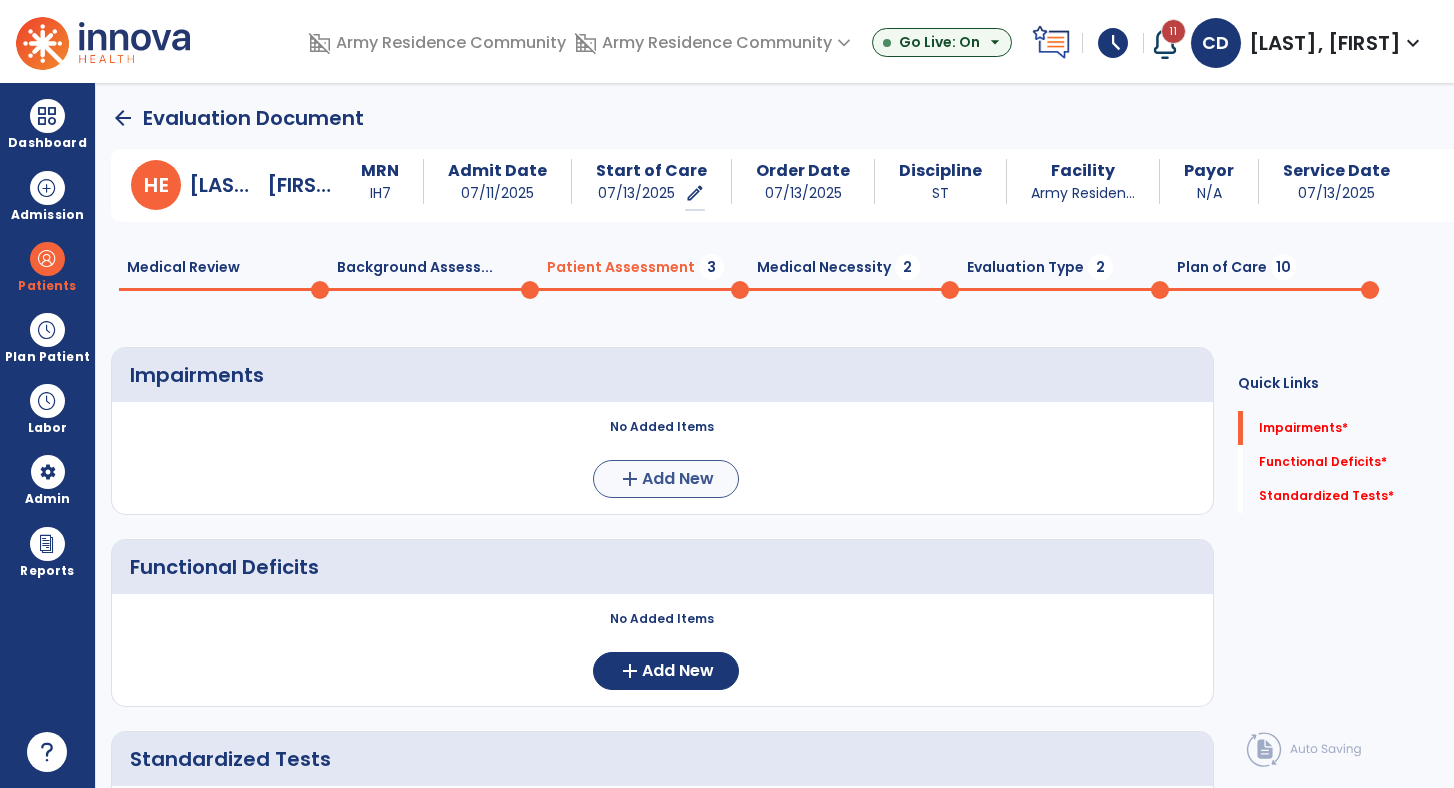 click on "Add New" 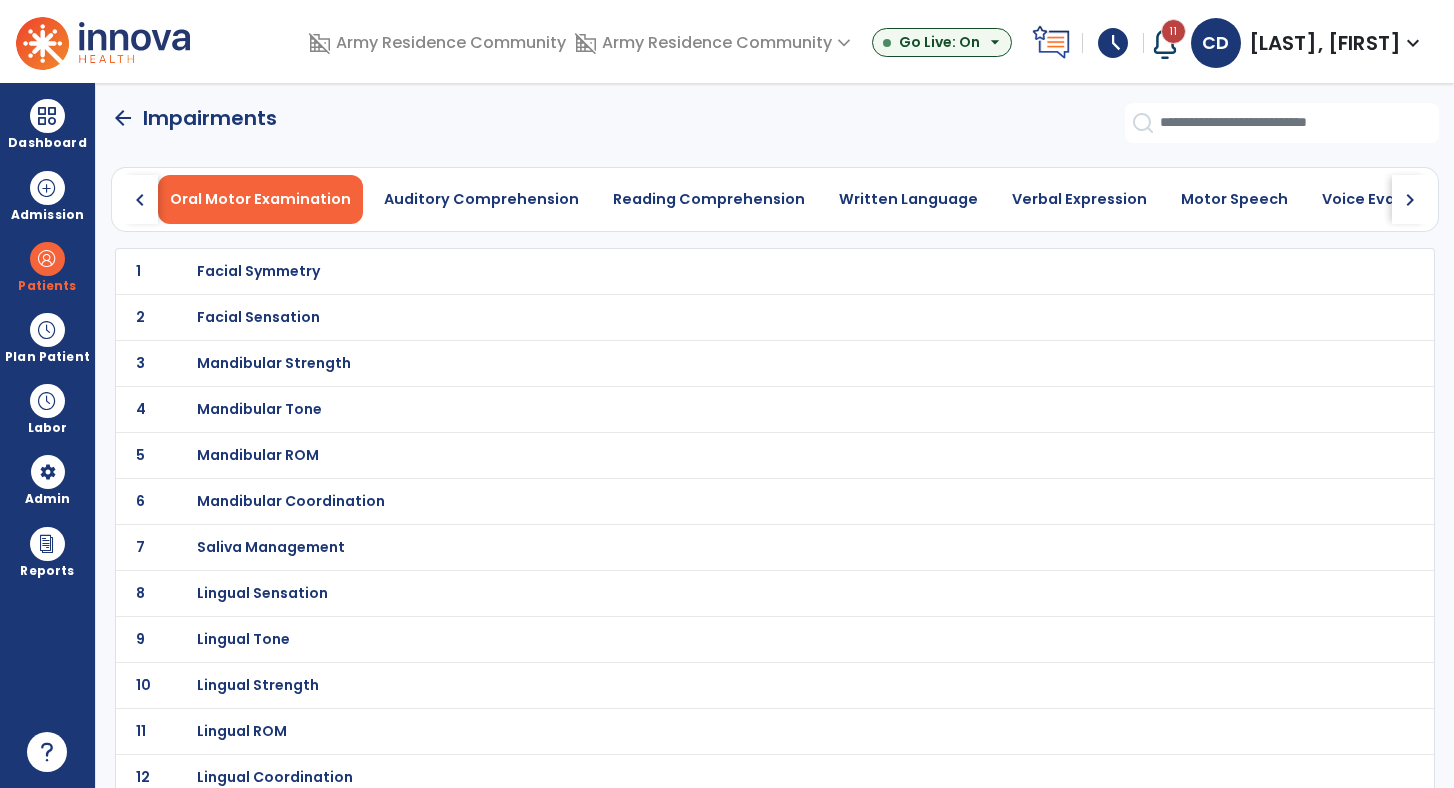 click on "chevron_right" 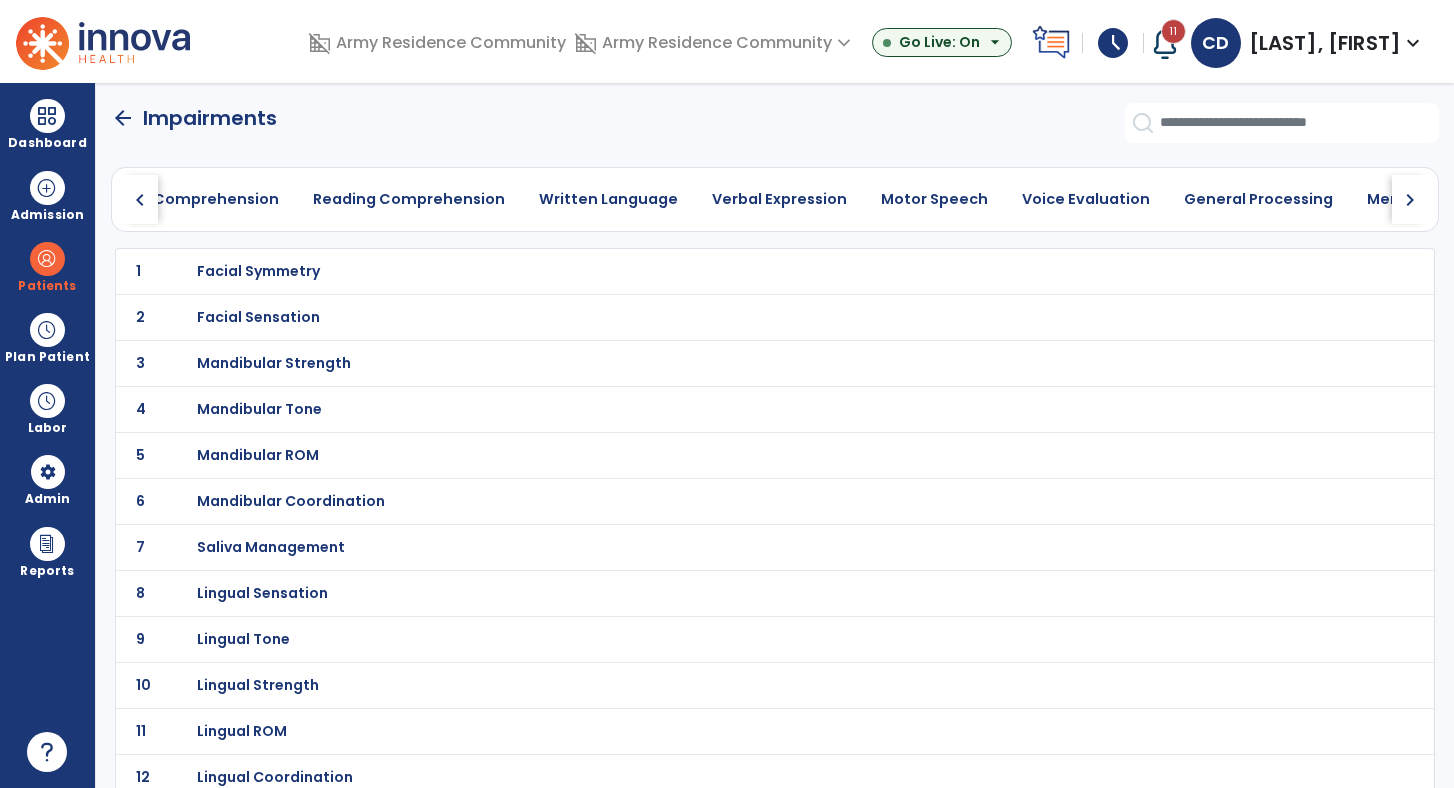 click on "chevron_right" 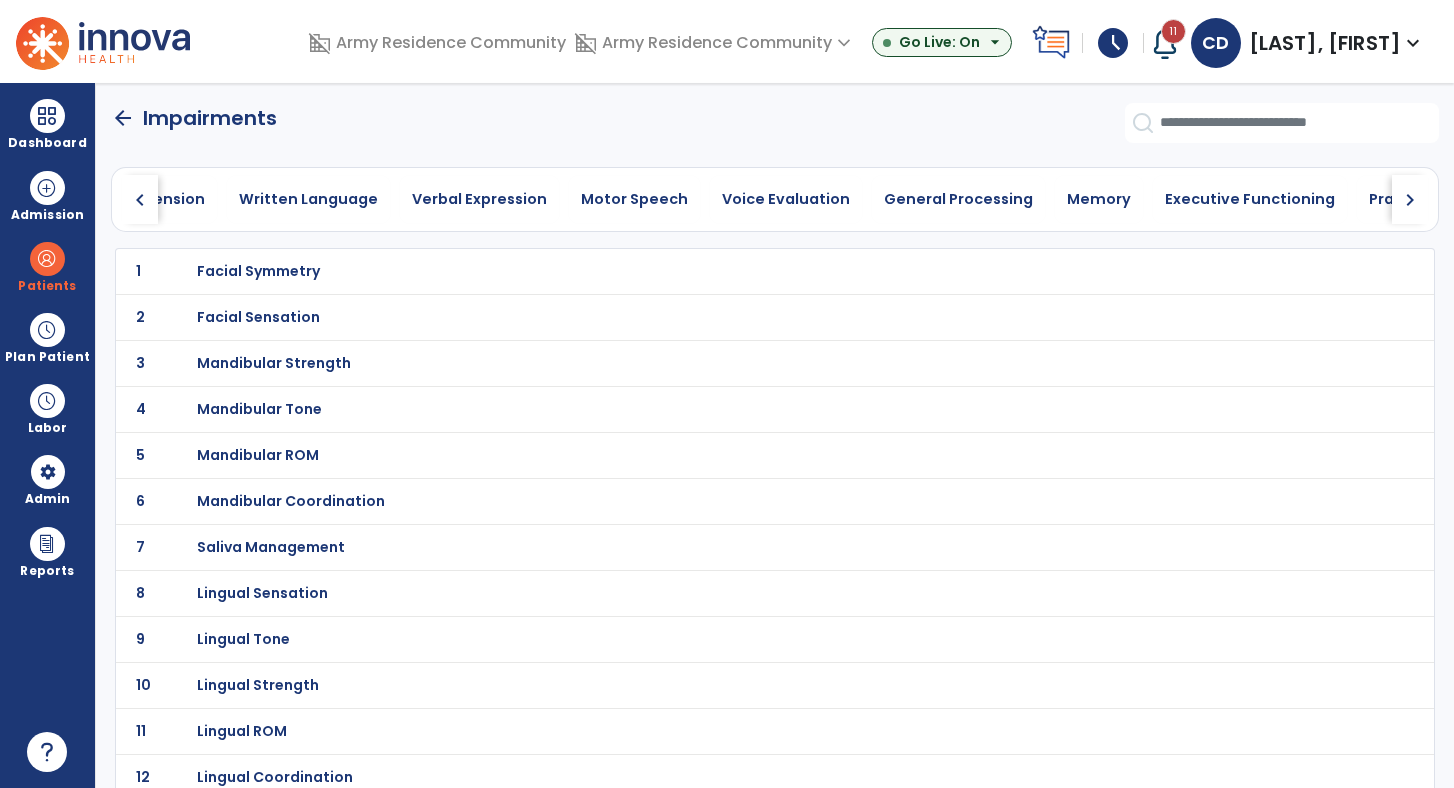 click on "Oral Motor Examination   Auditory Comprehension   Reading Comprehension   Written Language   Verbal Expression   Motor Speech   Voice Evaluation   General Processing   Memory   Executive Functioning   Pragmatics   Other Cognitive Skills   Swallowing" at bounding box center [775, 199] 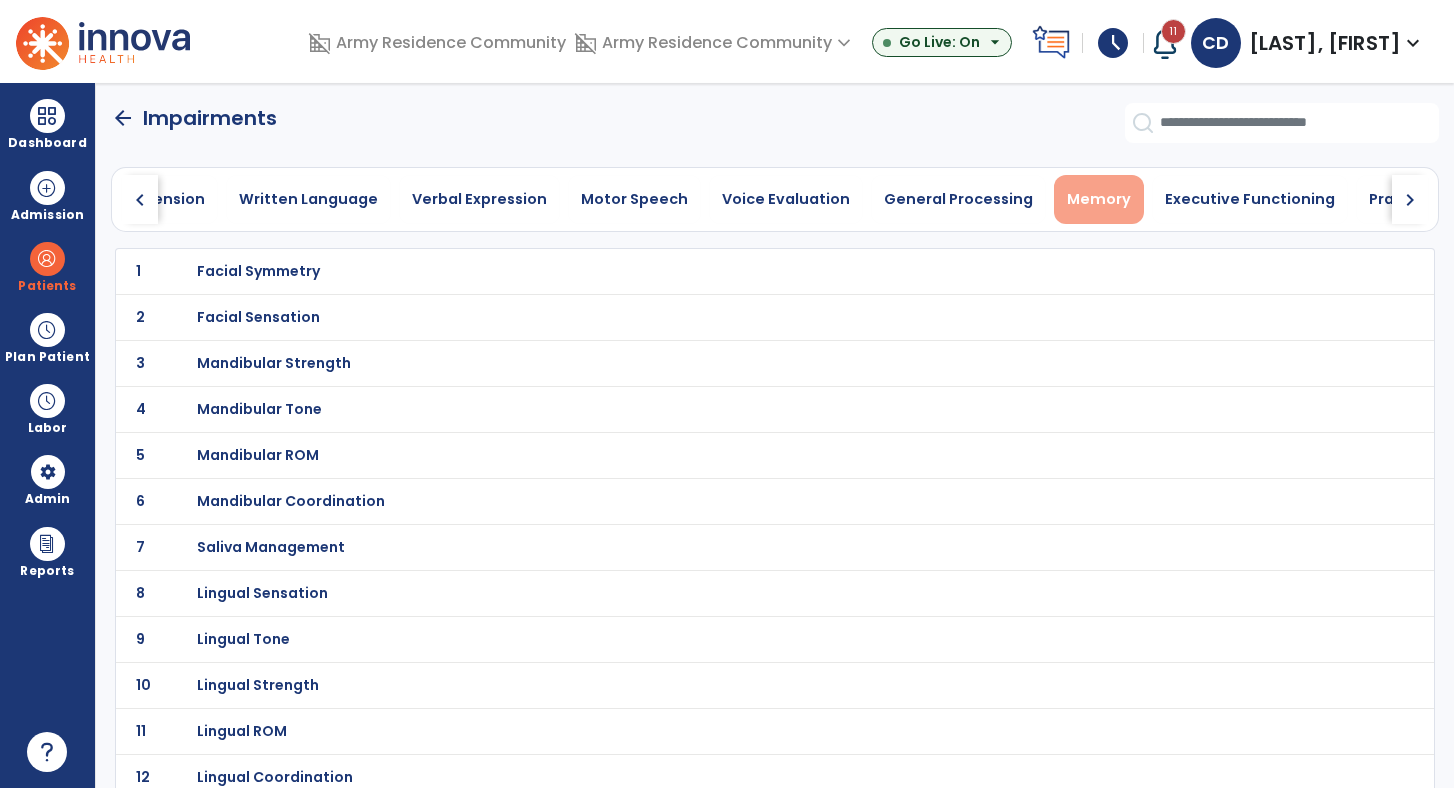 click on "Memory" at bounding box center [1099, 199] 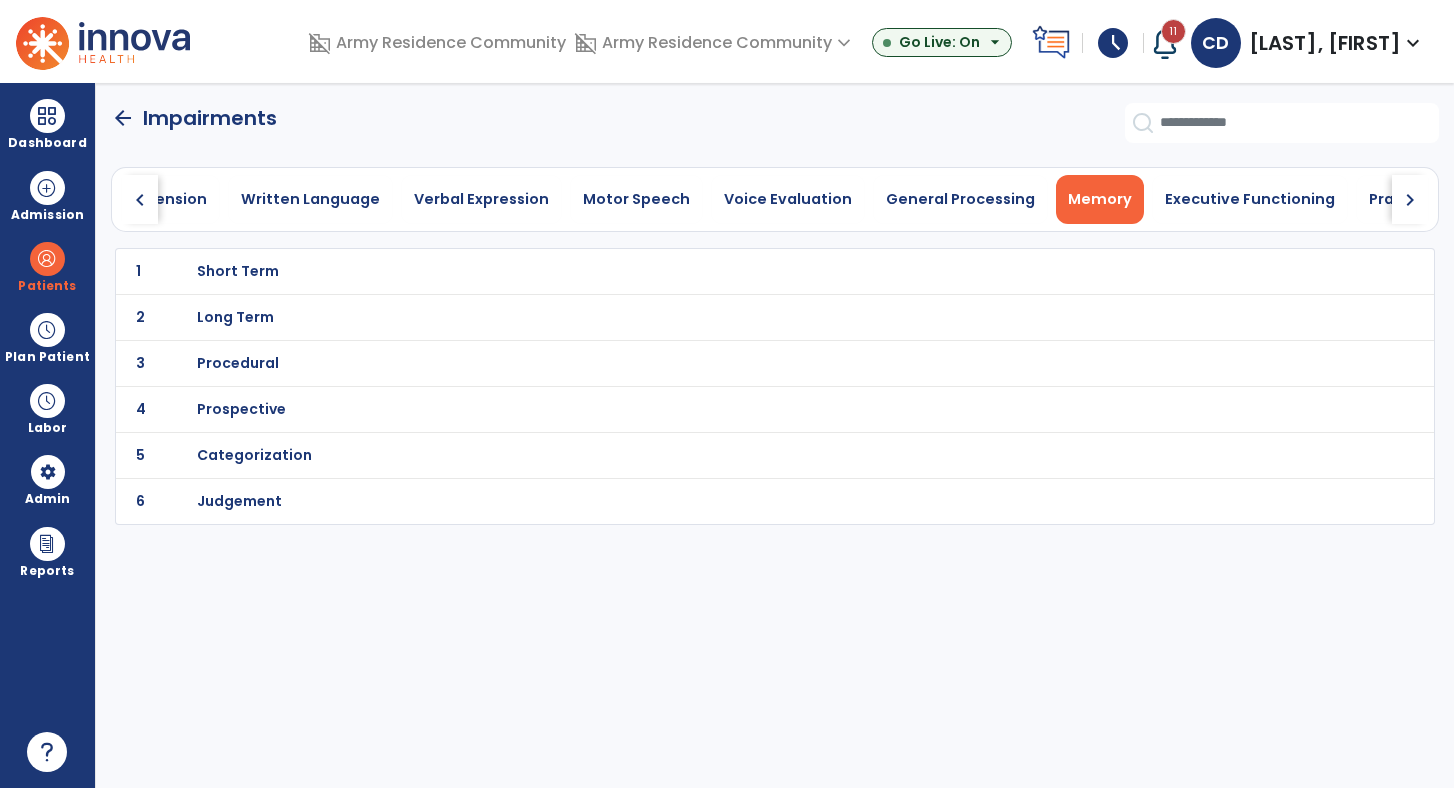 click on "1 Short Term" 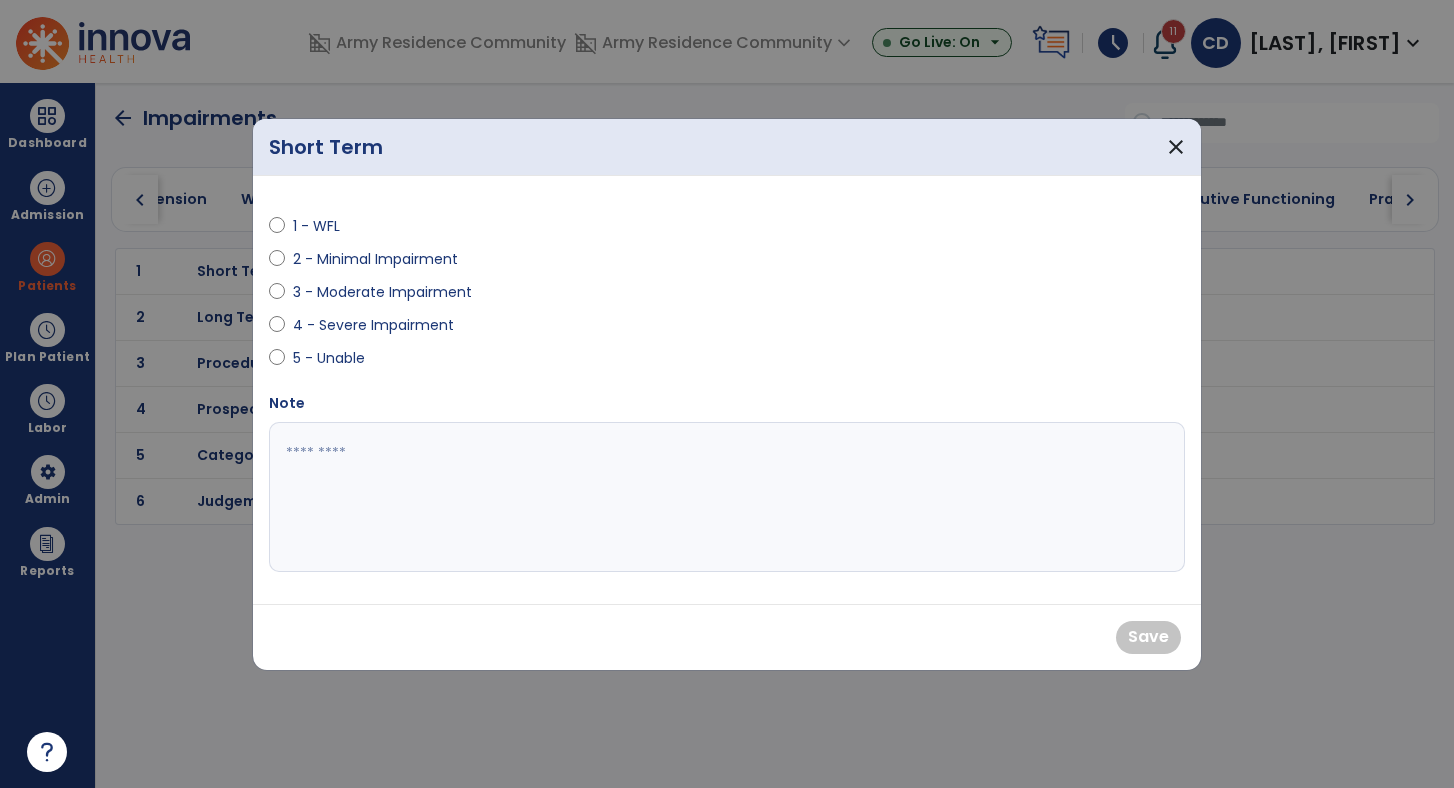 click on "3 - Moderate Impairment" at bounding box center (382, 292) 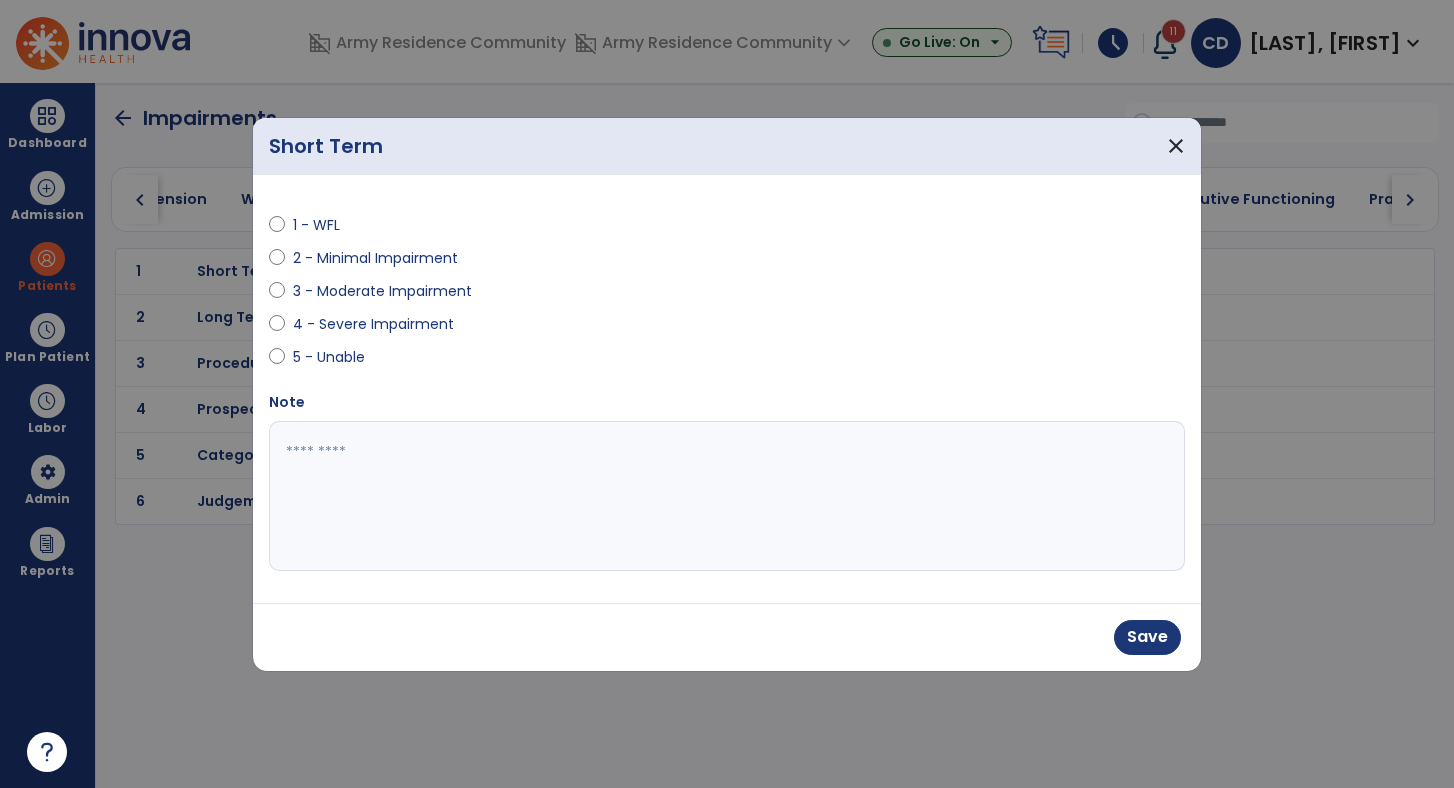 click on "Save" at bounding box center [1147, 637] 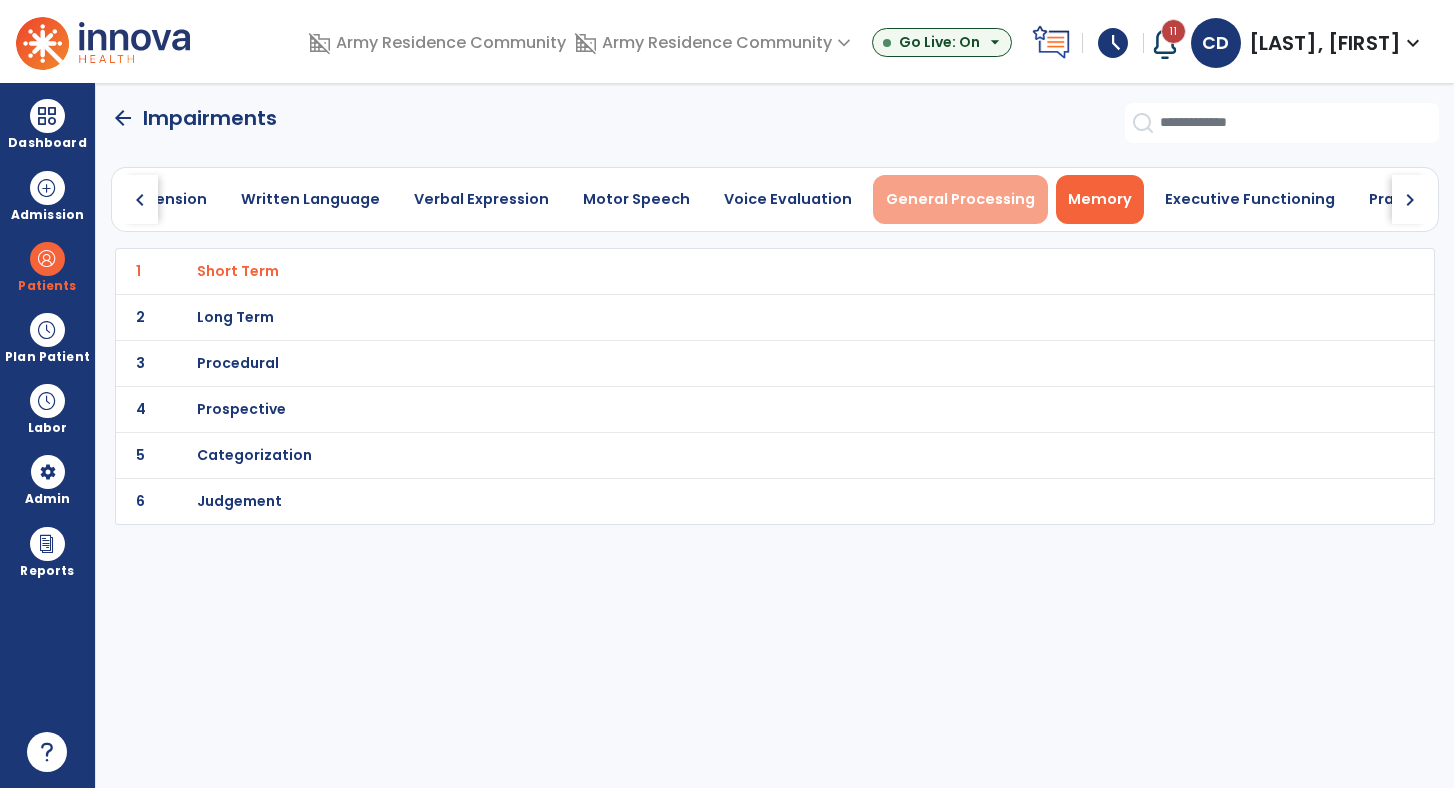 click on "General Processing" at bounding box center [960, 199] 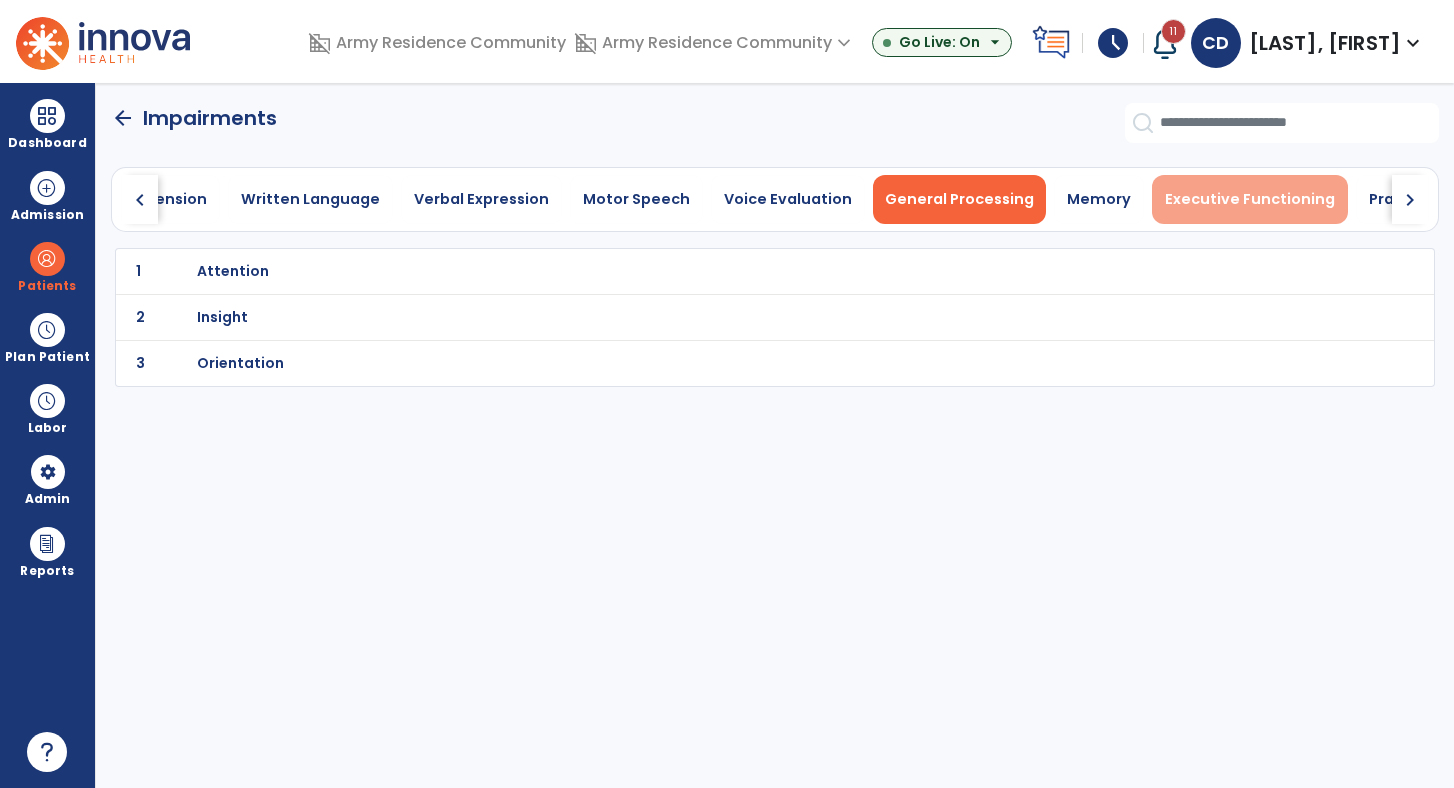 click on "Executive Functioning" at bounding box center [1250, 199] 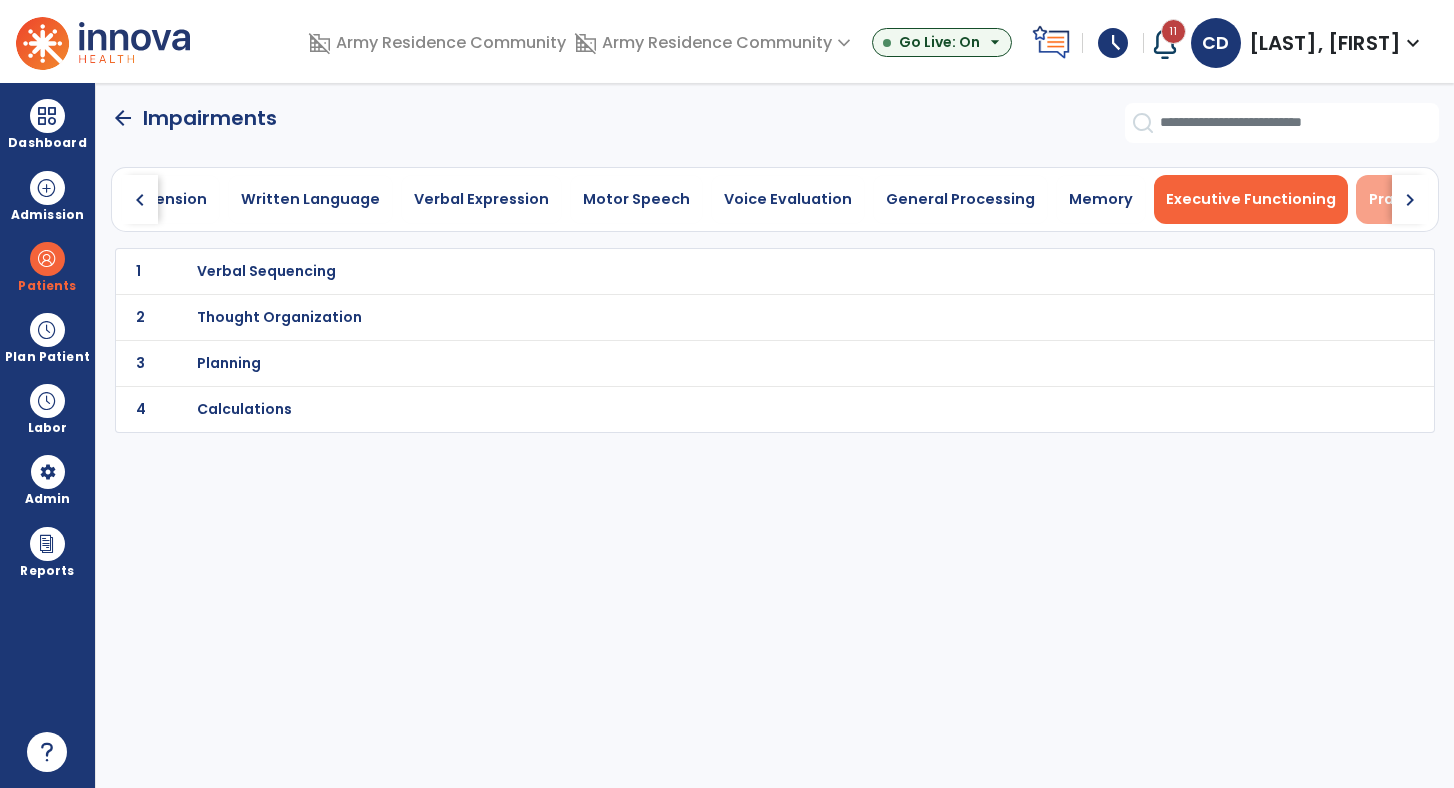 click on "Pragmatics" at bounding box center (1413, 199) 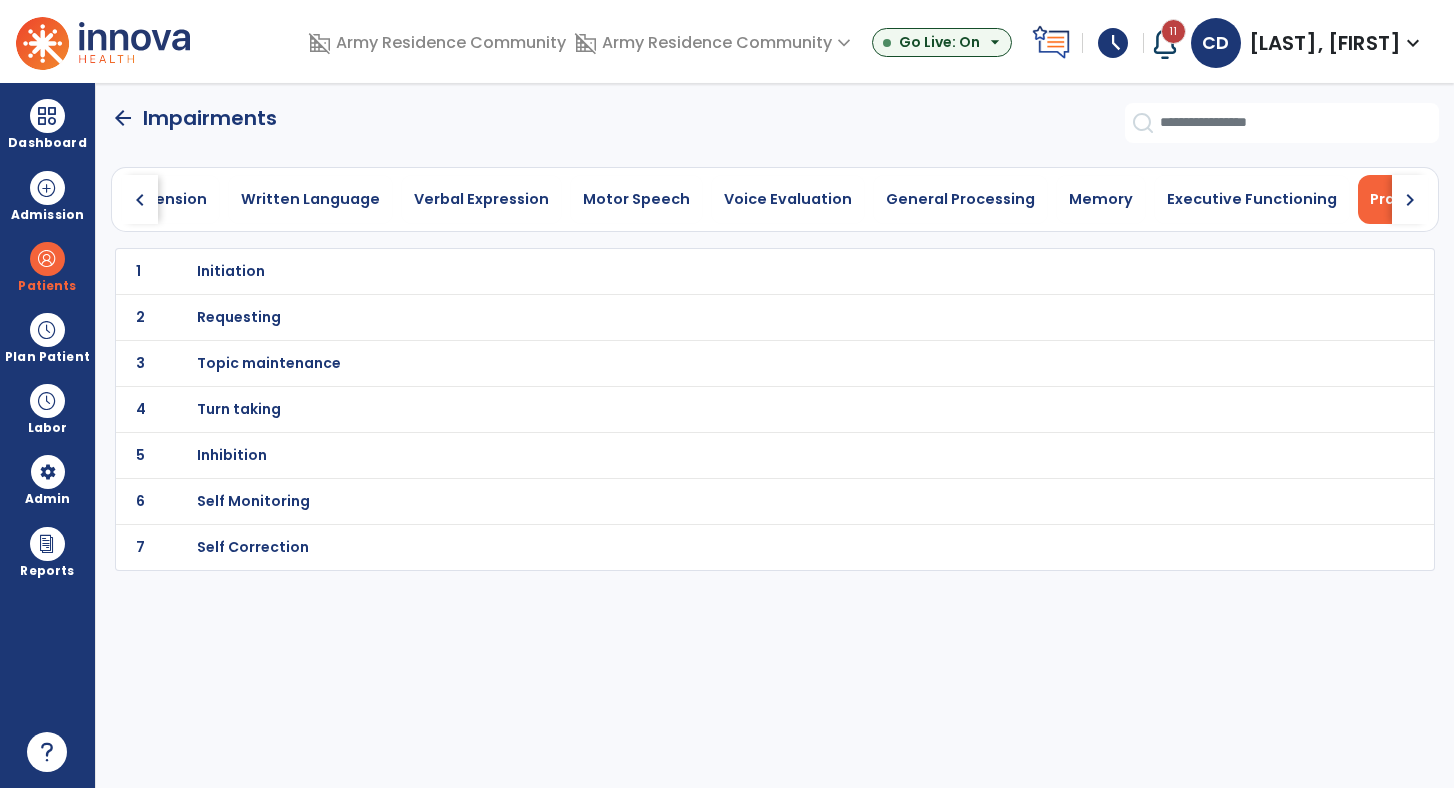 click on "chevron_right" 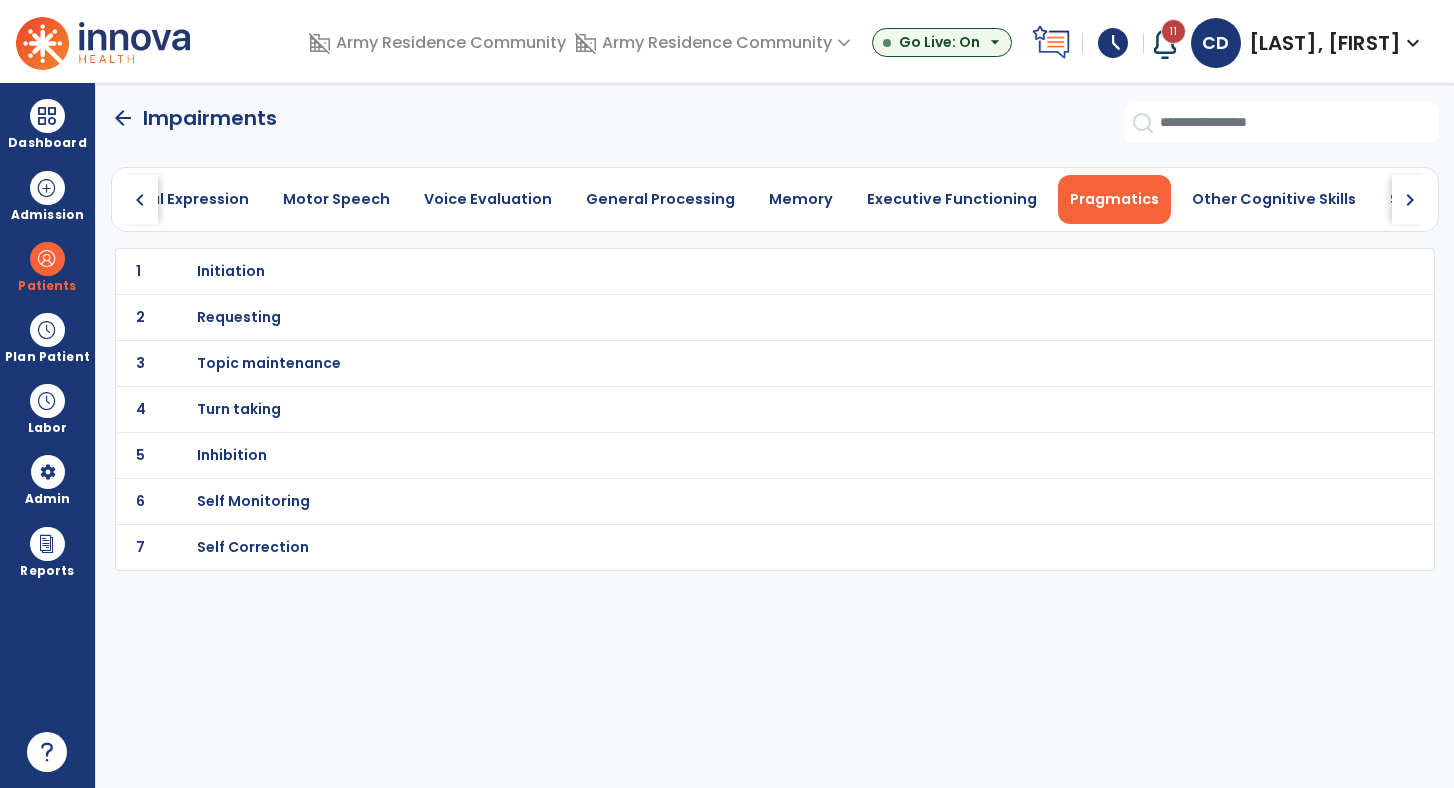 click on "chevron_right" 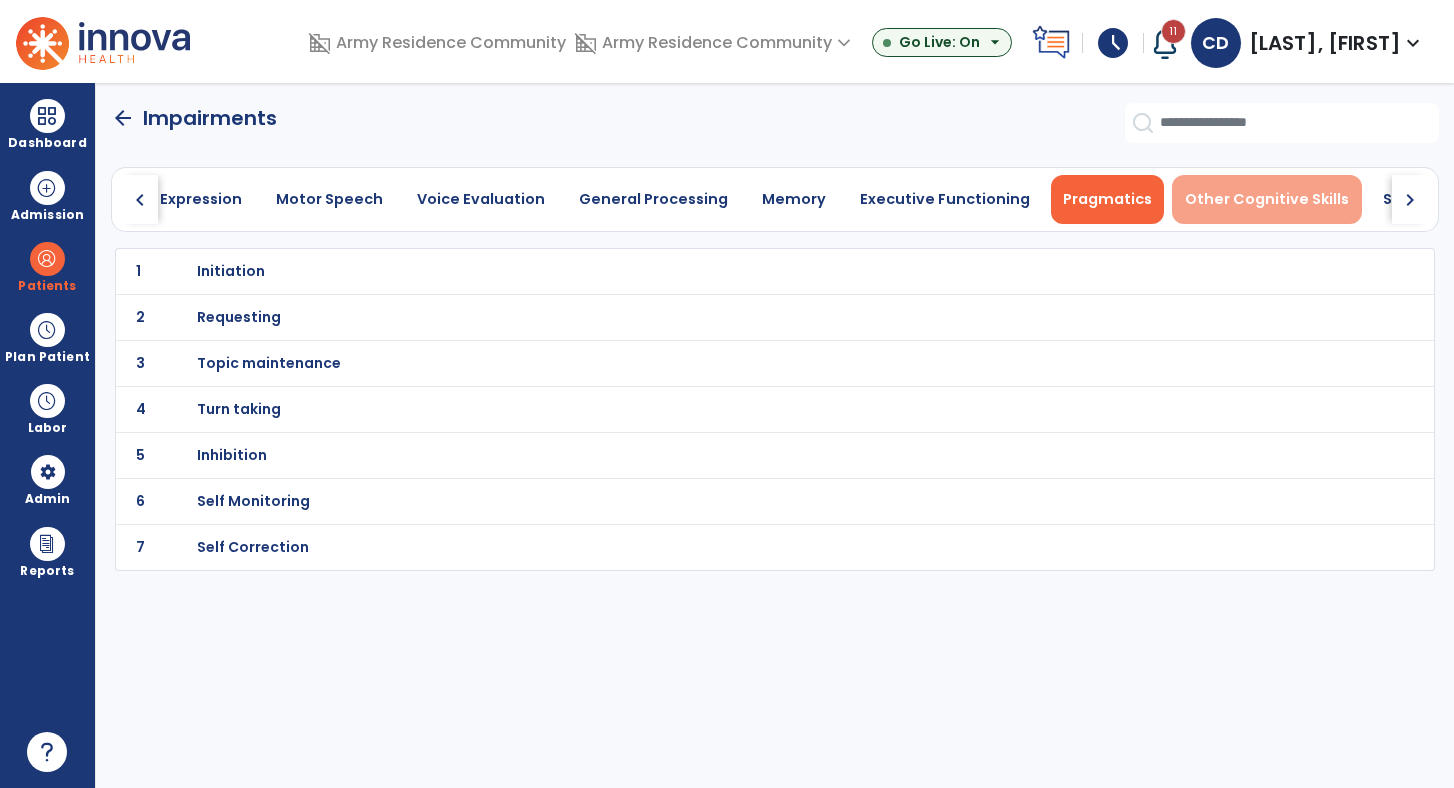click on "Other Cognitive Skills" at bounding box center [1267, 199] 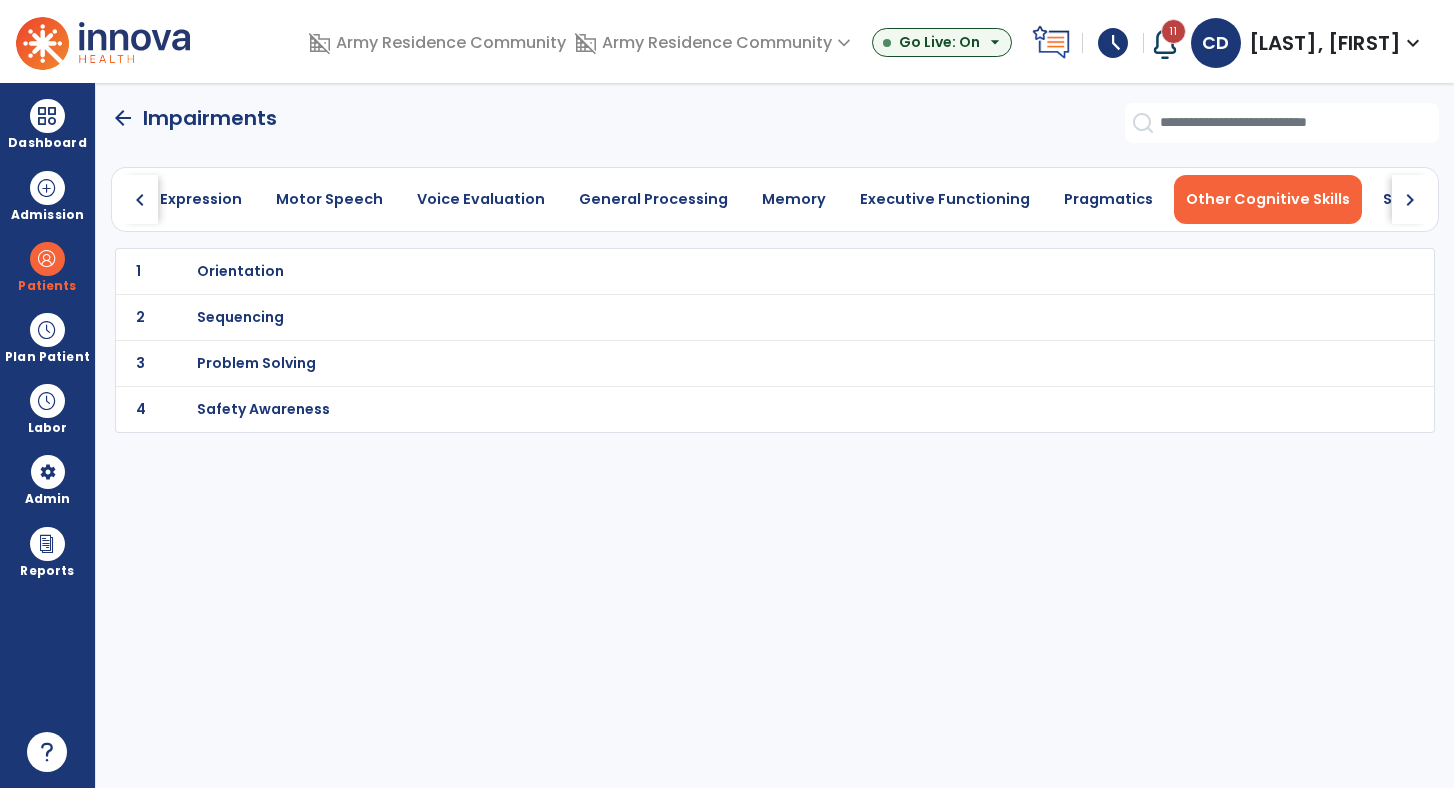 scroll, scrollTop: 0, scrollLeft: 905, axis: horizontal 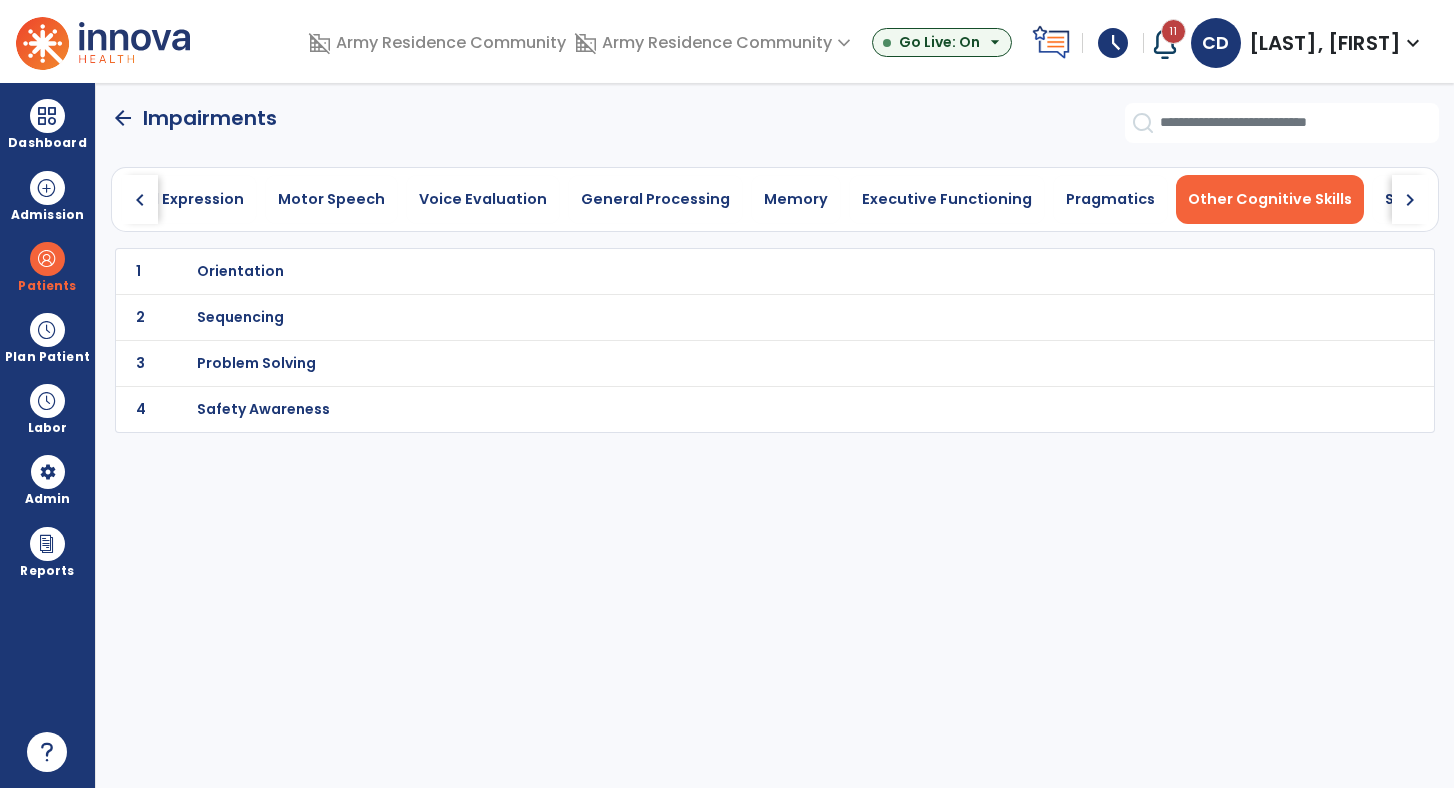 click on "Problem Solving" at bounding box center [240, 271] 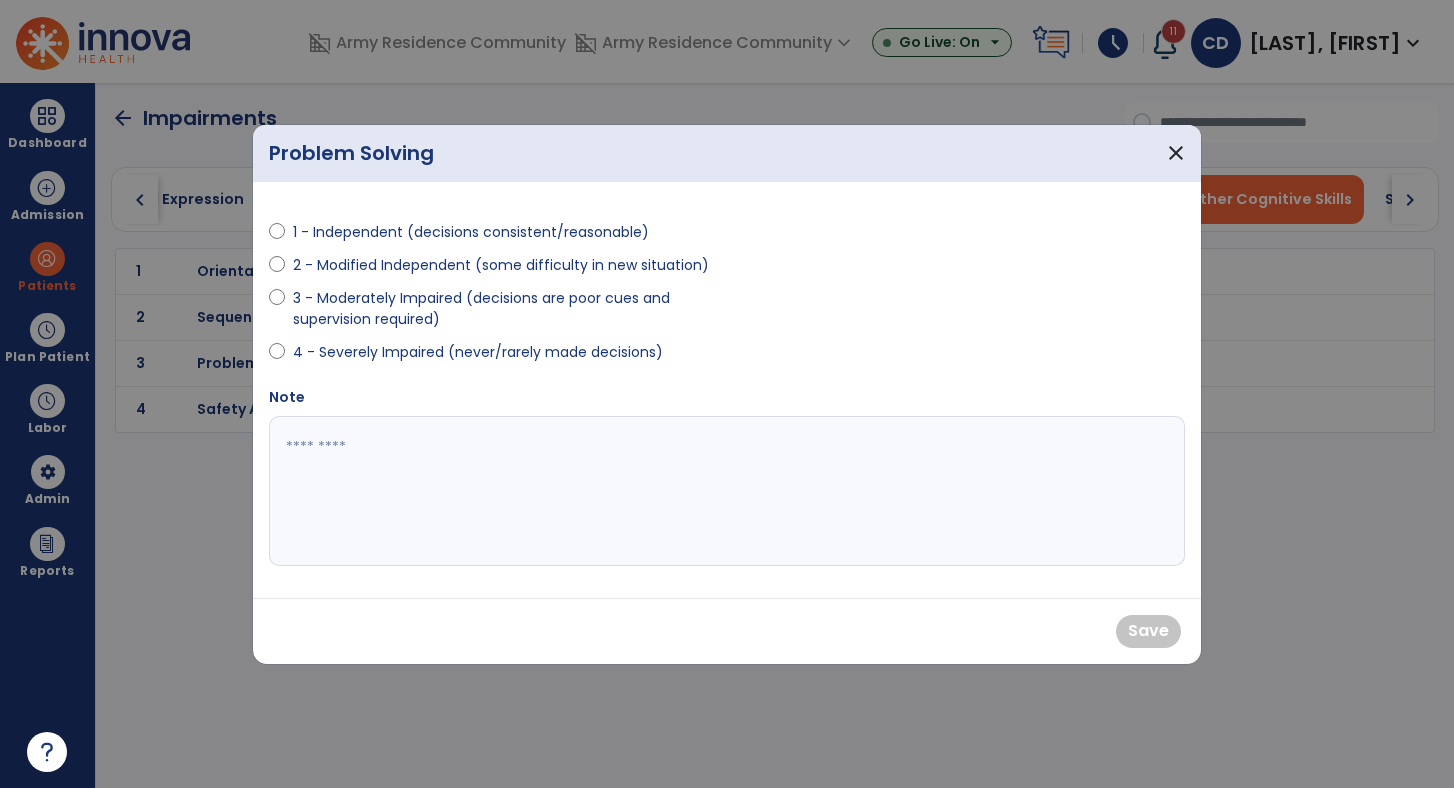 click on "3 - Moderately Impaired (decisions are poor cues and supervision required)" at bounding box center [504, 309] 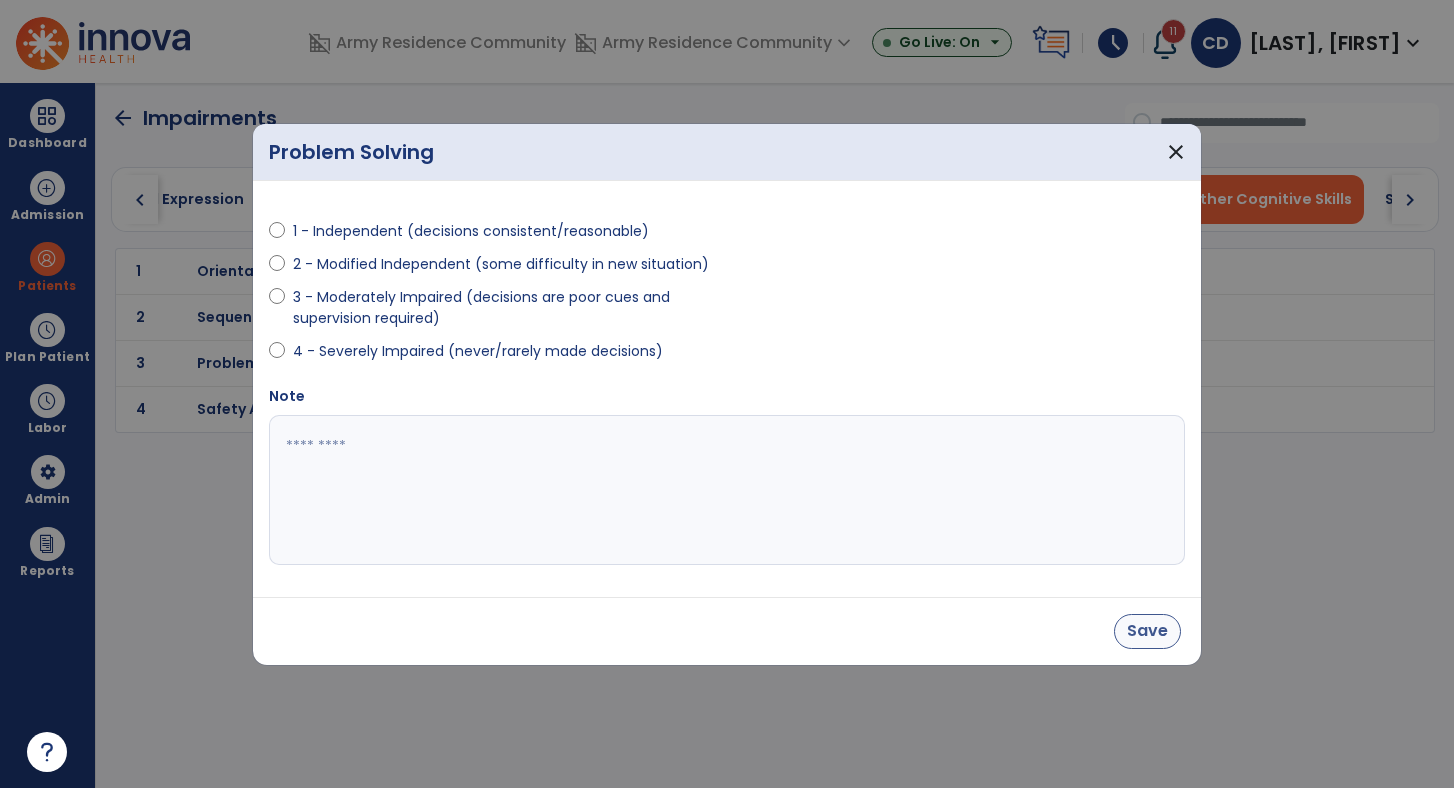 click on "Save" at bounding box center (1147, 631) 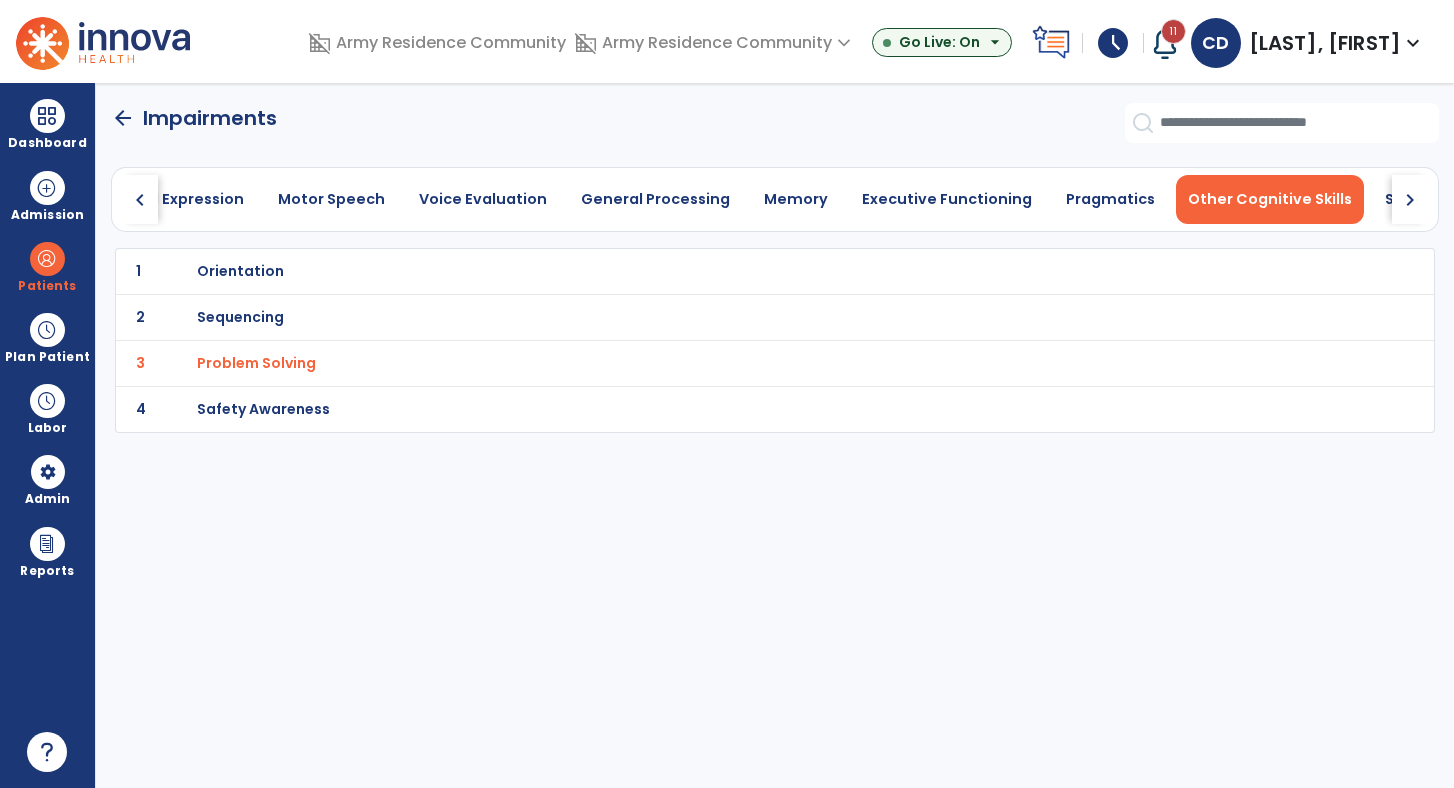 click on "Safety Awareness" at bounding box center [731, 271] 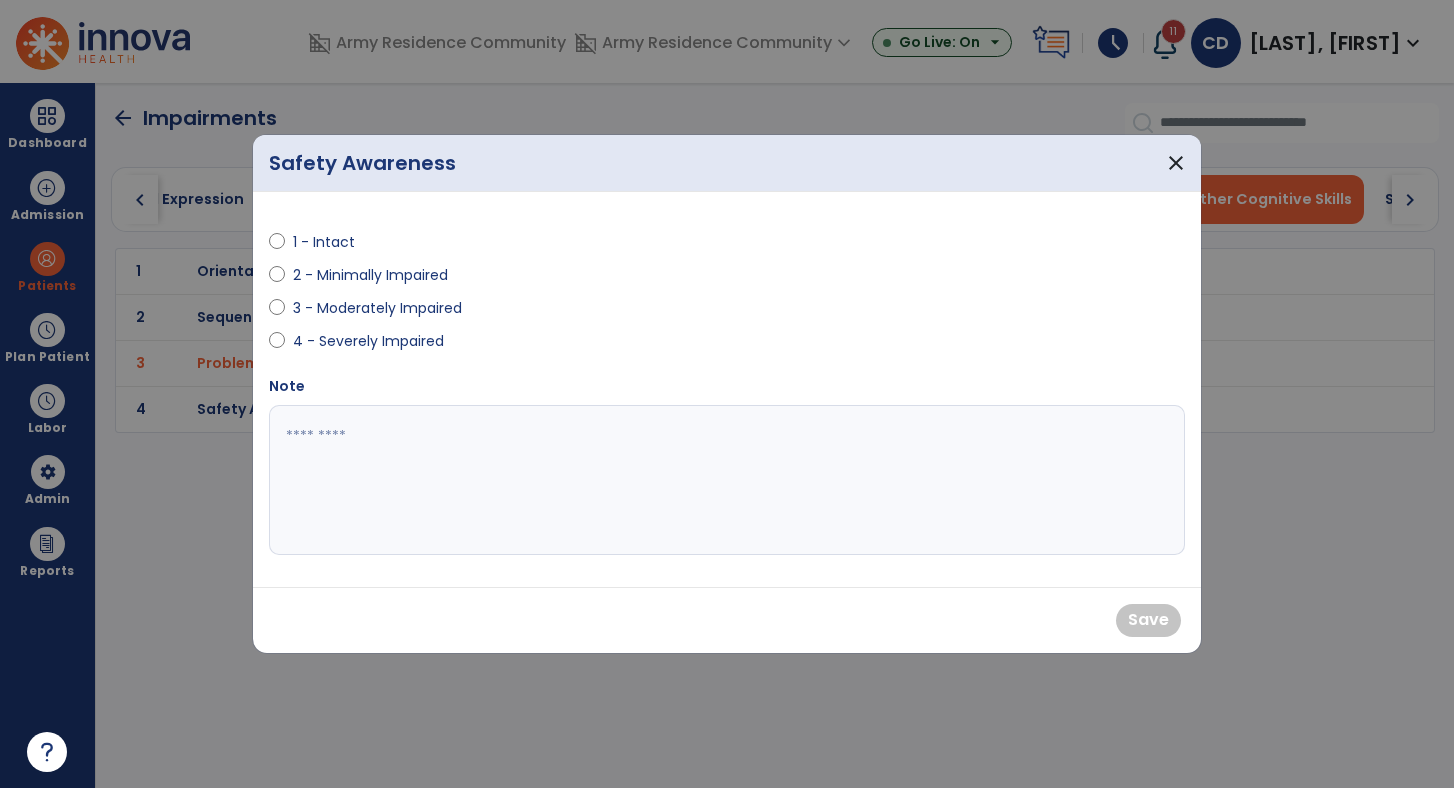 click on "3 - Moderately Impaired" at bounding box center [377, 308] 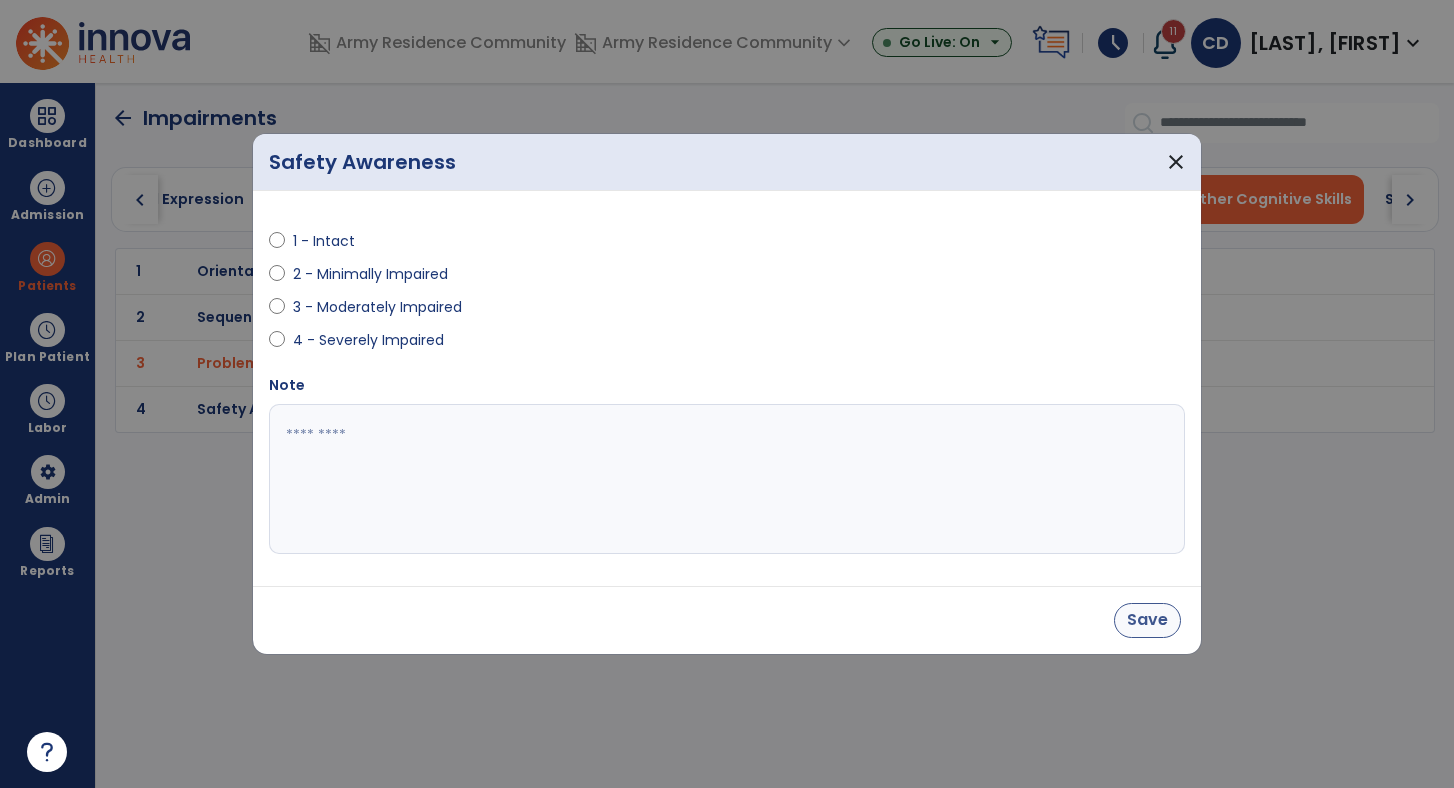 click on "Save" at bounding box center [1147, 620] 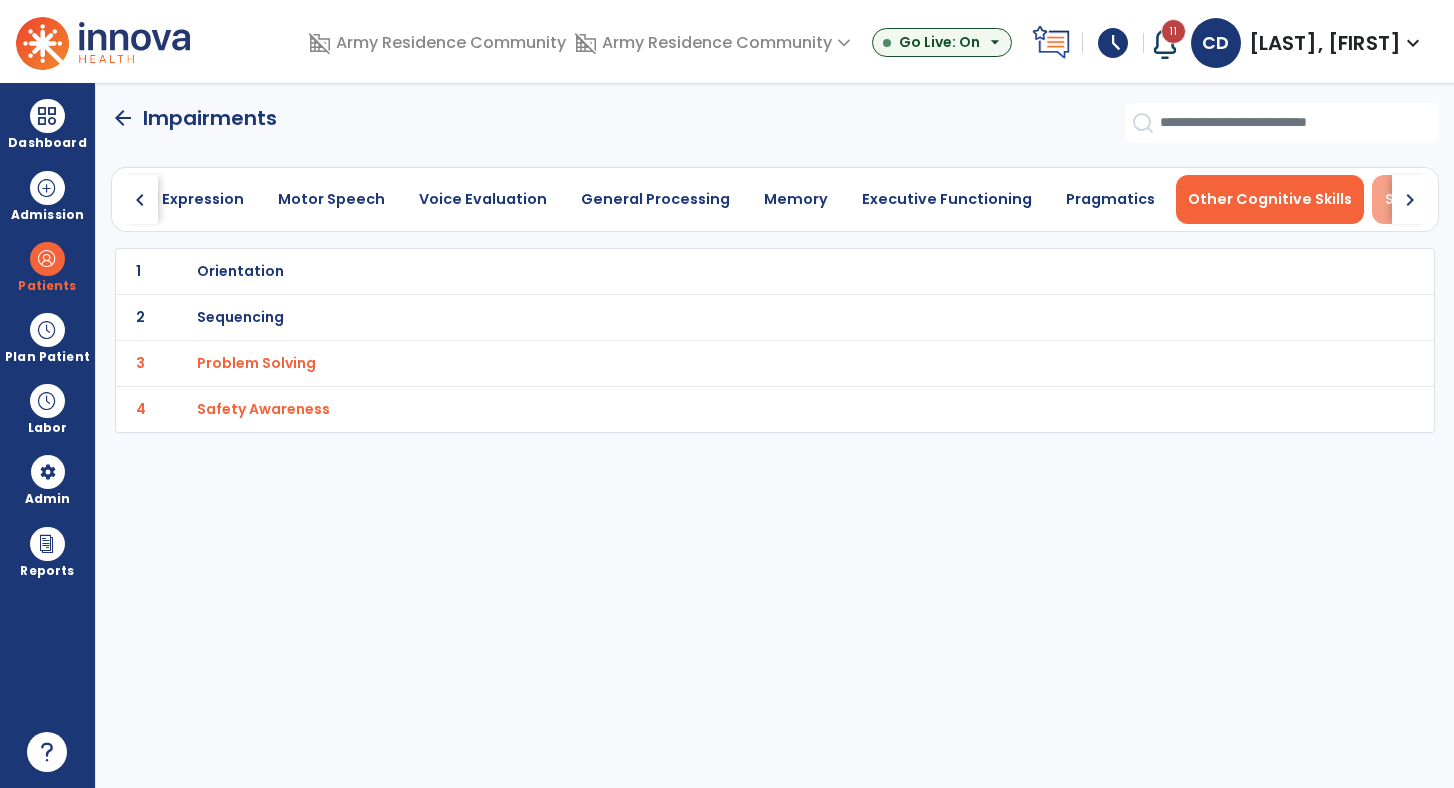 click on "Swallowing" at bounding box center [1427, 199] 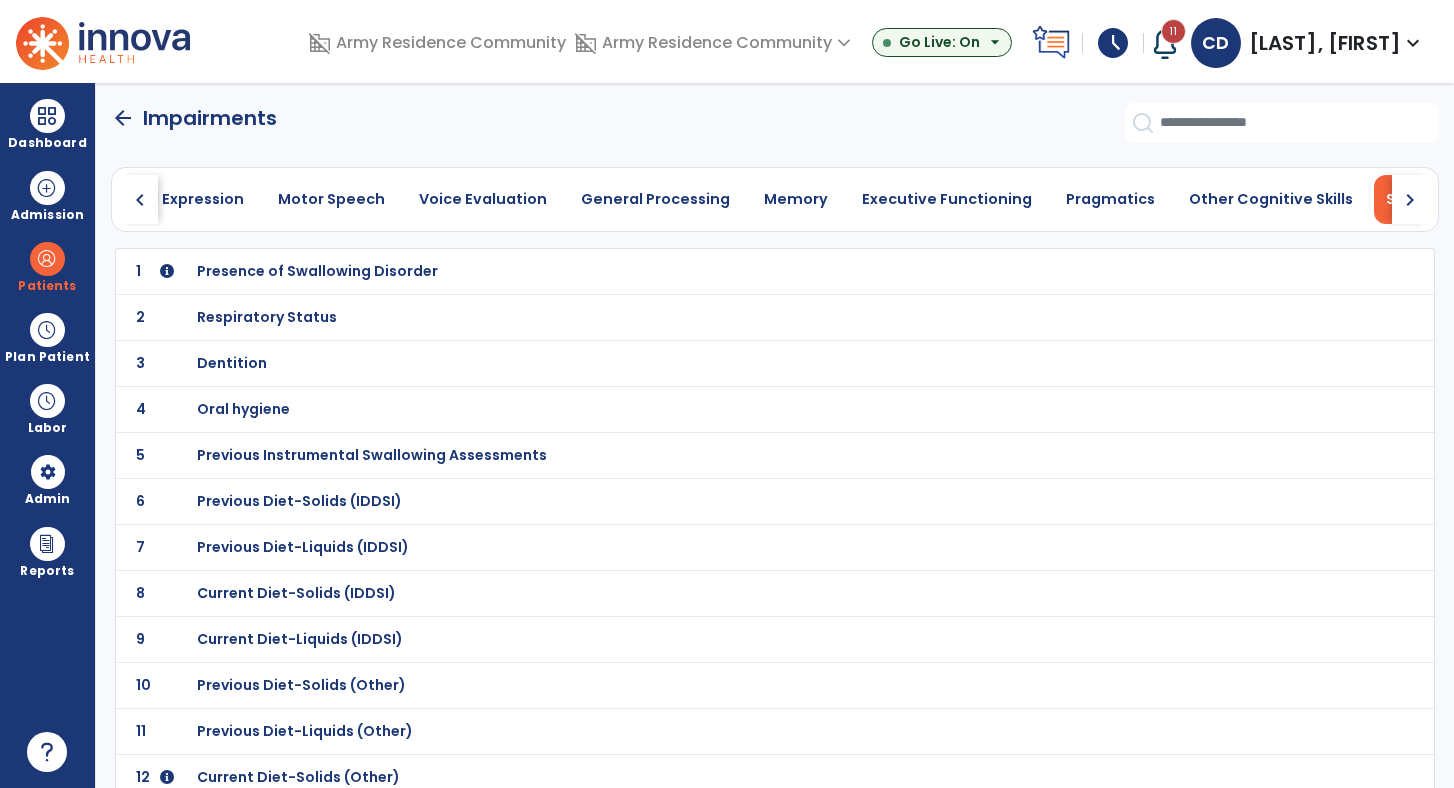 click on "Presence of Swallowing Disorder" at bounding box center (731, 271) 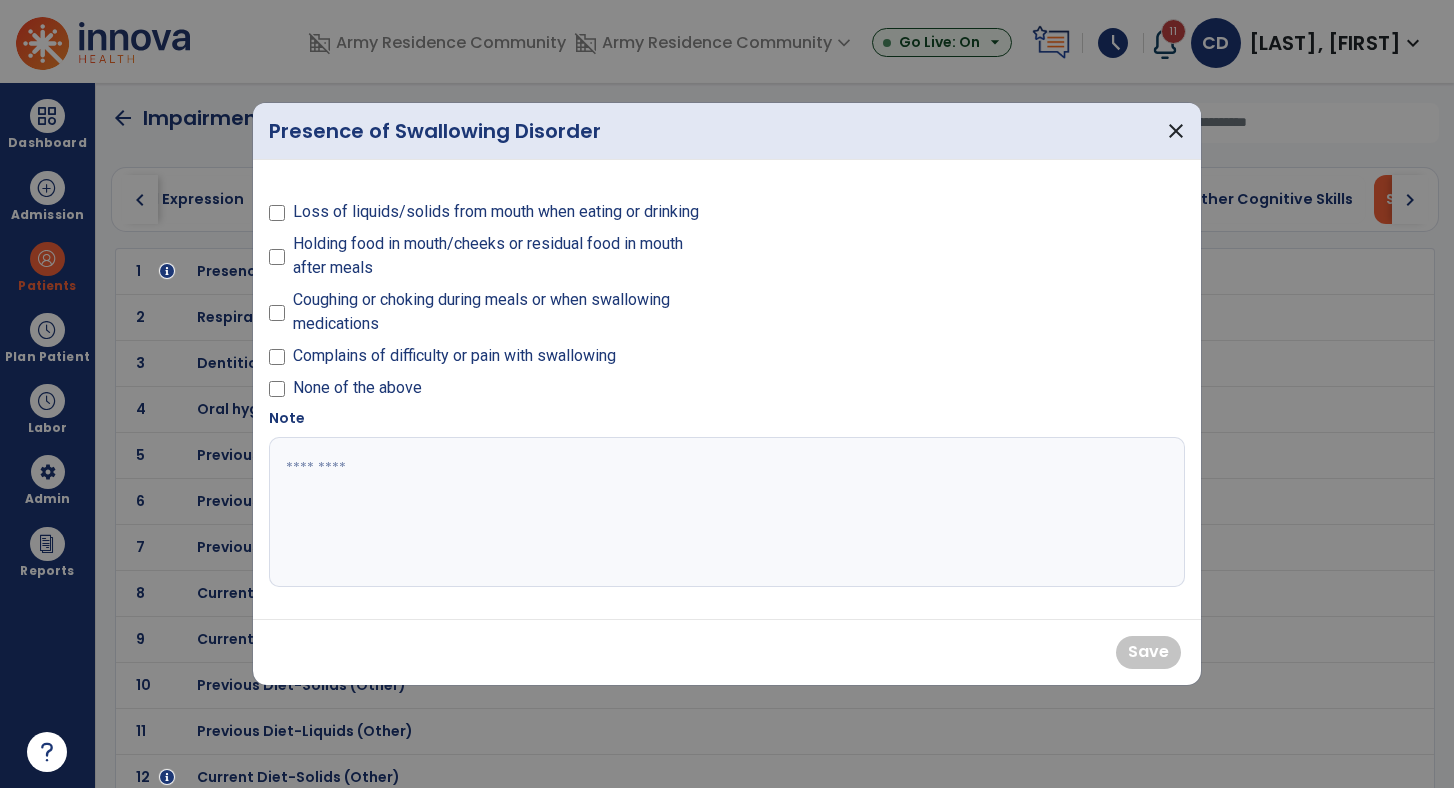 click on "None of the above" at bounding box center [357, 388] 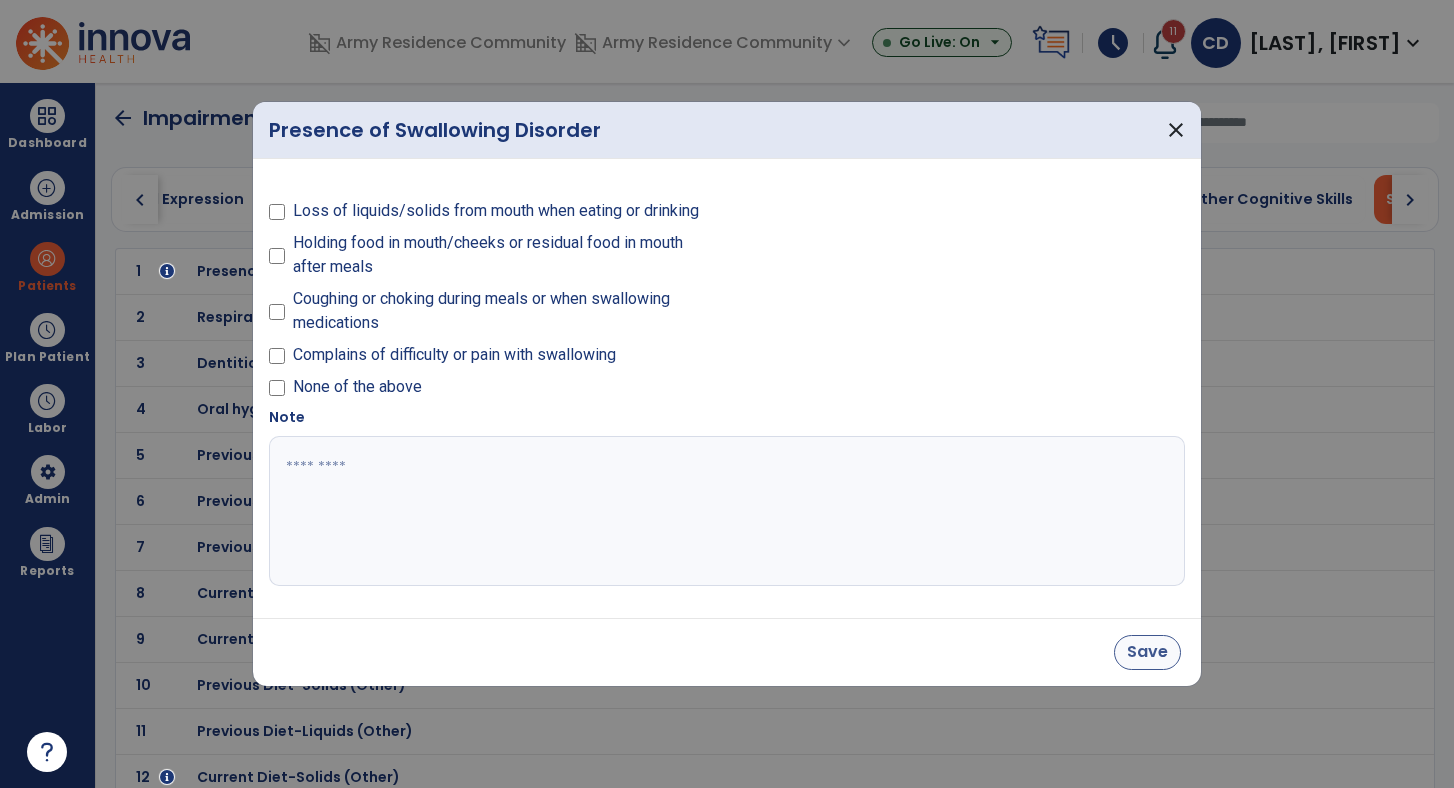 click on "Save" at bounding box center [1147, 652] 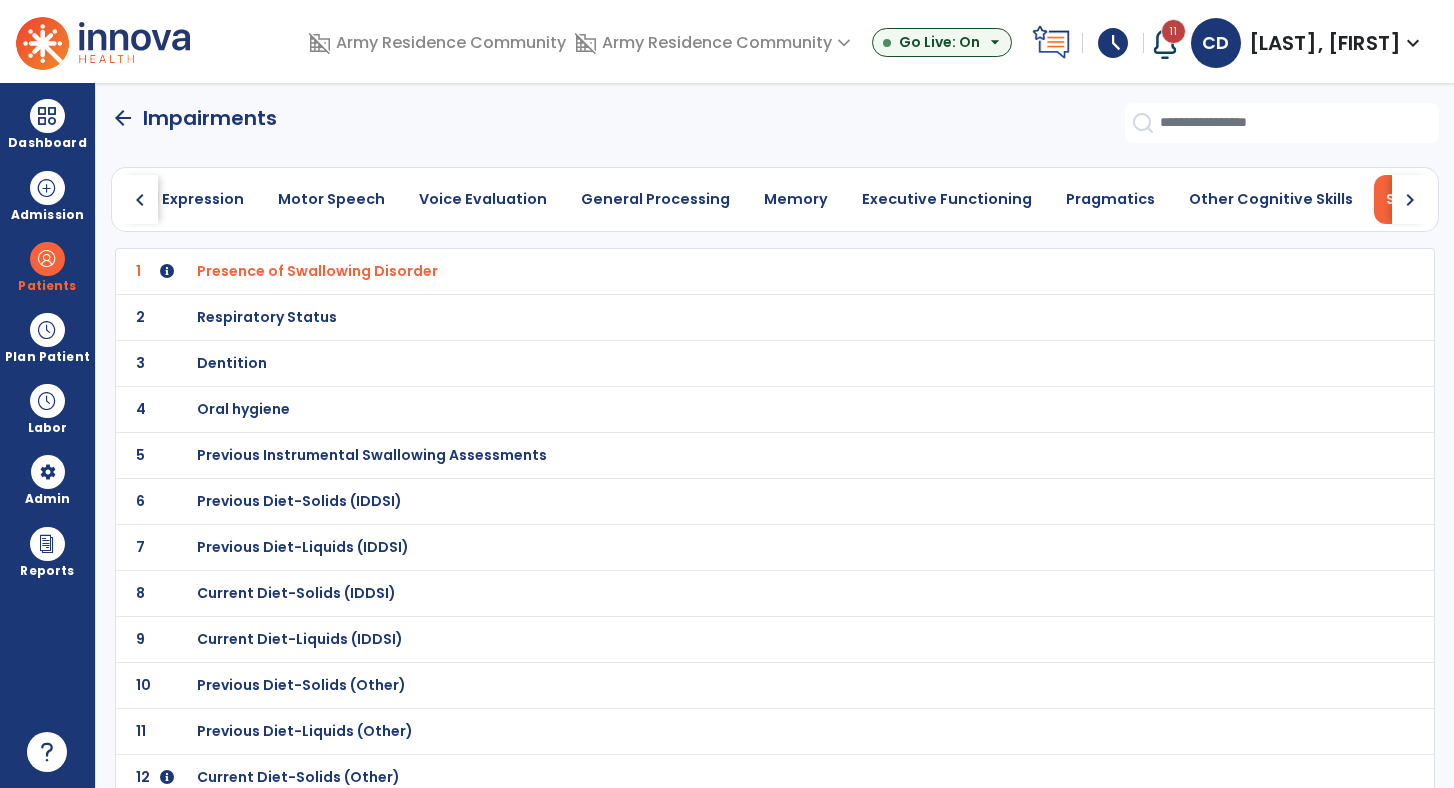 click on "arrow_back   Impairments" 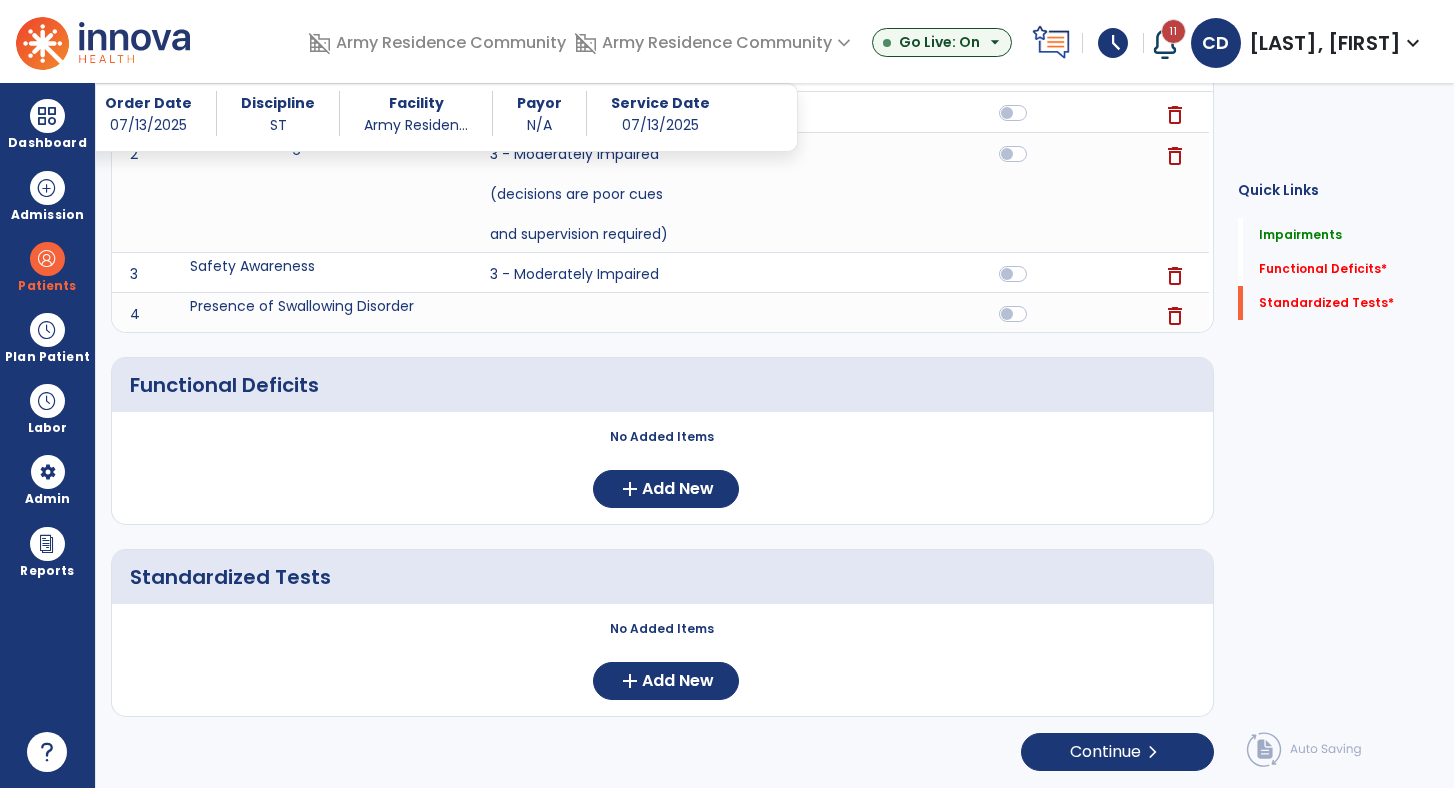 scroll, scrollTop: 351, scrollLeft: 0, axis: vertical 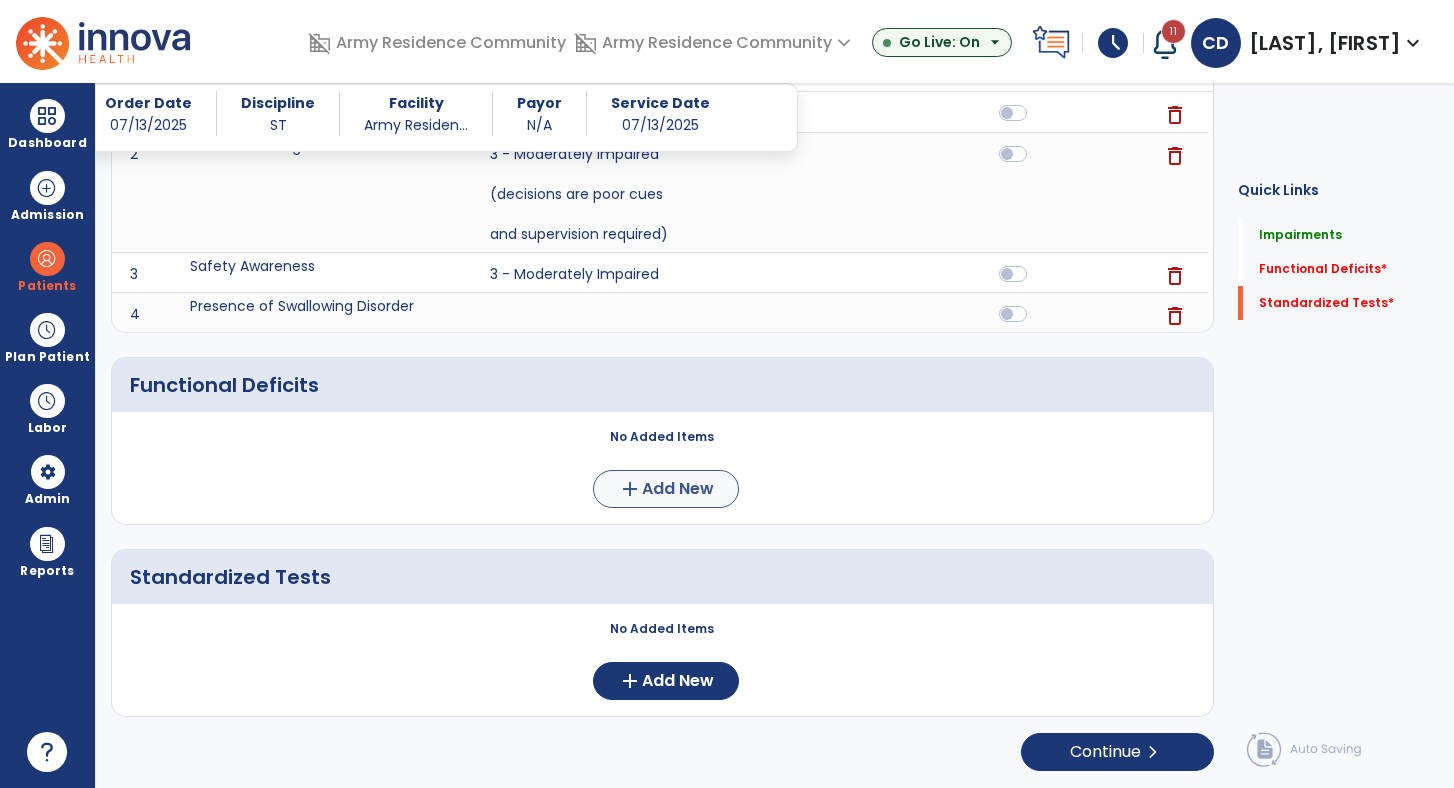 click on "Add New" 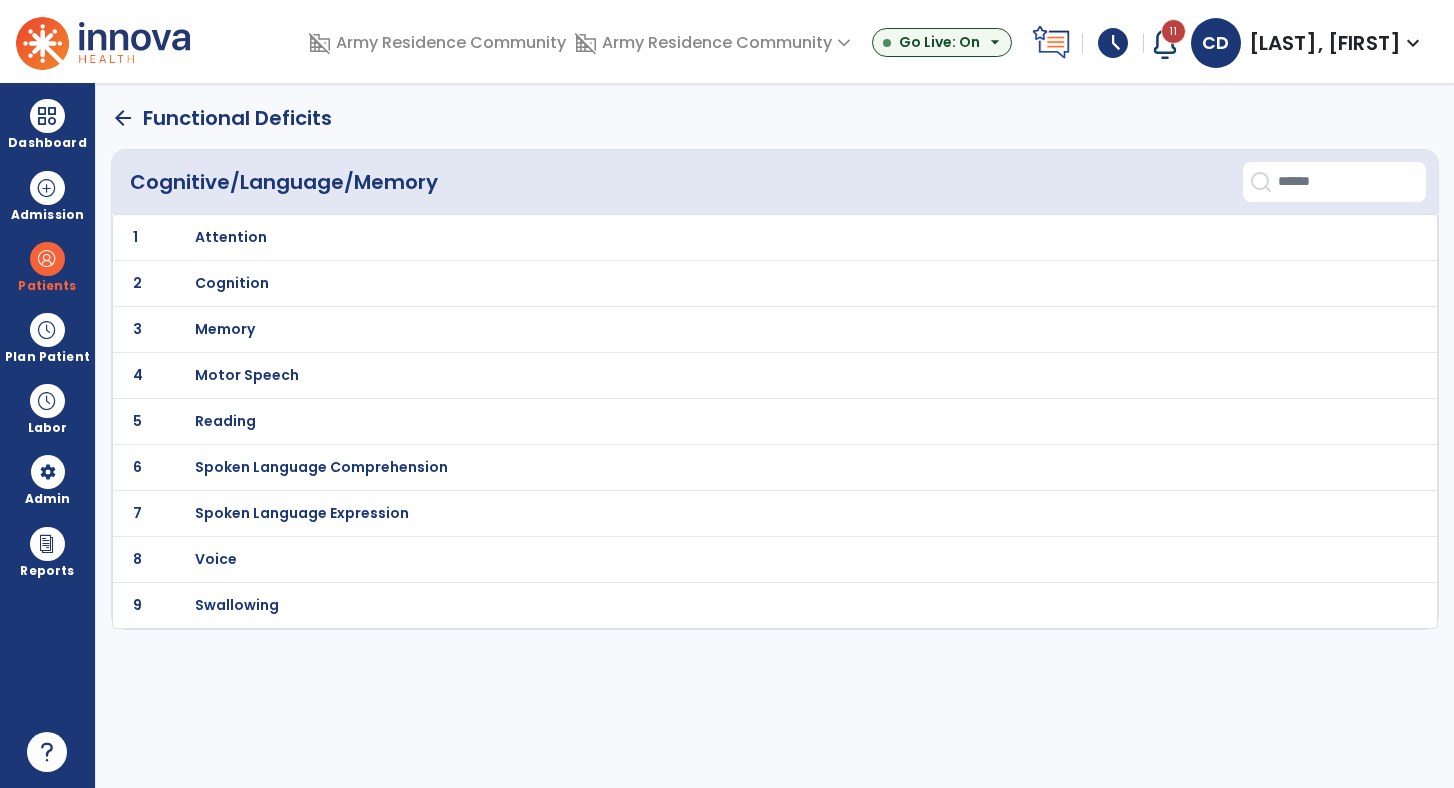 click on "Cognition" at bounding box center [731, 237] 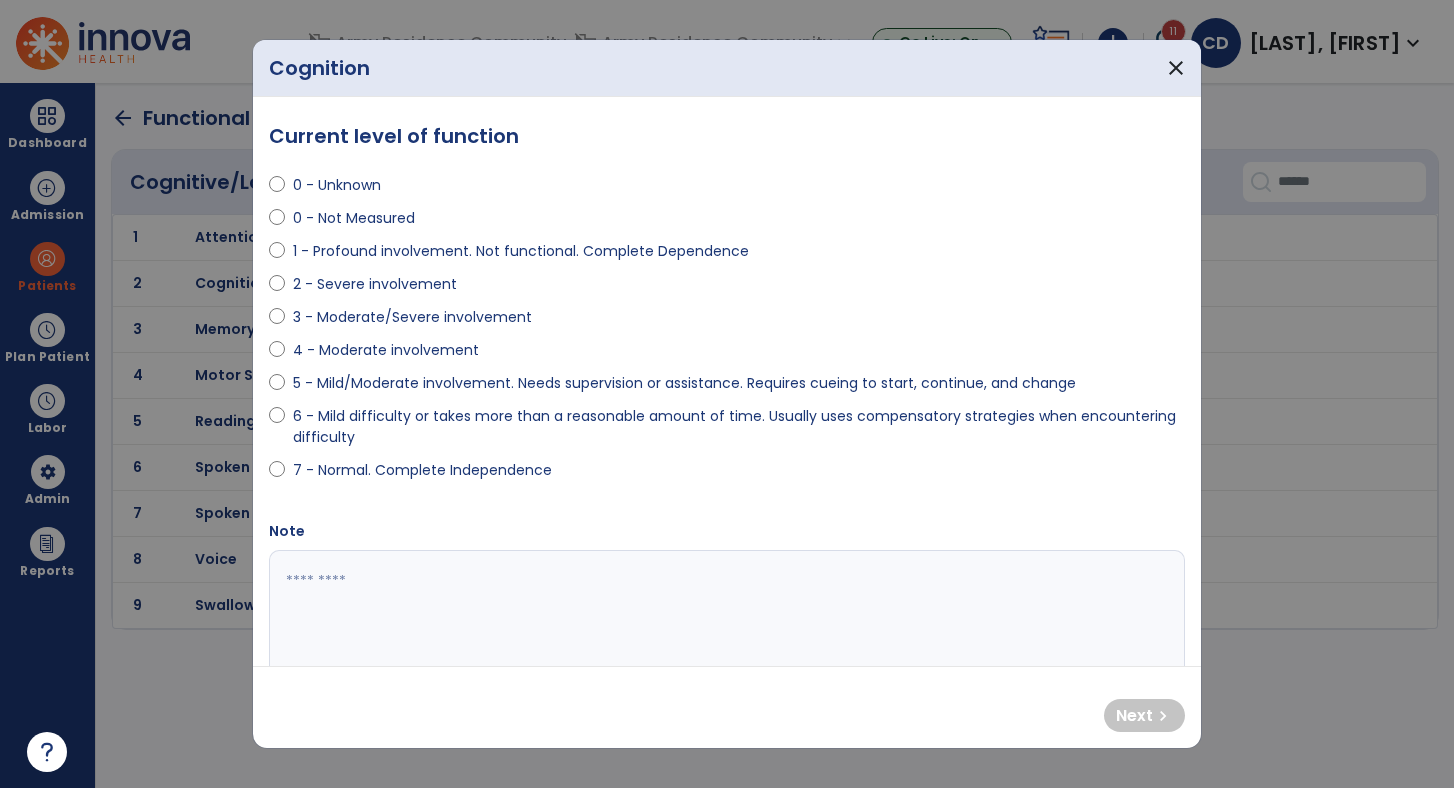 click on "3 - Moderate/Severe involvement" at bounding box center [412, 317] 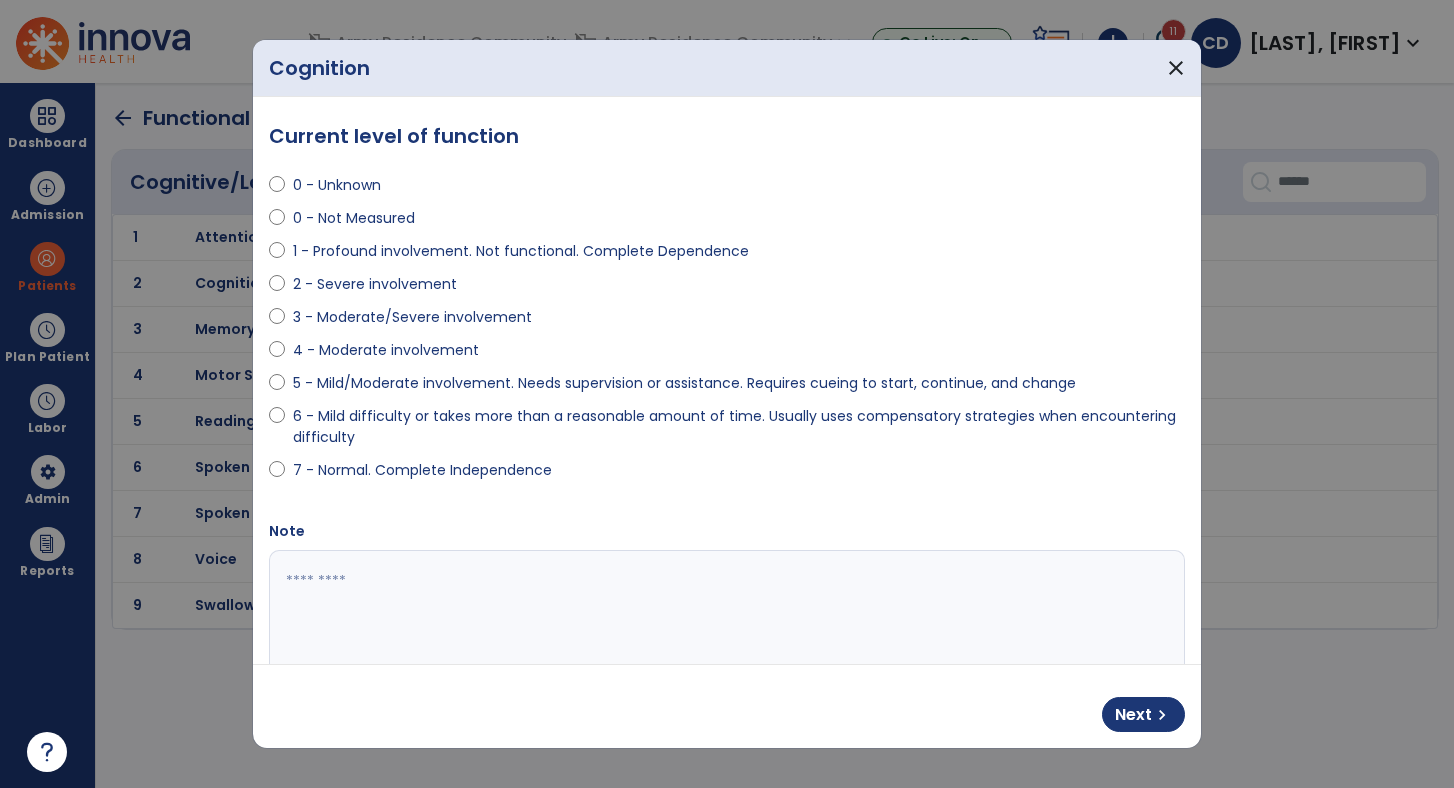 click on "4 - Moderate involvement" at bounding box center [386, 350] 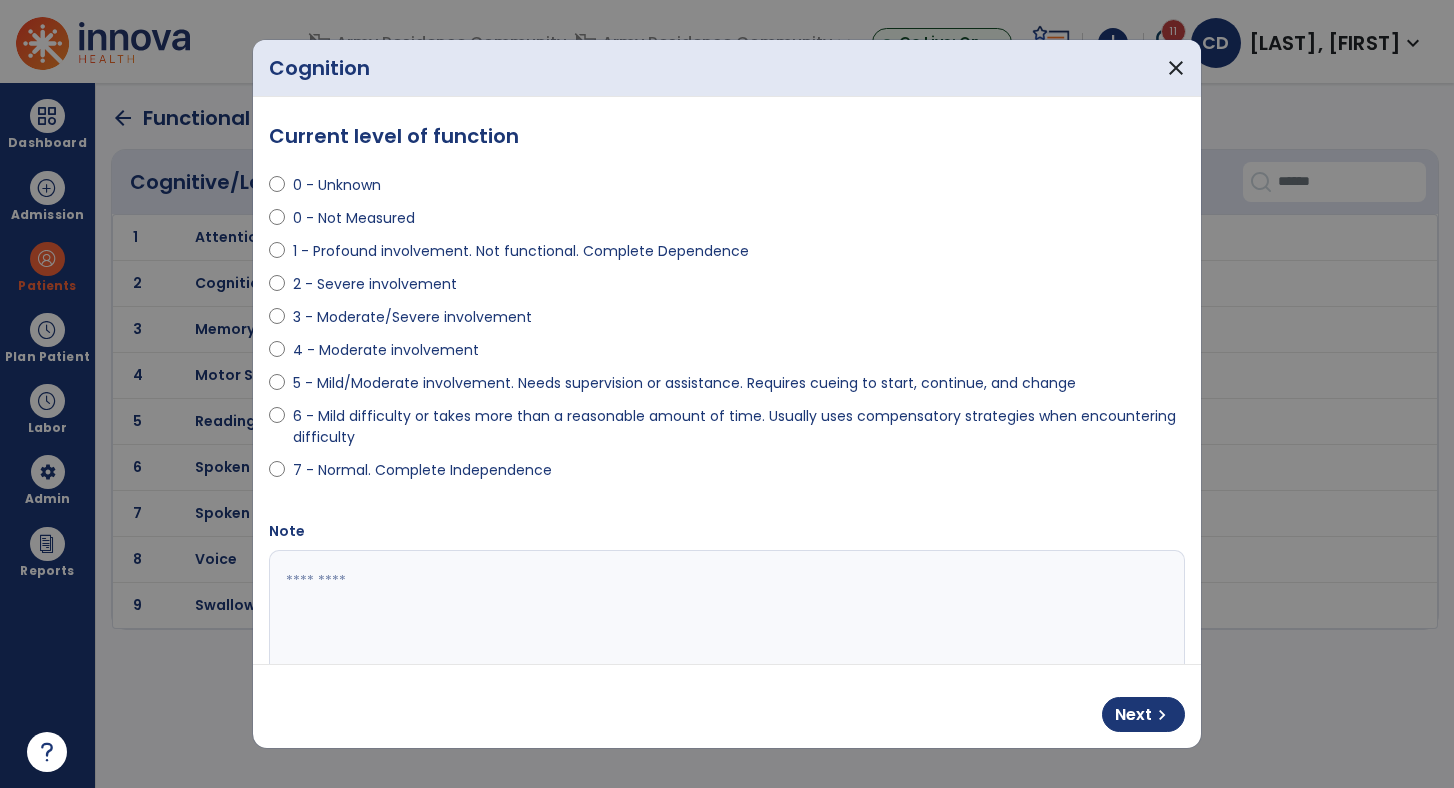 click on "5 - Mild/Moderate involvement. Needs supervision or assistance. Requires cueing to start, continue, and change" at bounding box center [684, 383] 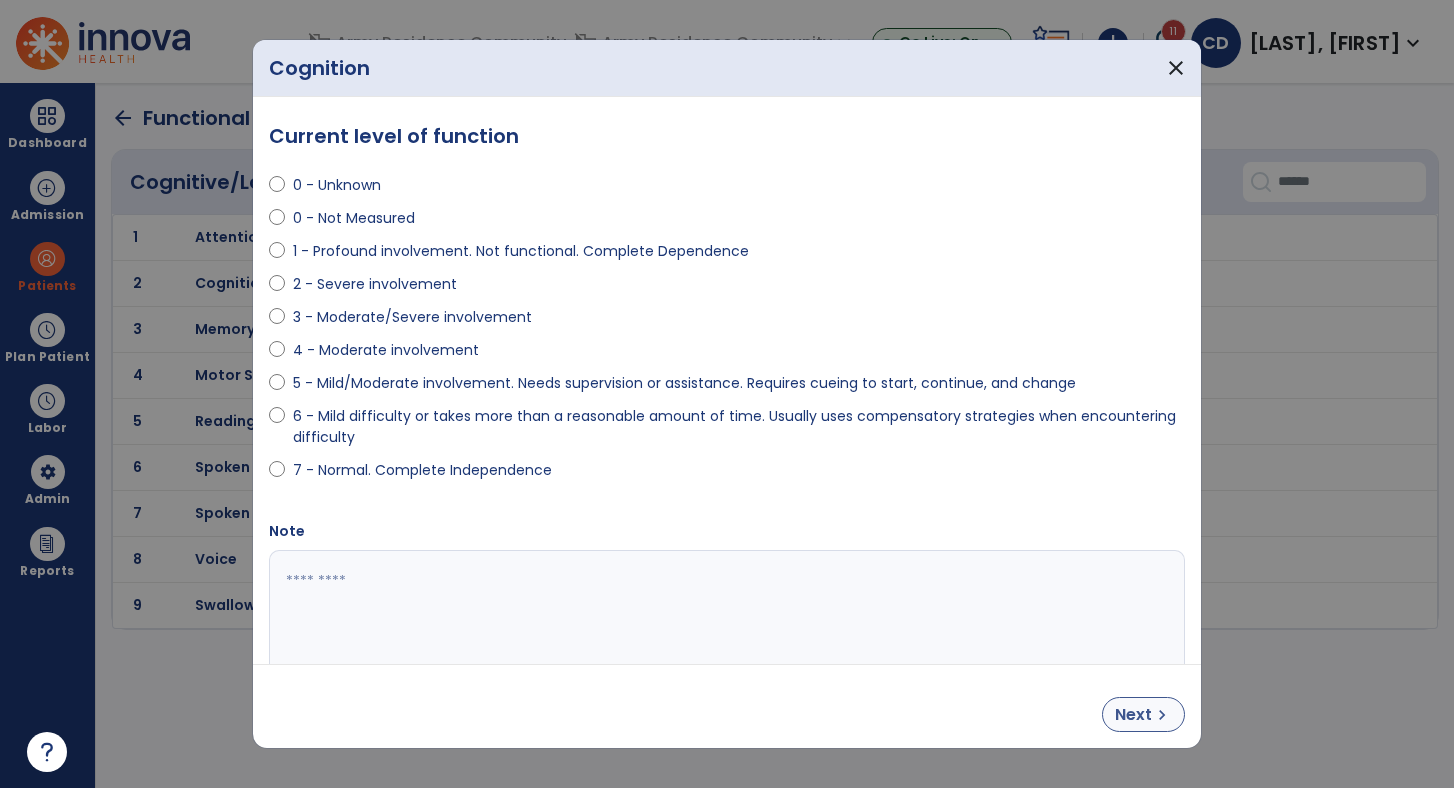 click on "Next" at bounding box center (1133, 715) 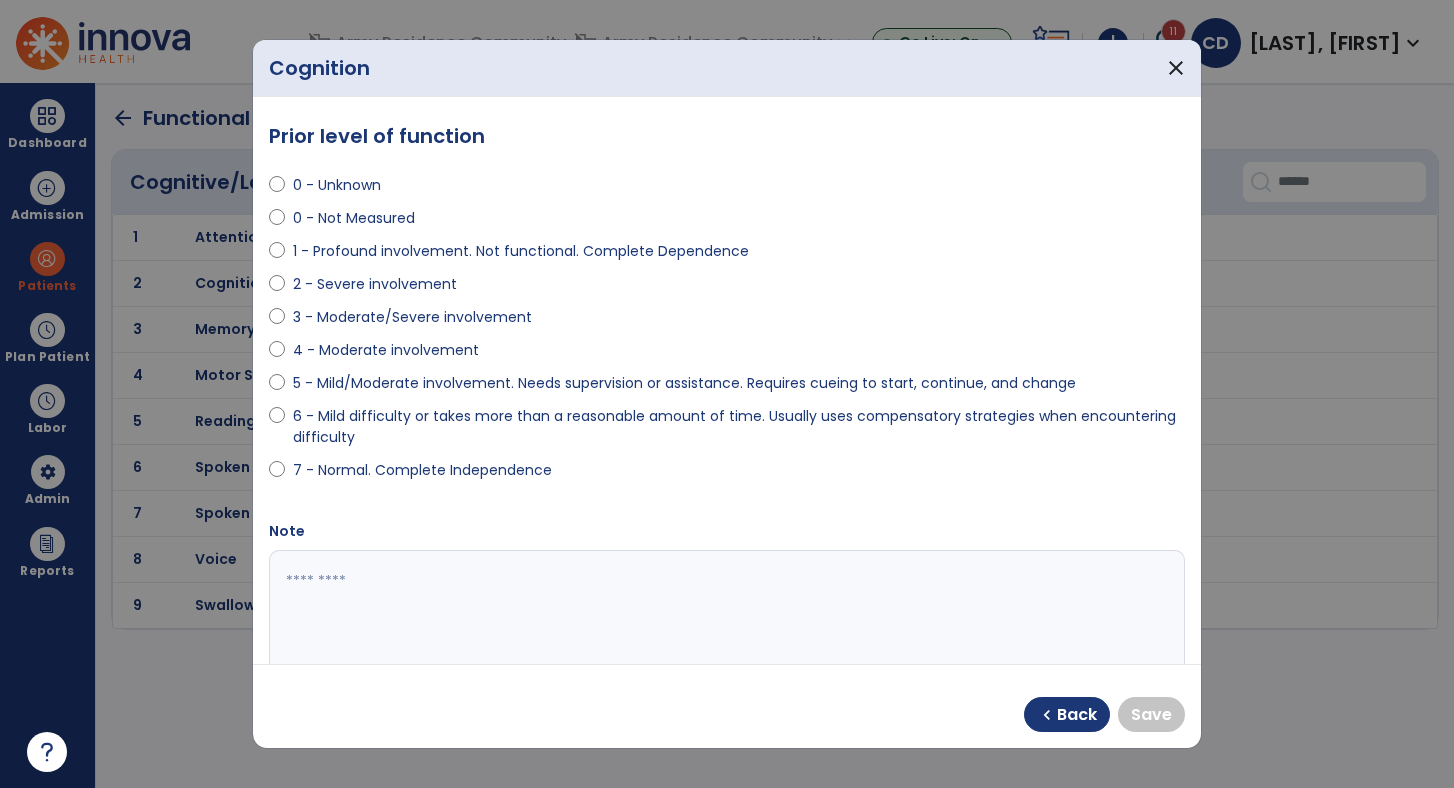 click on "7 - Normal. Complete Independence" at bounding box center [422, 470] 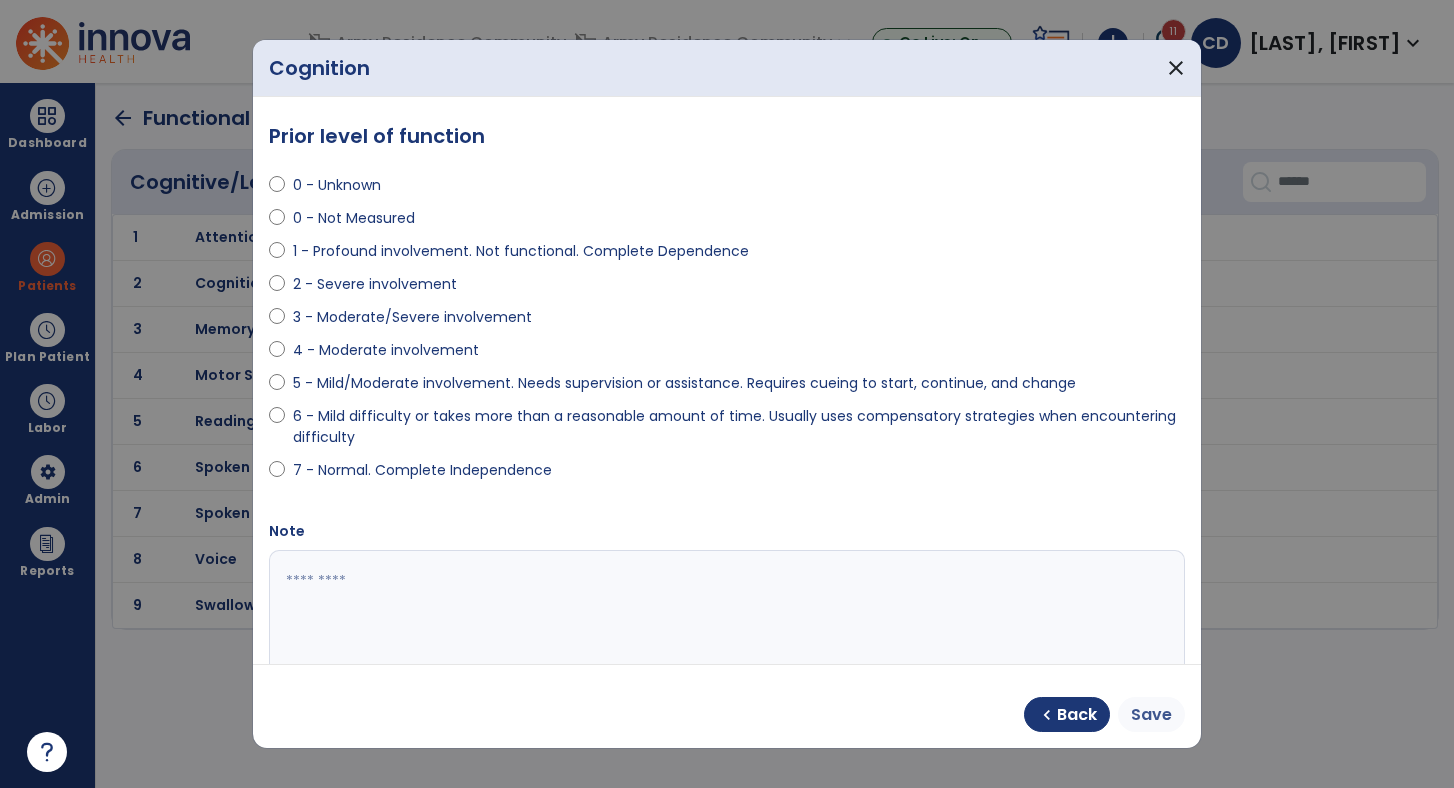 click on "Save" at bounding box center [1151, 715] 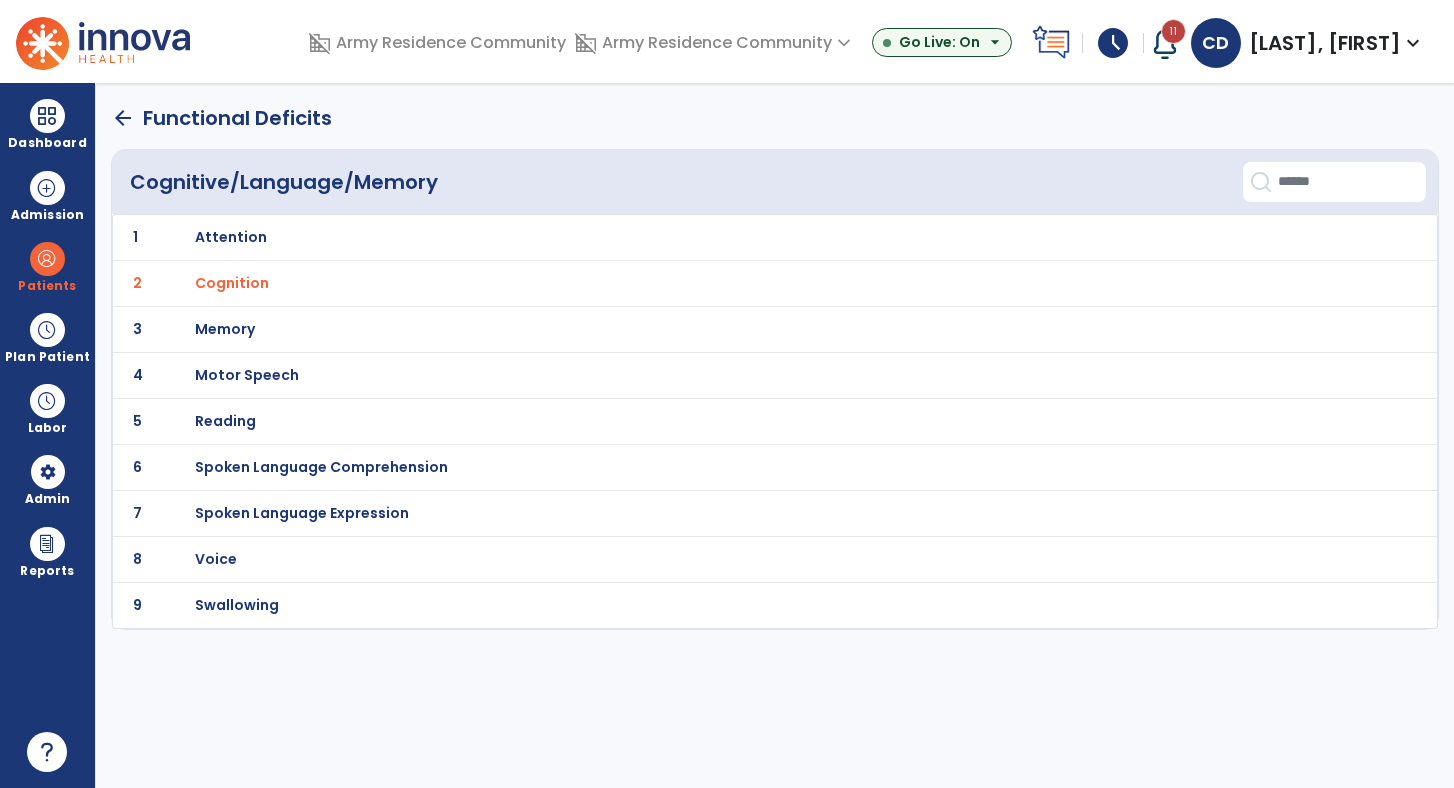 click on "Swallowing" at bounding box center (231, 237) 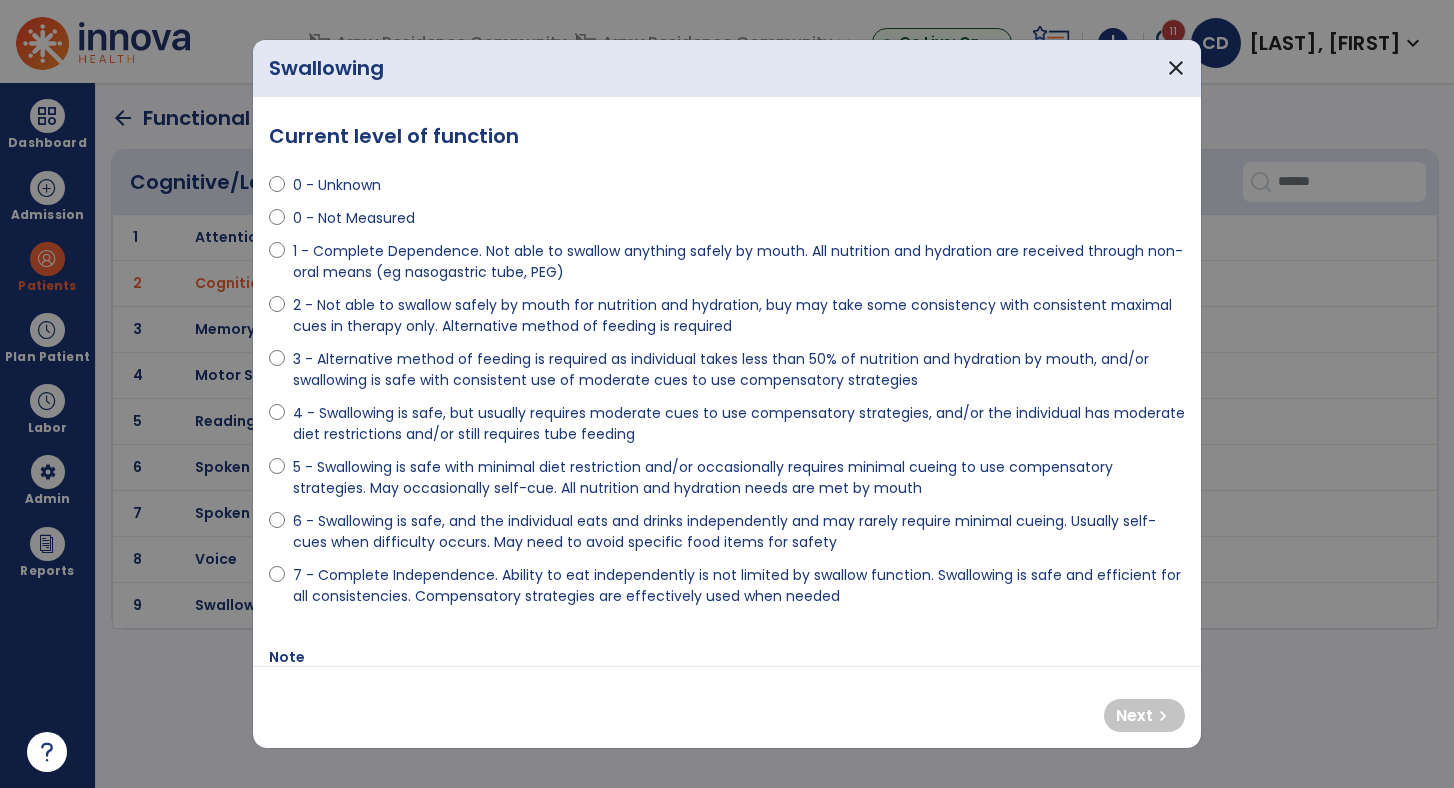 click on "7 - Complete Independence. Ability to eat independently is not limited by swallow function. Swallowing is safe and efficient for all consistencies. Compensatory strategies are effectively used when needed" at bounding box center [739, 586] 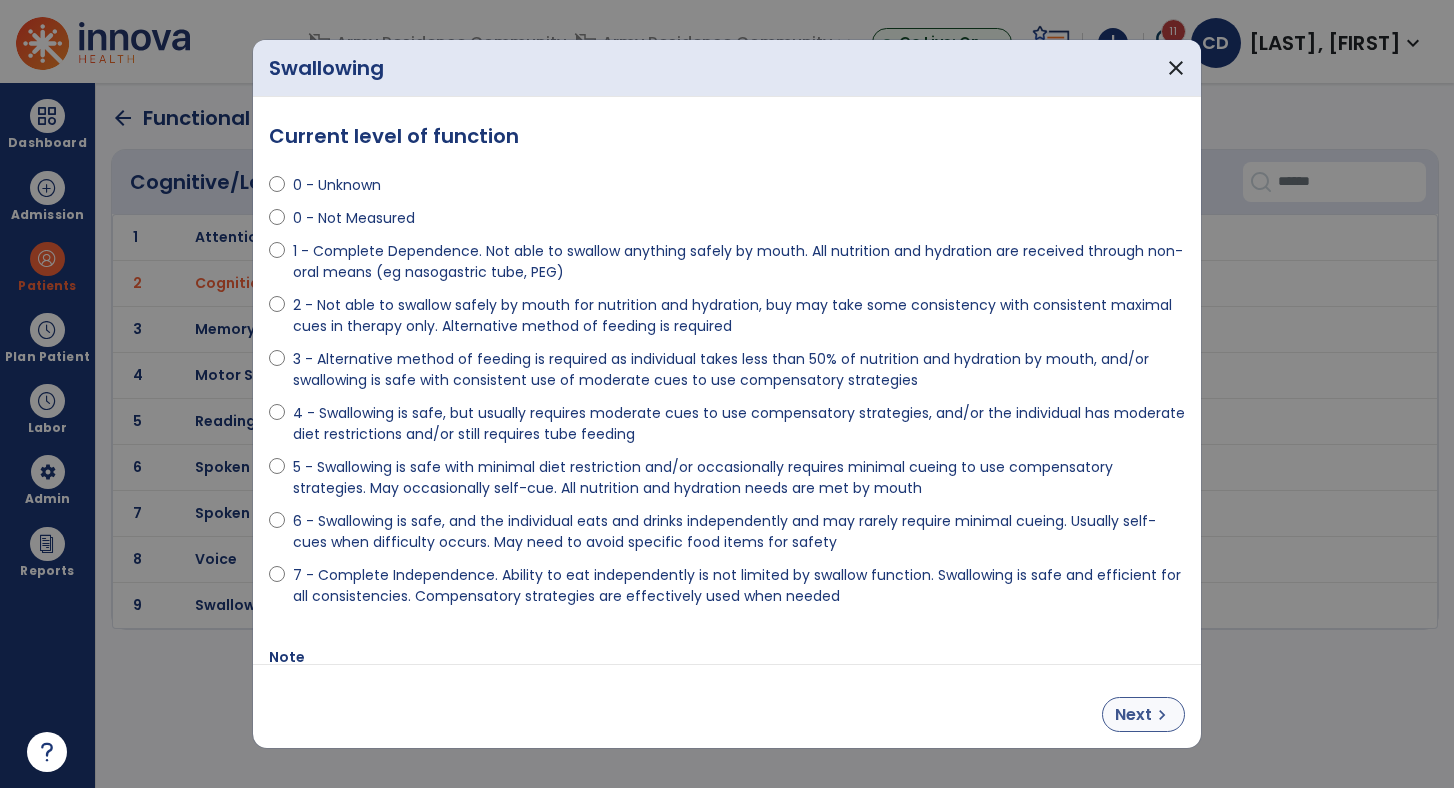 click on "Next  chevron_right" at bounding box center (1143, 714) 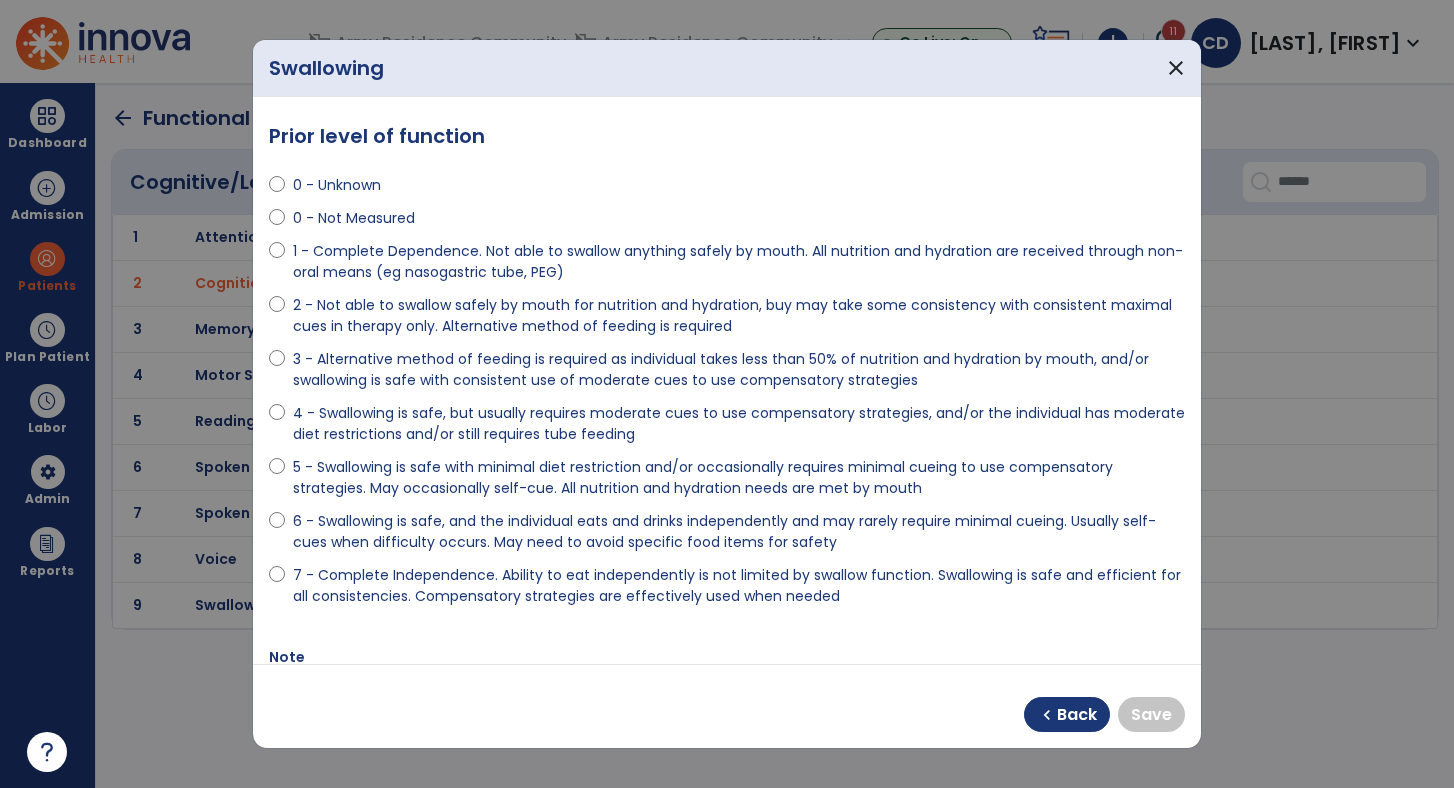 click on "7 - Complete Independence. Ability to eat independently is not limited by swallow function. Swallowing is safe and efficient for all consistencies. Compensatory strategies are effectively used when needed" at bounding box center [739, 586] 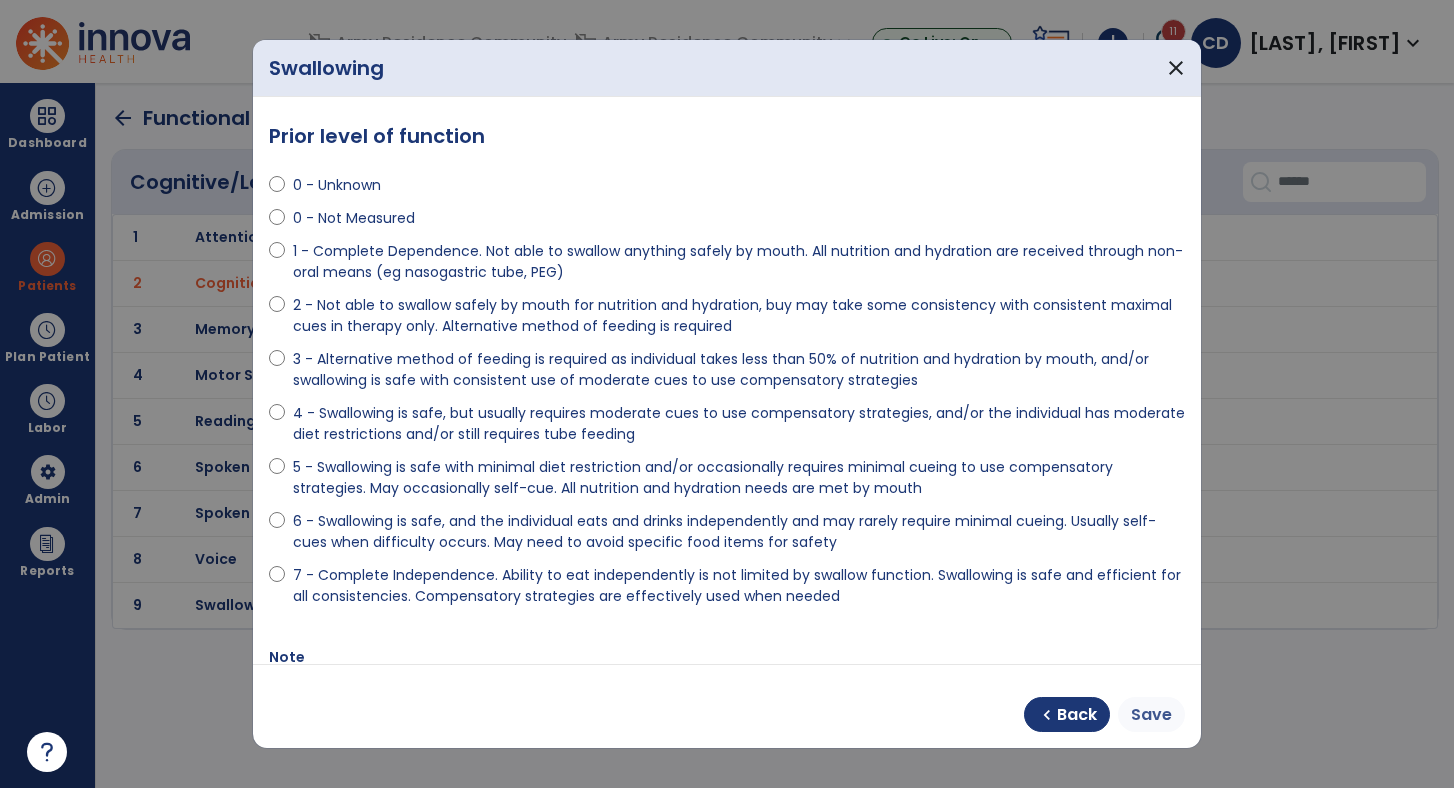 click on "Save" at bounding box center [1151, 715] 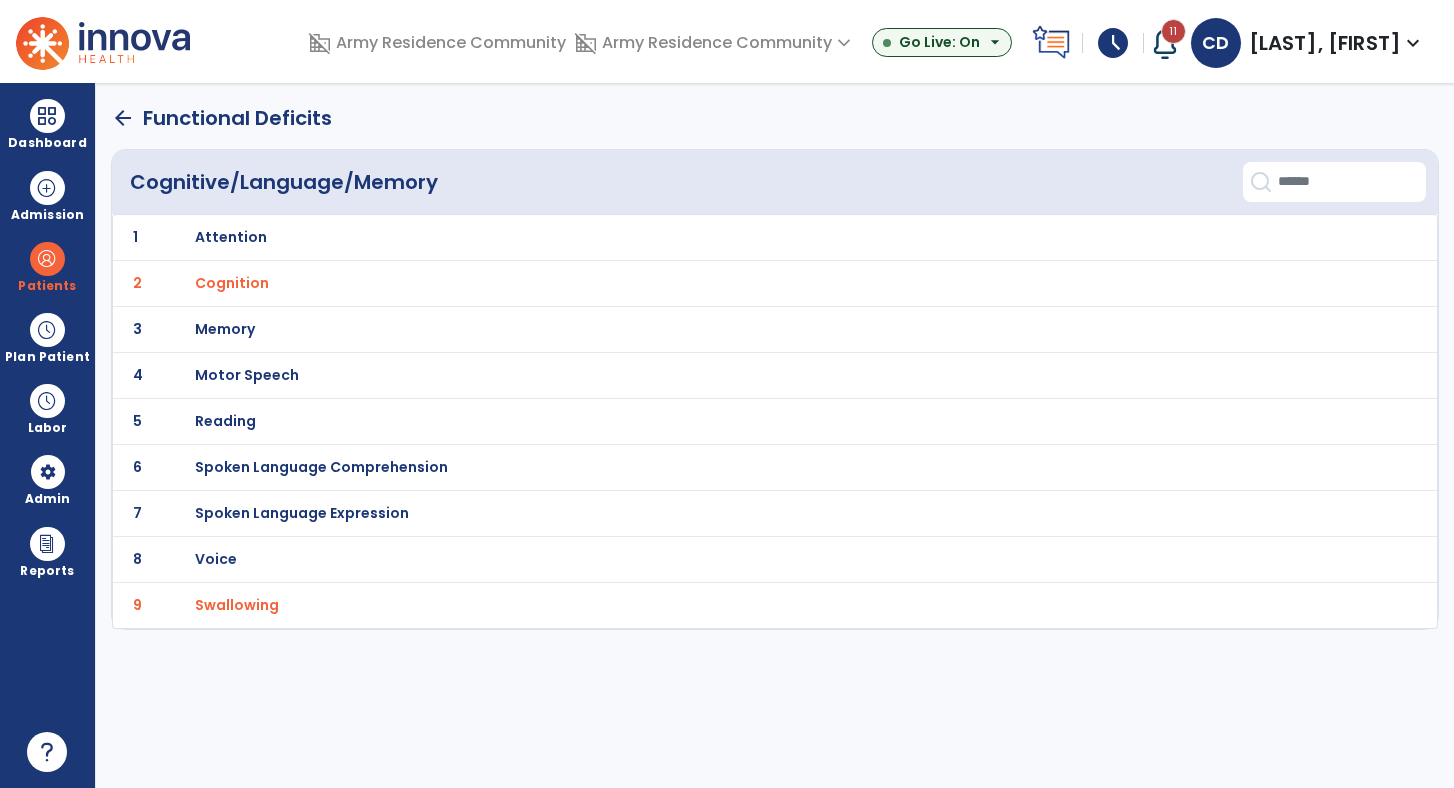 click on "arrow_back" 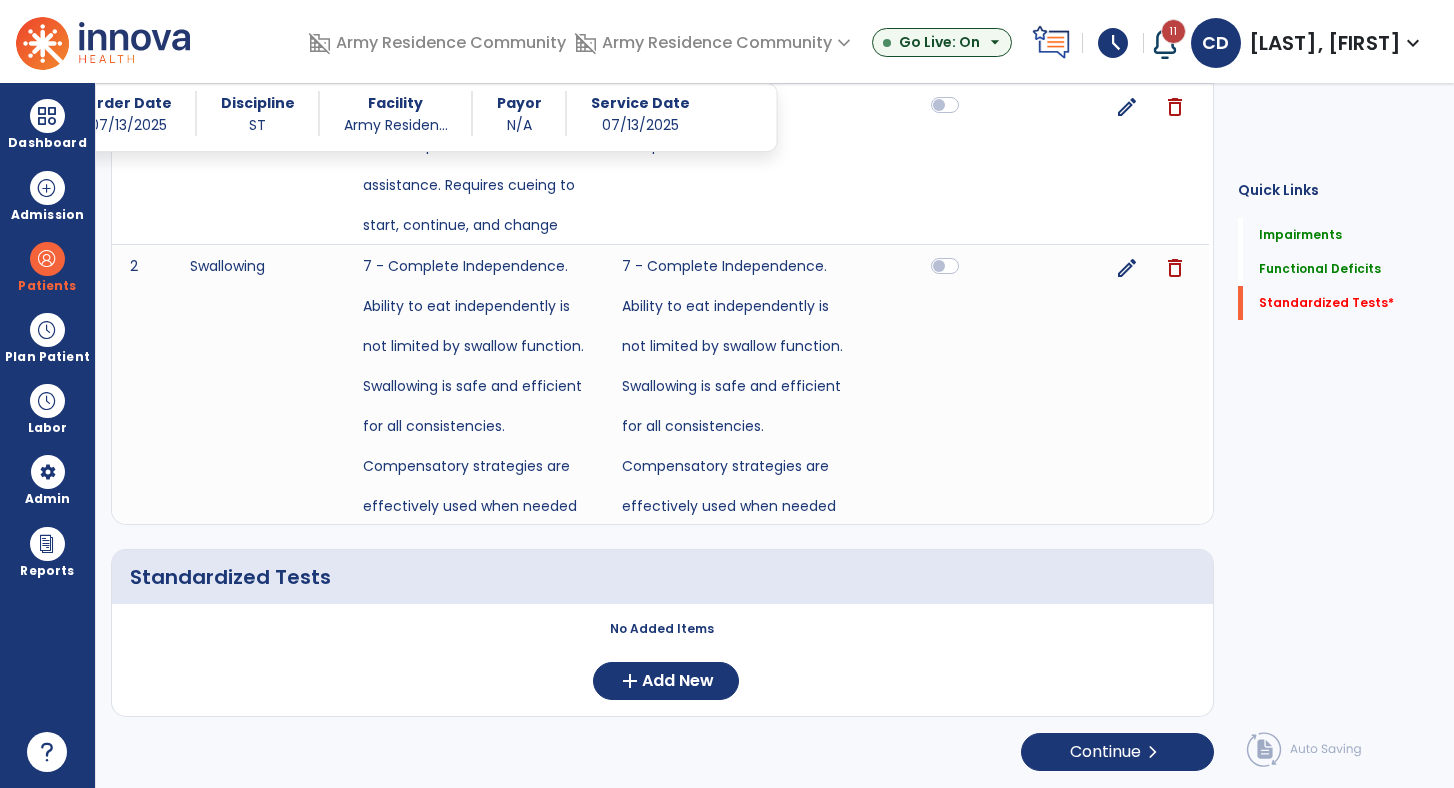 click on "No Added Items  add  Add New" 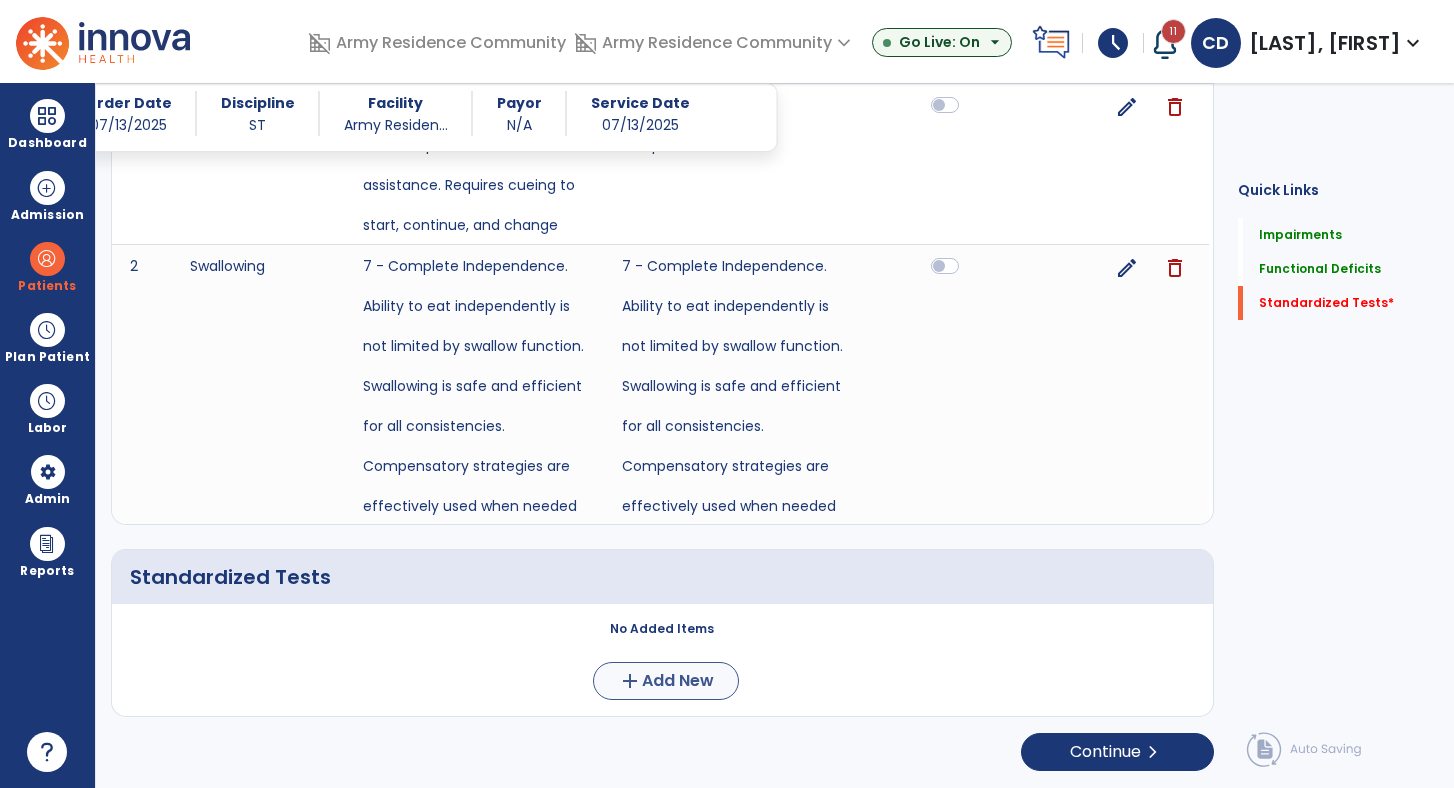 click on "add" 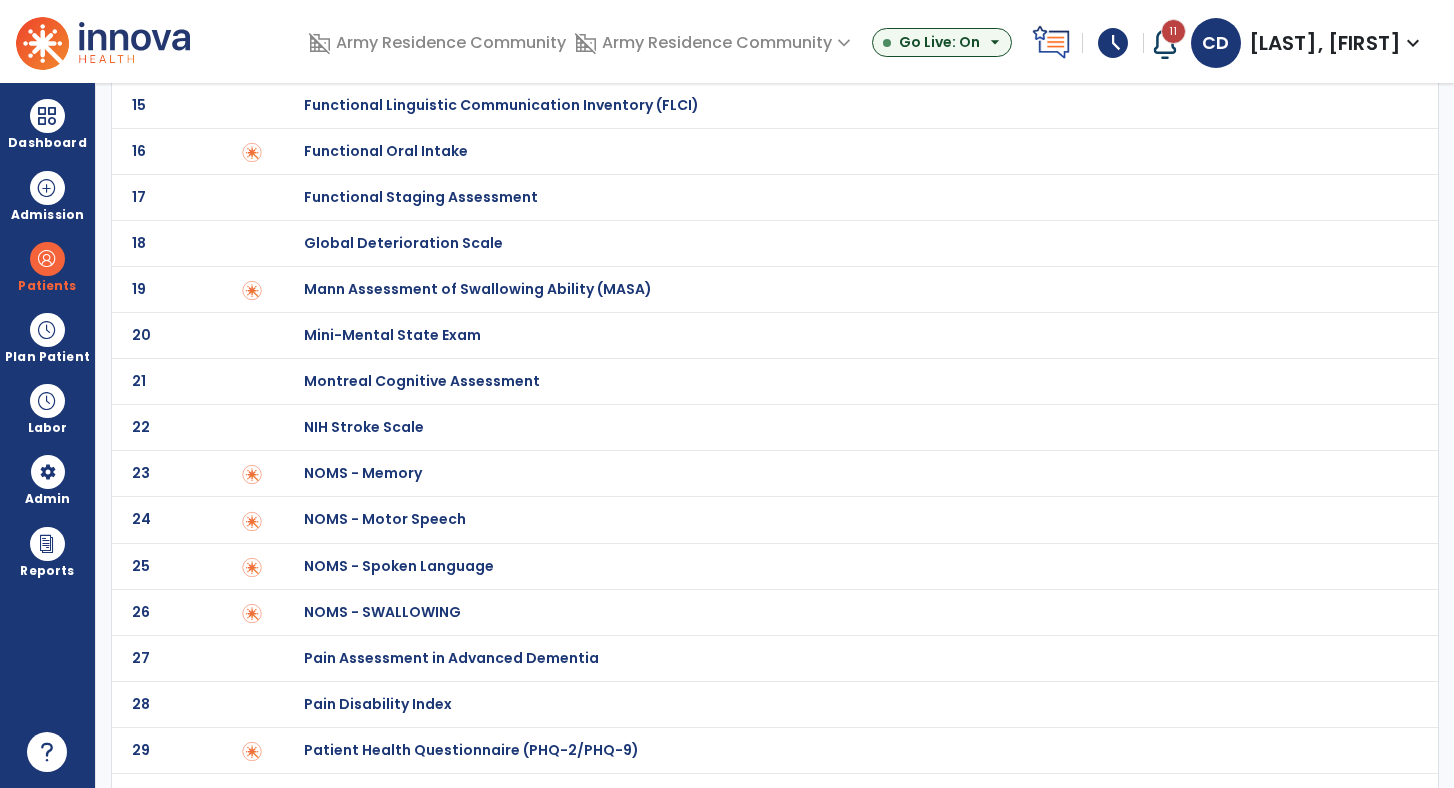 scroll, scrollTop: 71, scrollLeft: 0, axis: vertical 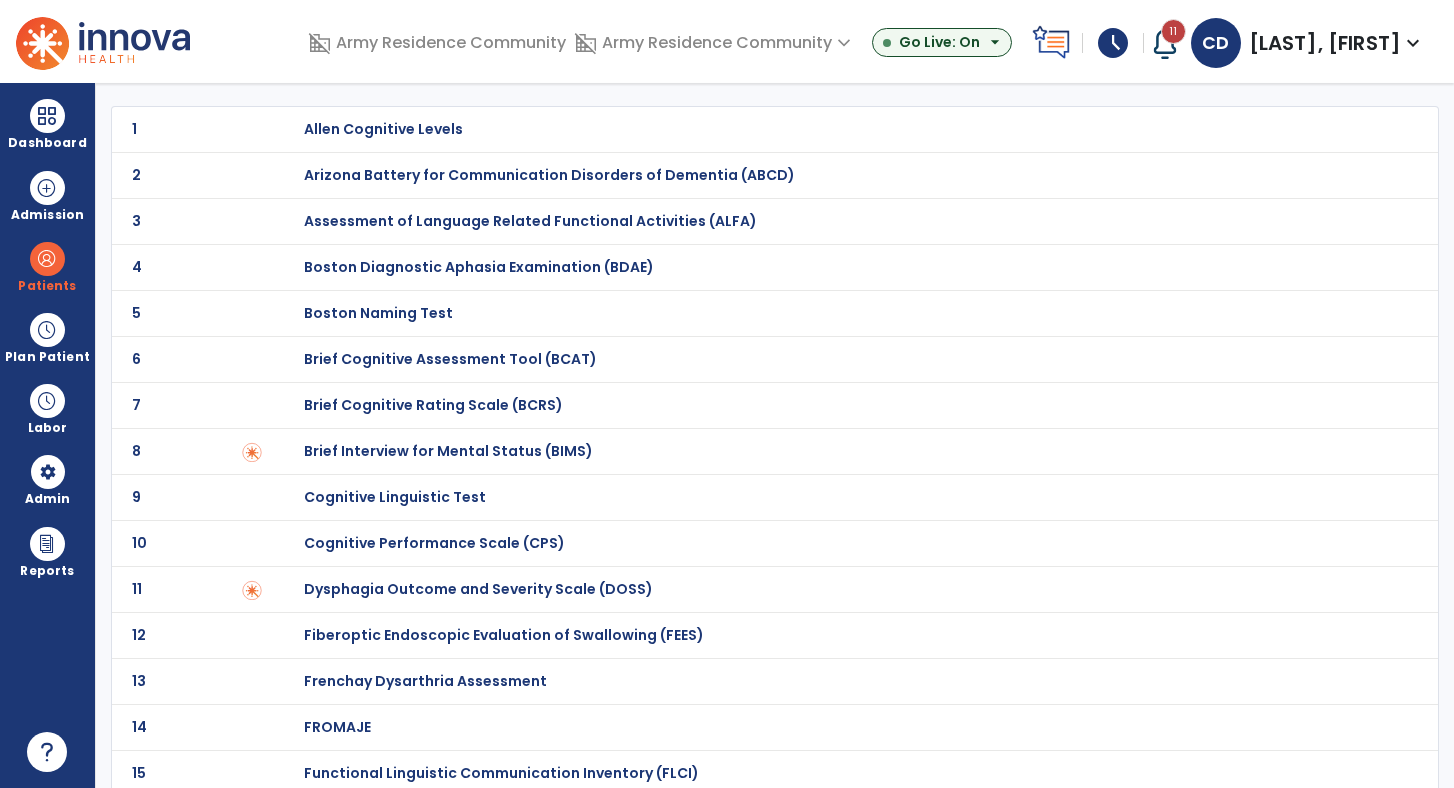 click on "Dysphagia Outcome and Severity Scale (DOSS)" at bounding box center [383, 129] 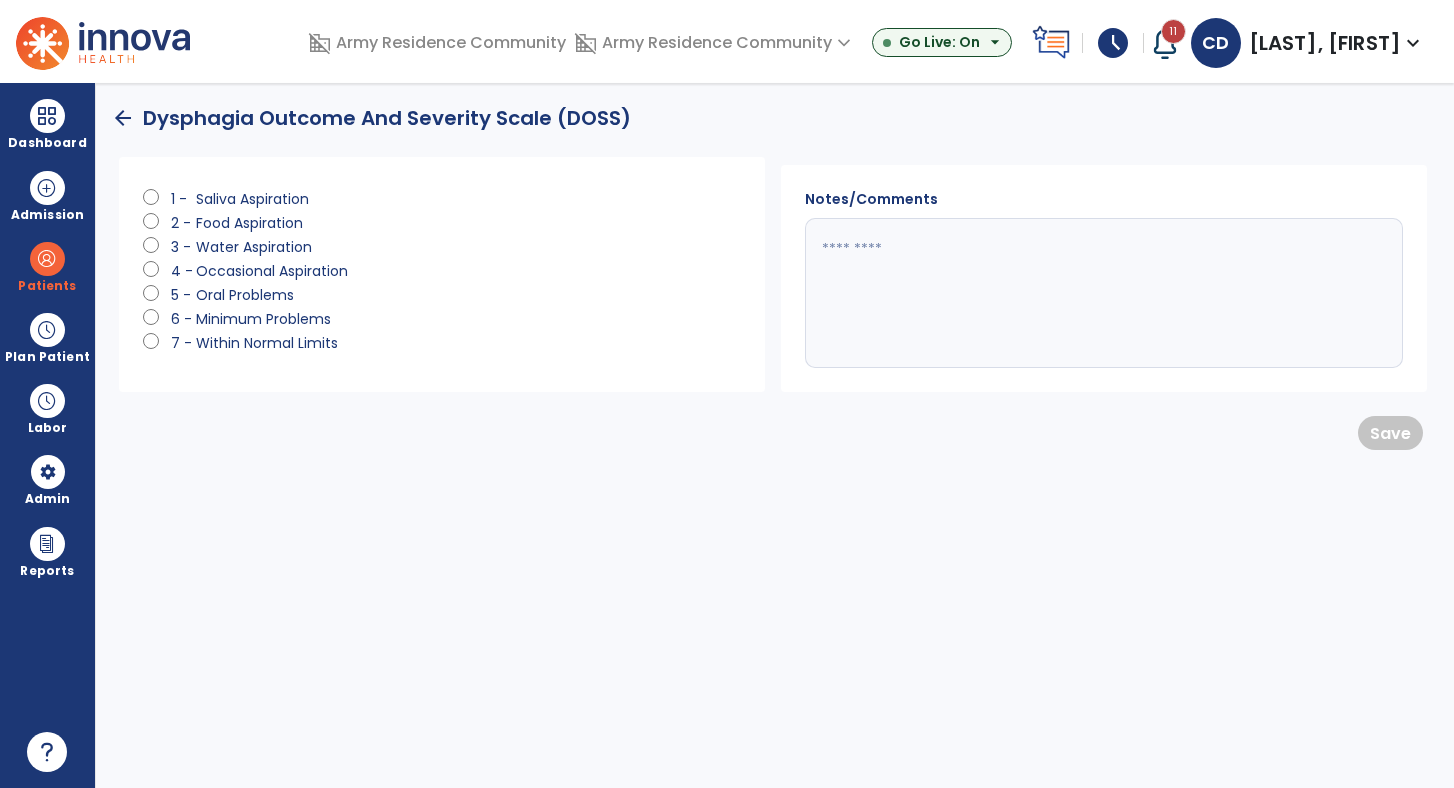click on "Within Normal Limits" 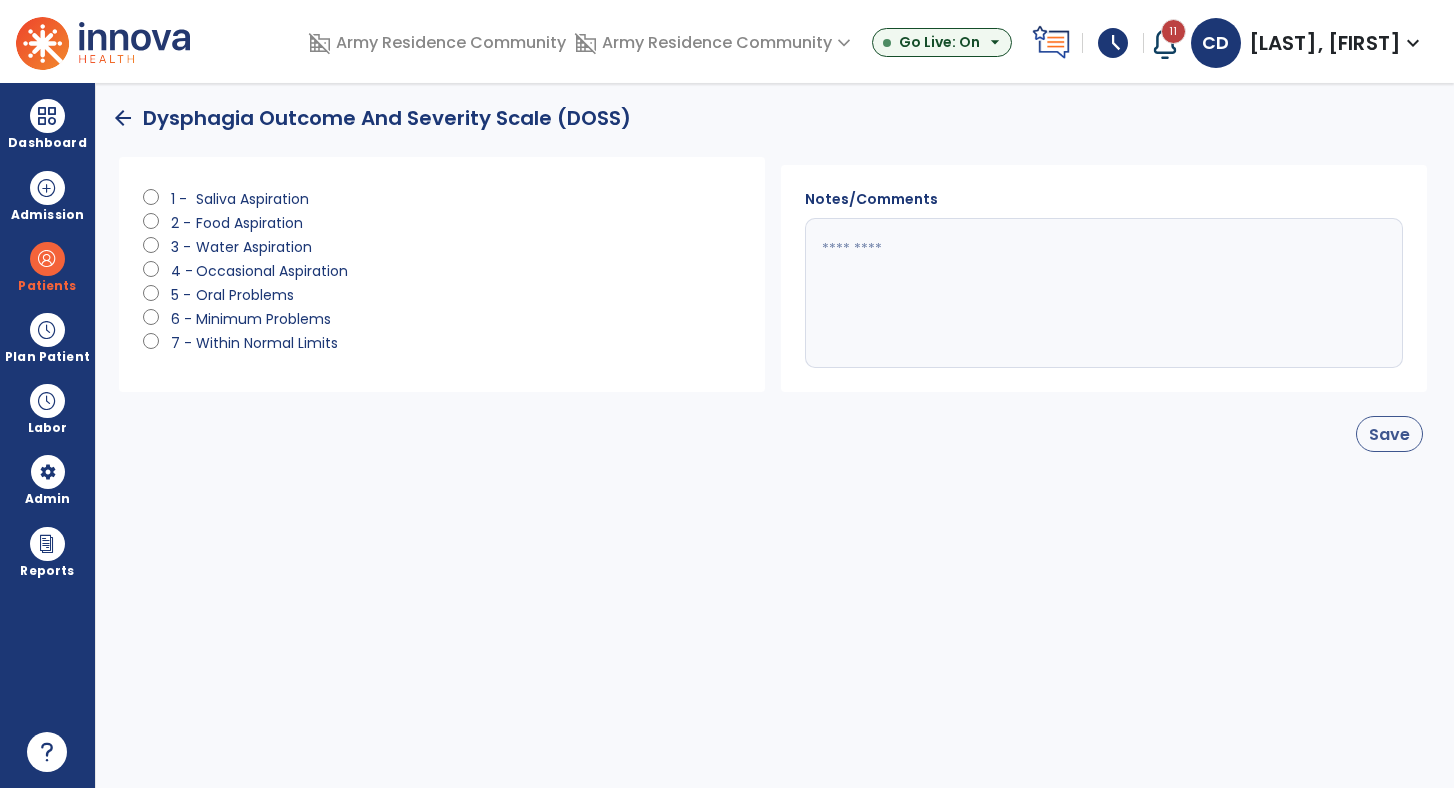 click on "Save" 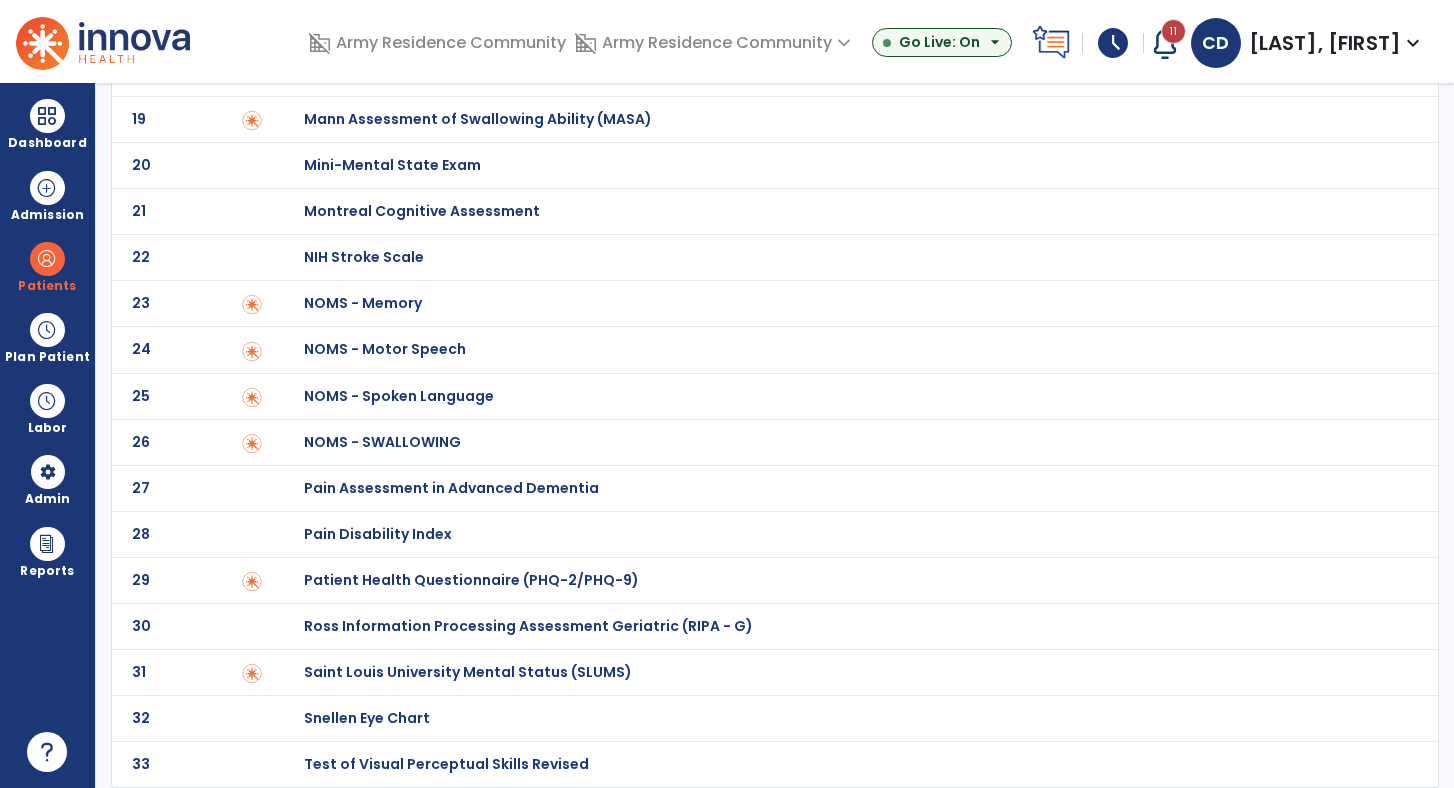 click on "Saint Louis University Mental Status (SLUMS)" at bounding box center [383, -709] 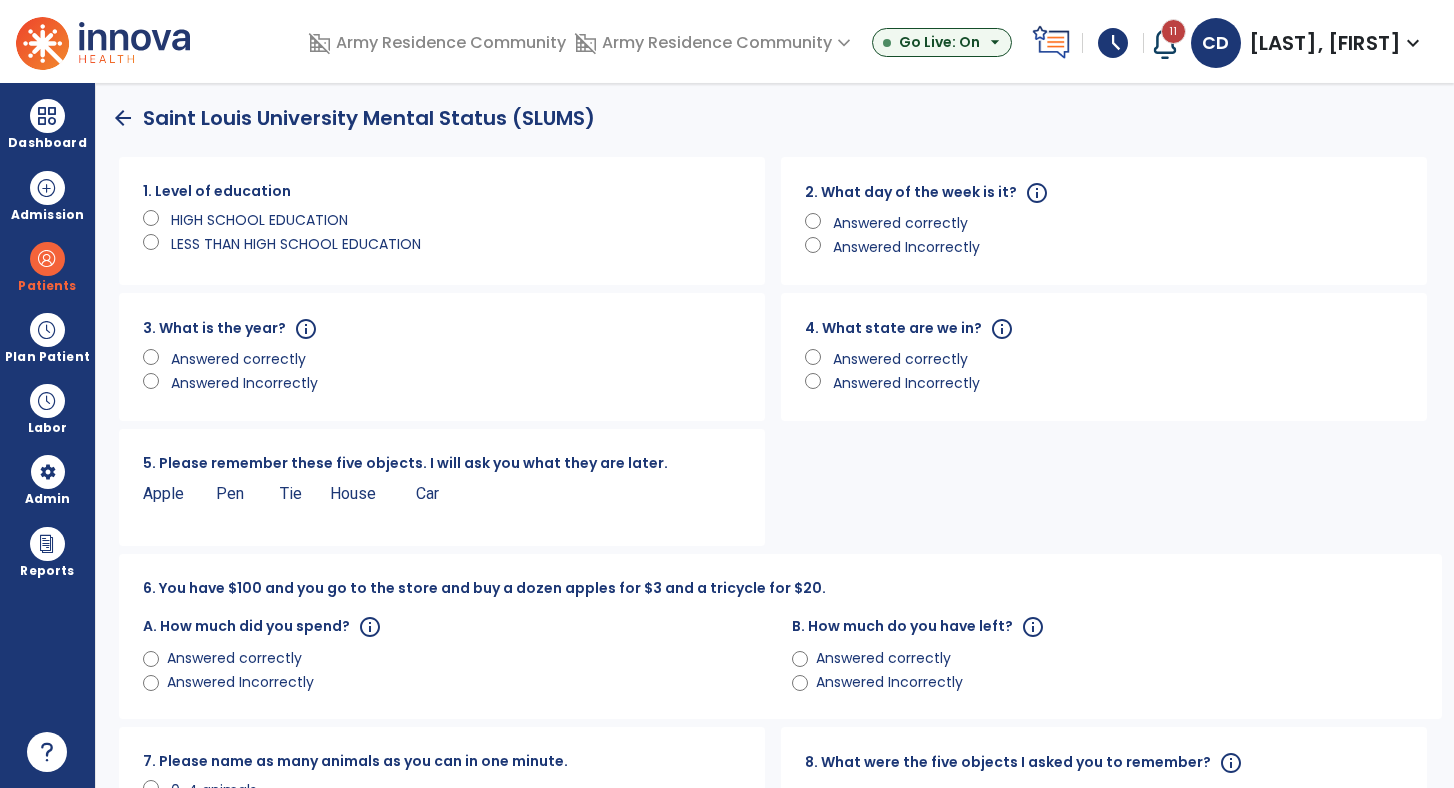 scroll, scrollTop: 0, scrollLeft: 0, axis: both 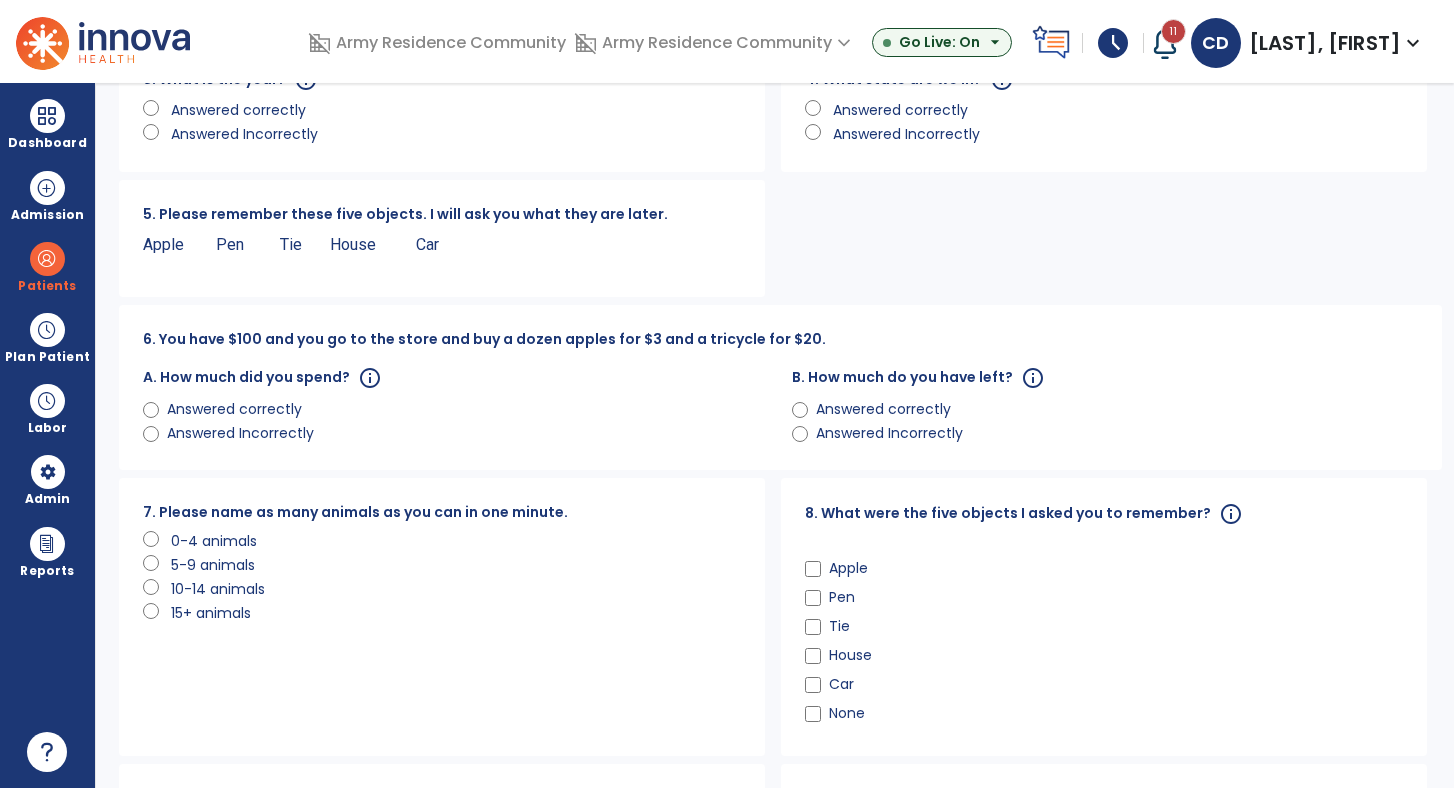 click on "Answered correctly" 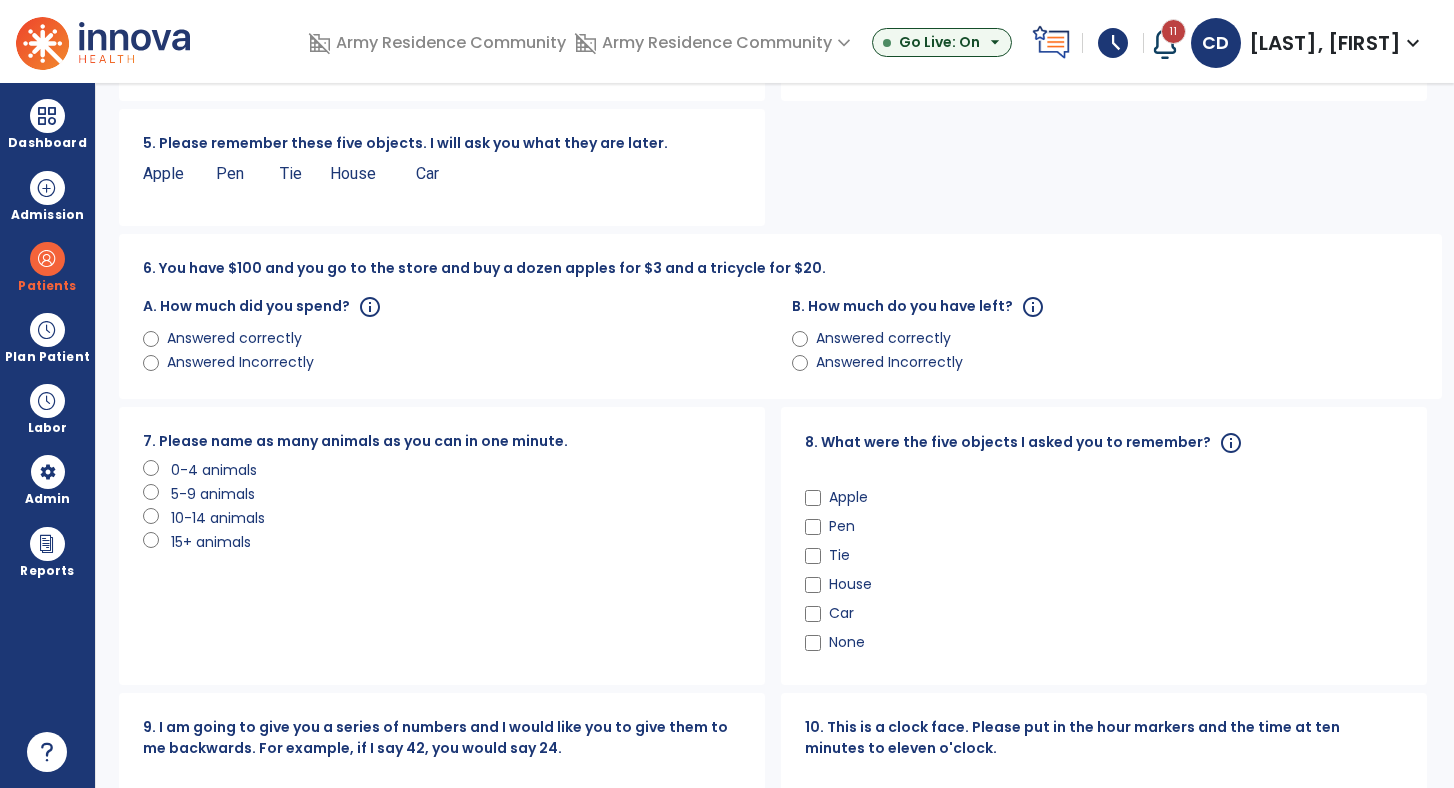 scroll, scrollTop: 499, scrollLeft: 0, axis: vertical 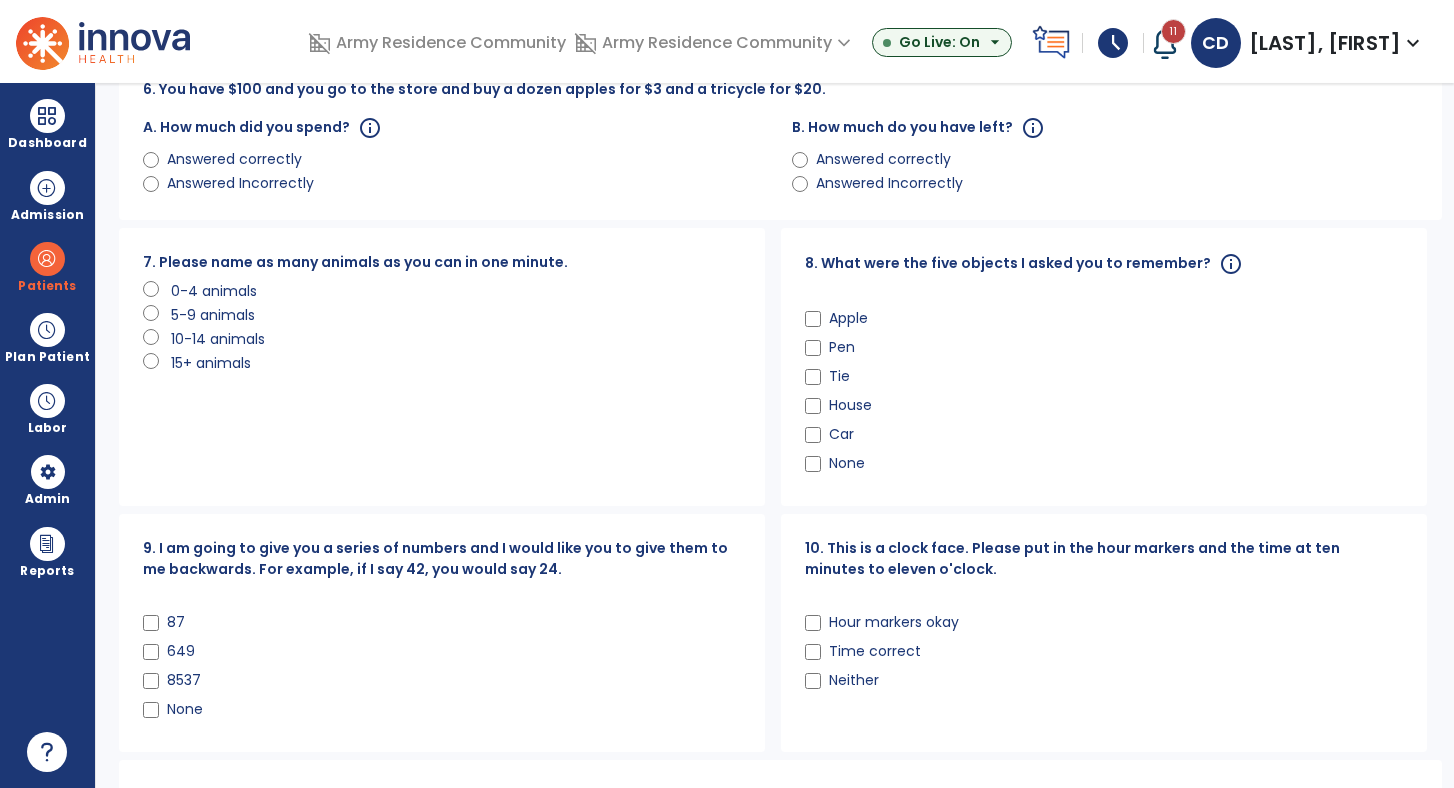 click on "10-14 animals" 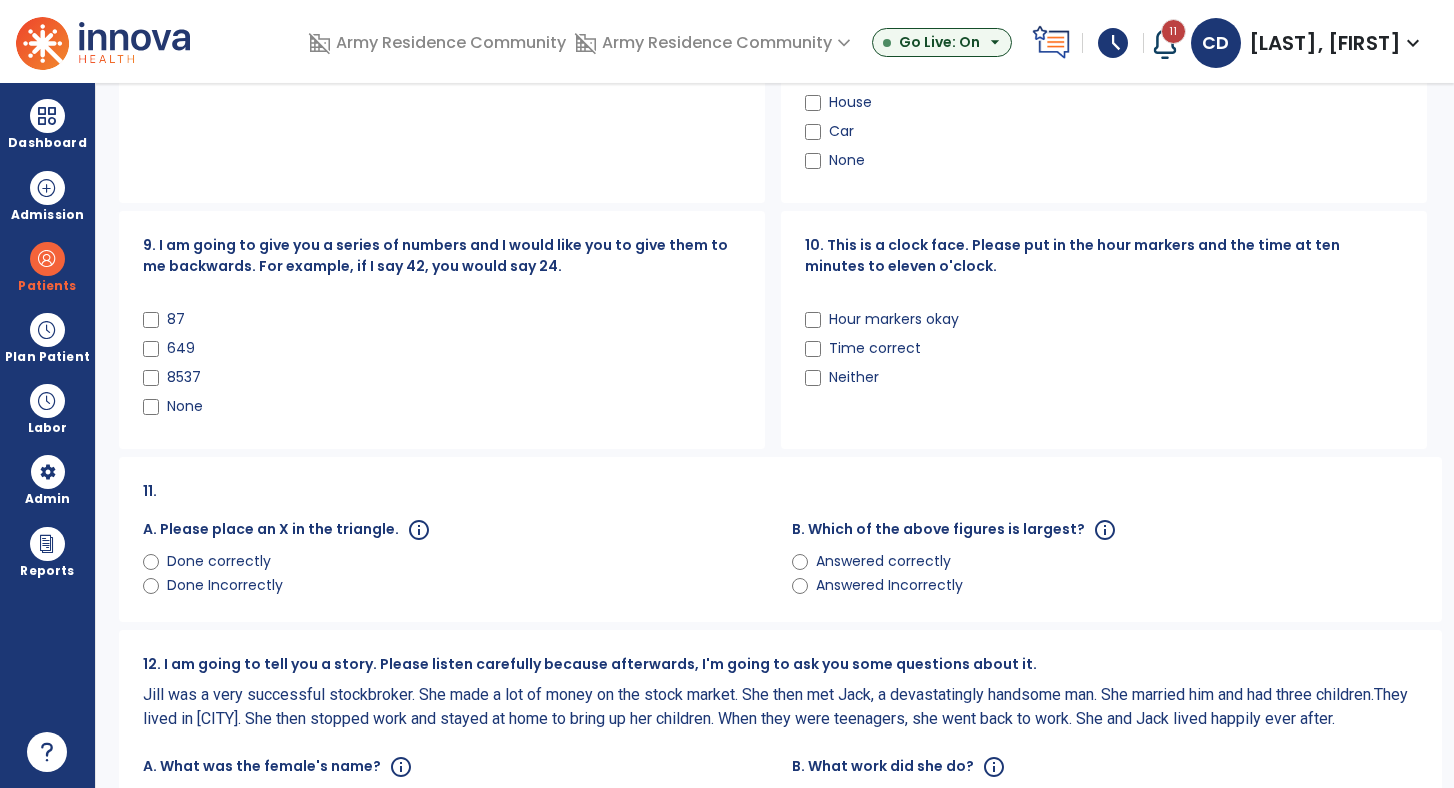scroll, scrollTop: 805, scrollLeft: 0, axis: vertical 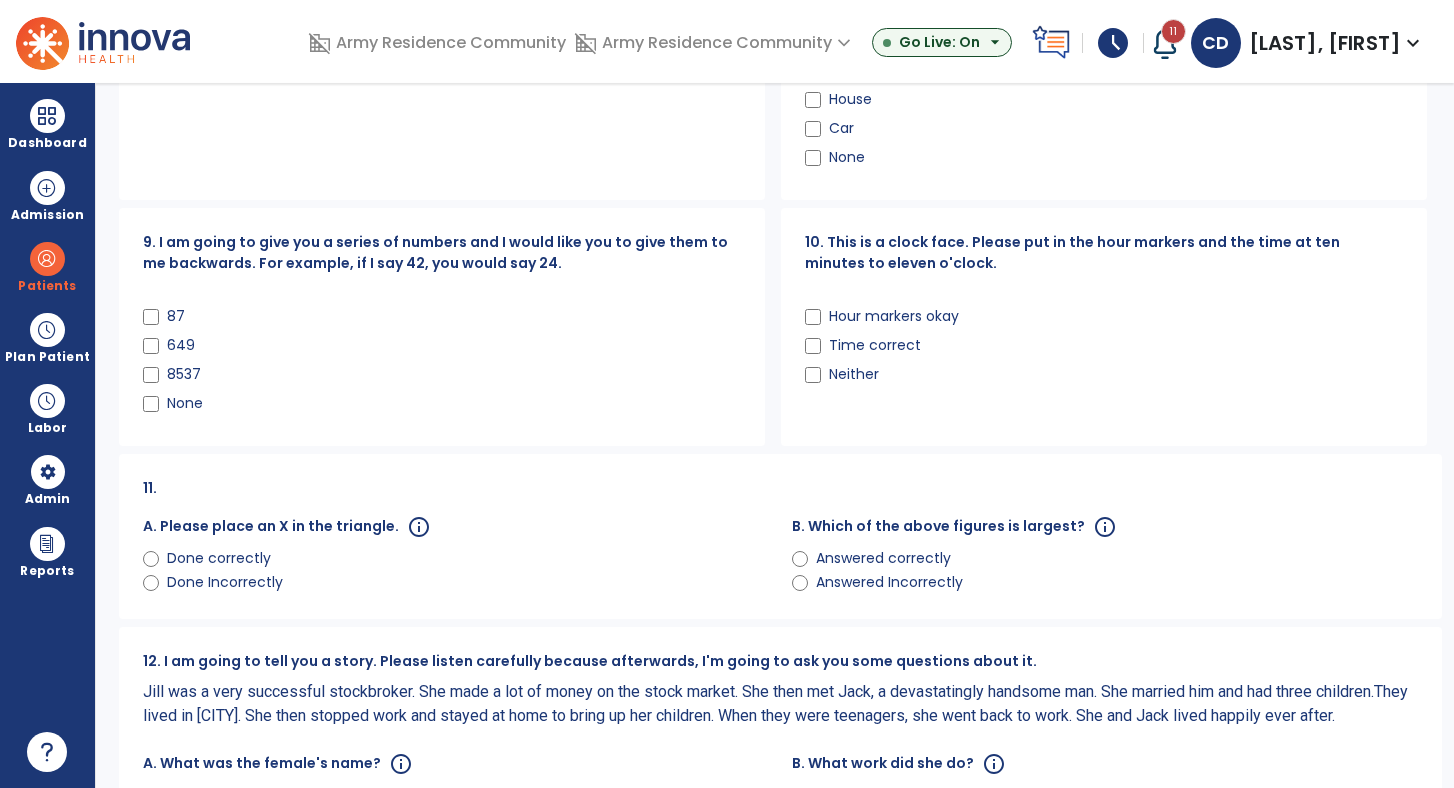 click on "Hour markers okay" 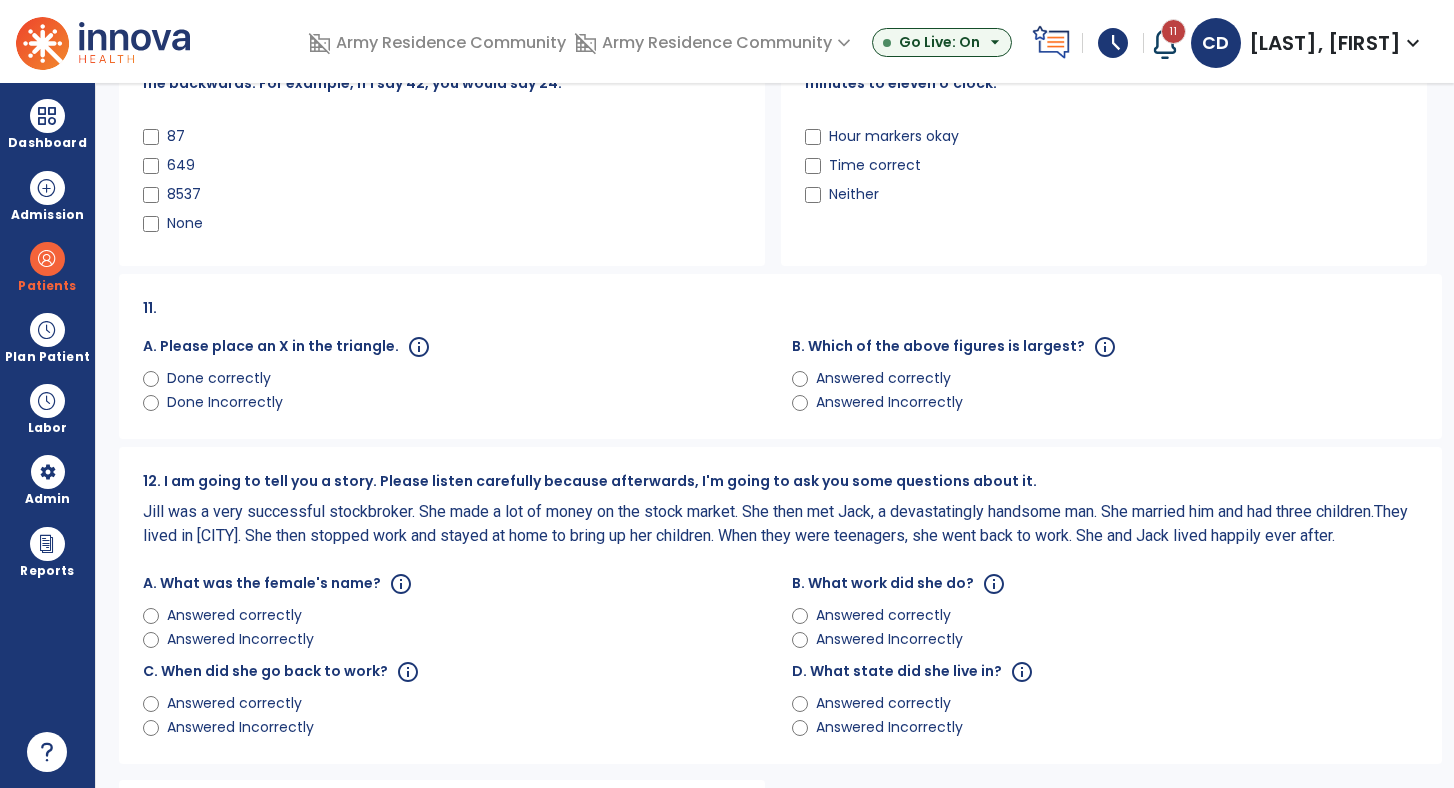 scroll, scrollTop: 987, scrollLeft: 0, axis: vertical 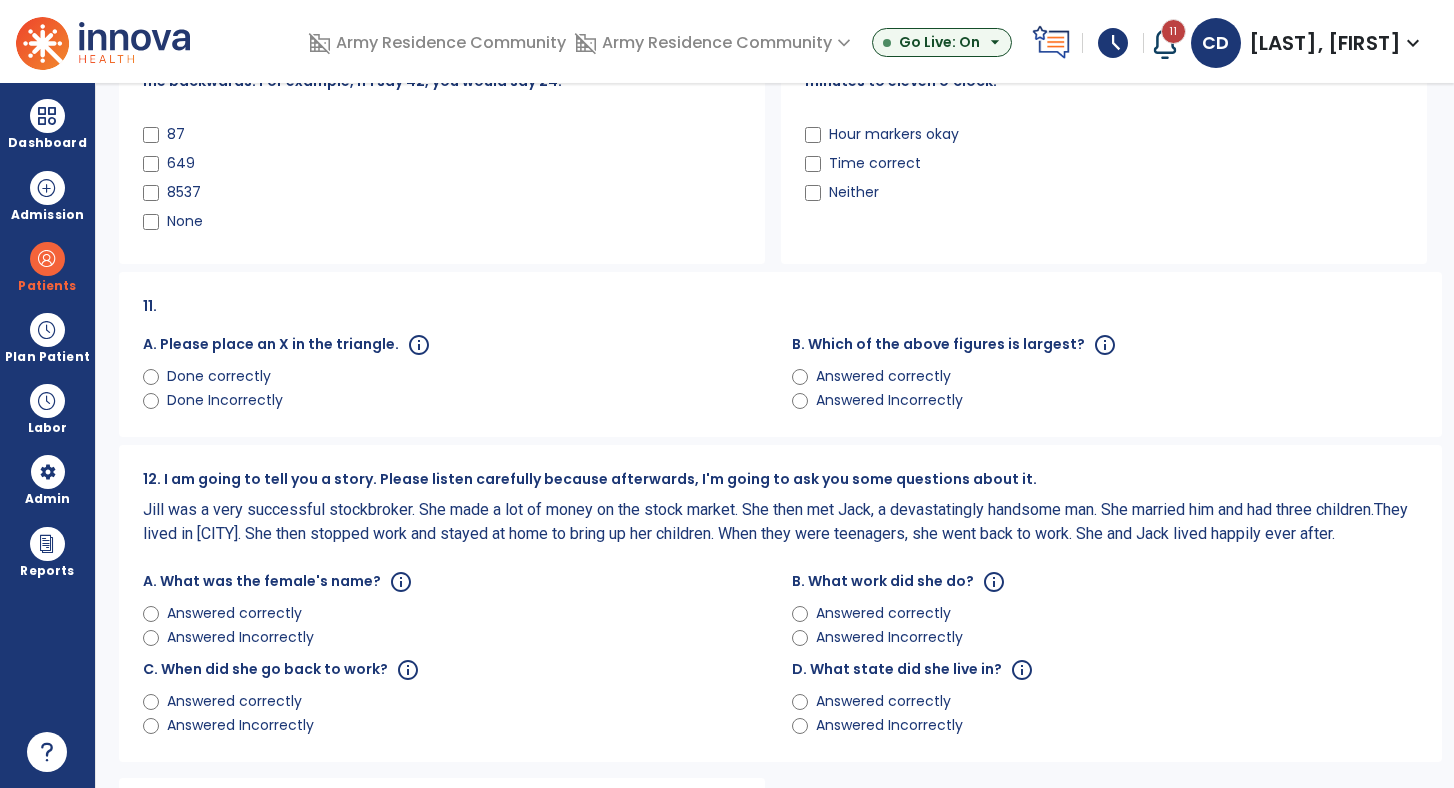 click on "Done correctly" 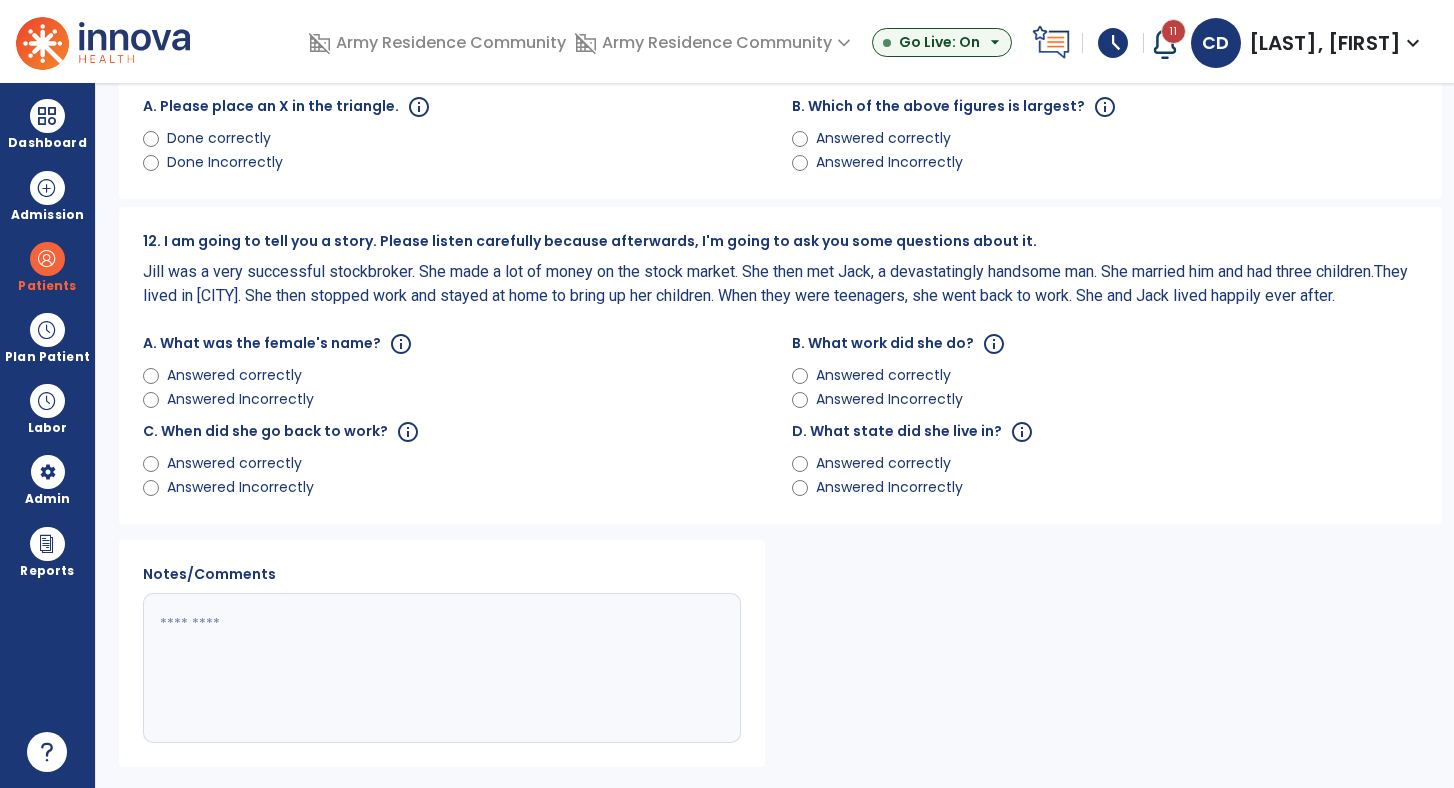 scroll, scrollTop: 1248, scrollLeft: 0, axis: vertical 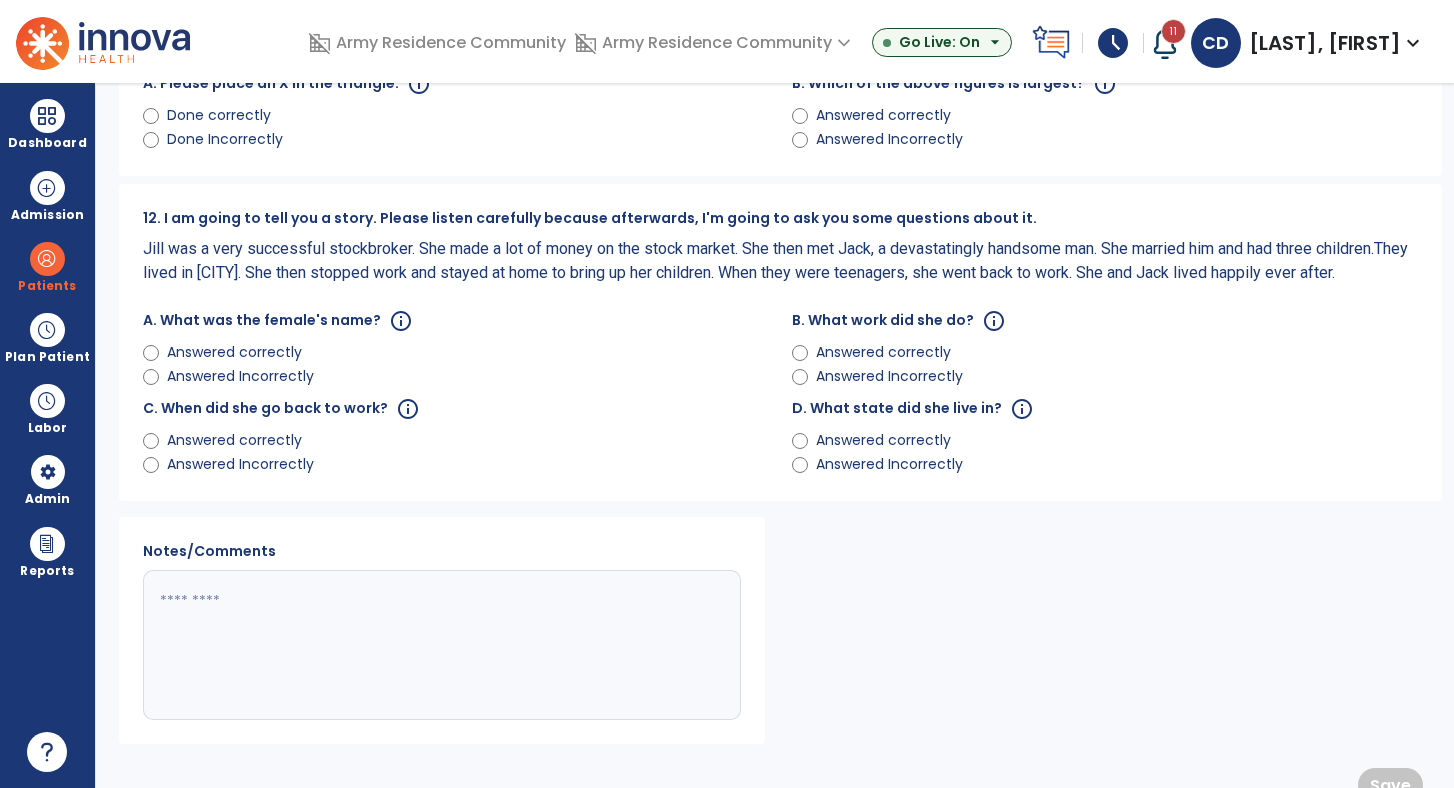 click on "Answered correctly" 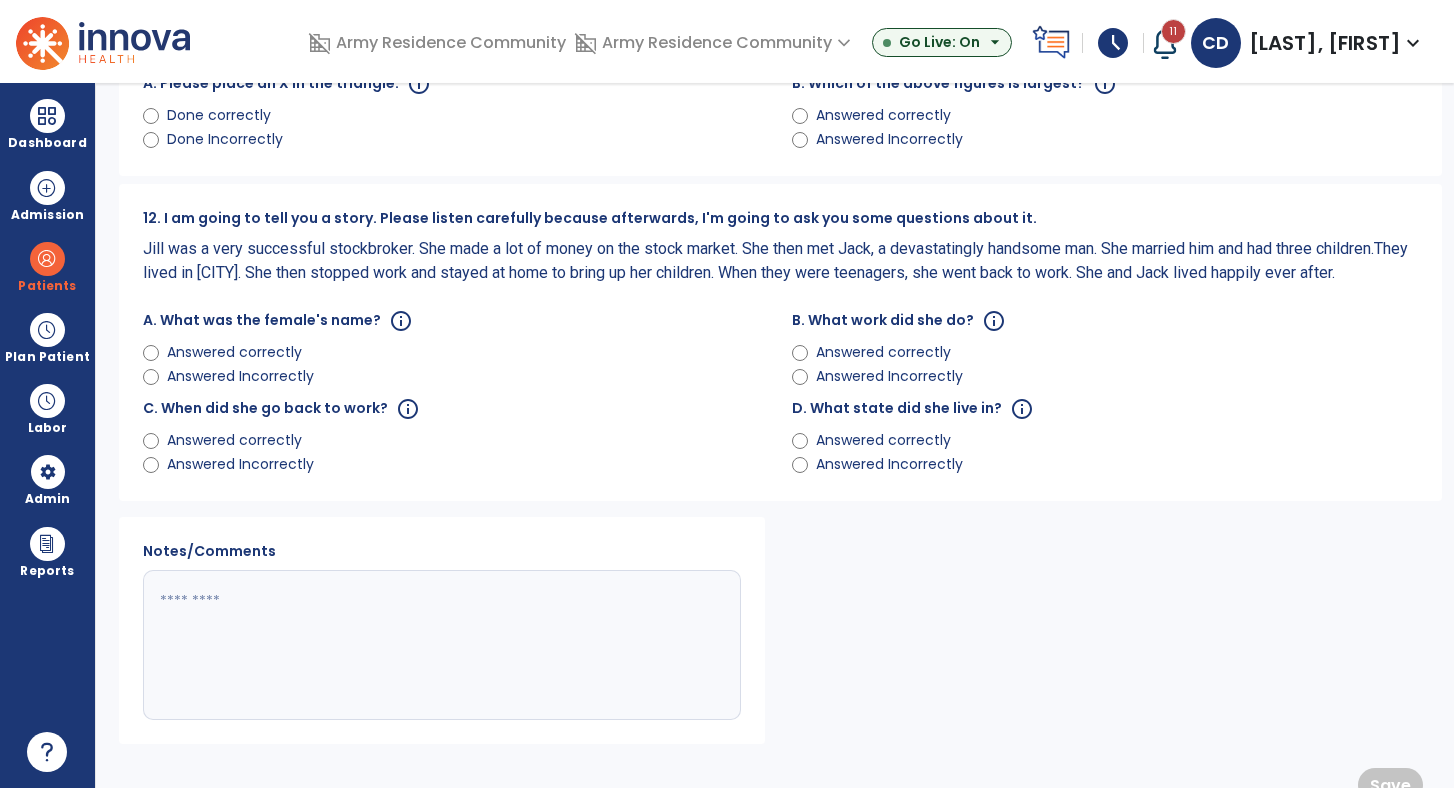 click on "Answered Incorrectly" 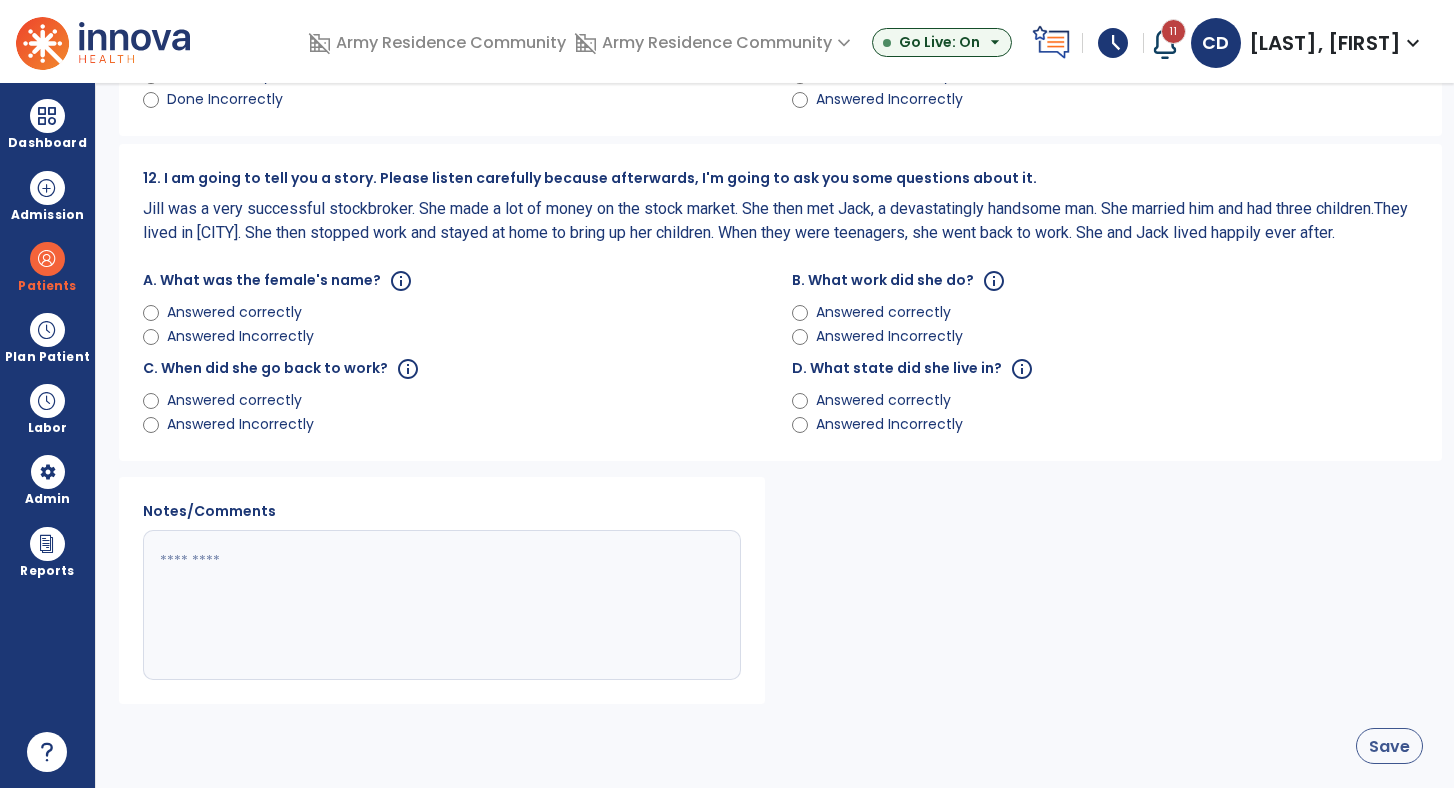 click on "Save" 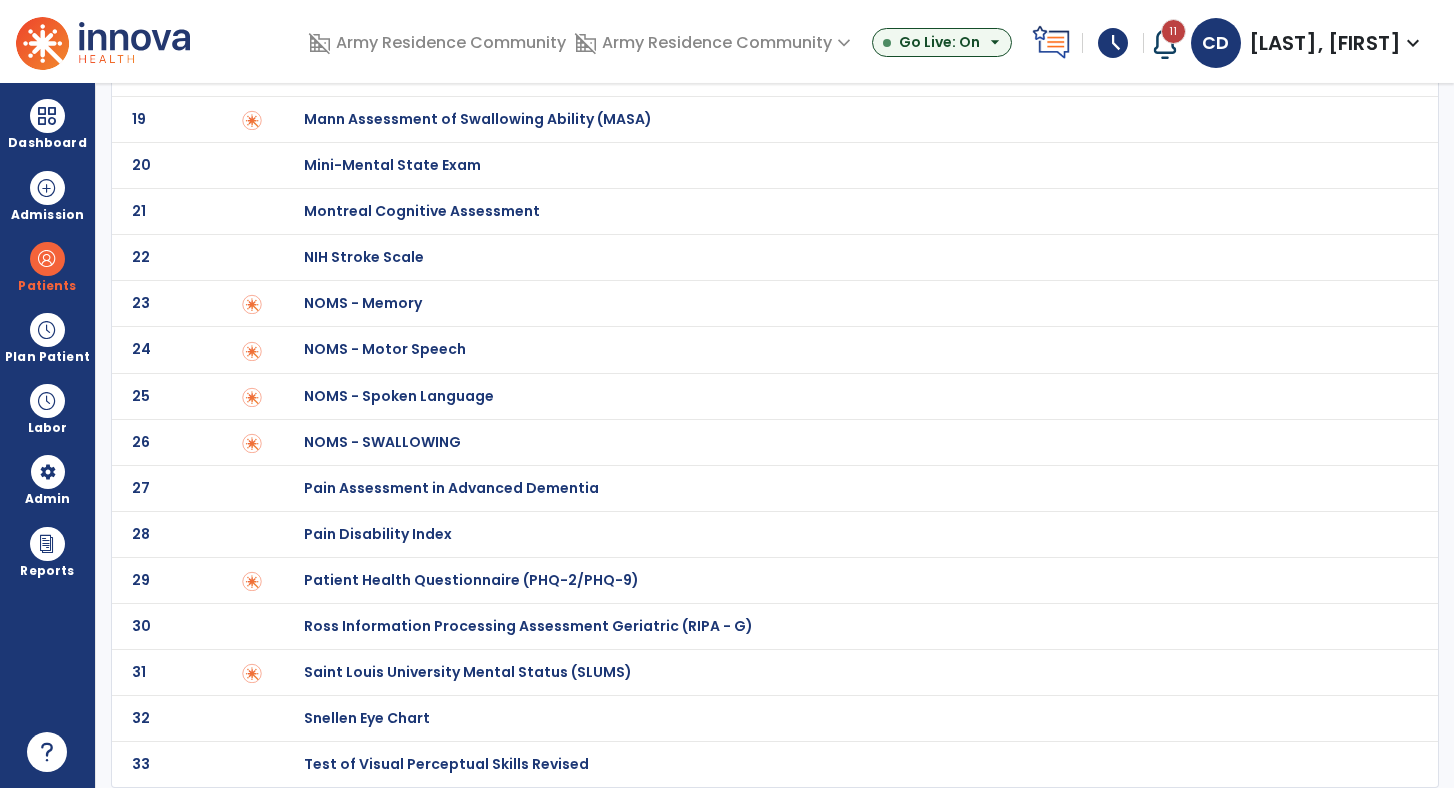 scroll, scrollTop: 20, scrollLeft: 0, axis: vertical 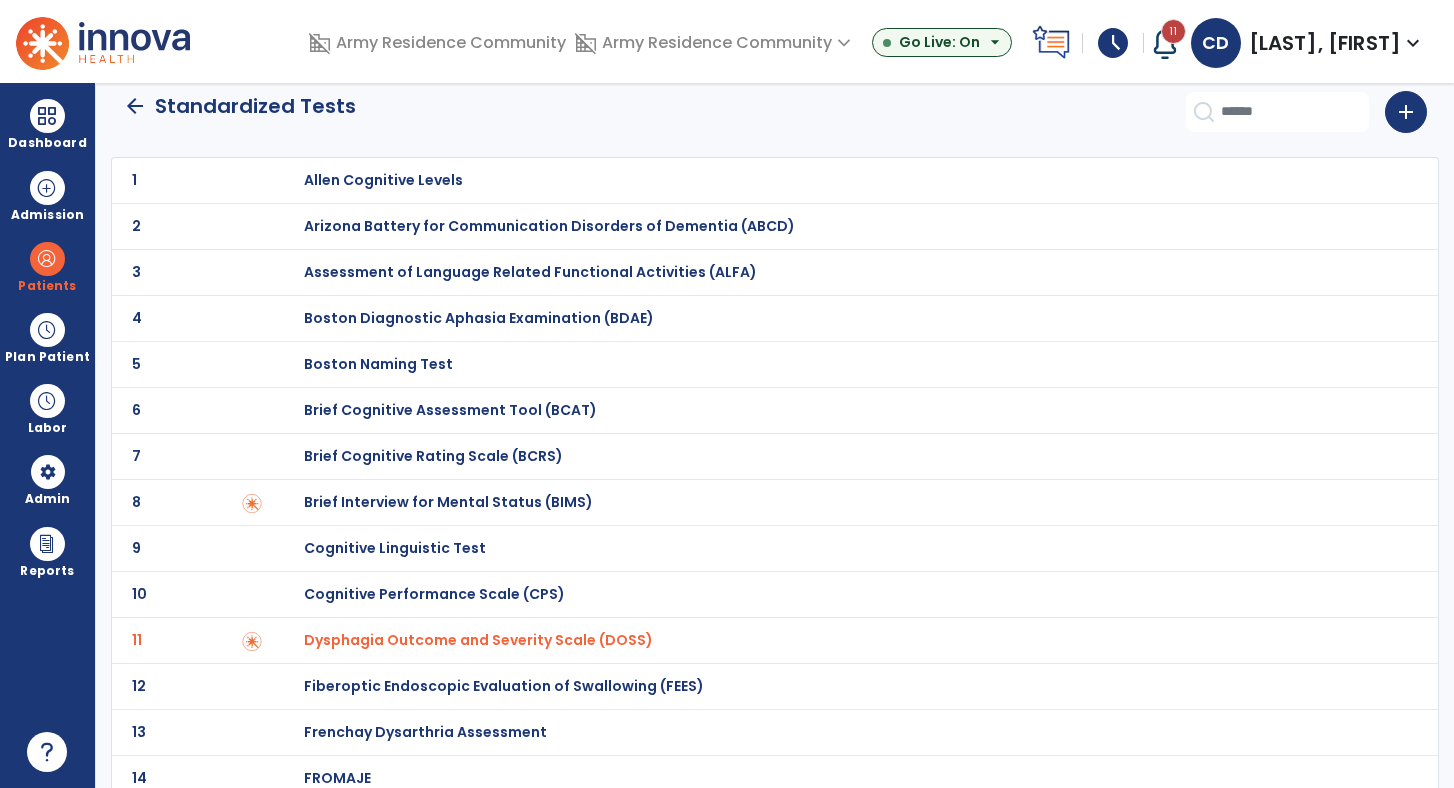 click on "arrow_back" 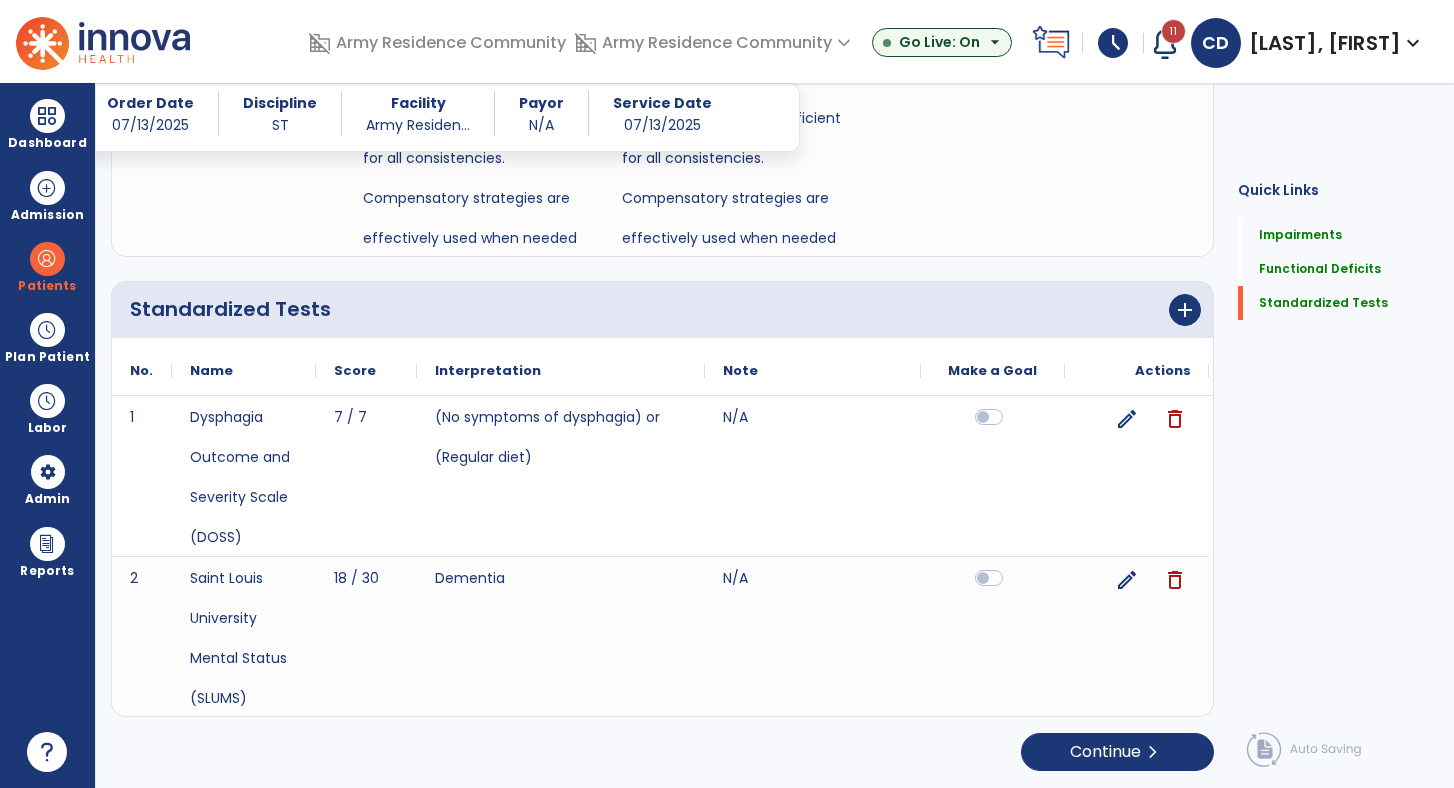 scroll, scrollTop: 1007, scrollLeft: 0, axis: vertical 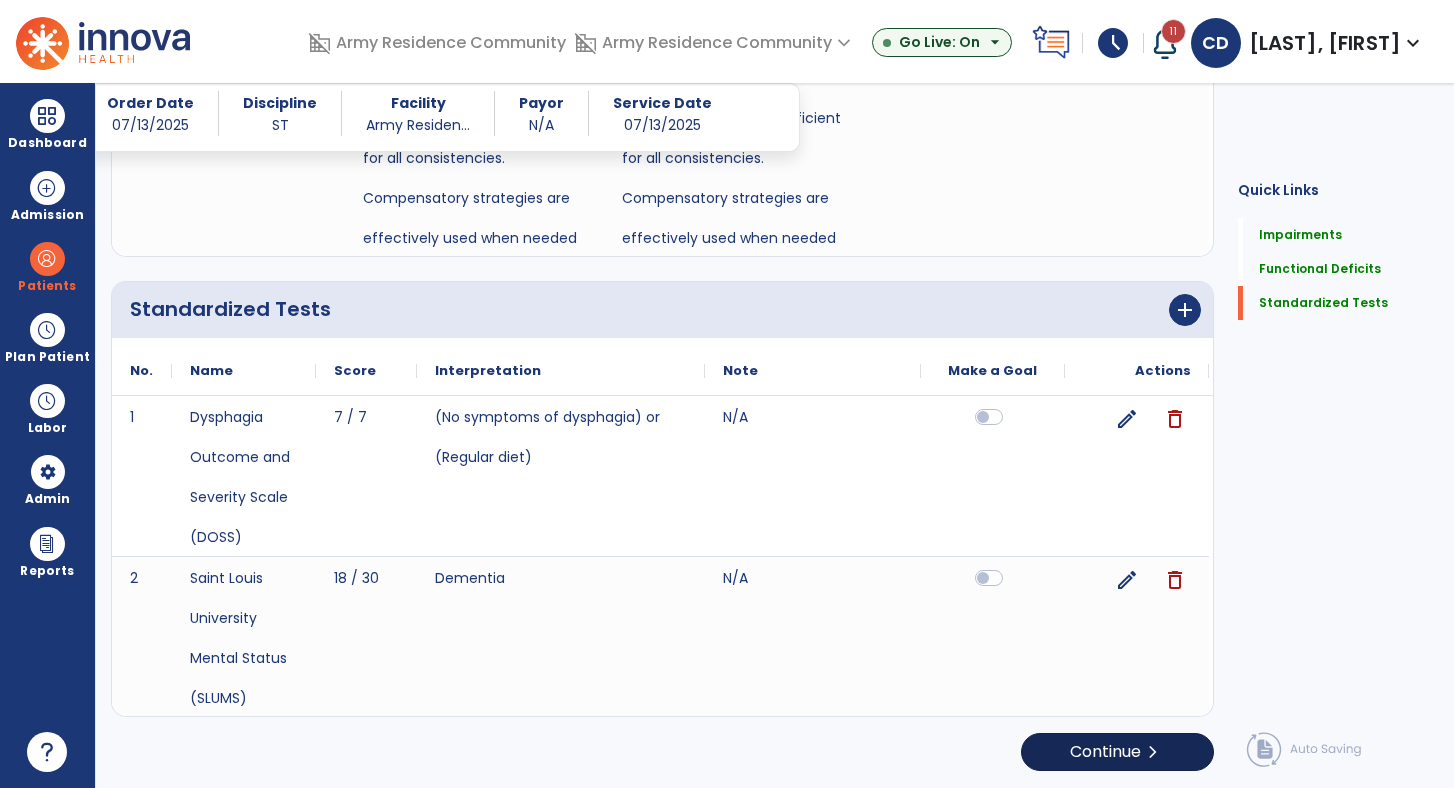 click on "Continue  chevron_right" 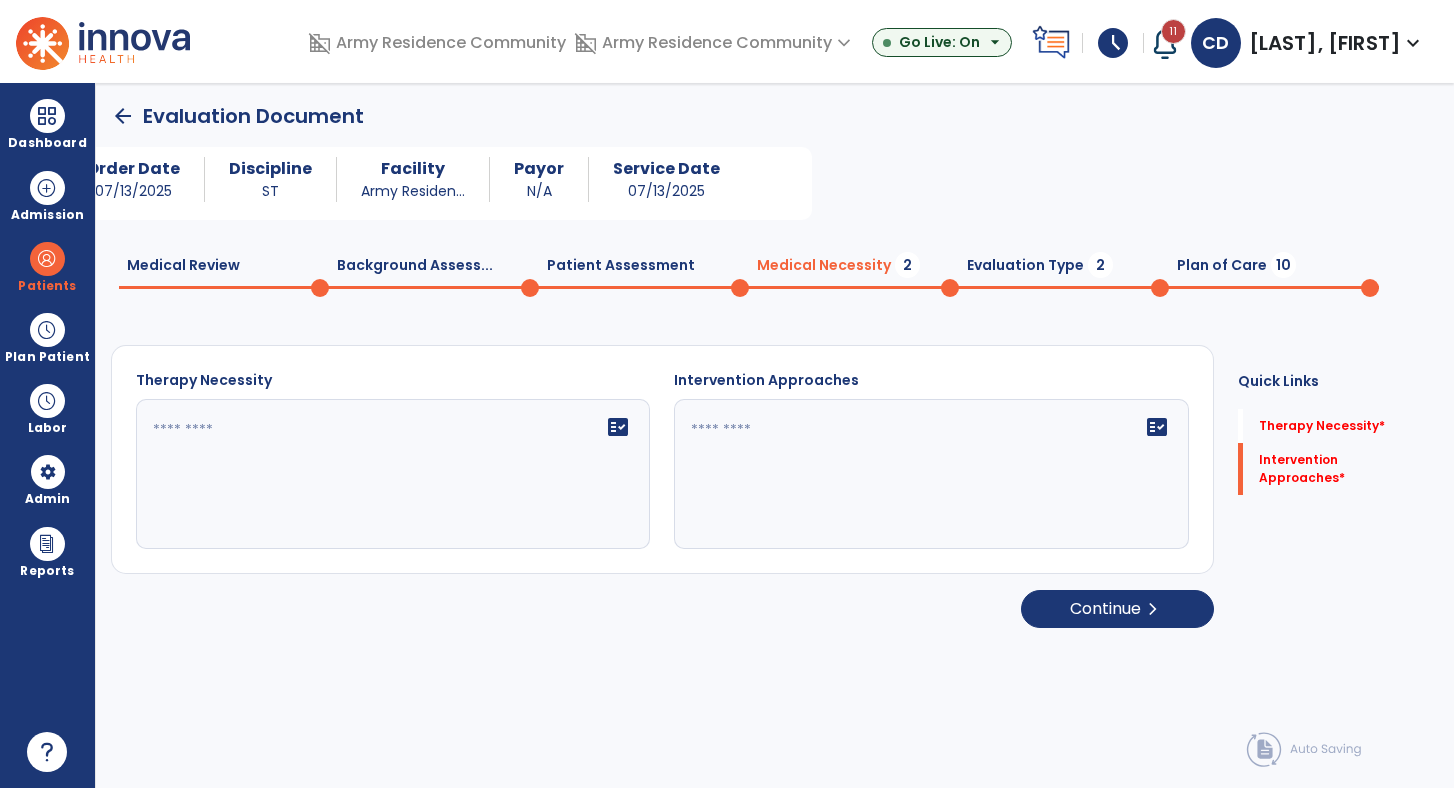 scroll, scrollTop: 0, scrollLeft: 0, axis: both 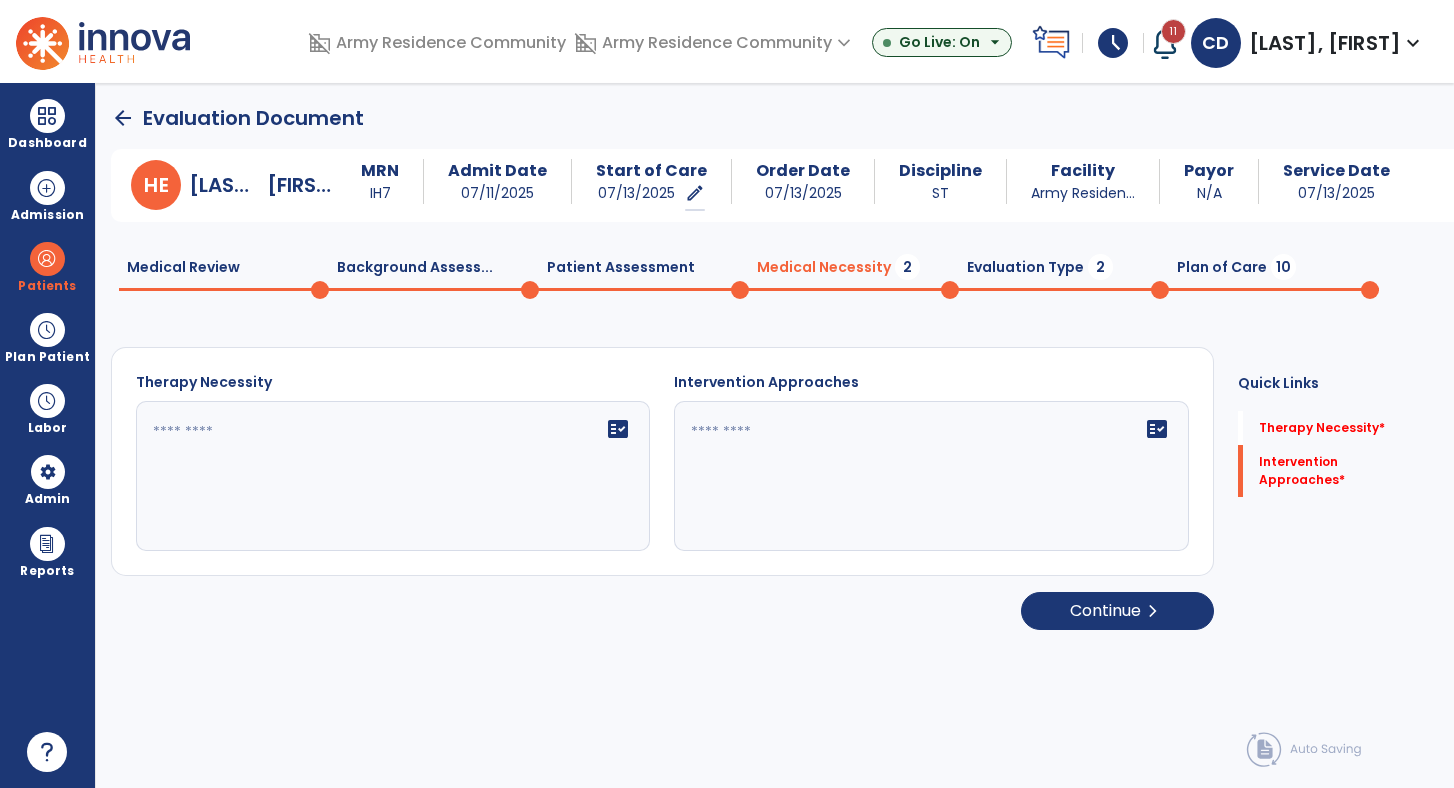 click 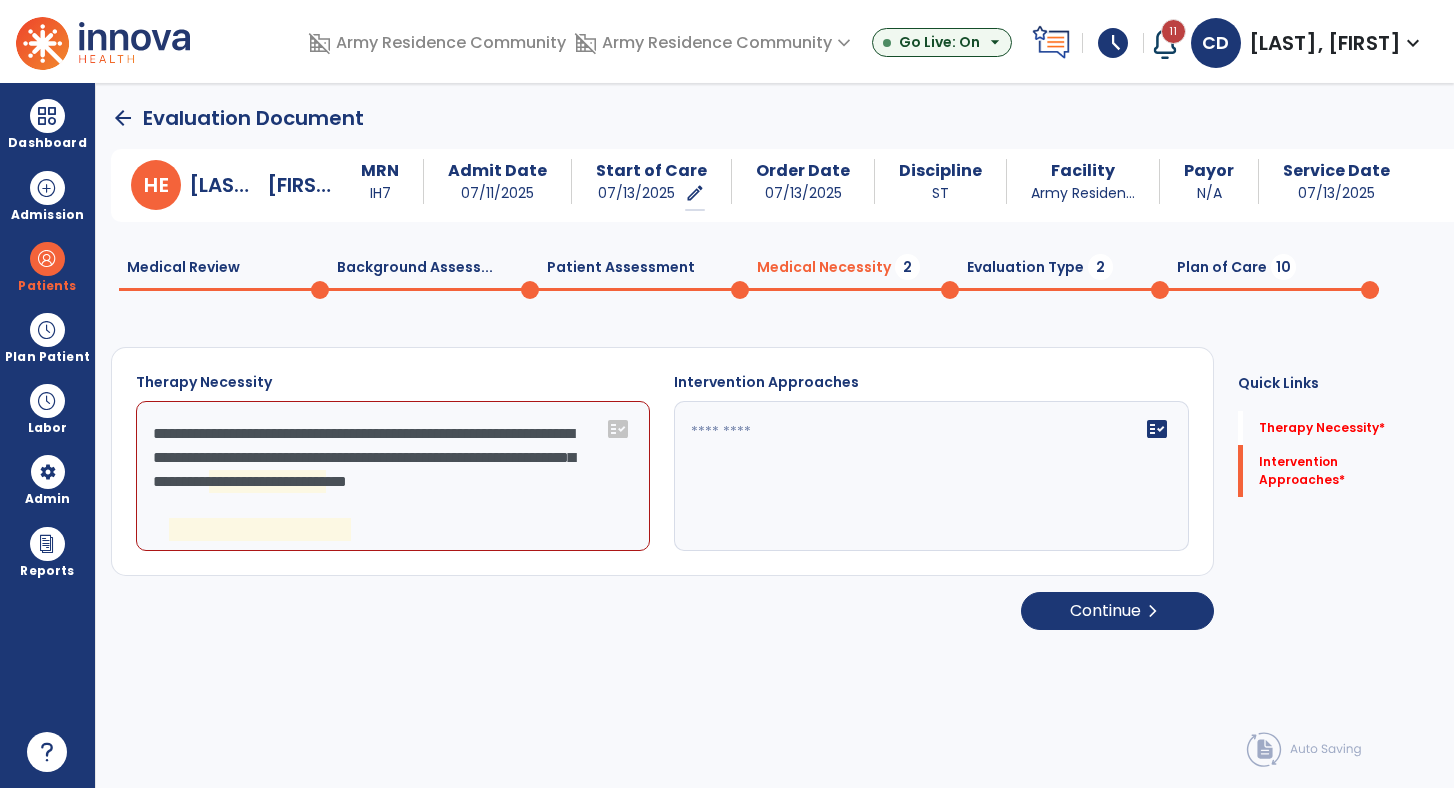 click on "**********" 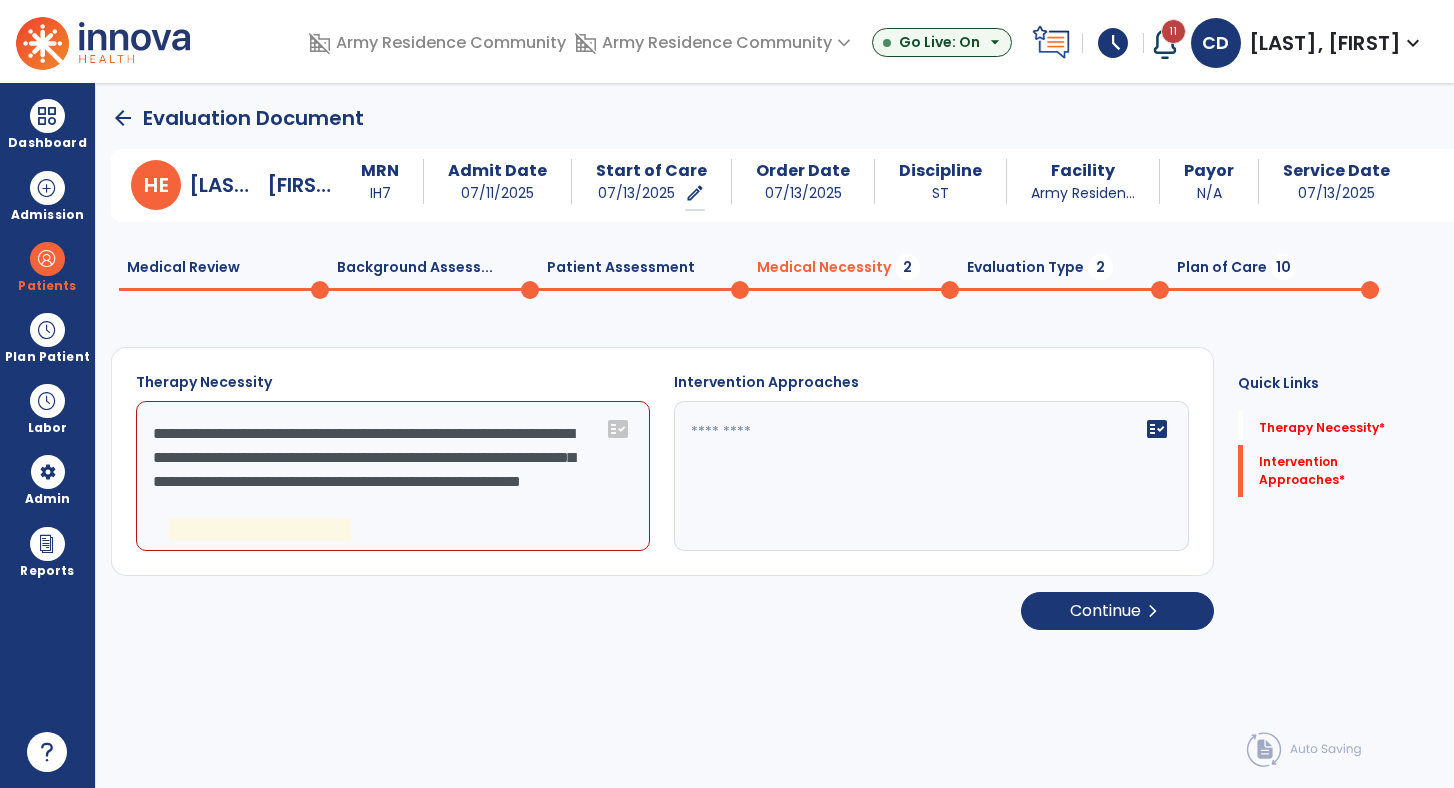 click on "**********" 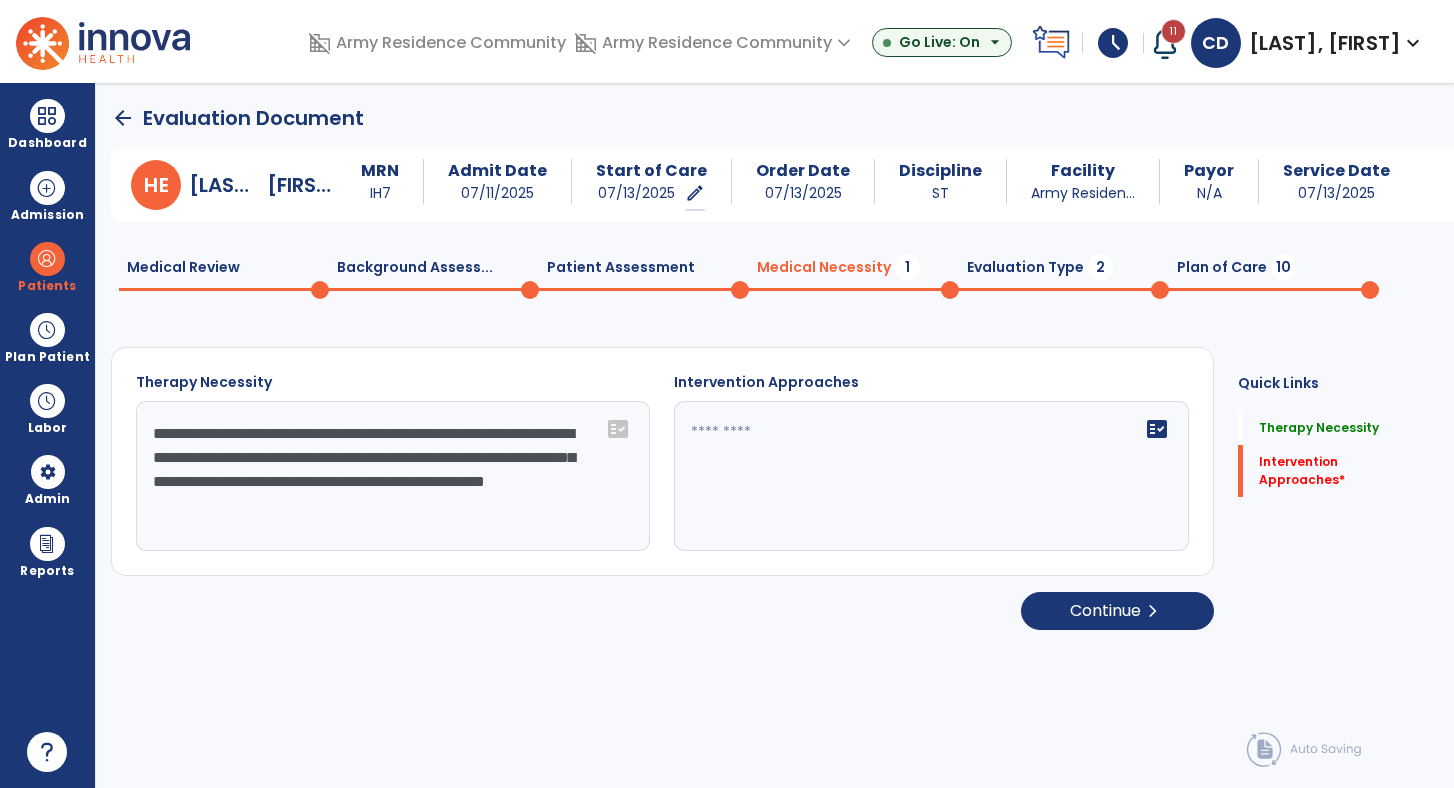 type on "**********" 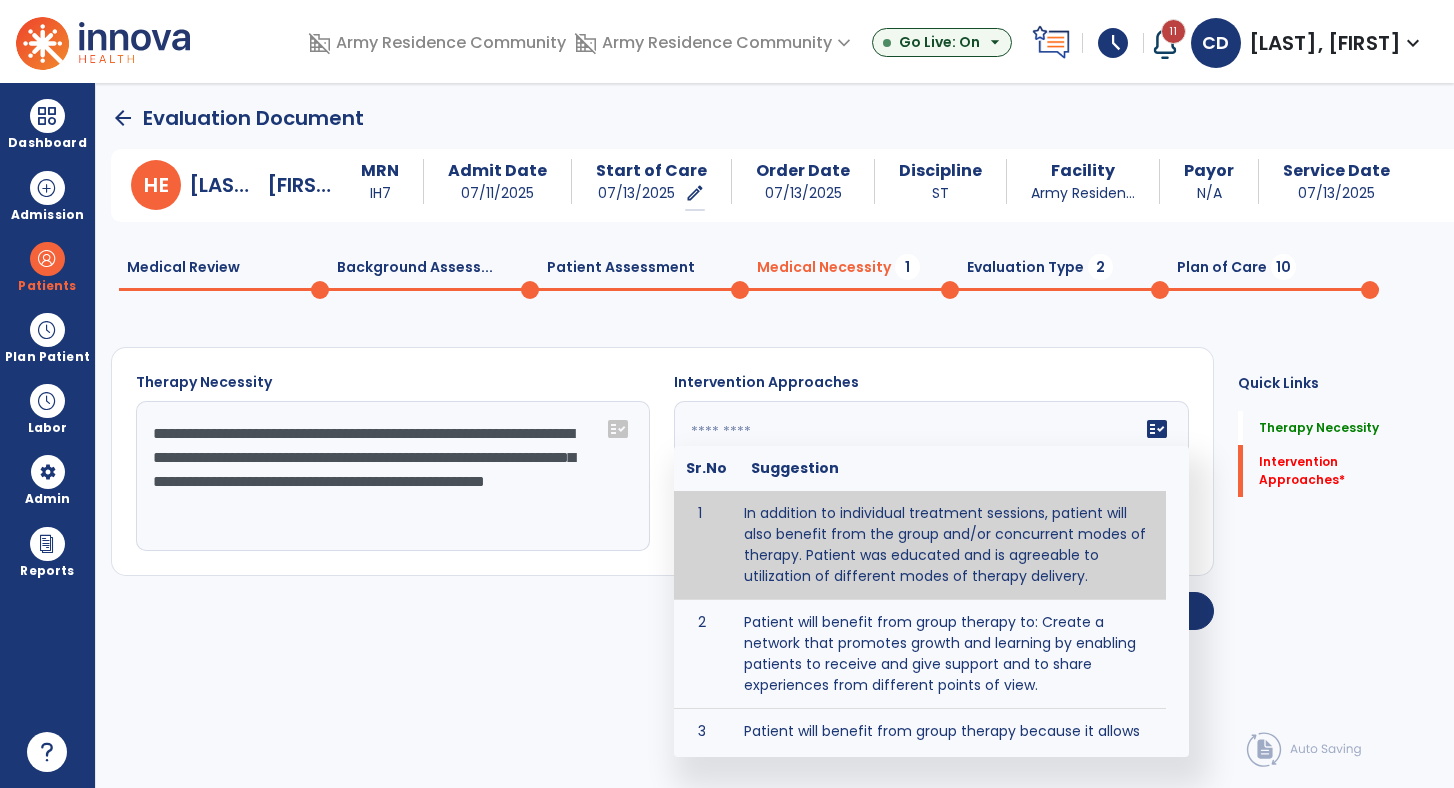 type on "**********" 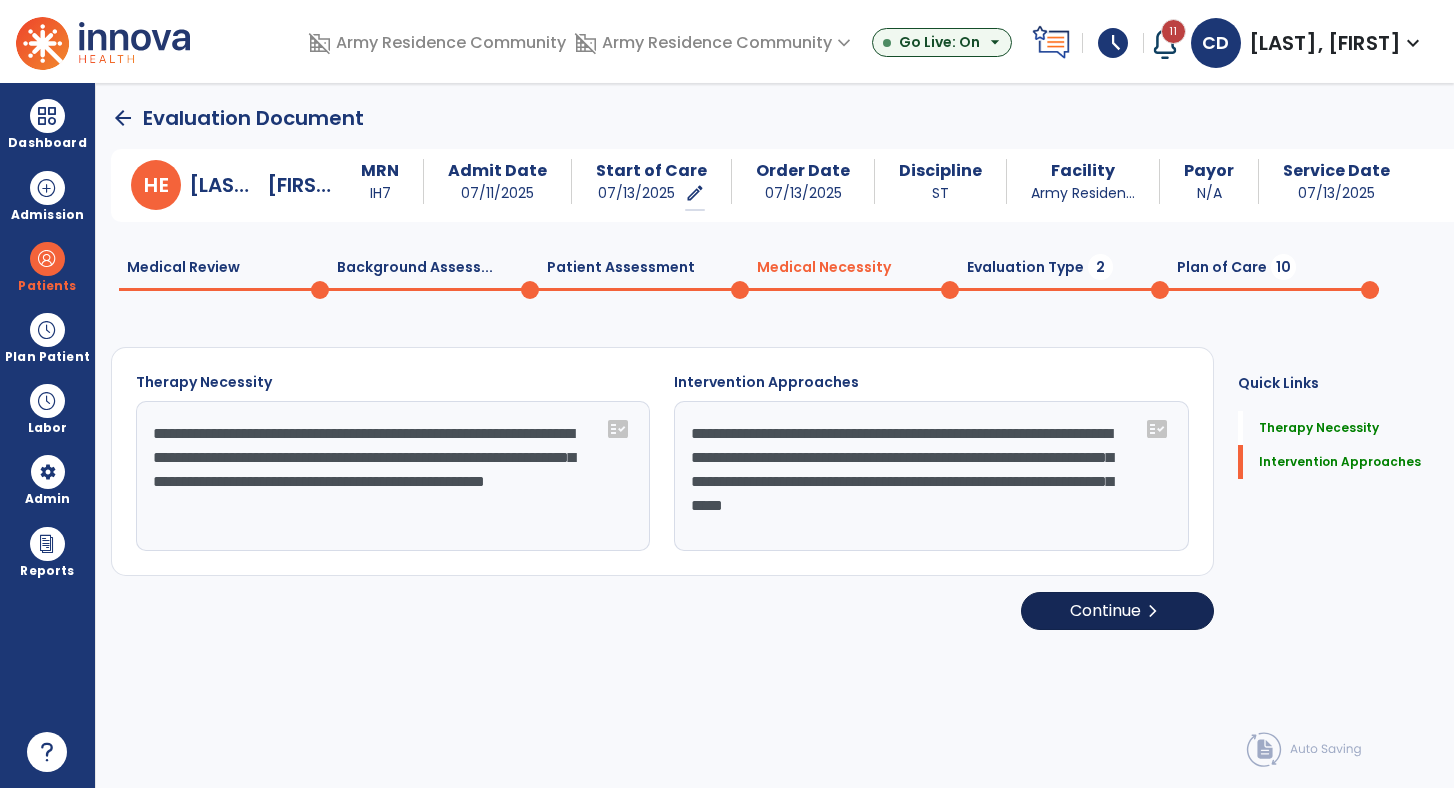 click on "Continue  chevron_right" 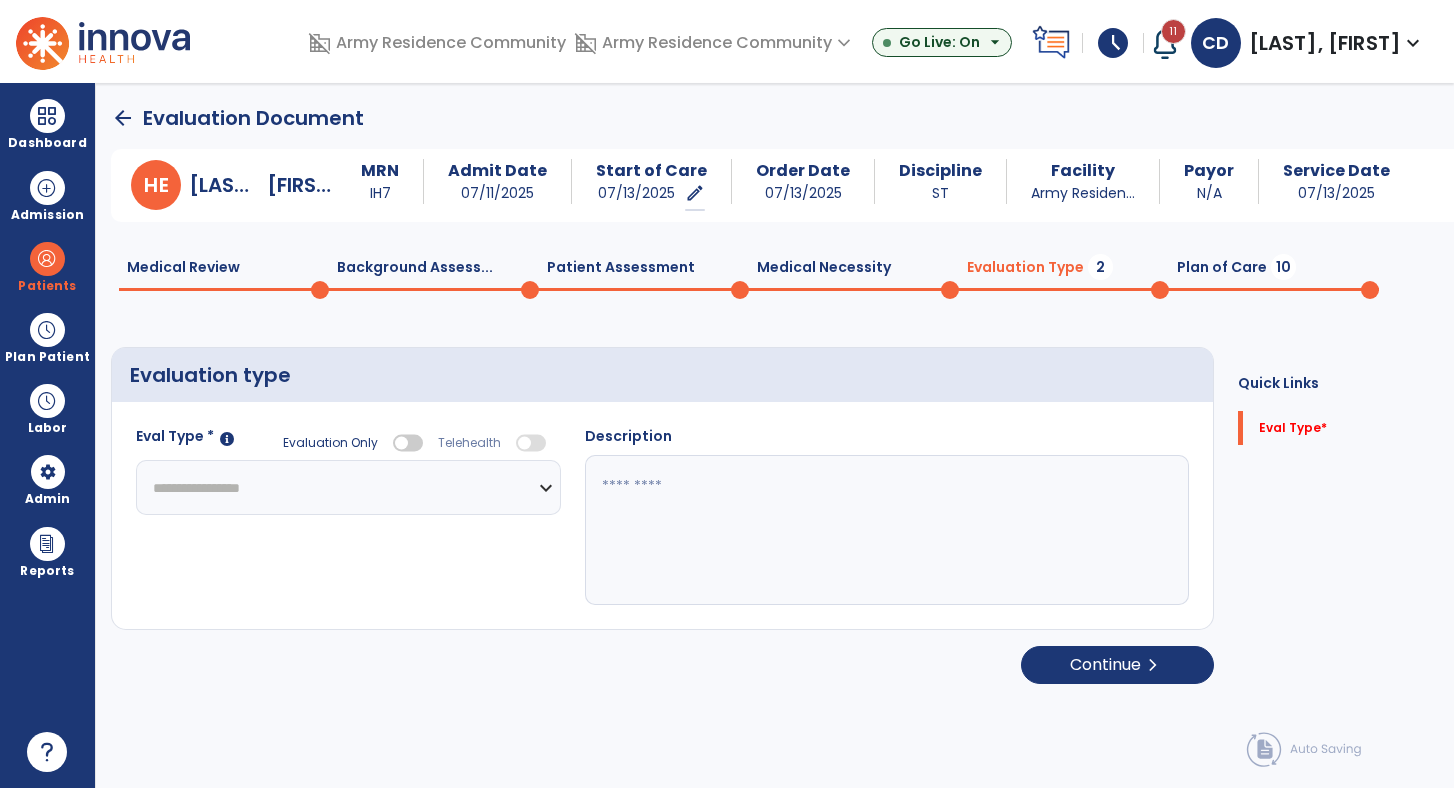 select on "**********" 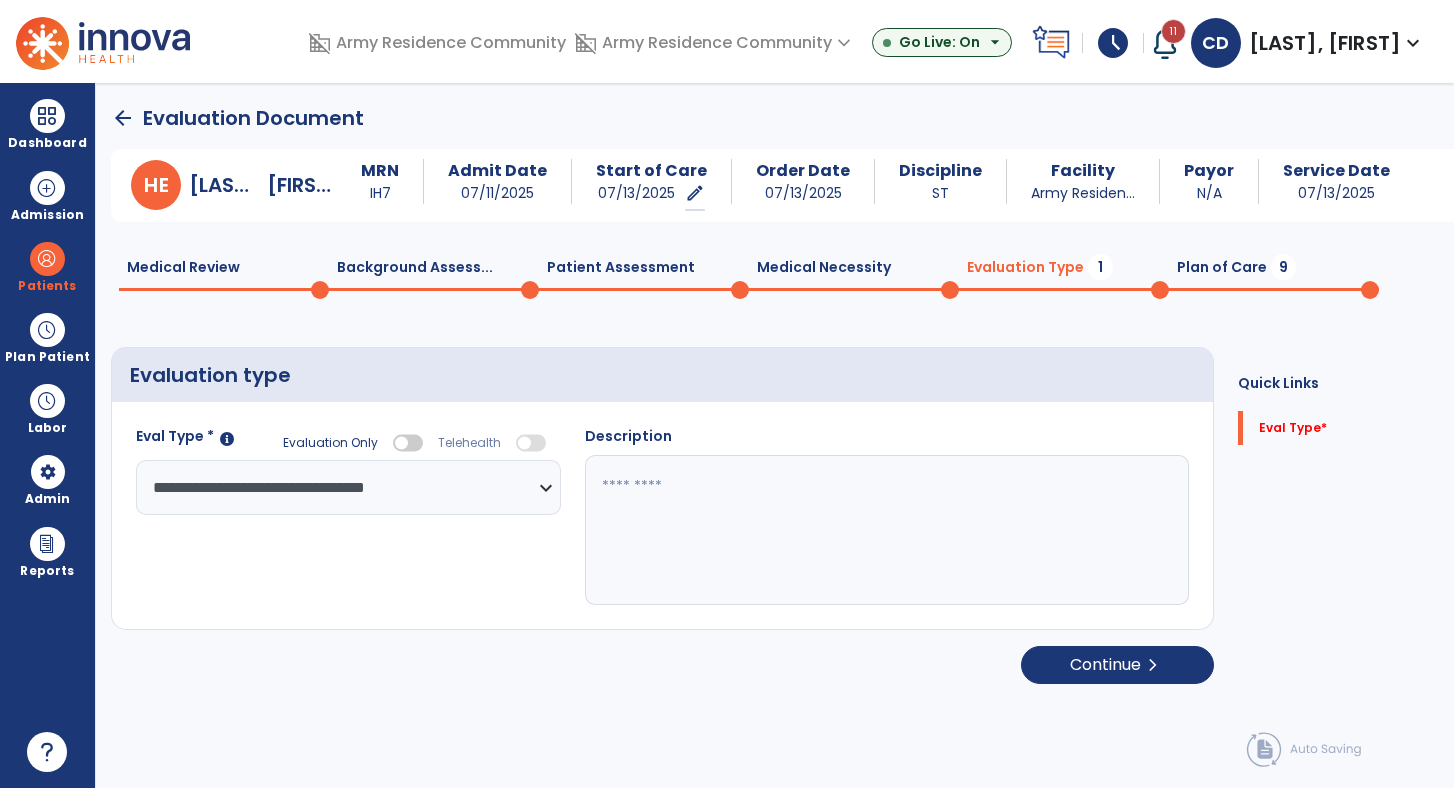 click 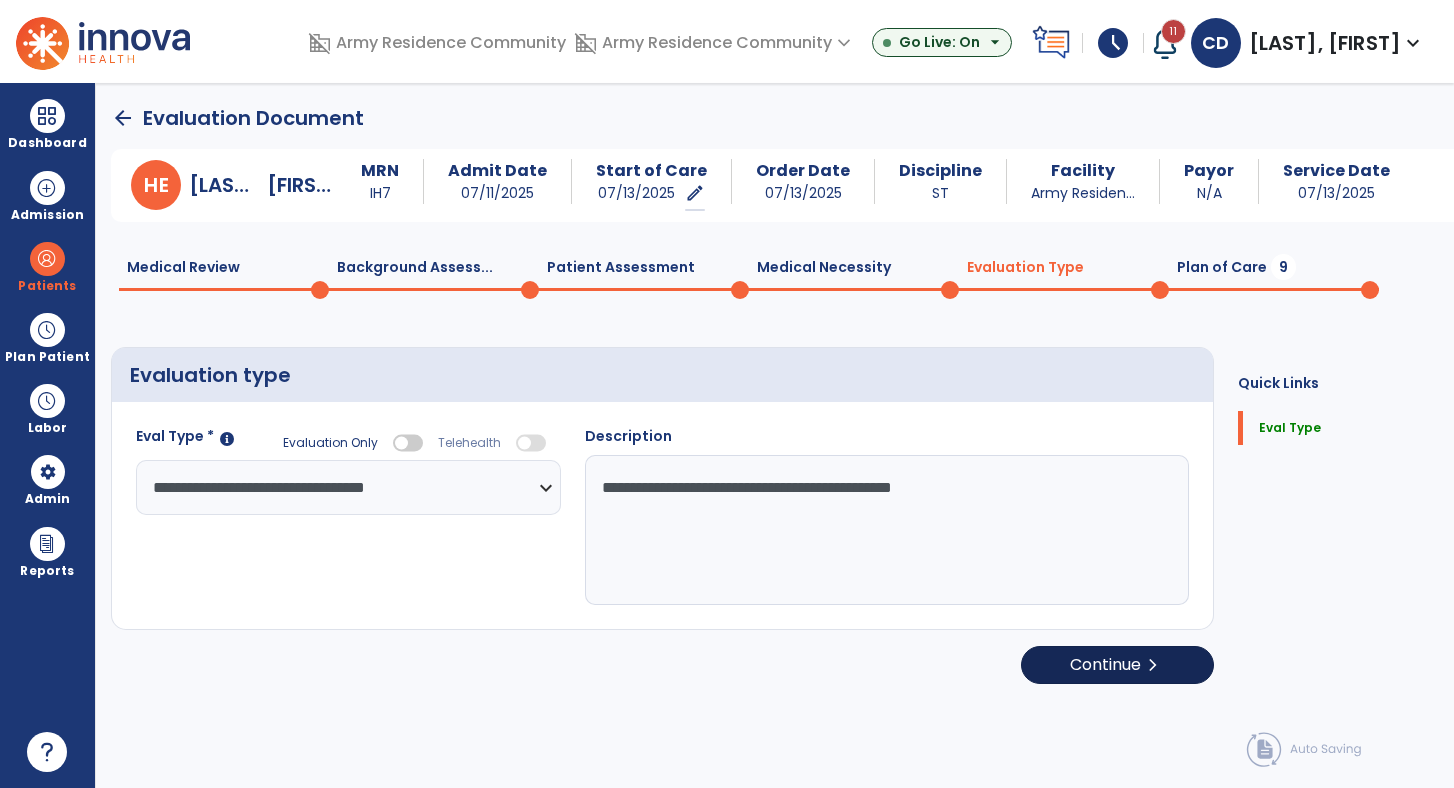 type on "**********" 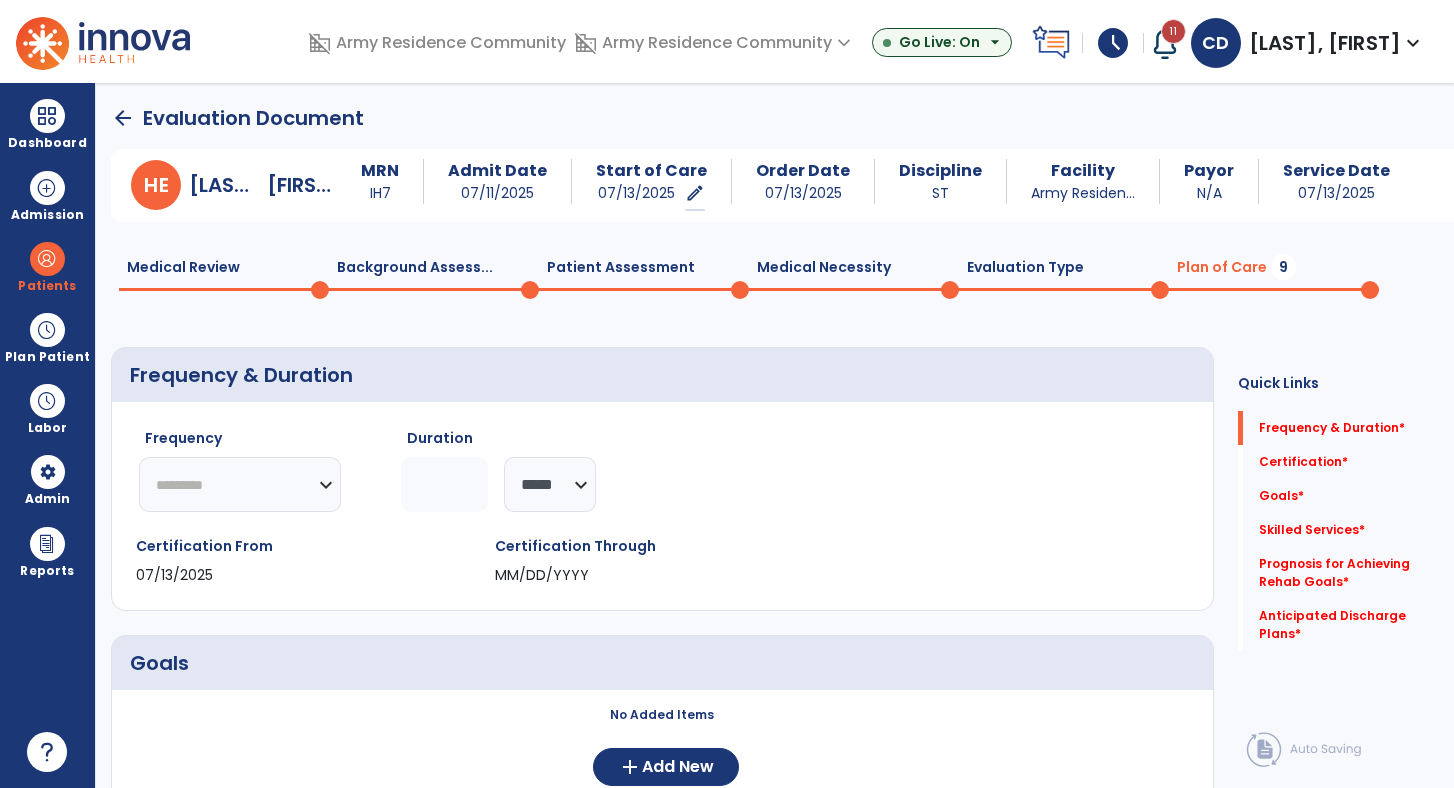 select on "**" 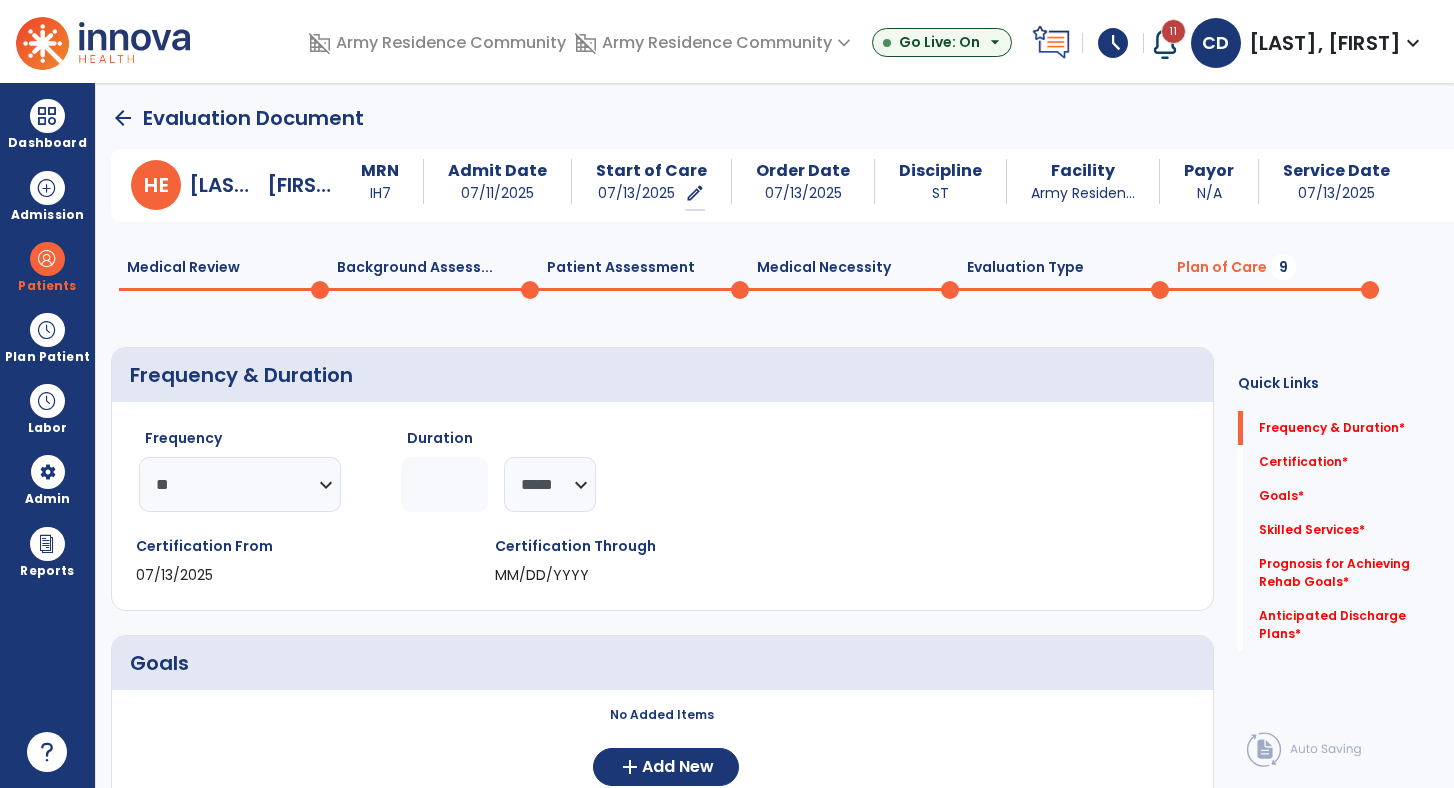 click 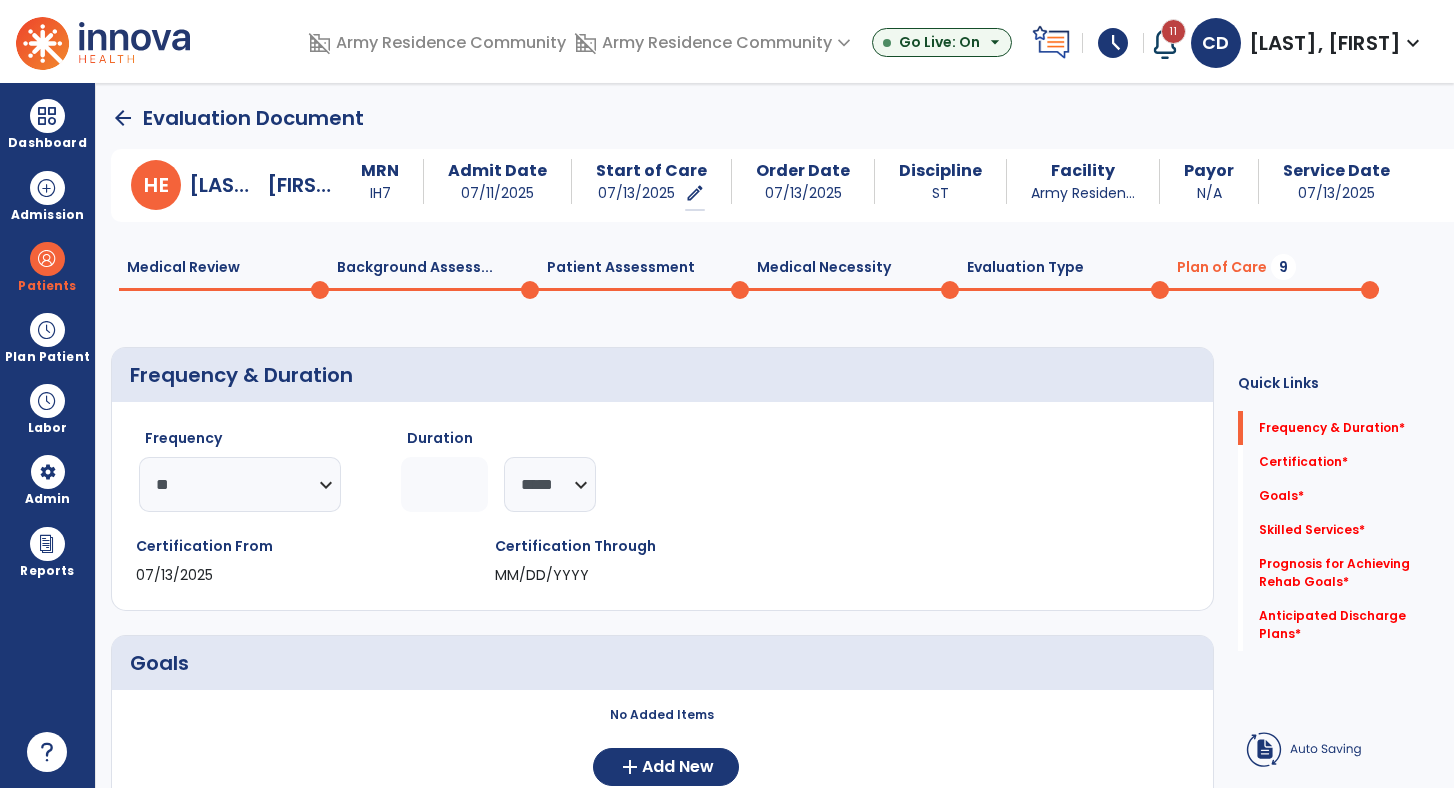 type on "*" 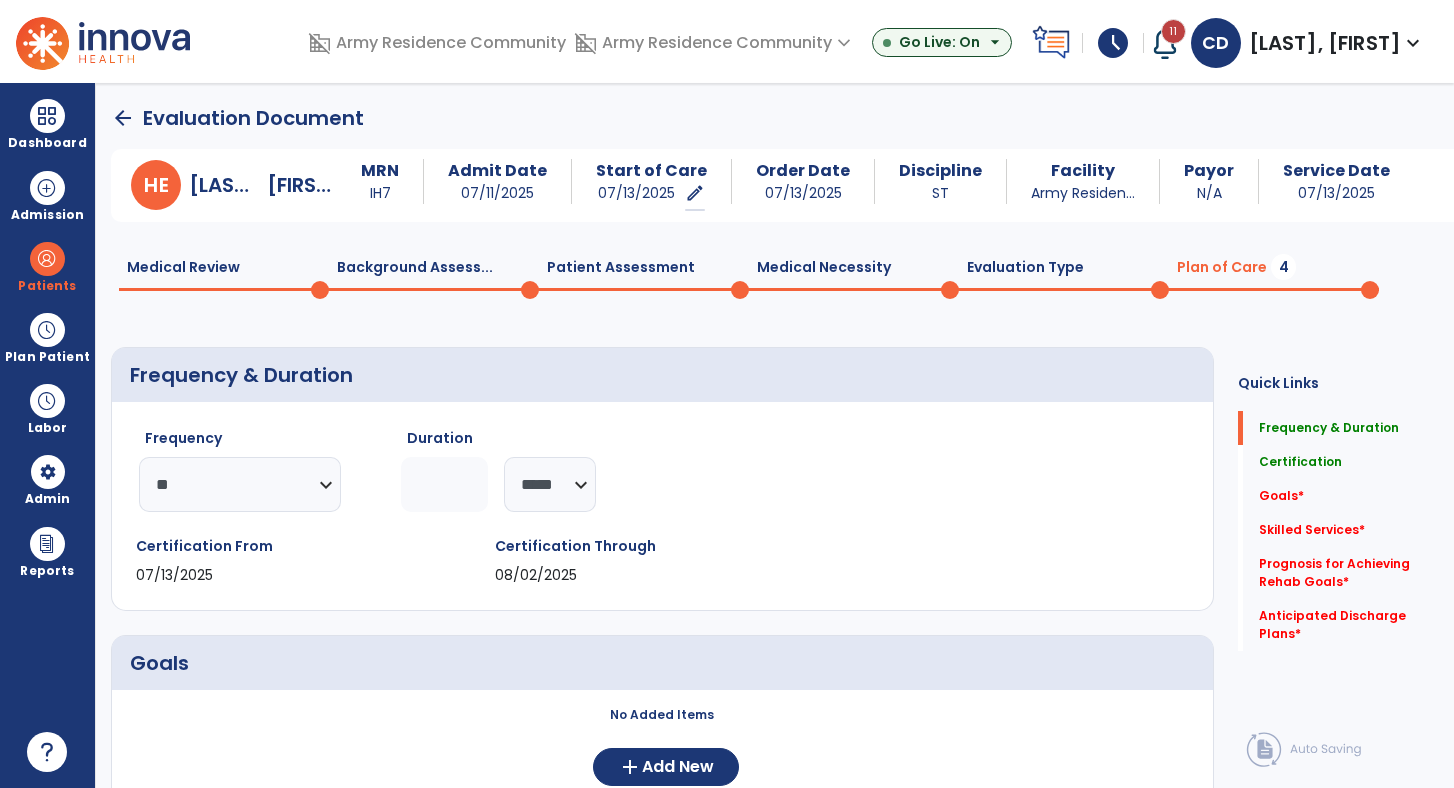 type on "*" 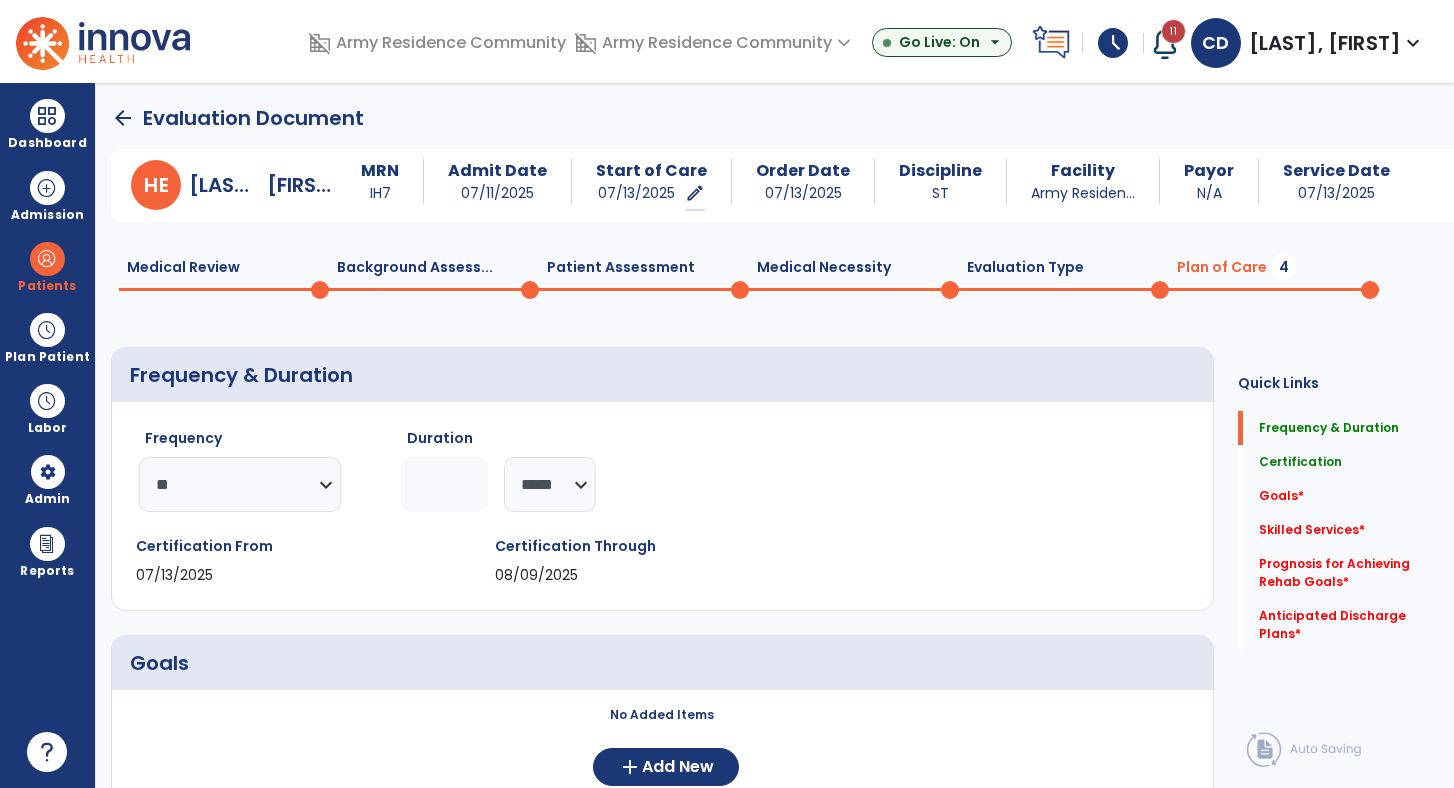 click on "Certification Through" 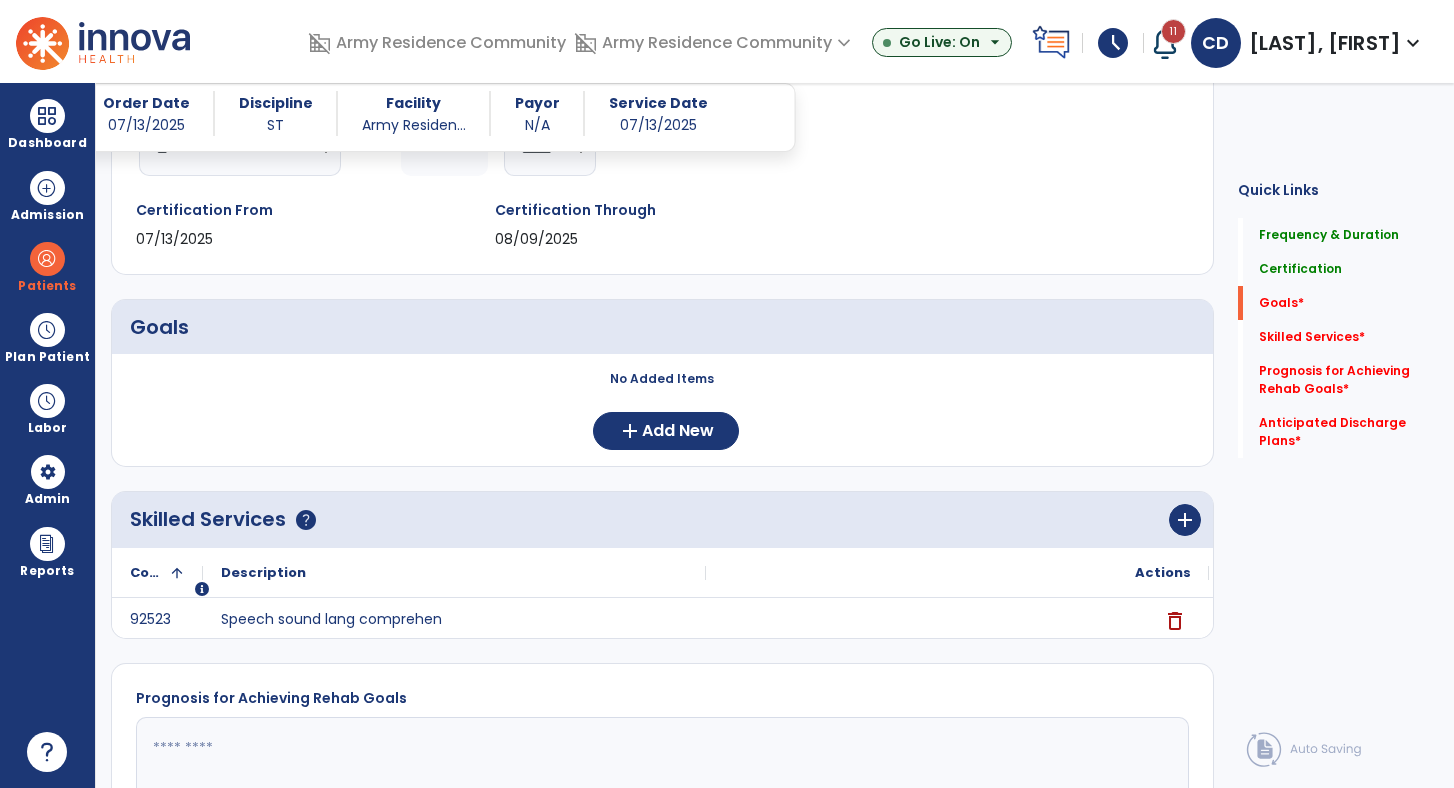 scroll, scrollTop: 367, scrollLeft: 0, axis: vertical 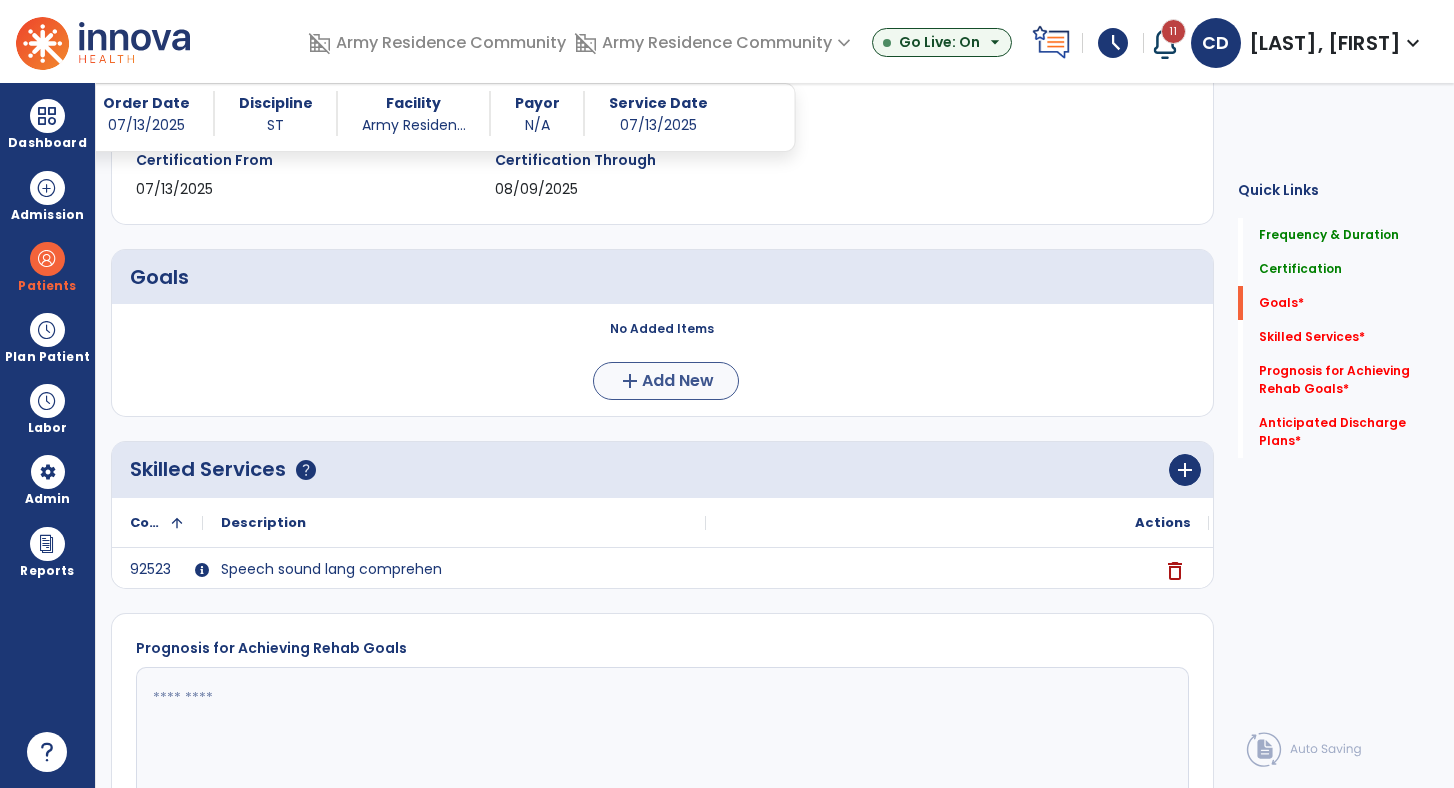 click on "add" at bounding box center [630, 381] 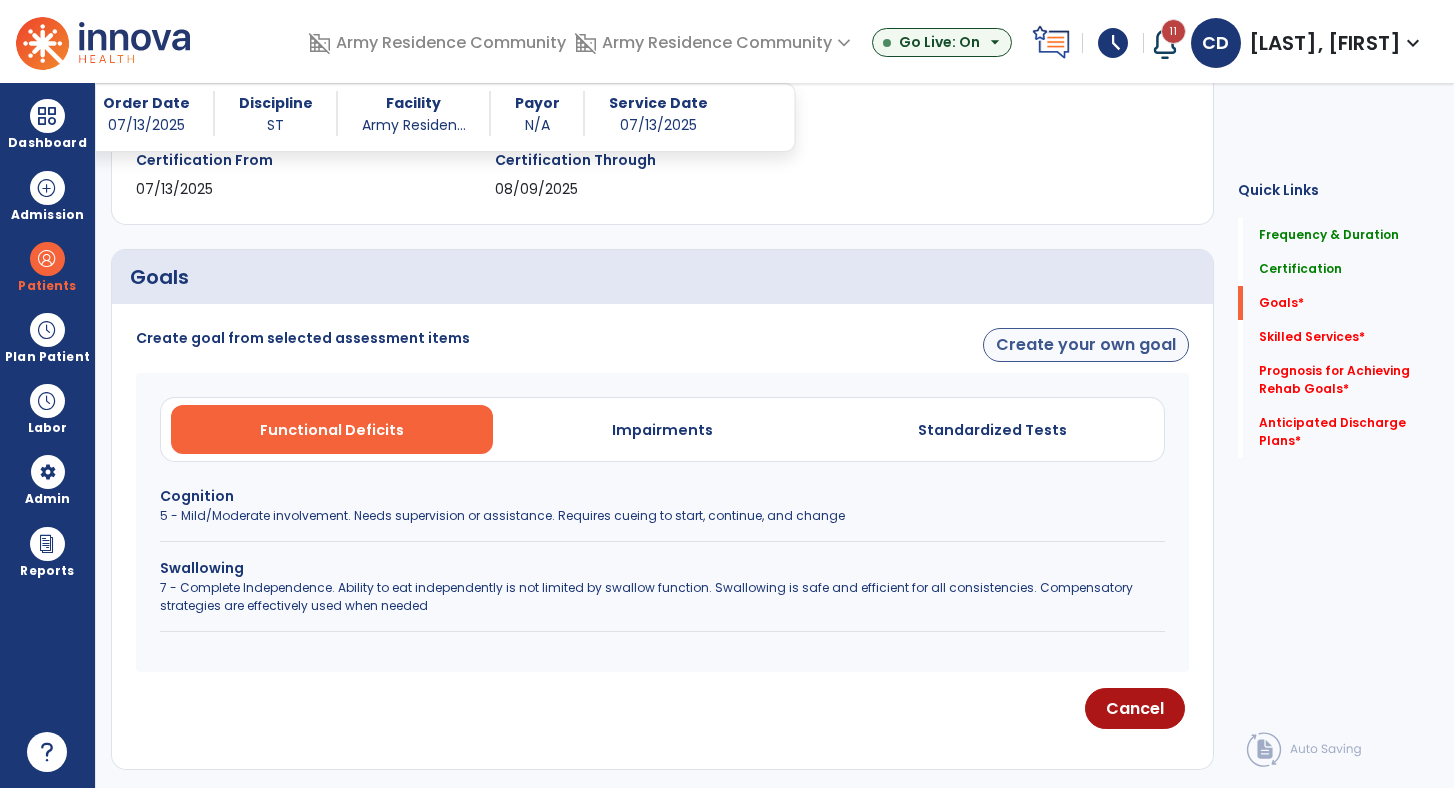 click on "Create your own goal" at bounding box center (1086, 345) 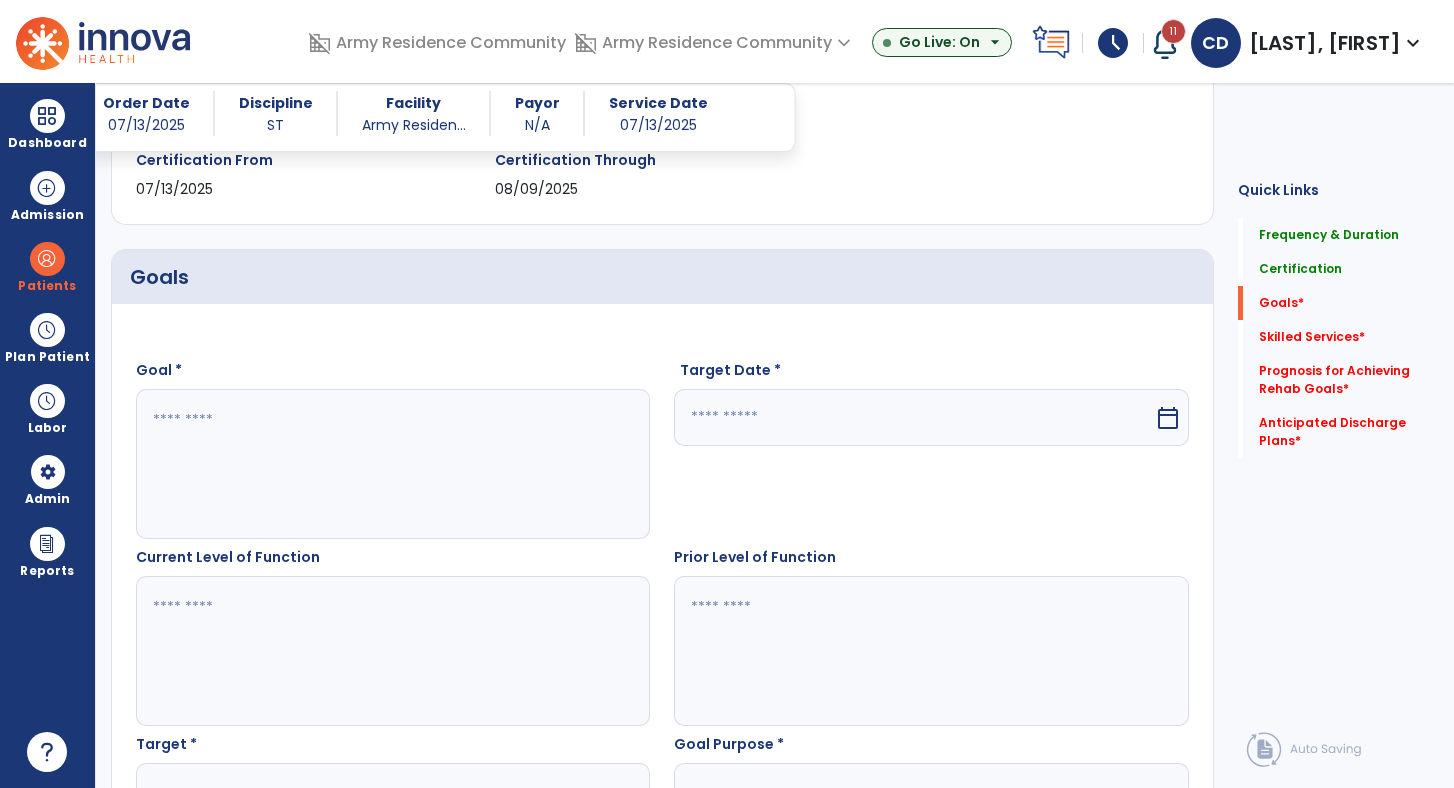 click at bounding box center [392, 464] 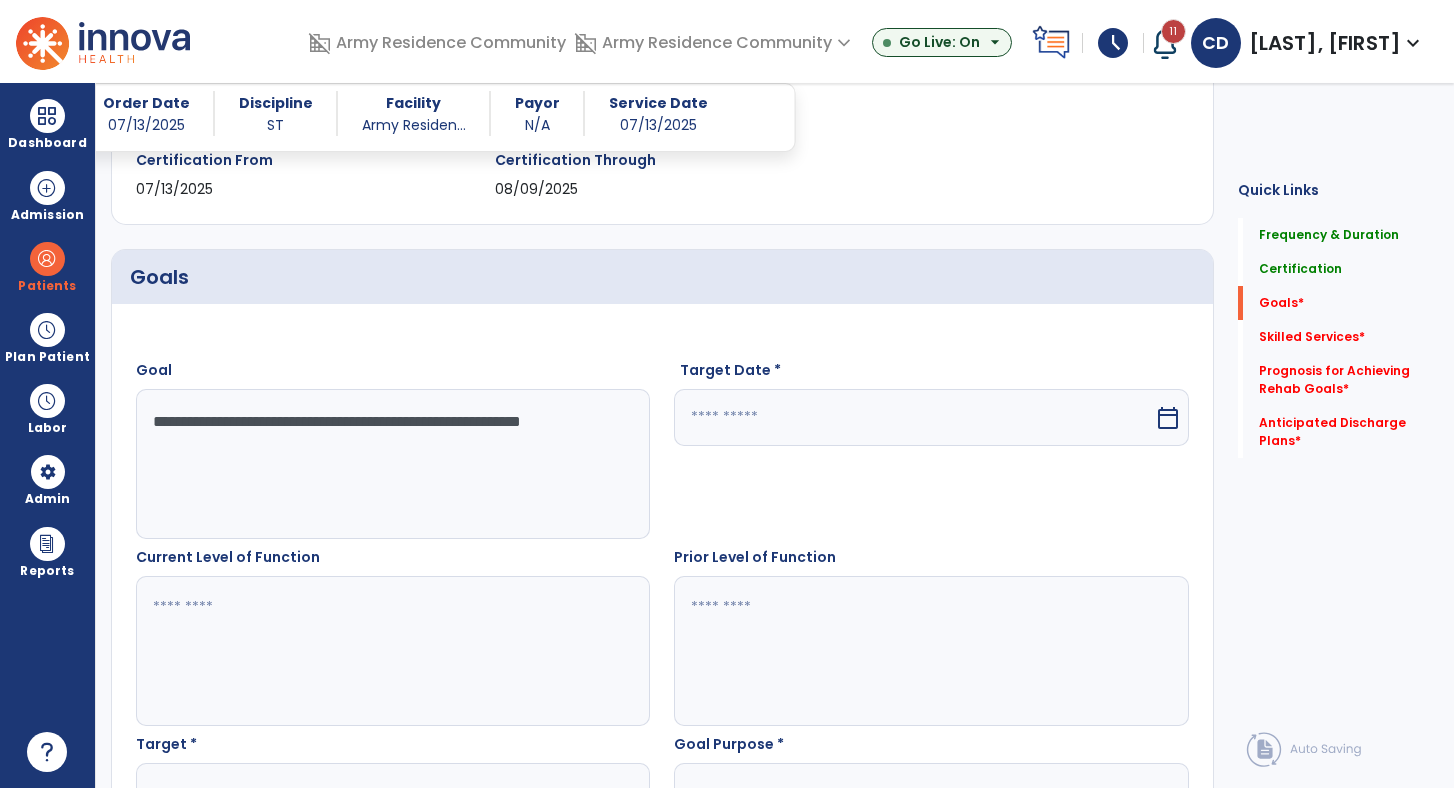 type on "**********" 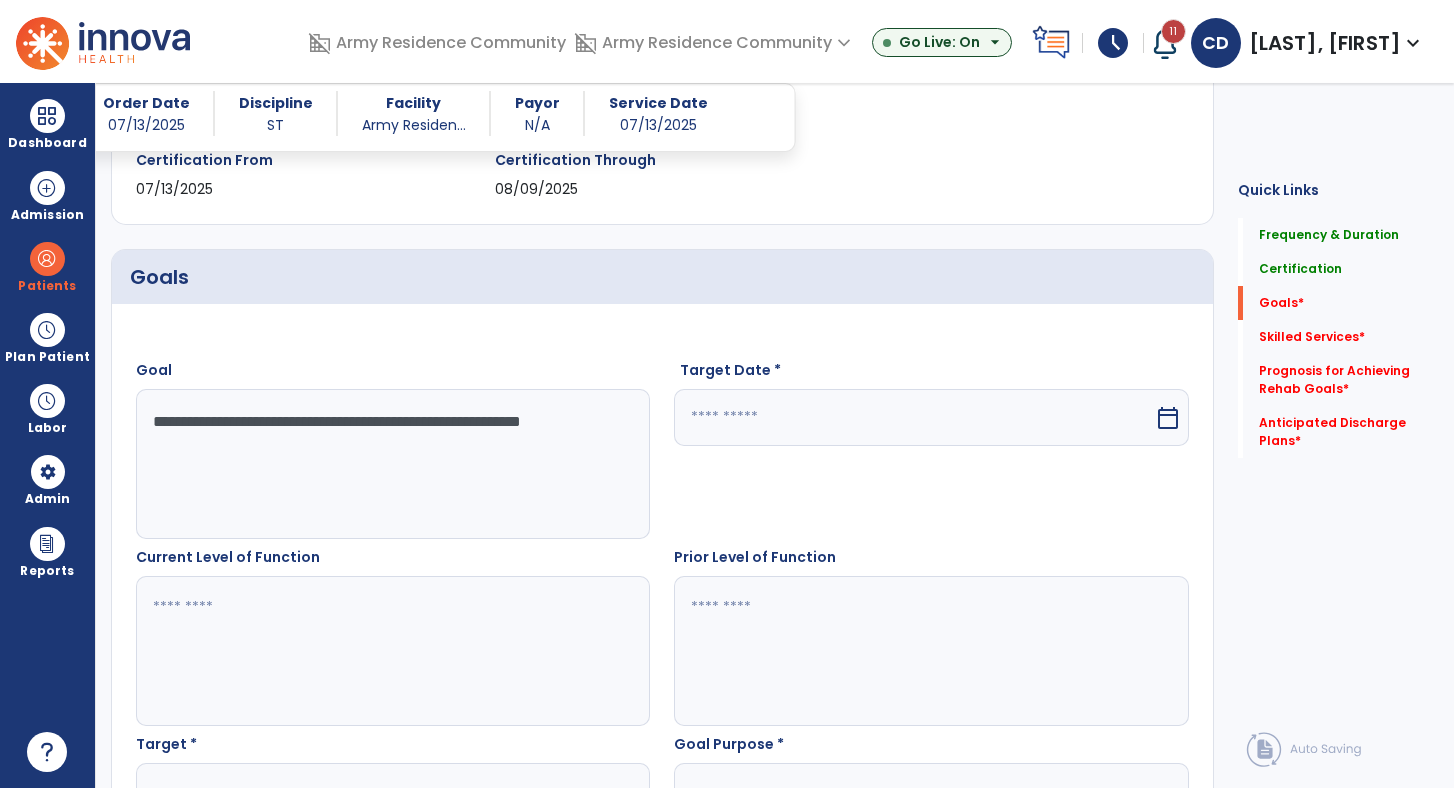 click at bounding box center [913, 417] 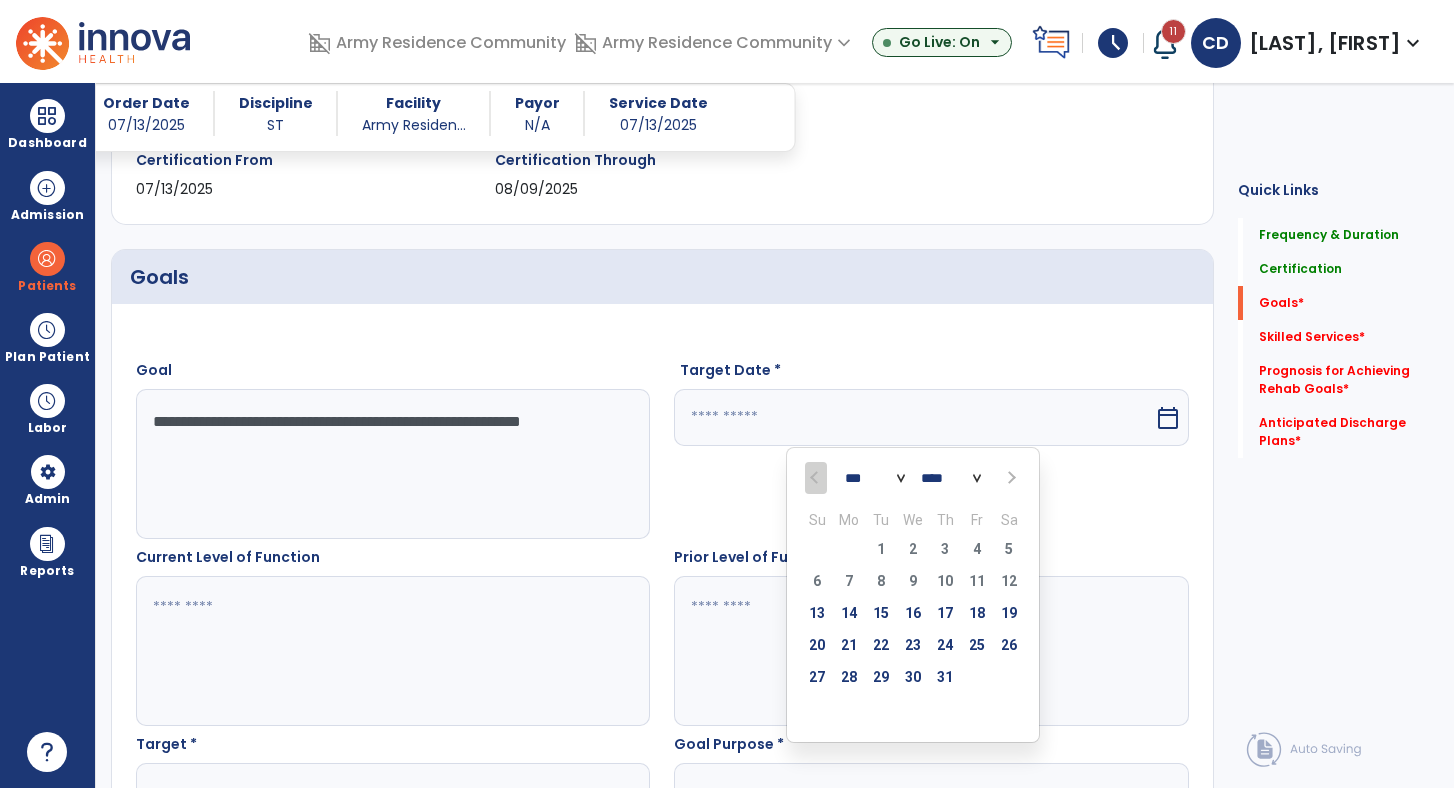 select on "*" 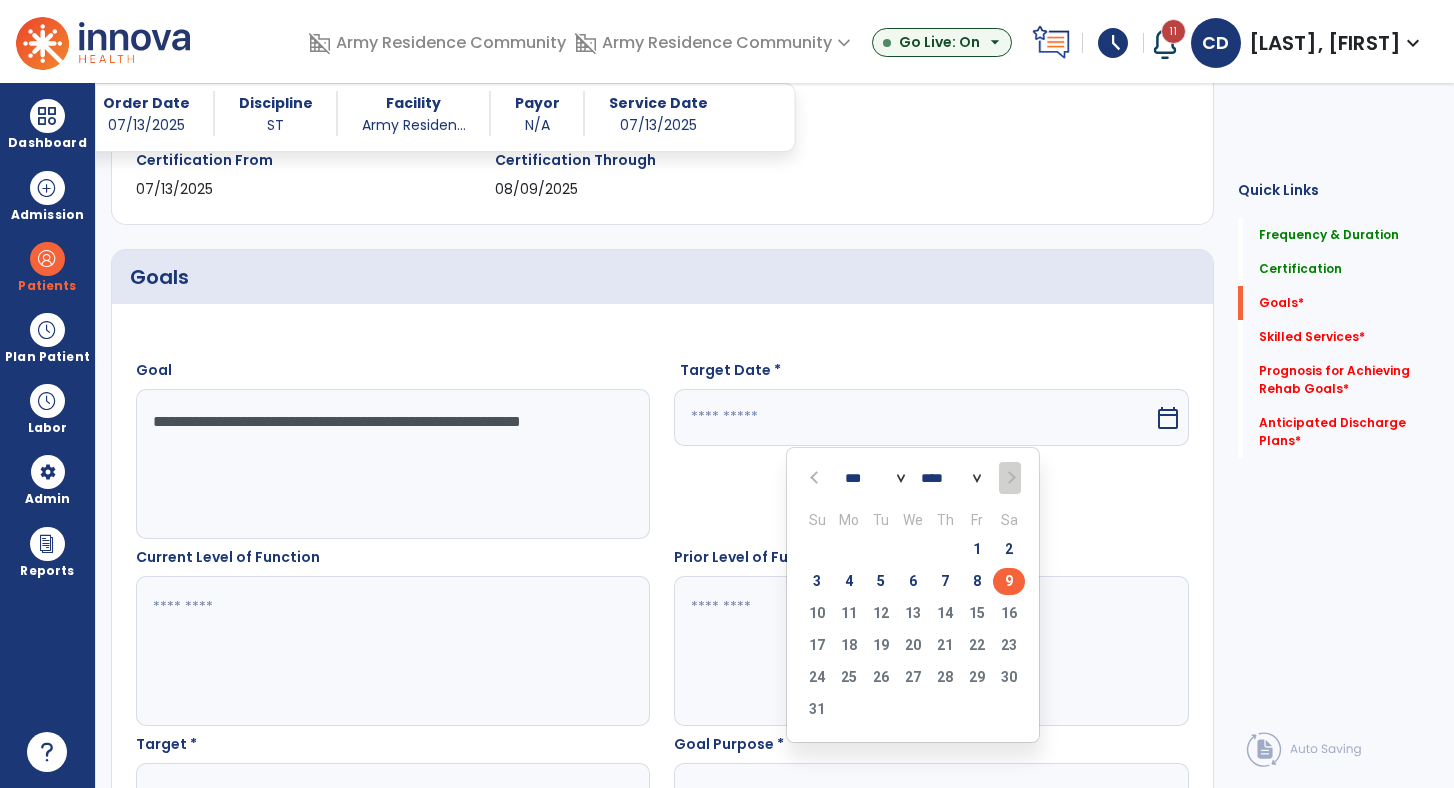 click on "9" at bounding box center [1009, 581] 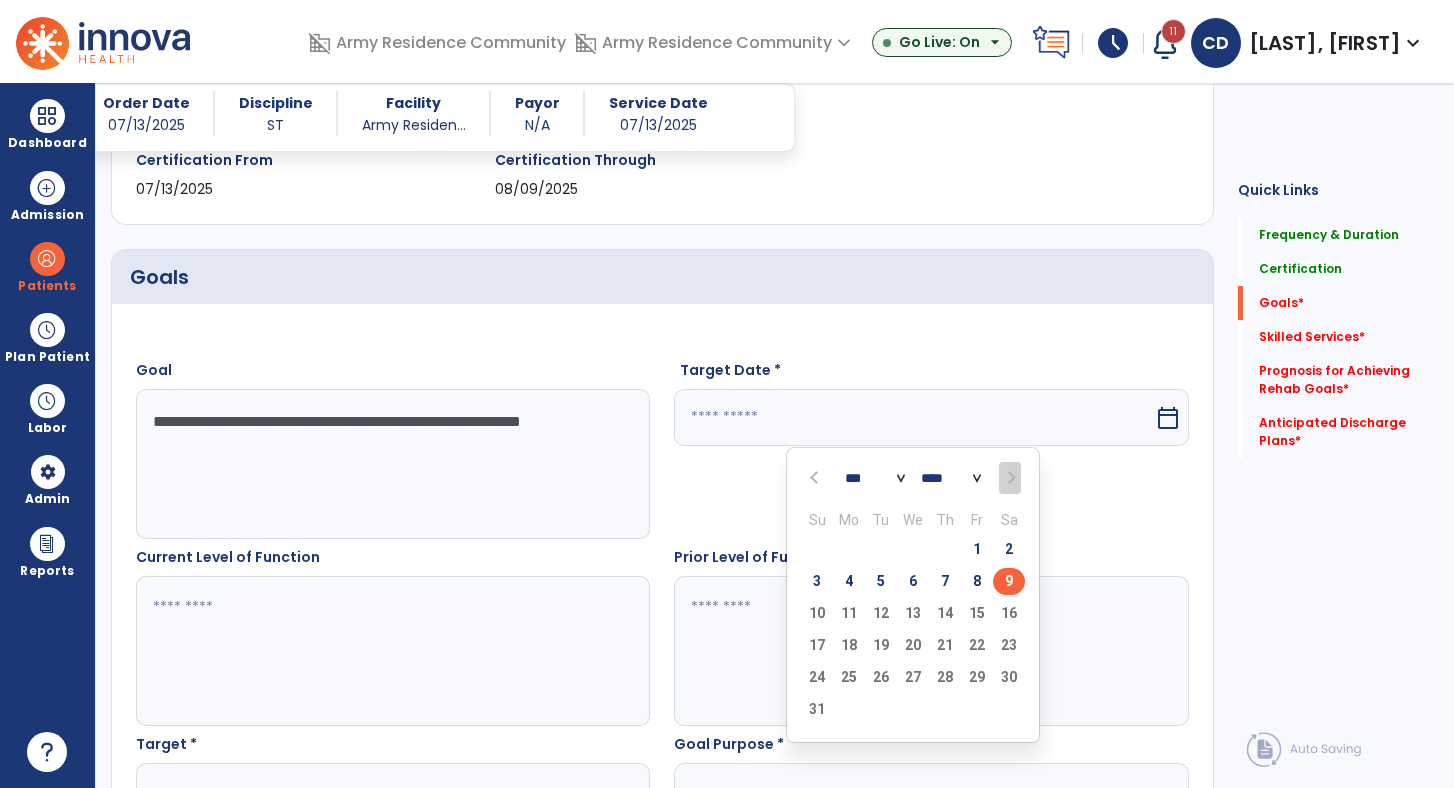 type on "********" 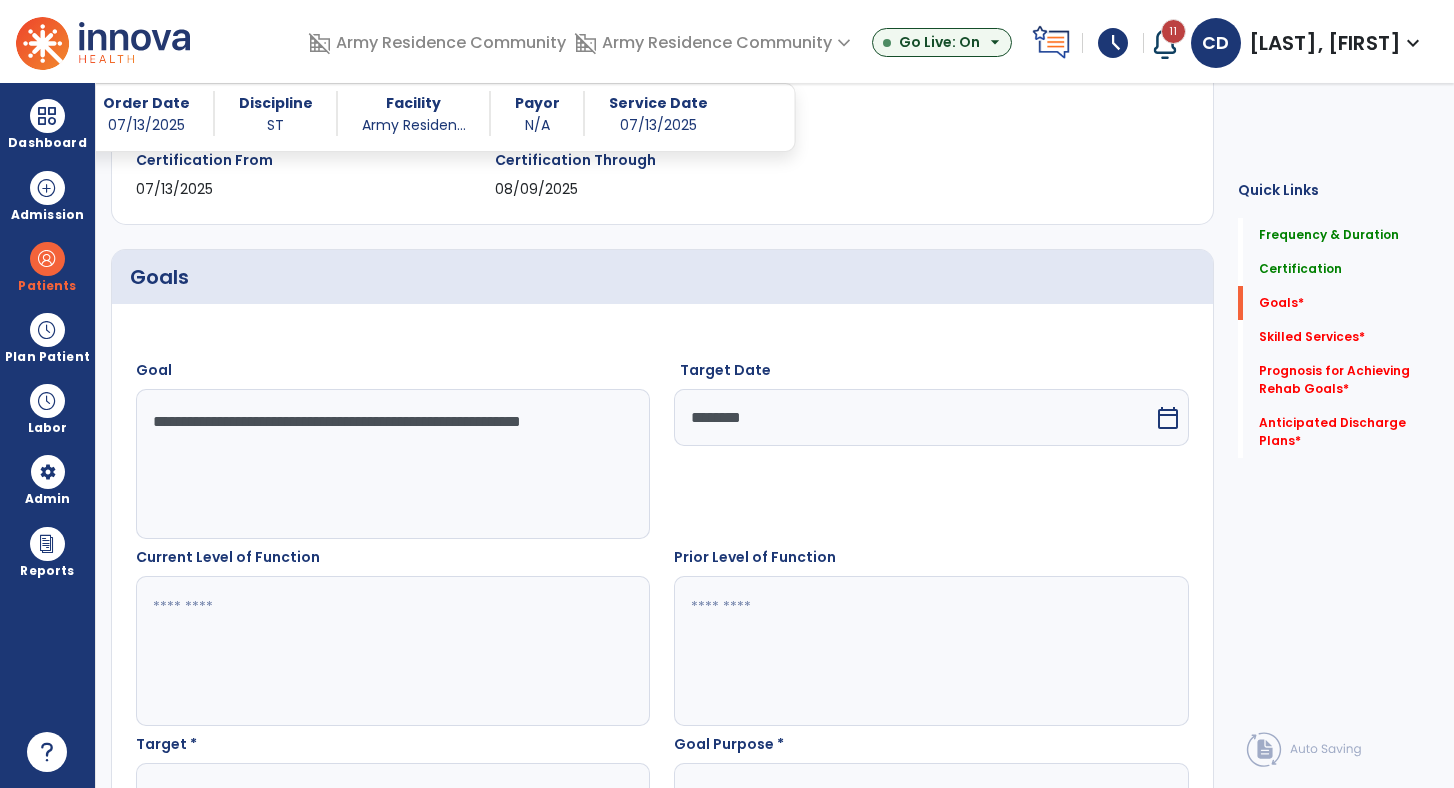 scroll, scrollTop: 578, scrollLeft: 0, axis: vertical 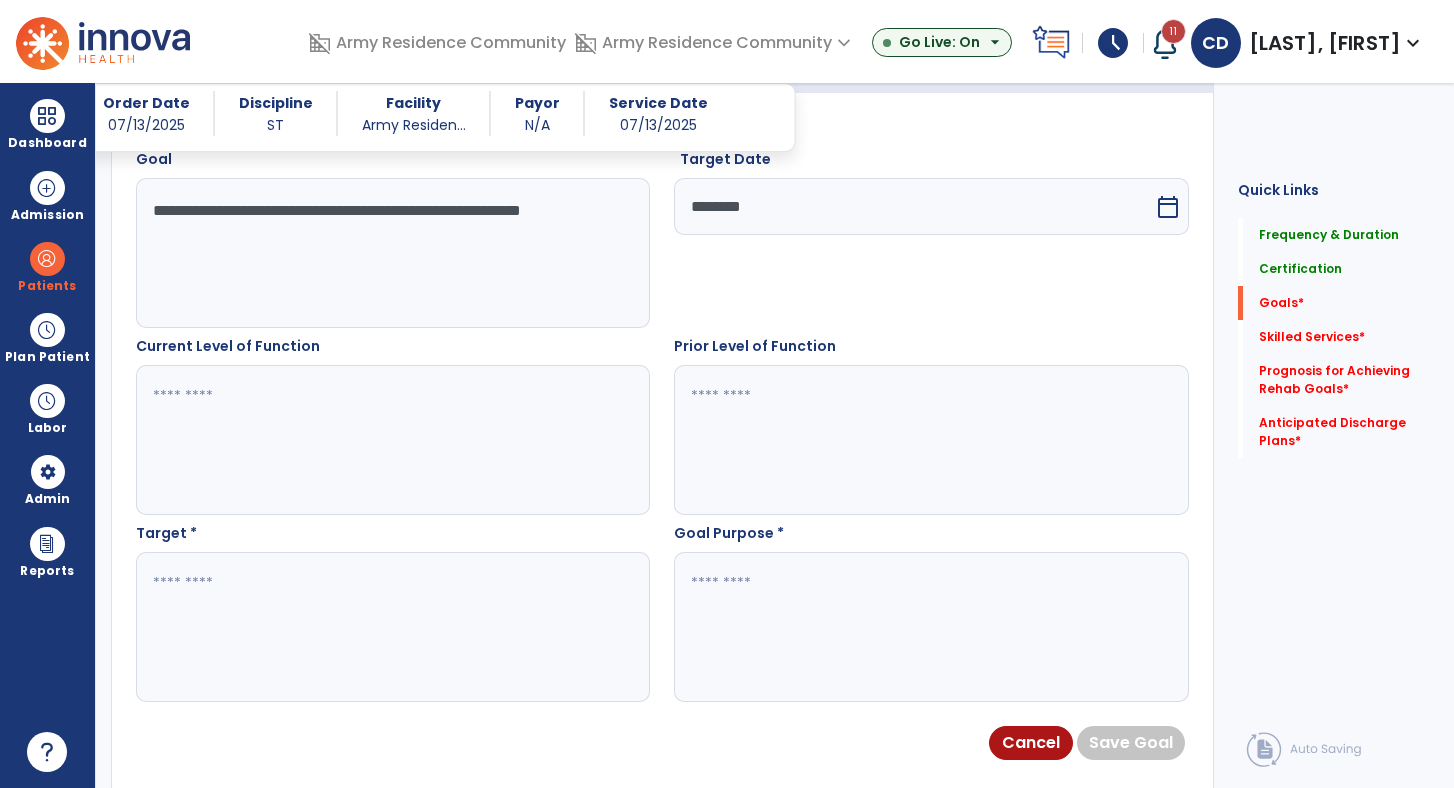 click at bounding box center [392, 627] 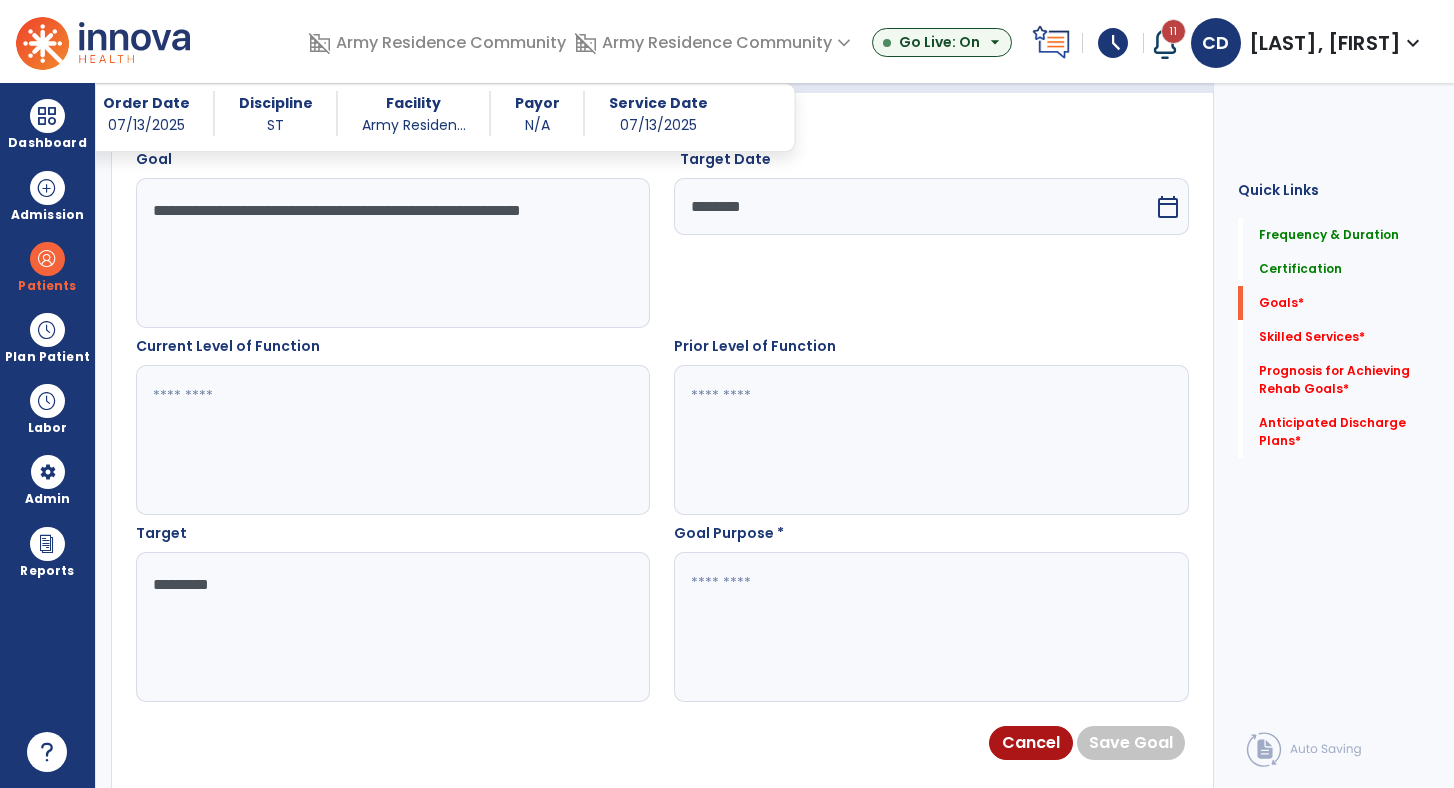type on "*********" 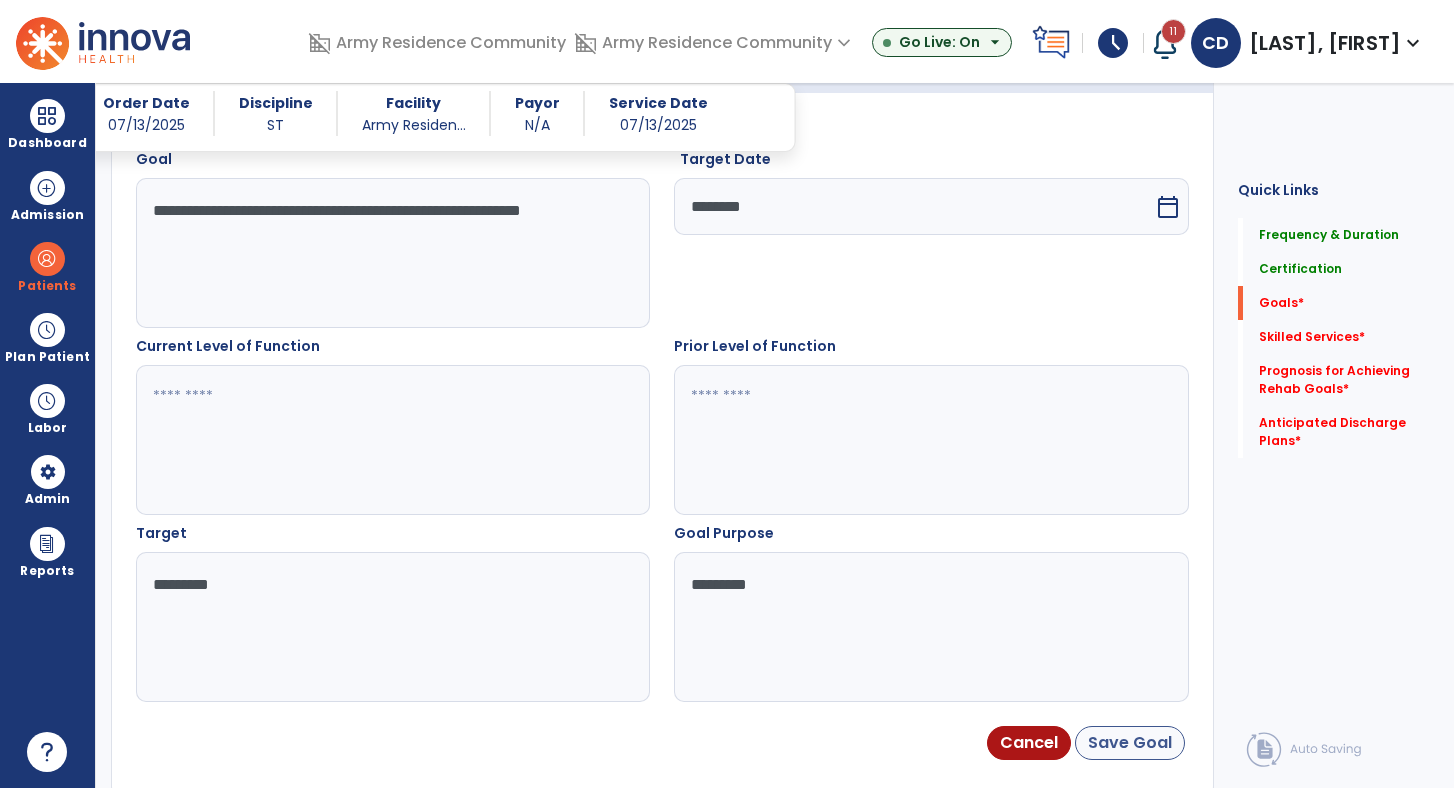 type on "*********" 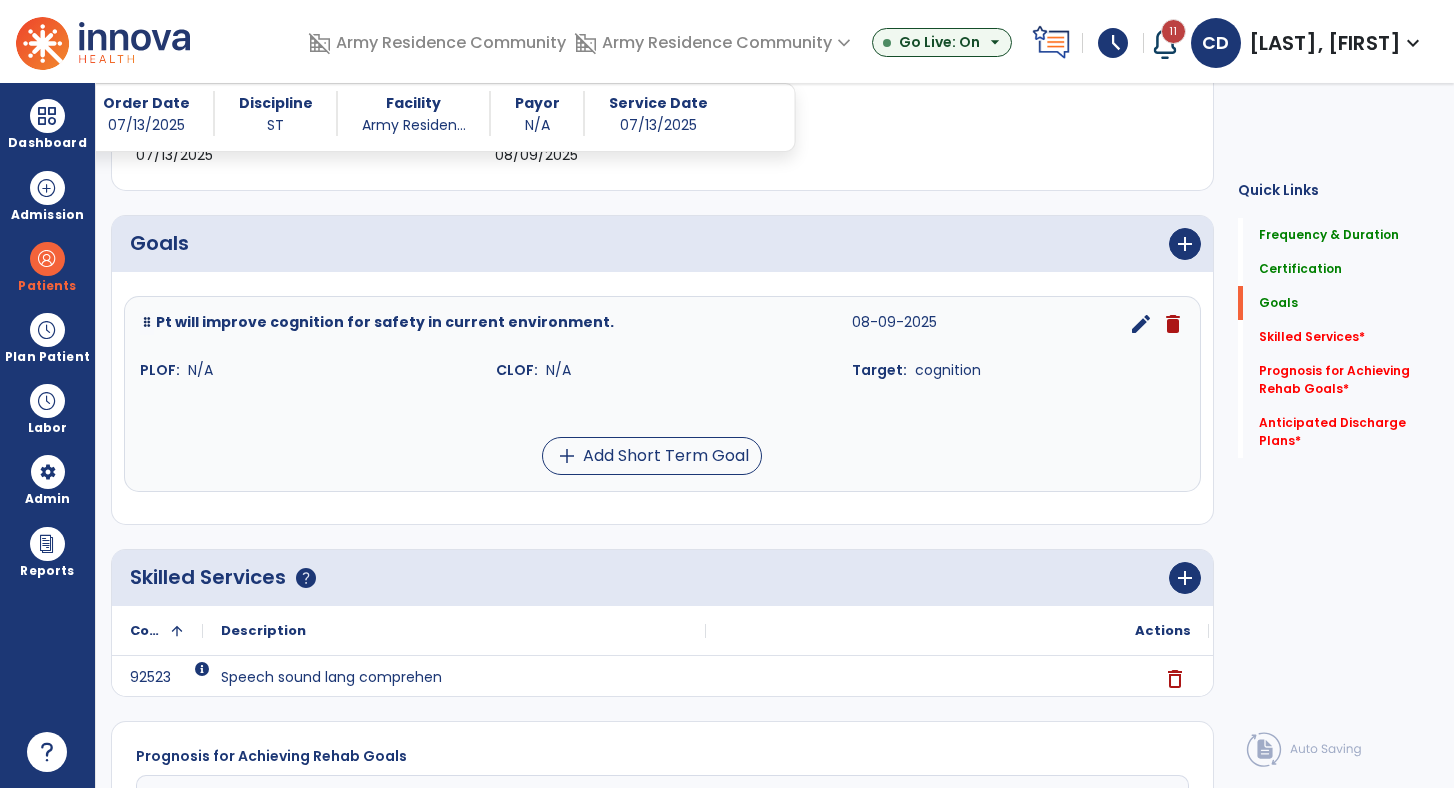 scroll, scrollTop: 372, scrollLeft: 0, axis: vertical 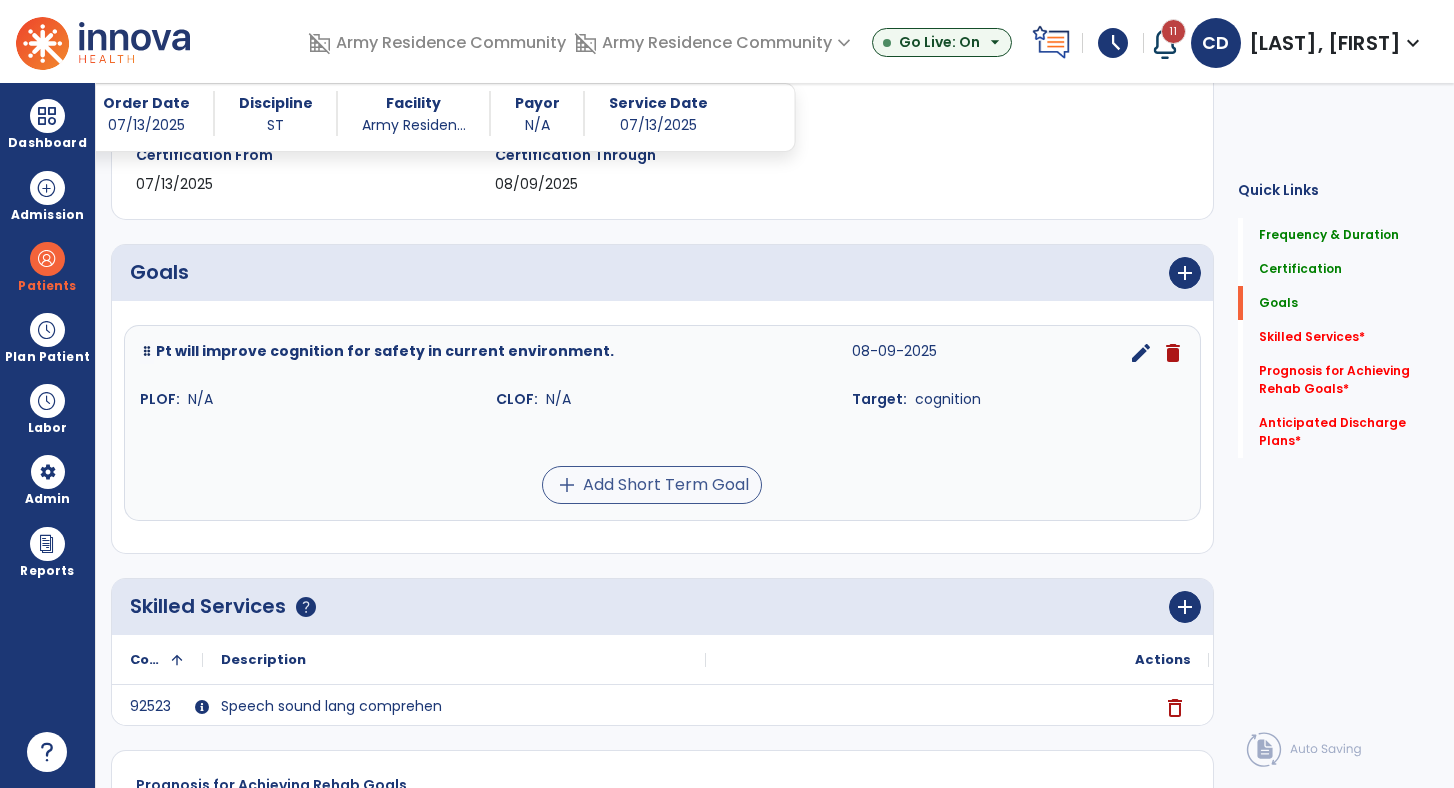 click on "add  Add Short Term Goal" at bounding box center (652, 485) 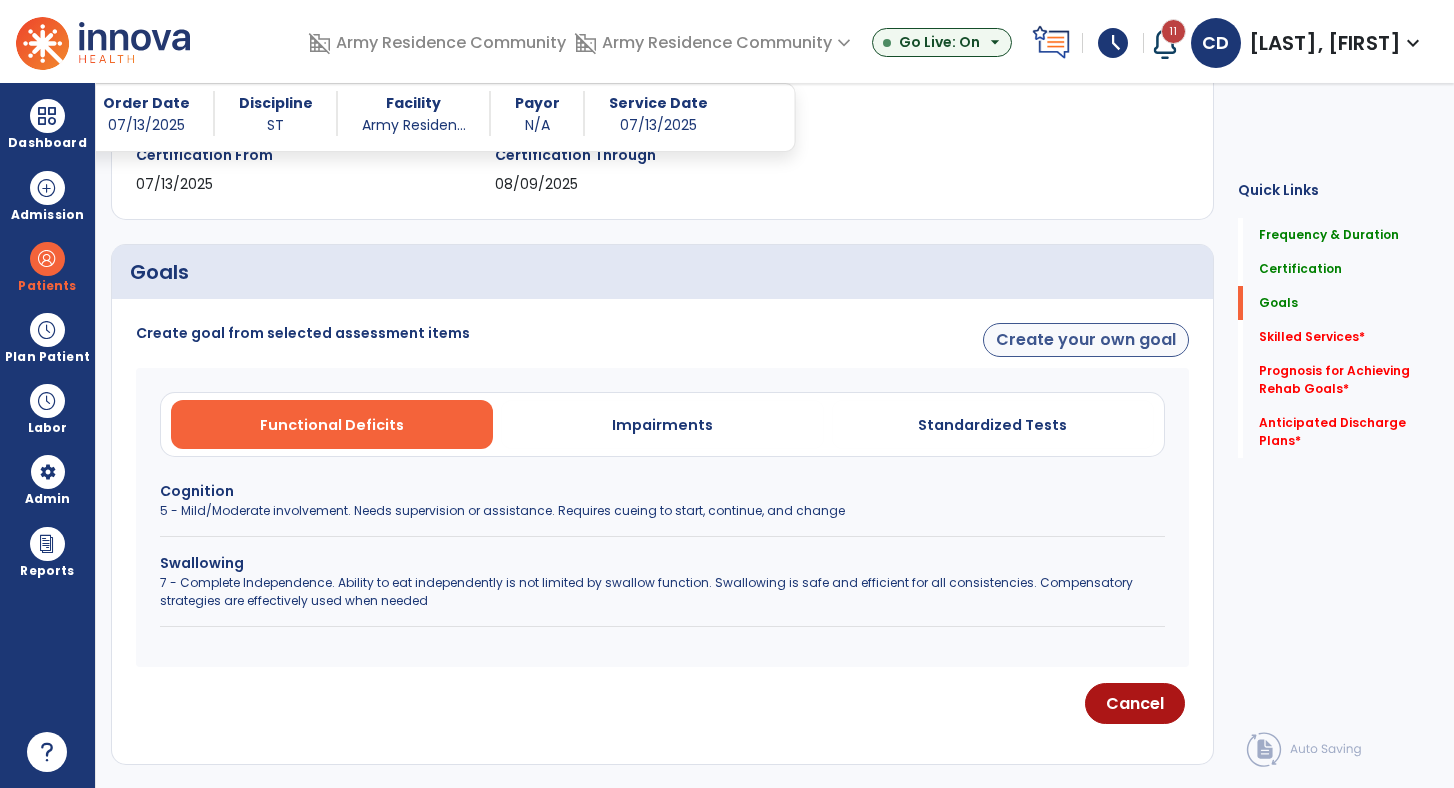click on "Create your own goal" at bounding box center (1086, 340) 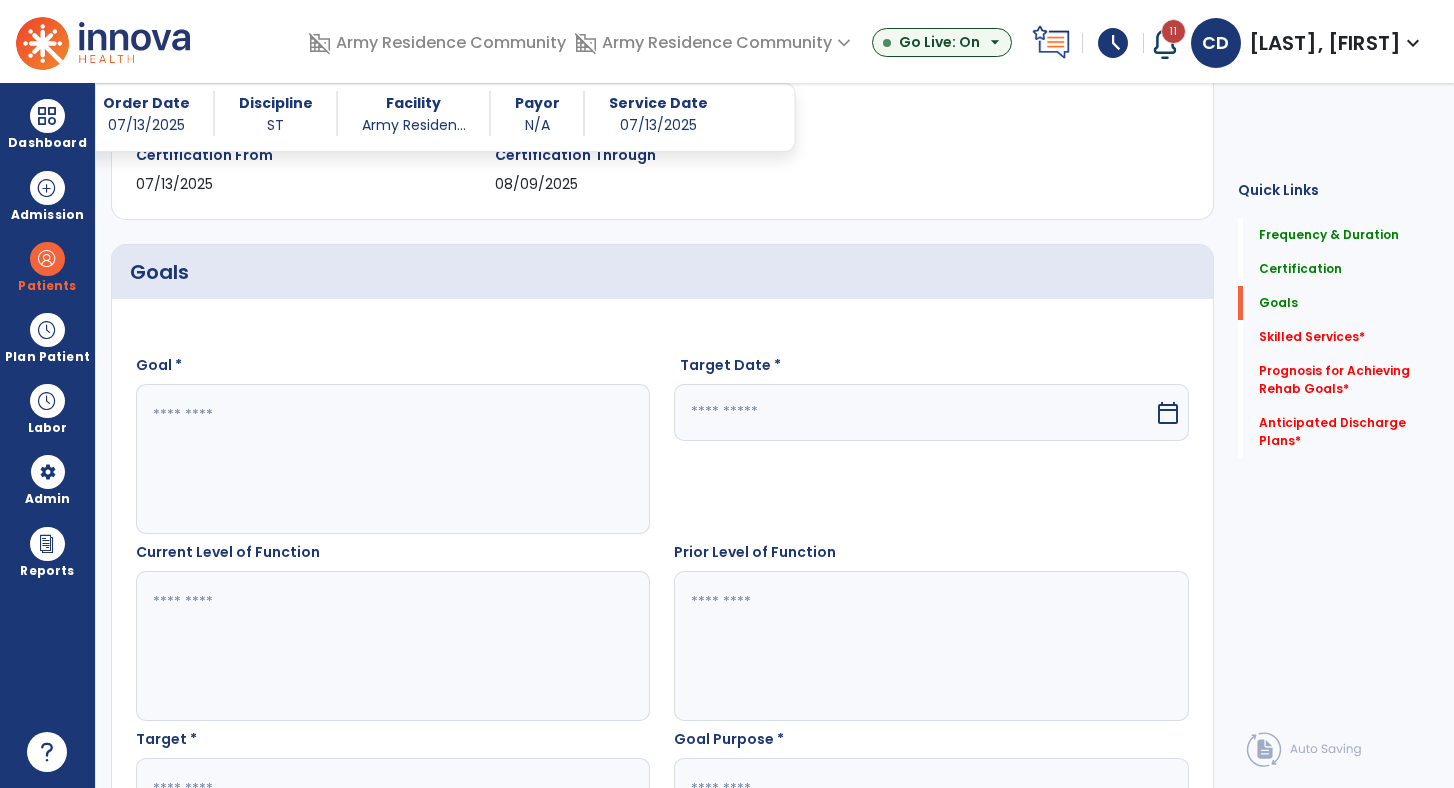click at bounding box center (392, 459) 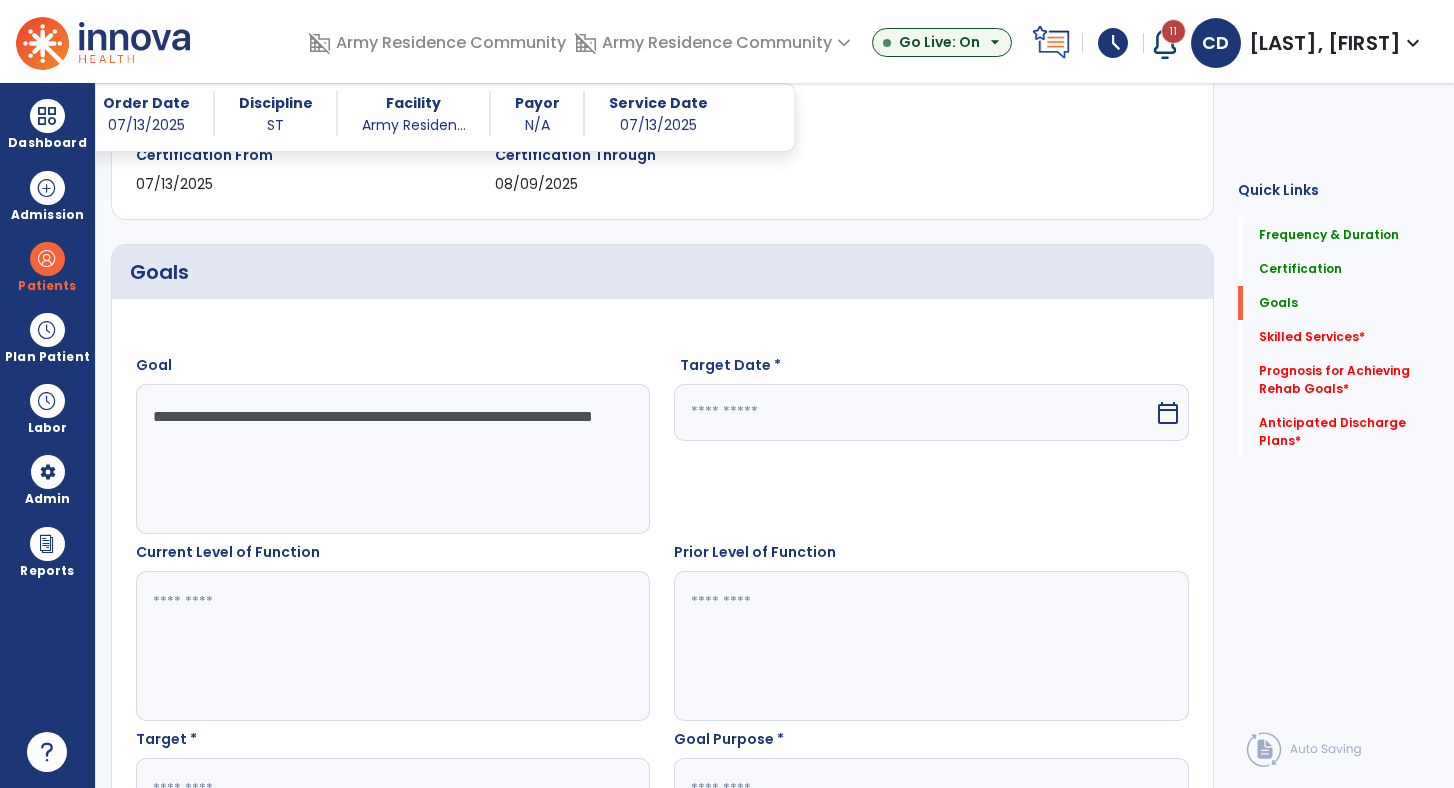 type on "**********" 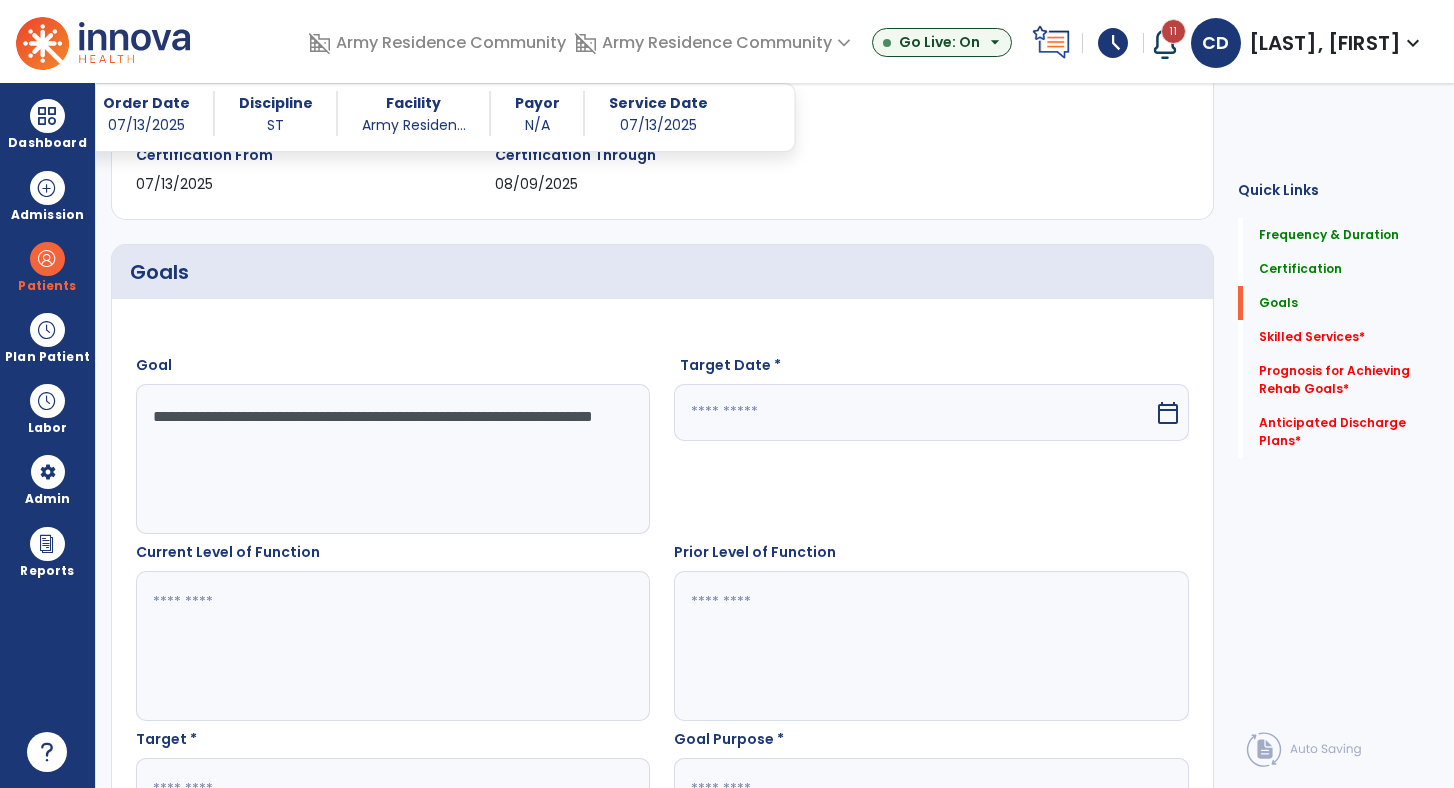click at bounding box center [913, 412] 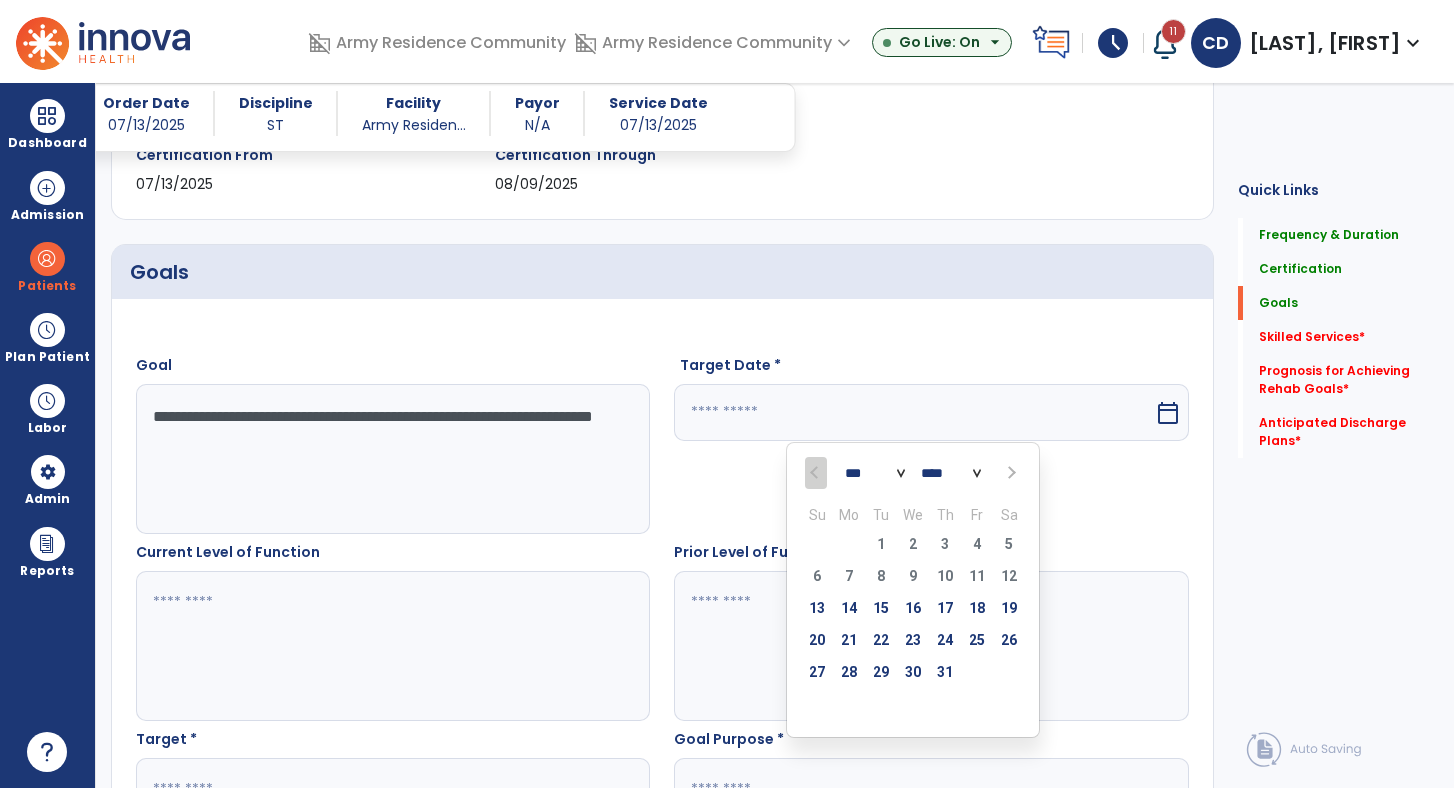 select on "*" 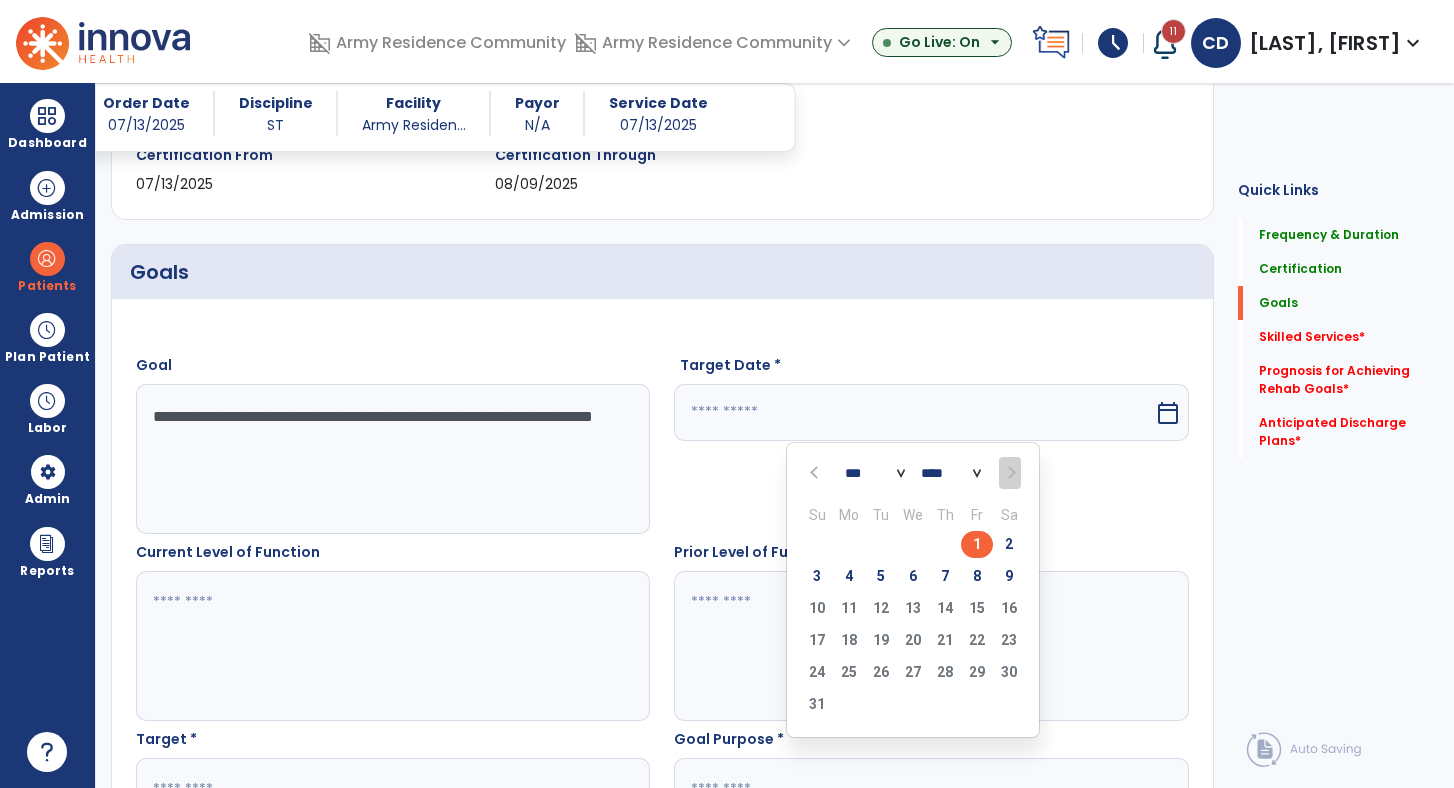 click on "9" at bounding box center (1009, 576) 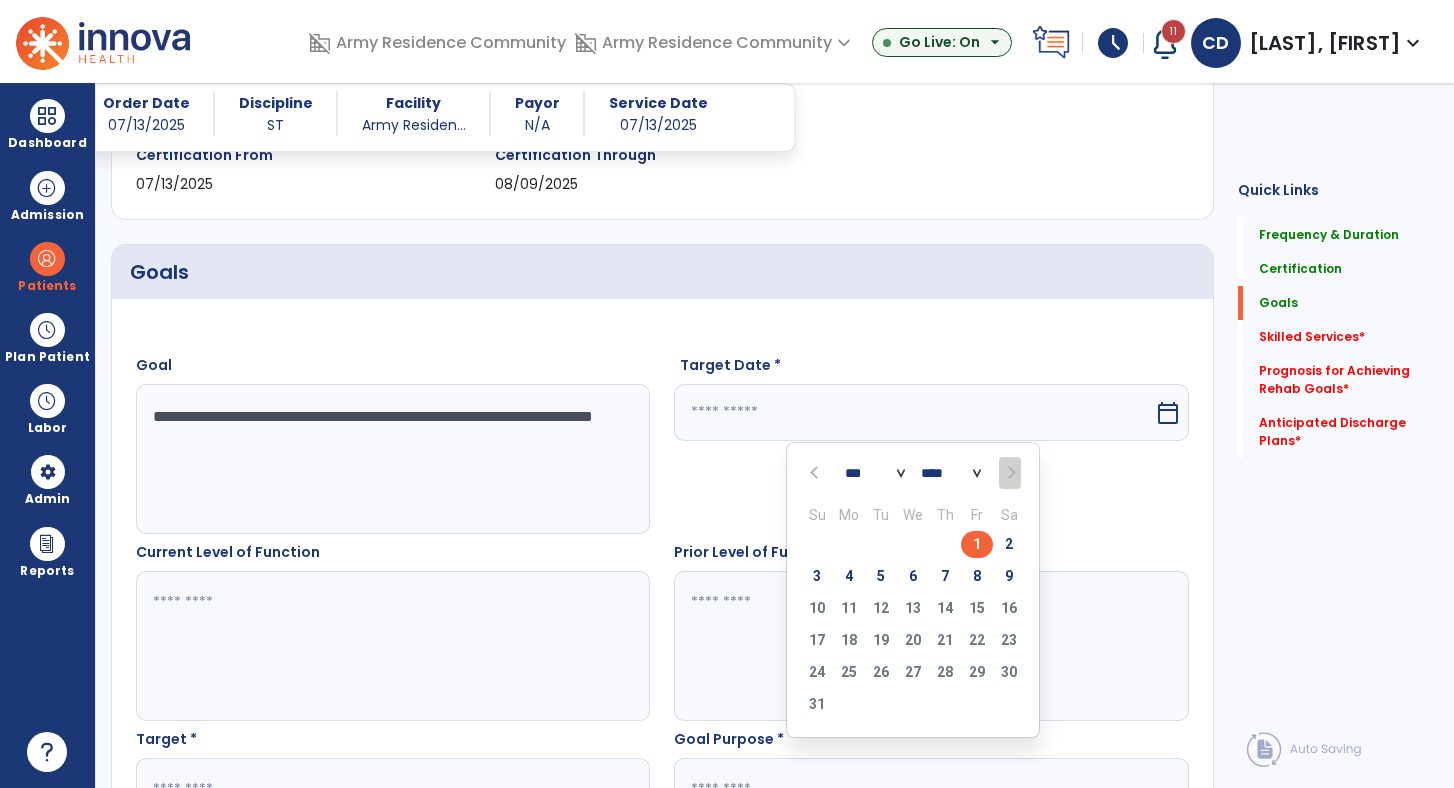 type on "********" 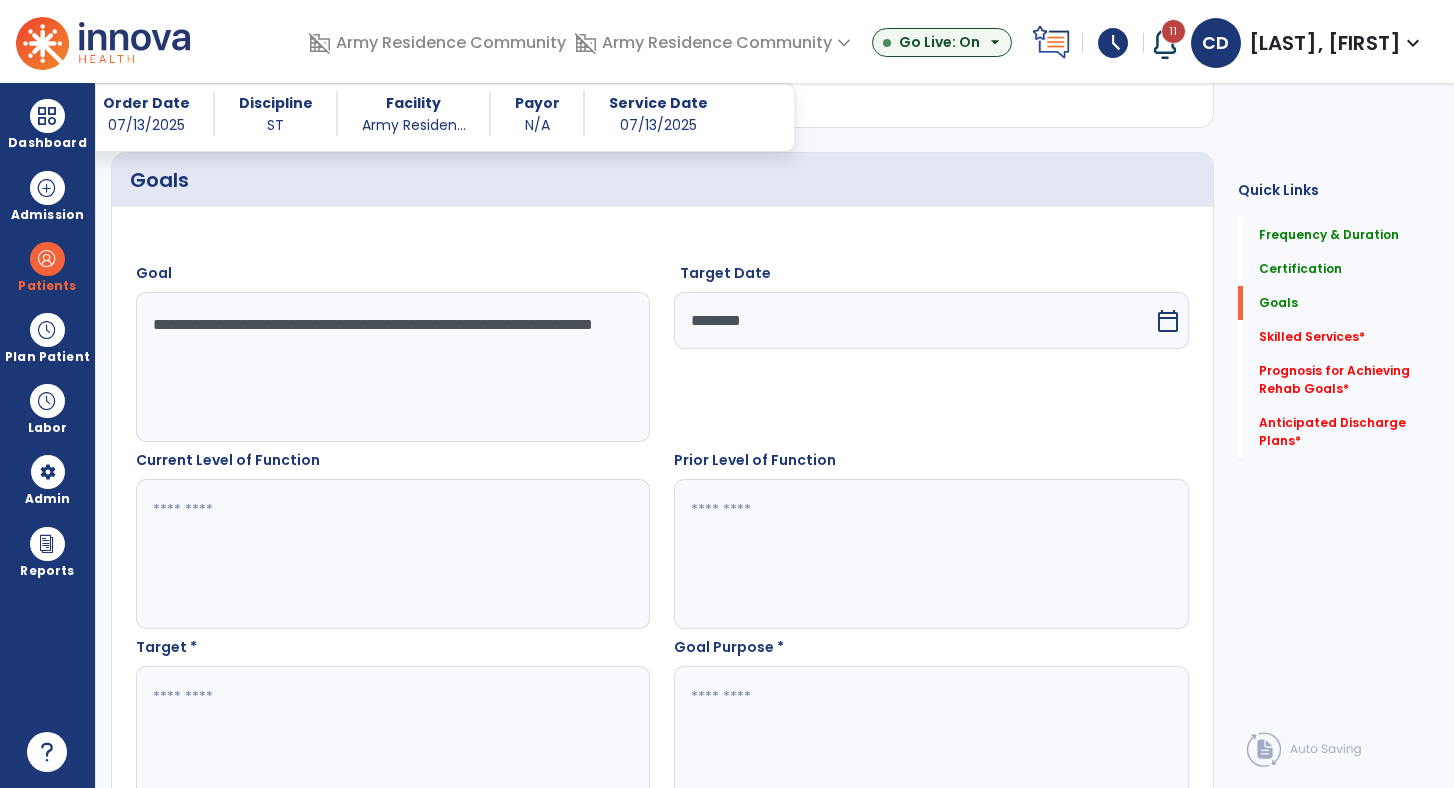 scroll, scrollTop: 465, scrollLeft: 0, axis: vertical 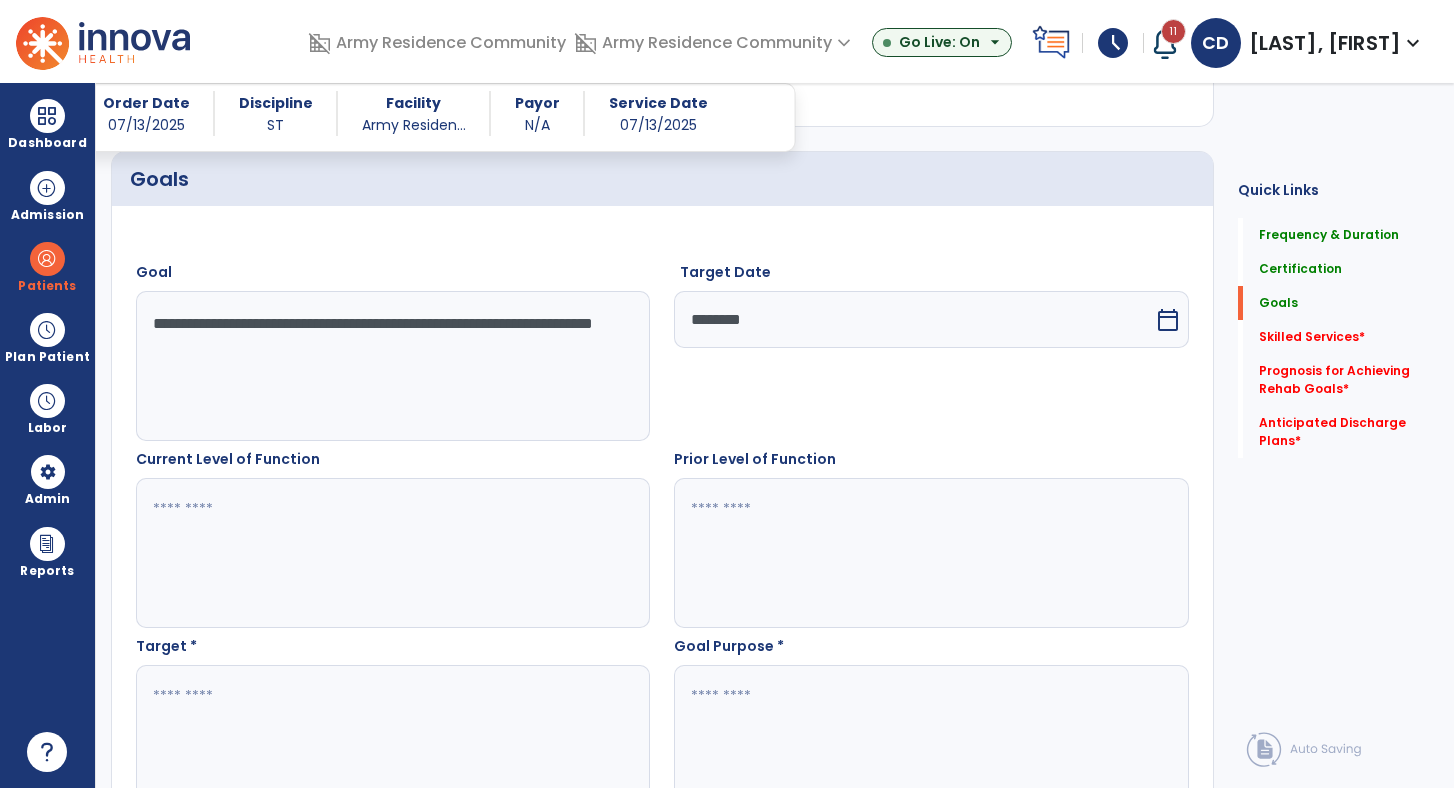 click at bounding box center (392, 740) 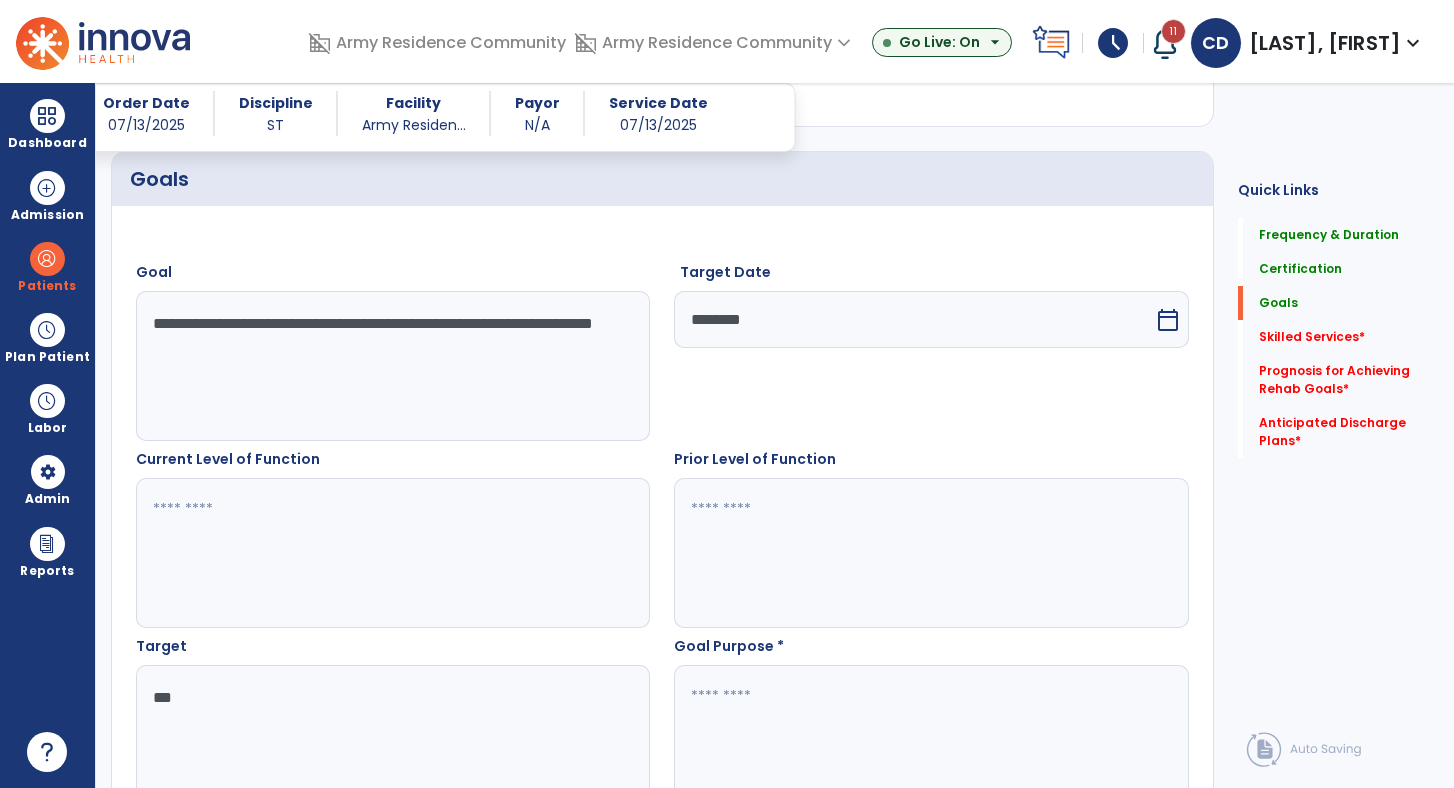 type on "***" 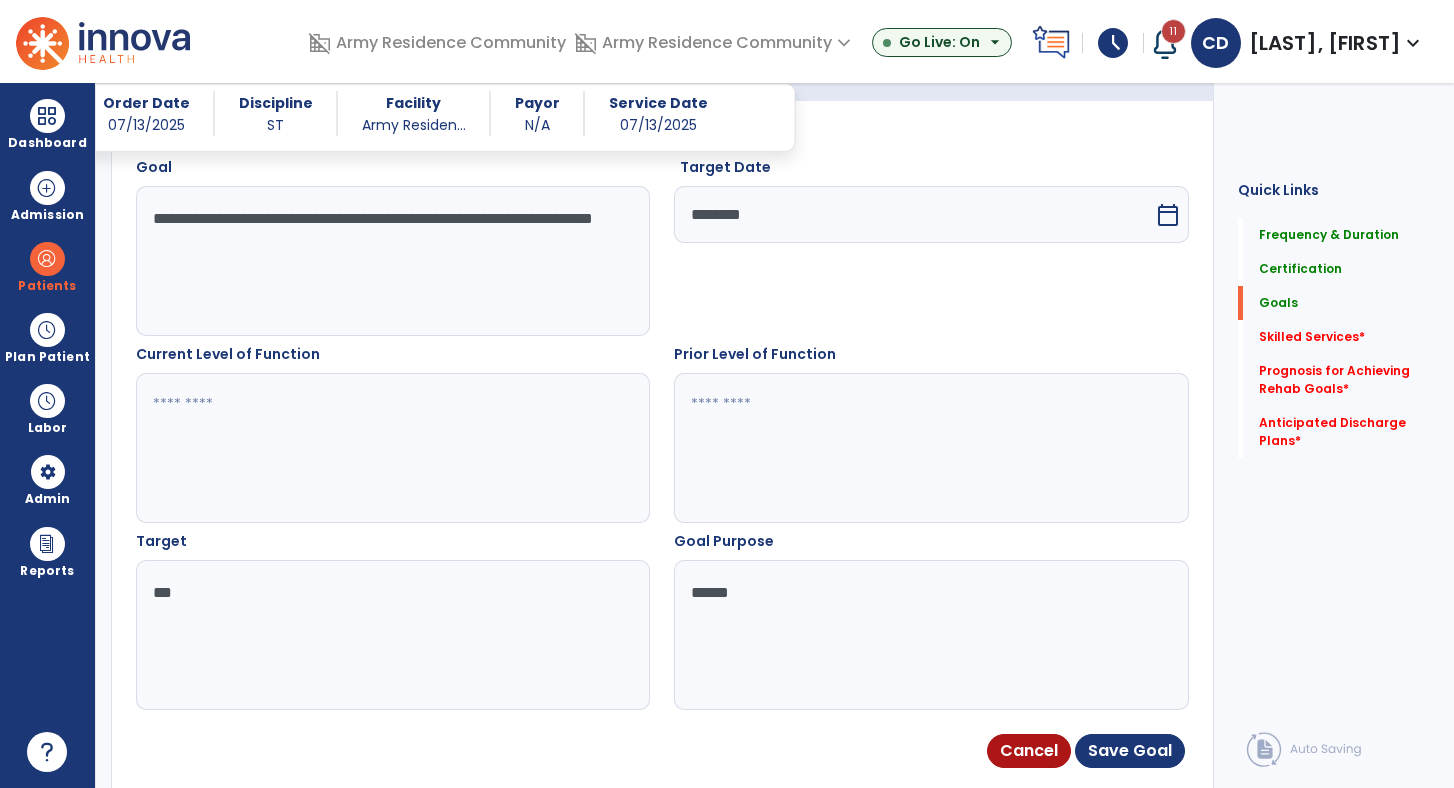 scroll, scrollTop: 616, scrollLeft: 0, axis: vertical 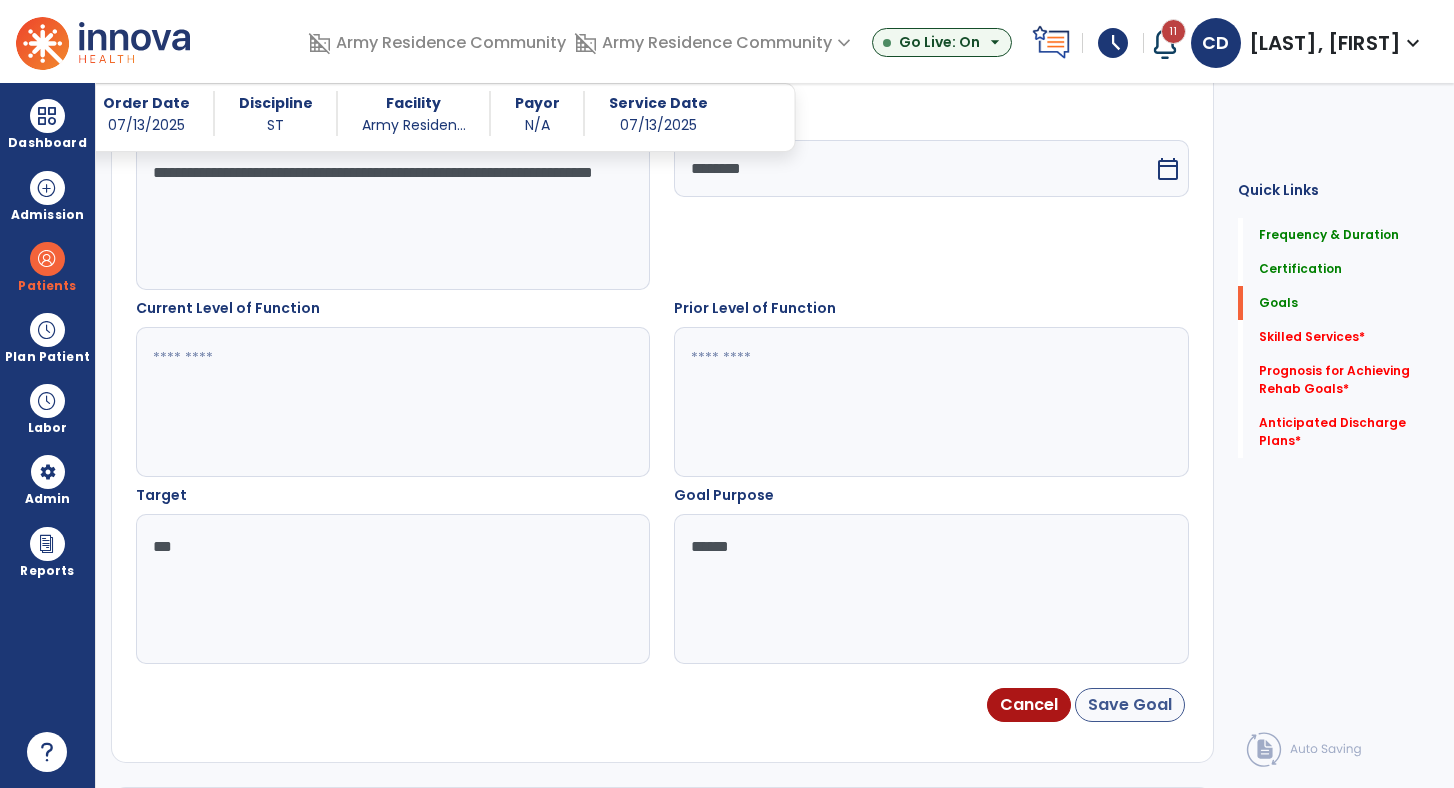type on "******" 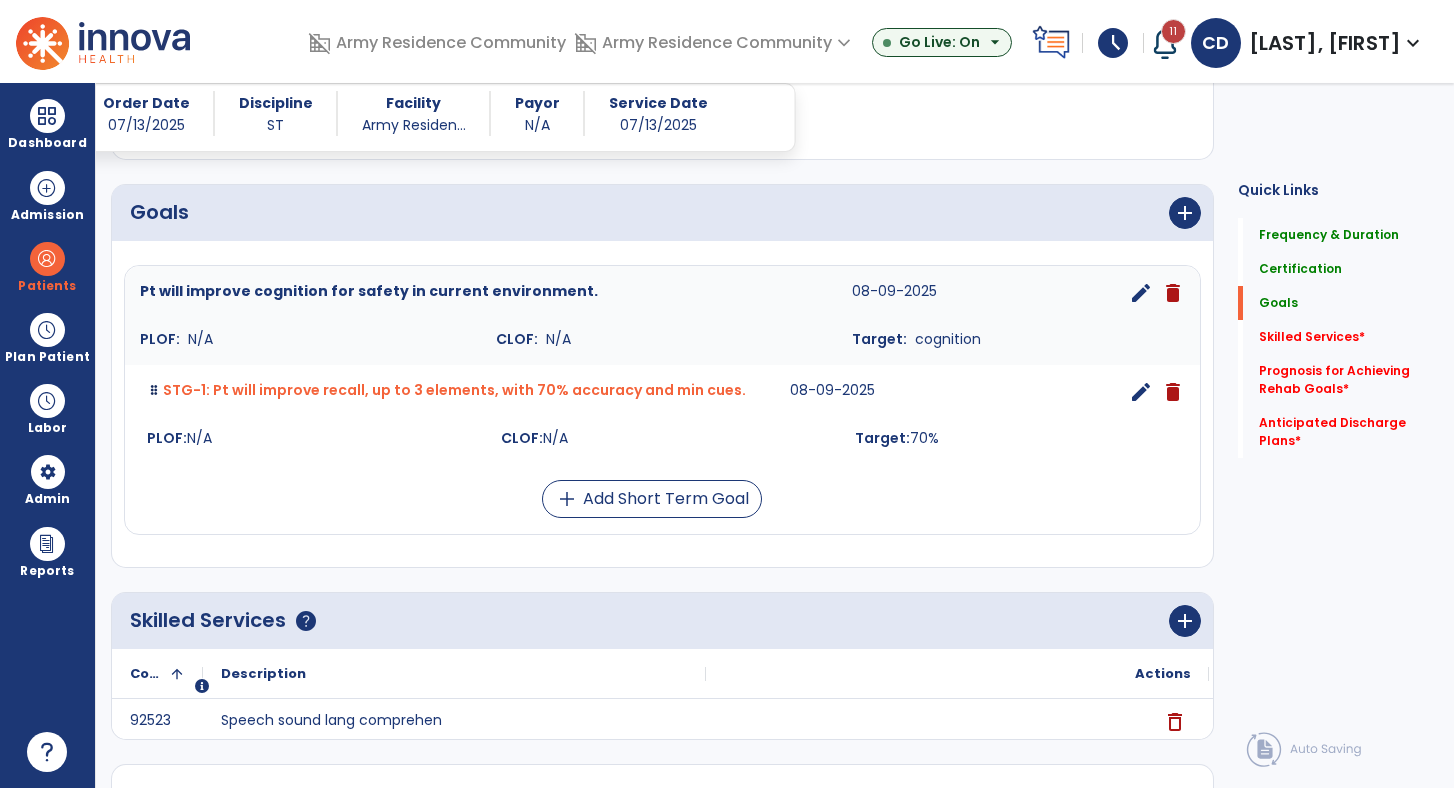 scroll, scrollTop: 425, scrollLeft: 0, axis: vertical 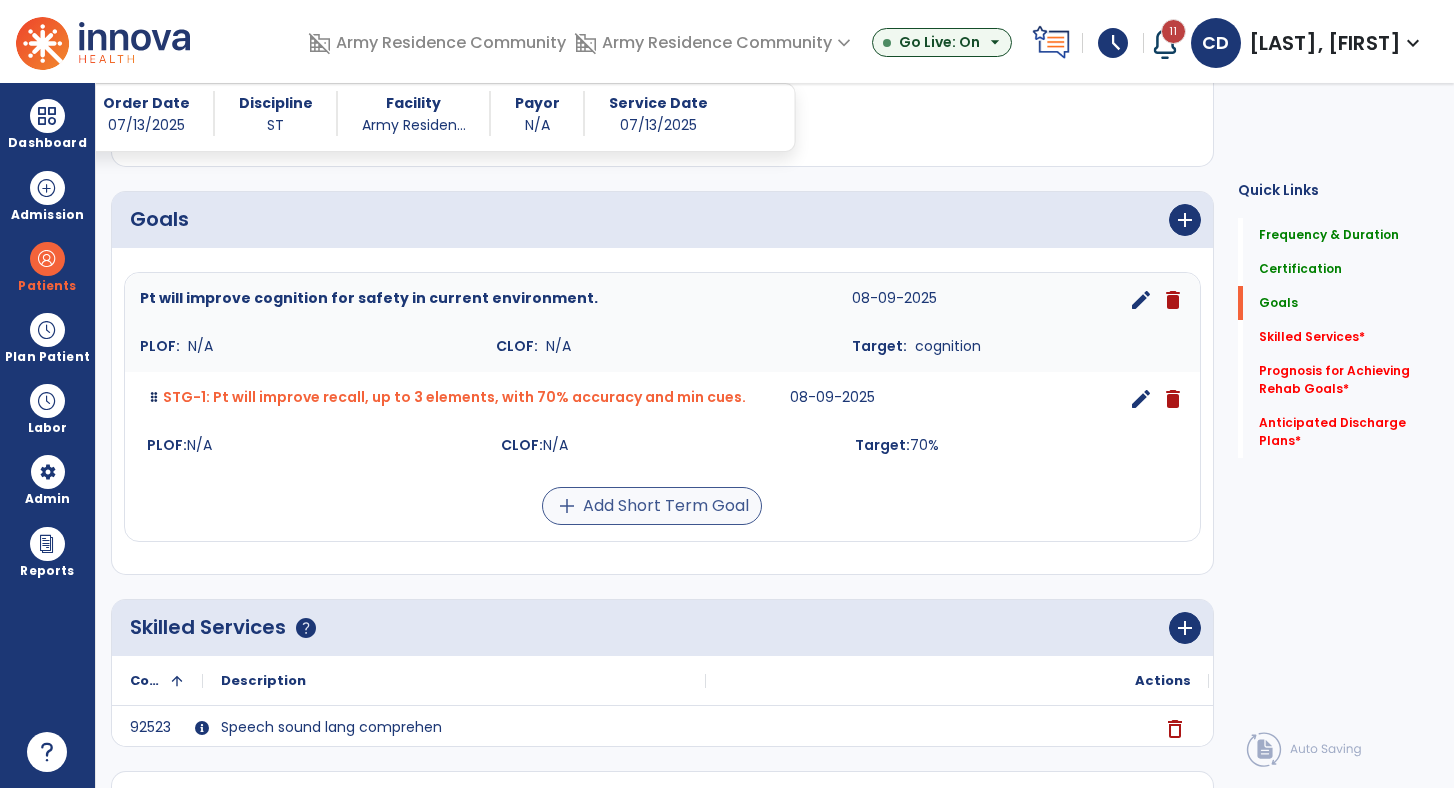 click on "add  Add Short Term Goal" at bounding box center [652, 506] 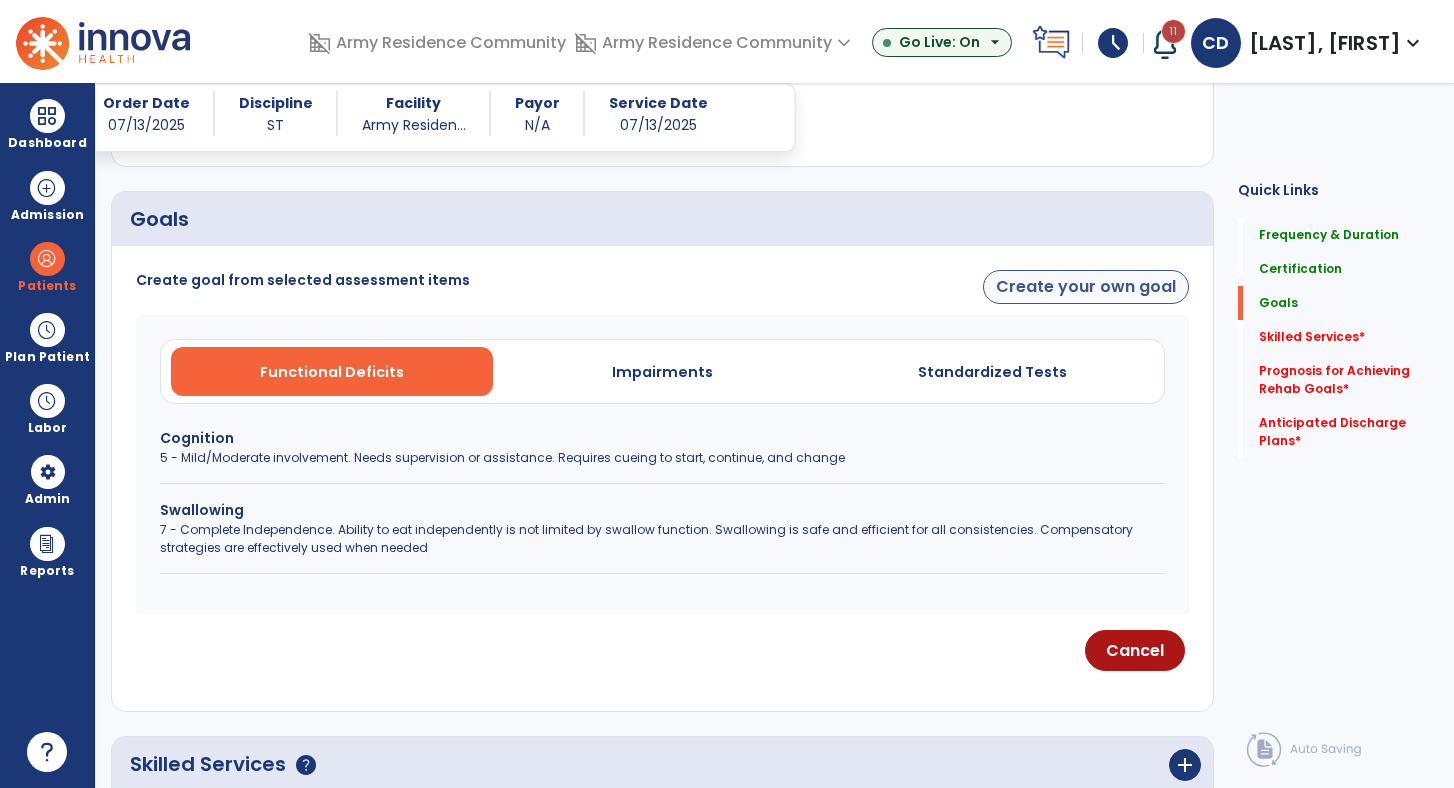 click on "Create your own goal" at bounding box center (1086, 287) 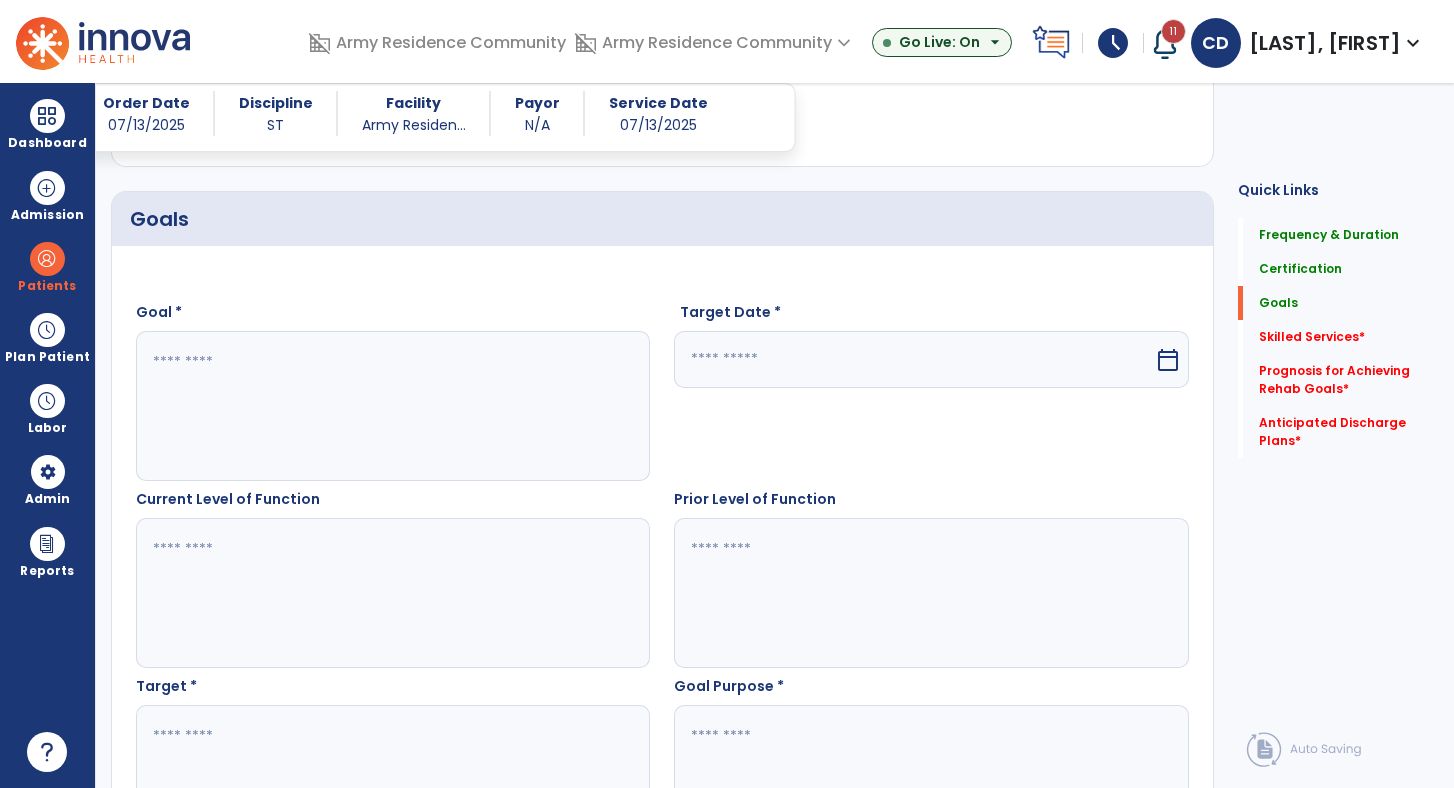 click at bounding box center [392, 406] 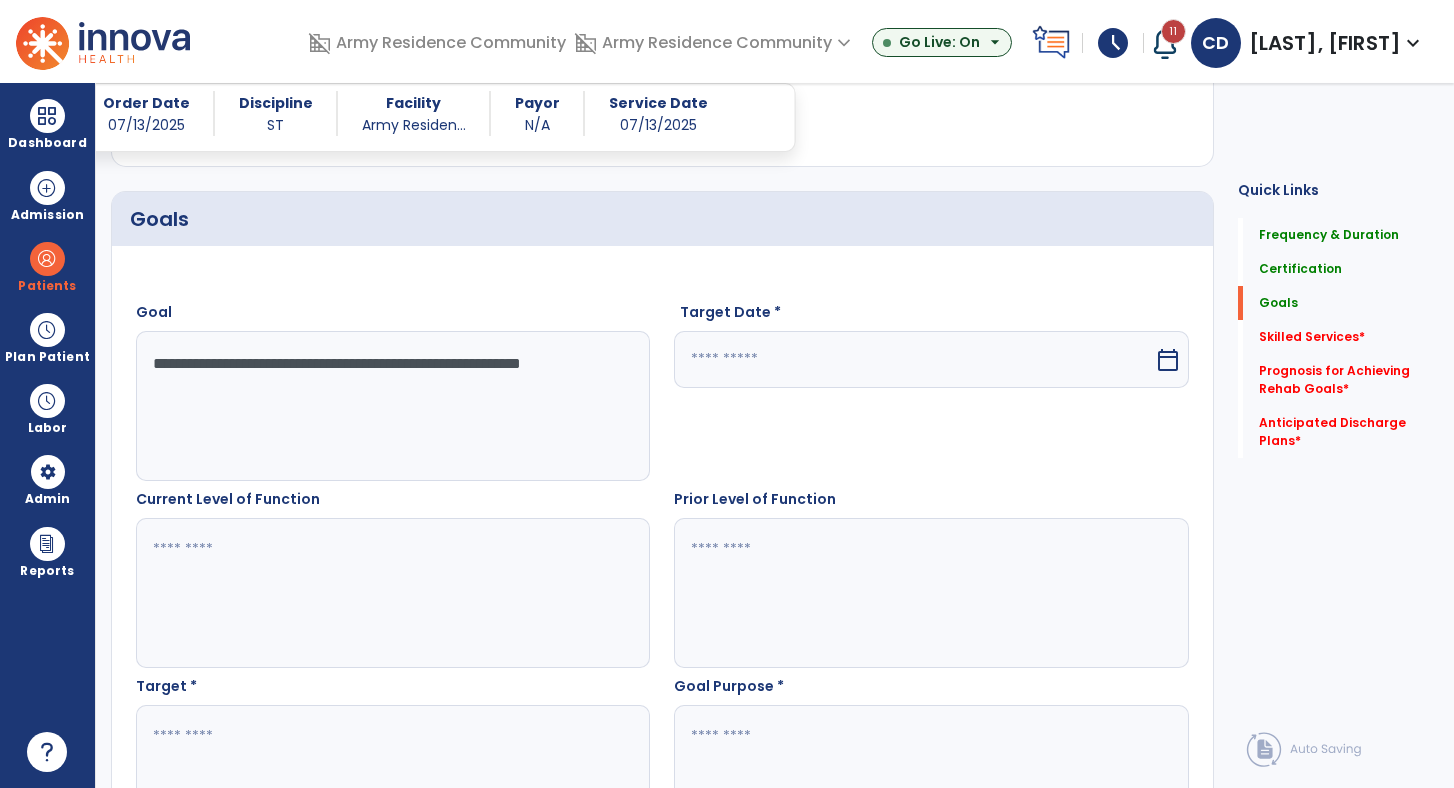 drag, startPoint x: 558, startPoint y: 415, endPoint x: 431, endPoint y: 362, distance: 137.6154 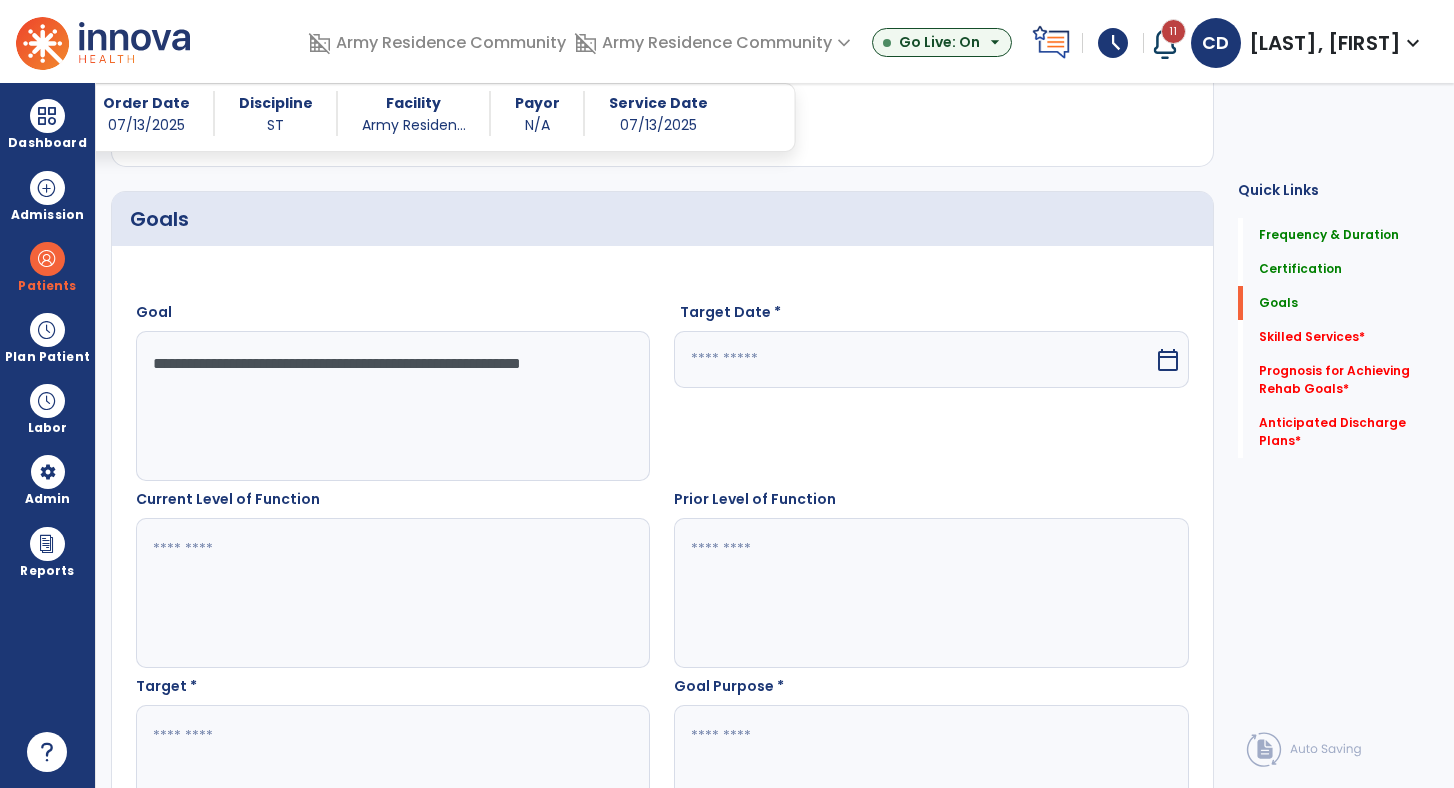click on "**********" at bounding box center [392, 406] 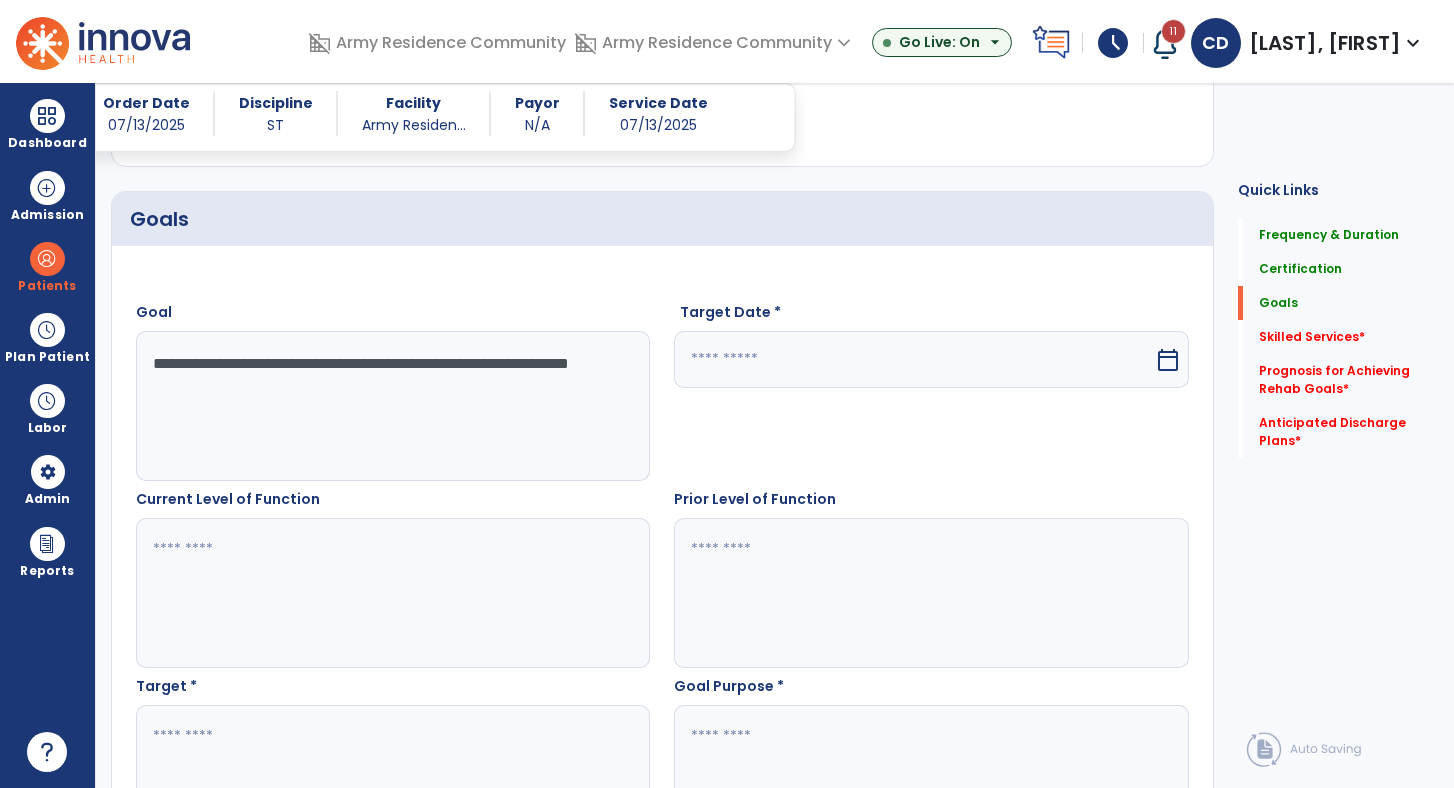 type on "**********" 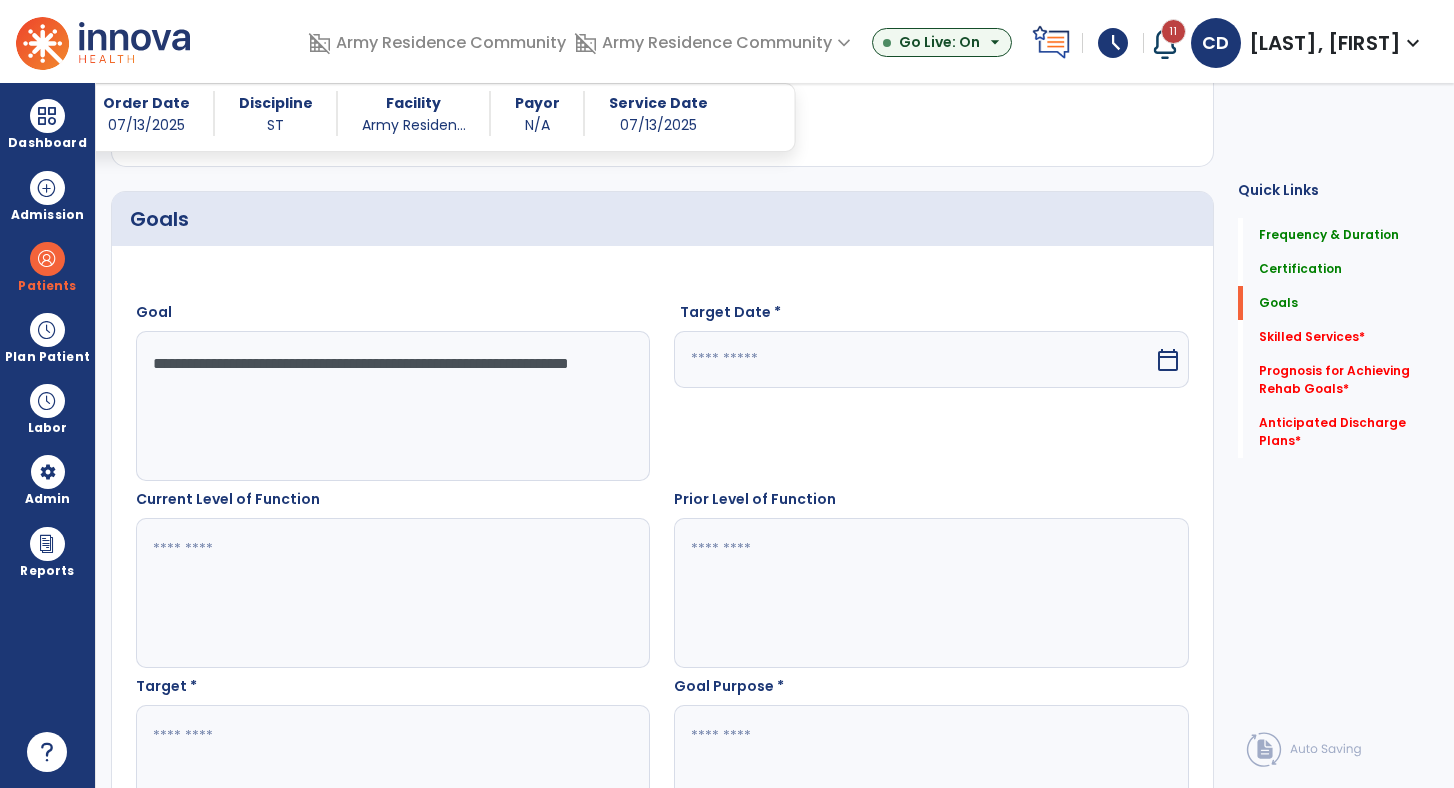 click at bounding box center [913, 359] 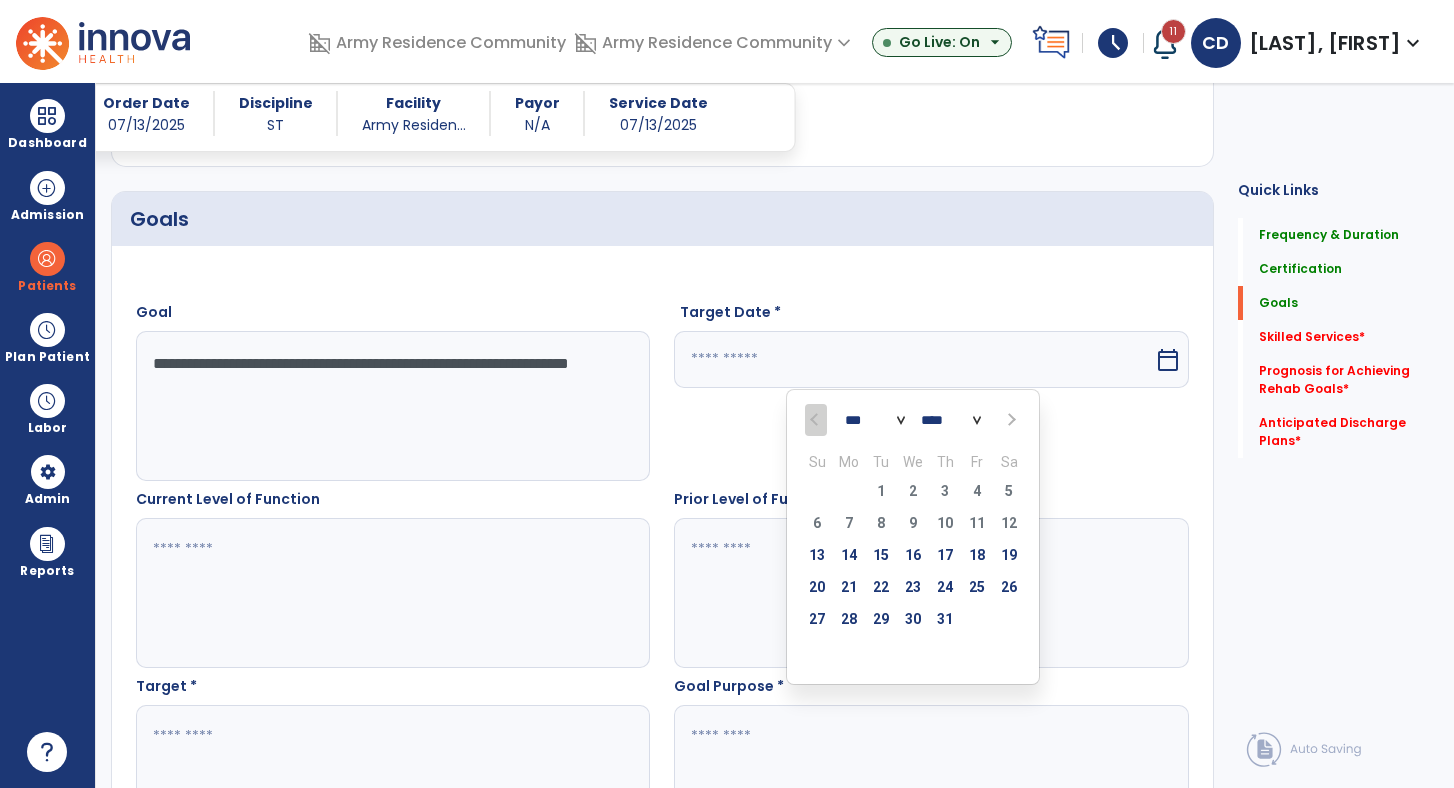 select on "*" 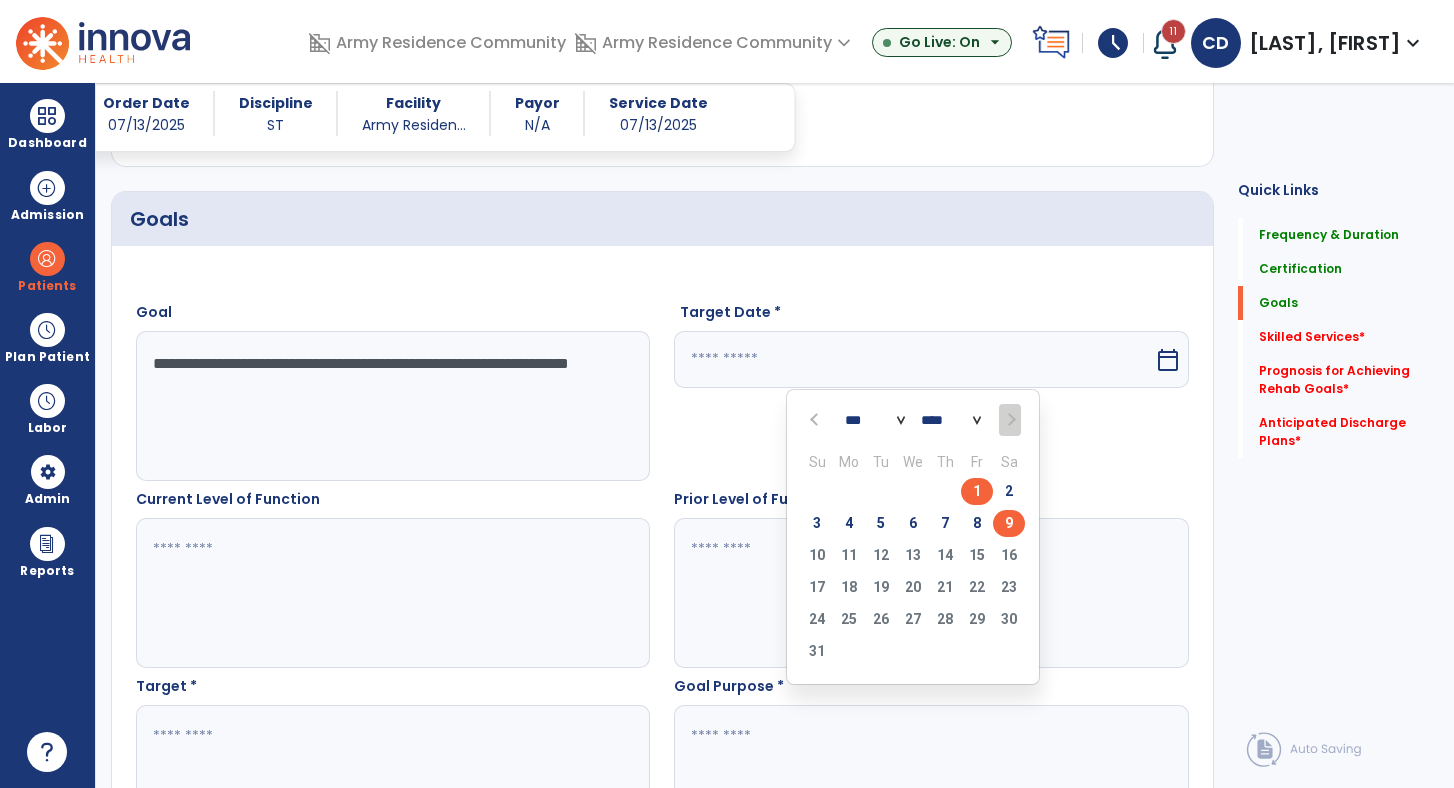 click on "9" at bounding box center (1009, 523) 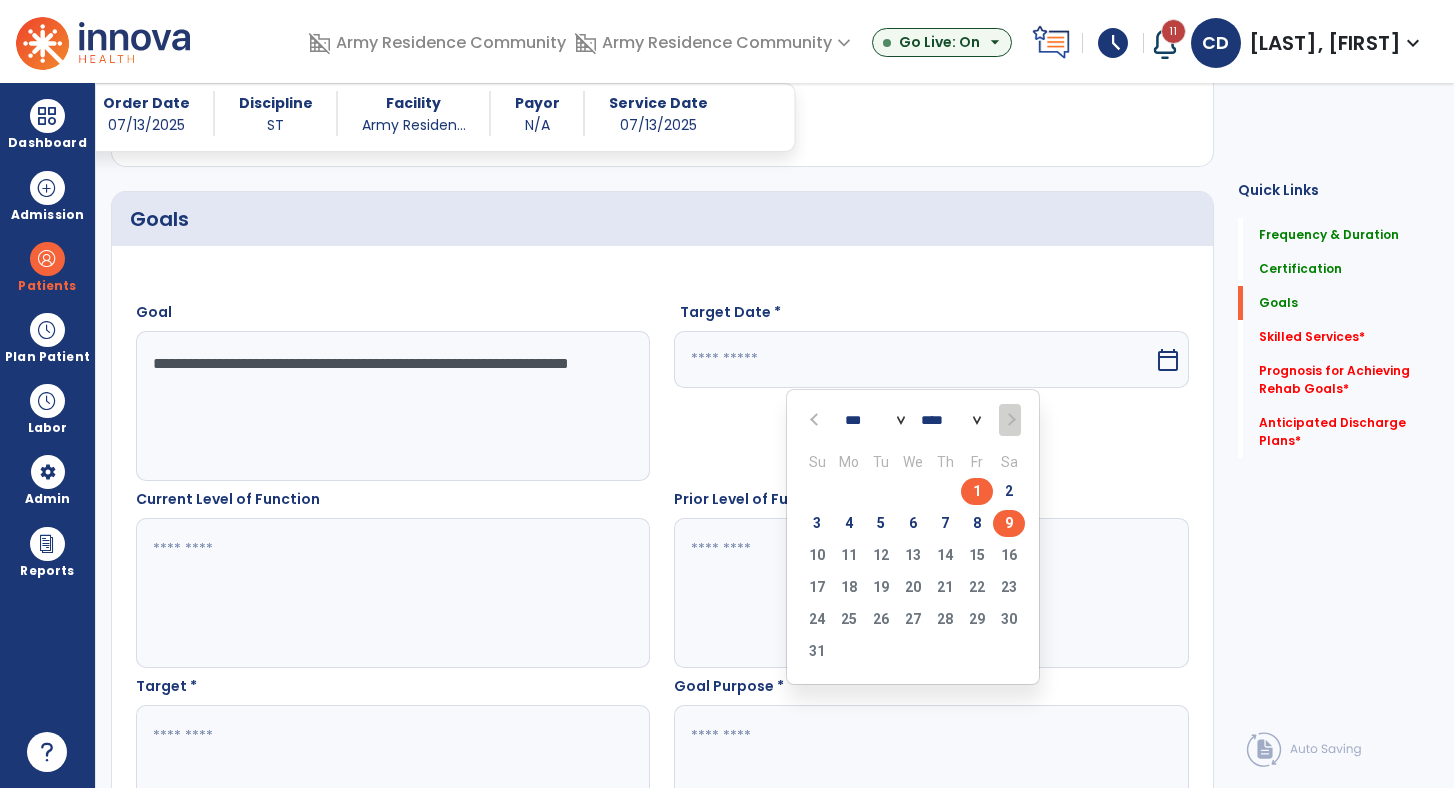 type on "********" 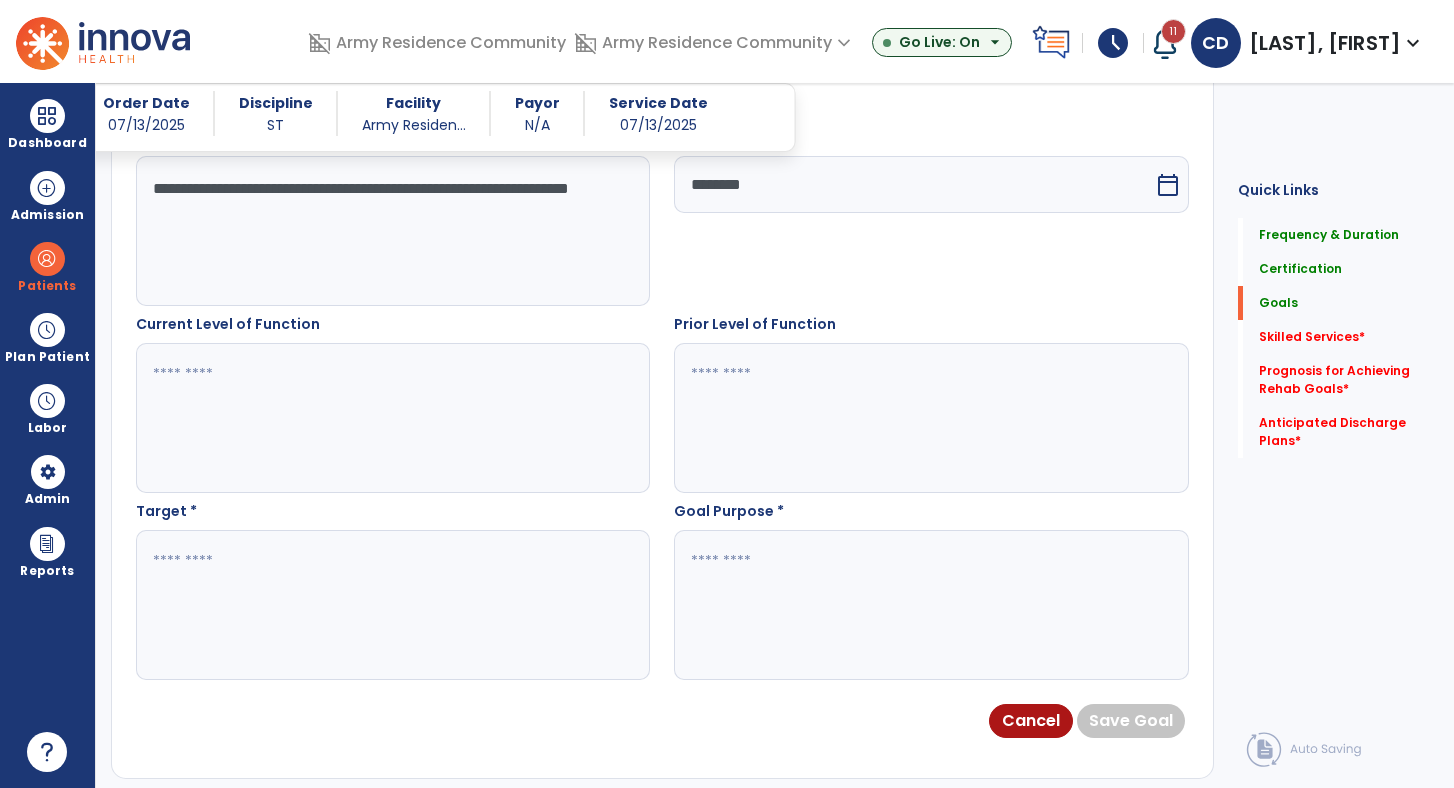scroll, scrollTop: 598, scrollLeft: 0, axis: vertical 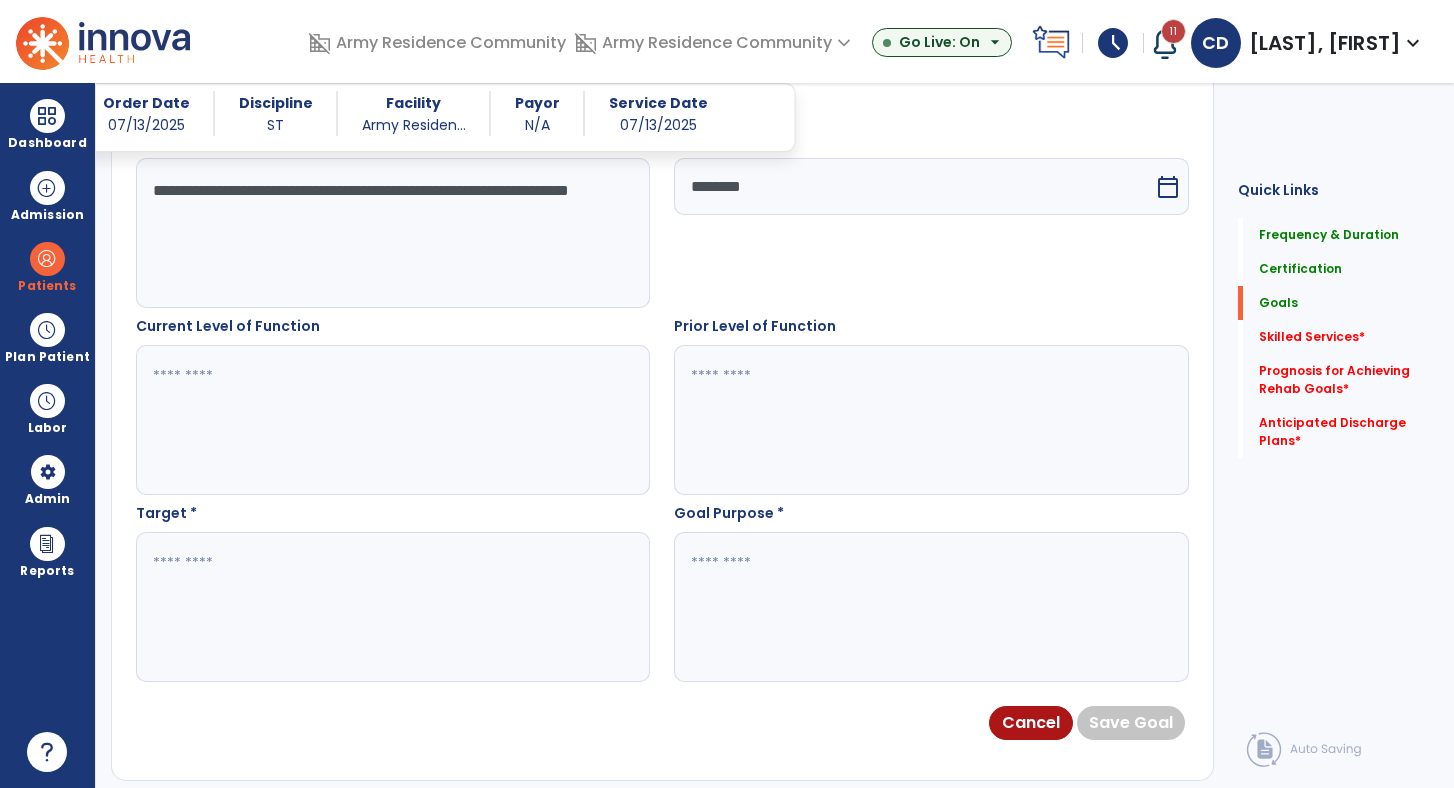 click at bounding box center (392, 607) 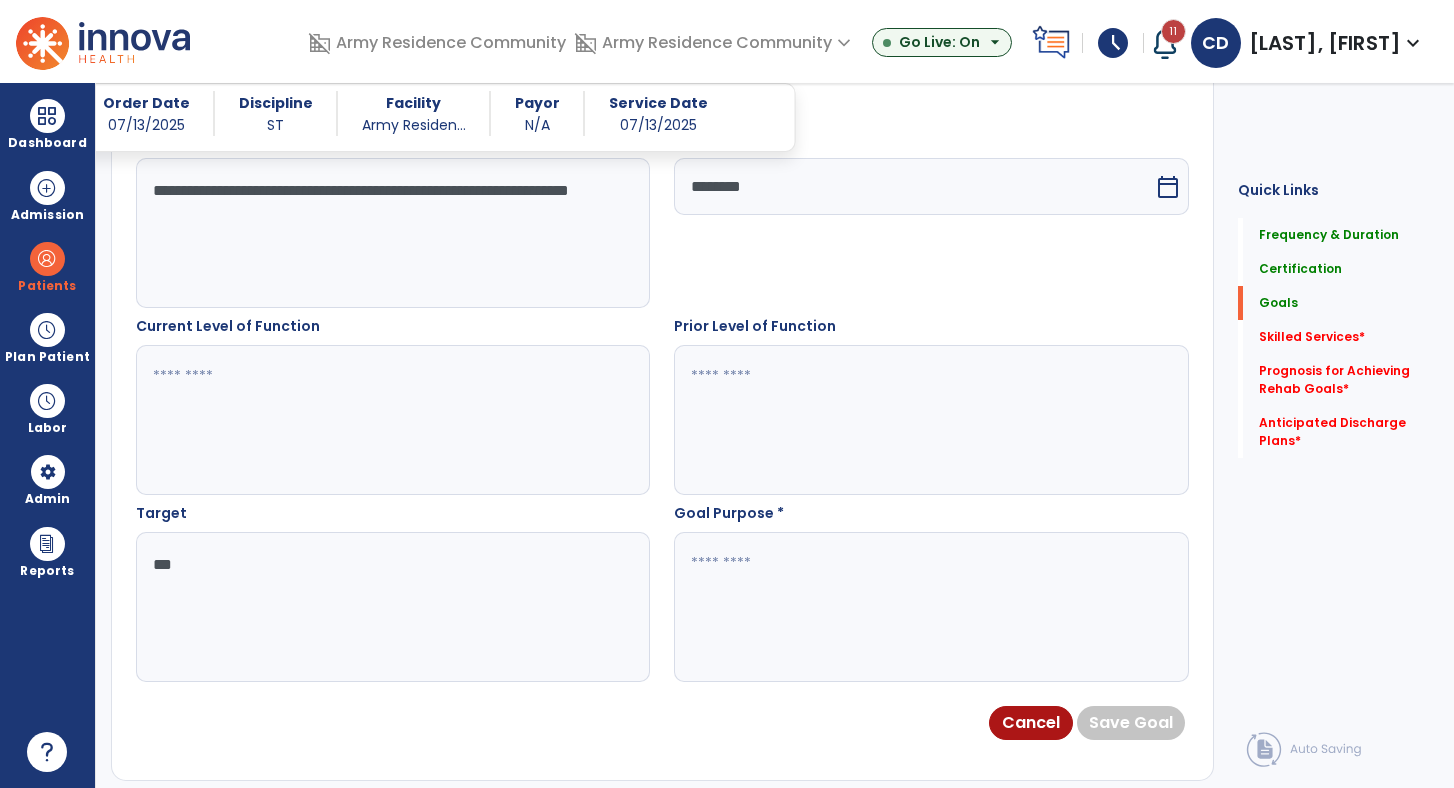 type on "***" 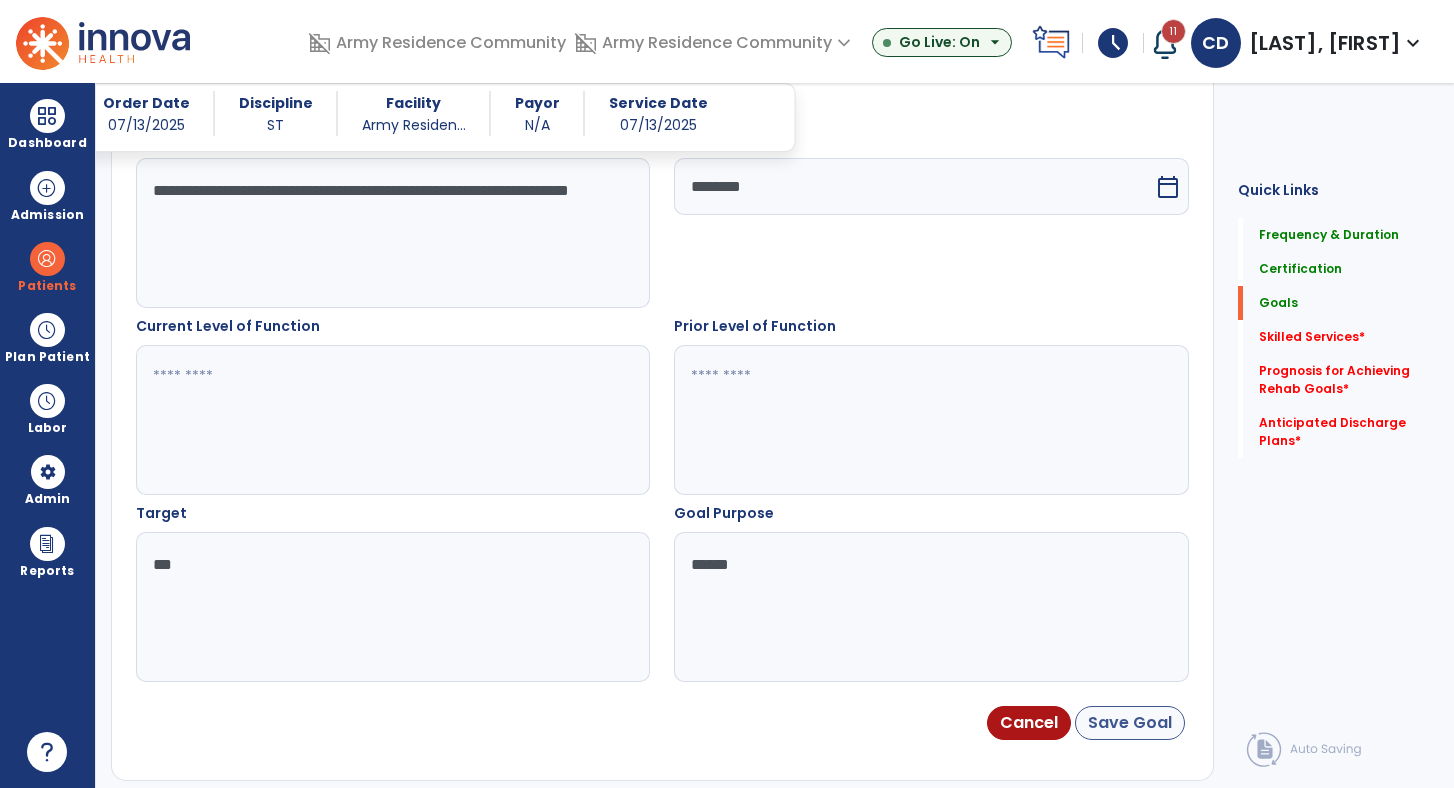 type on "******" 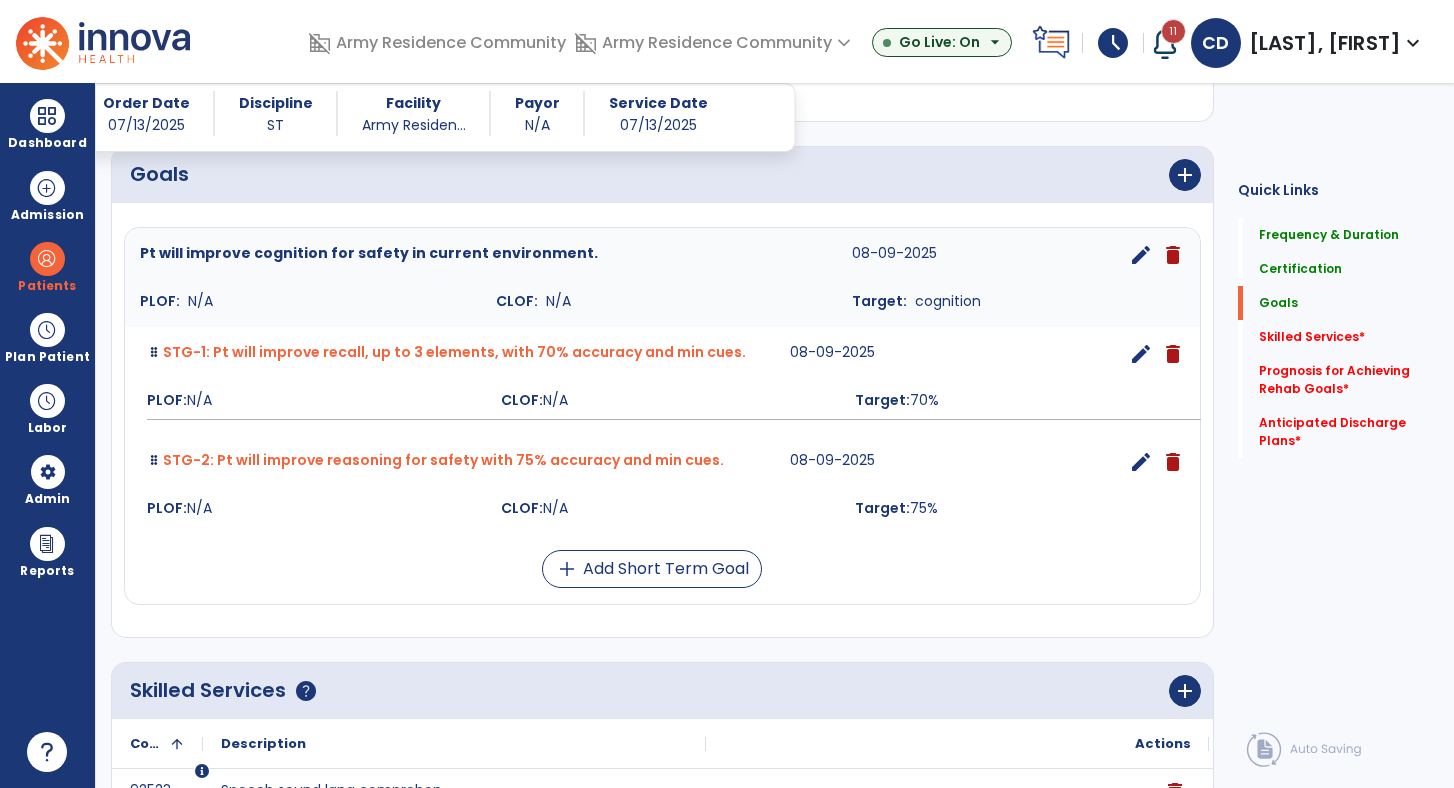scroll, scrollTop: 467, scrollLeft: 0, axis: vertical 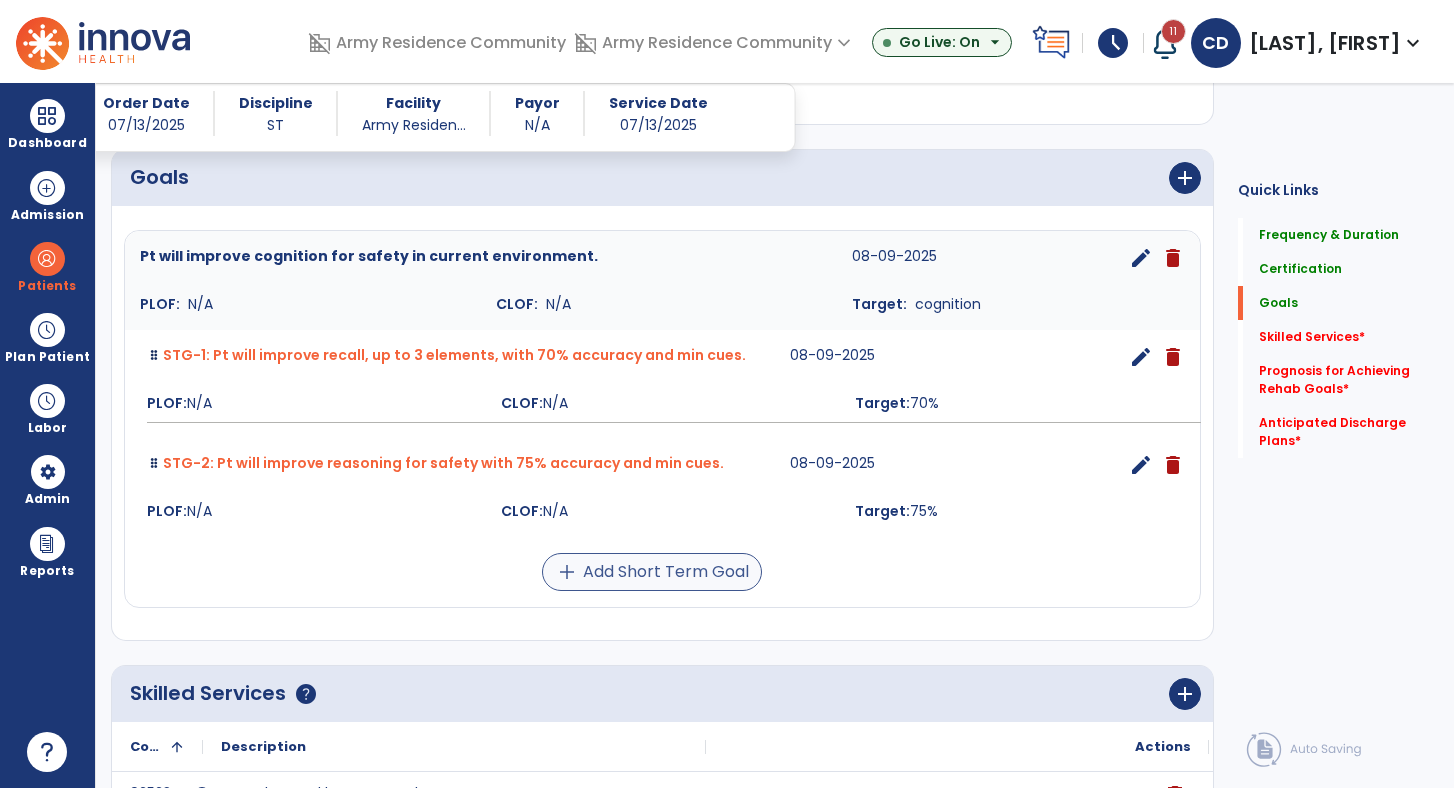 click on "add  Add Short Term Goal" at bounding box center (652, 572) 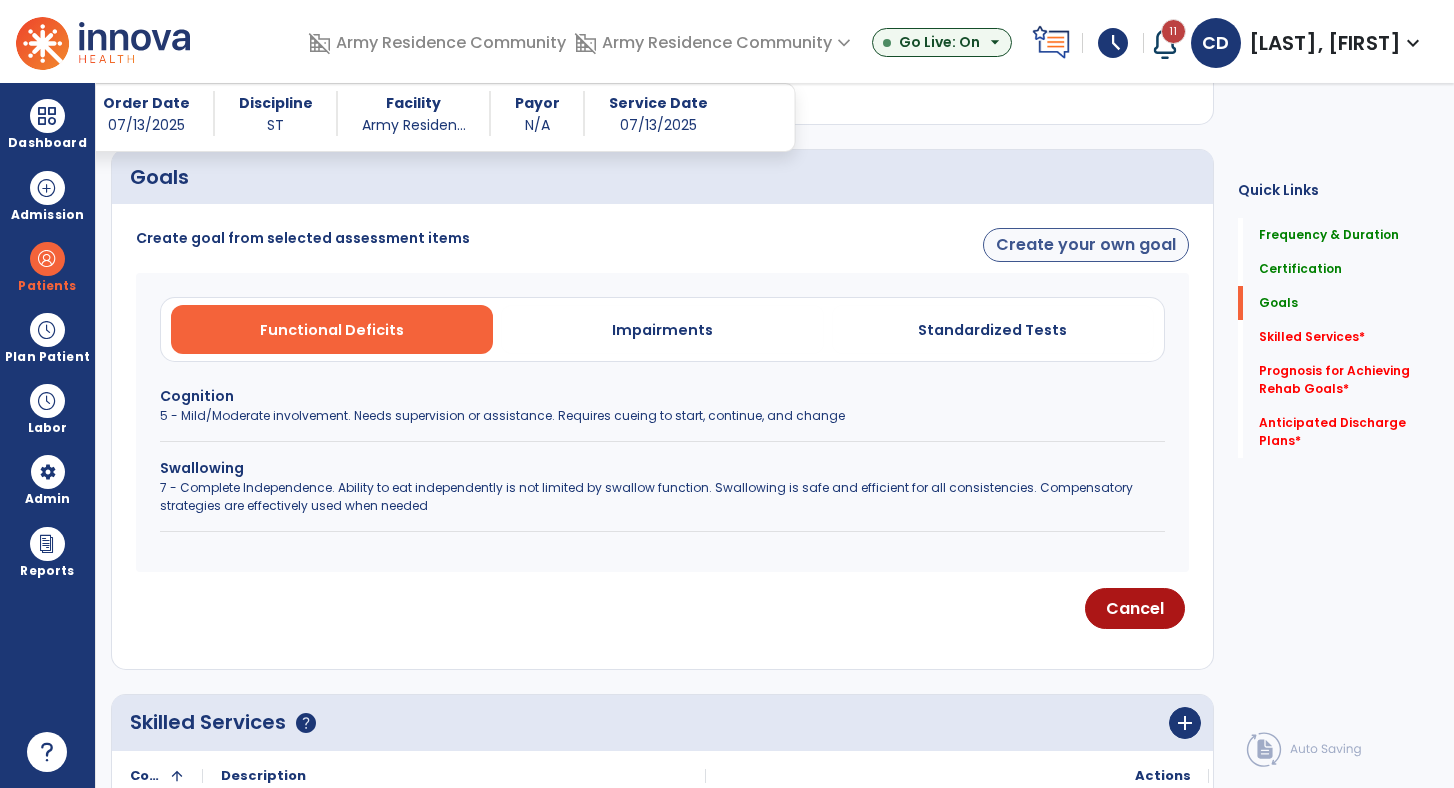 click on "Create your own goal" at bounding box center (1086, 245) 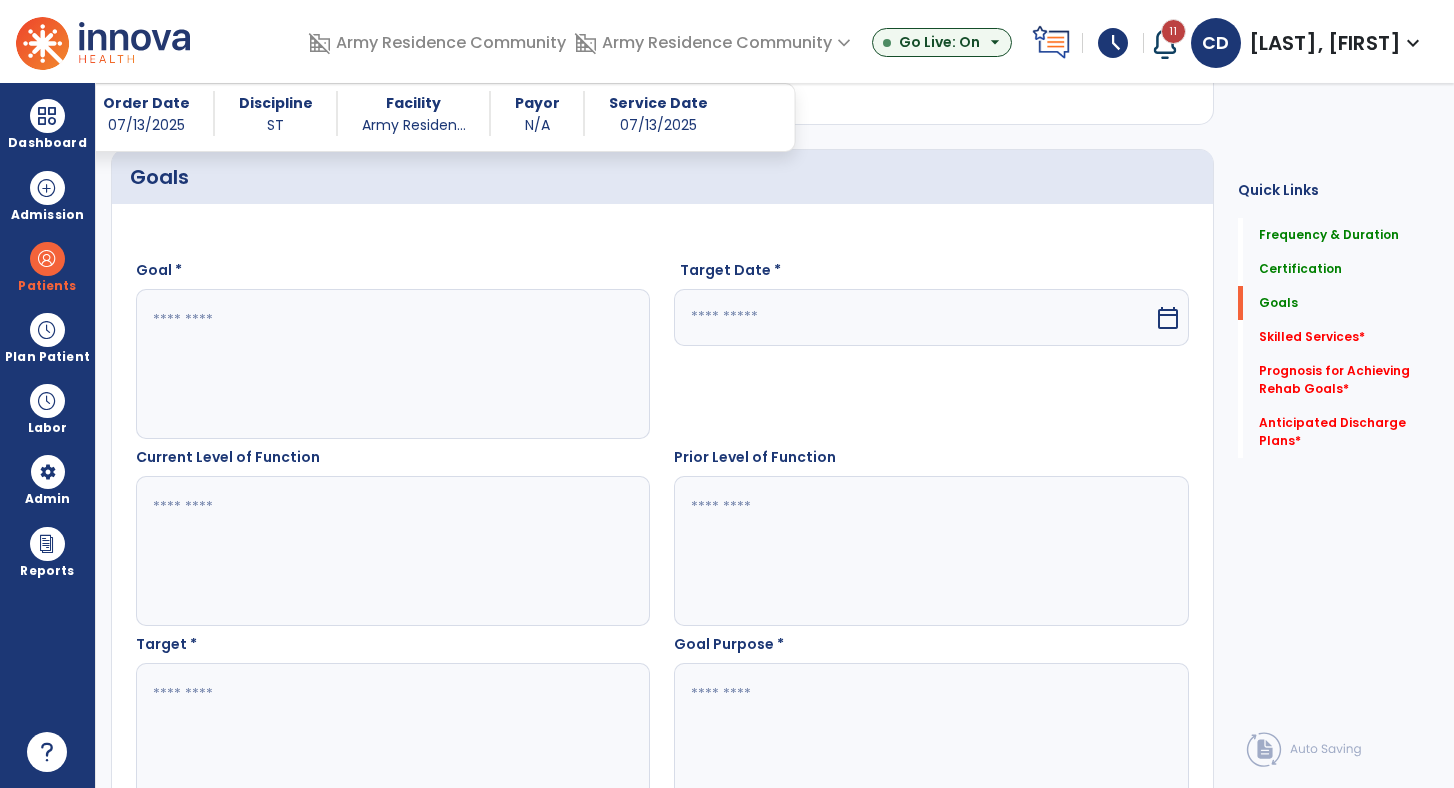 click at bounding box center (392, 364) 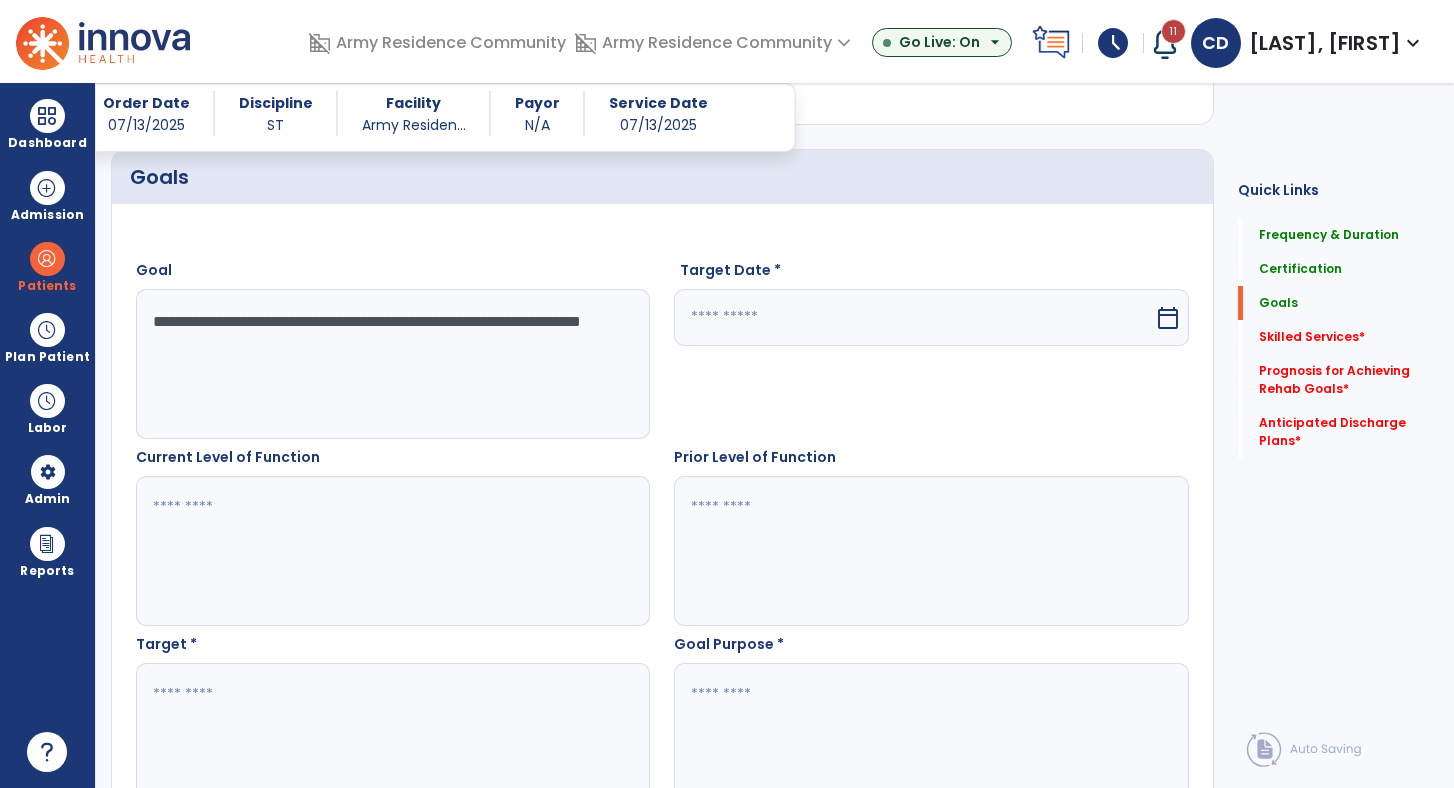 type on "**********" 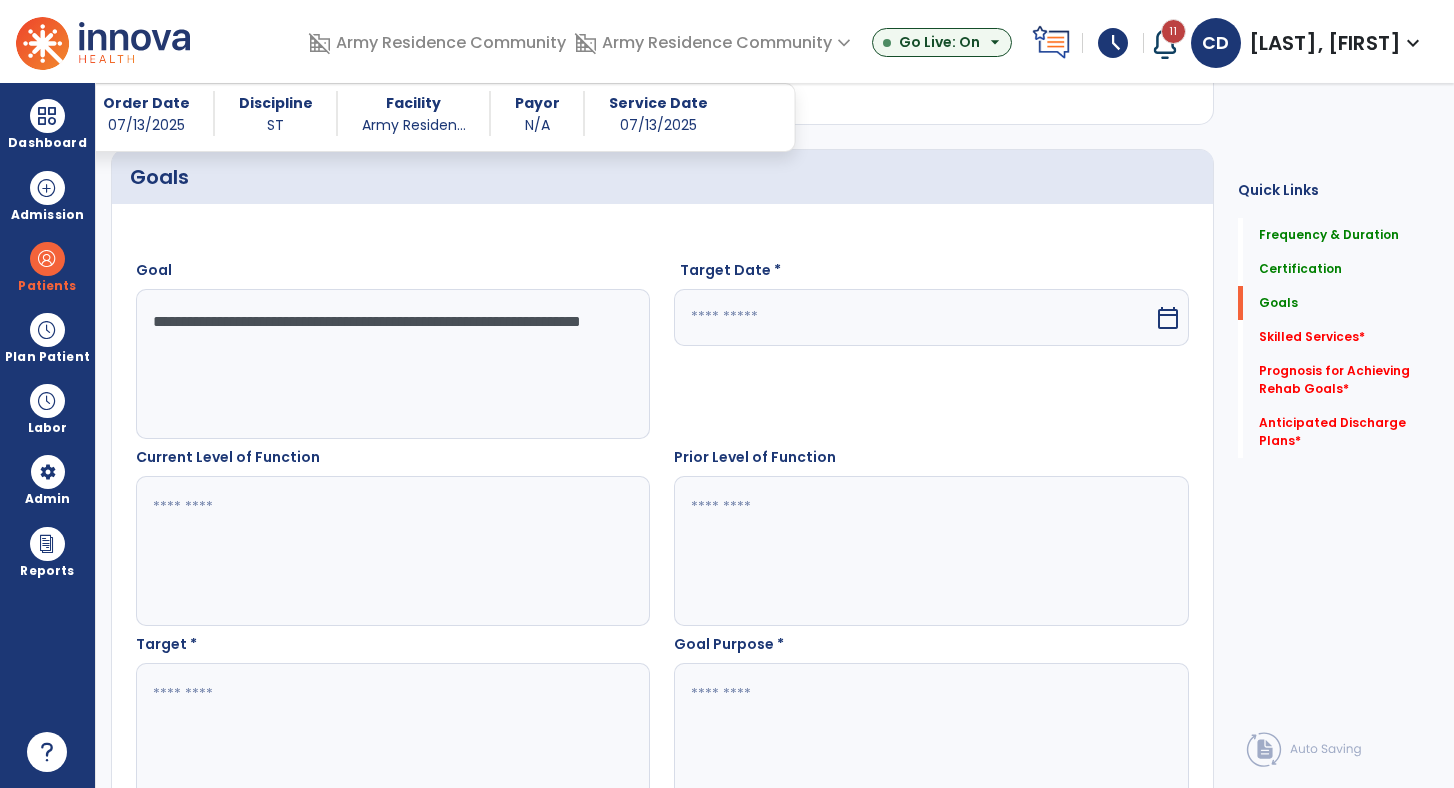 click at bounding box center (913, 317) 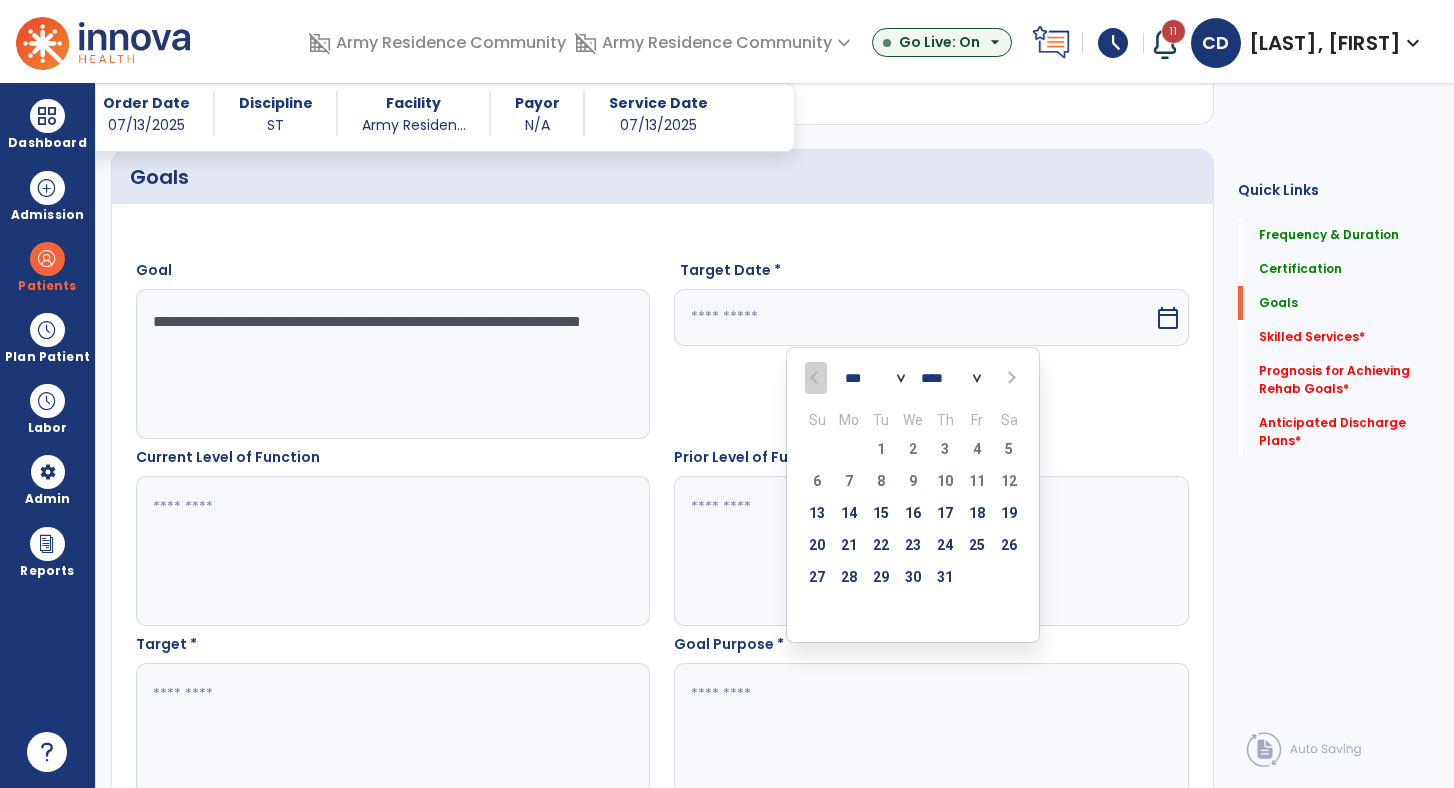 select on "*" 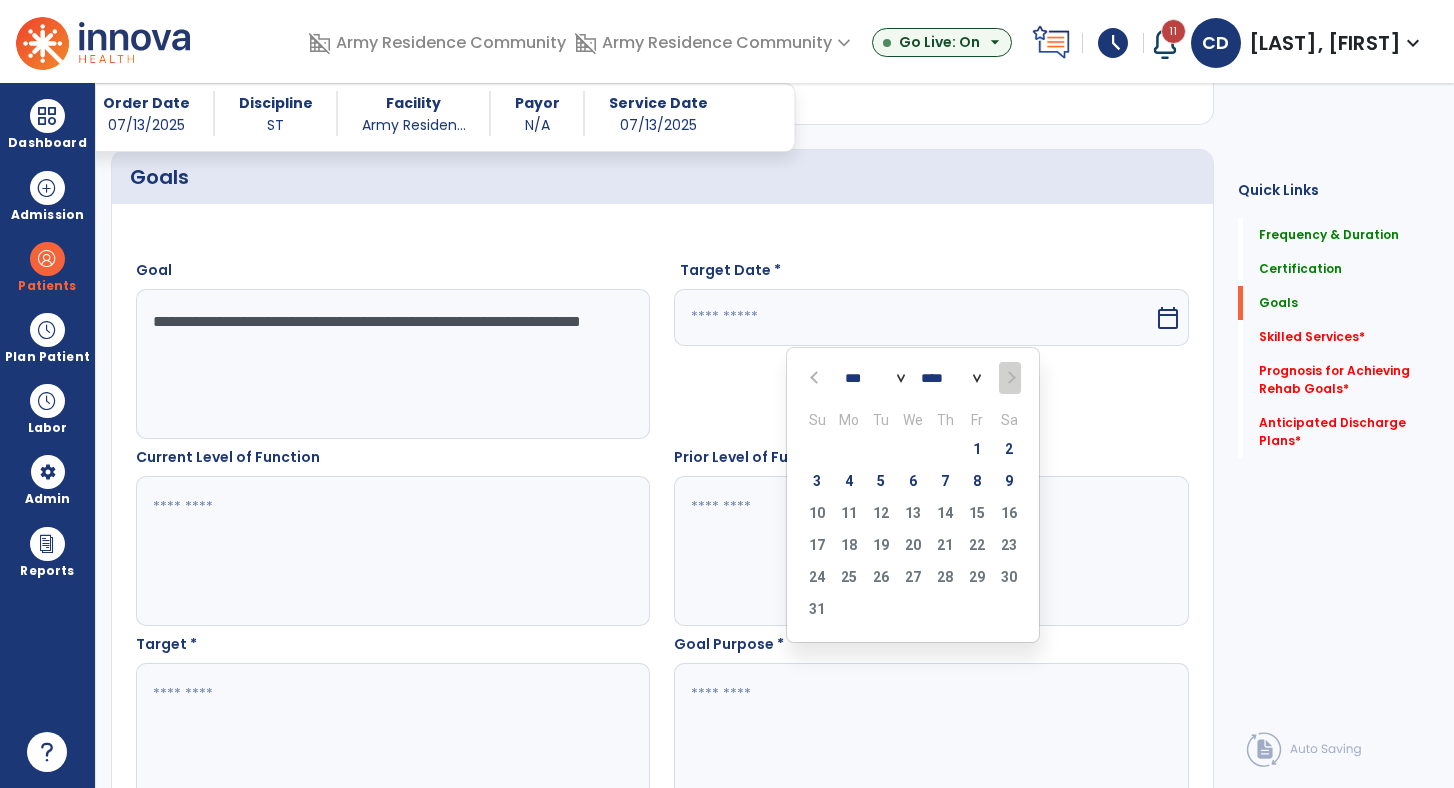 click on "9" at bounding box center [1009, 481] 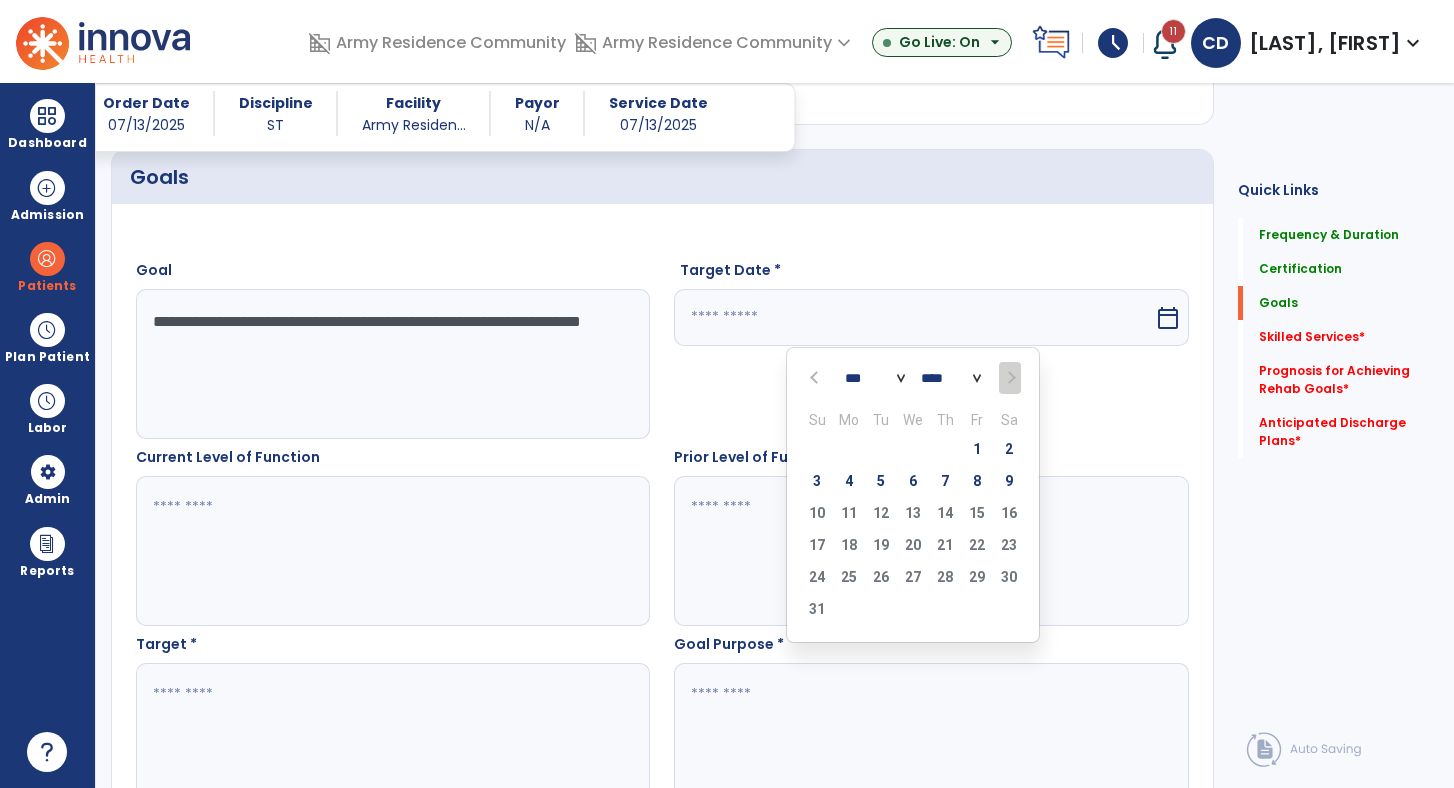 type on "********" 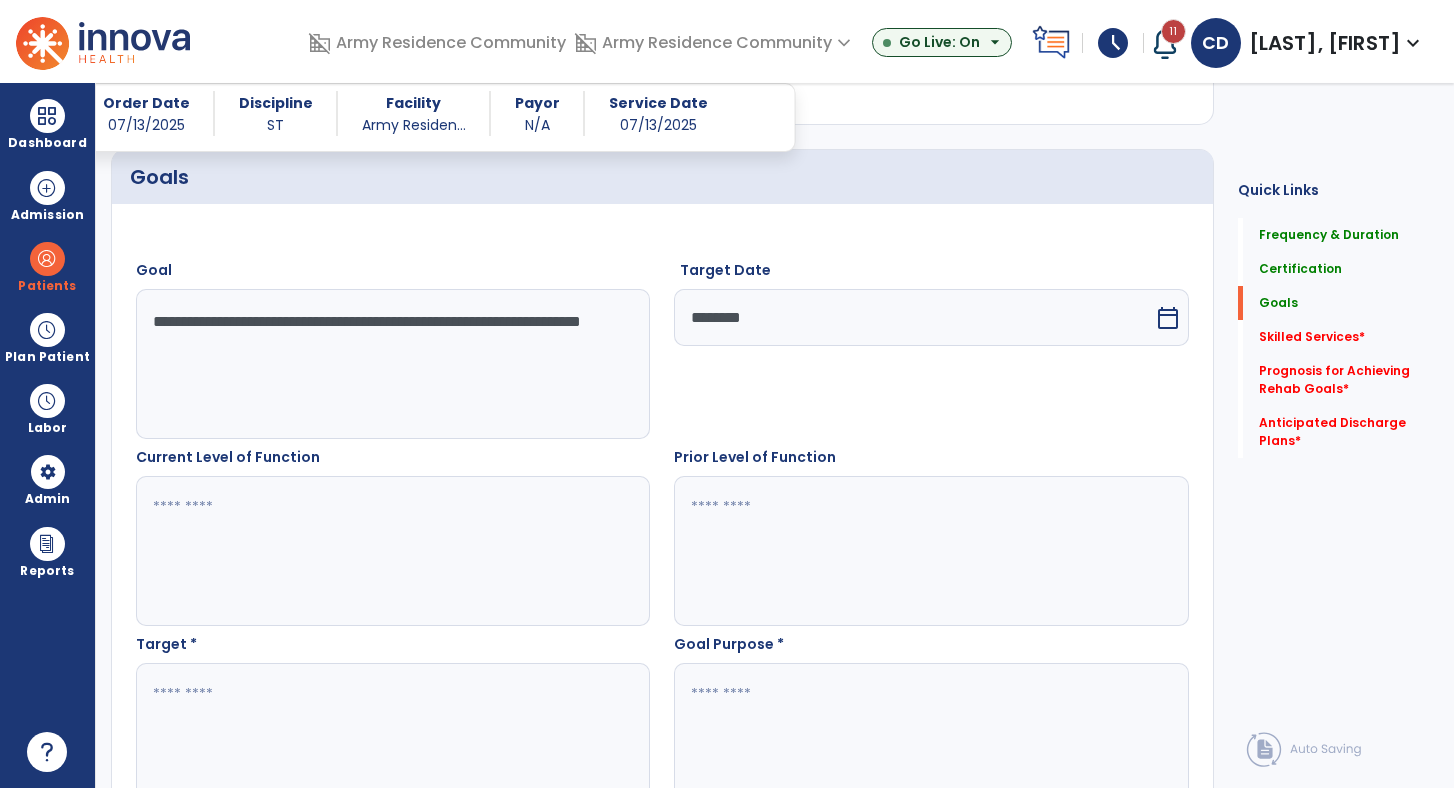 click at bounding box center (392, 738) 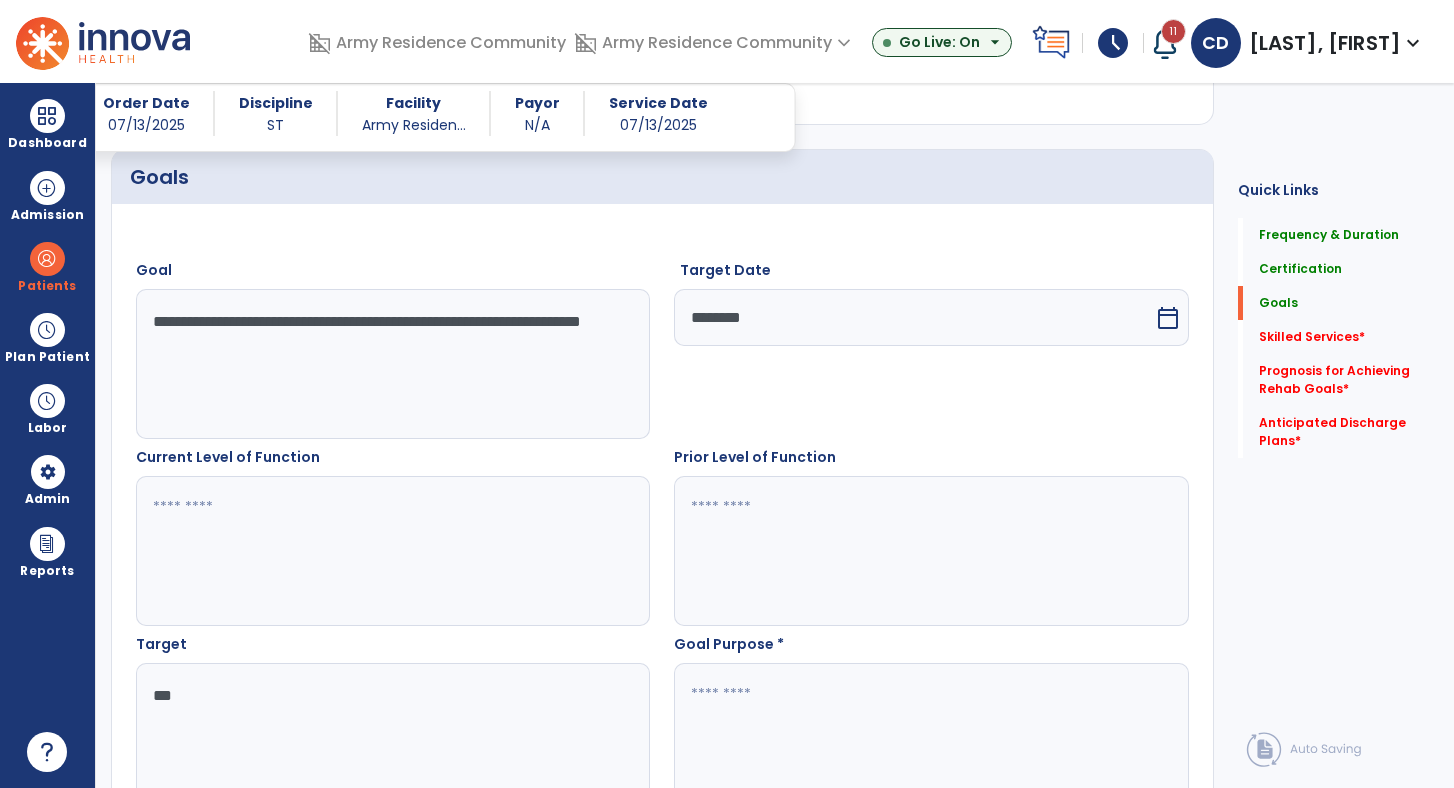 type on "***" 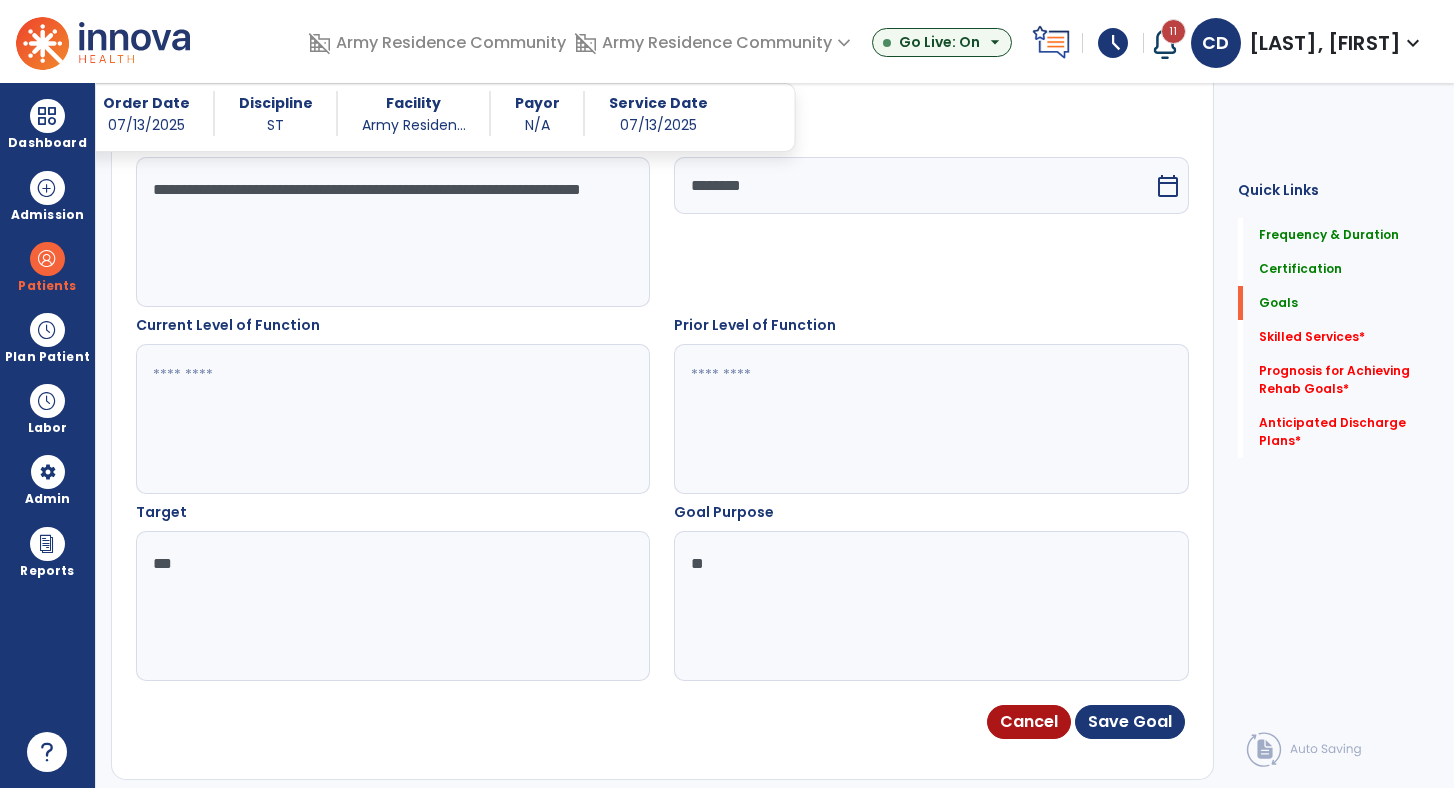 scroll, scrollTop: 600, scrollLeft: 0, axis: vertical 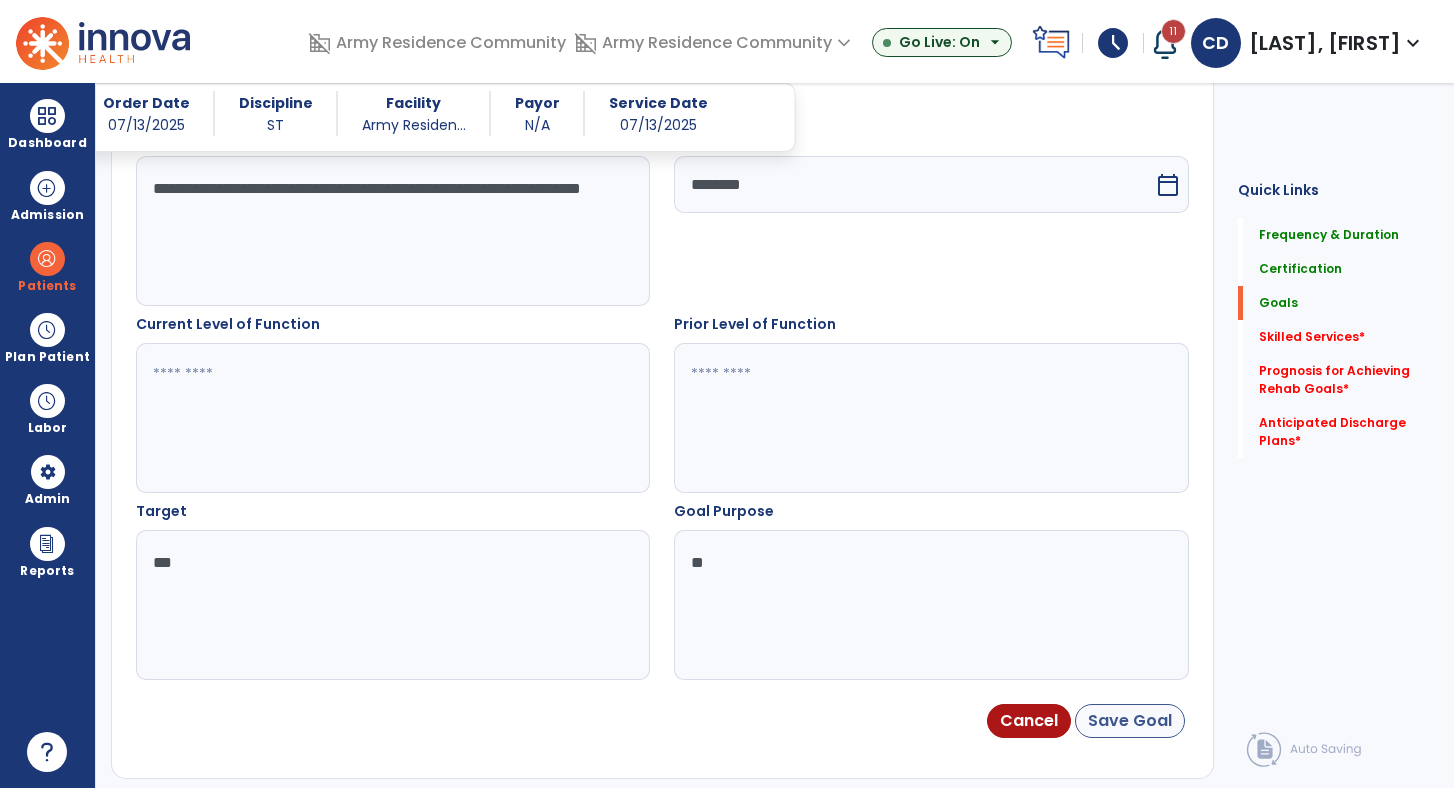 type on "**" 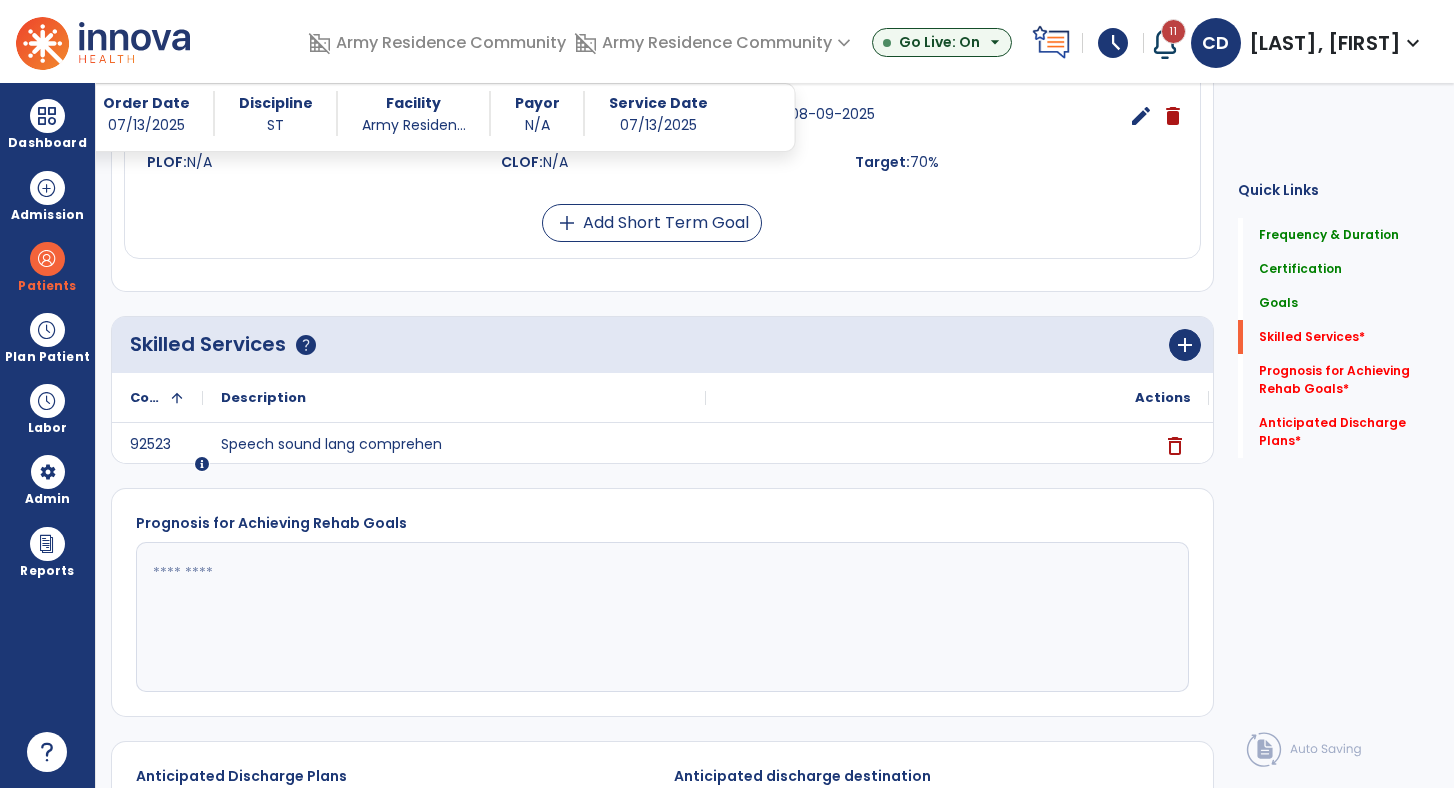 scroll, scrollTop: 933, scrollLeft: 0, axis: vertical 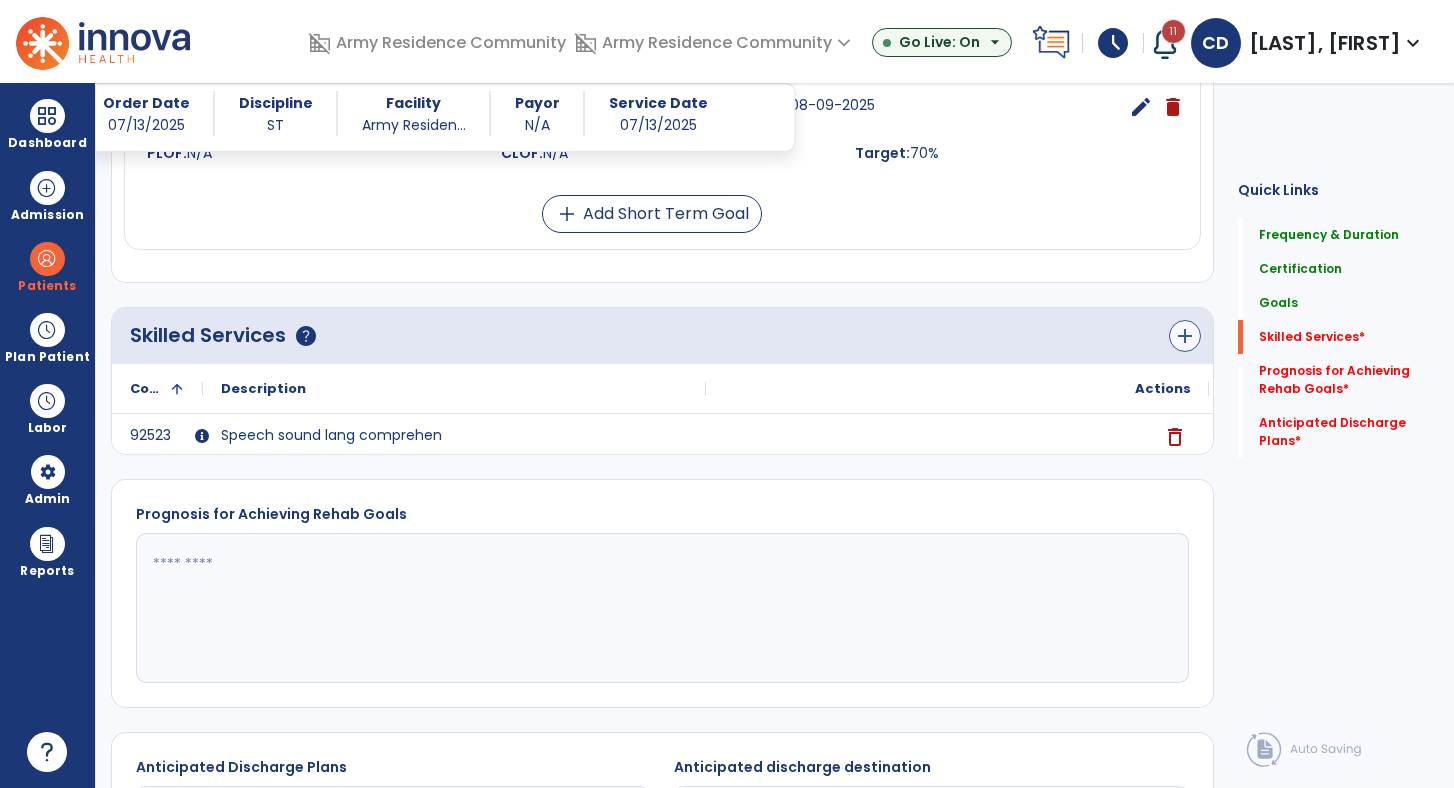 click on "add" 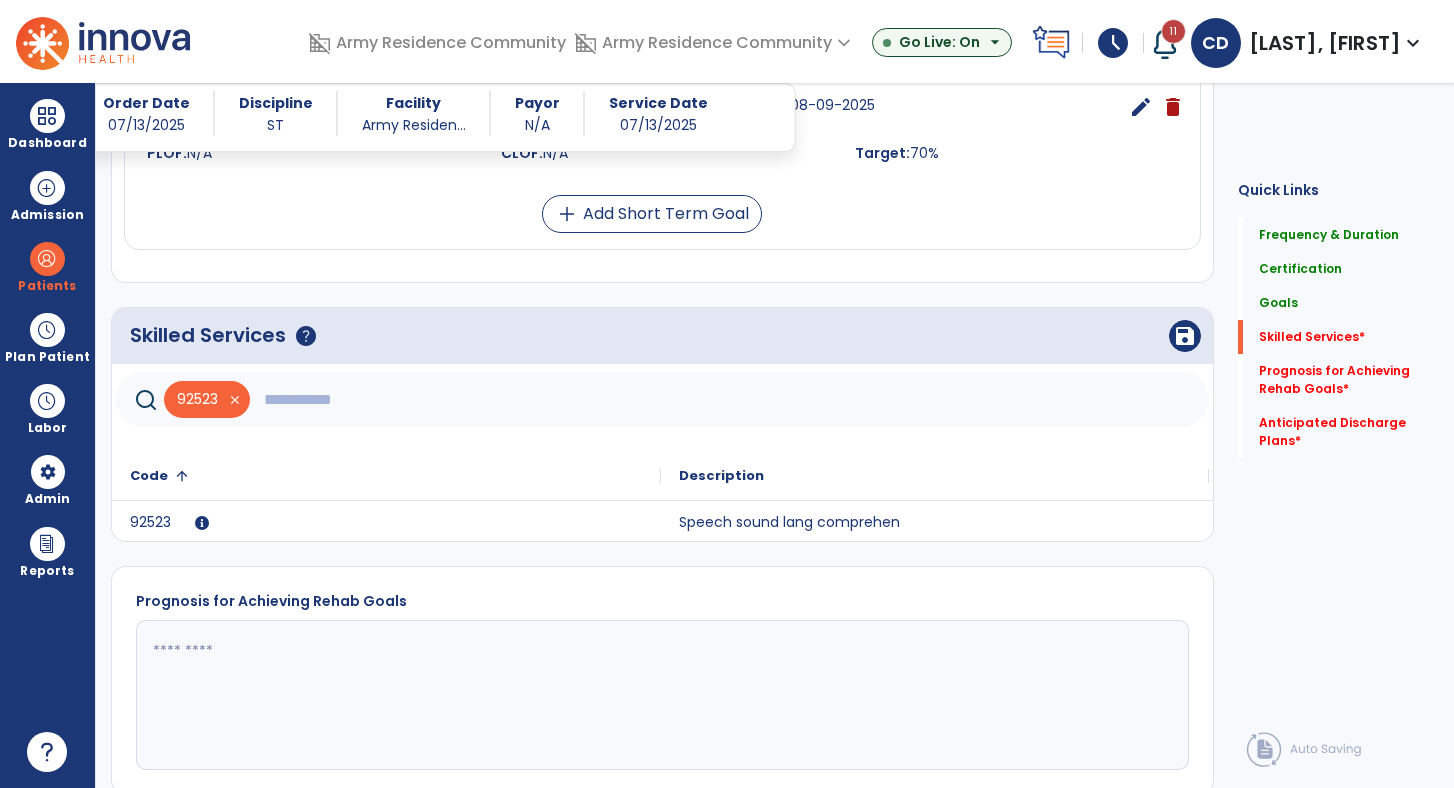 click 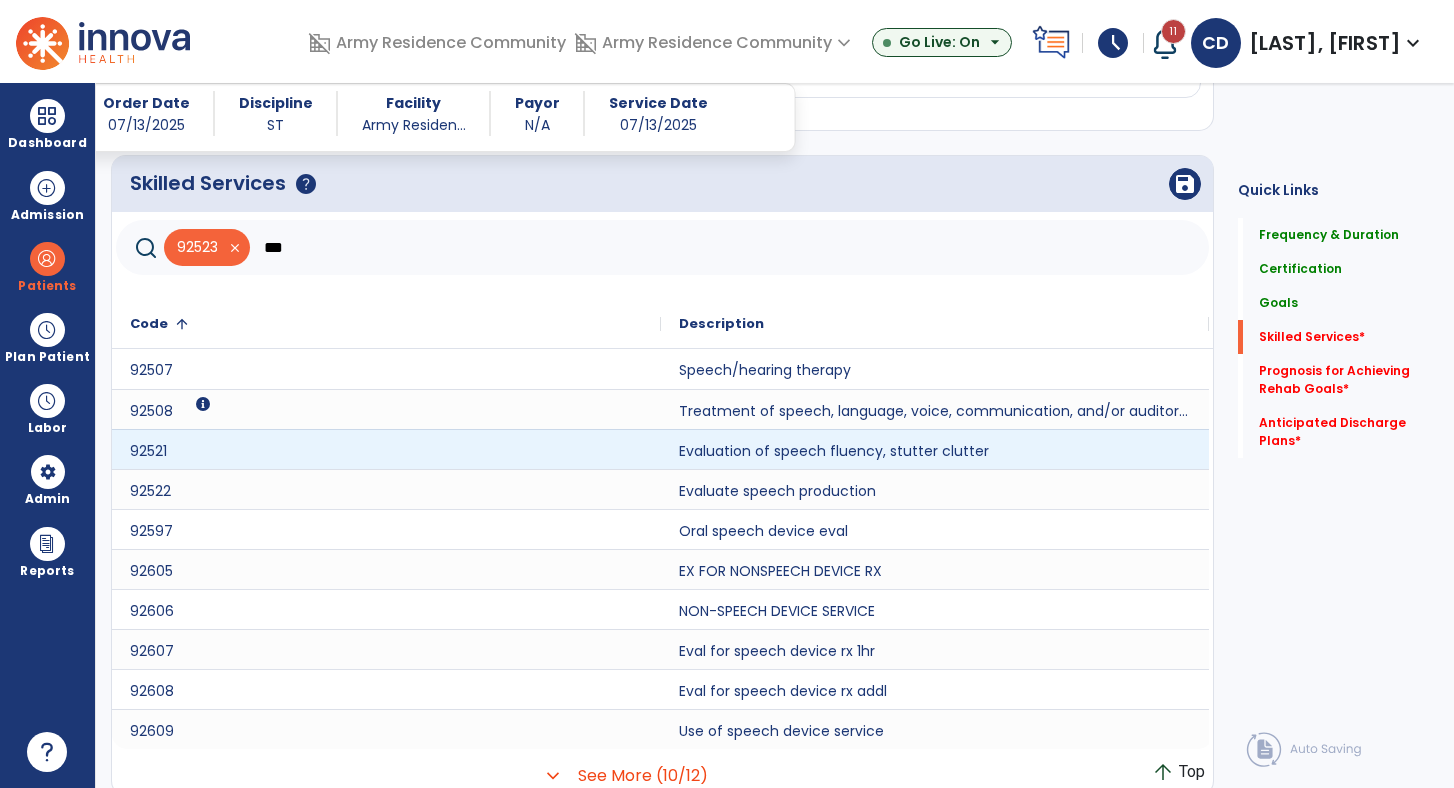 scroll, scrollTop: 1093, scrollLeft: 0, axis: vertical 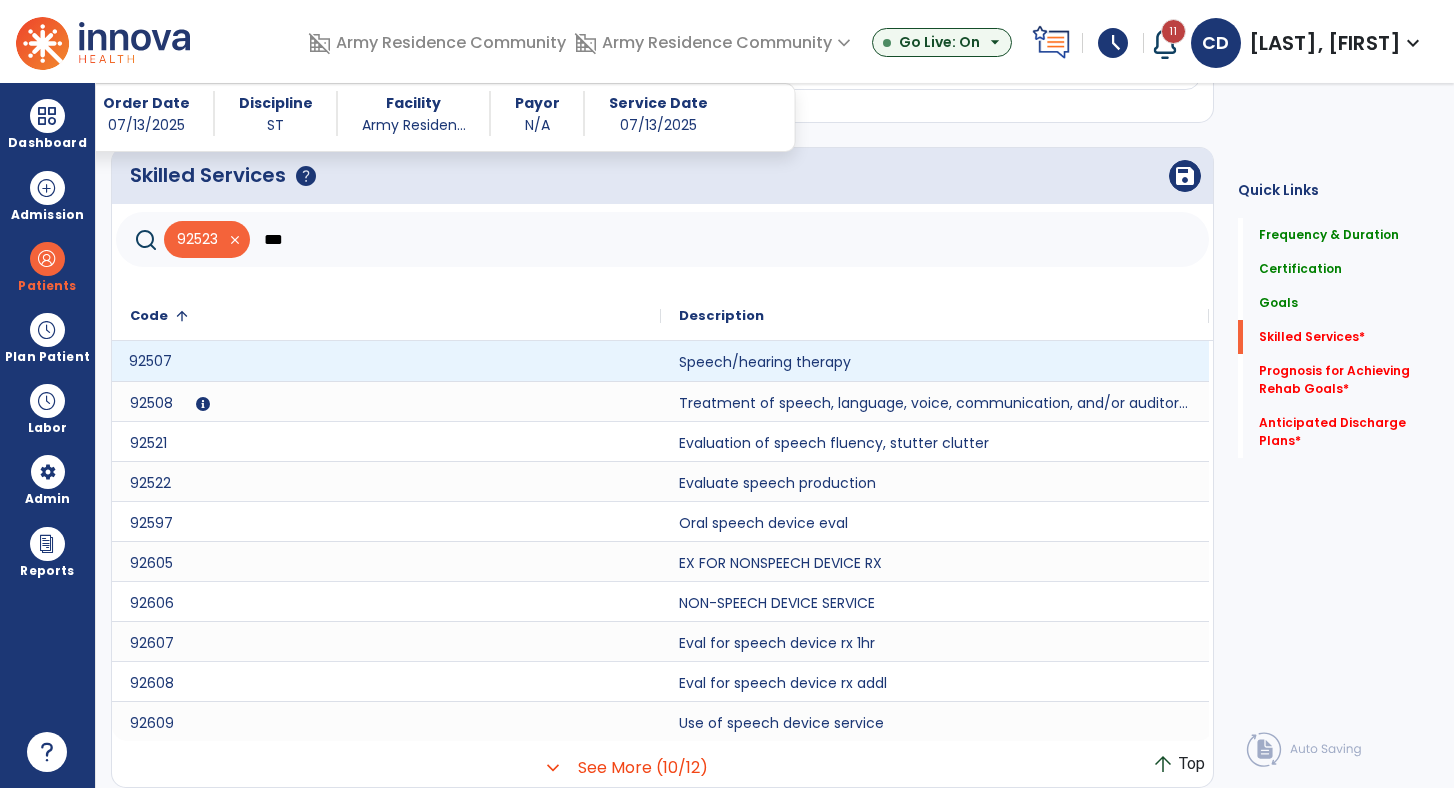 click on "92507" 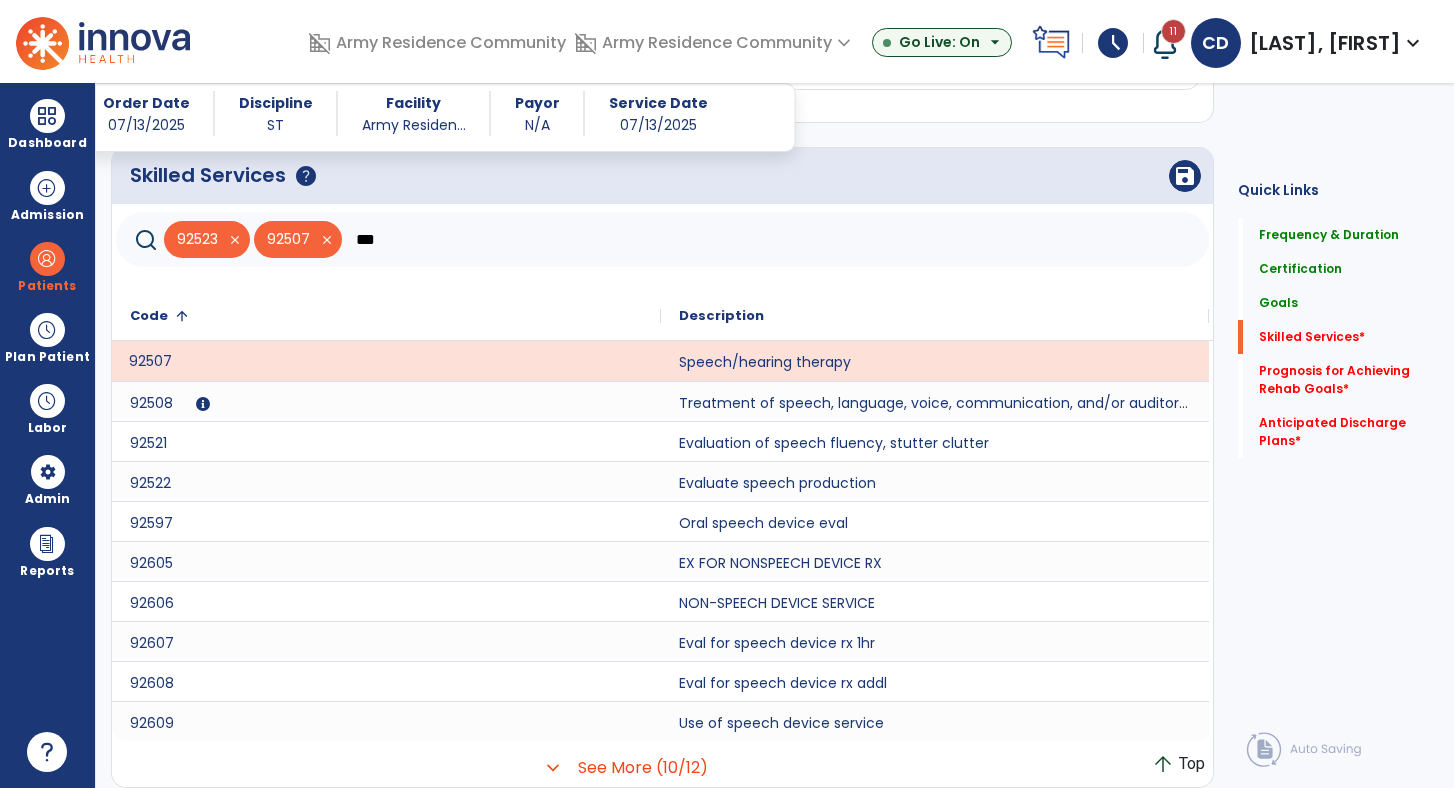 click on "***" 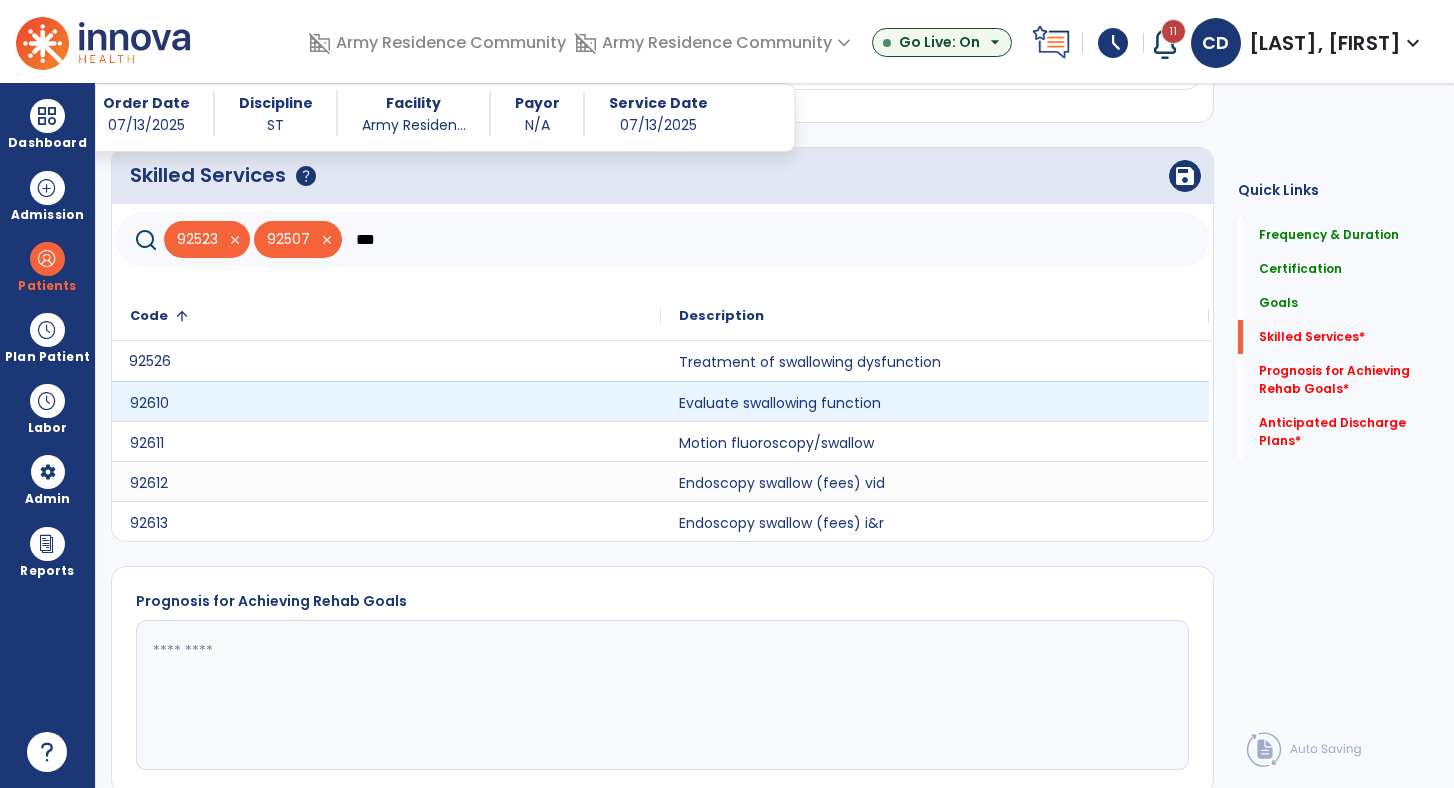 type on "***" 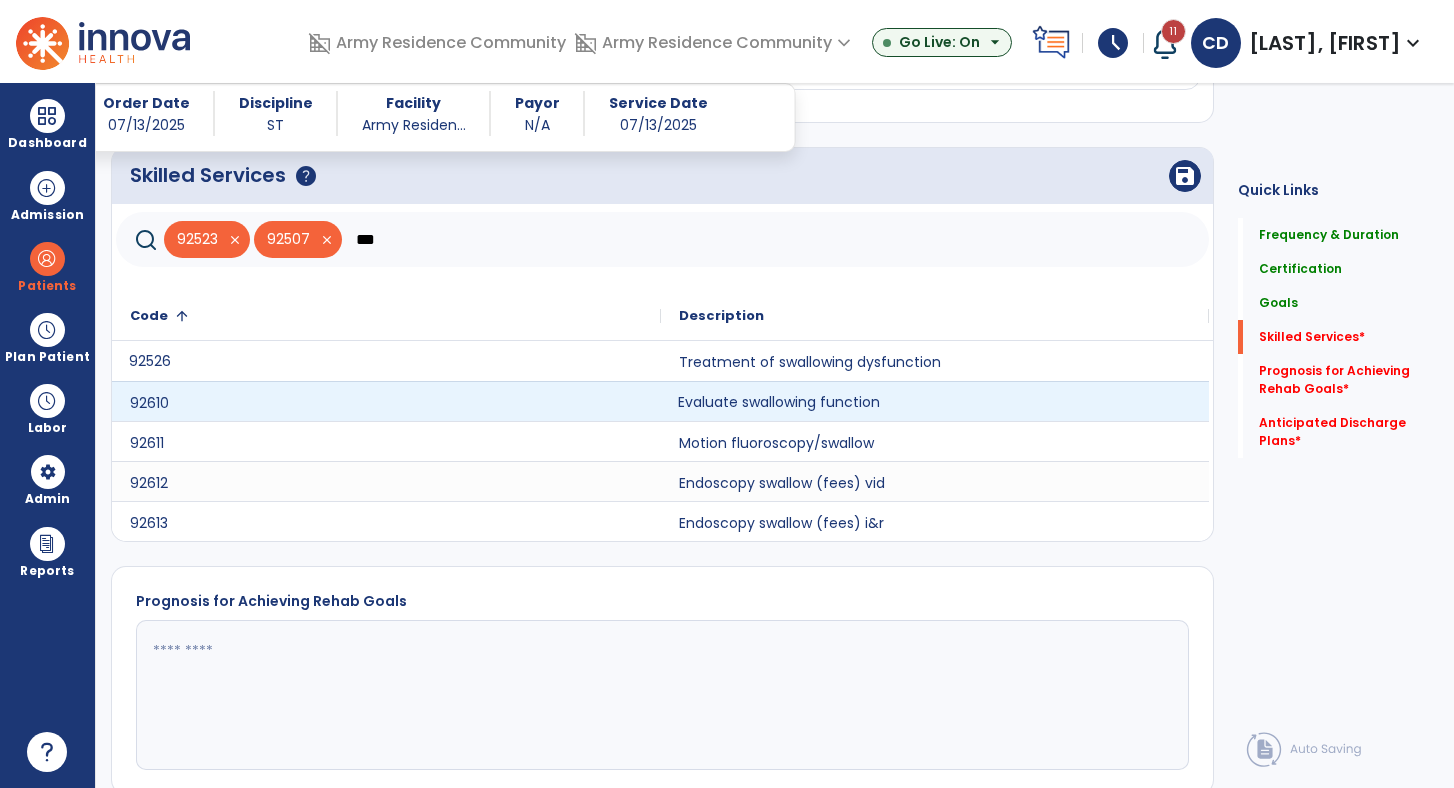 click on "Evaluate swallowing function" 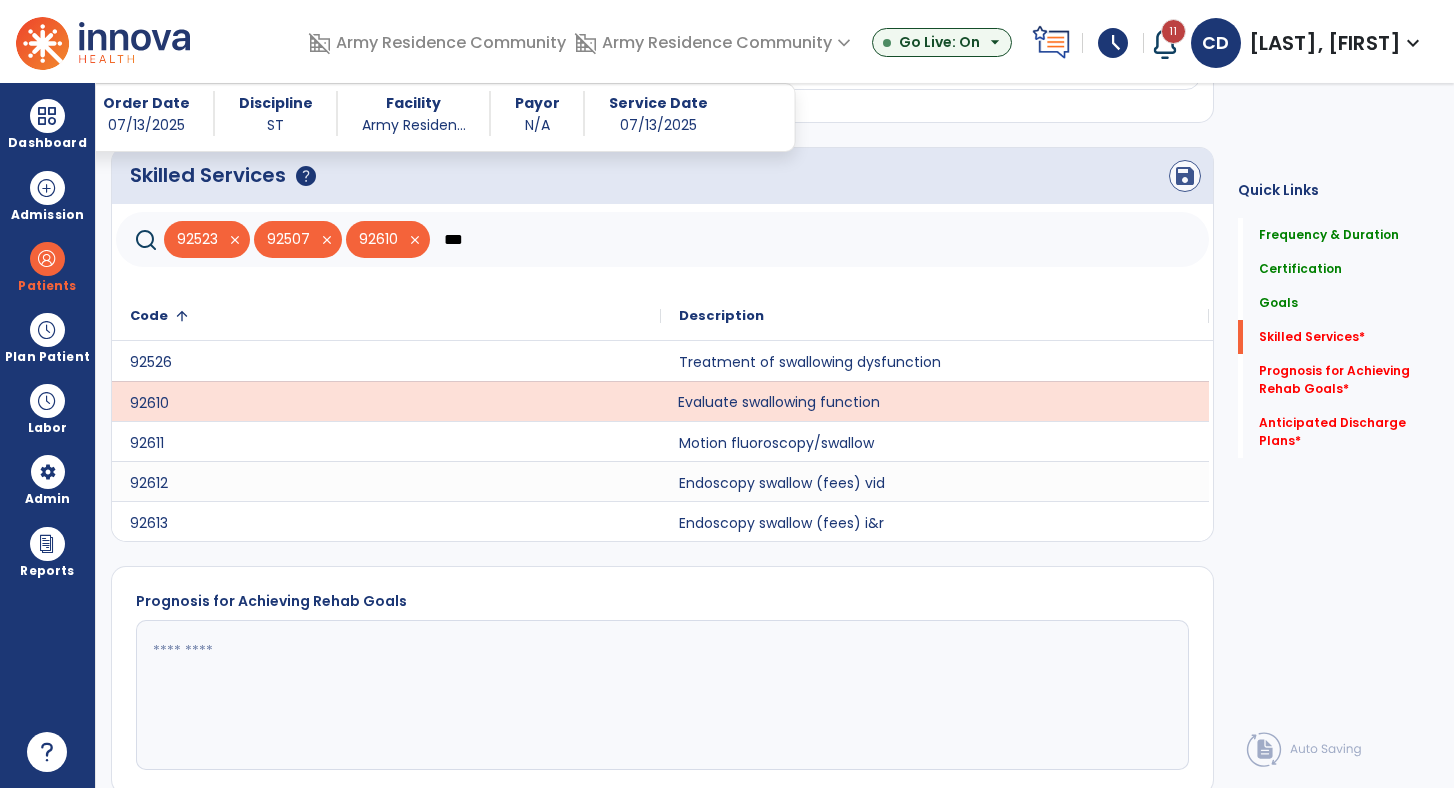 click on "save" 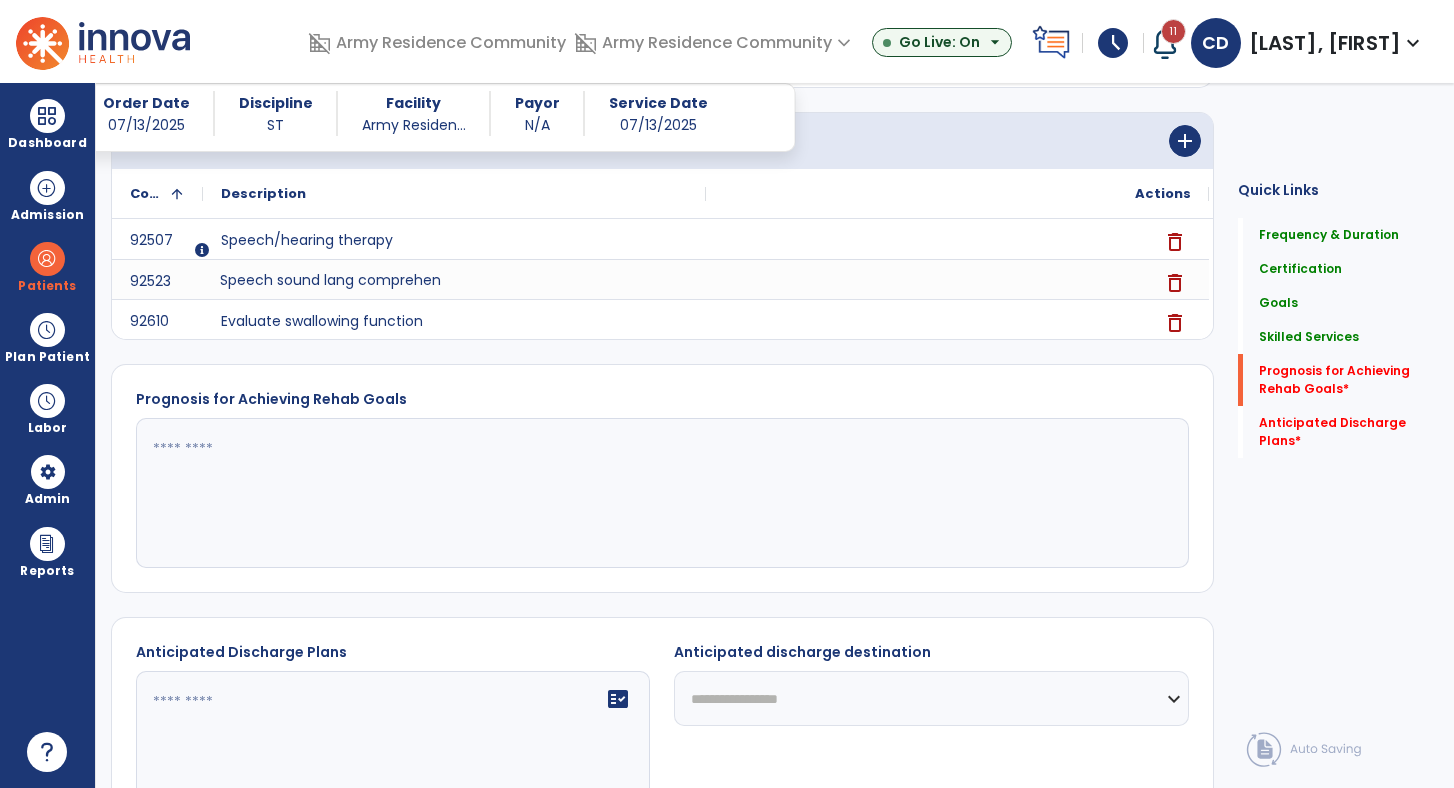scroll, scrollTop: 1162, scrollLeft: 0, axis: vertical 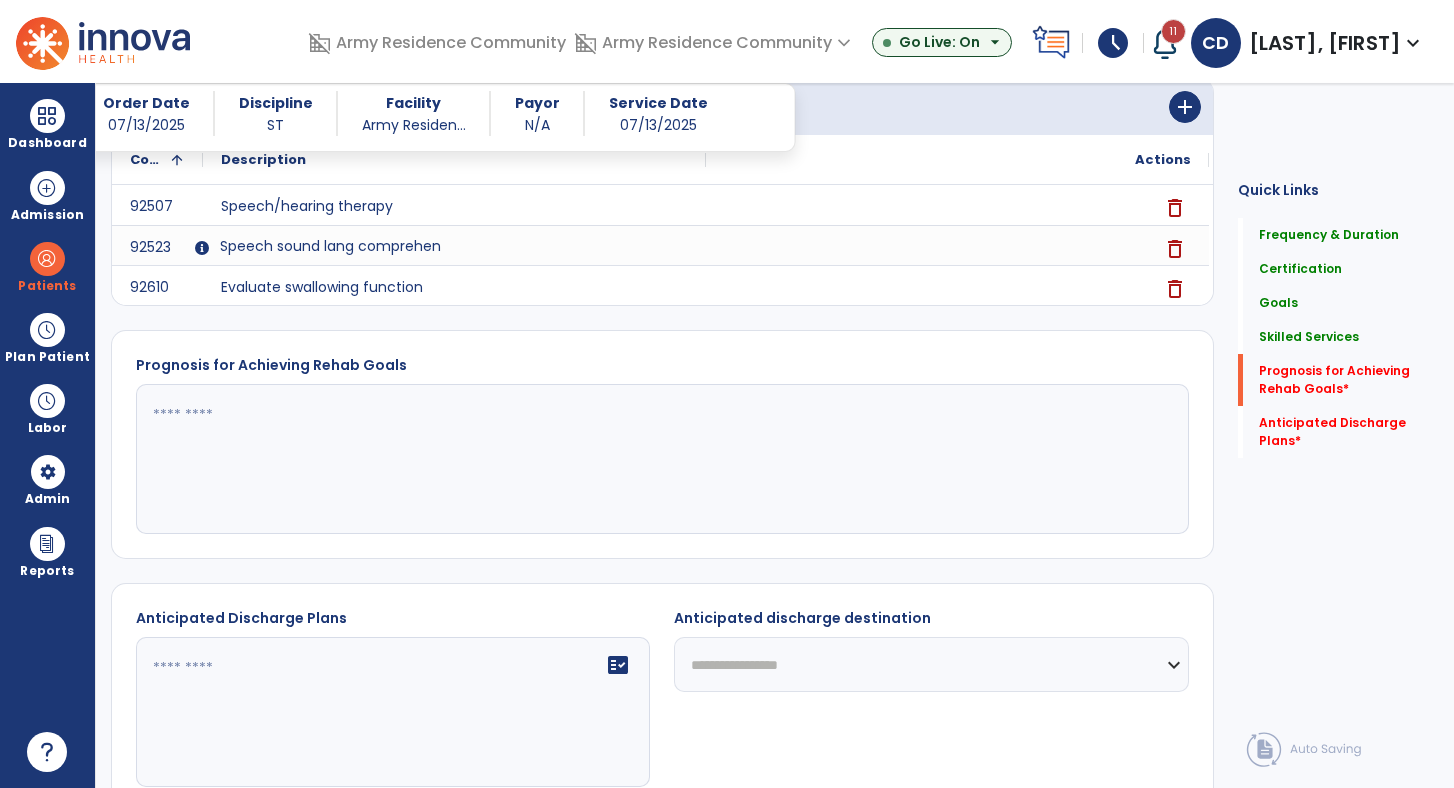 click 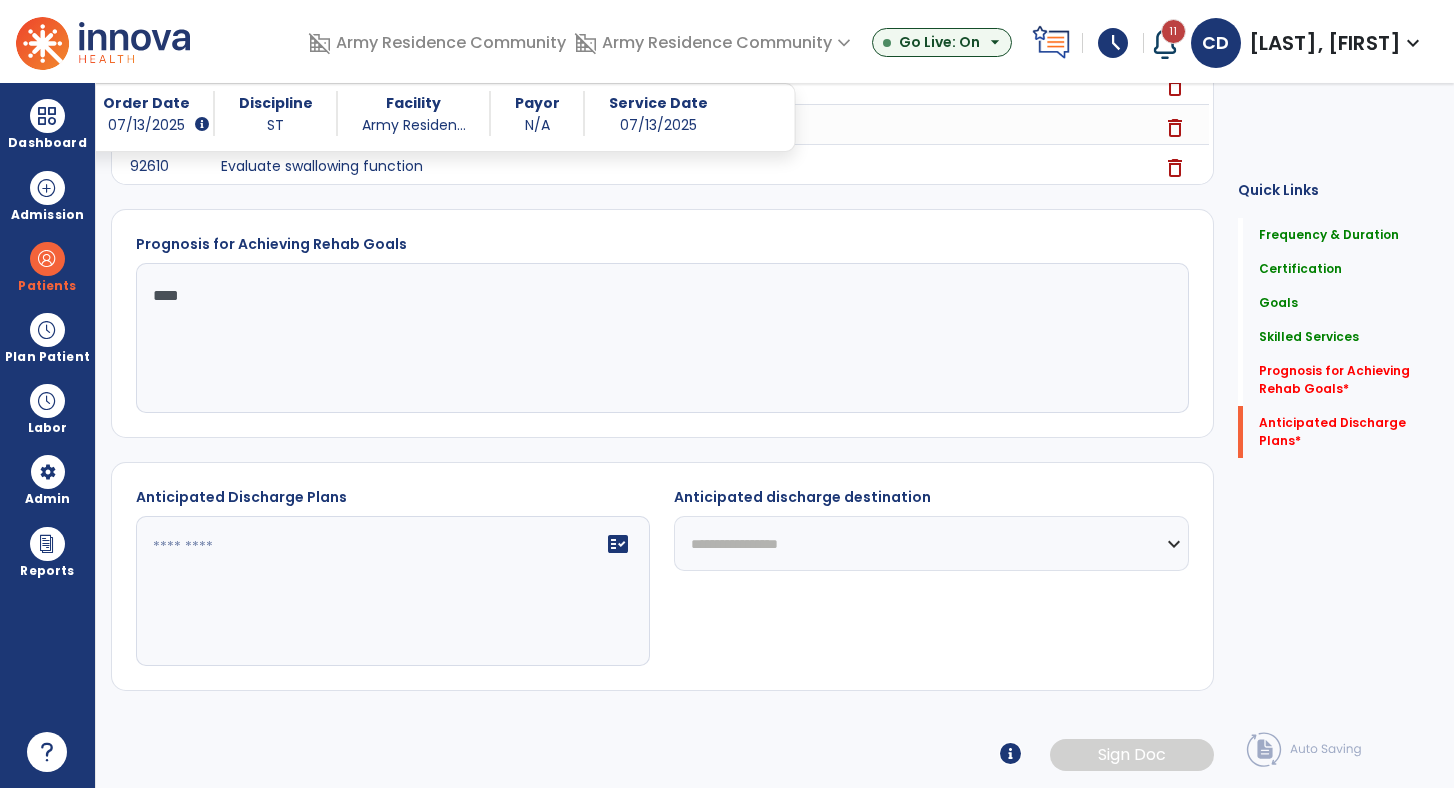 scroll, scrollTop: 1284, scrollLeft: 0, axis: vertical 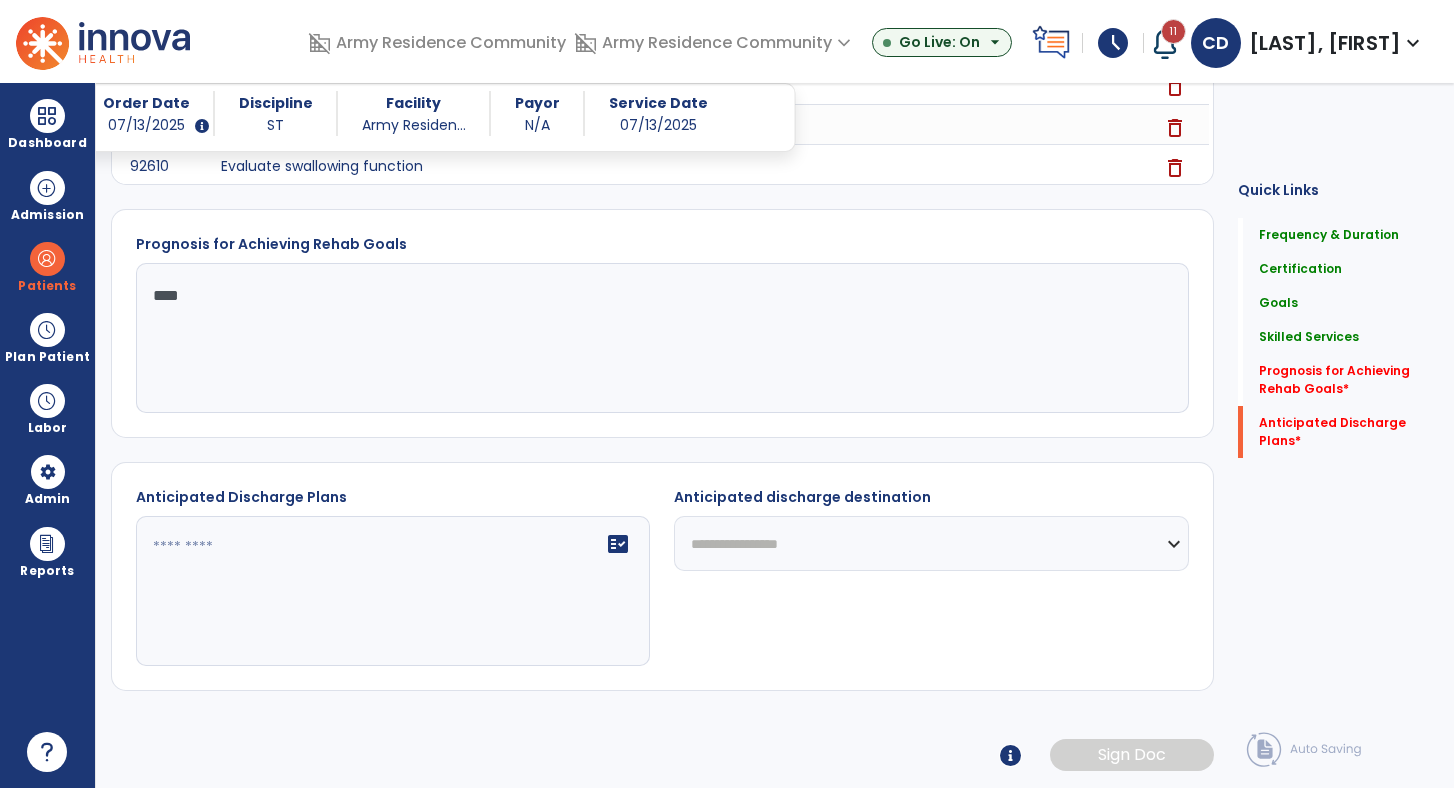 type on "****" 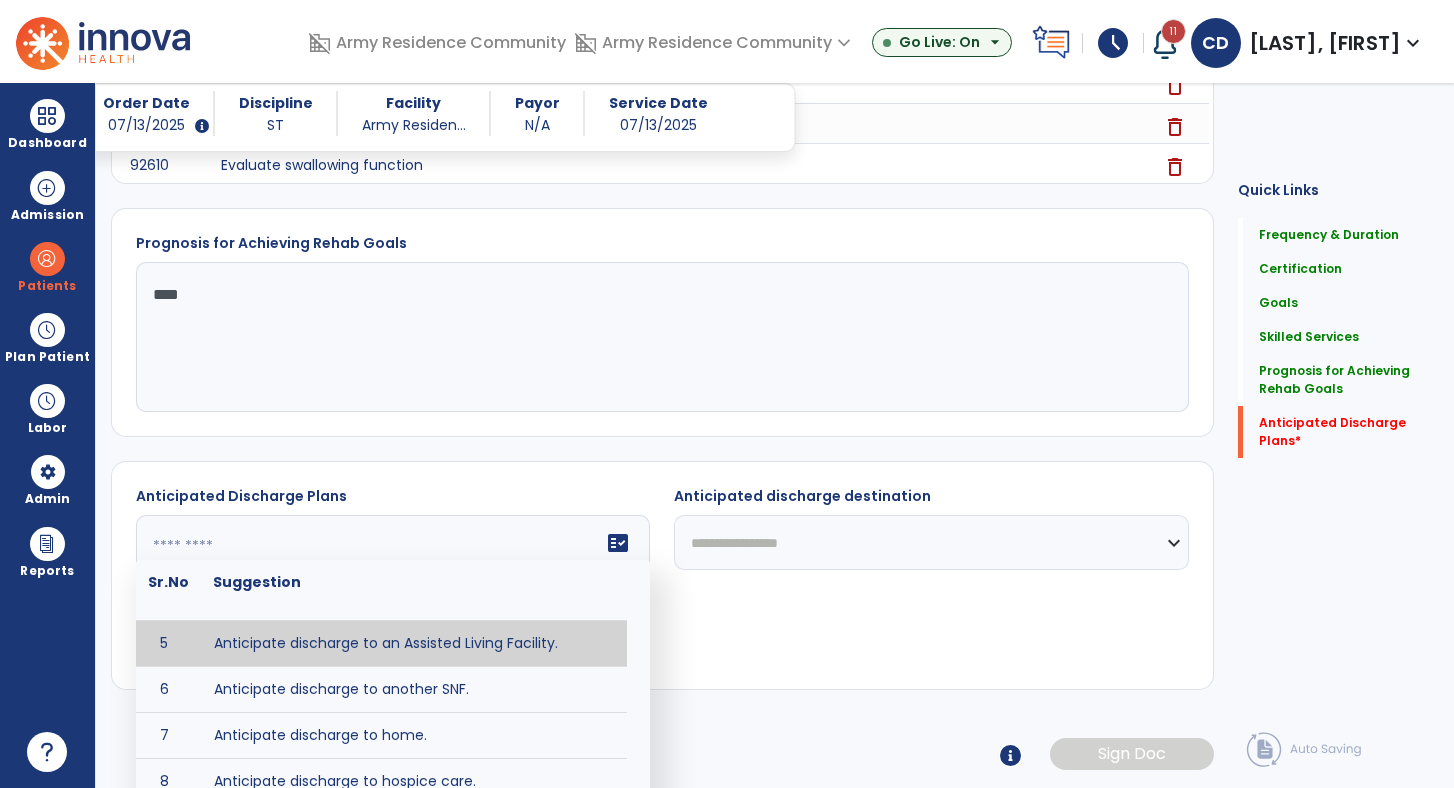 scroll, scrollTop: 217, scrollLeft: 0, axis: vertical 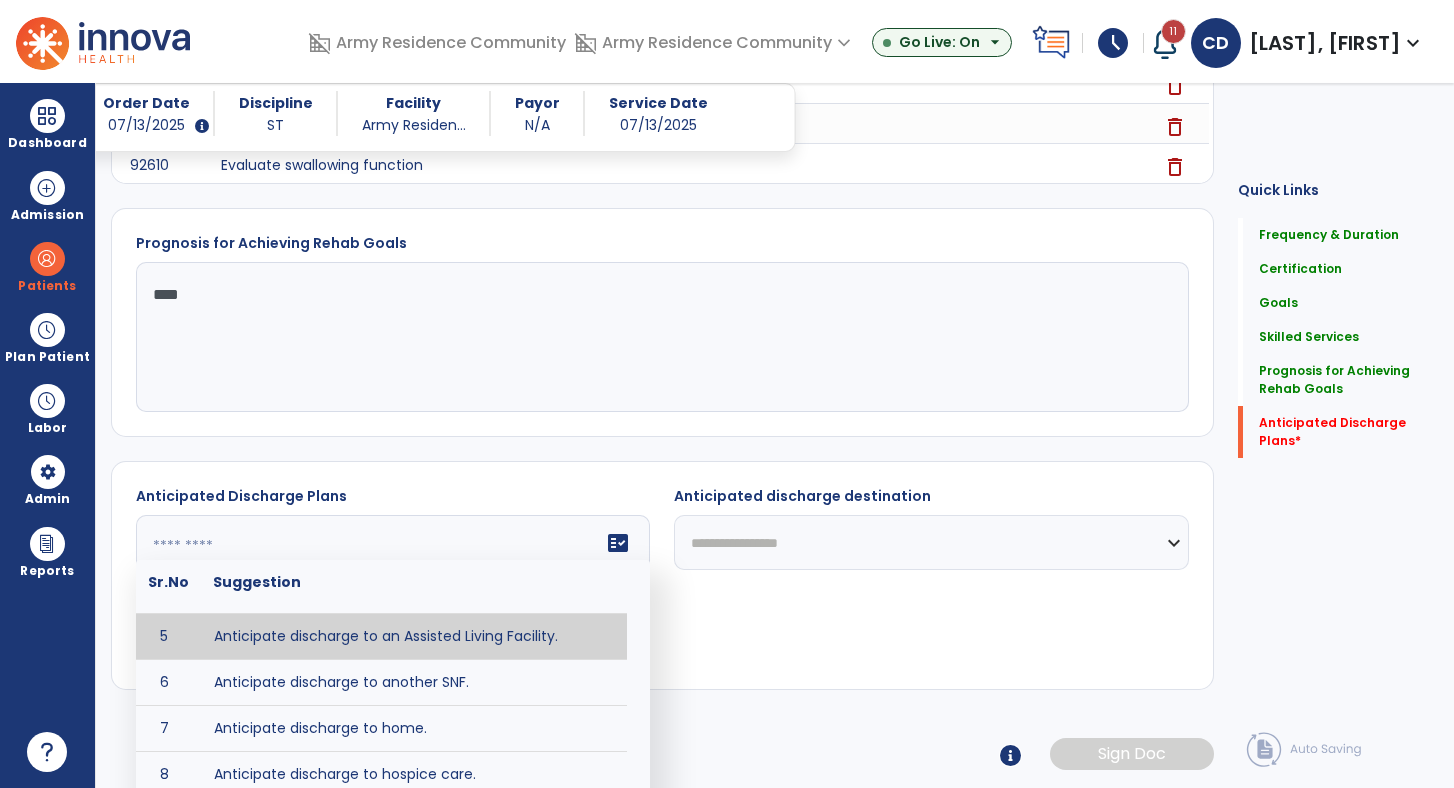 type on "**********" 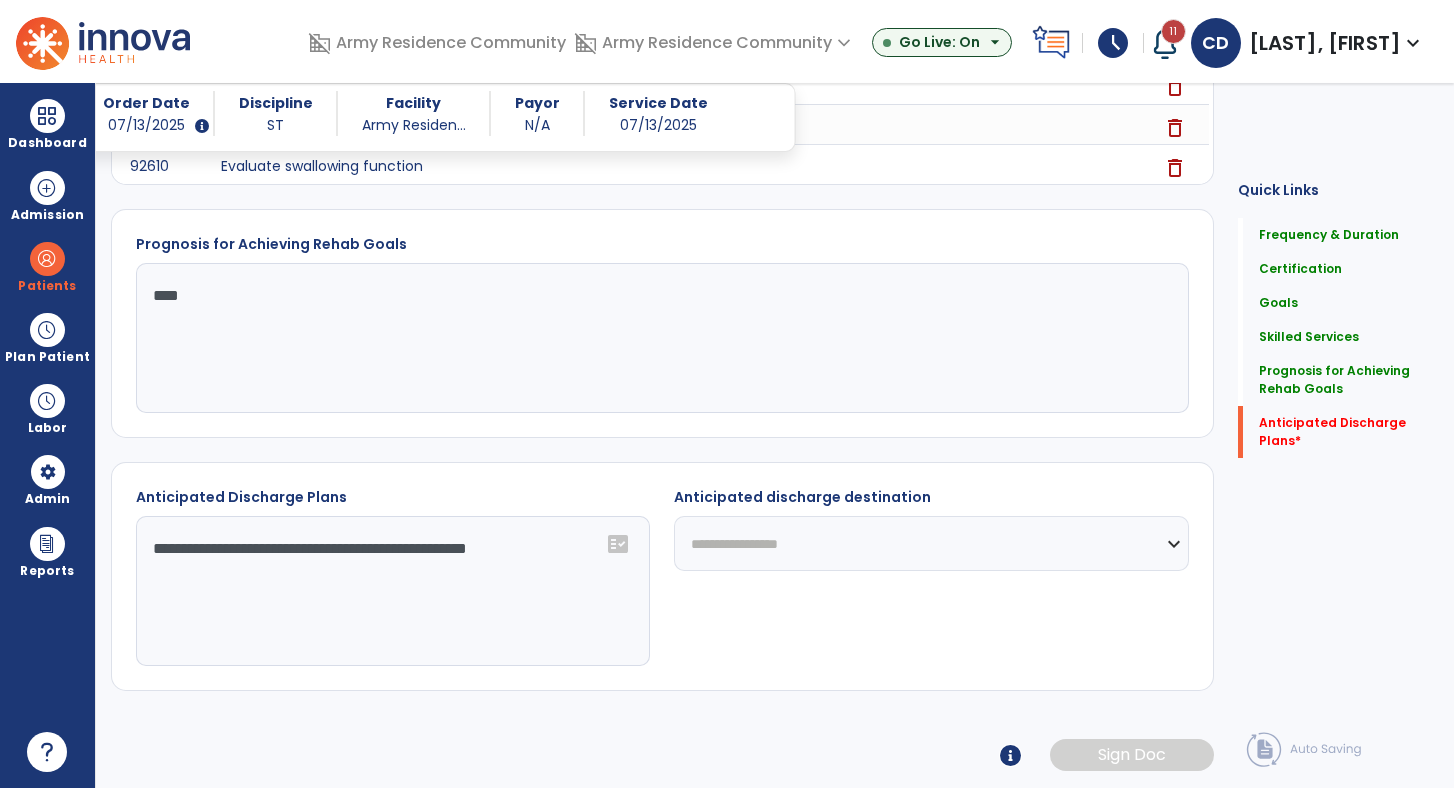 select on "**********" 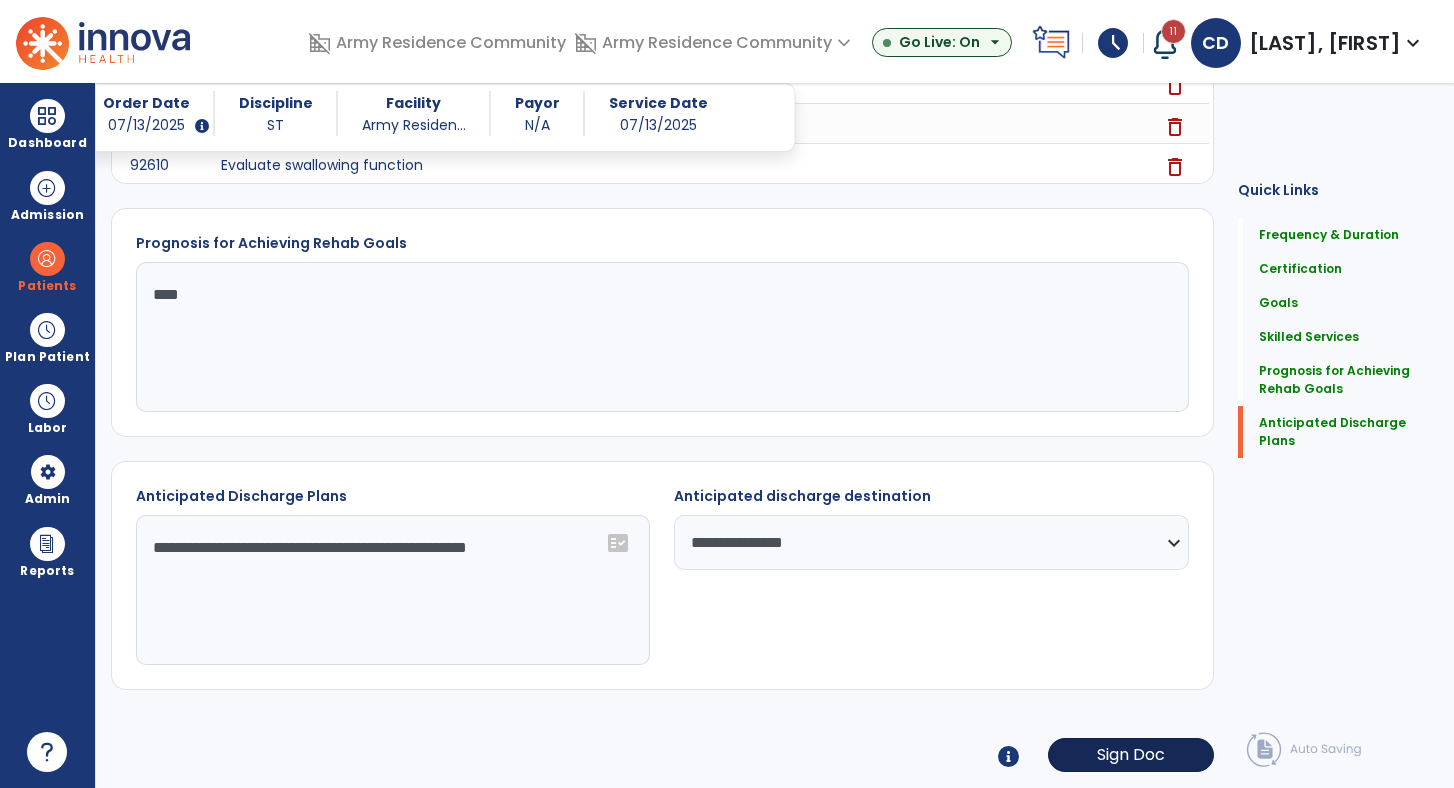 click on "Sign Doc" 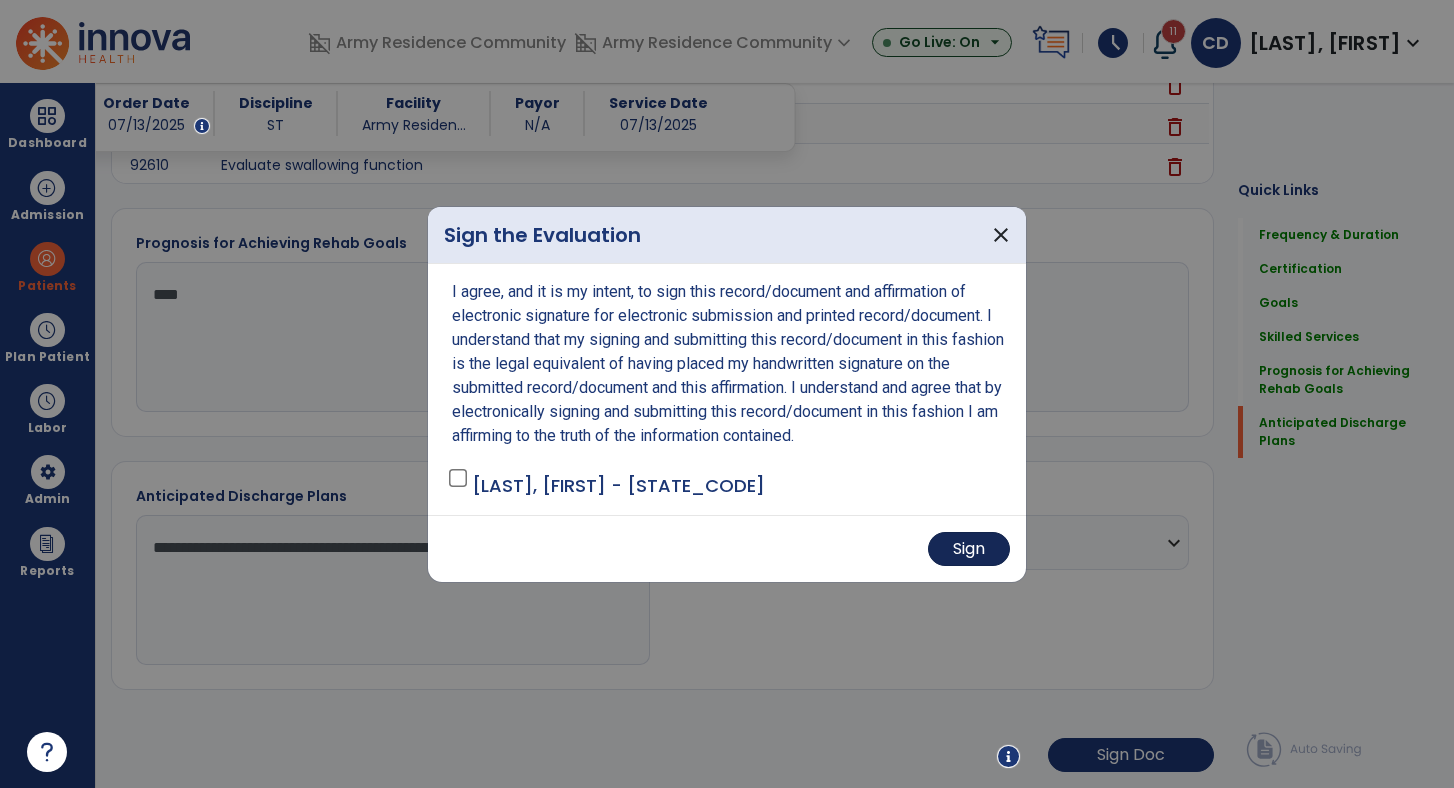 click on "Sign" at bounding box center [969, 549] 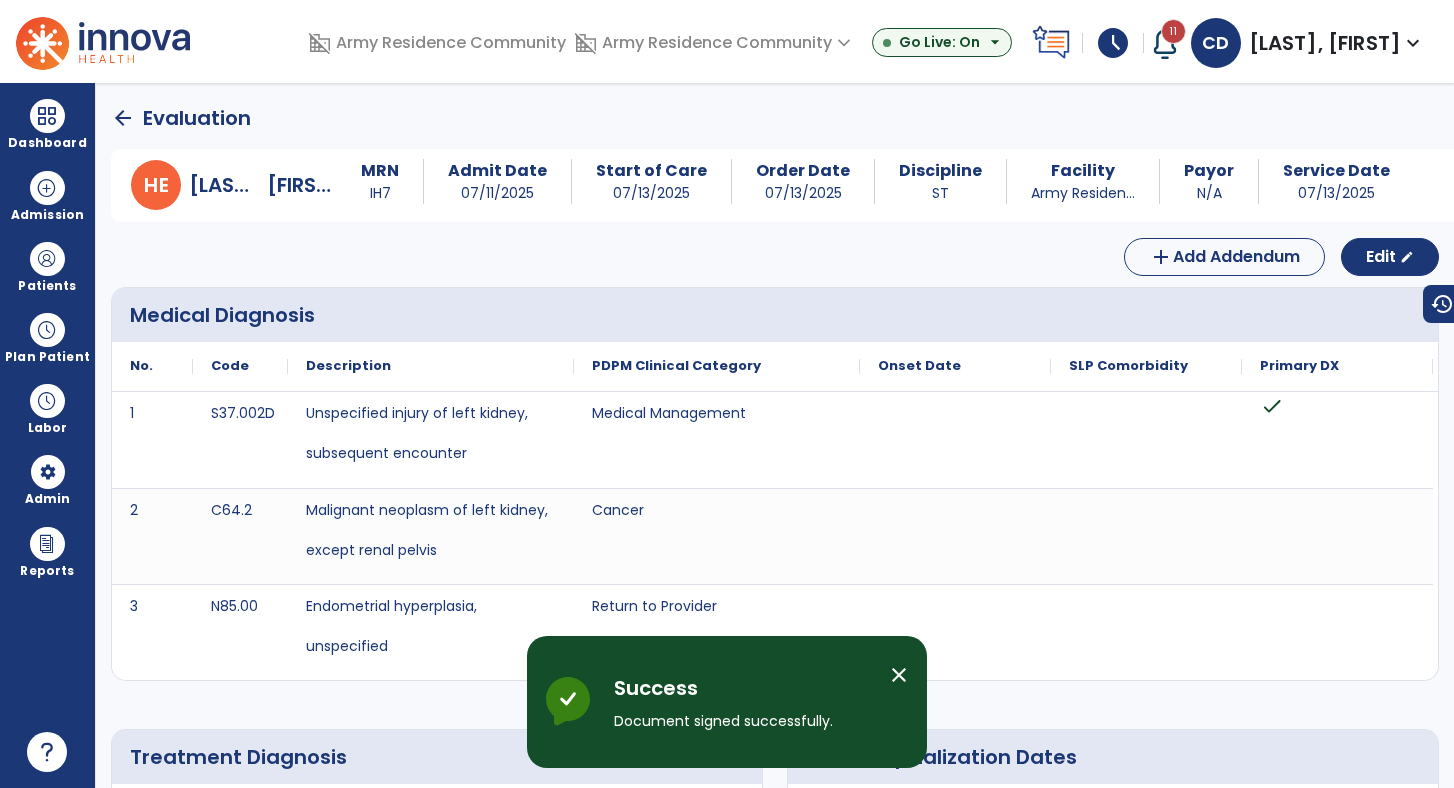 scroll, scrollTop: 0, scrollLeft: 0, axis: both 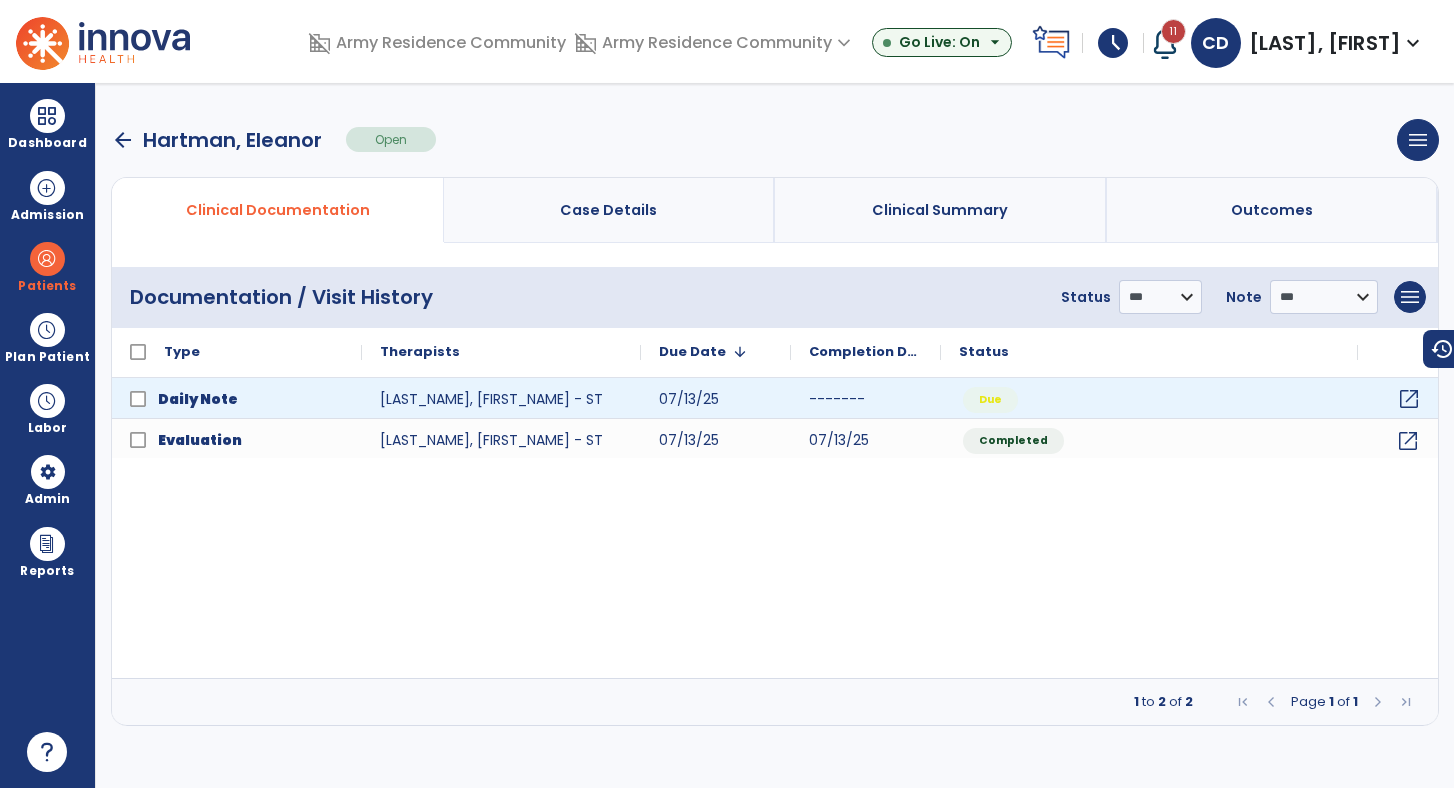 click on "open_in_new" 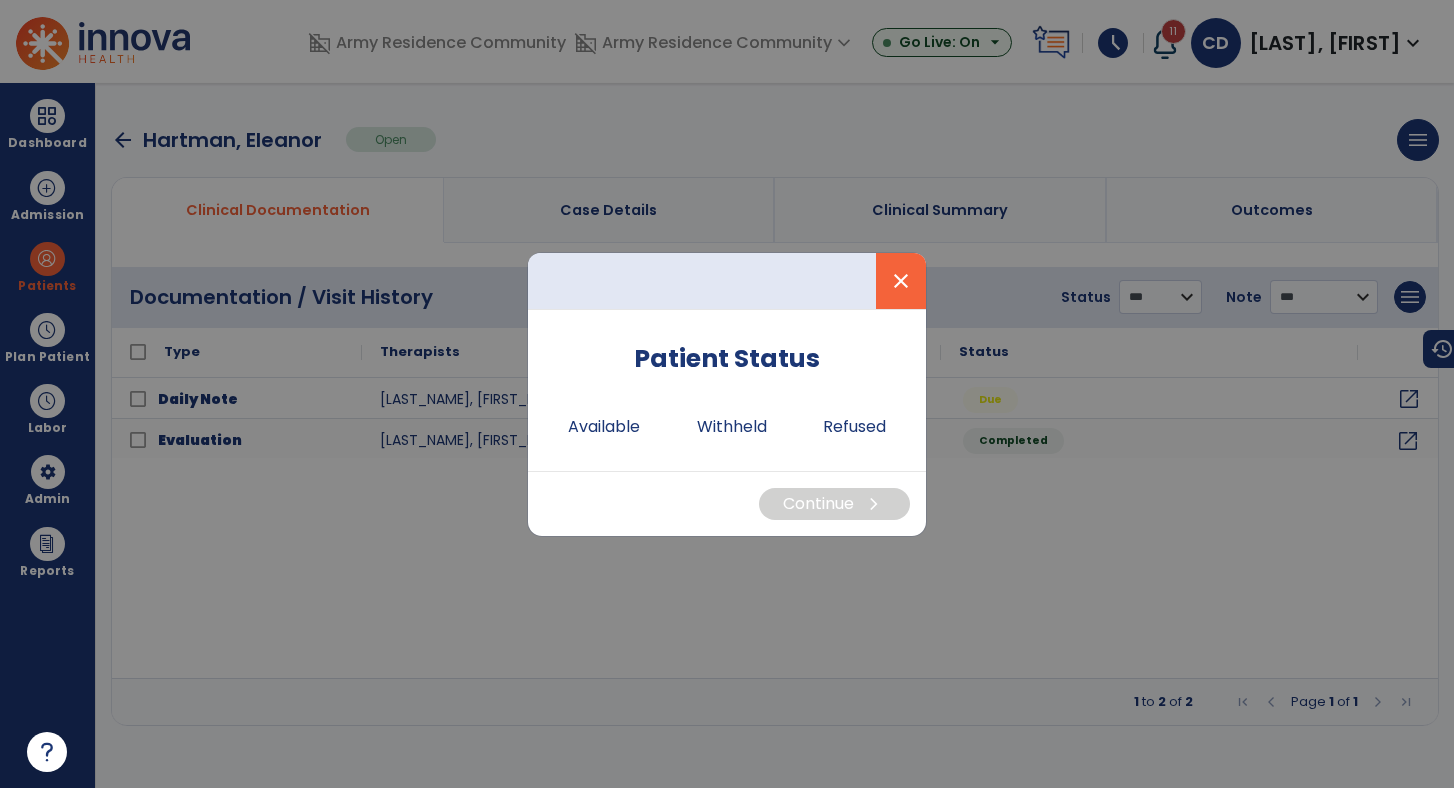 click on "close" at bounding box center (901, 281) 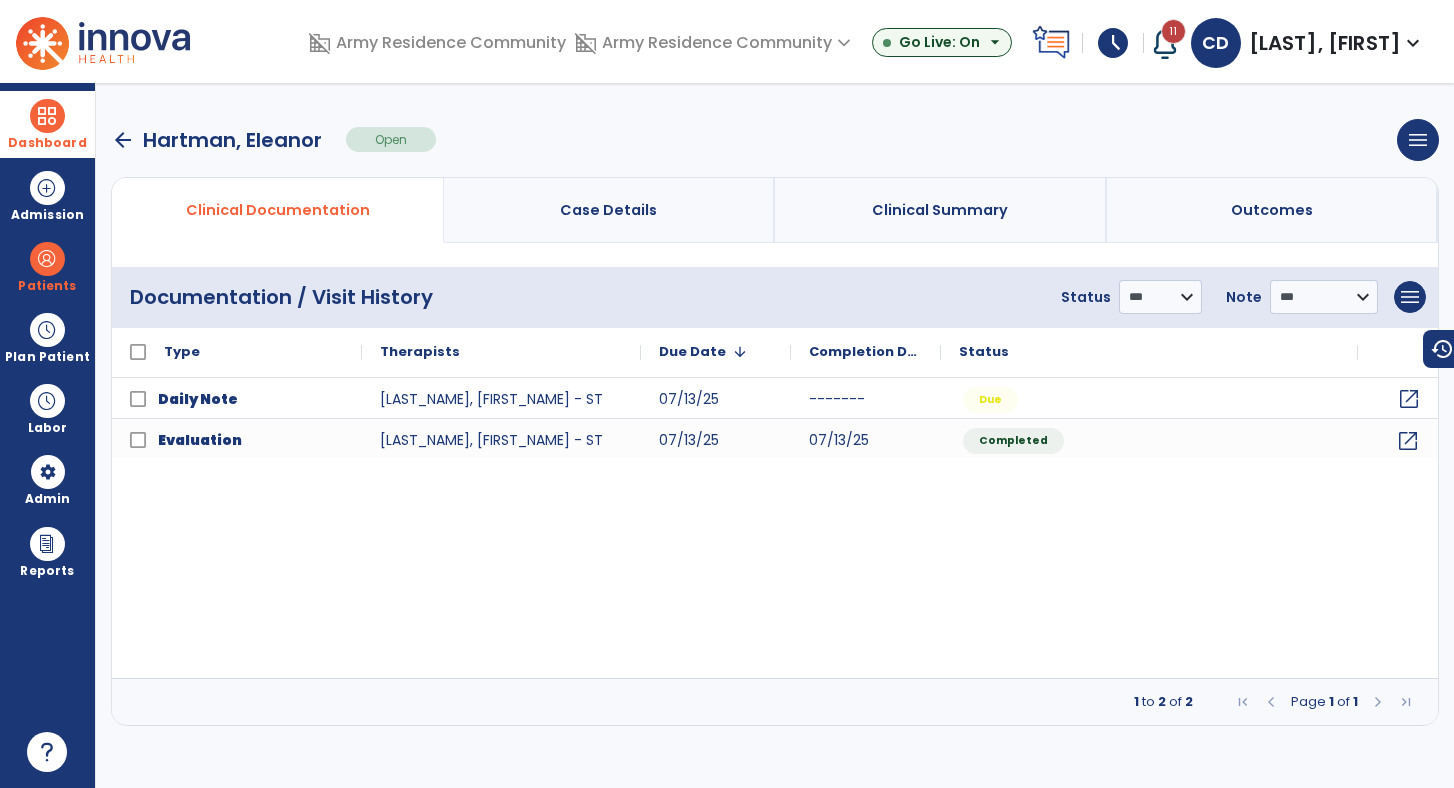 click on "Dashboard" at bounding box center (47, 124) 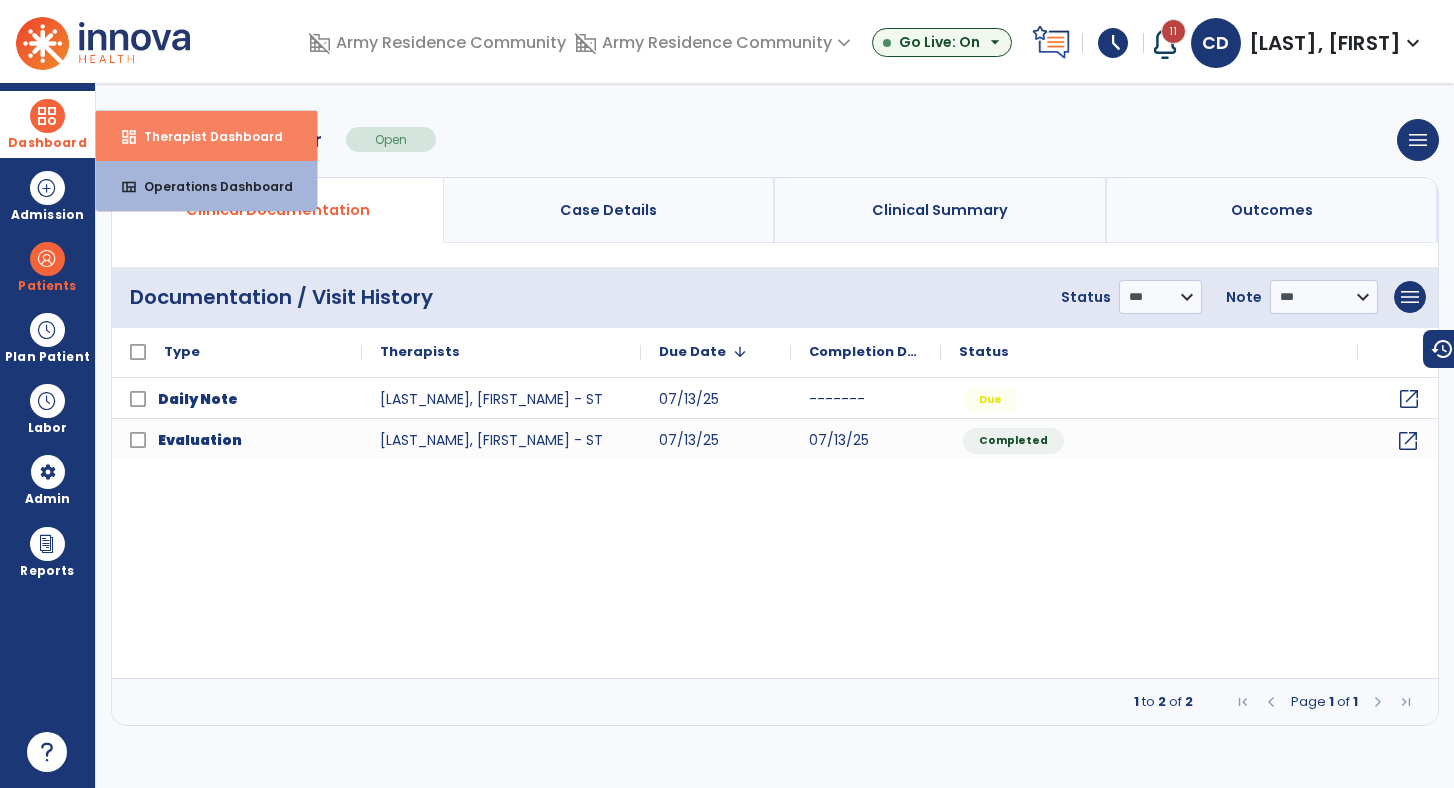 click on "Therapist Dashboard" at bounding box center [205, 136] 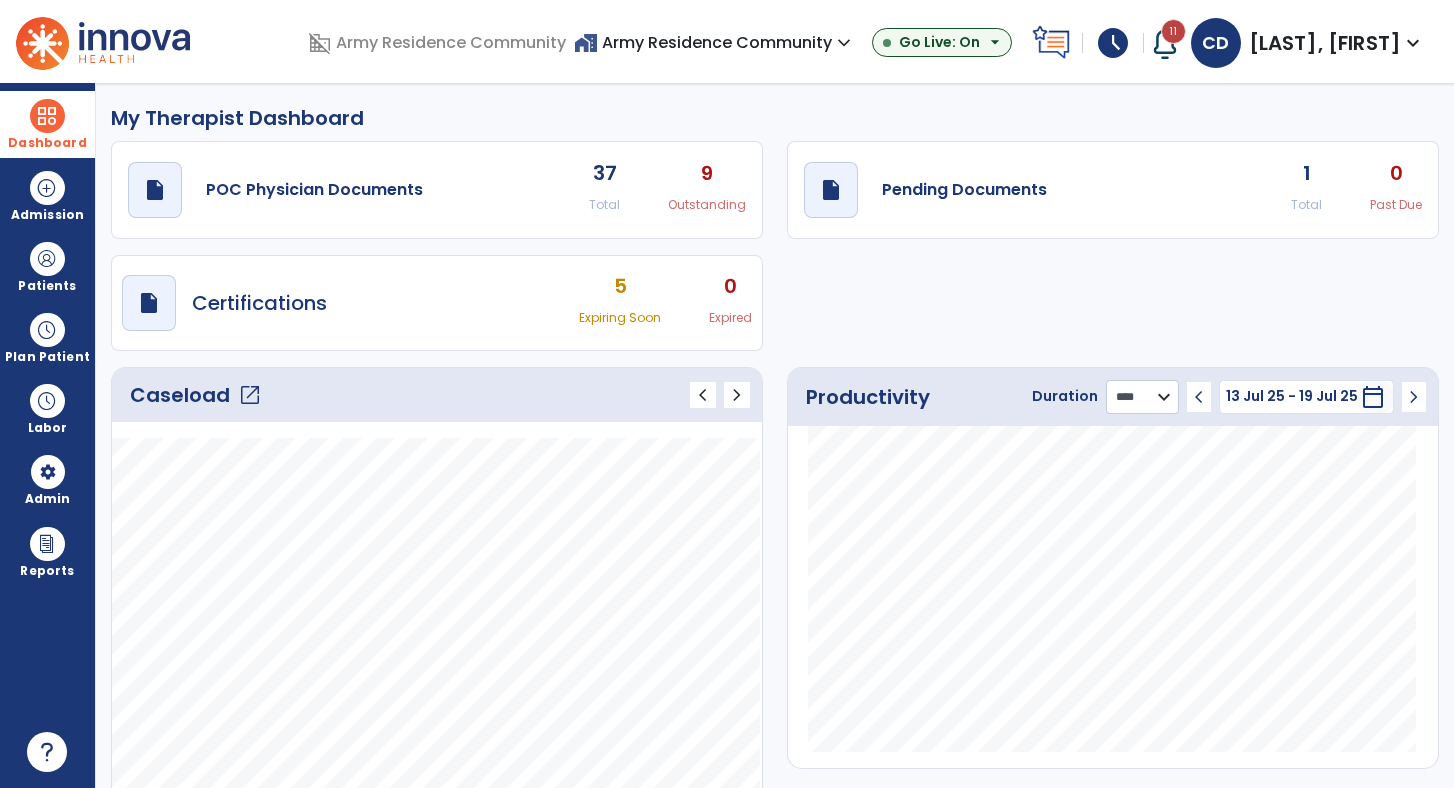 select on "***" 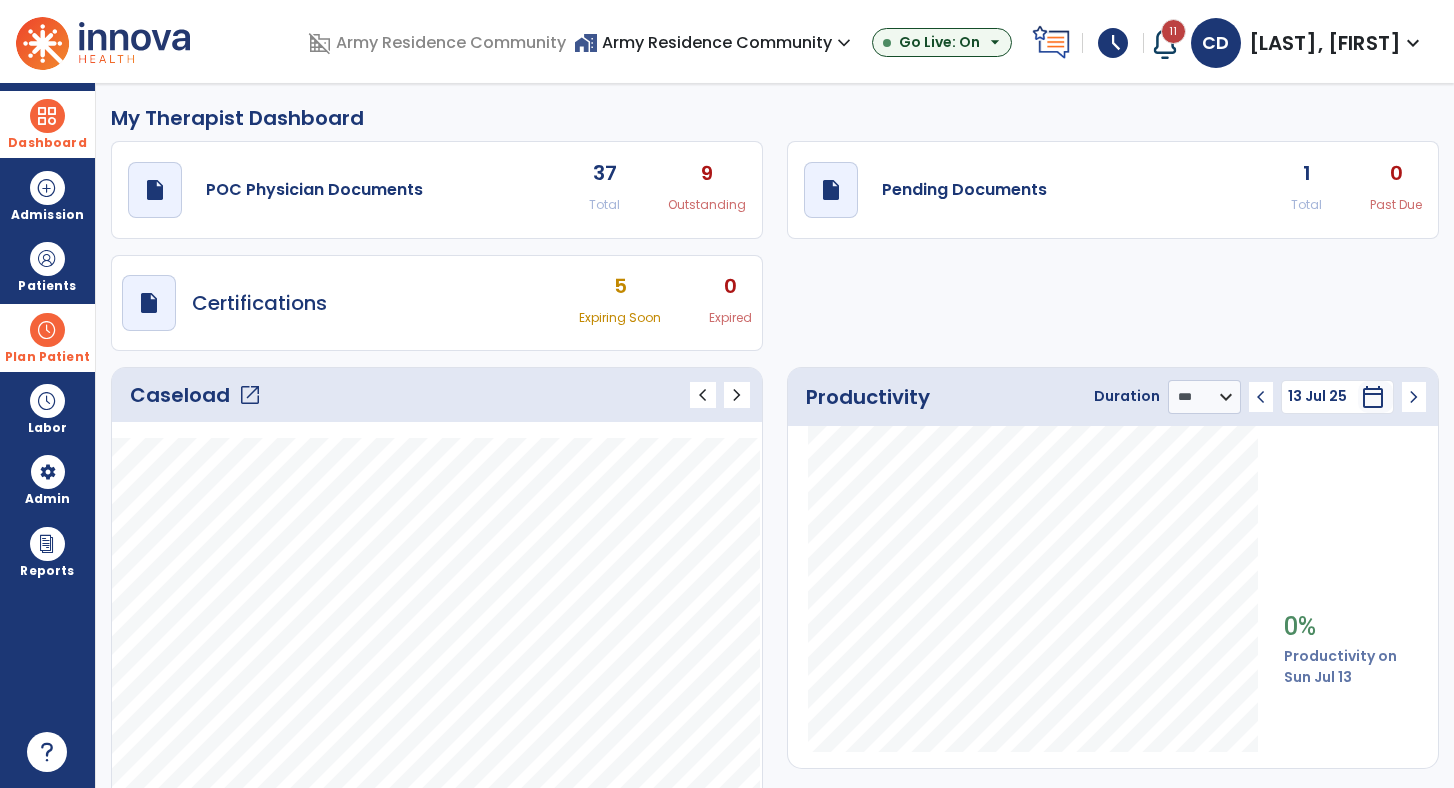 click at bounding box center (47, 330) 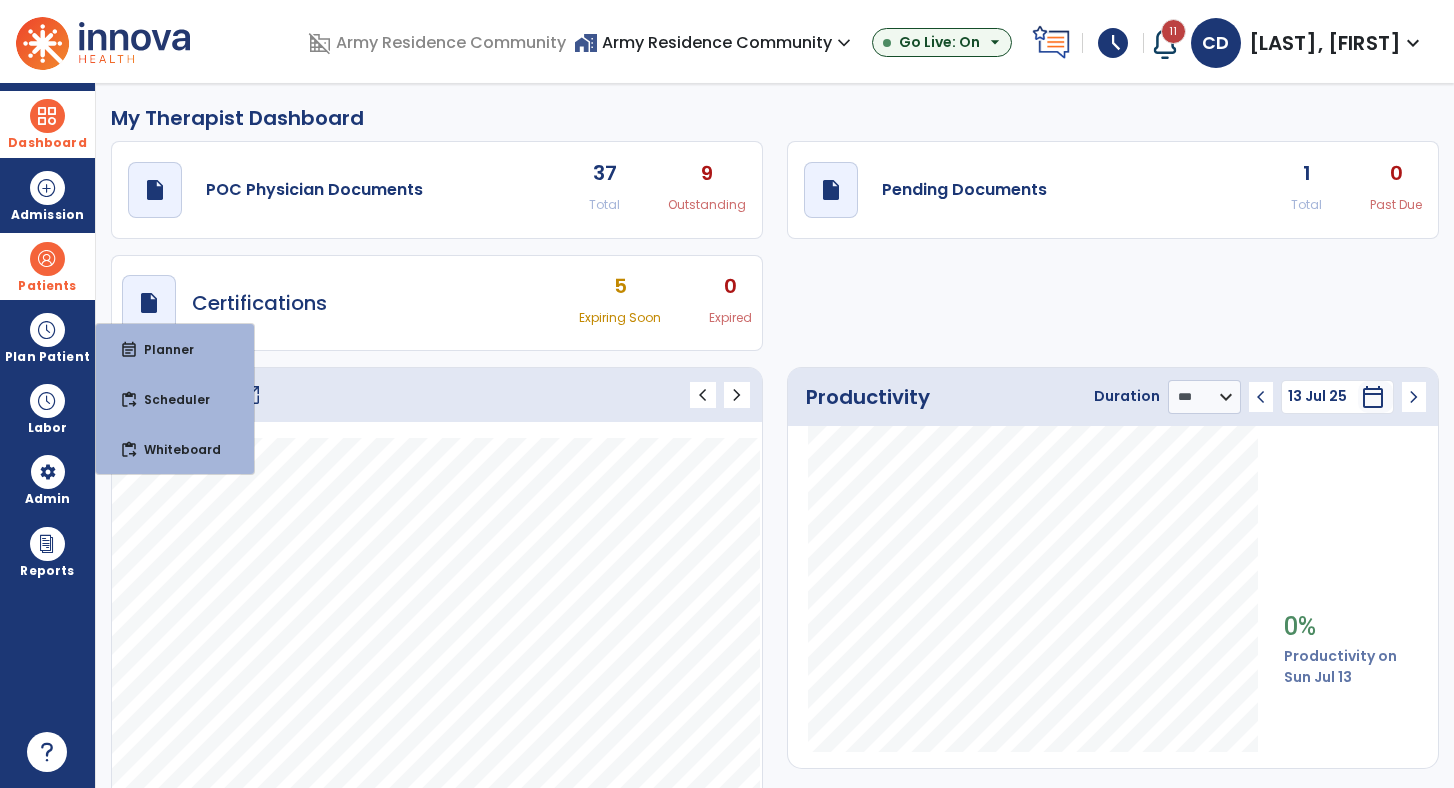 click on "Patients" at bounding box center [47, 286] 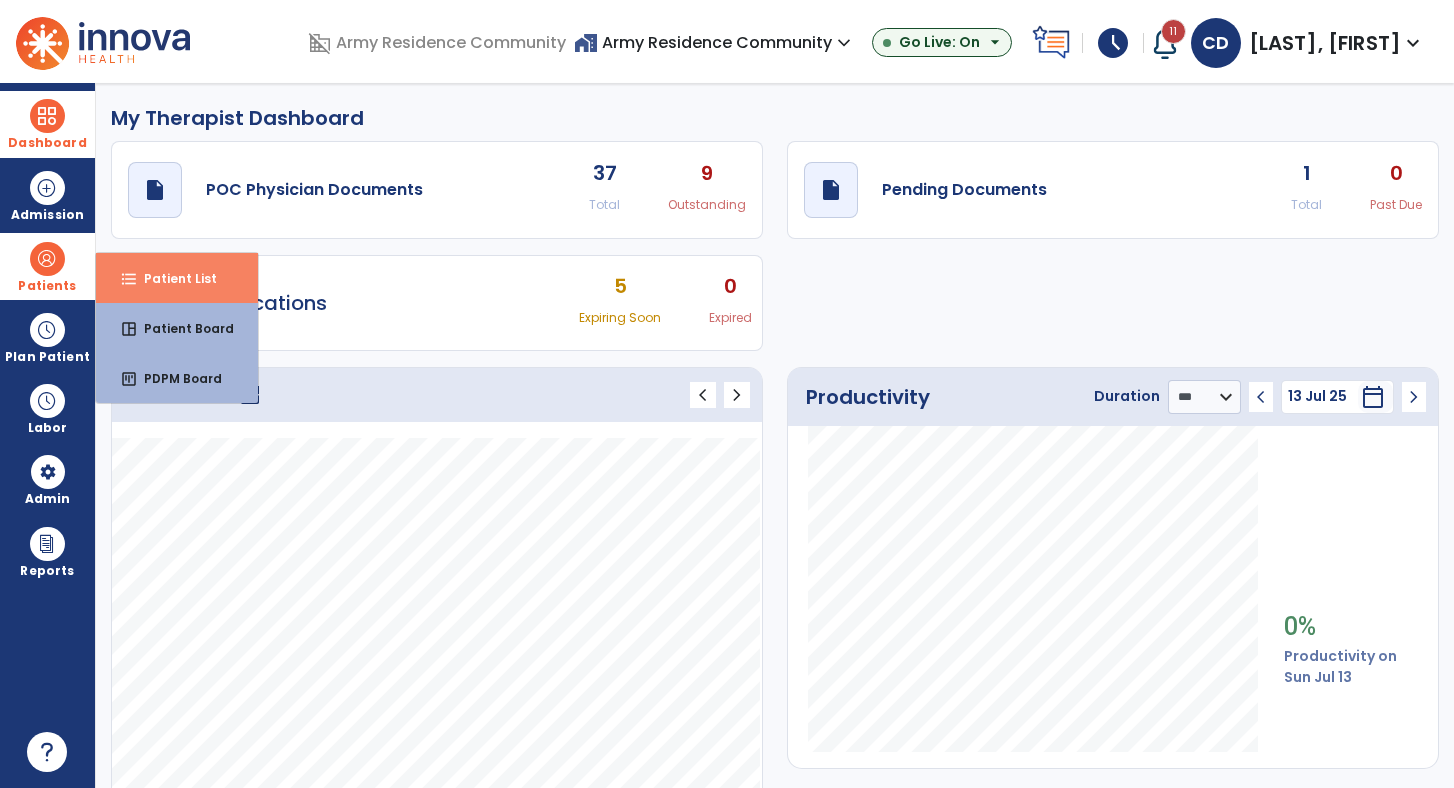 click on "Patient List" at bounding box center (172, 278) 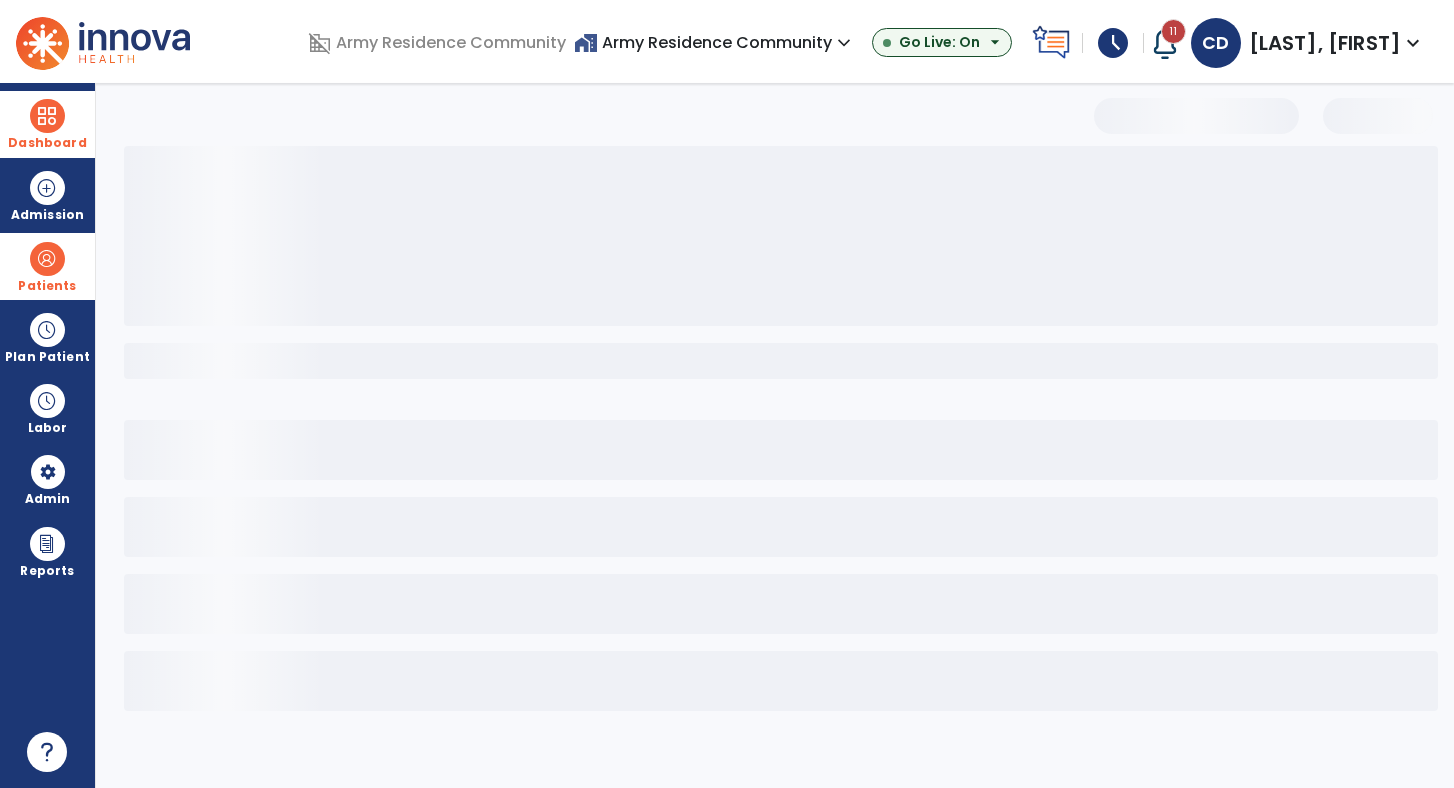 select on "***" 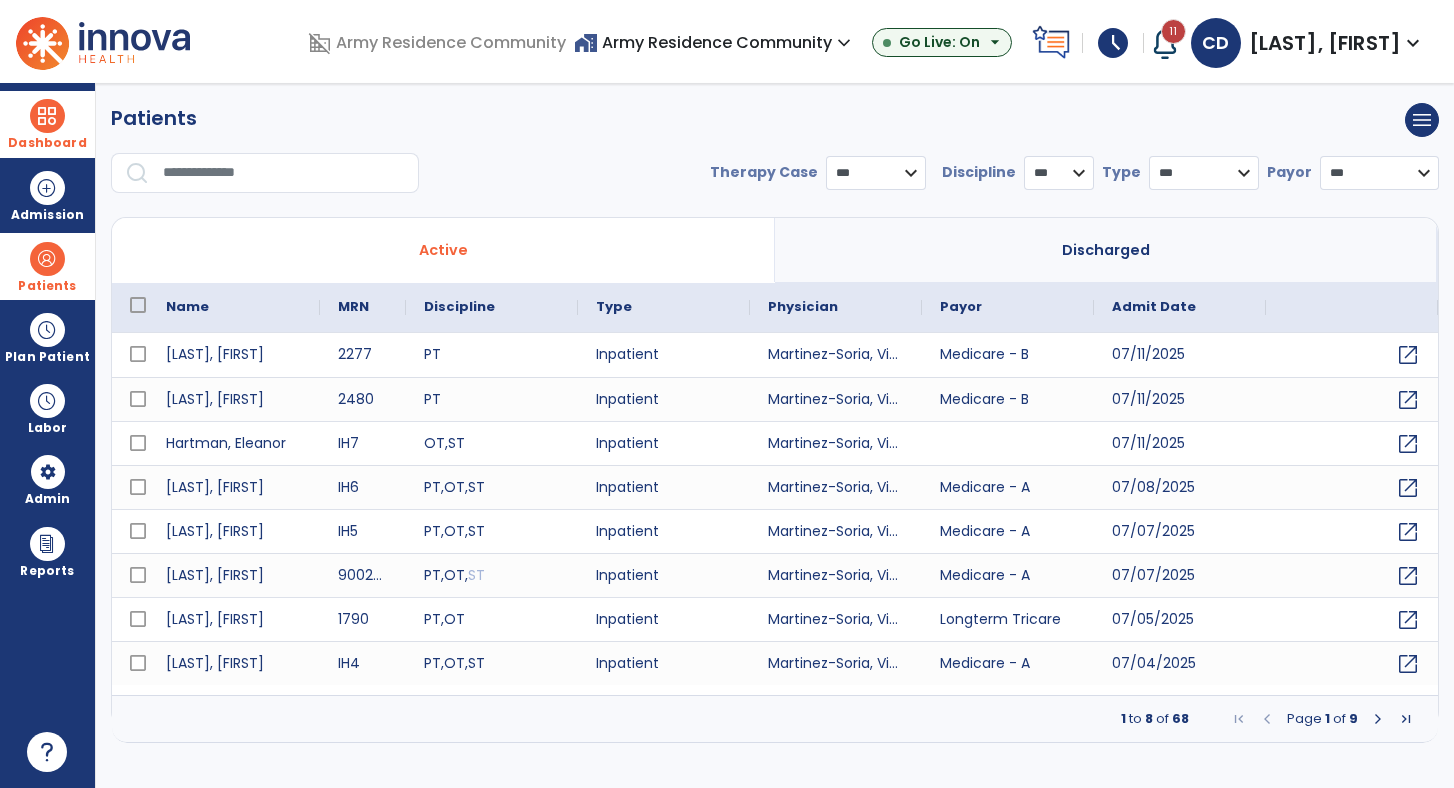 click on "Dashboard" at bounding box center (47, 143) 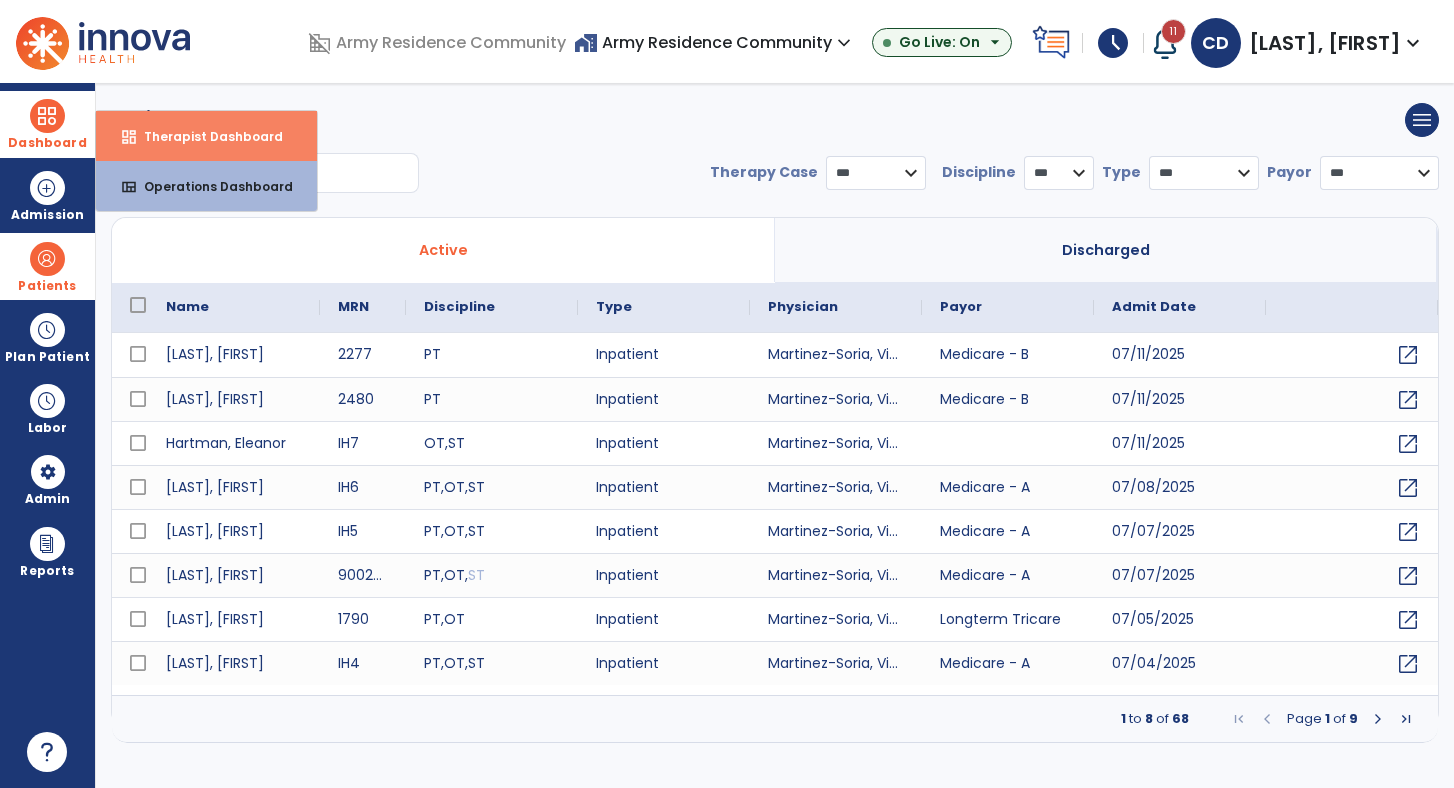 click on "Therapist Dashboard" at bounding box center [205, 136] 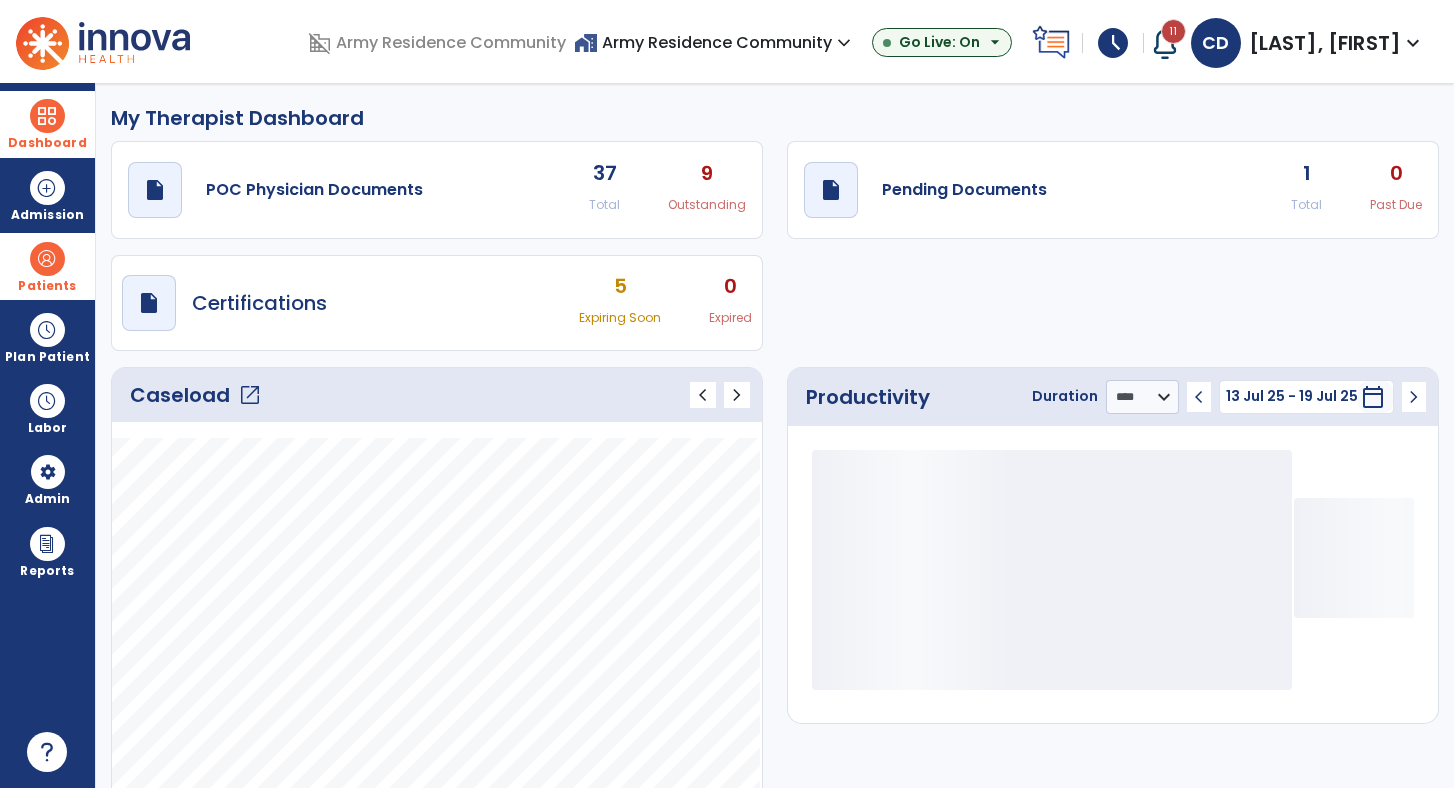 click on "open_in_new" 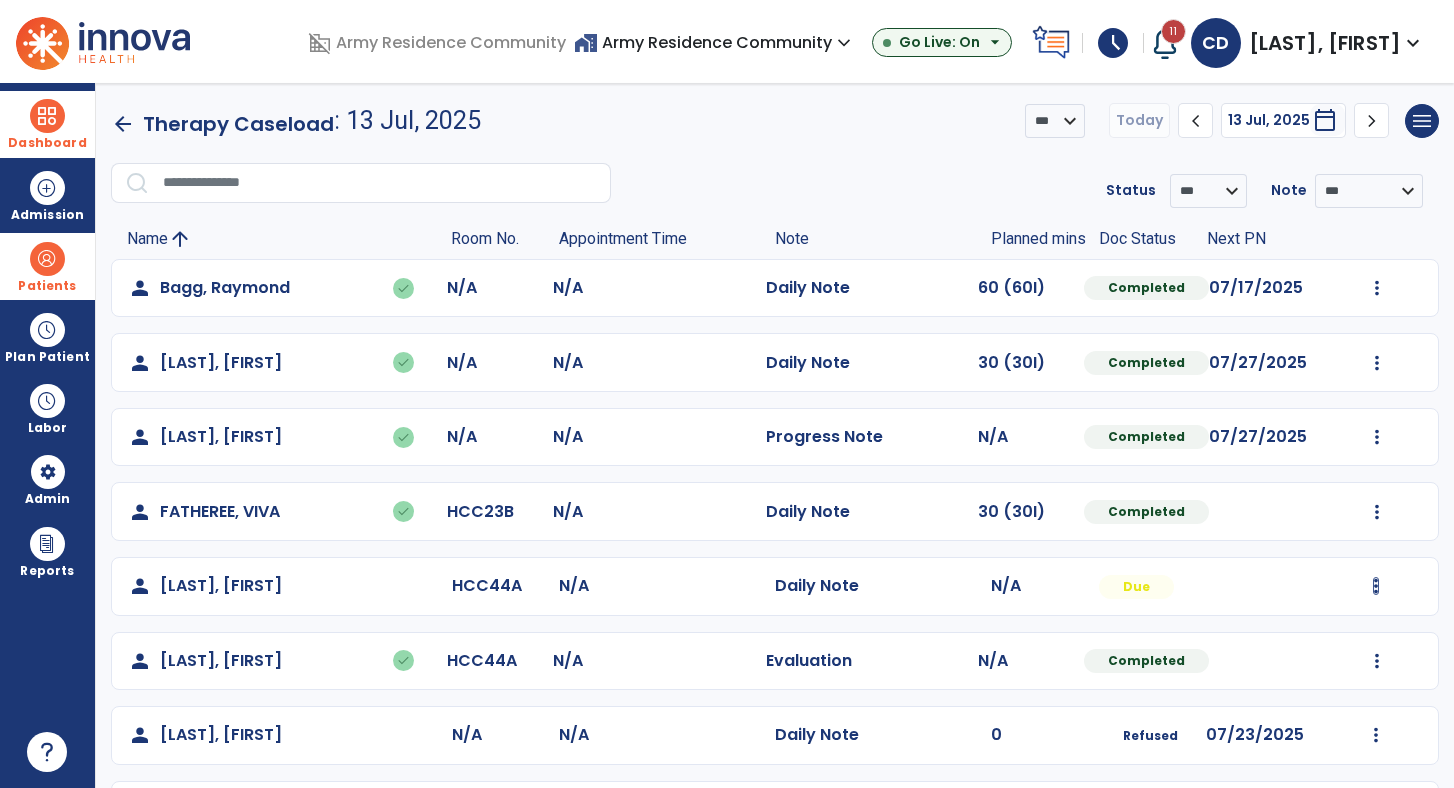 click at bounding box center [1377, 288] 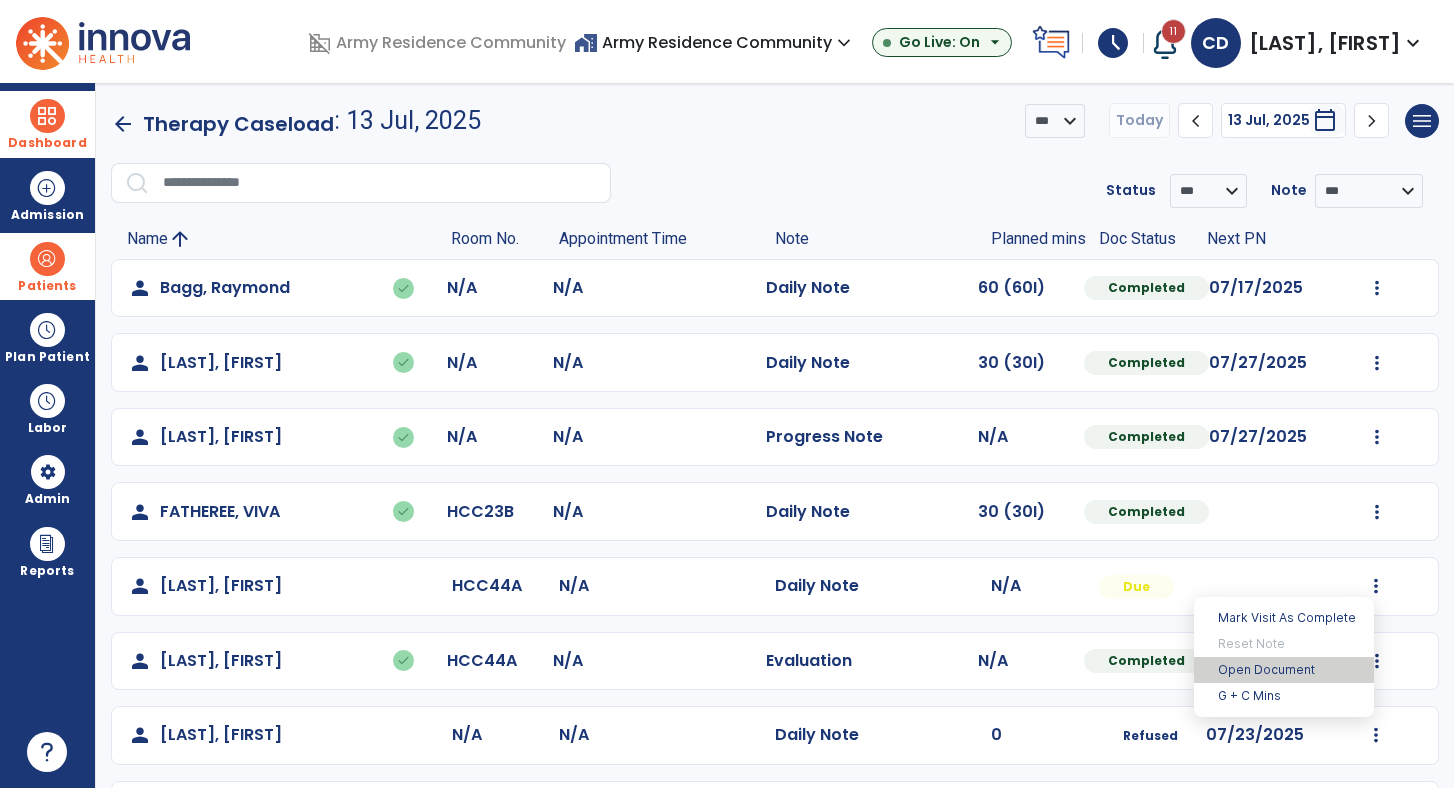 click on "Open Document" at bounding box center (1284, 670) 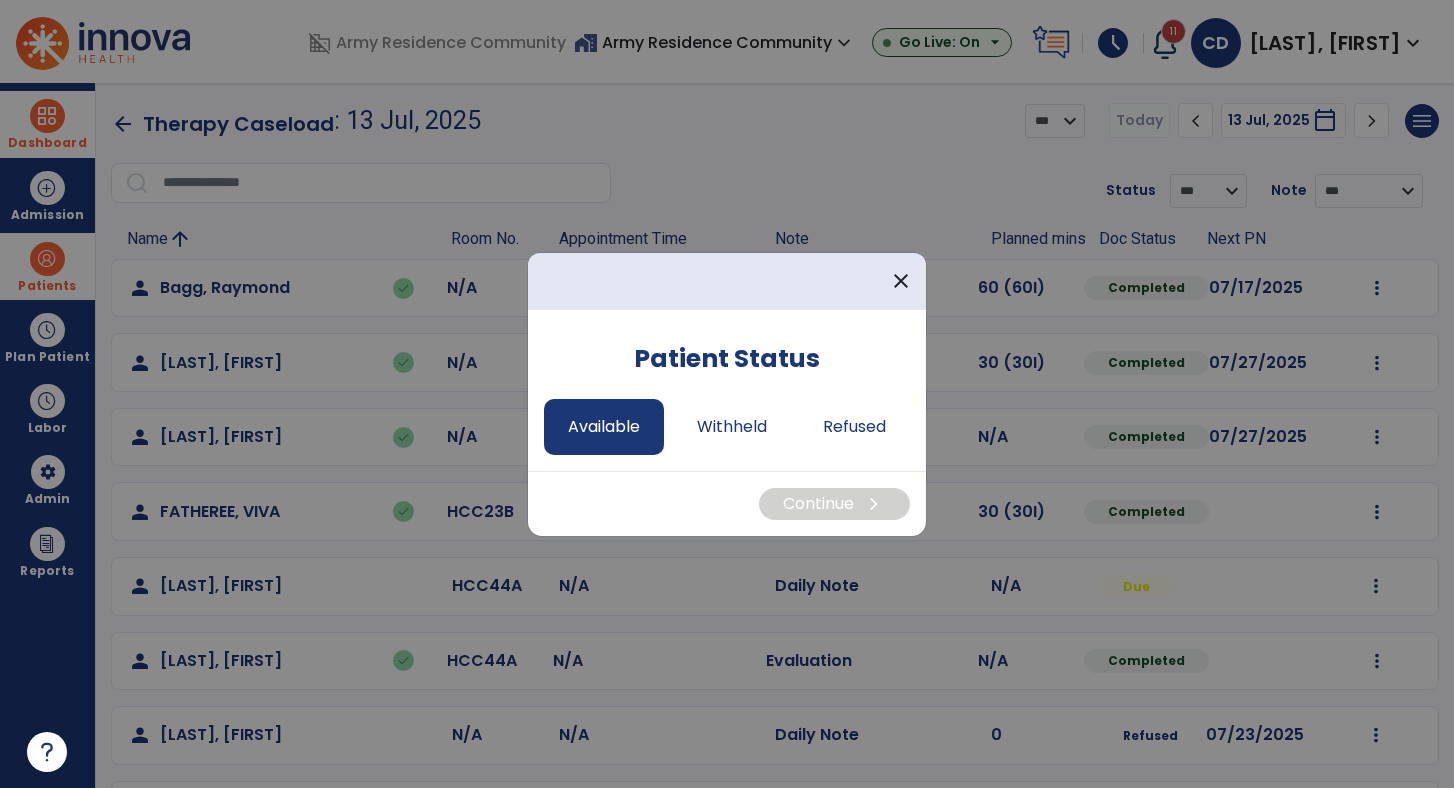 click on "Available" at bounding box center (604, 427) 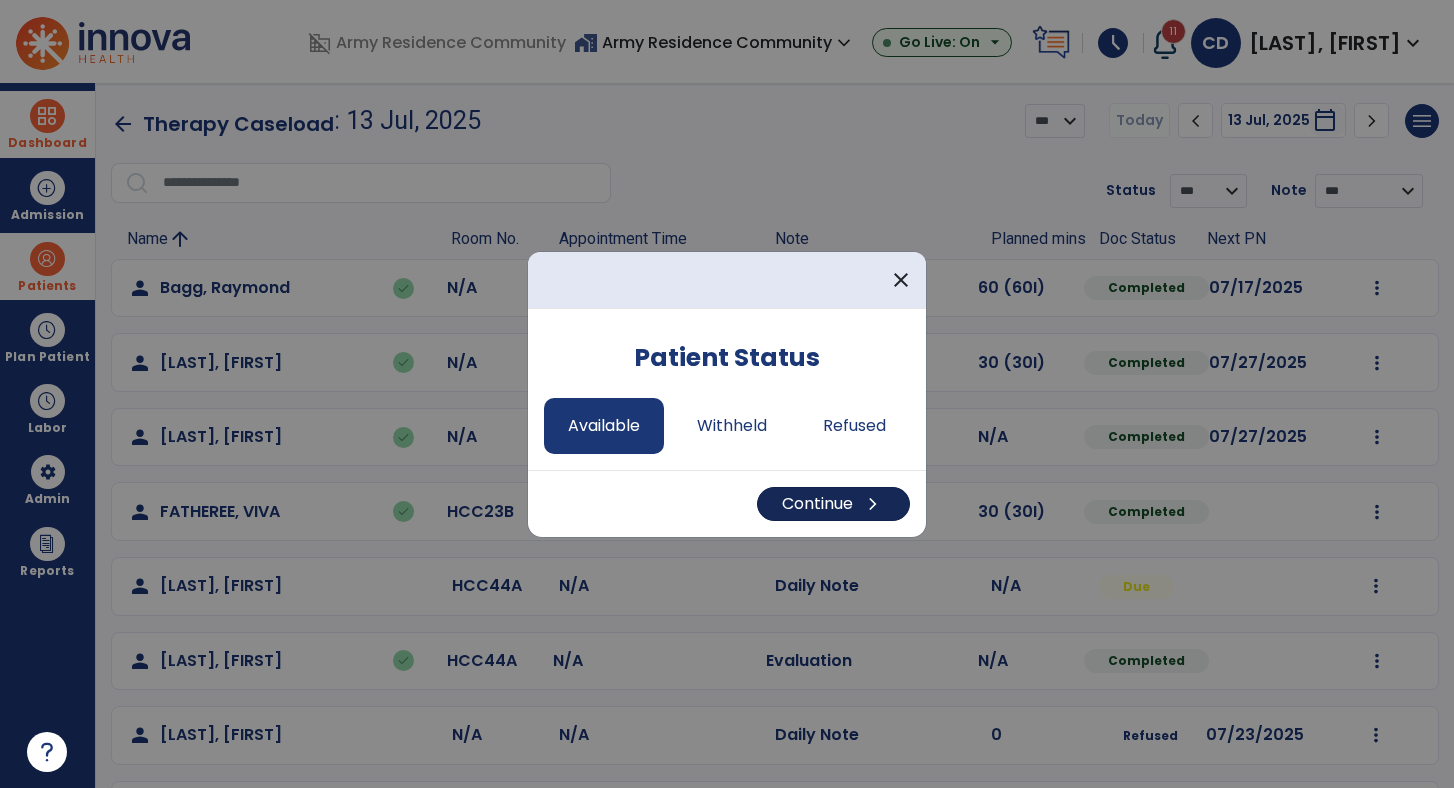 click on "Continue   chevron_right" at bounding box center (833, 504) 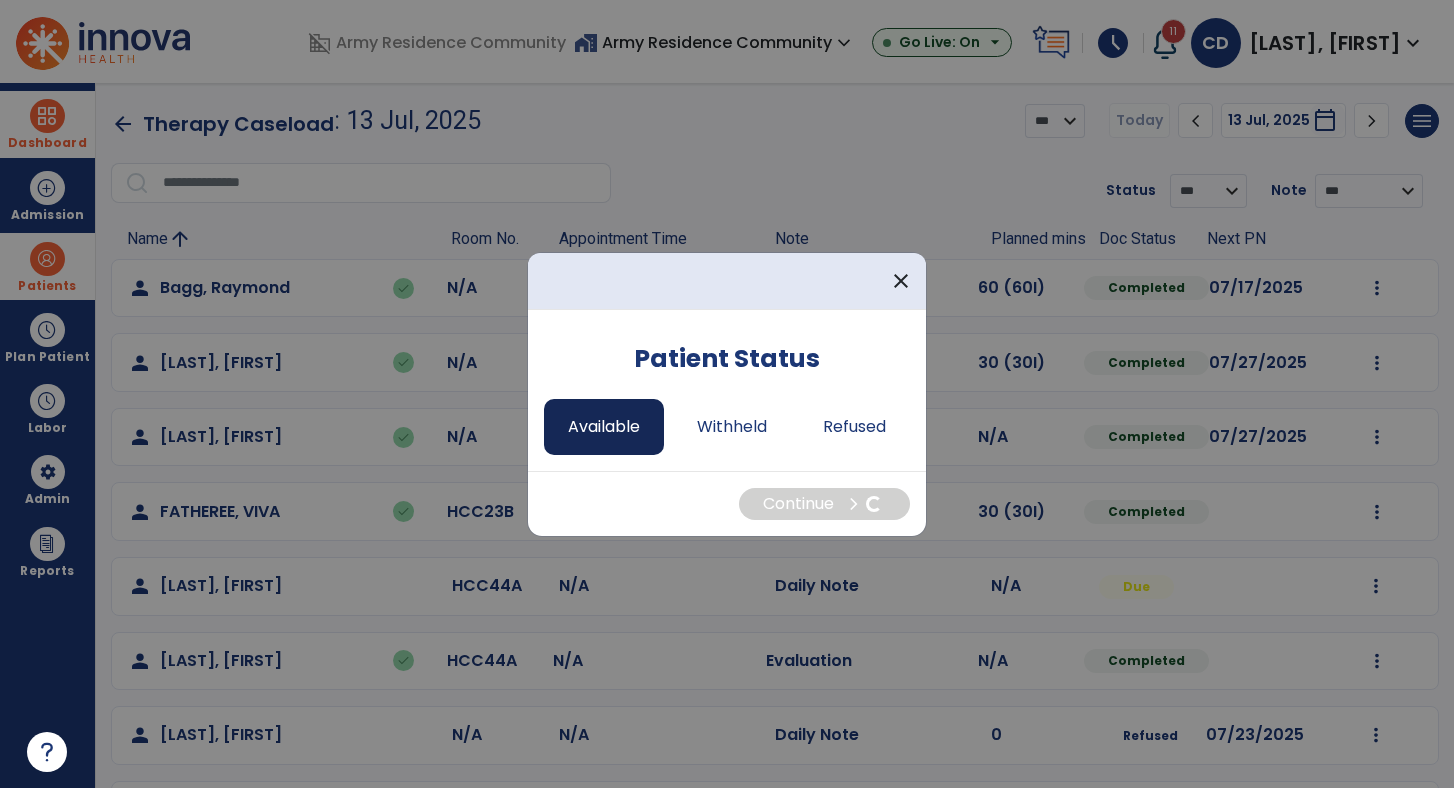 select on "*" 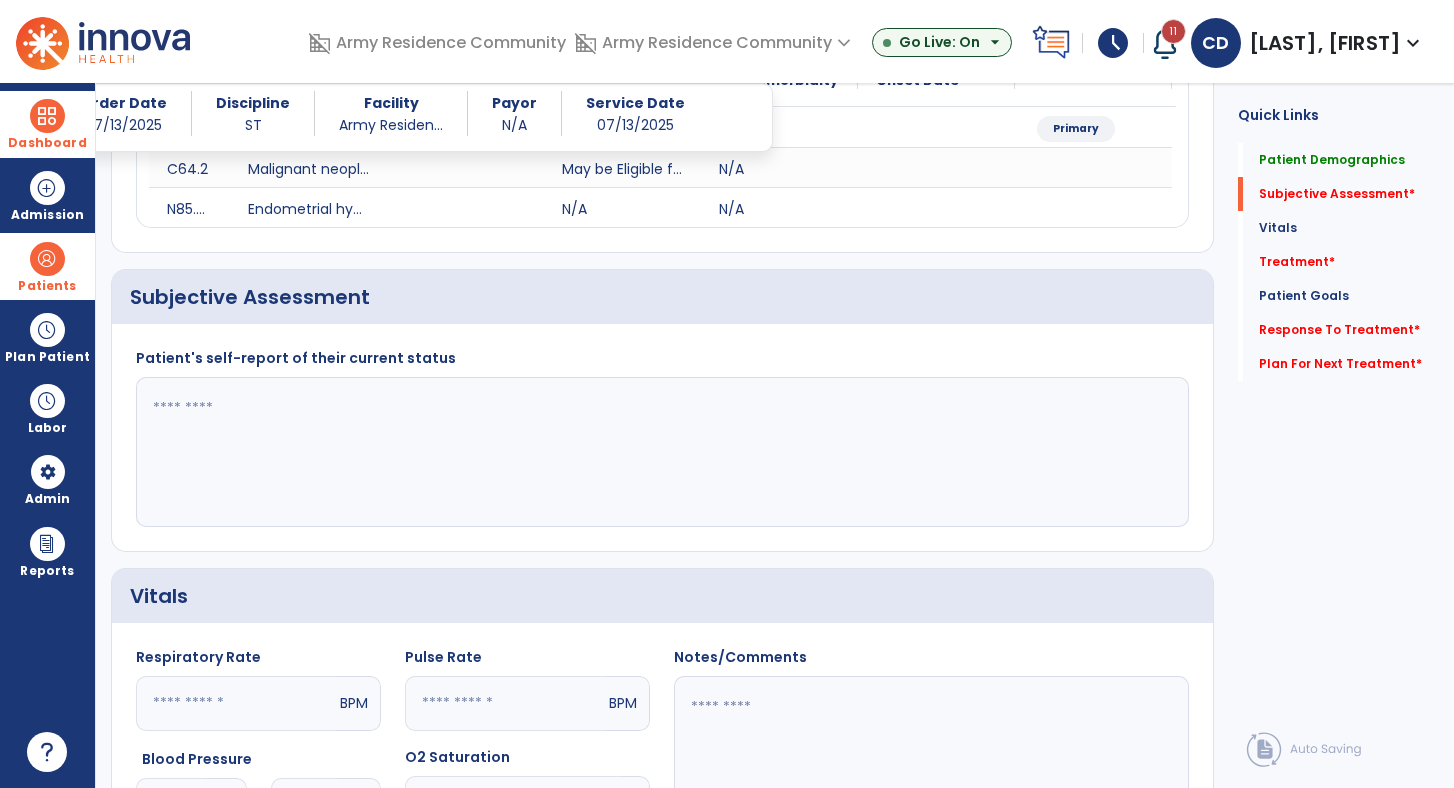 scroll, scrollTop: 341, scrollLeft: 0, axis: vertical 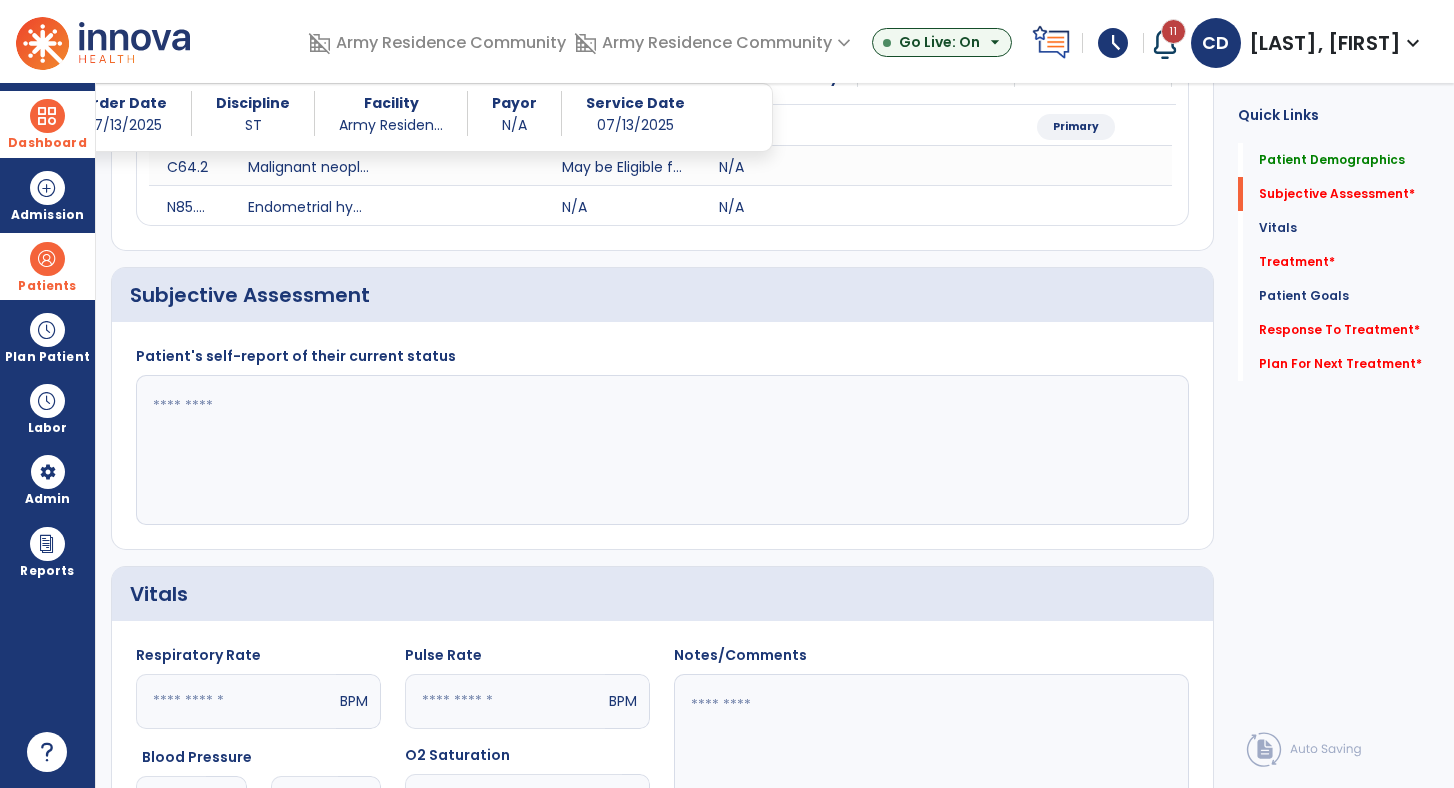 click 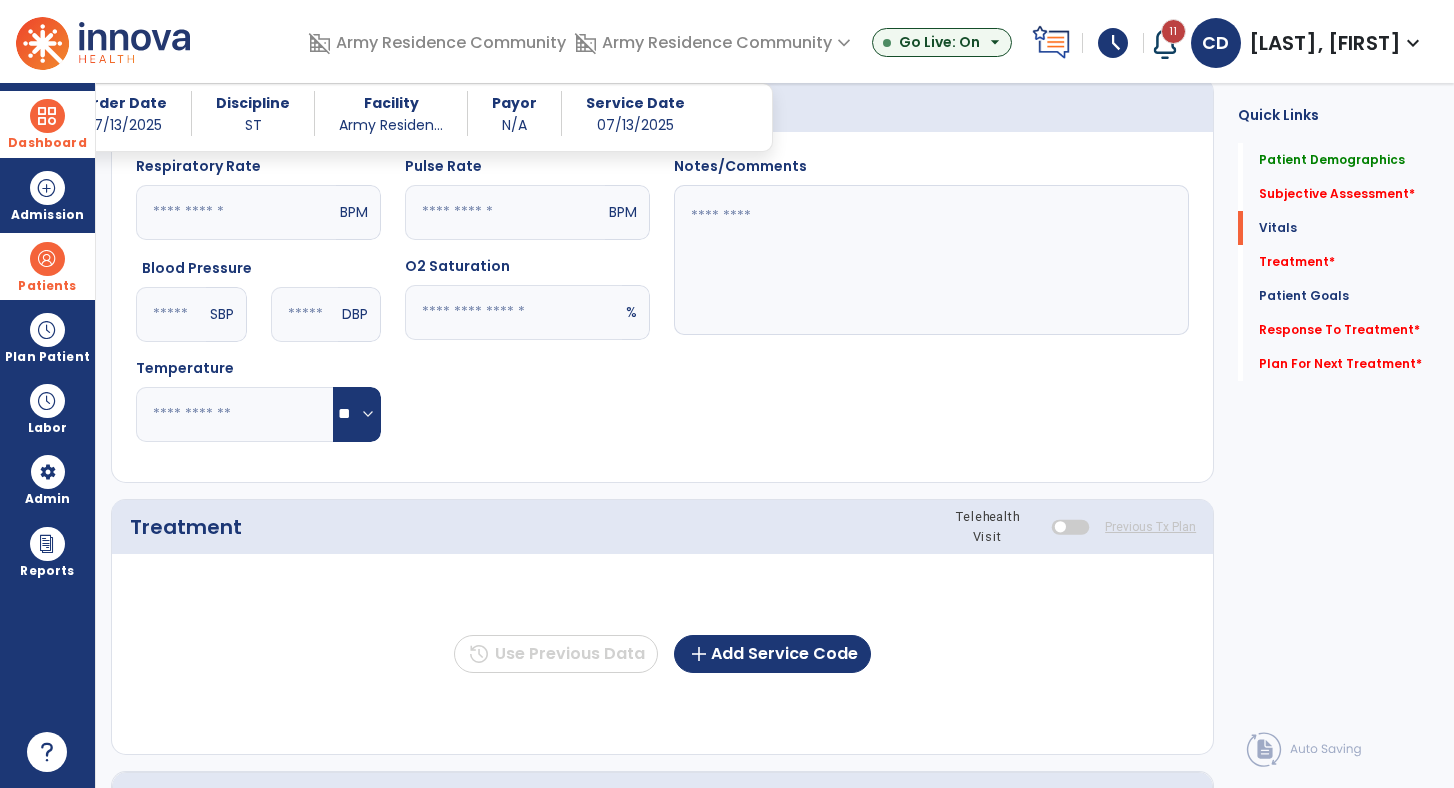scroll, scrollTop: 838, scrollLeft: 0, axis: vertical 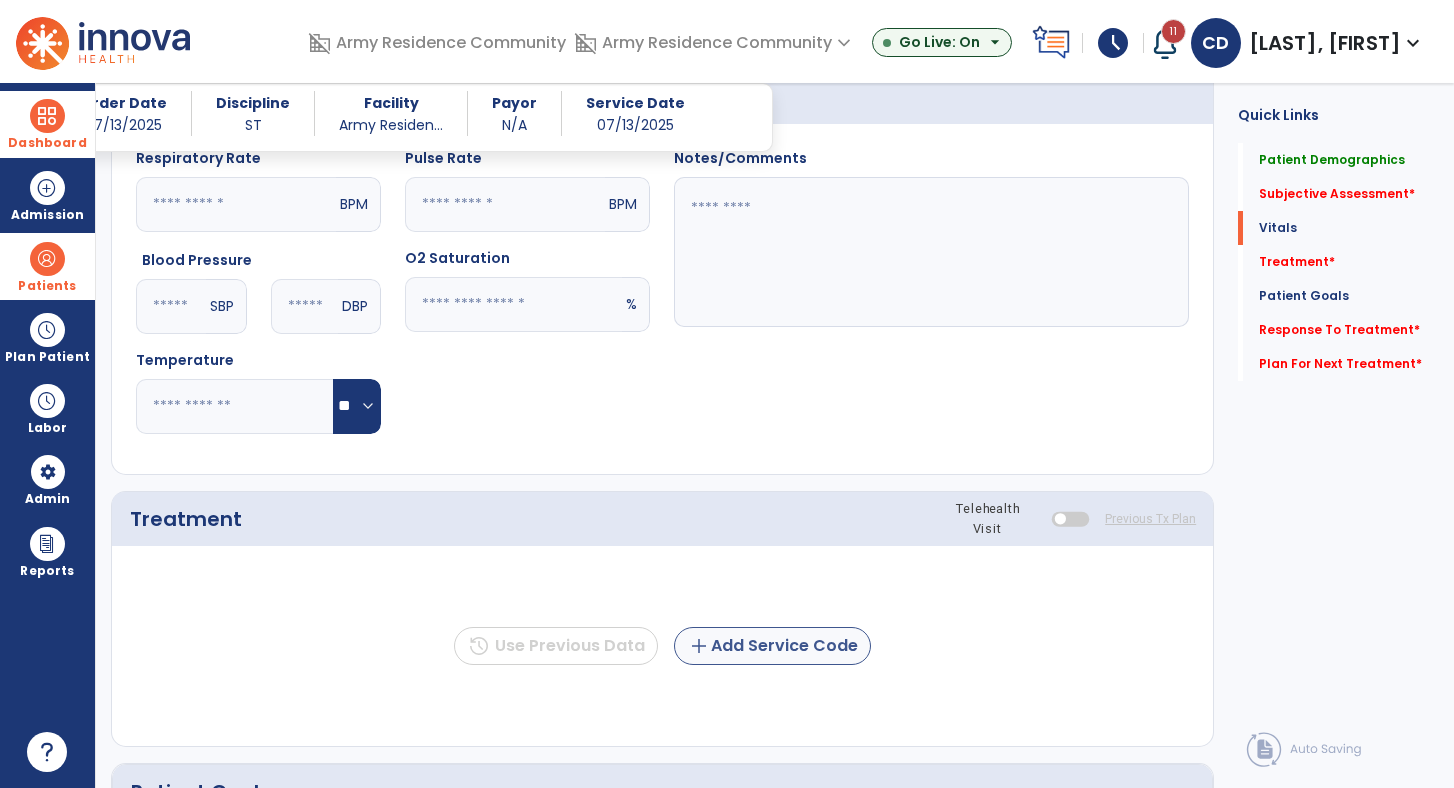 type on "**********" 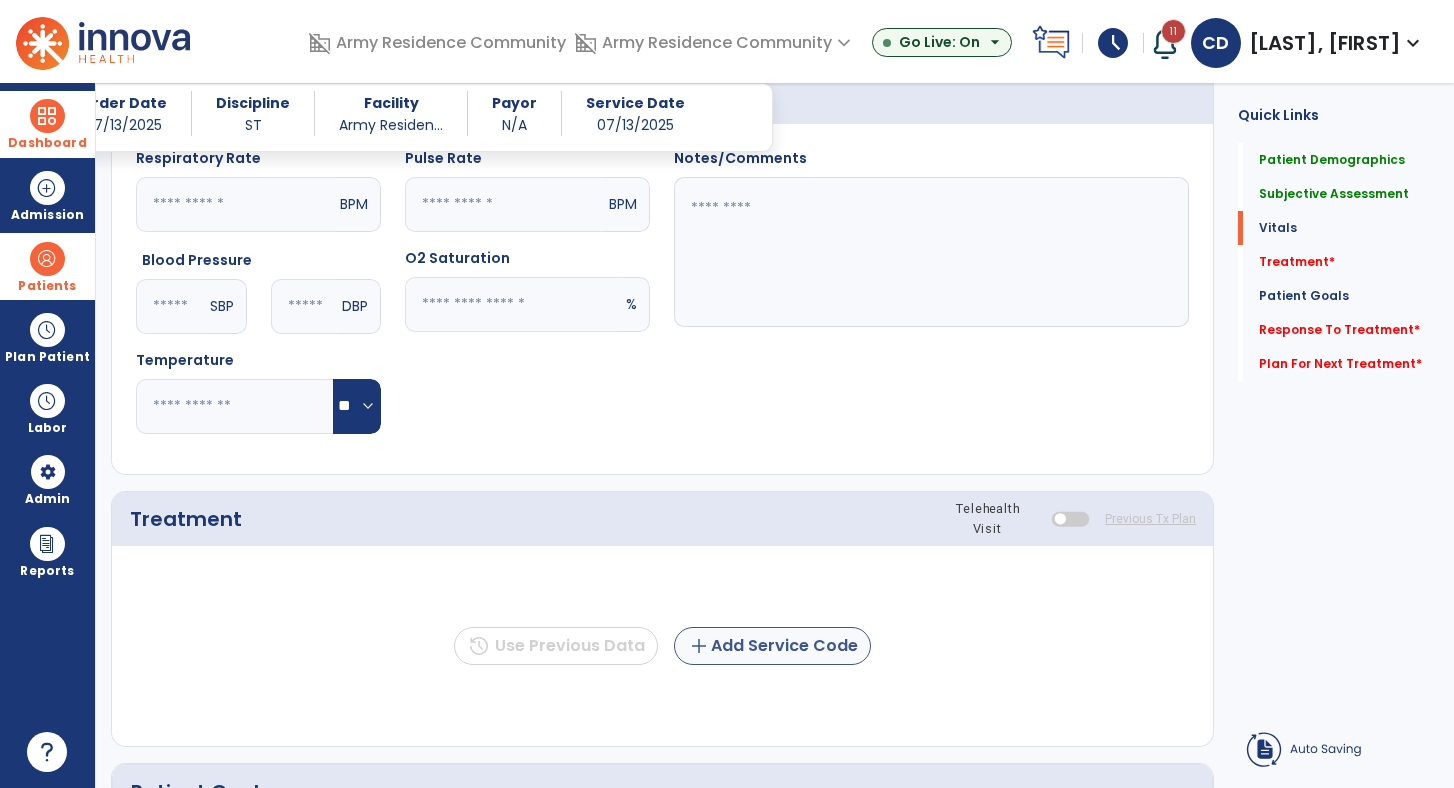 click on "add" 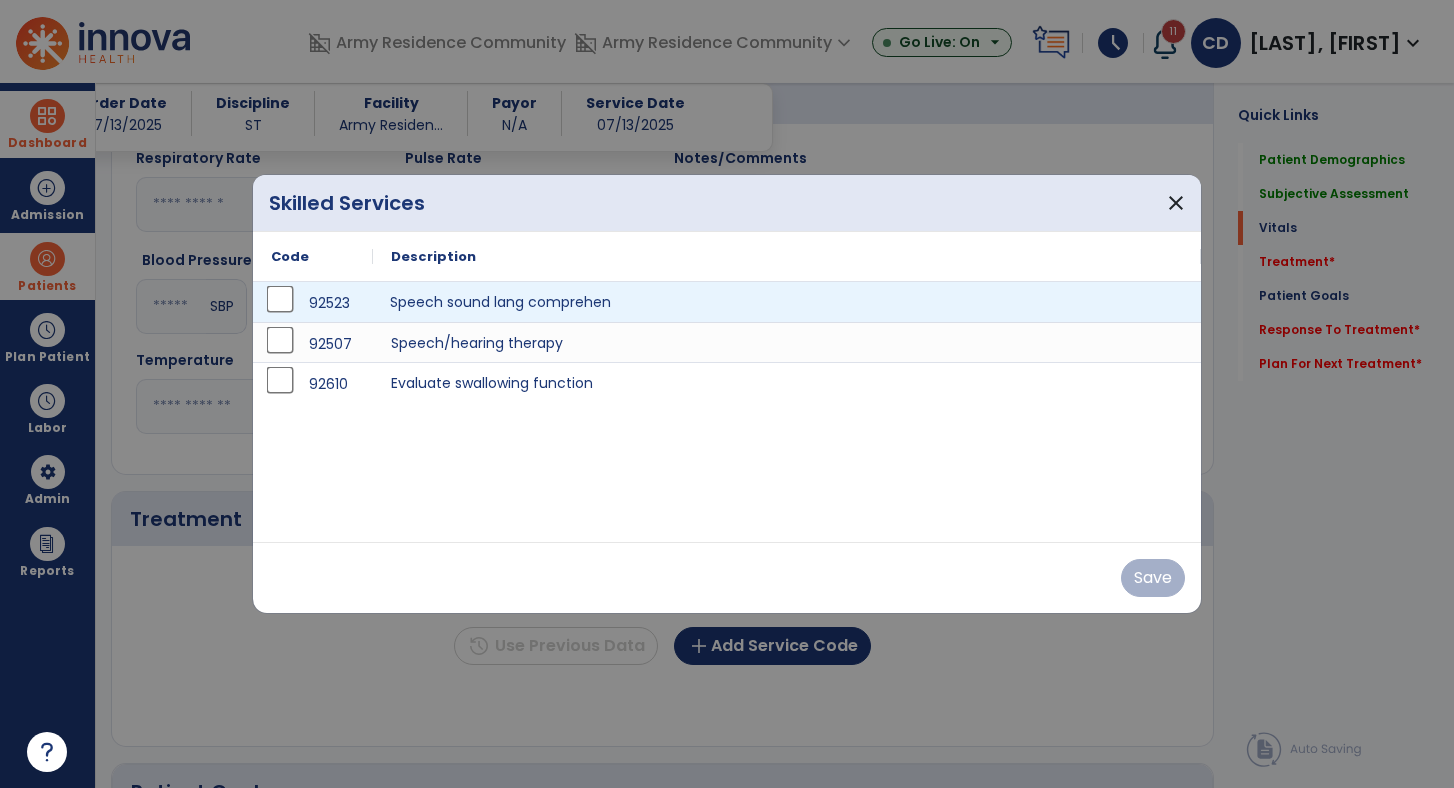 click on "Speech sound lang comprehen" at bounding box center (787, 302) 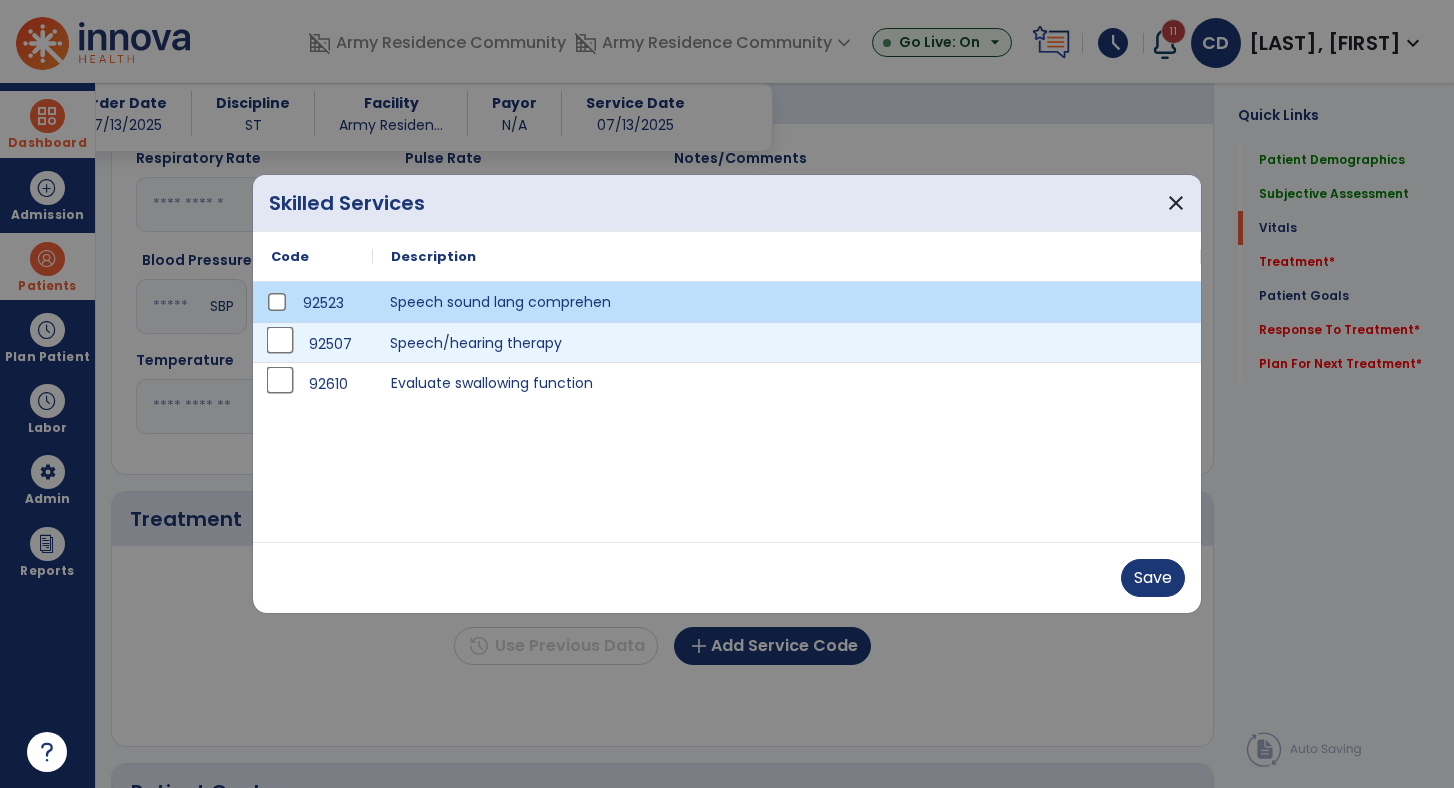 click on "Speech/hearing therapy" at bounding box center (787, 342) 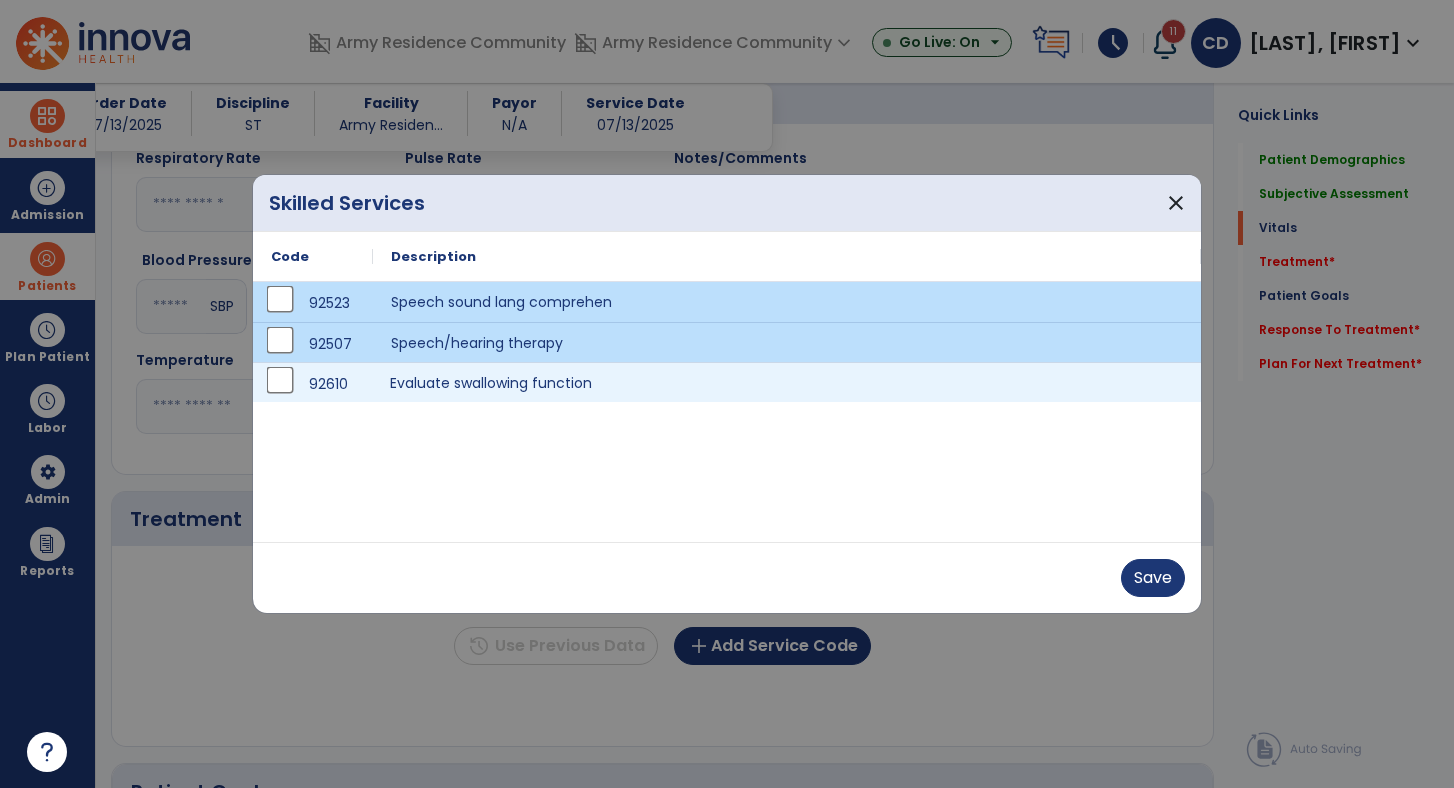 click on "Evaluate swallowing function" at bounding box center [787, 382] 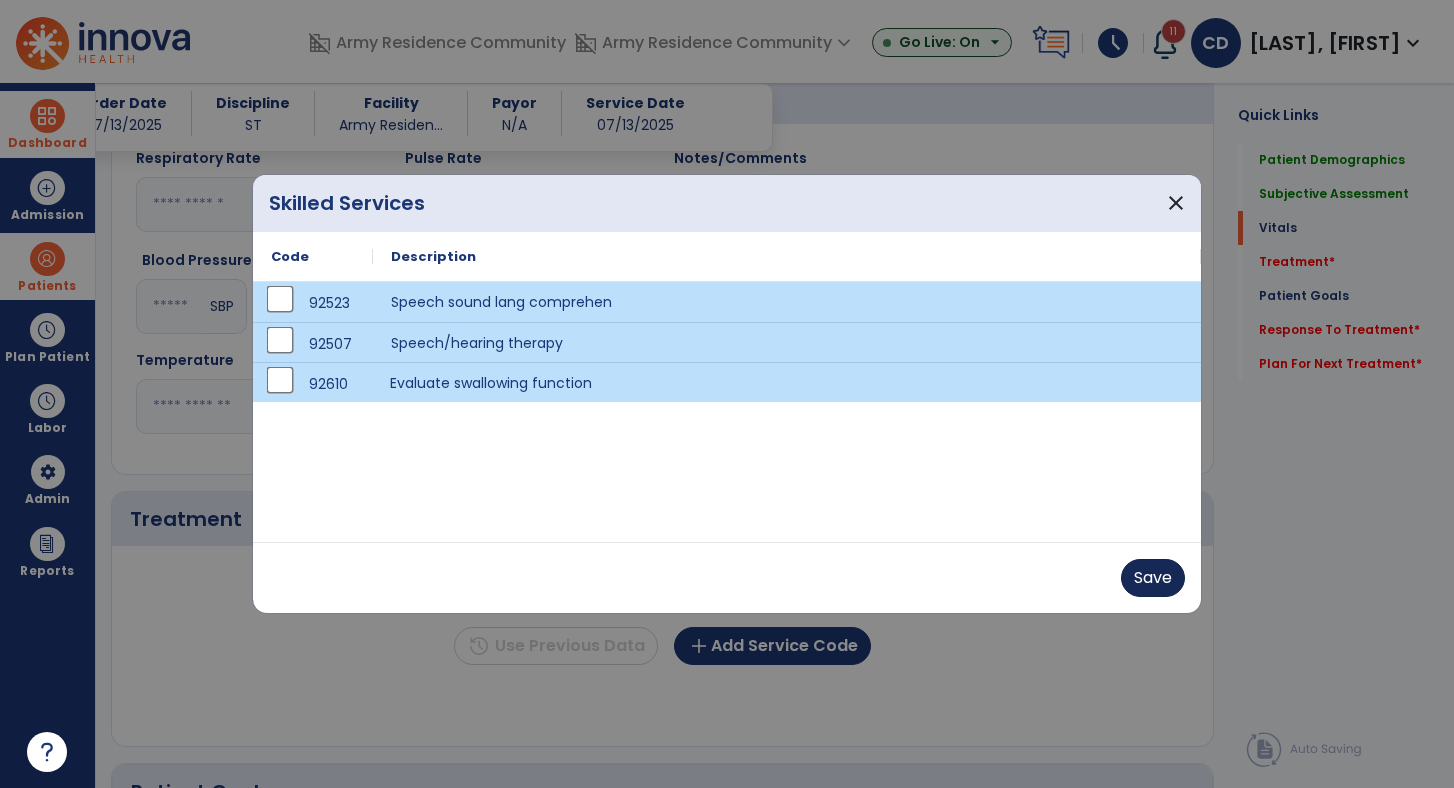 click on "Save" at bounding box center (1153, 578) 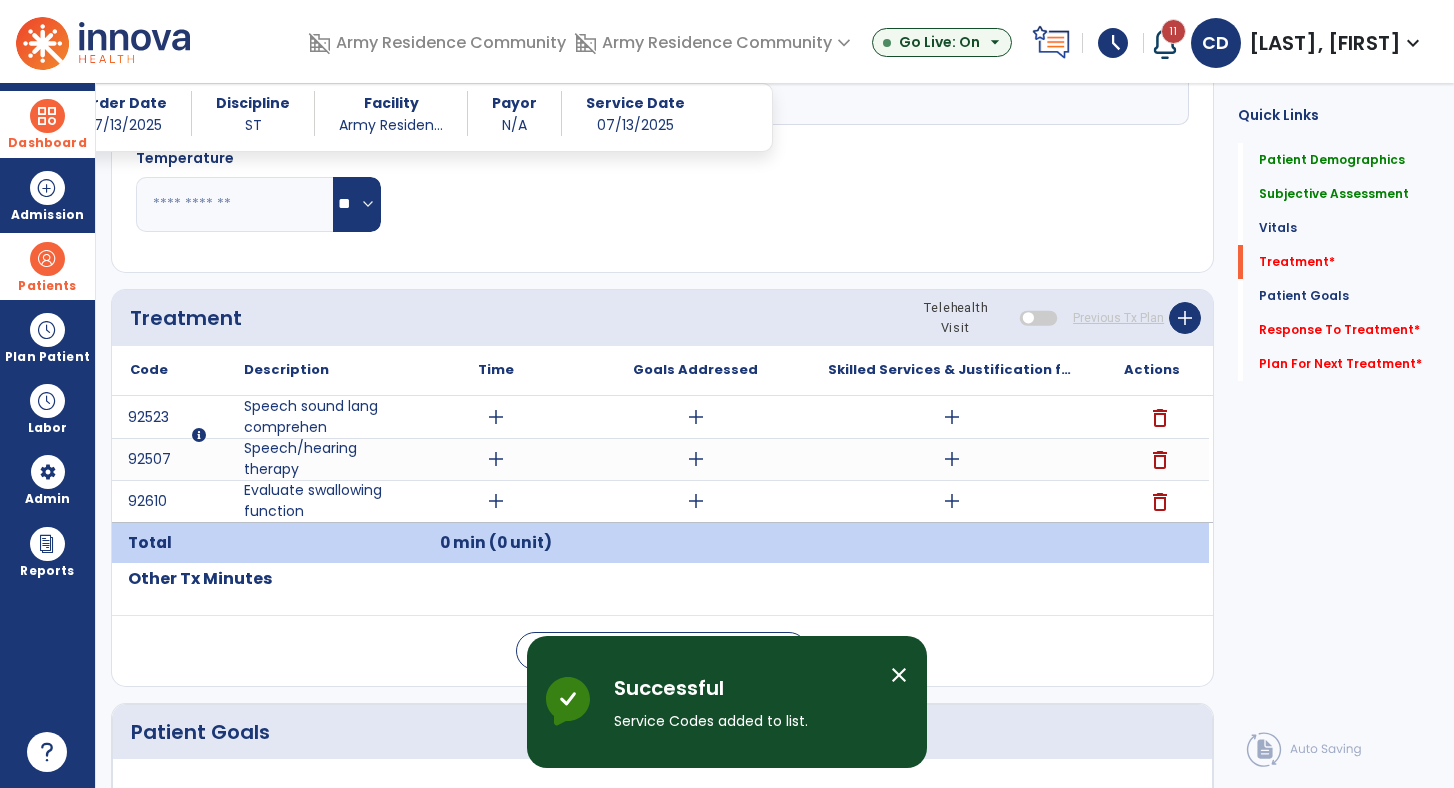 scroll, scrollTop: 1042, scrollLeft: 0, axis: vertical 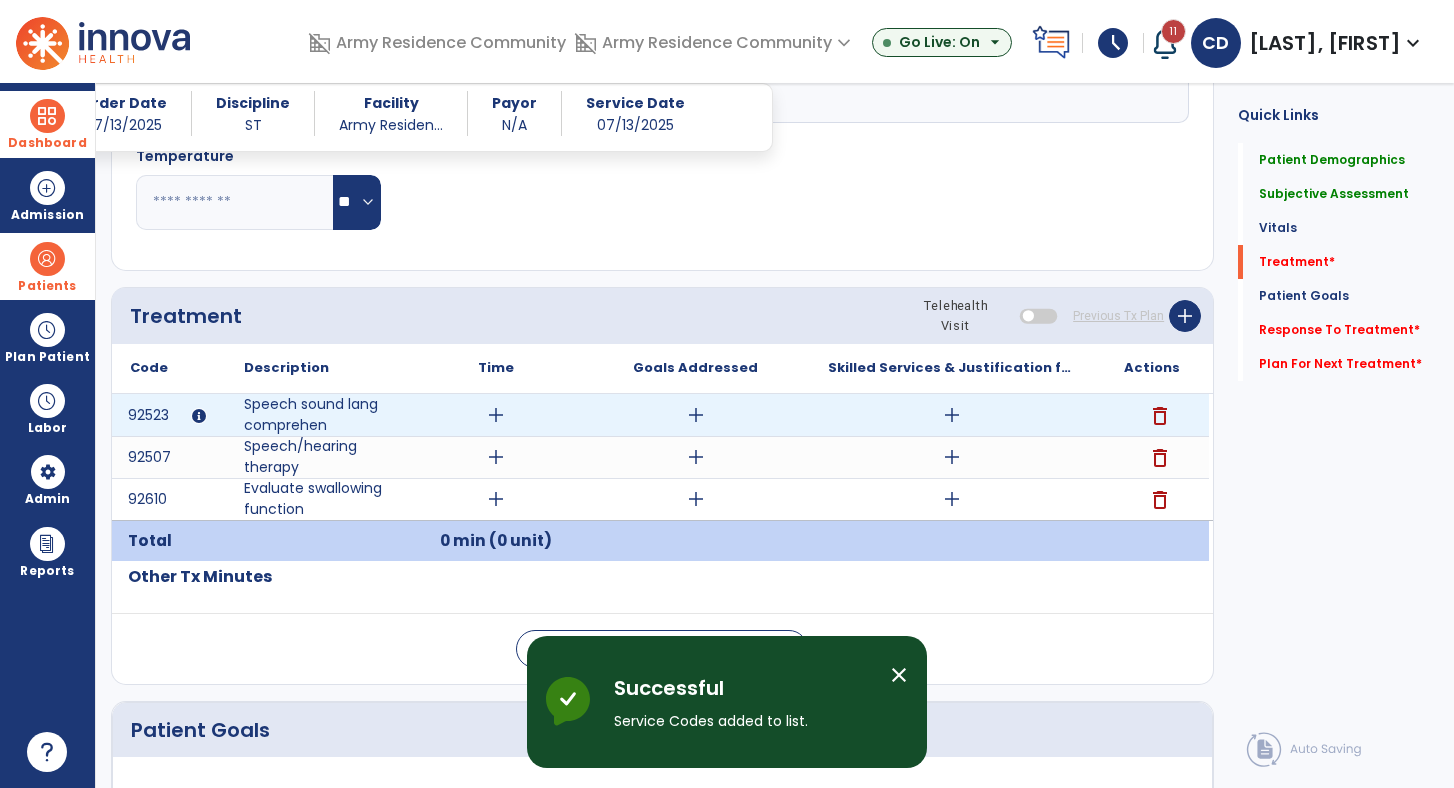 click on "add" at bounding box center [496, 415] 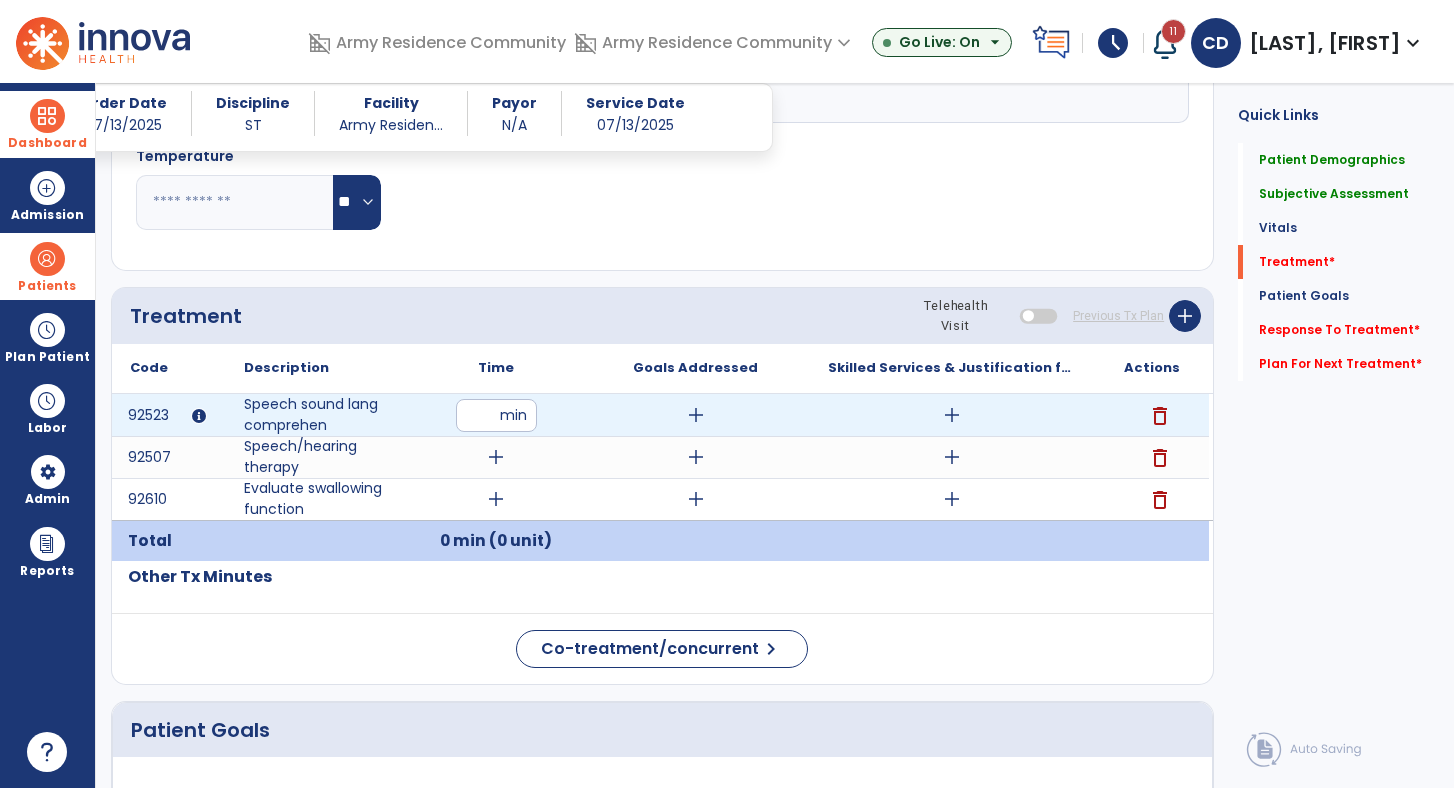 type on "**" 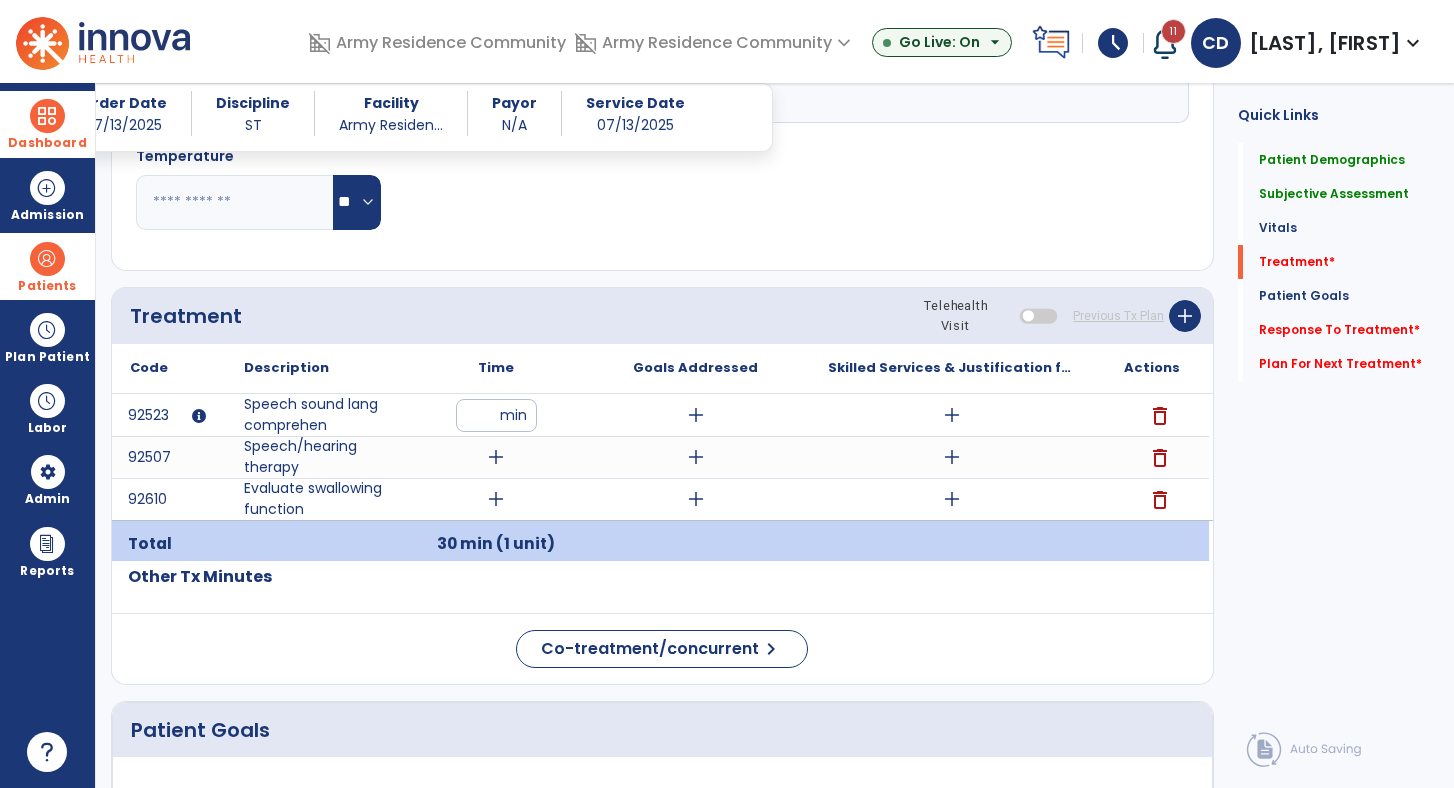 click on "add" at bounding box center [496, 457] 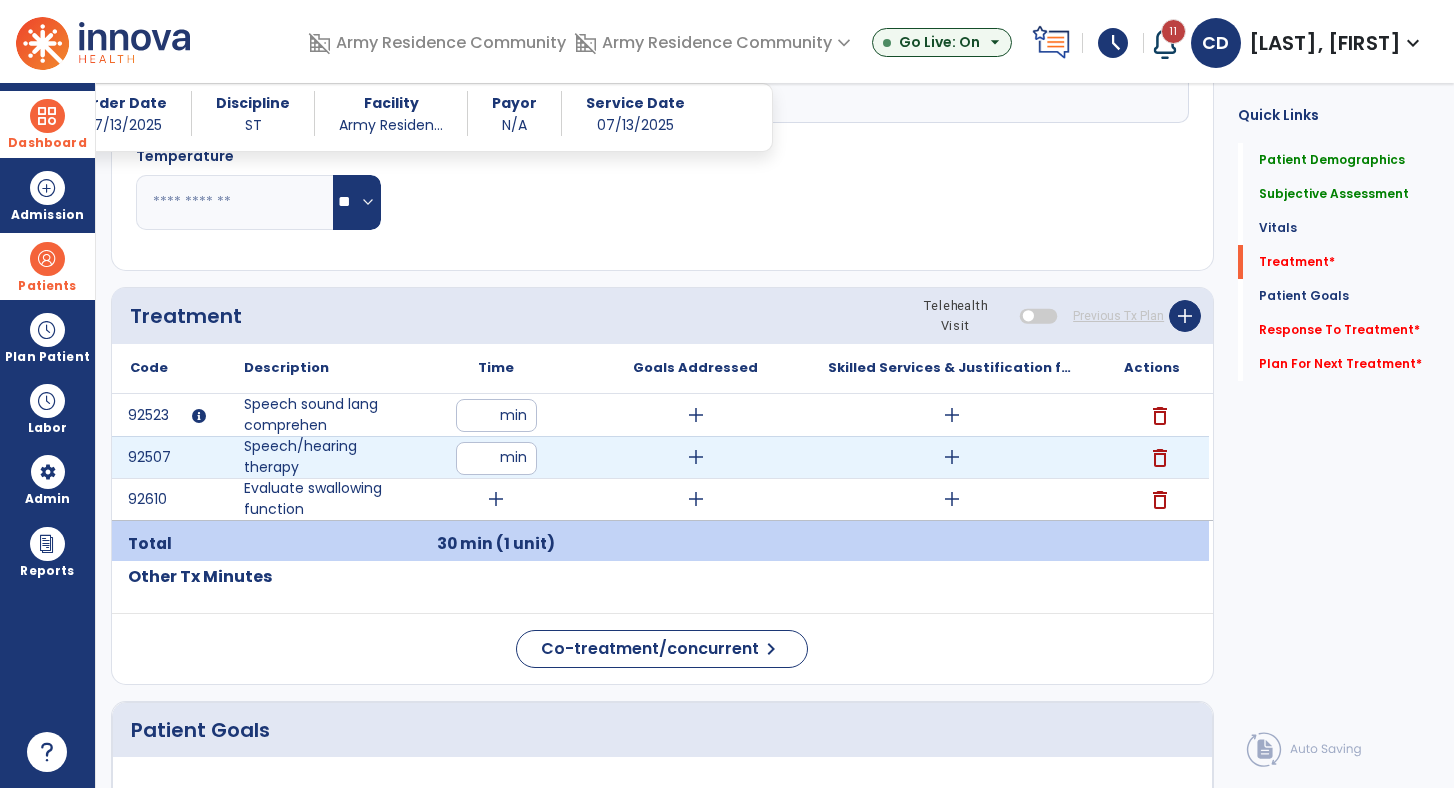 scroll, scrollTop: 2, scrollLeft: 0, axis: vertical 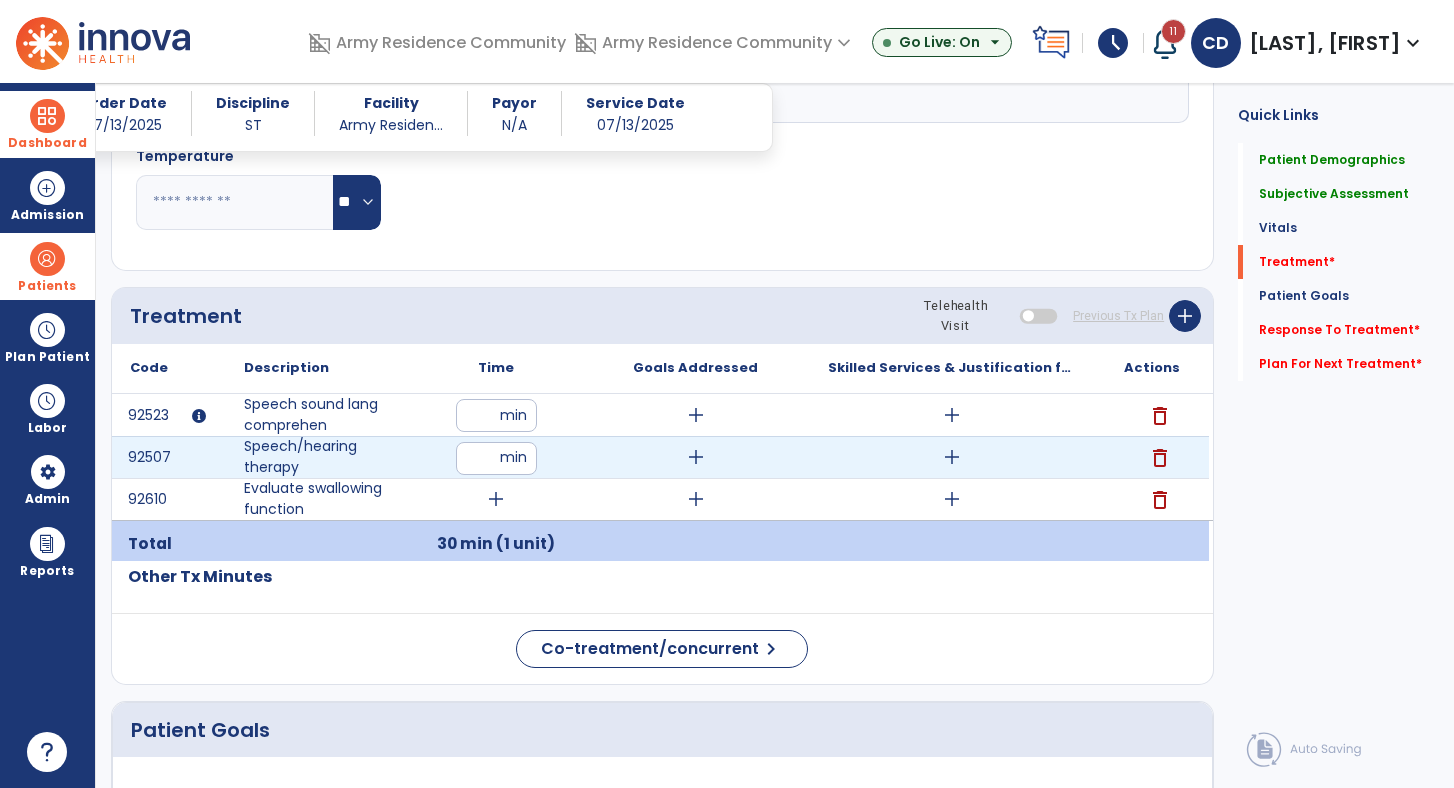 type on "**" 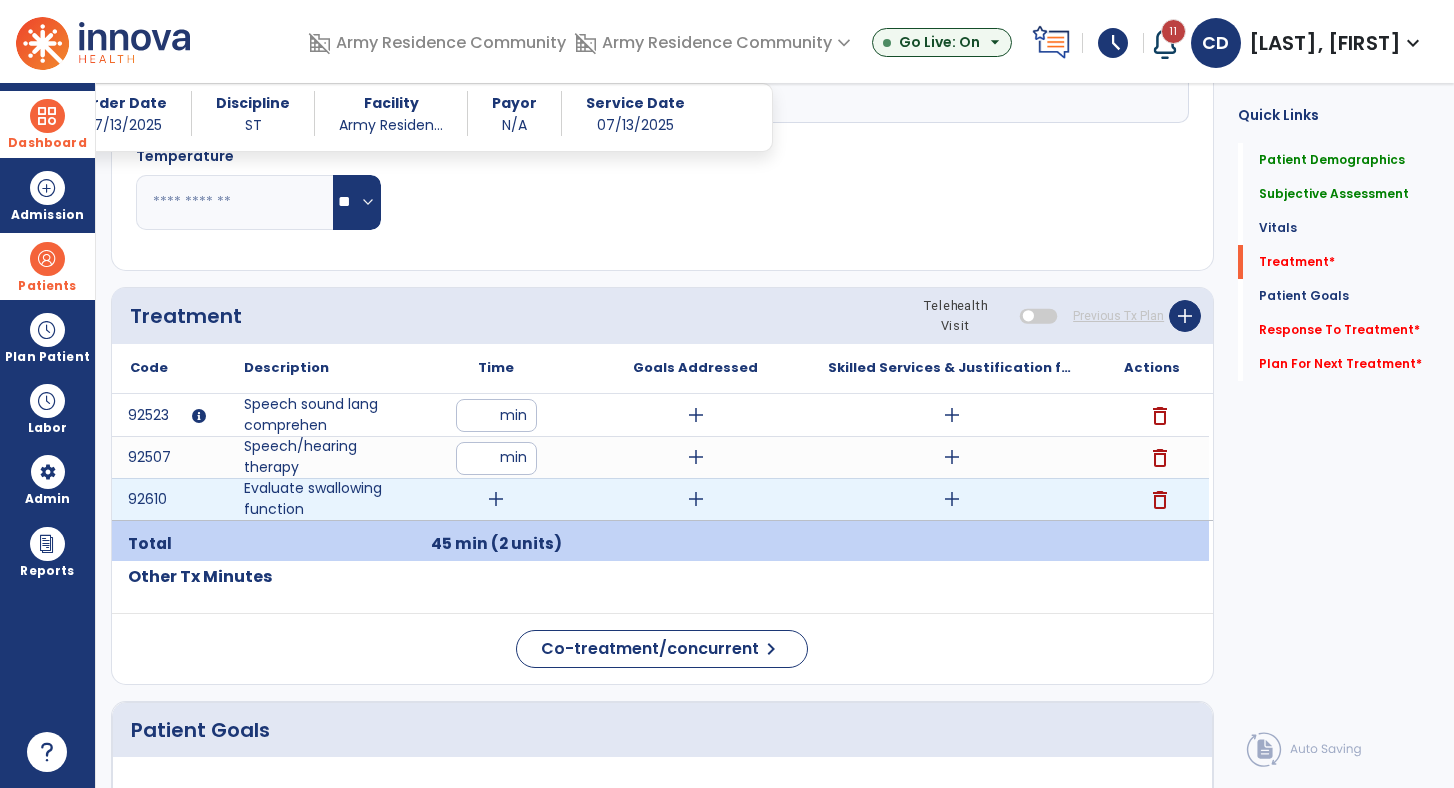 click on "add" at bounding box center [496, 499] 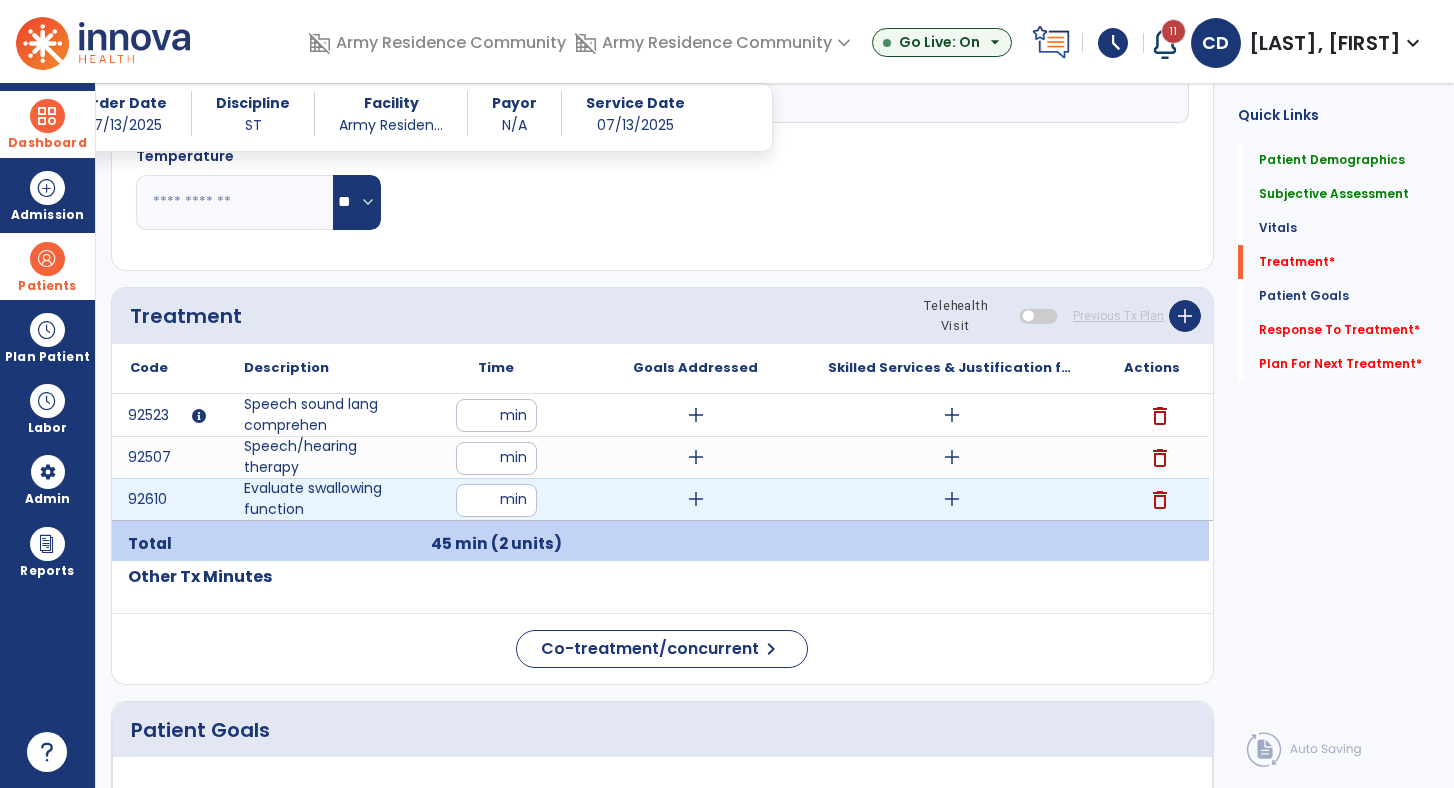 scroll, scrollTop: 2, scrollLeft: 0, axis: vertical 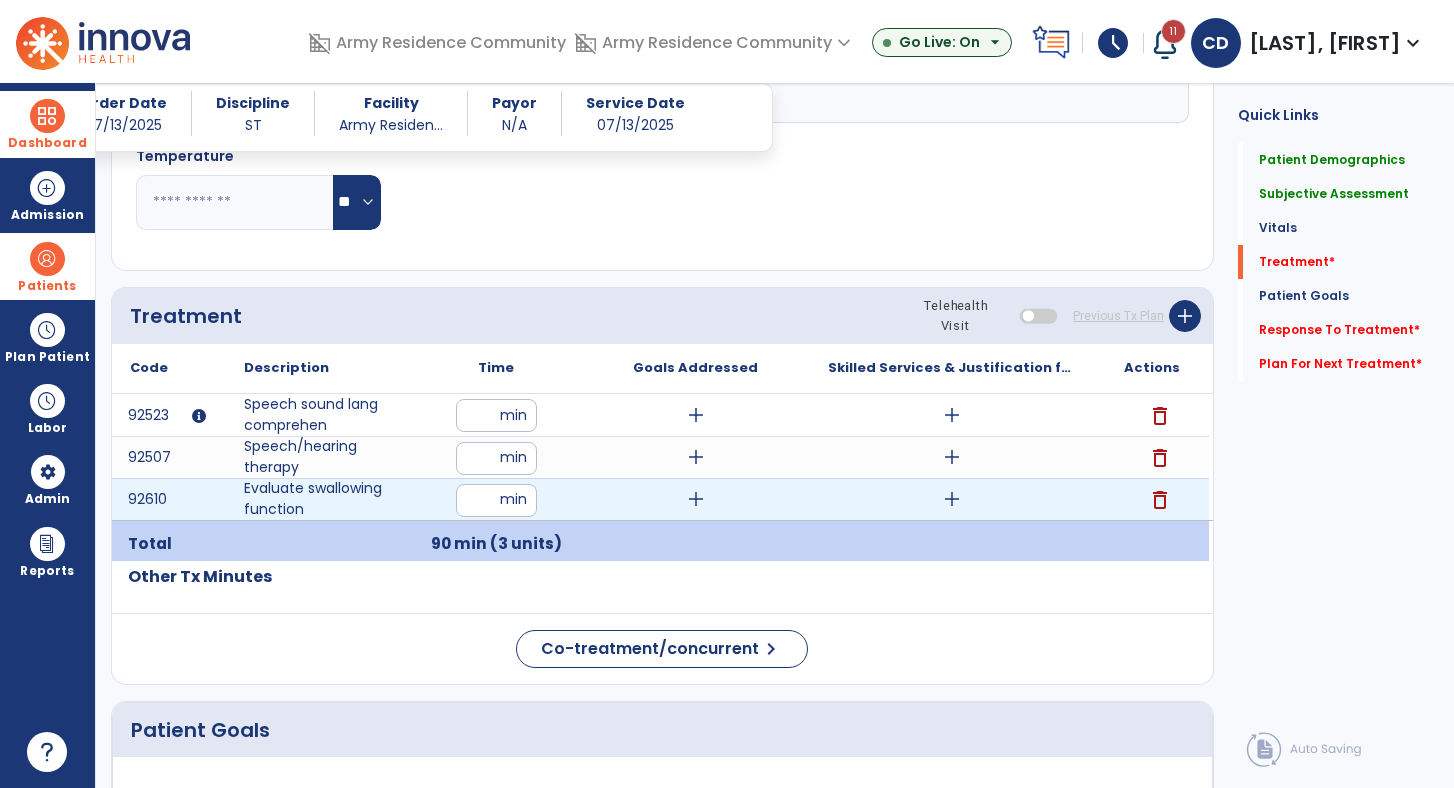 click on "add" at bounding box center [696, 499] 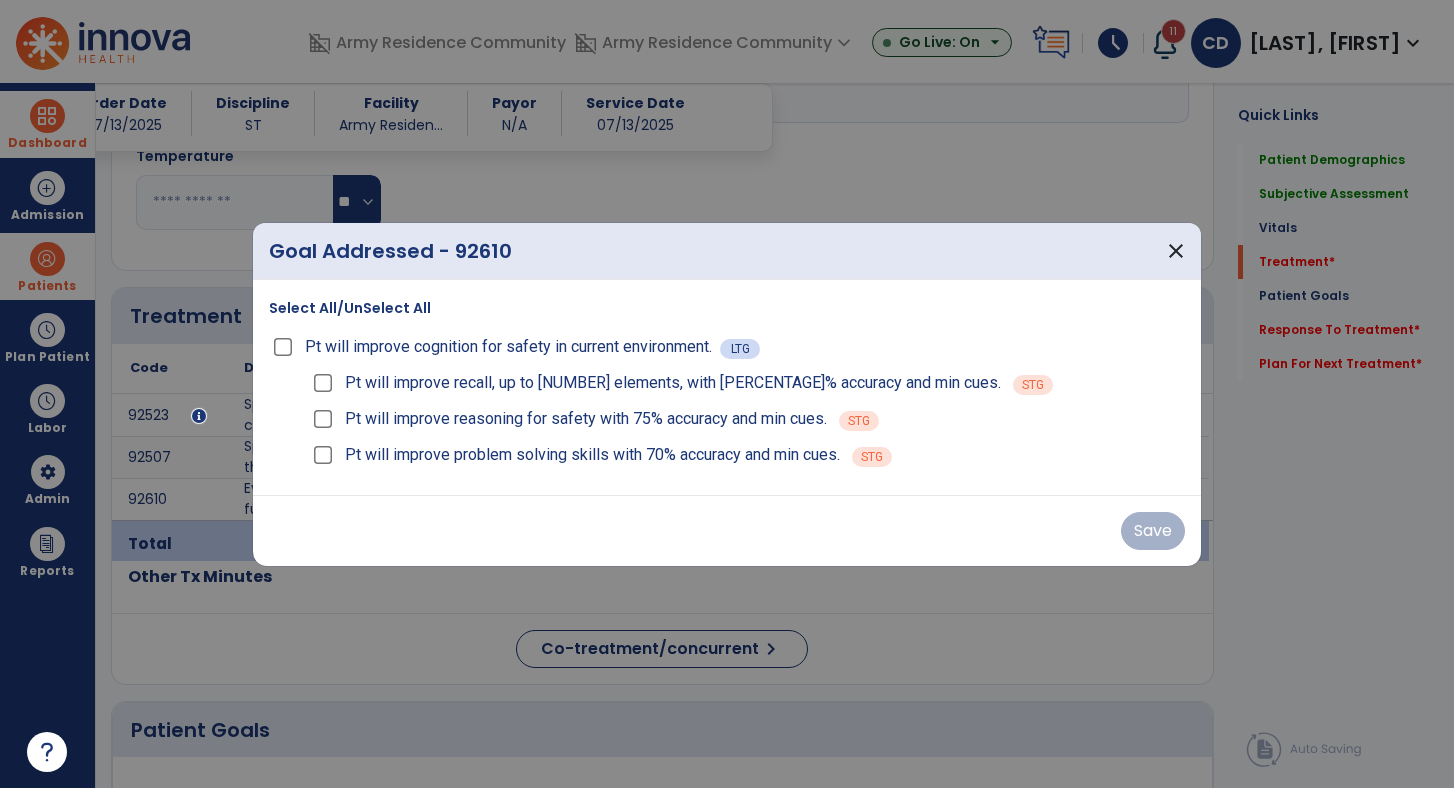 click on "Pt will improve cognition for safety in current environment." at bounding box center [508, 347] 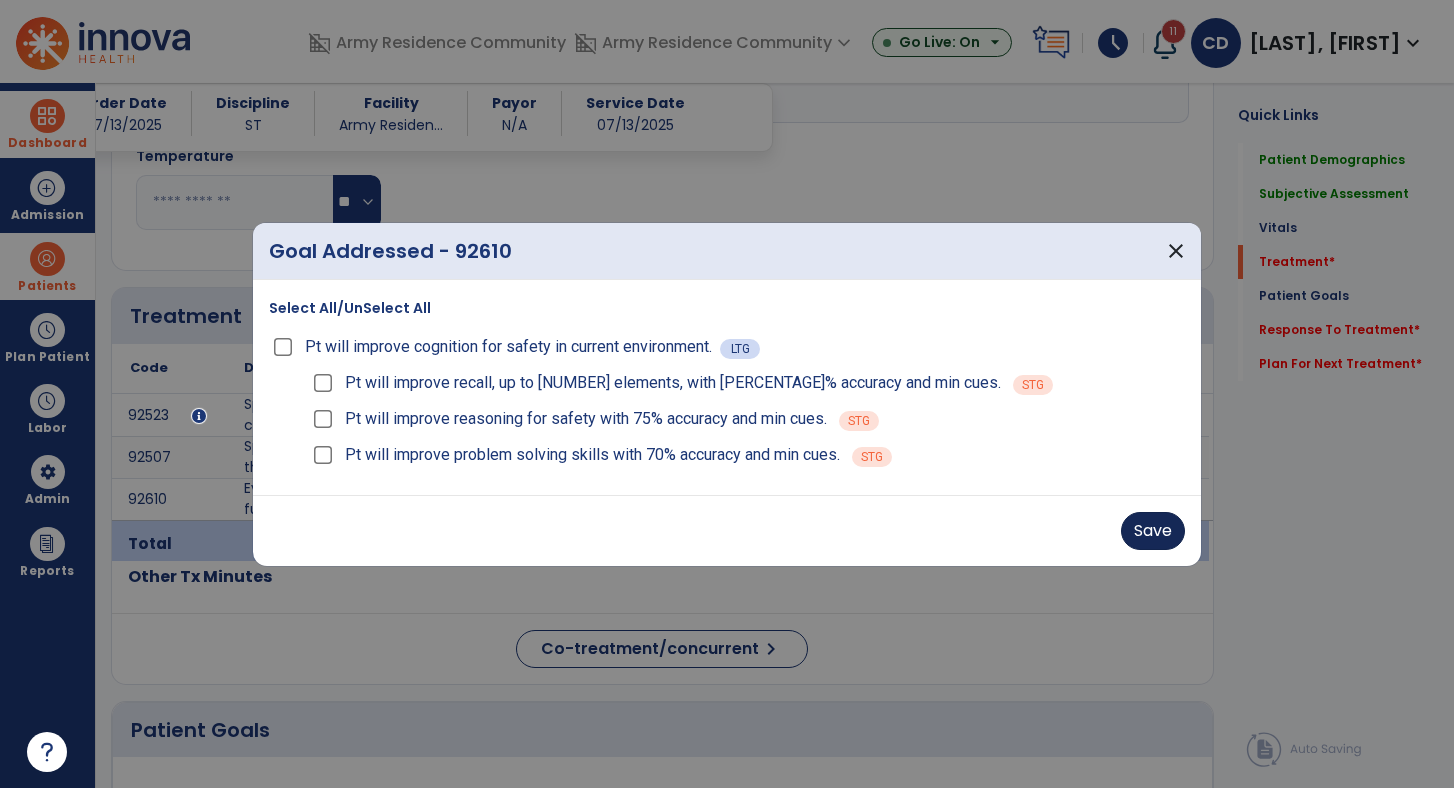 click on "Save" at bounding box center [1153, 531] 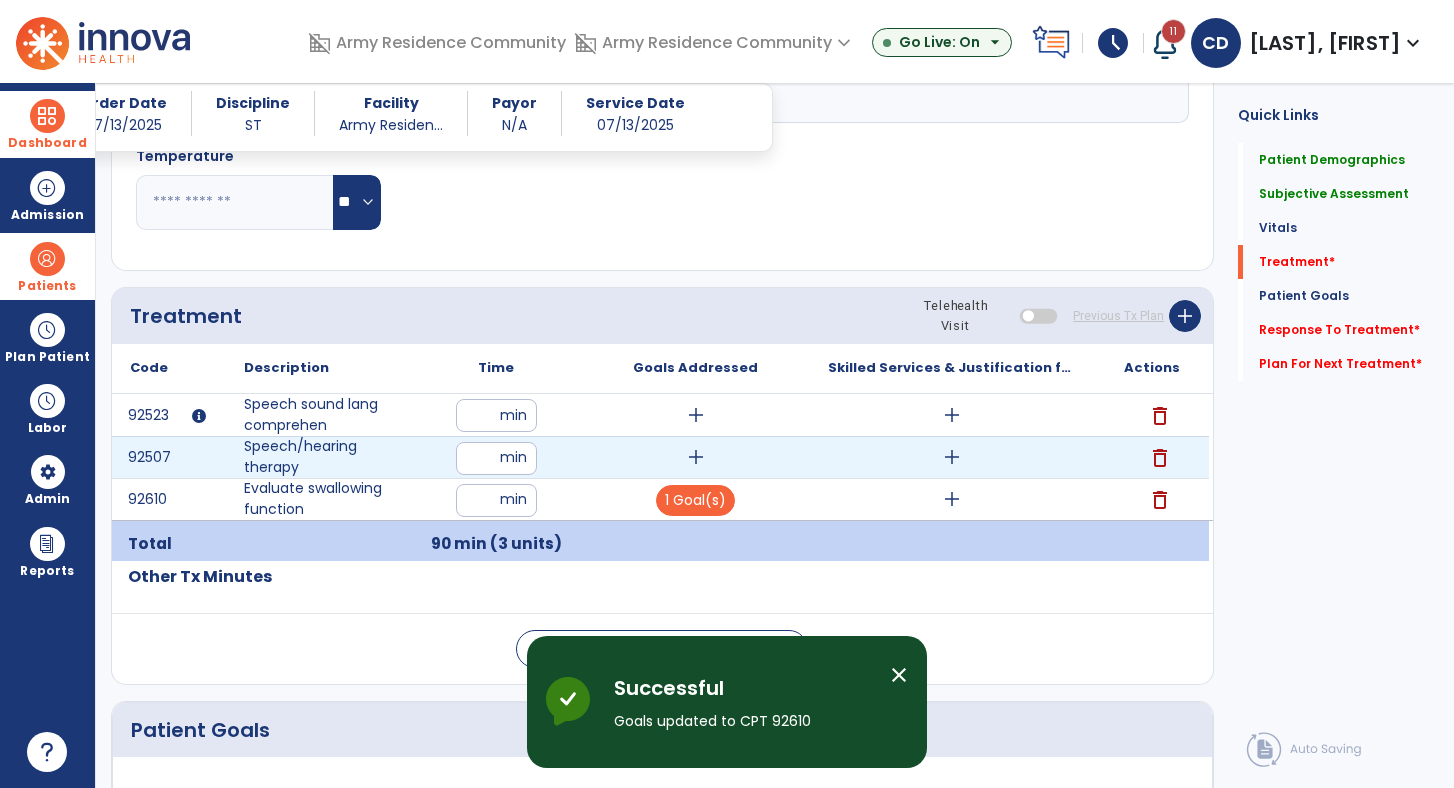 click on "add" at bounding box center [696, 457] 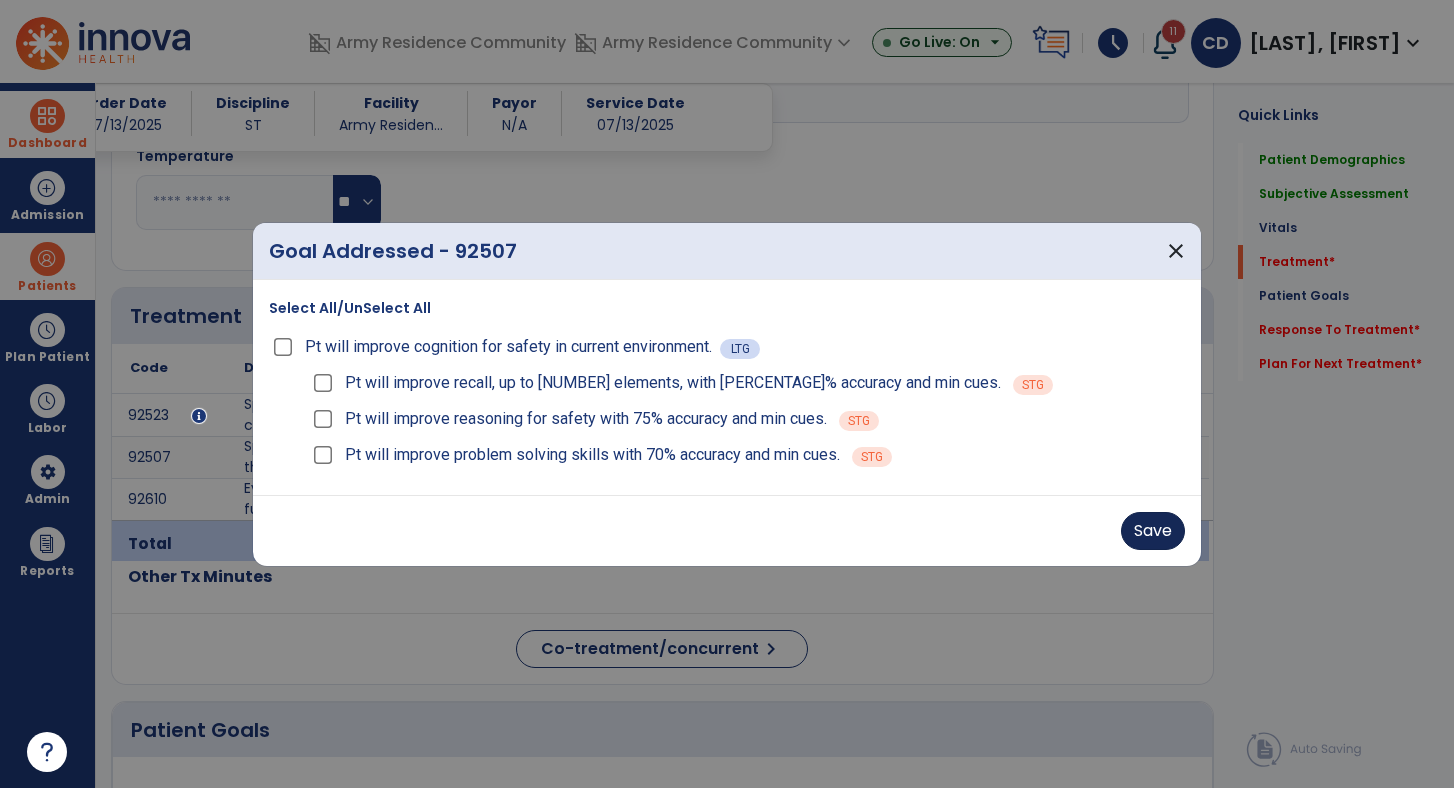 click on "Save" at bounding box center [1153, 531] 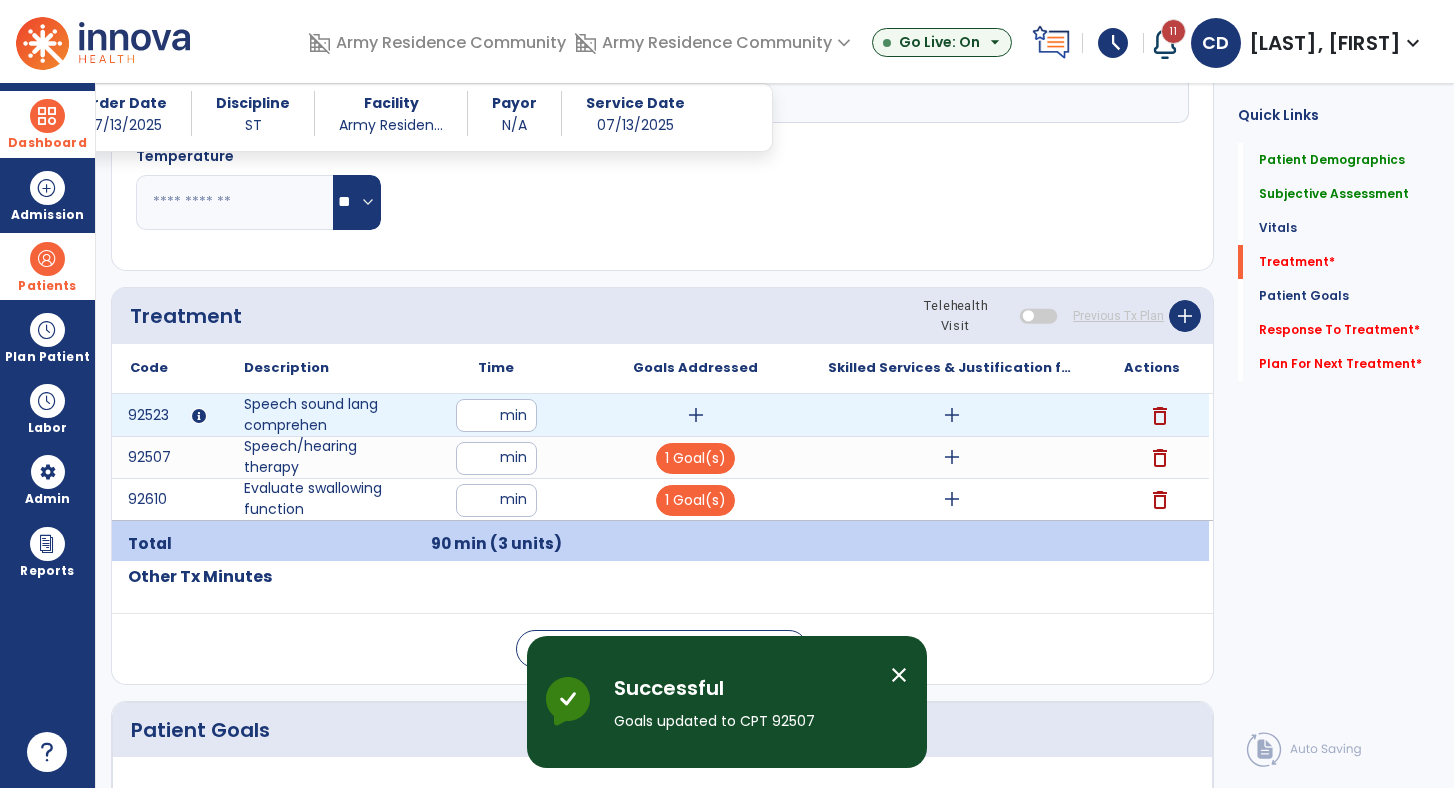 click on "add" at bounding box center (696, 415) 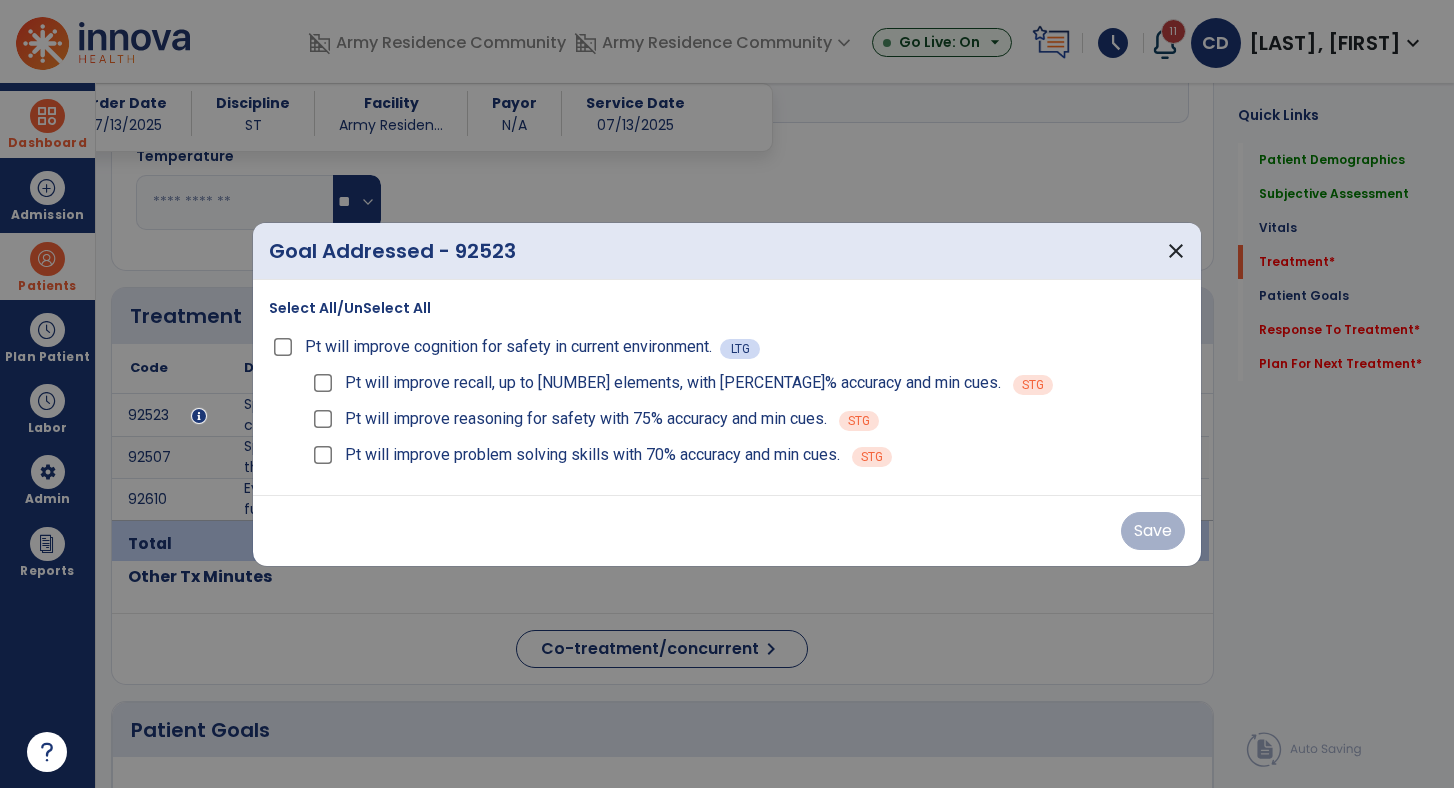 click on "Pt will improve cognition for safety in current environment." at bounding box center (494, 347) 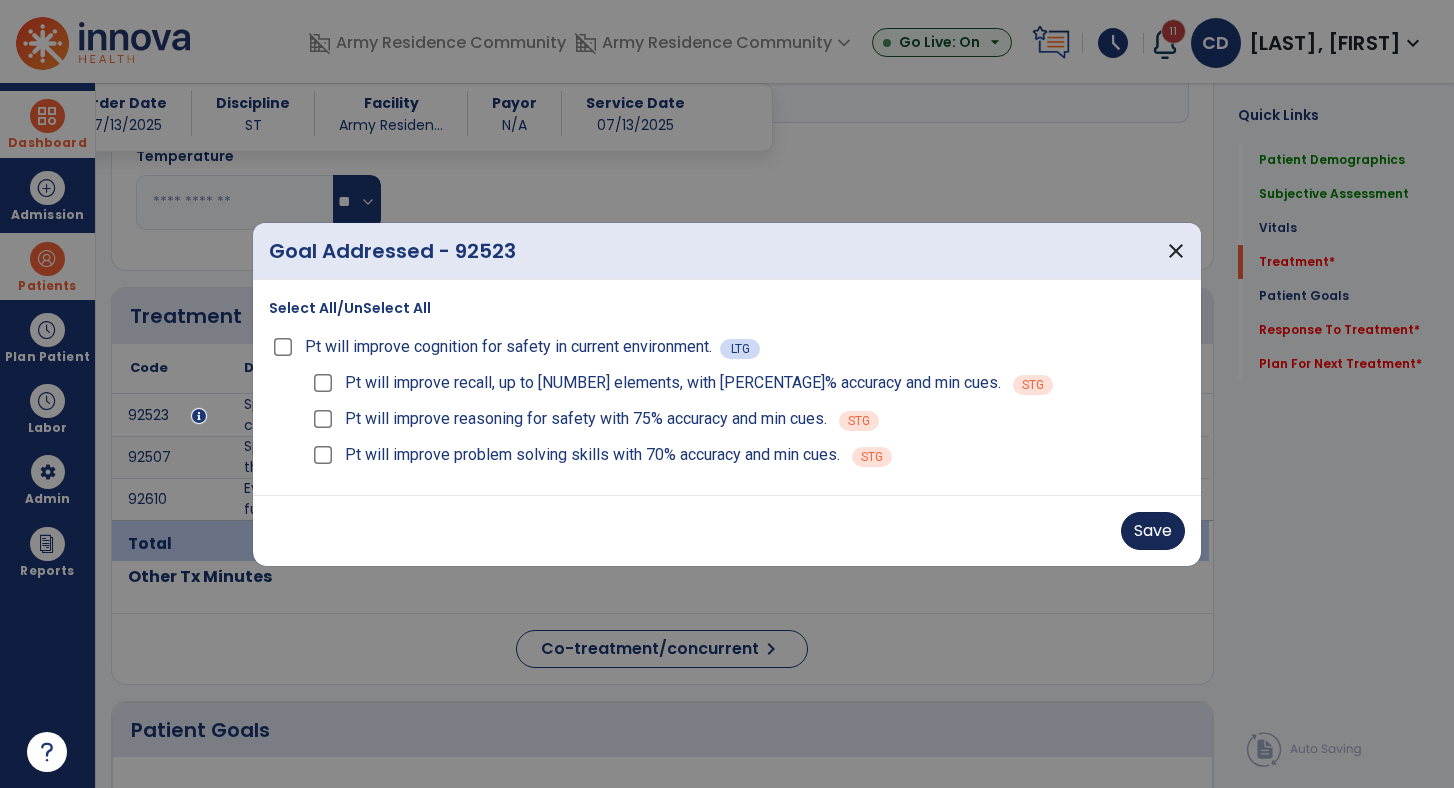 click on "Save" at bounding box center [1153, 531] 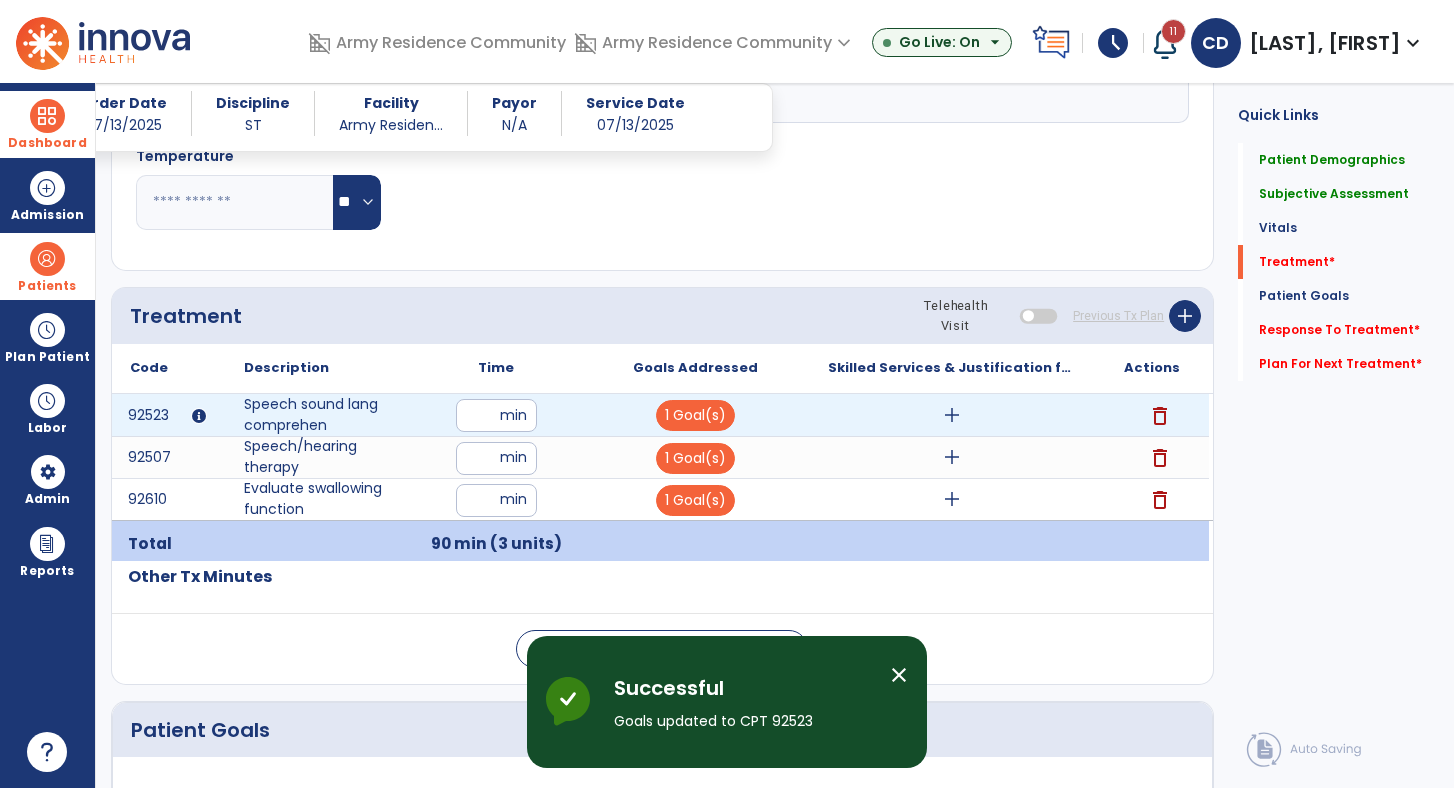 click on "add" at bounding box center [952, 415] 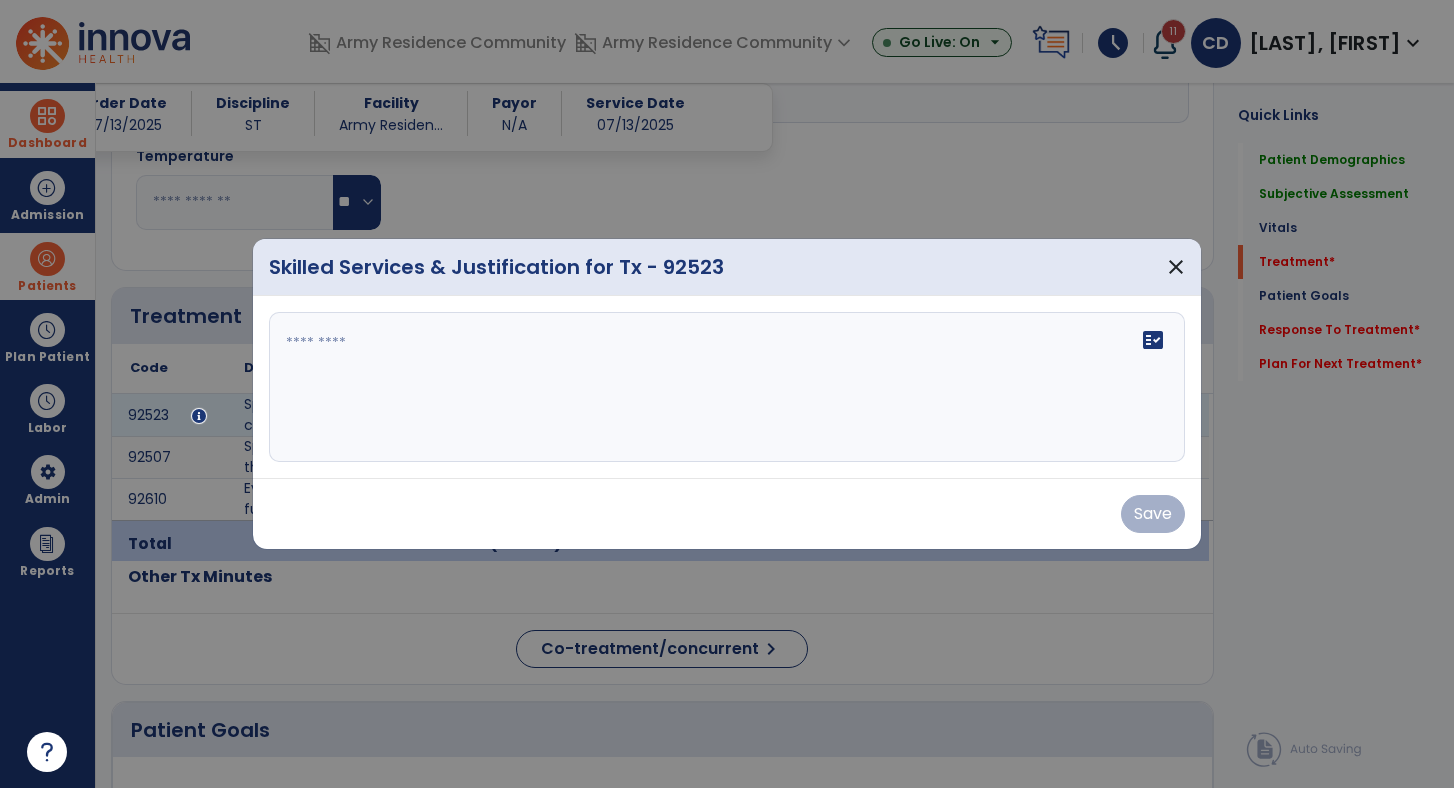 click on "fact_check" at bounding box center (727, 387) 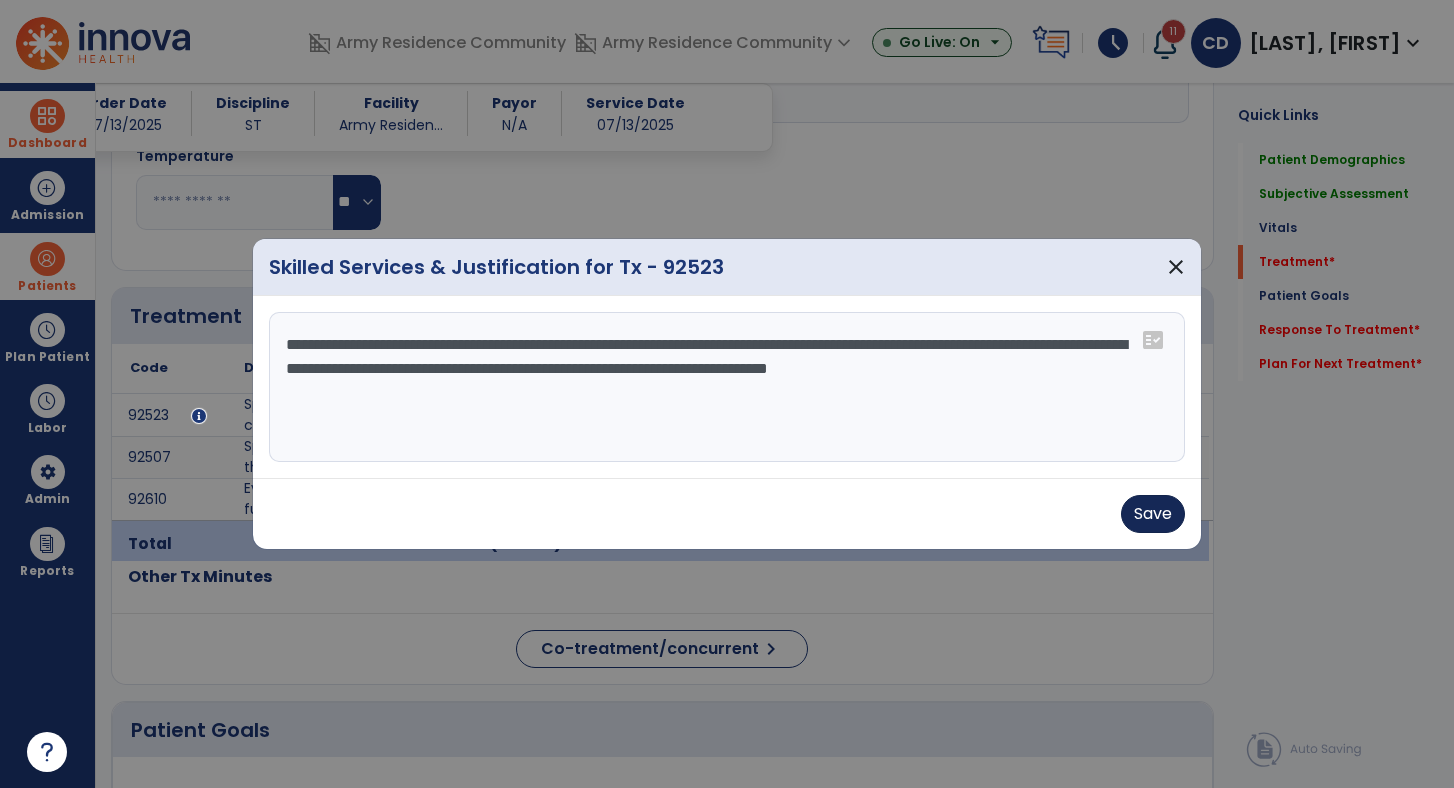 type on "**********" 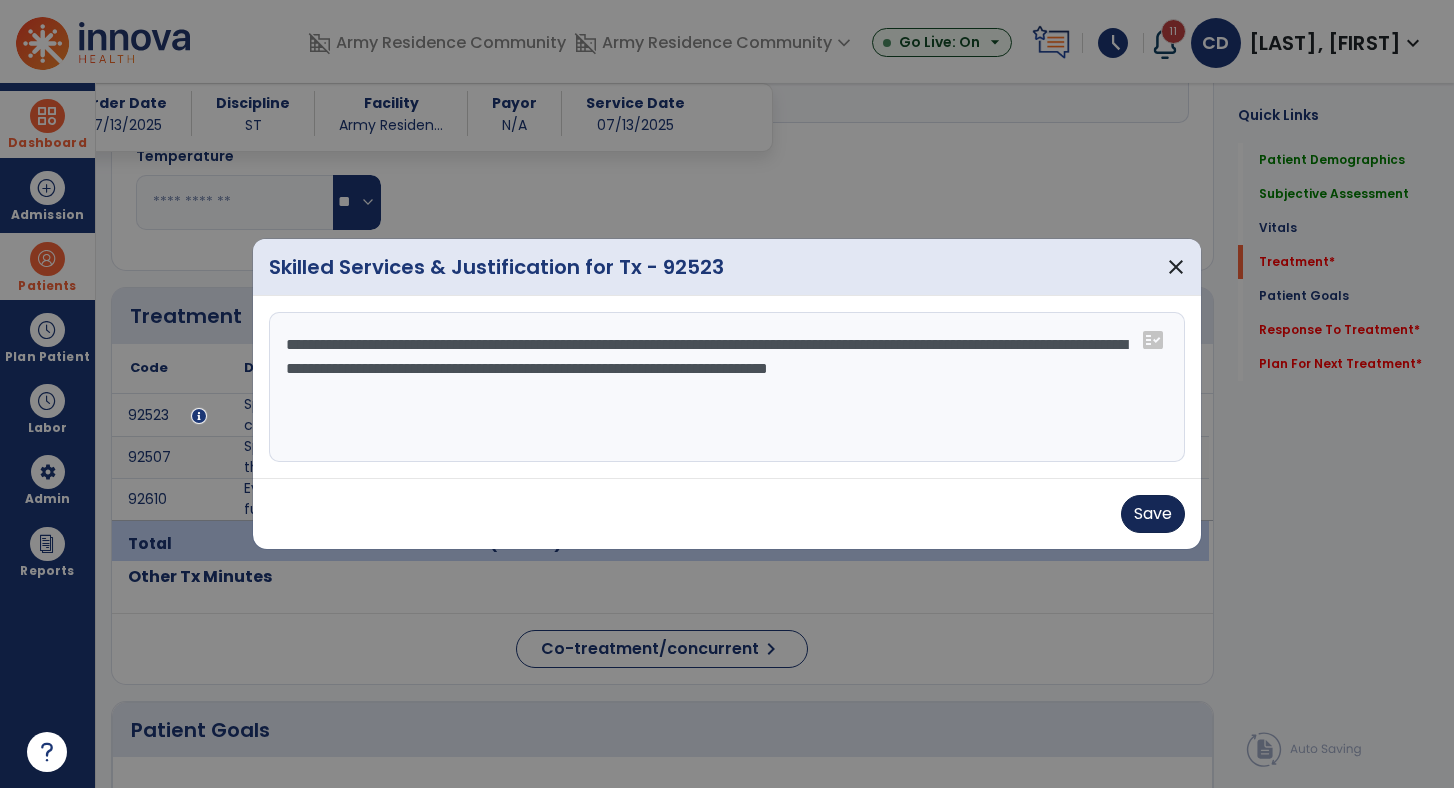 click on "Save" at bounding box center [1153, 514] 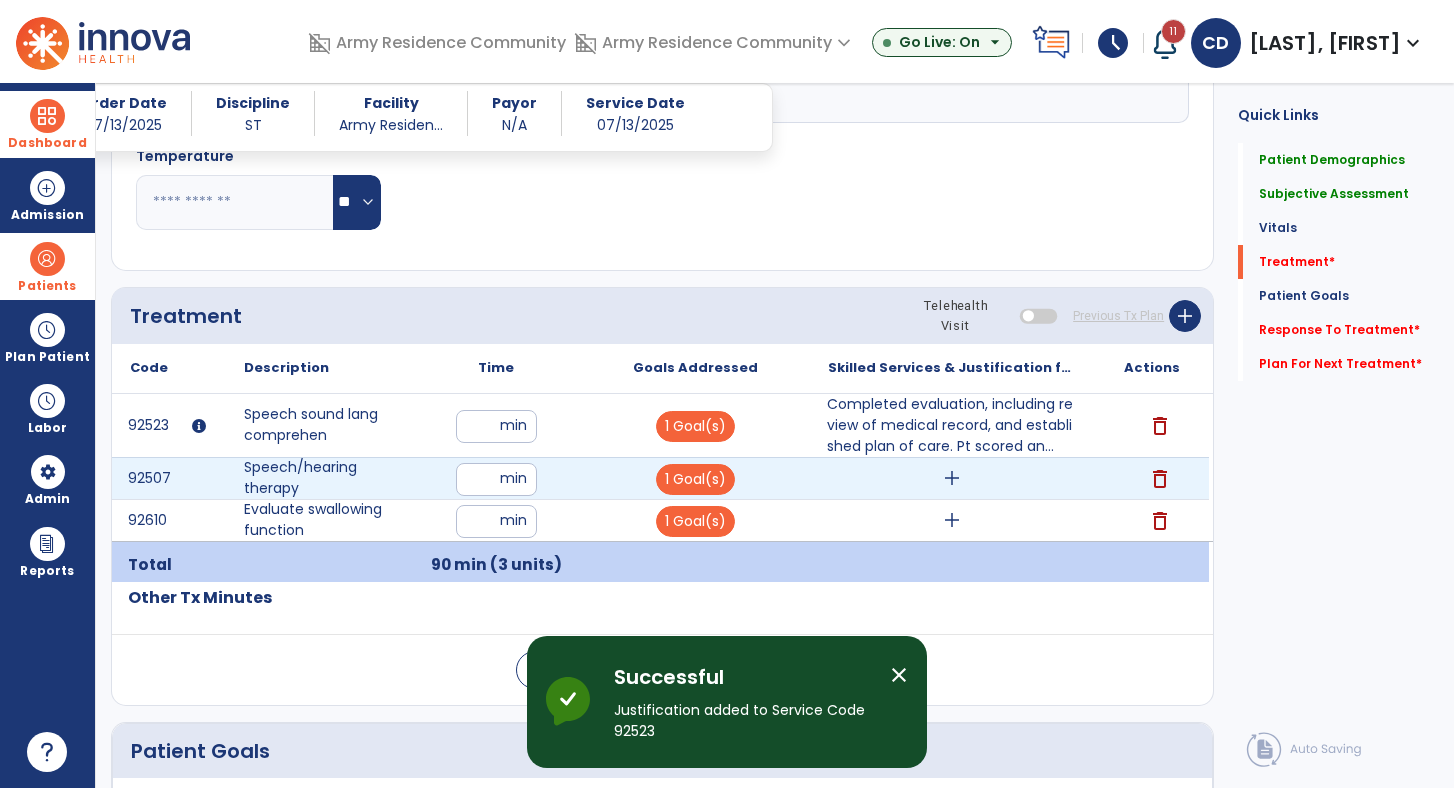 click on "add" at bounding box center (952, 478) 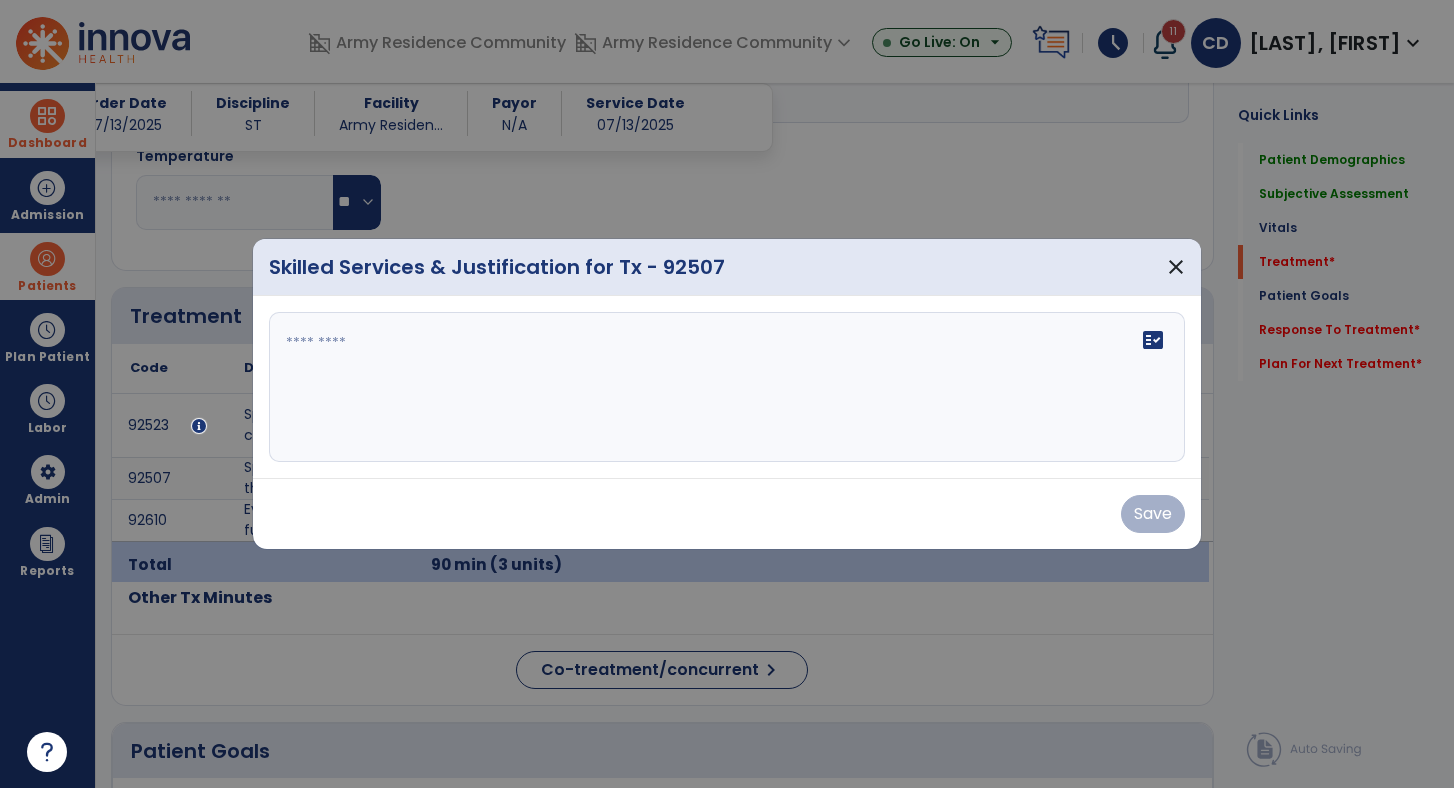 click on "fact_check" at bounding box center [727, 387] 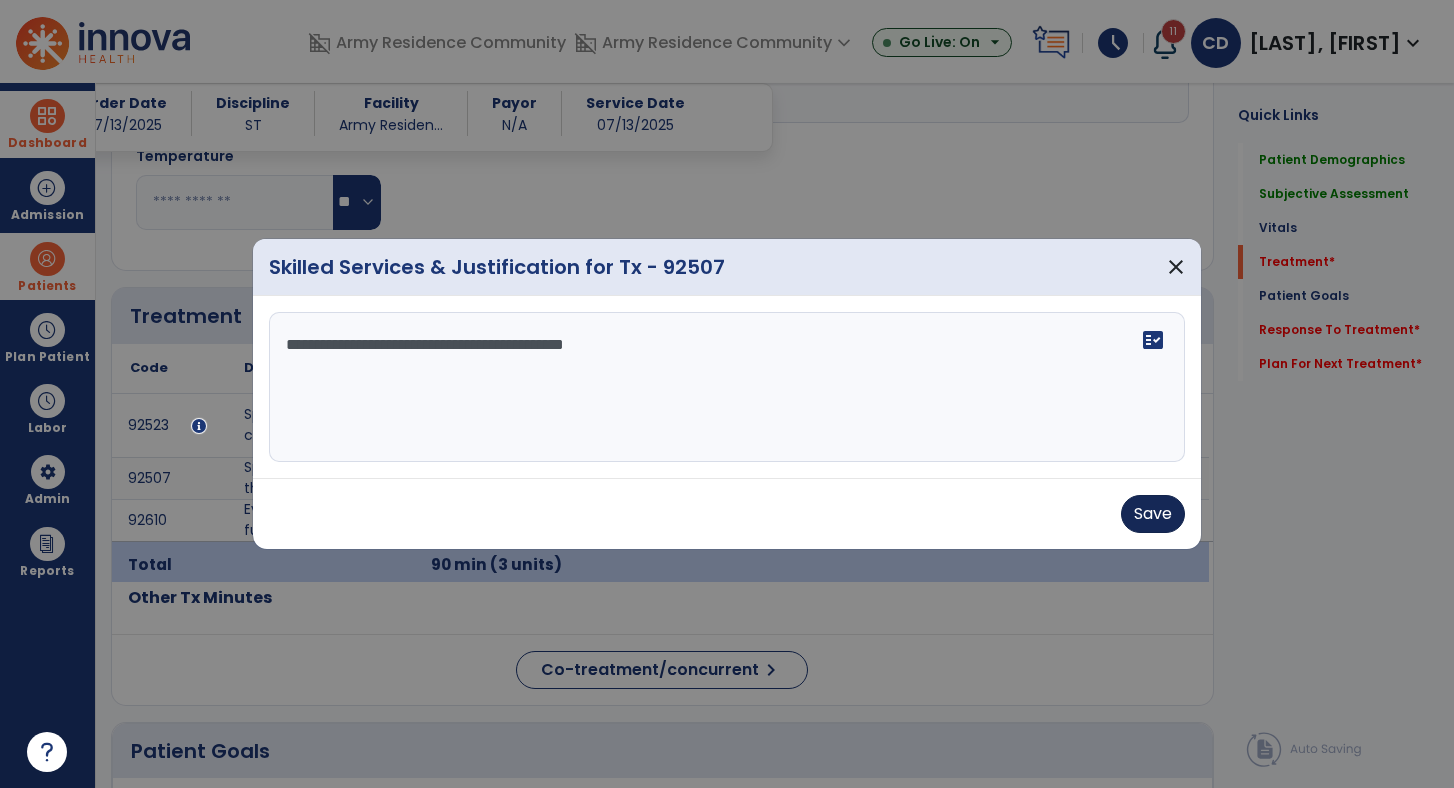 type on "**********" 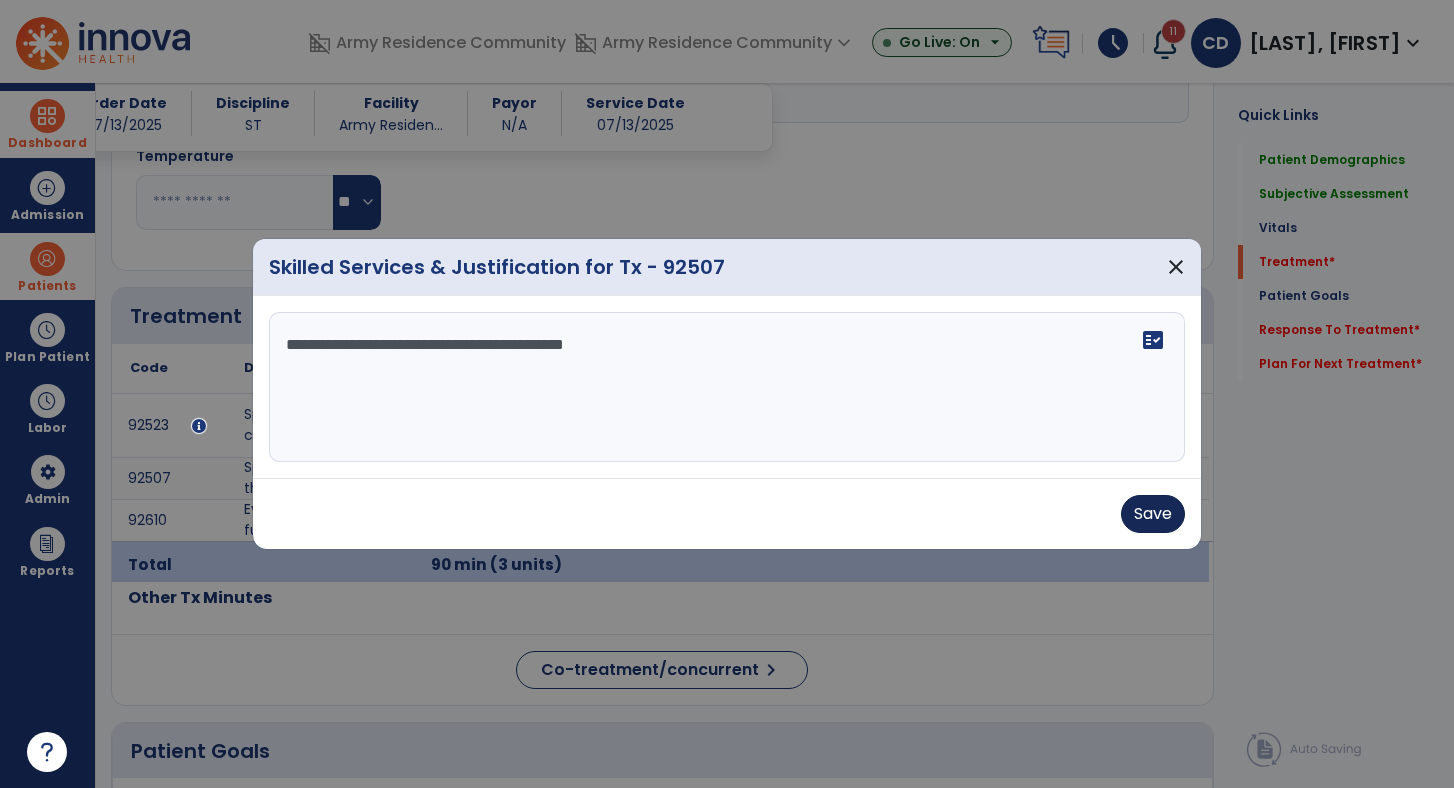 click on "Save" at bounding box center (1153, 514) 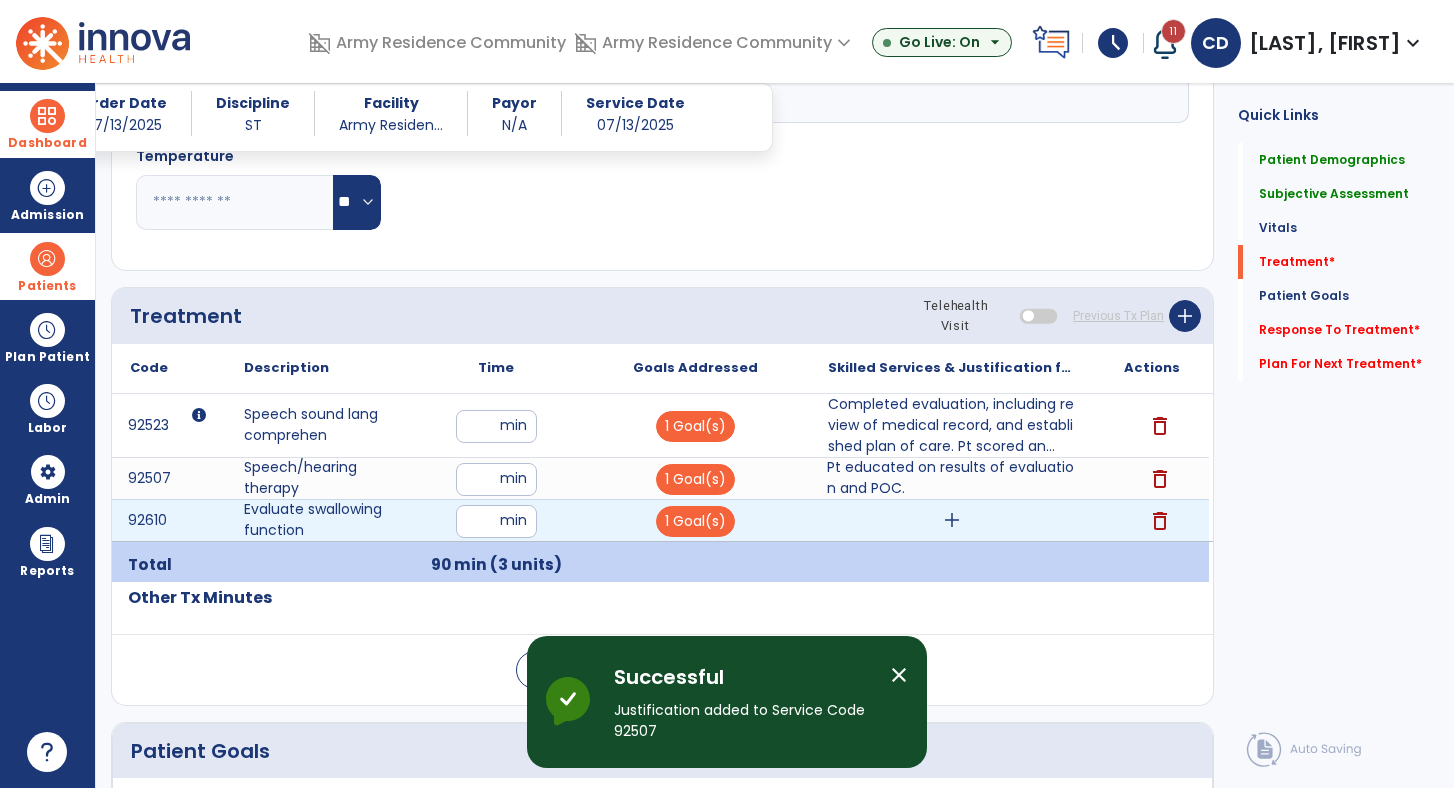 click on "add" at bounding box center [952, 520] 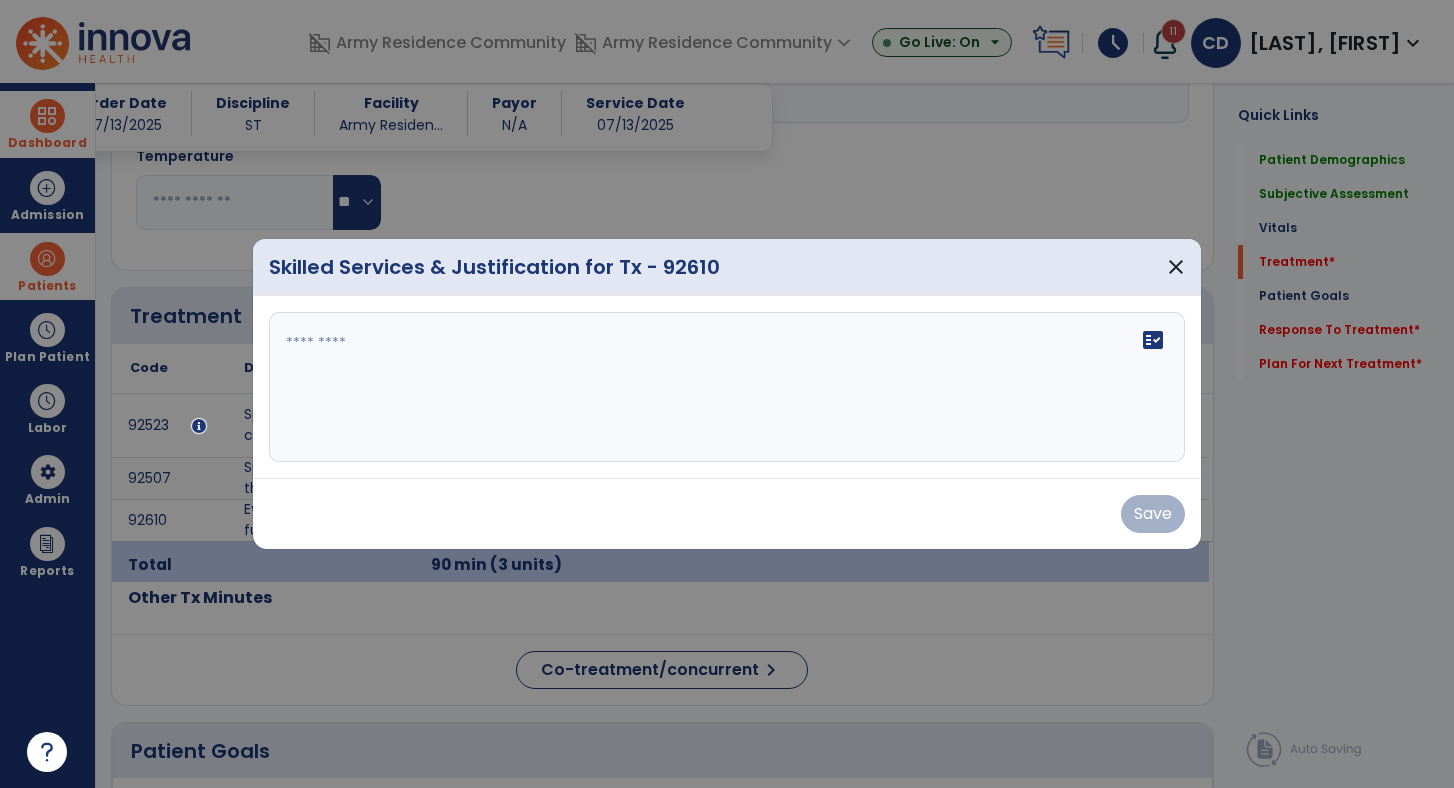 click on "fact_check" at bounding box center [727, 387] 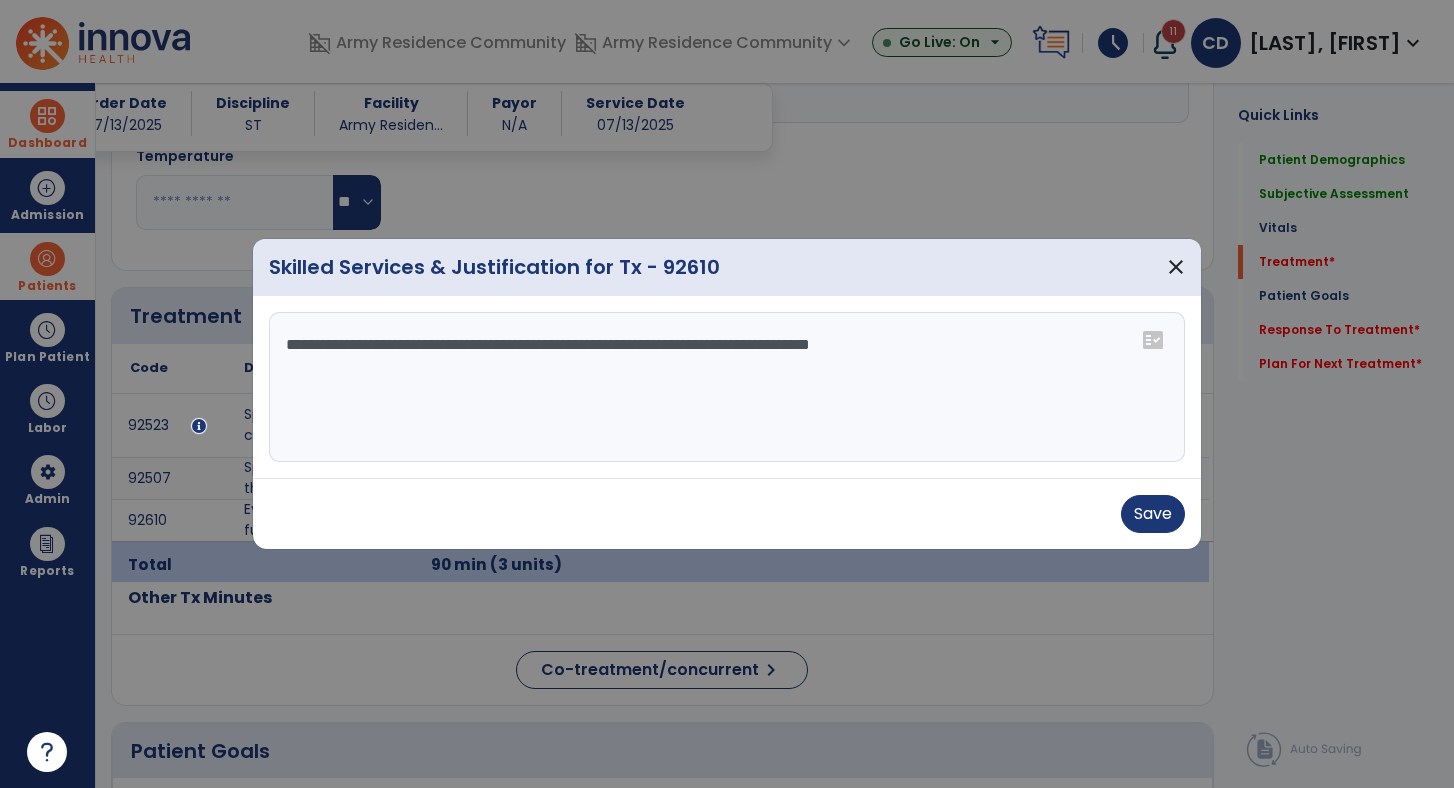 click on "**********" at bounding box center [727, 387] 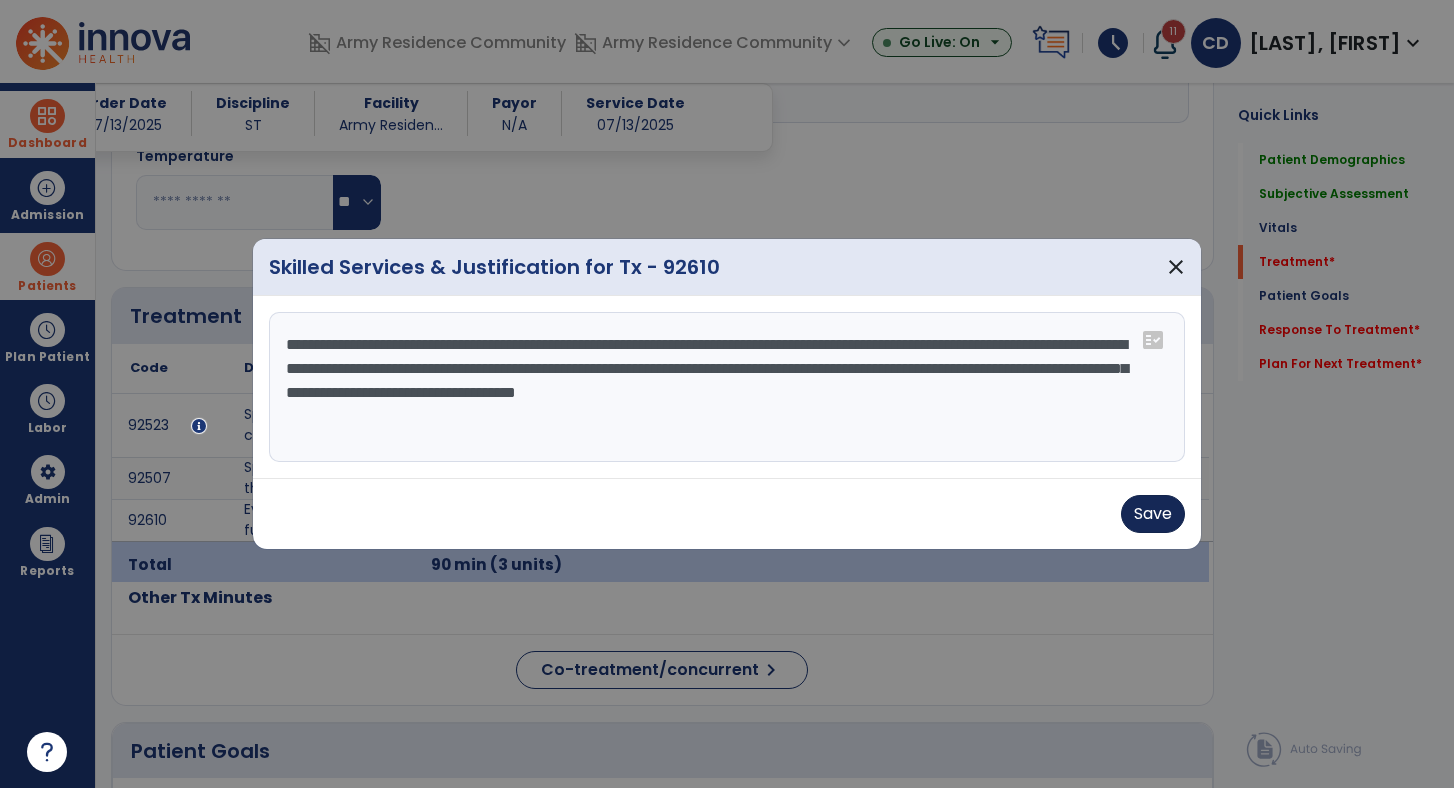 type on "**********" 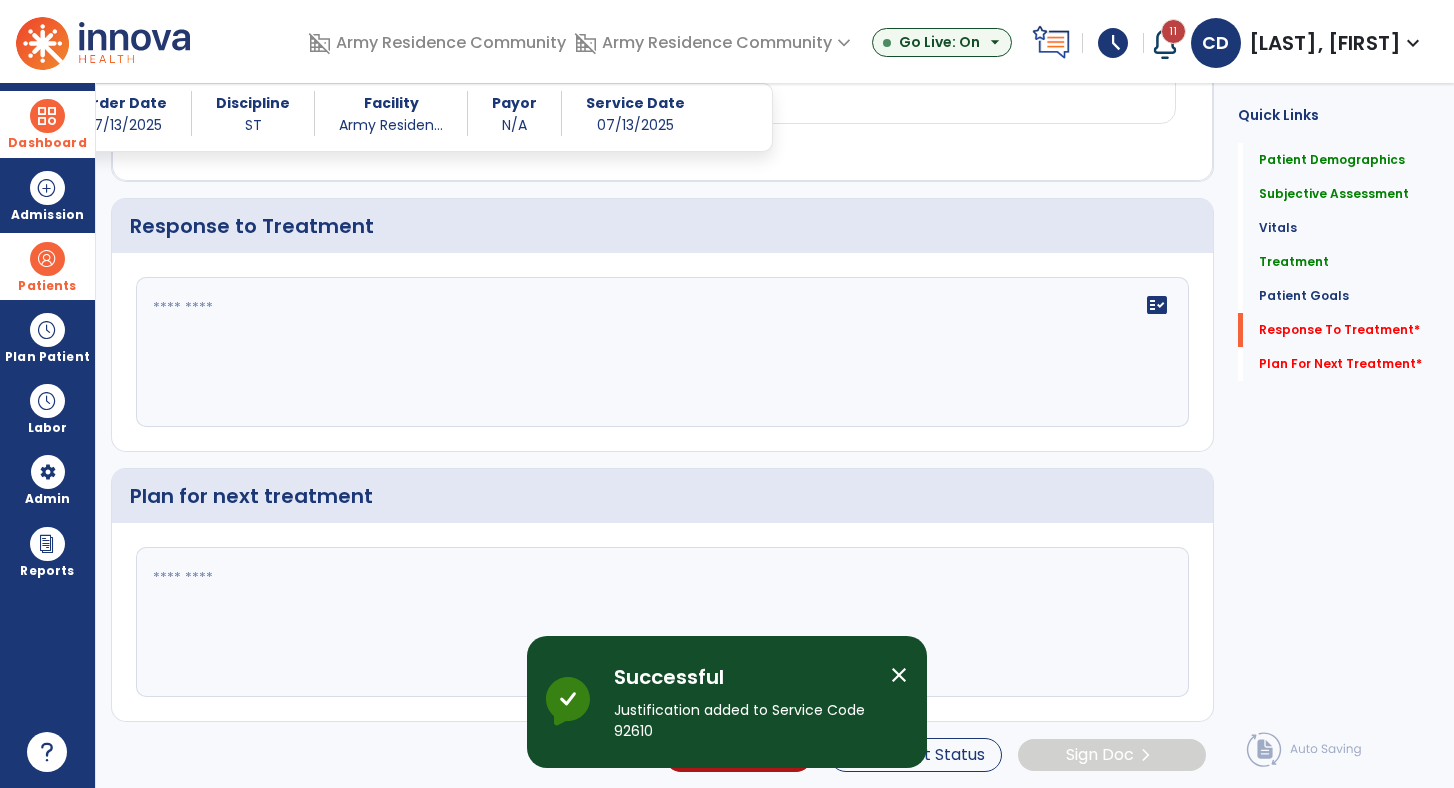 scroll, scrollTop: 2278, scrollLeft: 0, axis: vertical 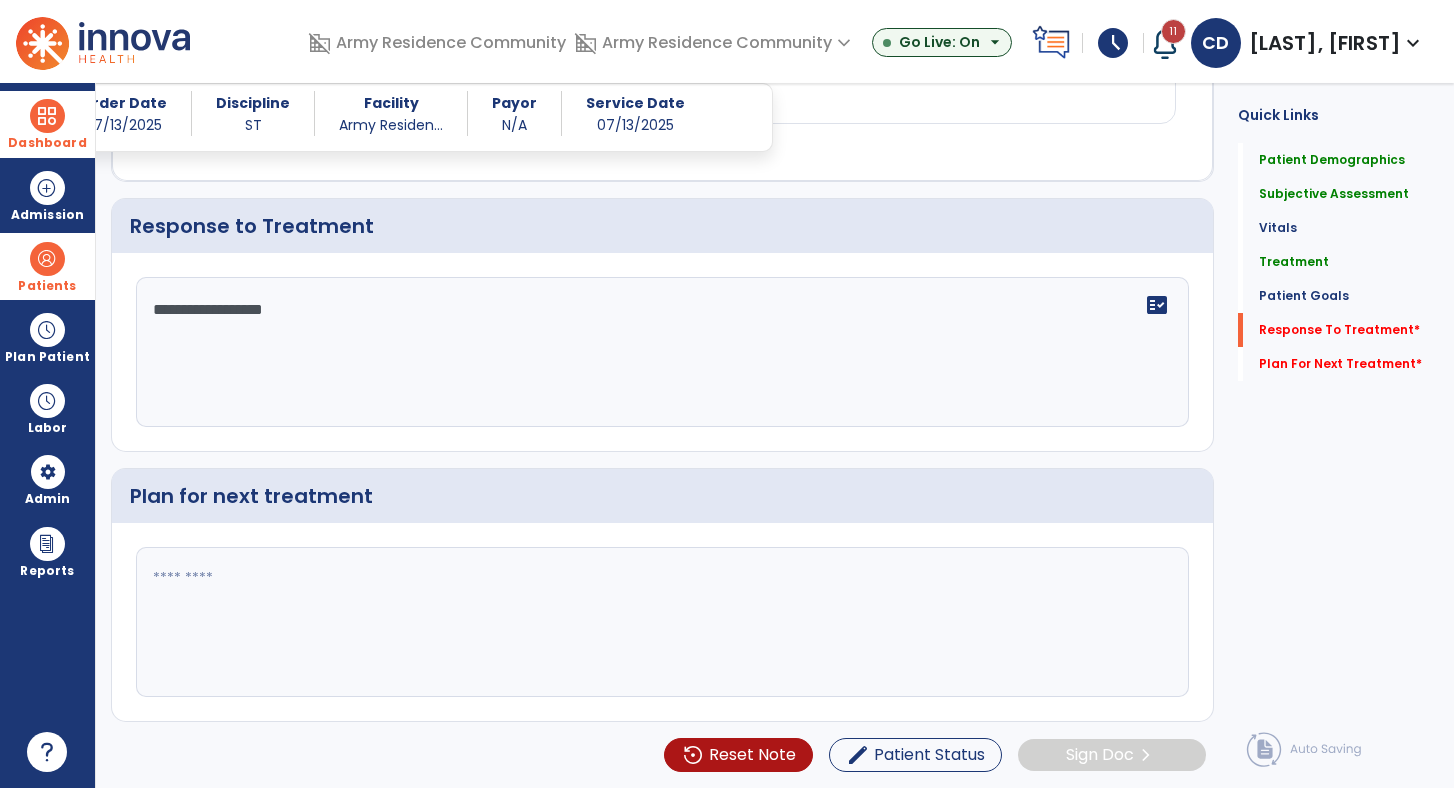 type on "**********" 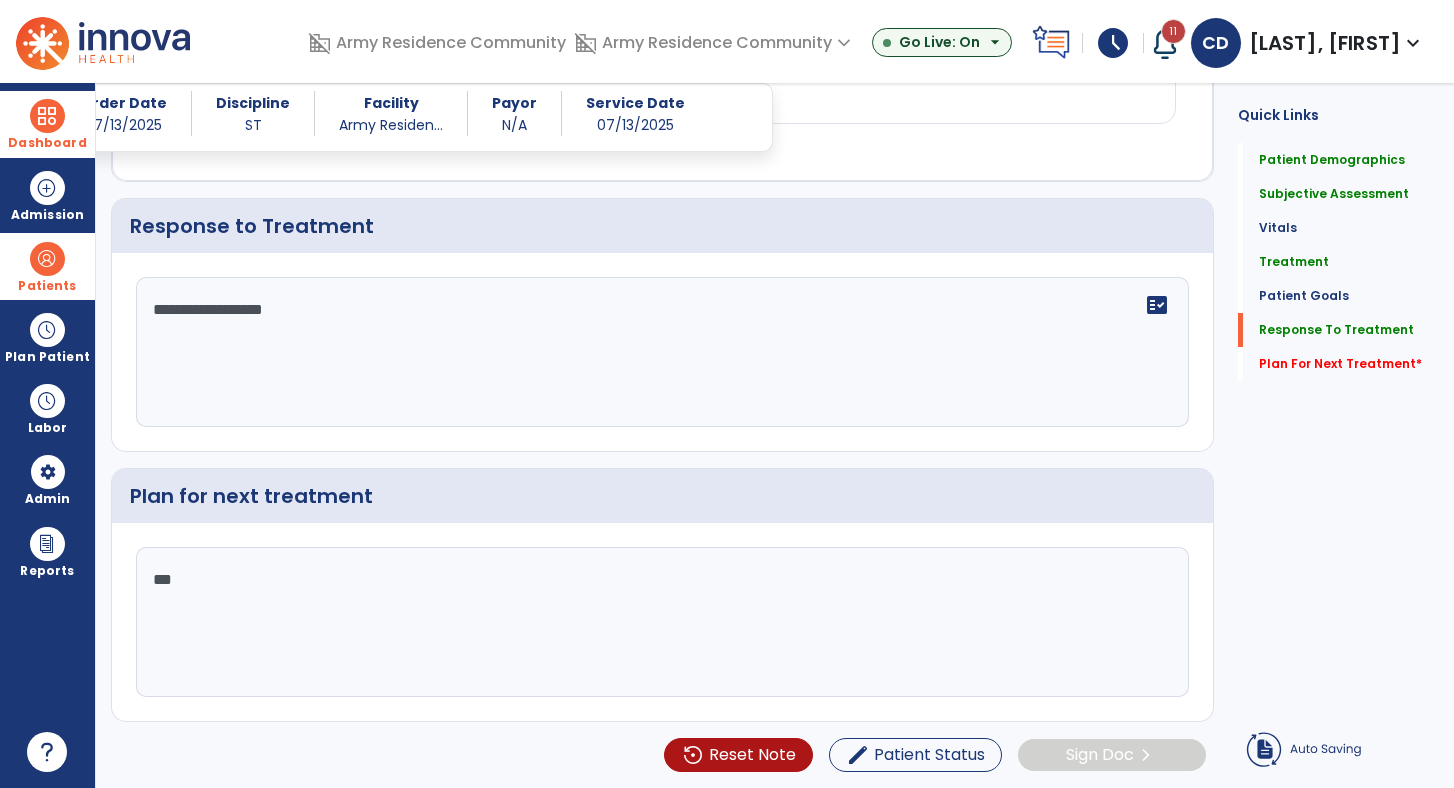 scroll, scrollTop: 2230, scrollLeft: 0, axis: vertical 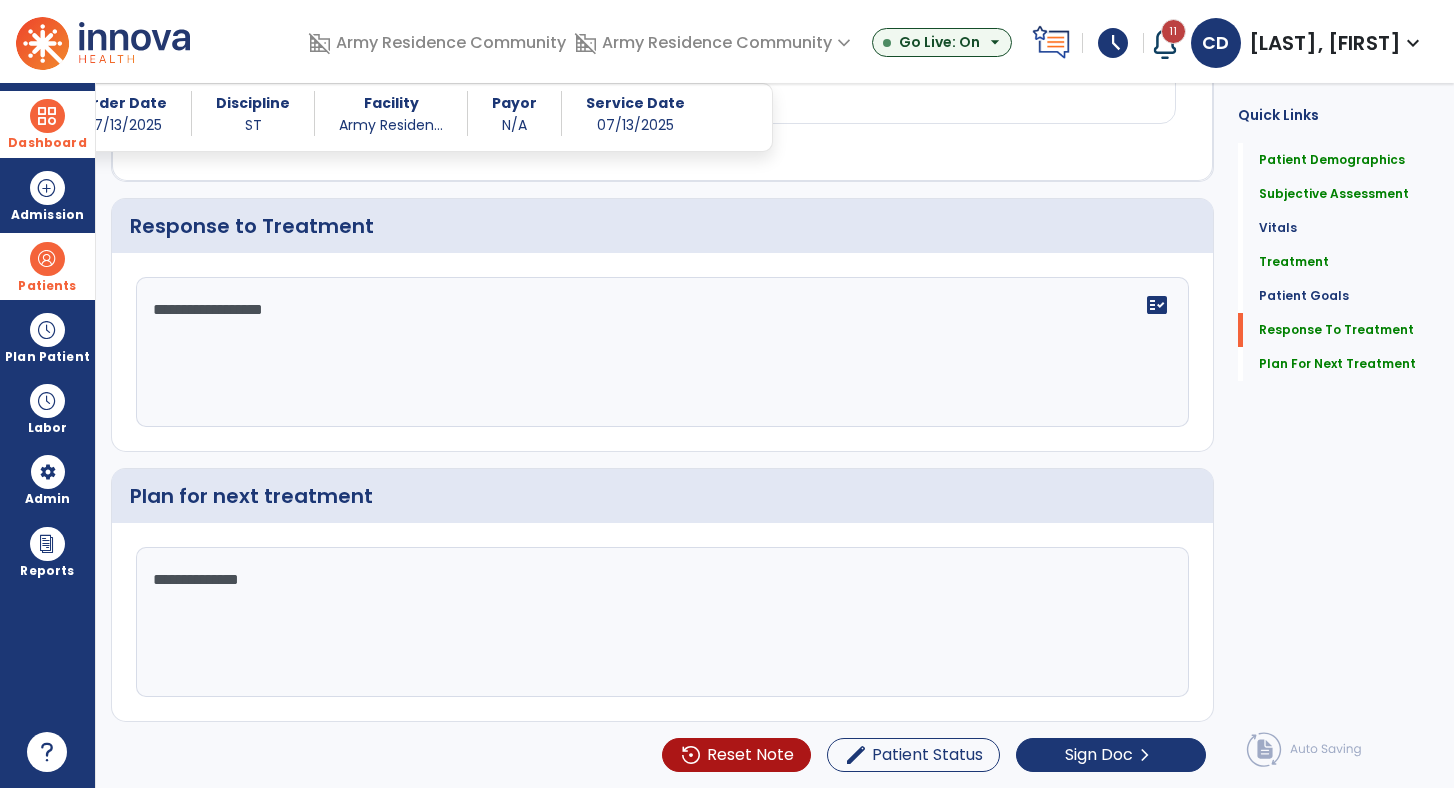 type on "**********" 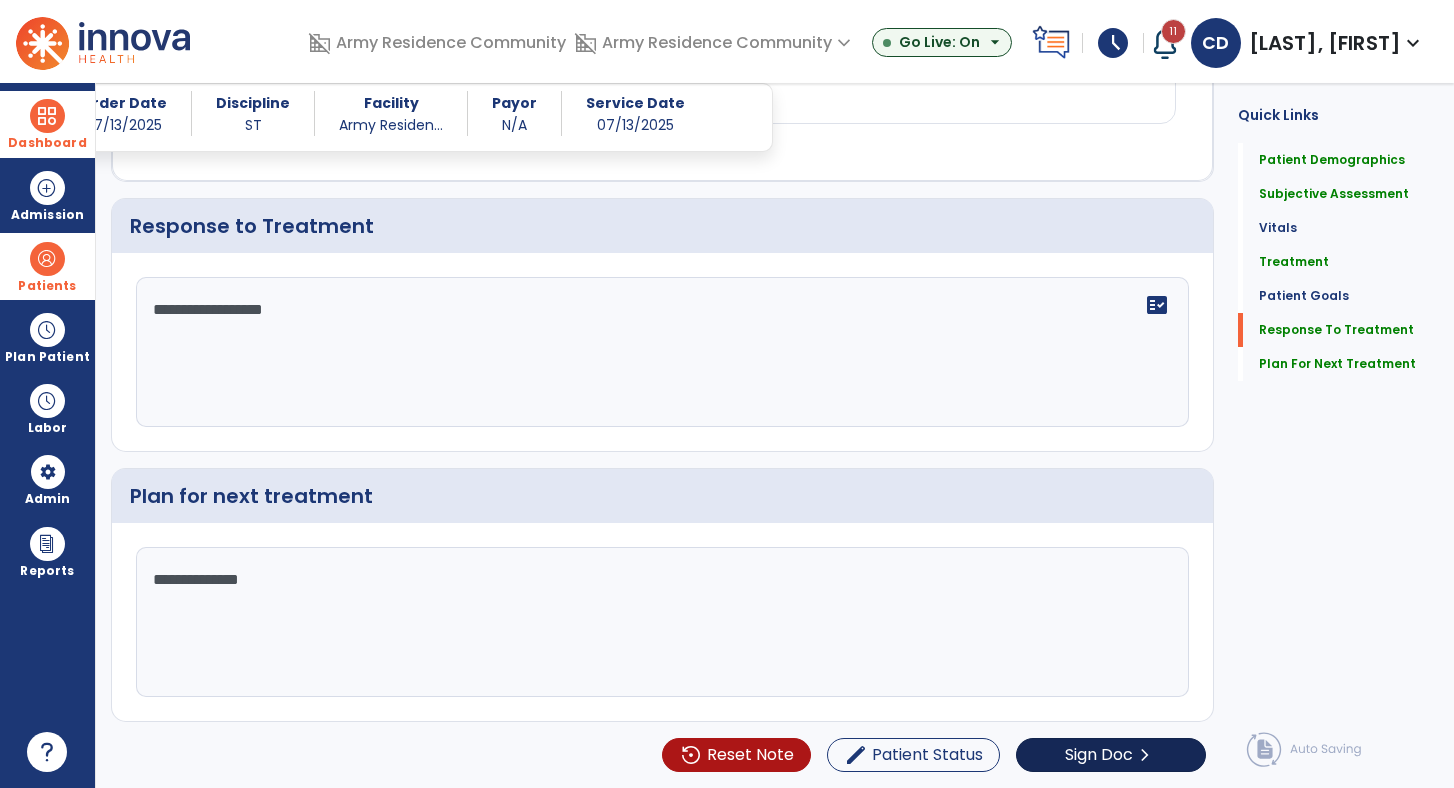 click on "Sign Doc" 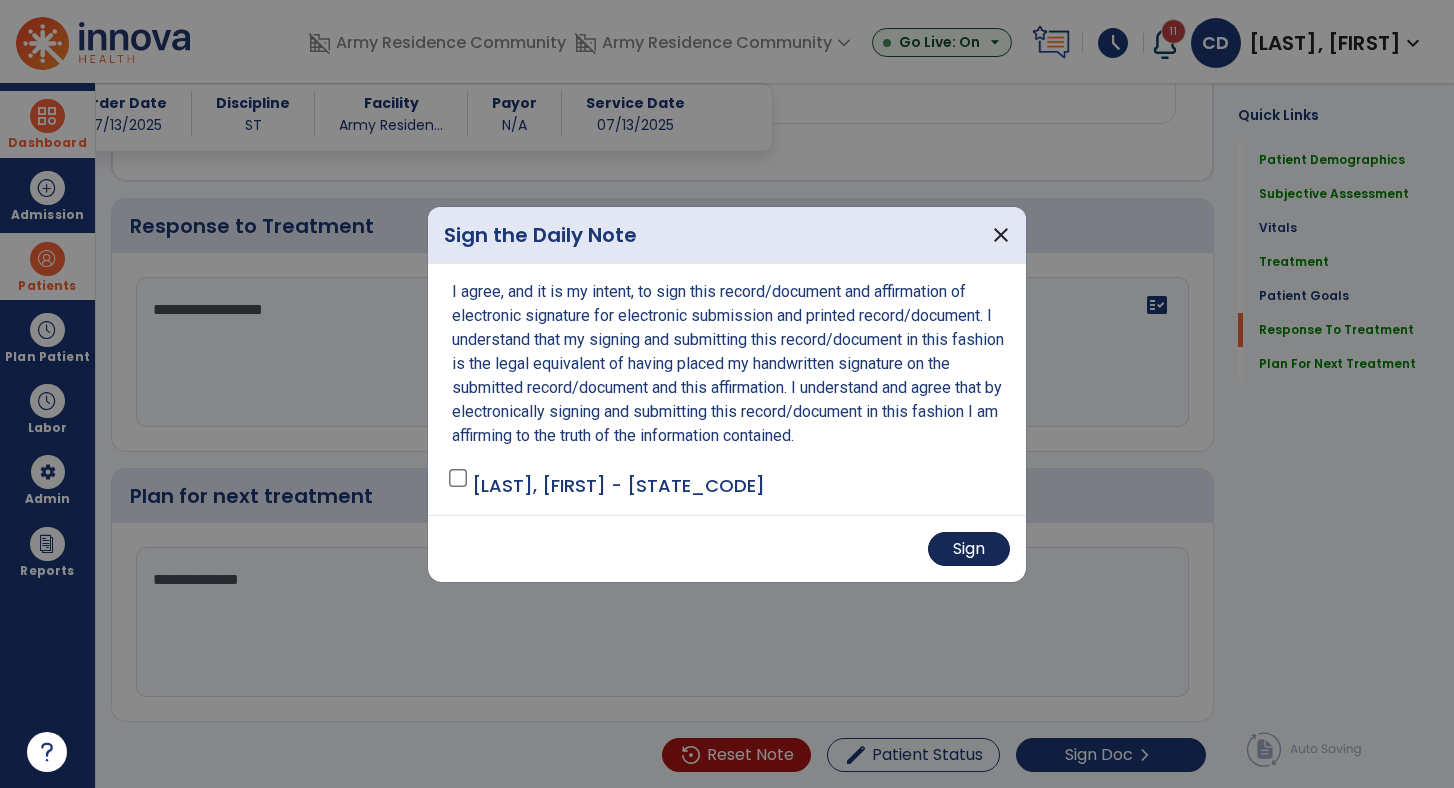 click on "Sign" at bounding box center (969, 549) 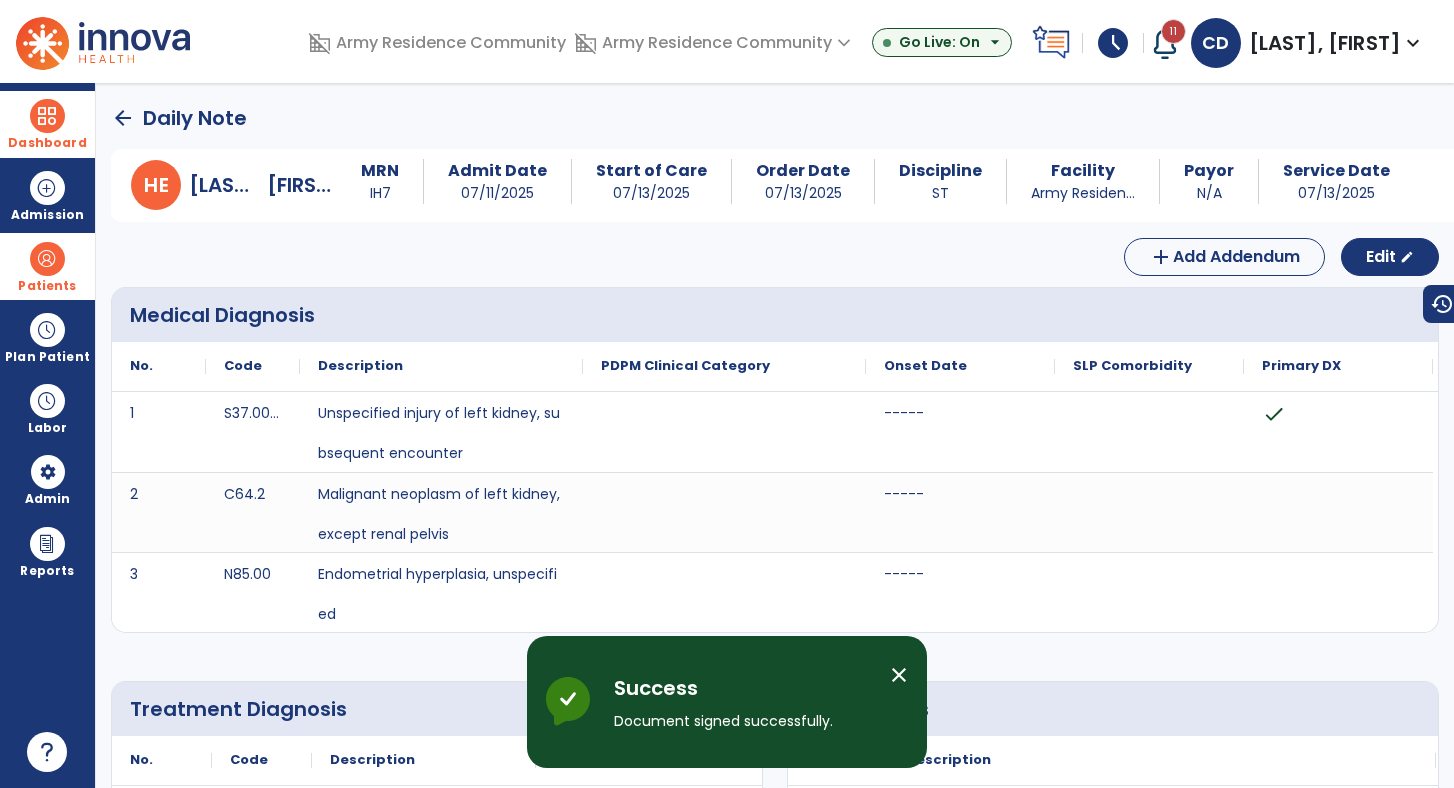 scroll, scrollTop: 0, scrollLeft: 0, axis: both 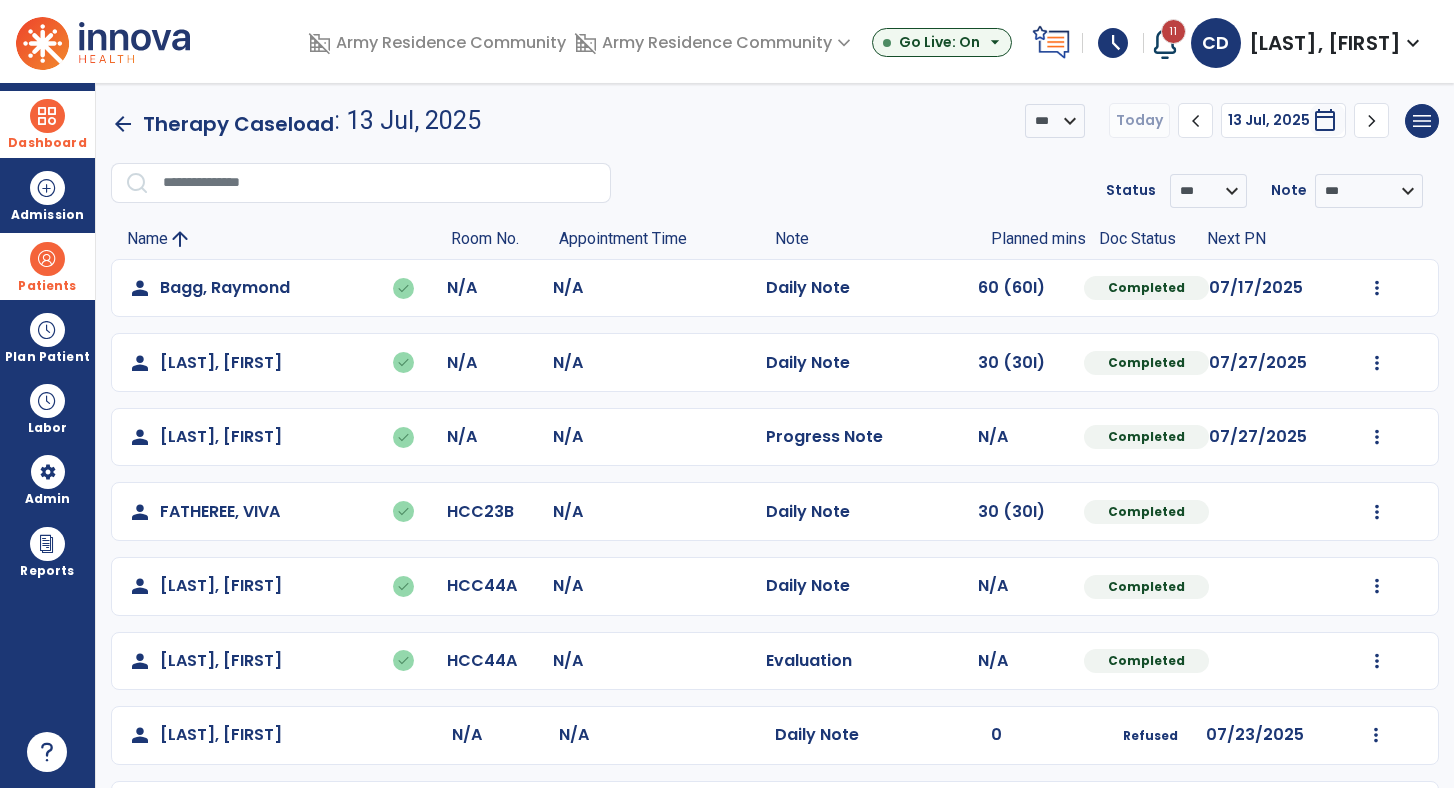 click on "arrow_back" 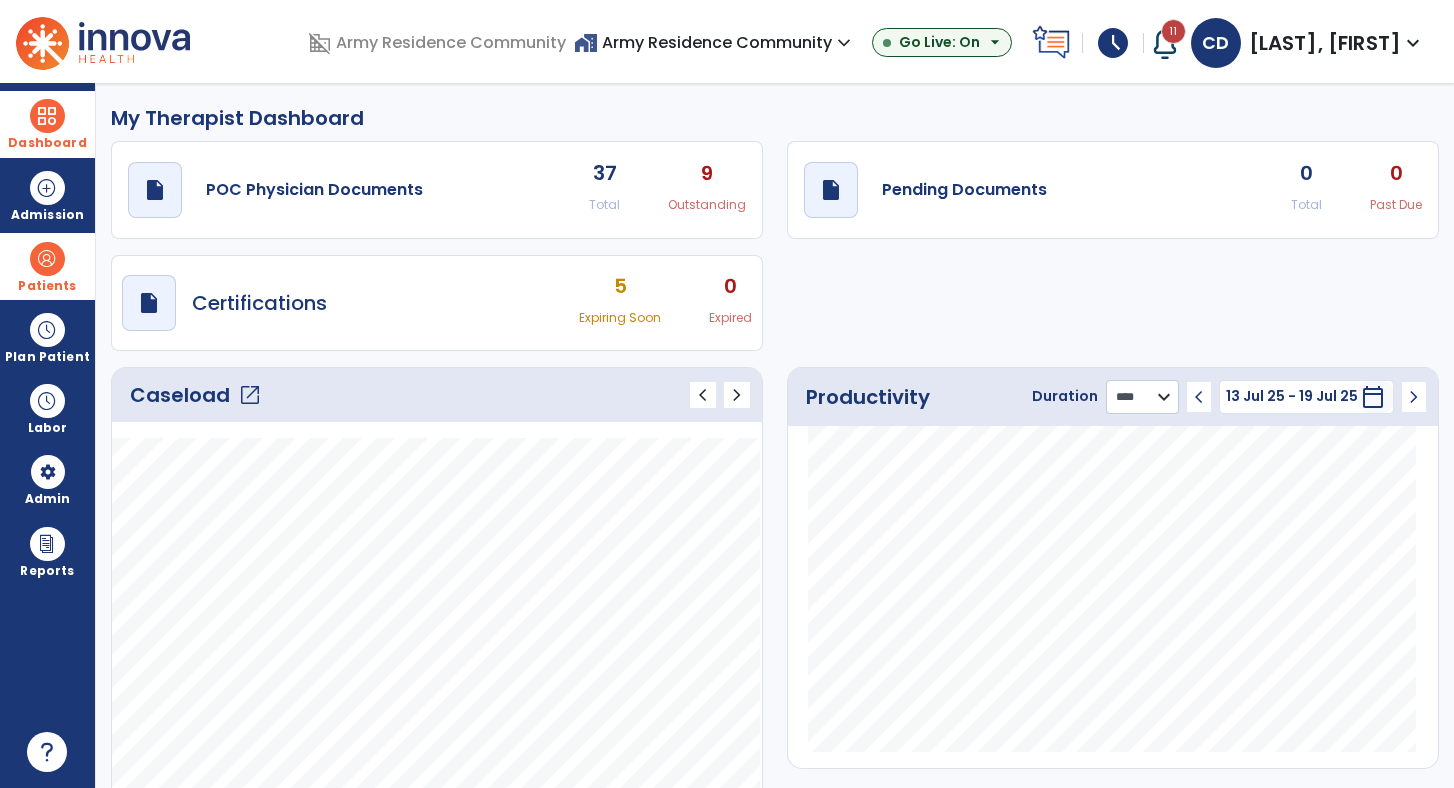 select on "***" 